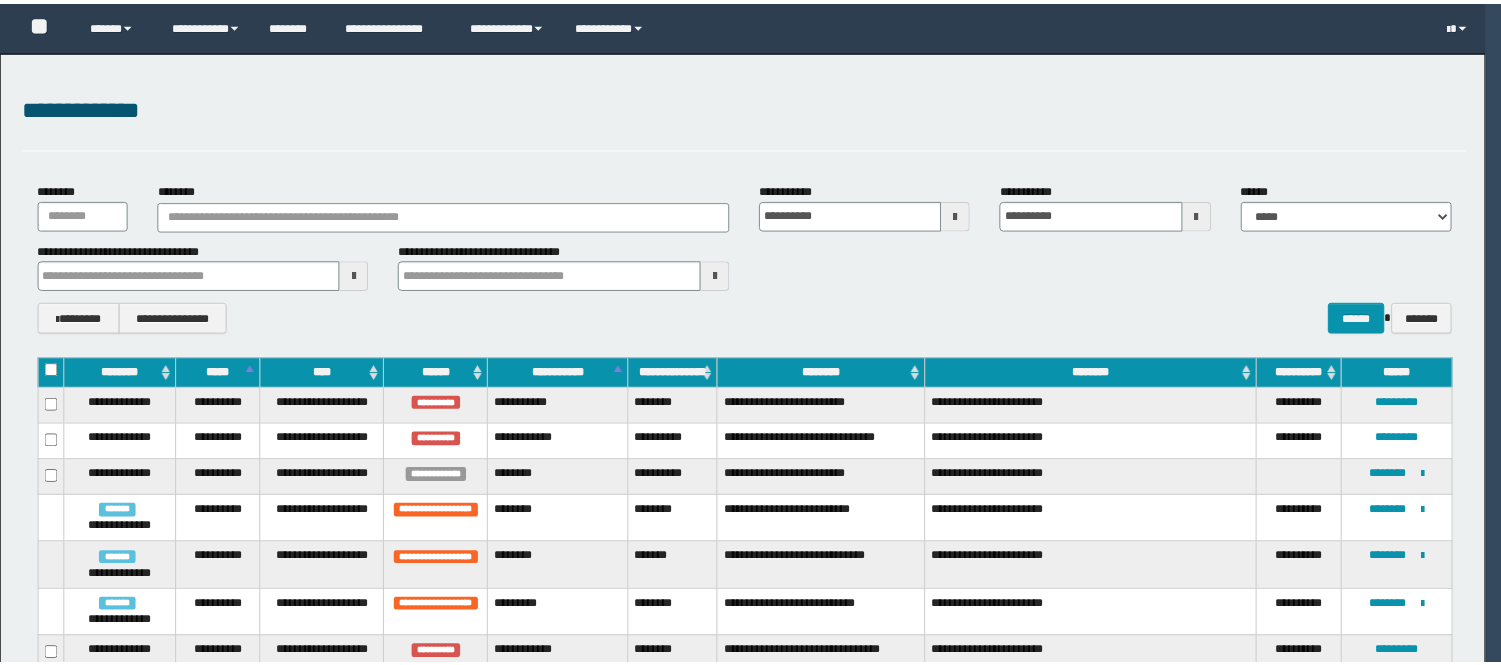 scroll, scrollTop: 0, scrollLeft: 0, axis: both 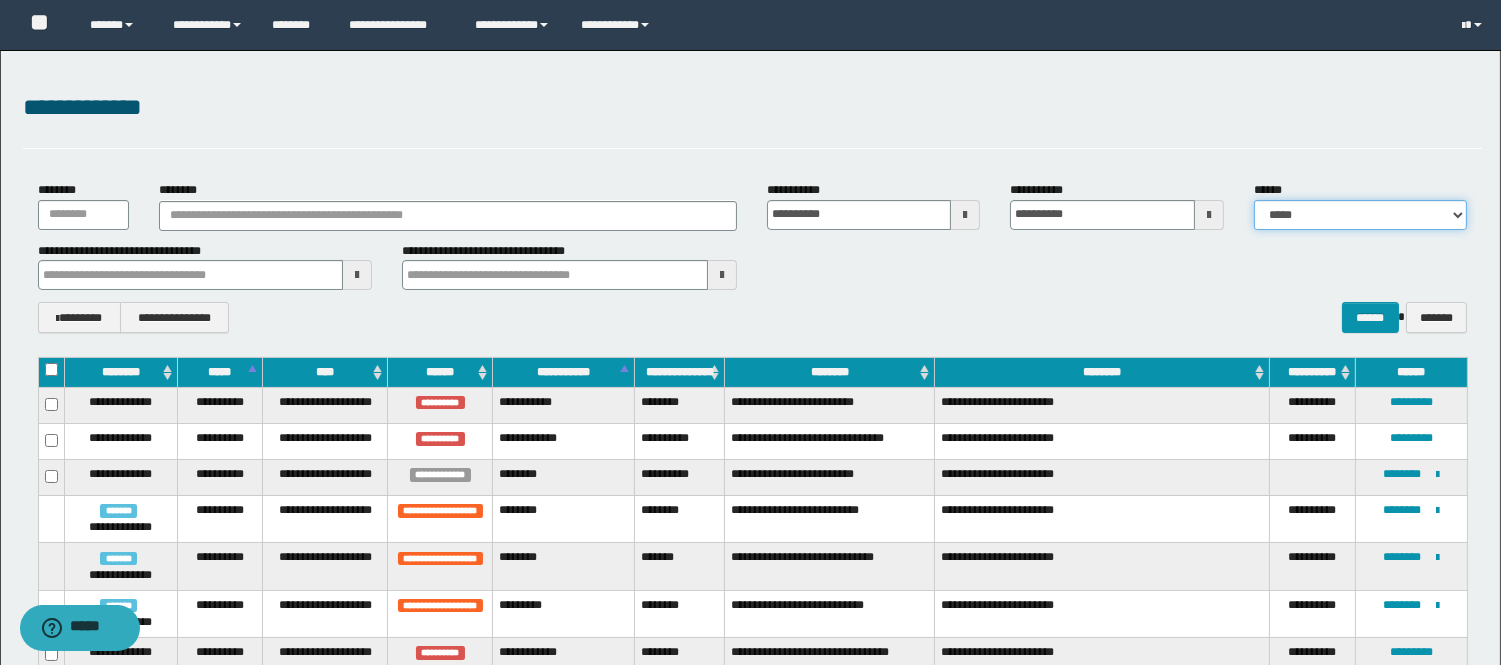 click on "**********" at bounding box center [1360, 215] 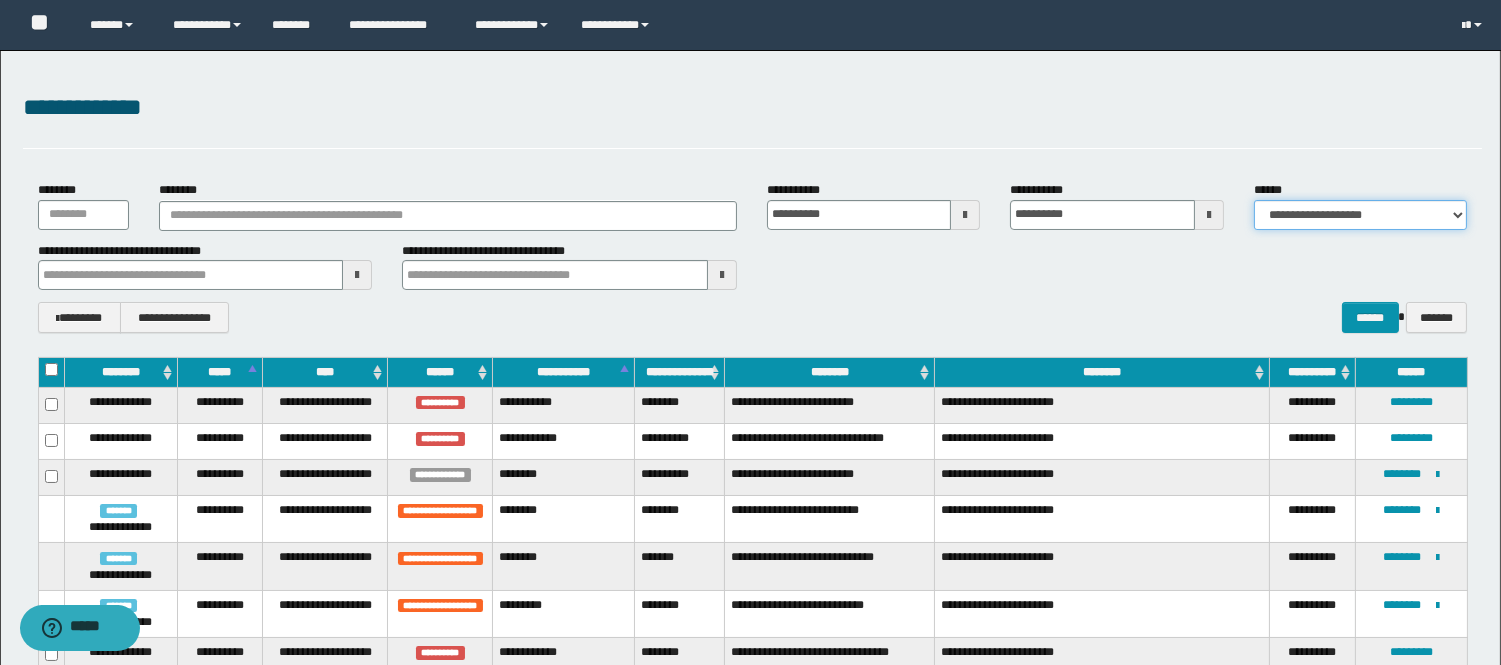 click on "**********" at bounding box center [1360, 215] 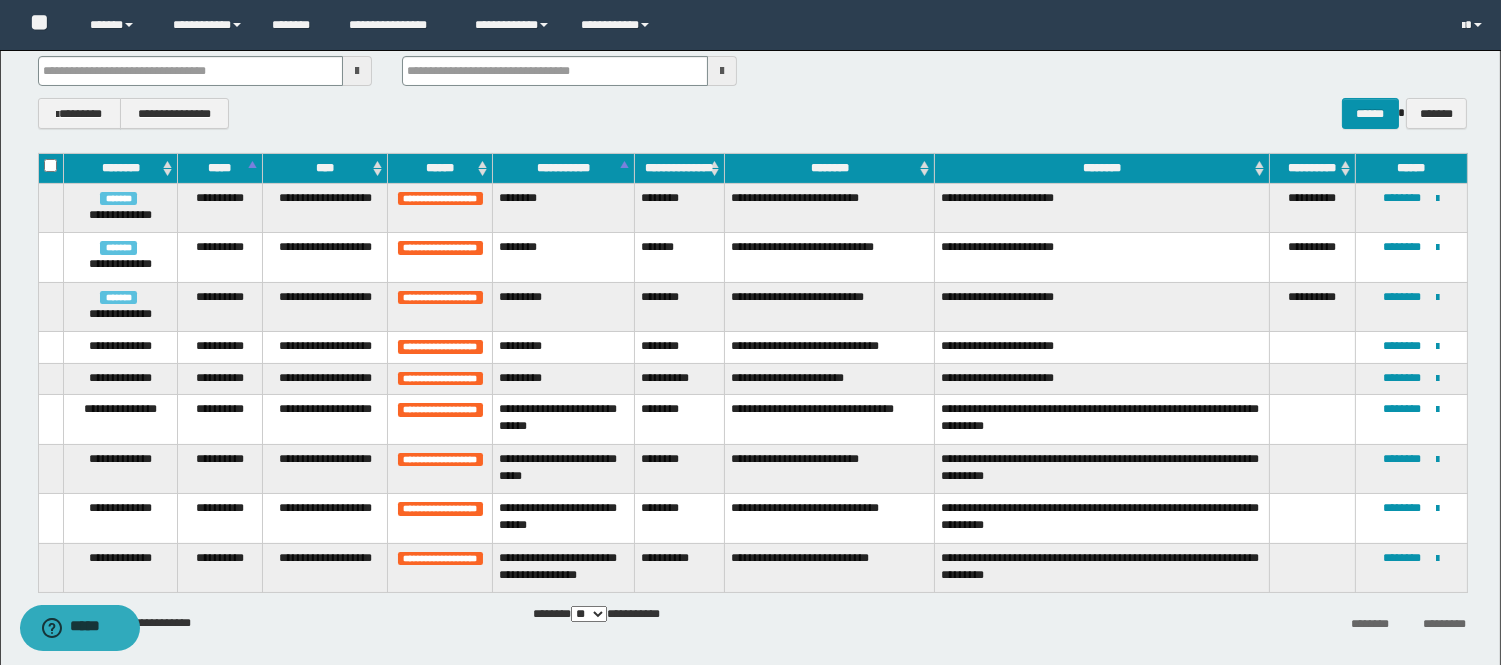 scroll, scrollTop: 66, scrollLeft: 0, axis: vertical 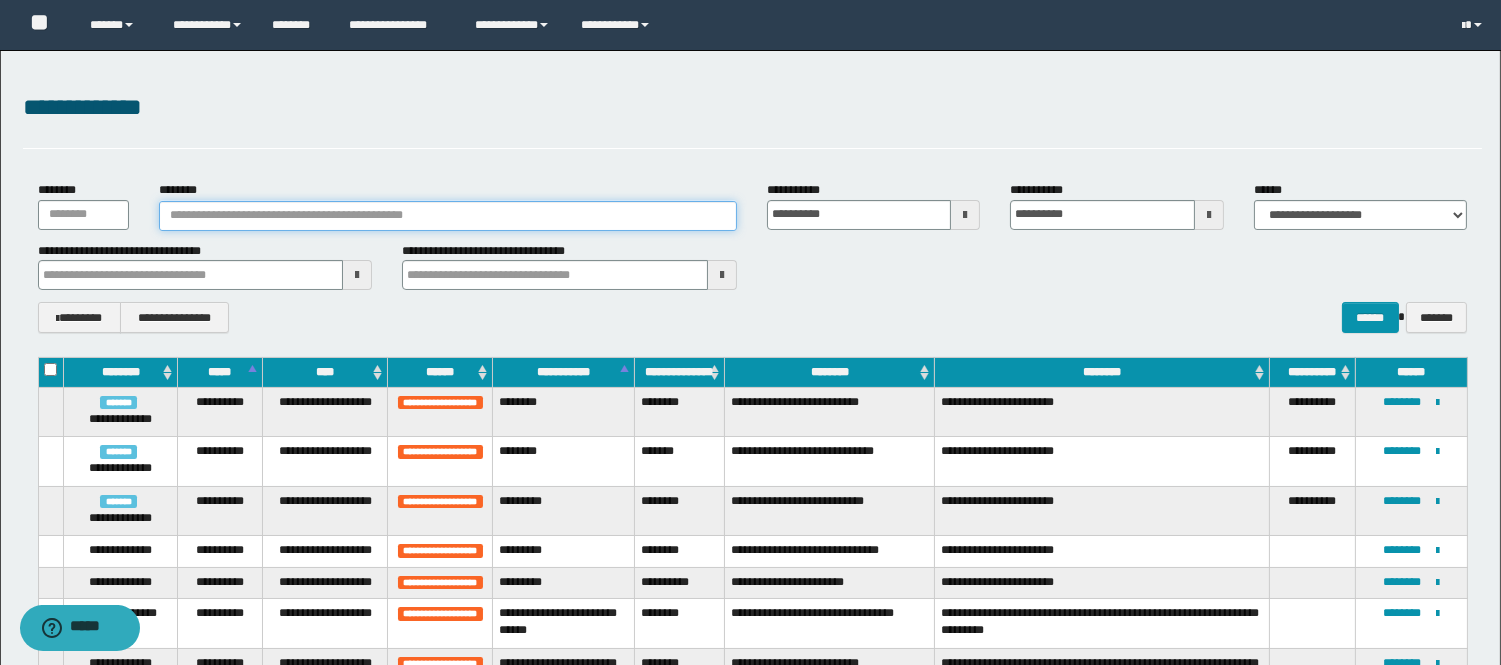 drag, startPoint x: 392, startPoint y: 211, endPoint x: 356, endPoint y: 220, distance: 37.107952 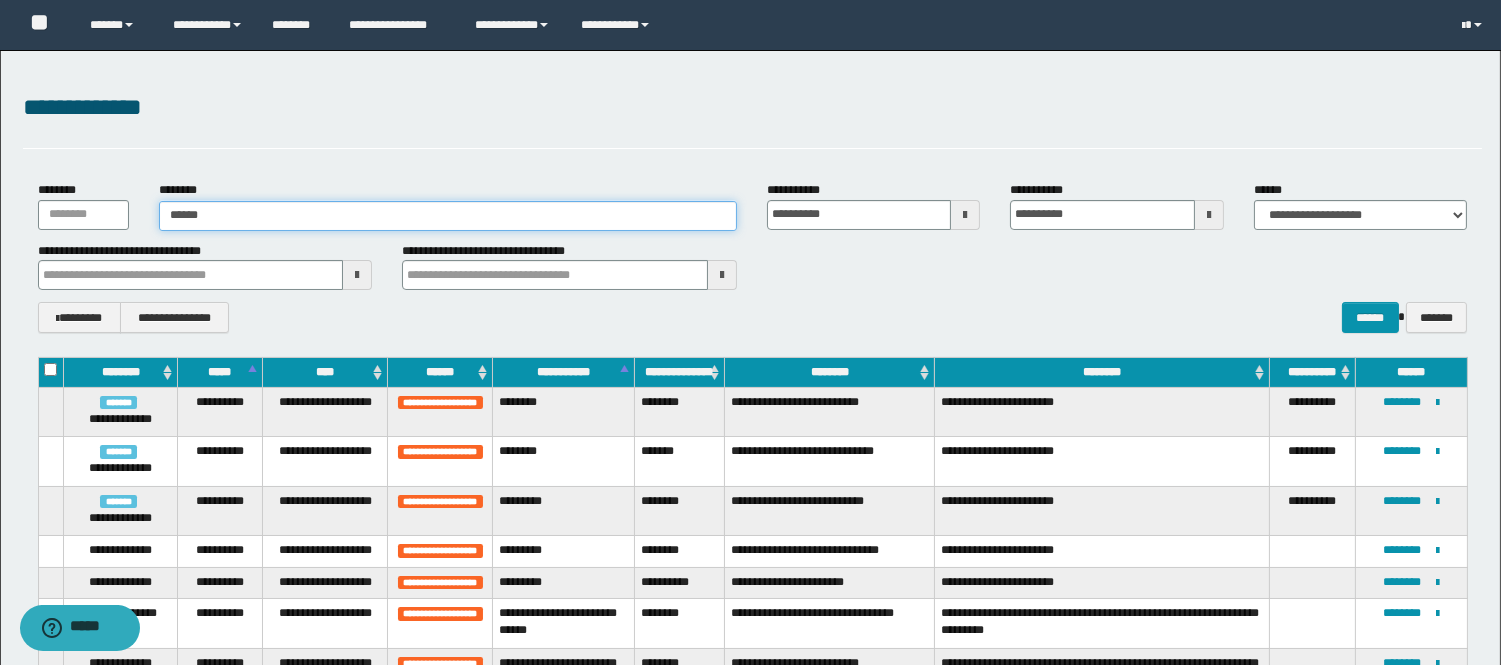 type on "*******" 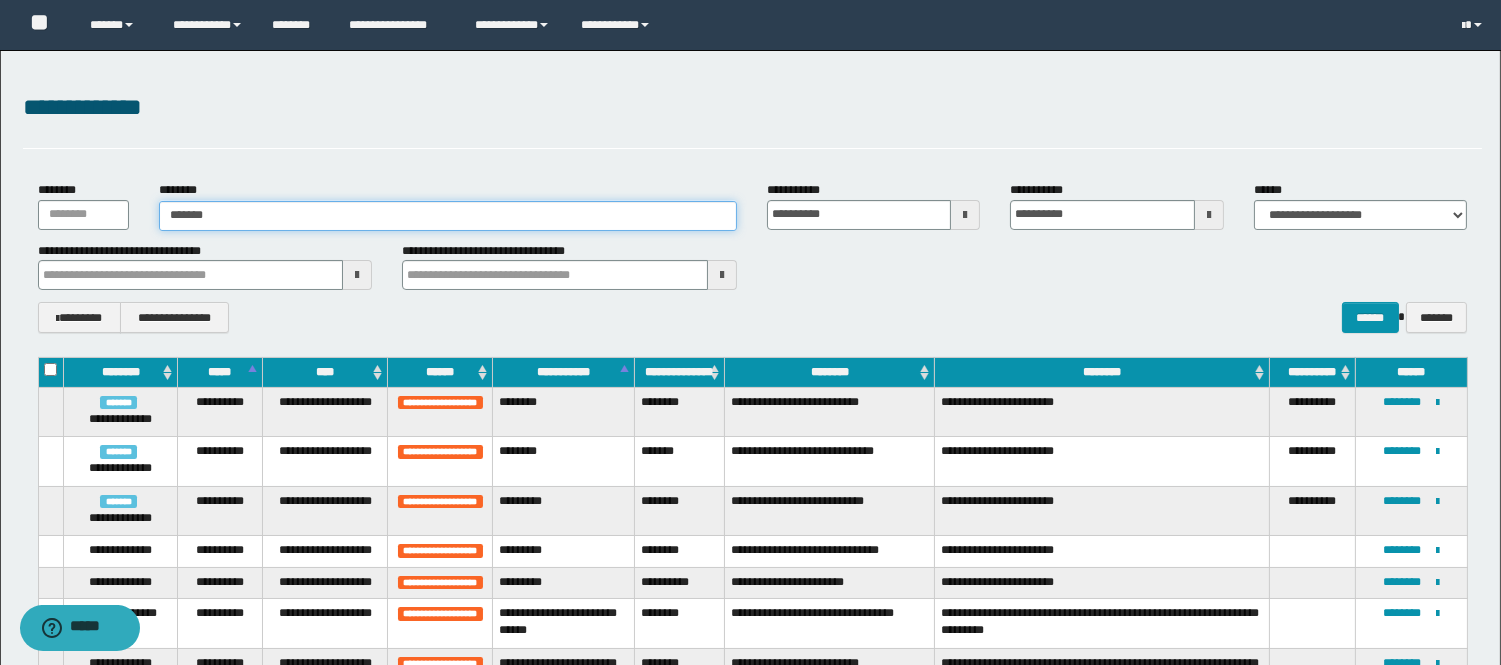 type on "*******" 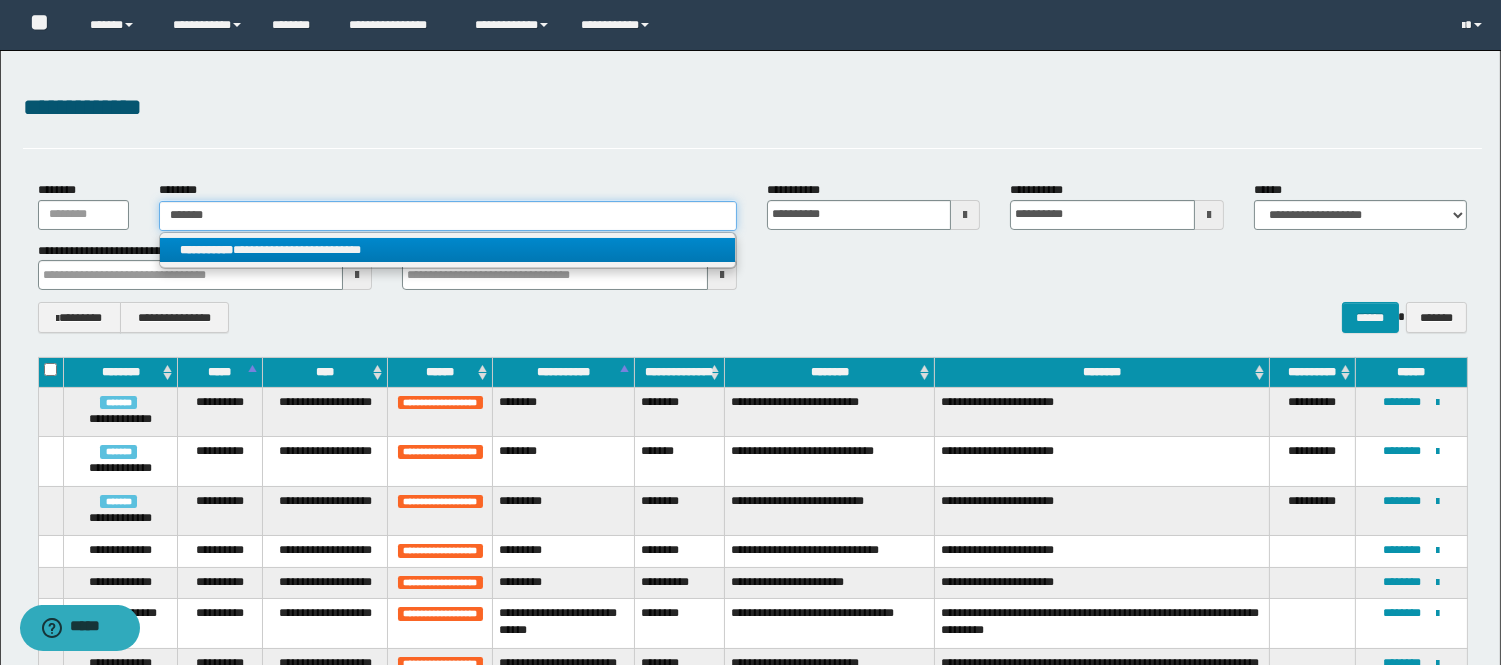 type on "*******" 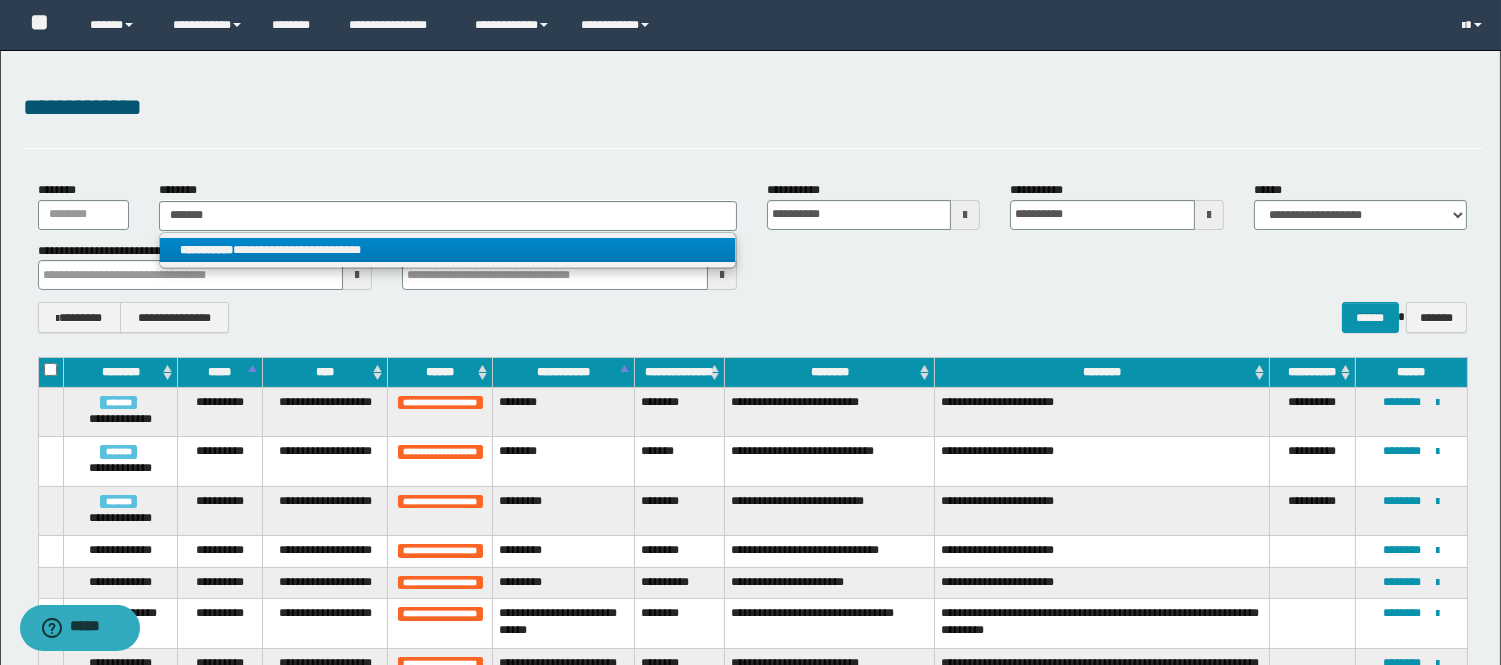 click on "**********" at bounding box center (448, 250) 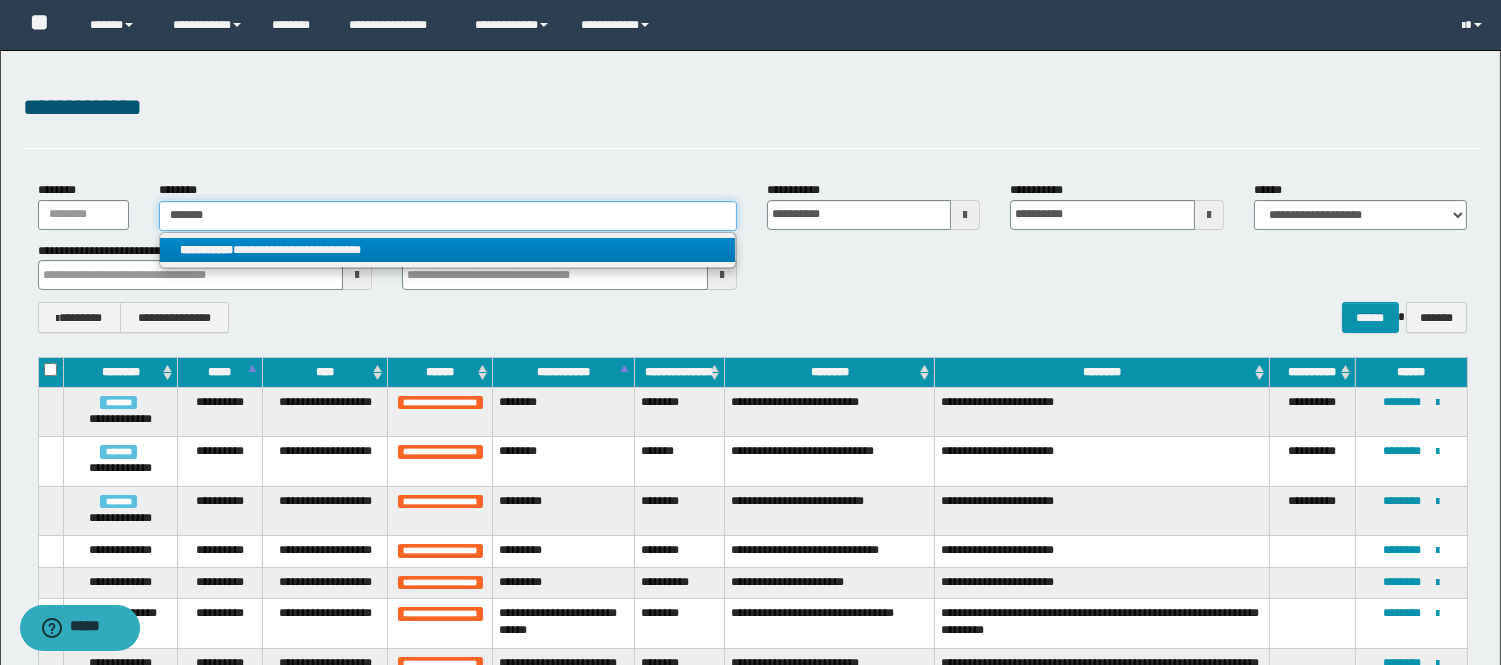 type 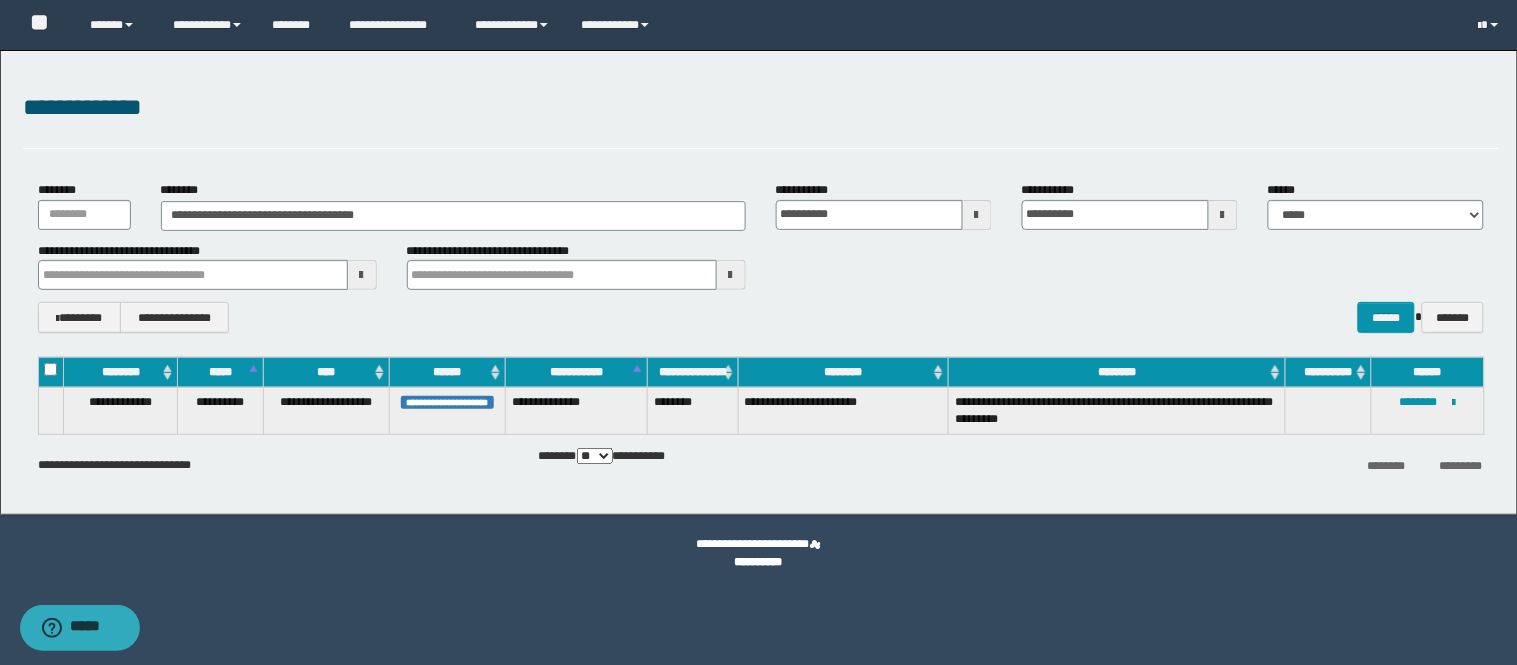 click on "**********" at bounding box center [1427, 411] 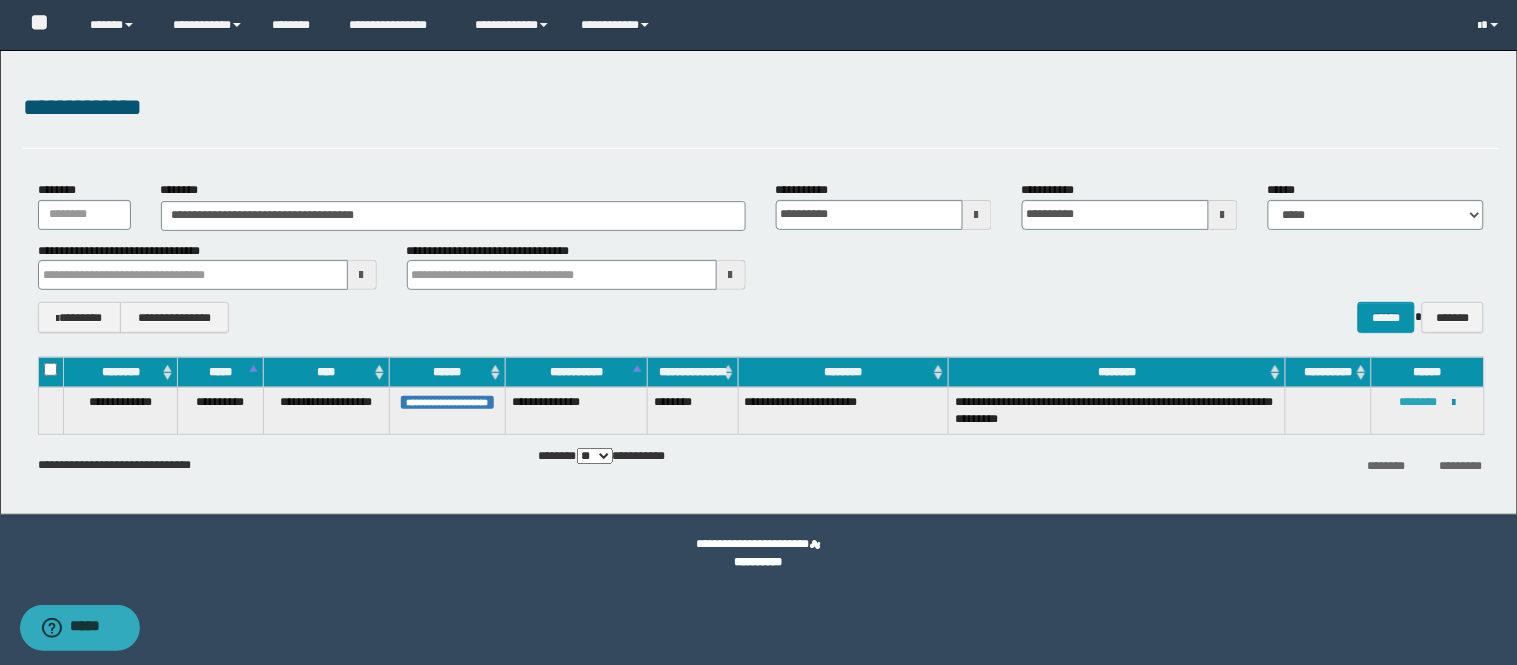 click on "********" at bounding box center (1419, 402) 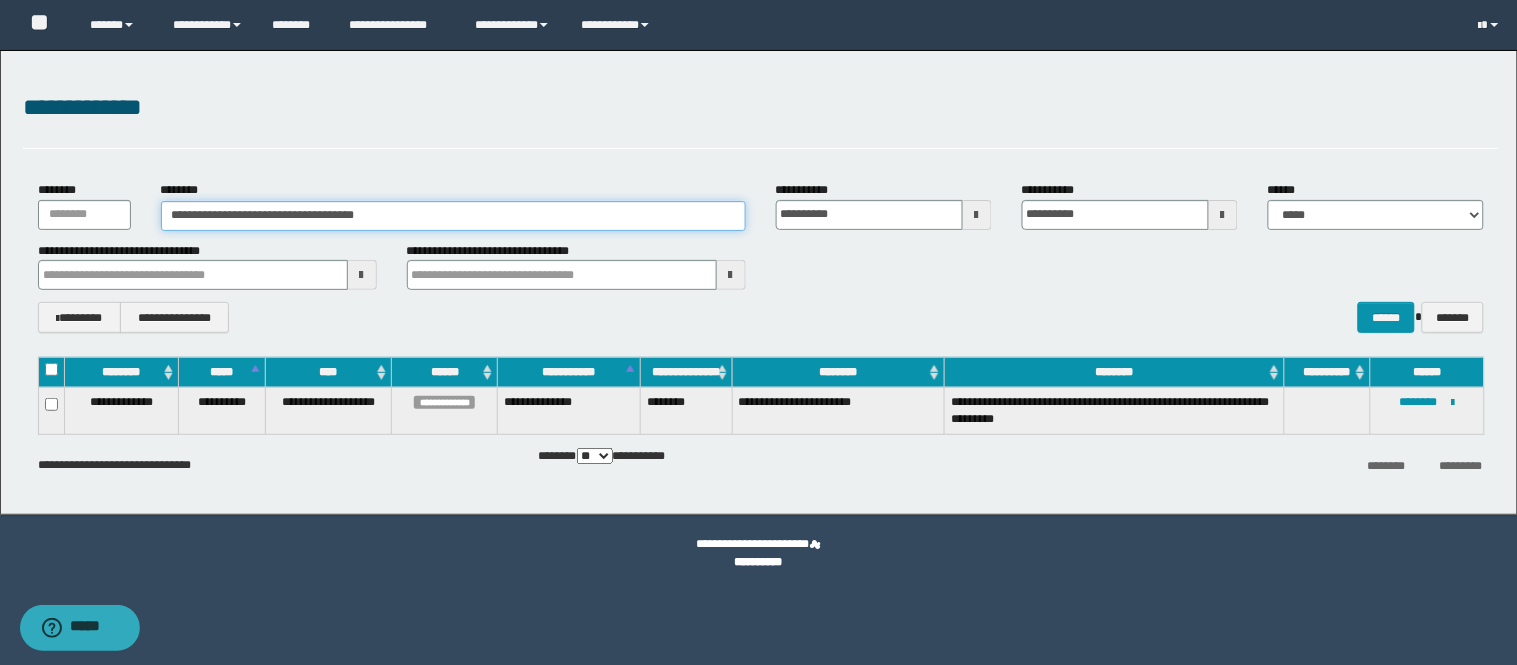 drag, startPoint x: 396, startPoint y: 217, endPoint x: 15, endPoint y: 228, distance: 381.15875 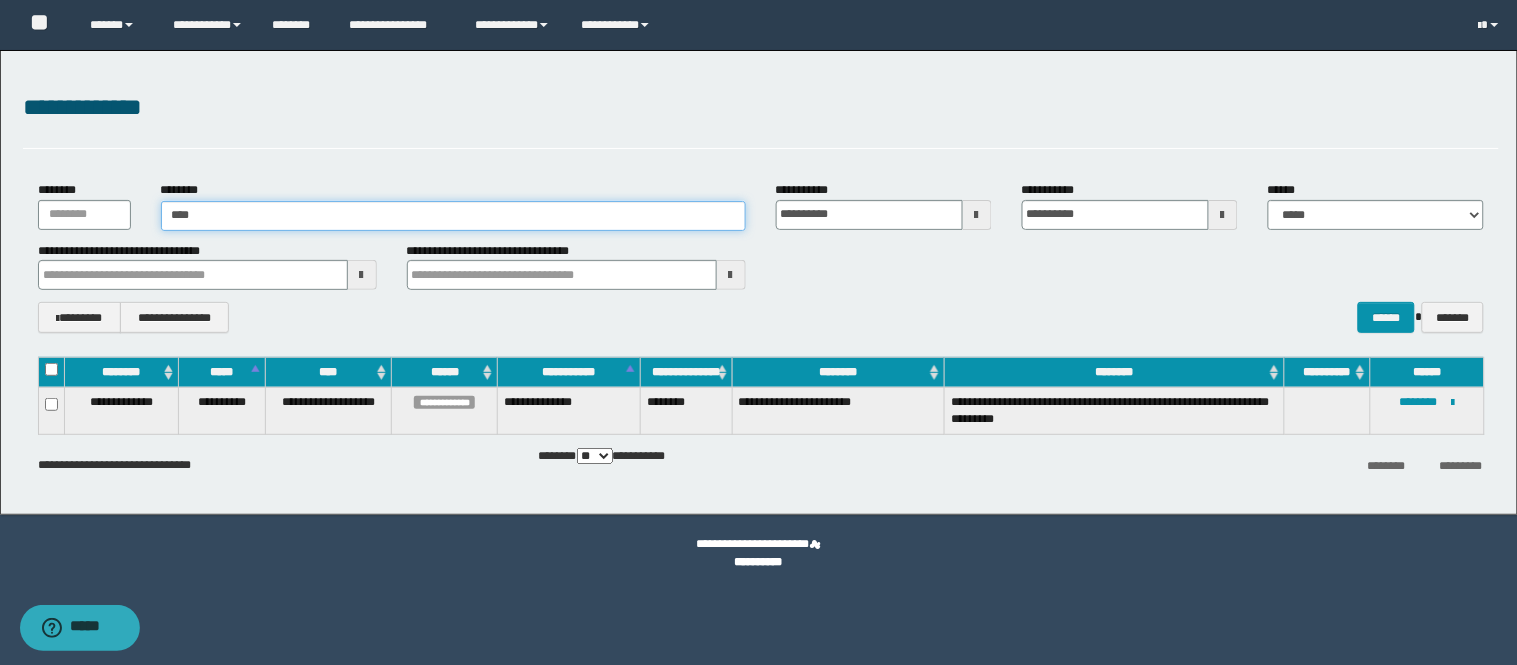 type on "*****" 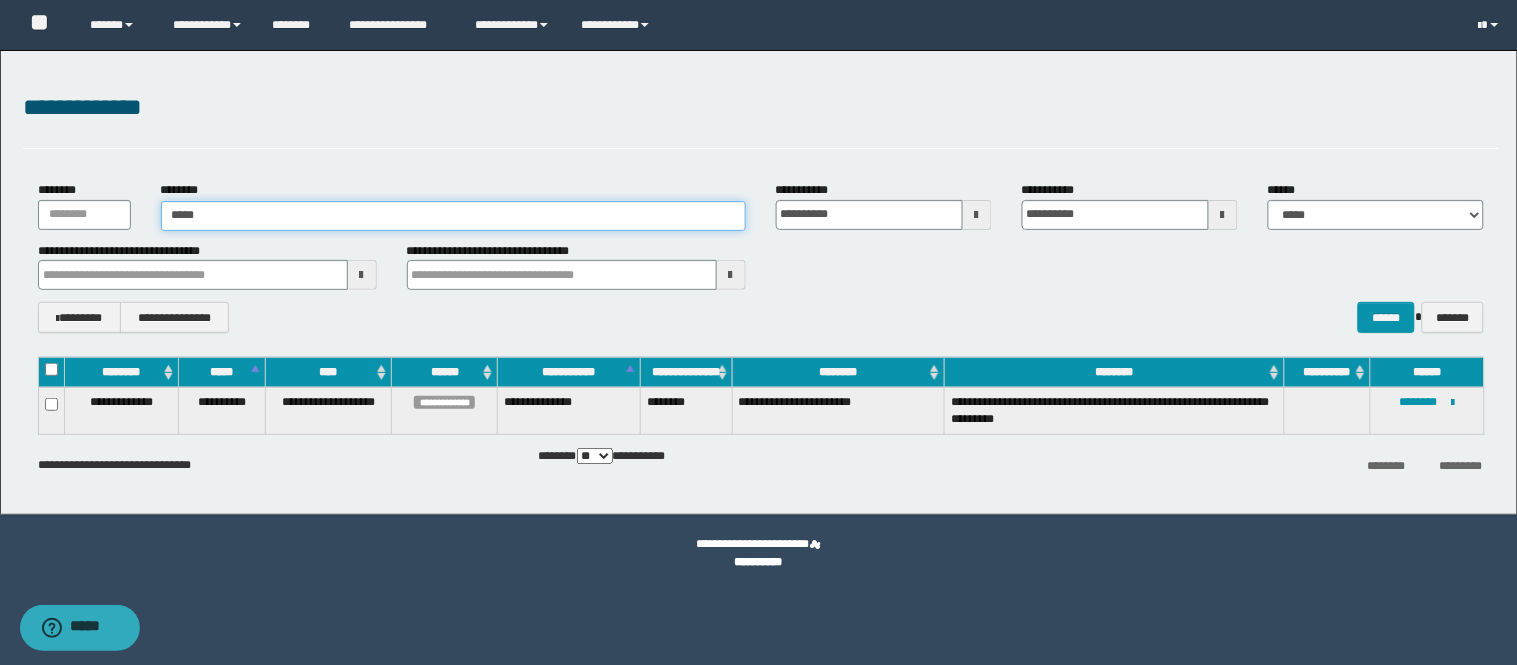 type on "*****" 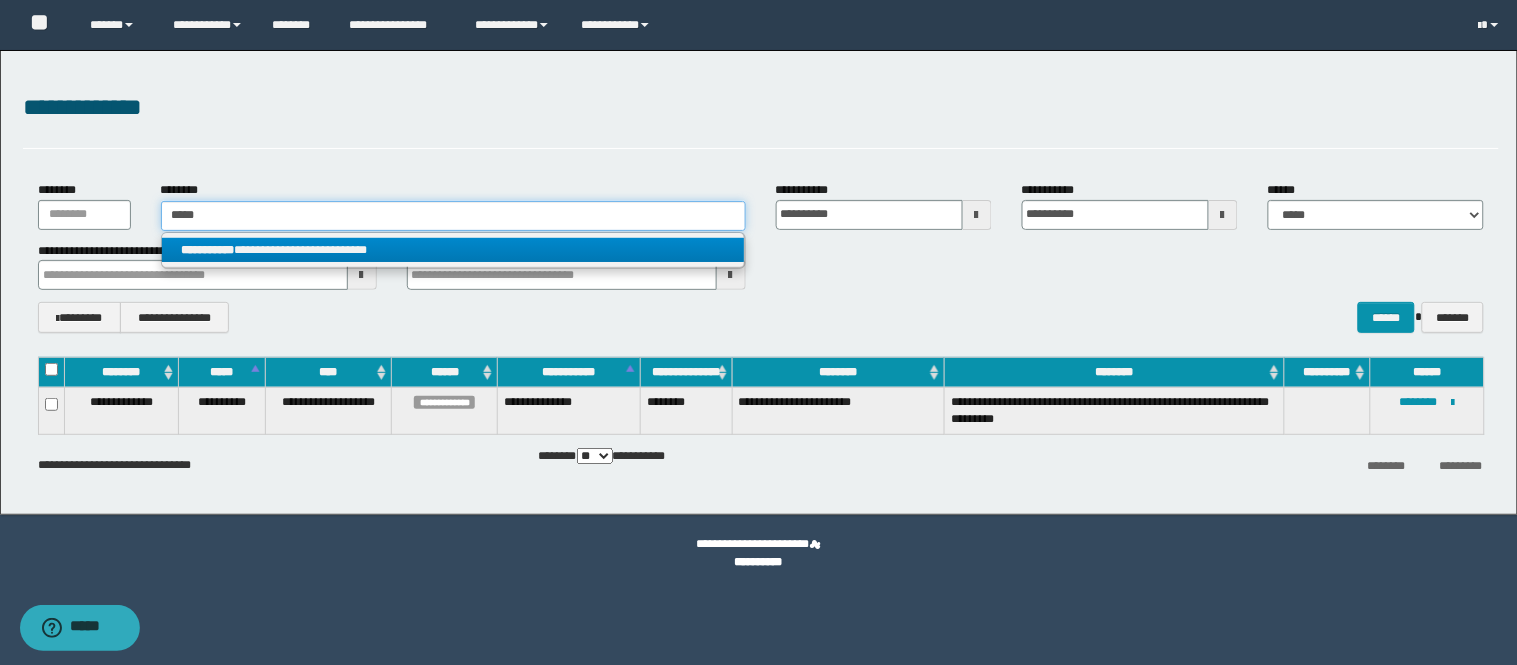 type on "*****" 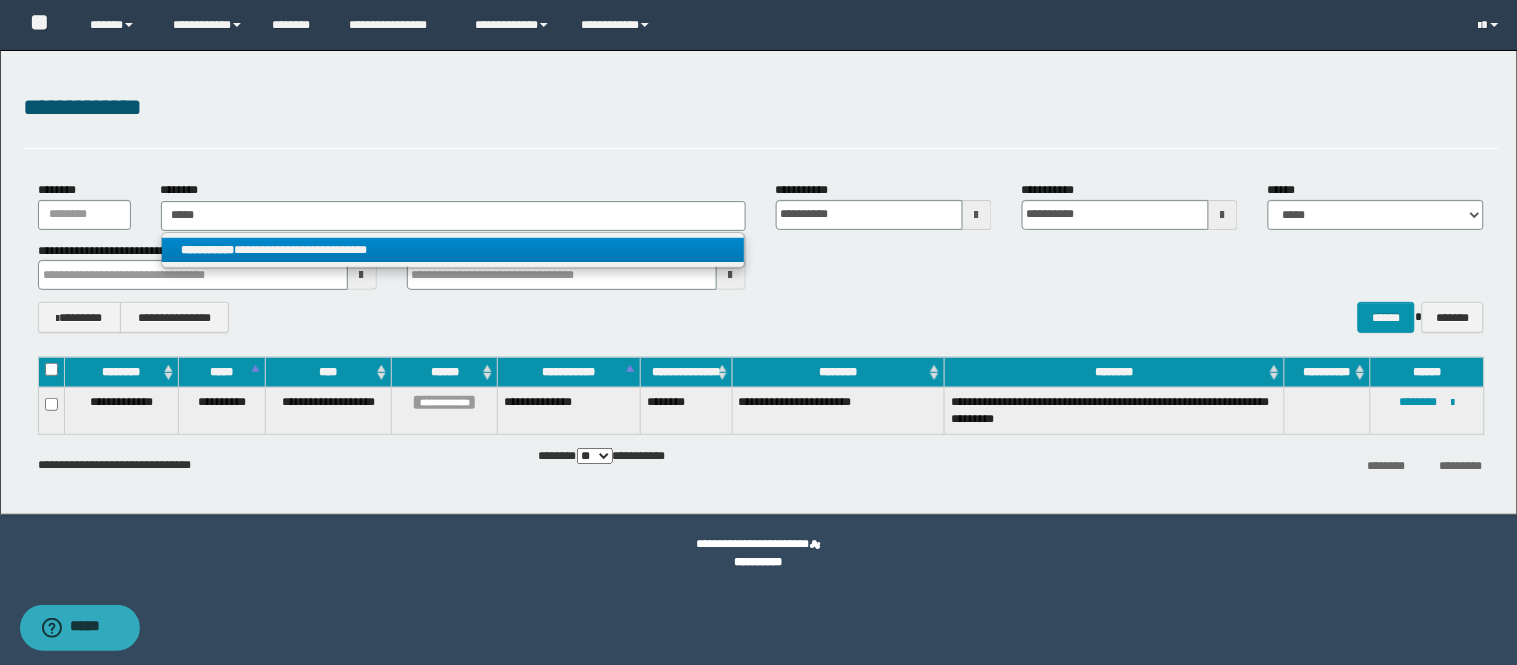 click on "**********" at bounding box center [453, 250] 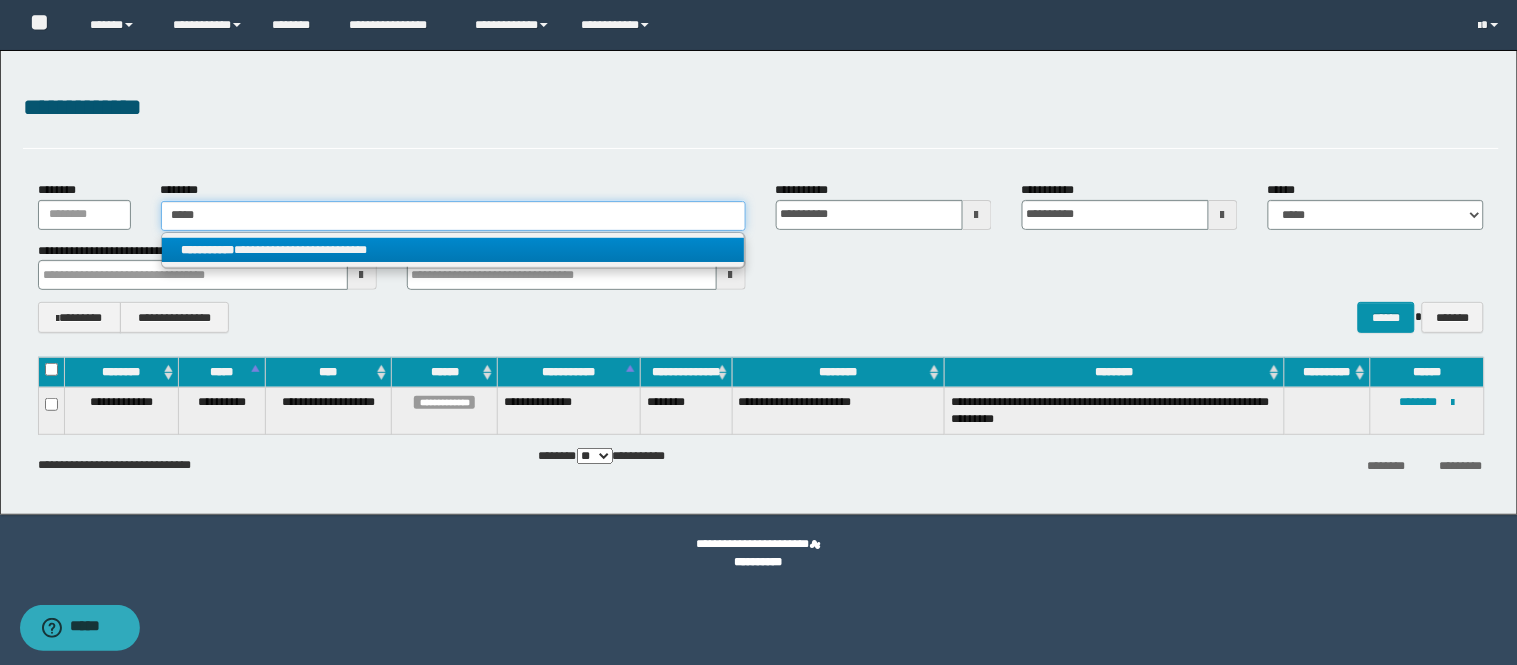 type 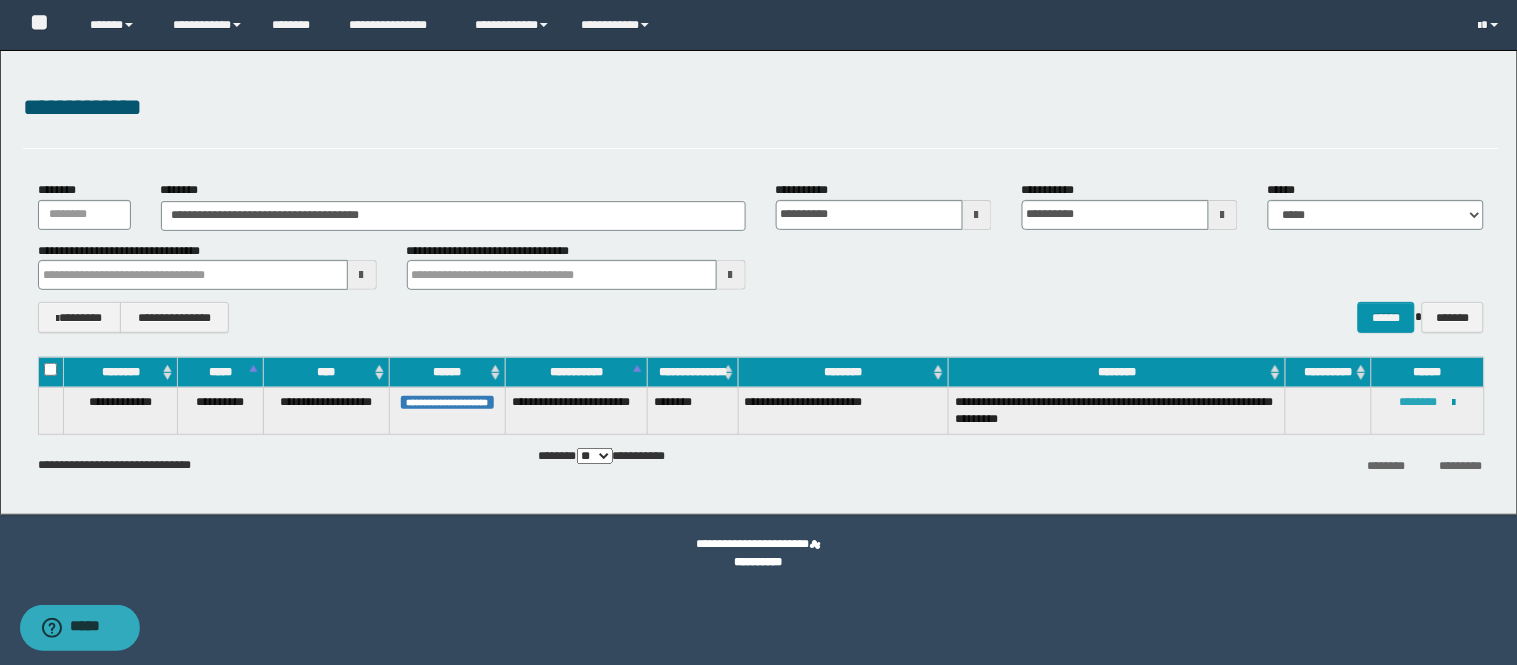 click on "********" at bounding box center (1419, 402) 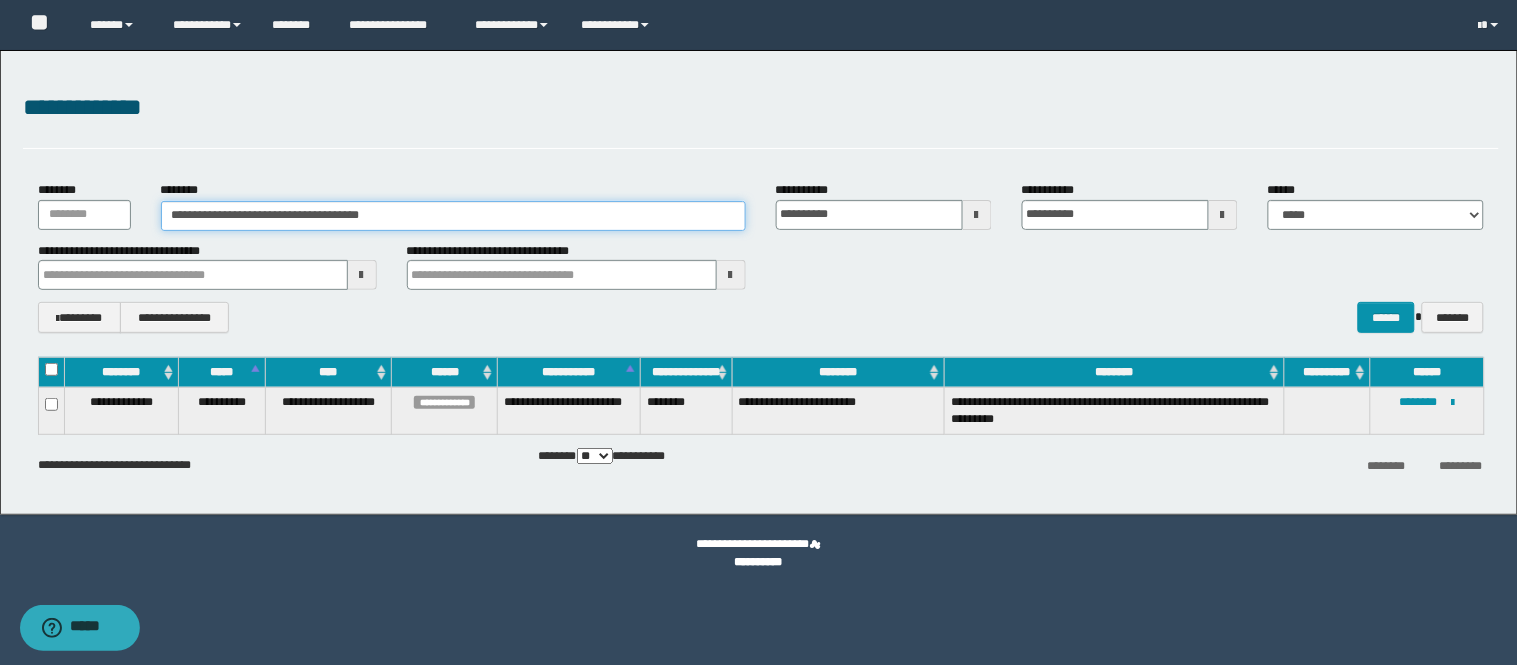 drag, startPoint x: 457, startPoint y: 214, endPoint x: 0, endPoint y: 207, distance: 457.05362 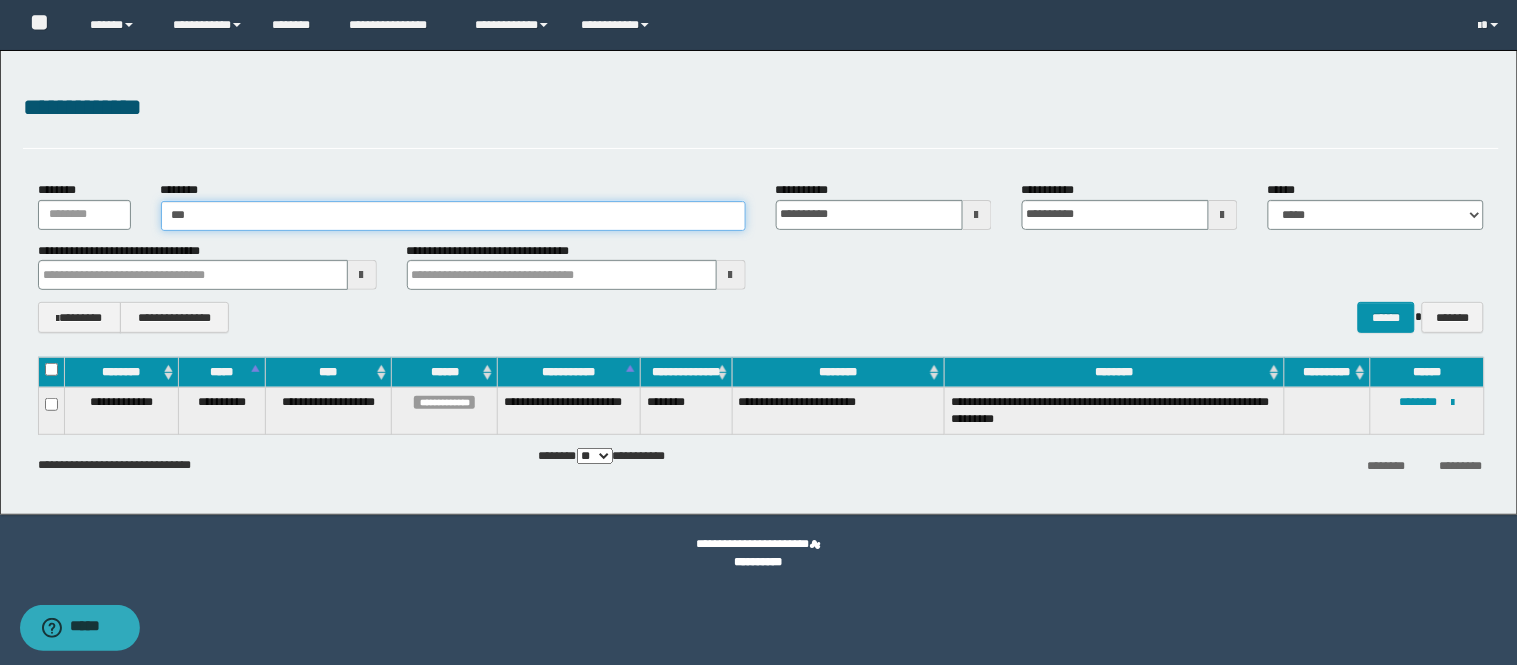 type on "****" 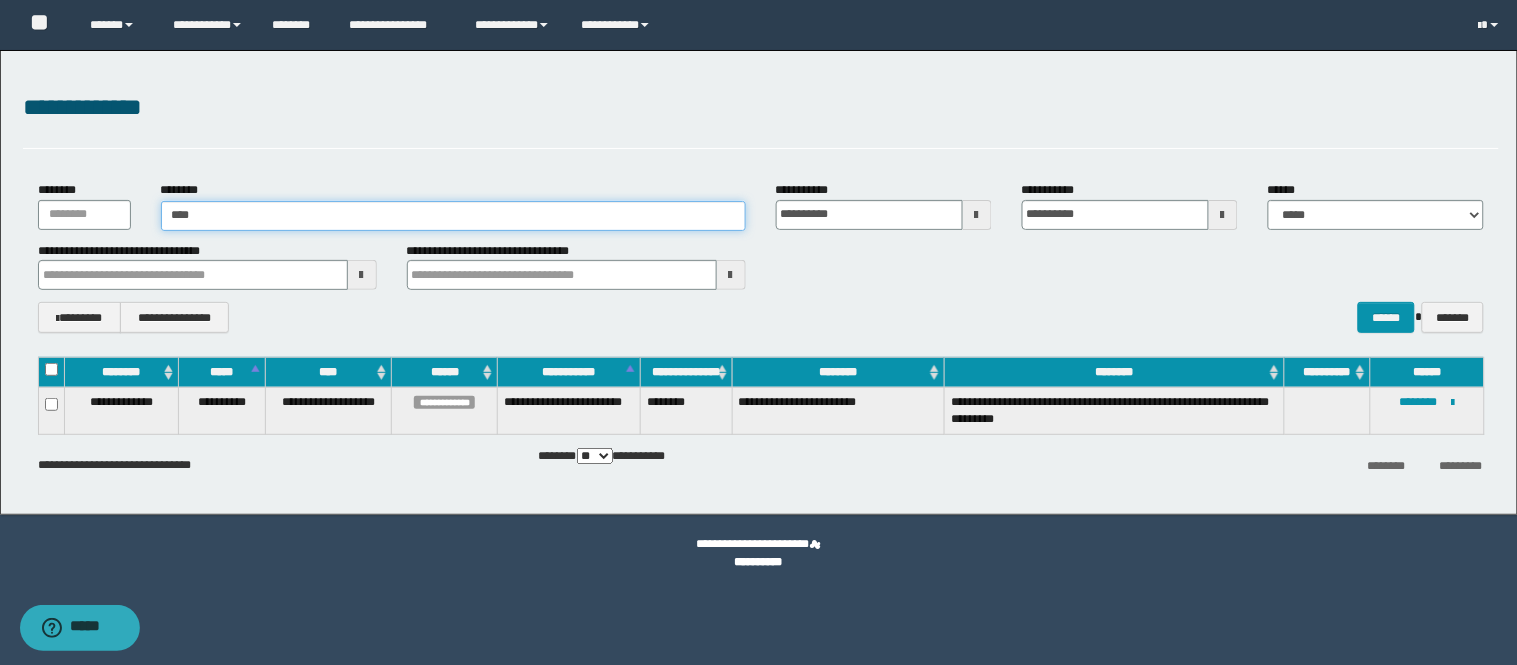 type on "****" 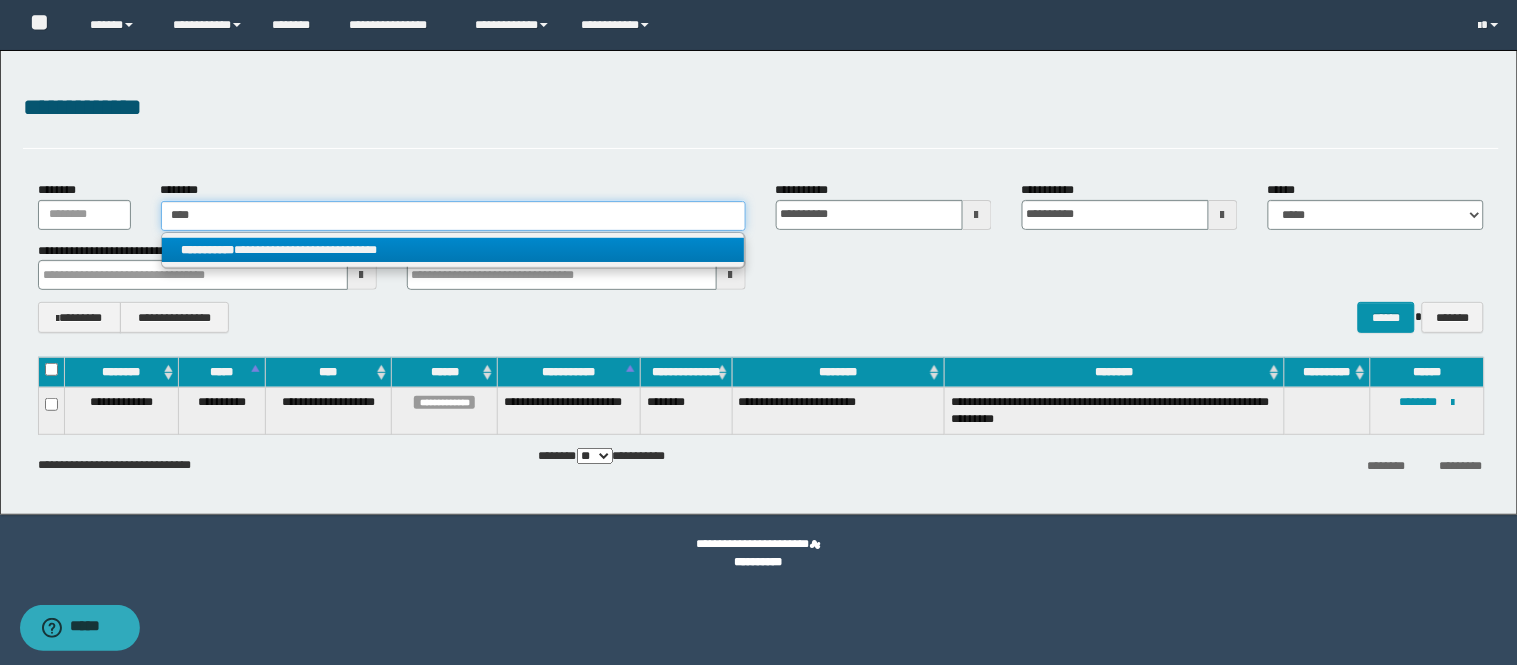 type on "****" 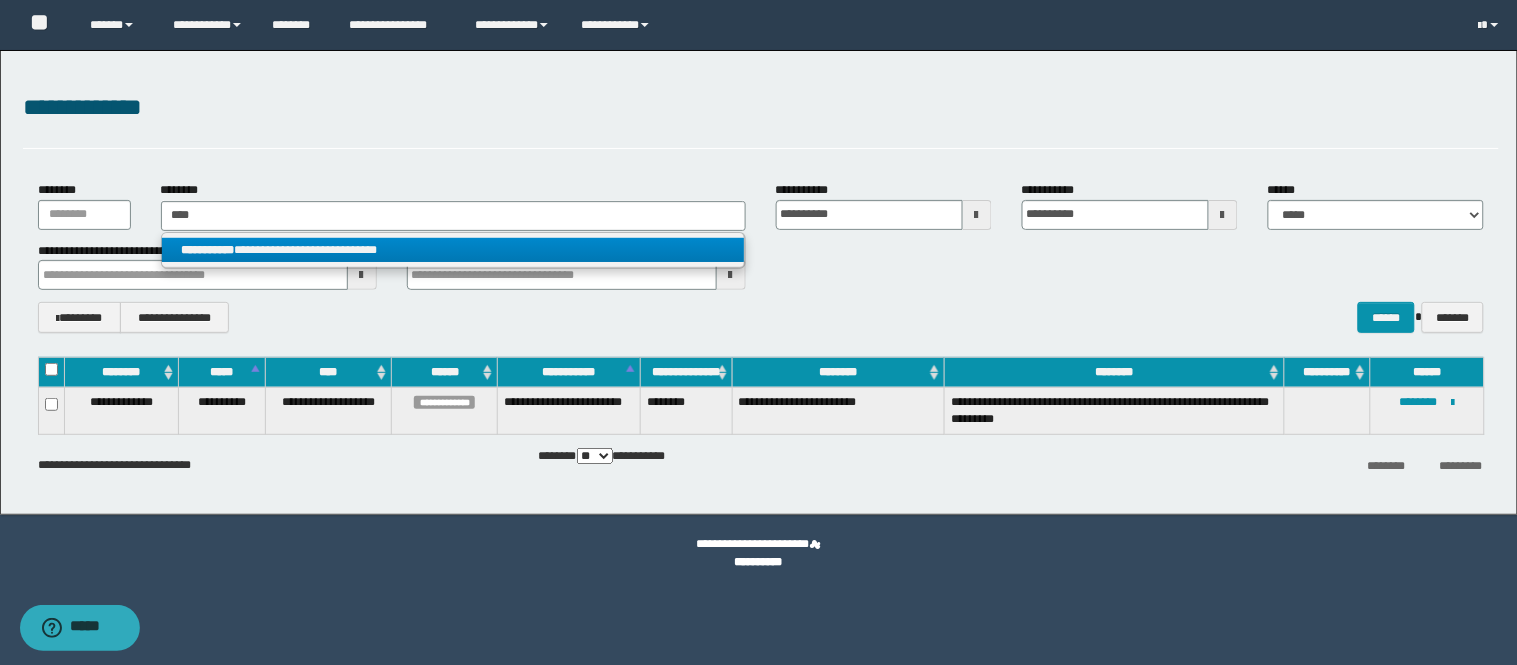 click on "**********" at bounding box center [453, 250] 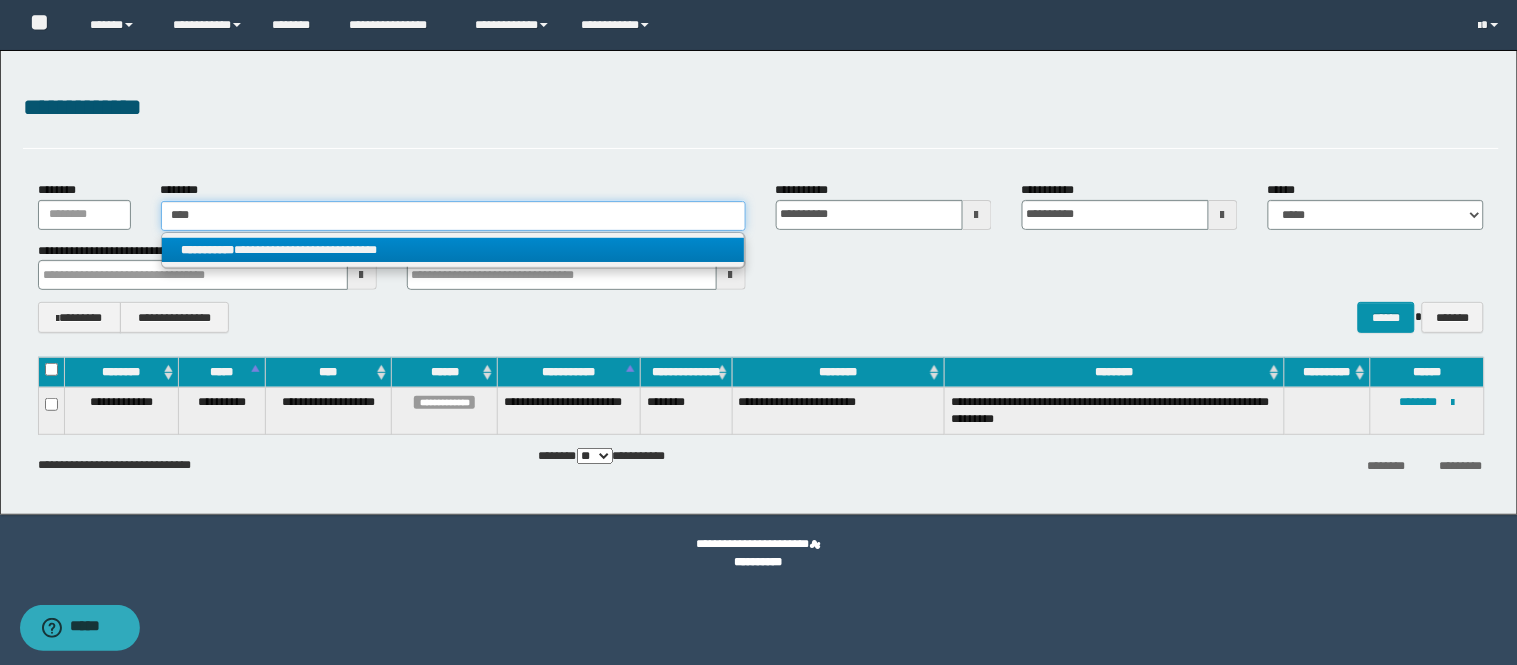 type 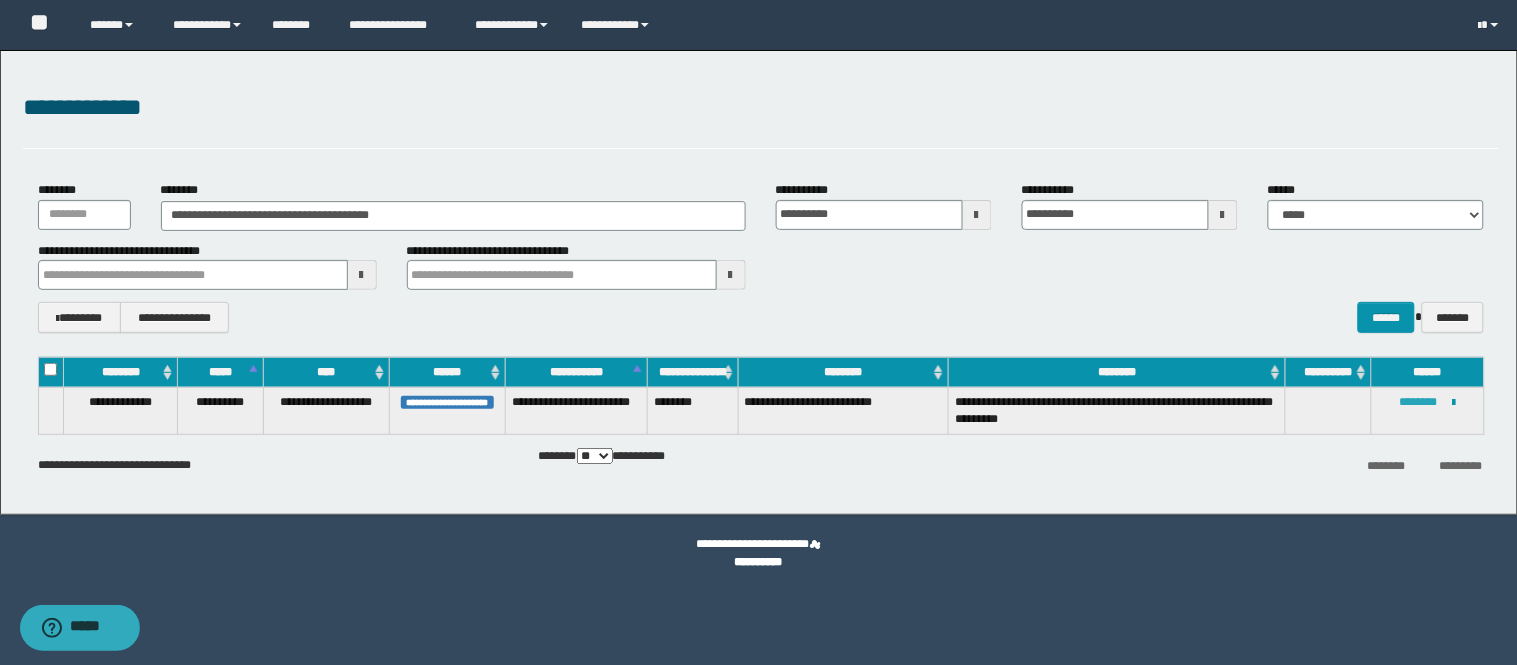 click on "********" at bounding box center [1419, 402] 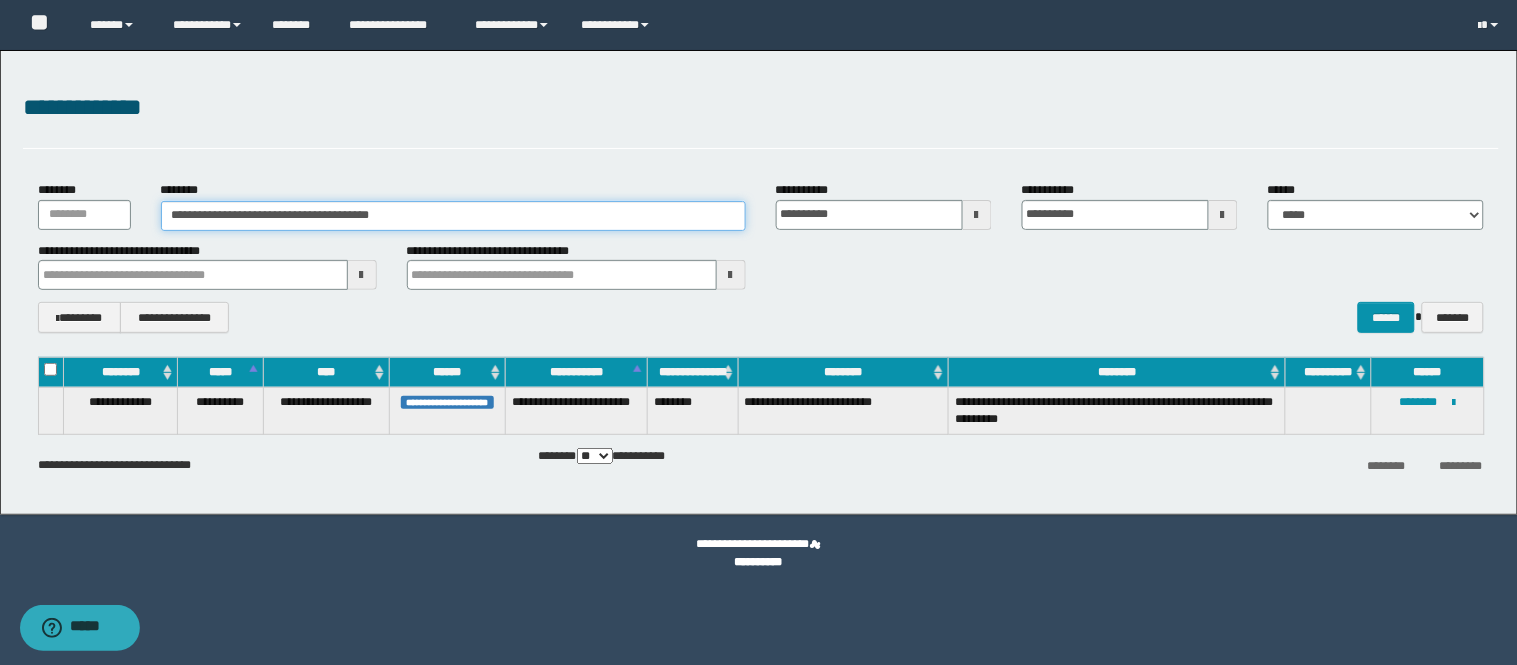 drag, startPoint x: 420, startPoint y: 224, endPoint x: 0, endPoint y: 223, distance: 420.0012 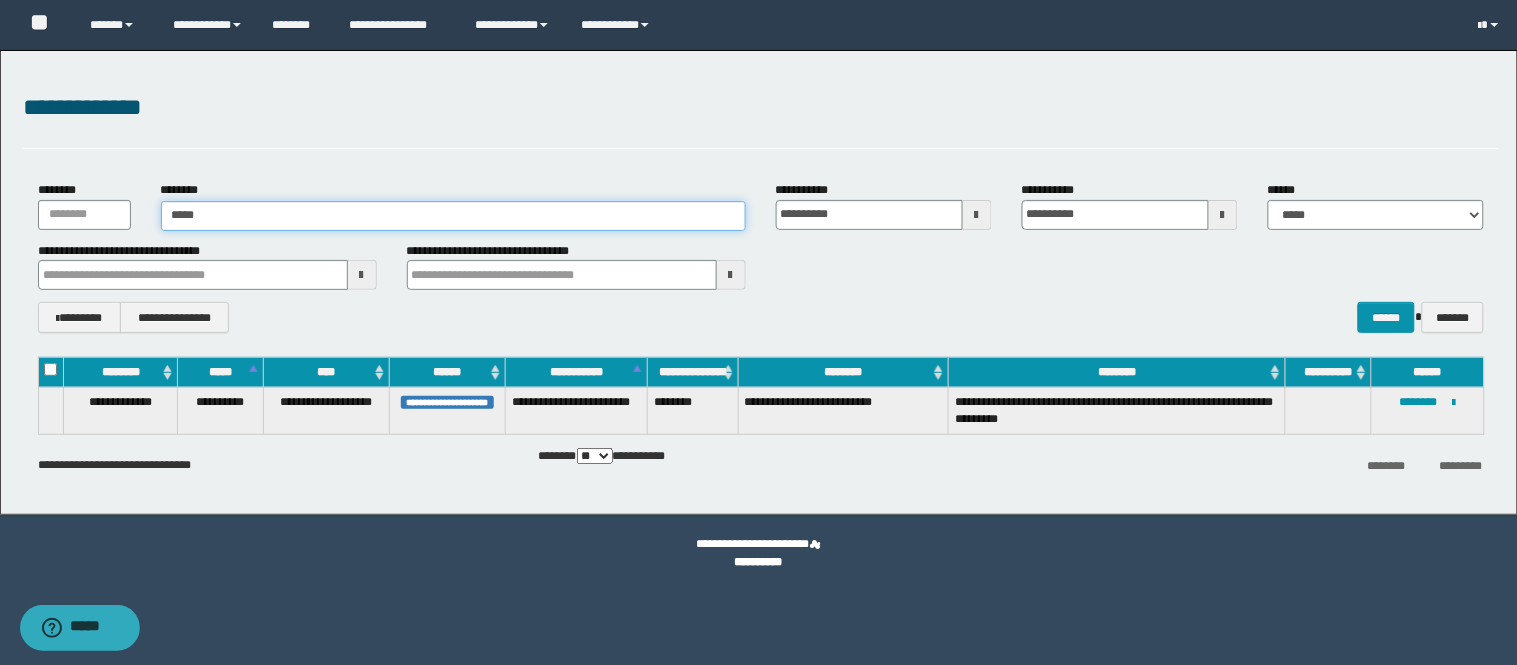 type on "******" 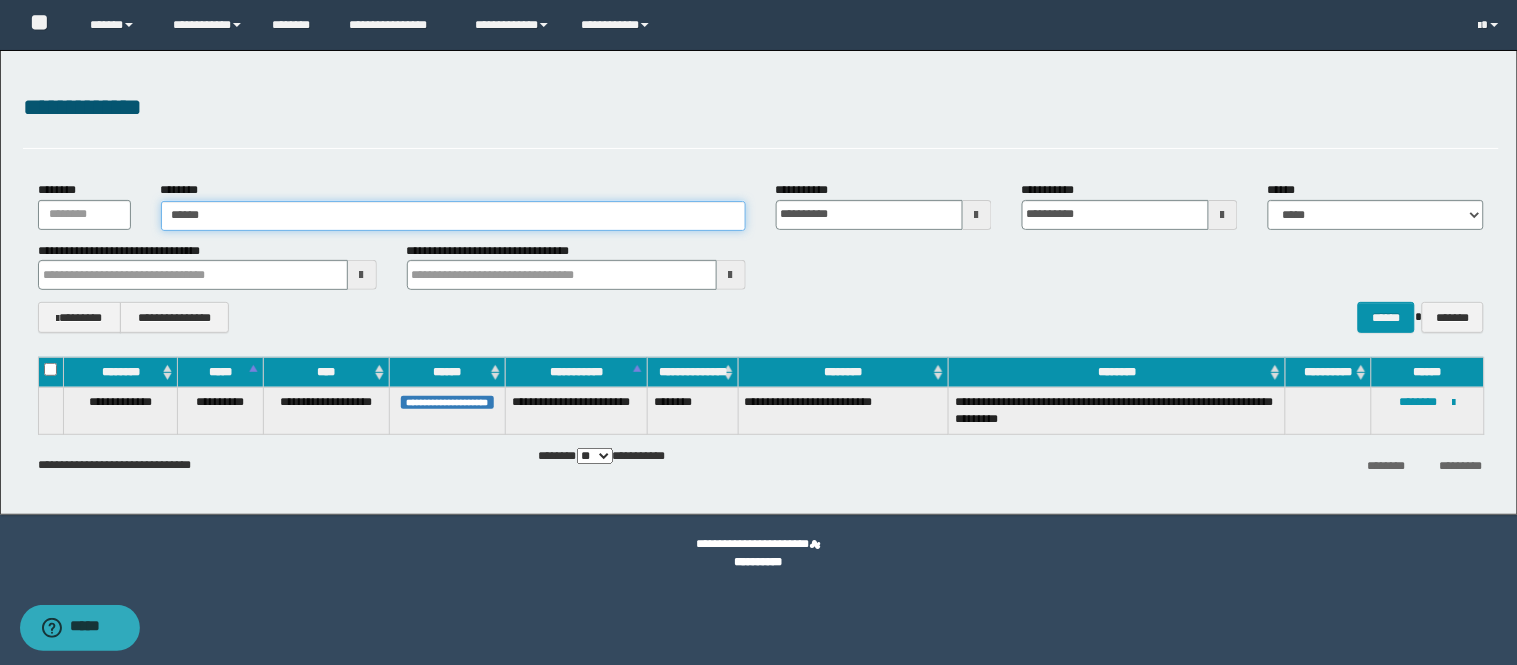 type on "******" 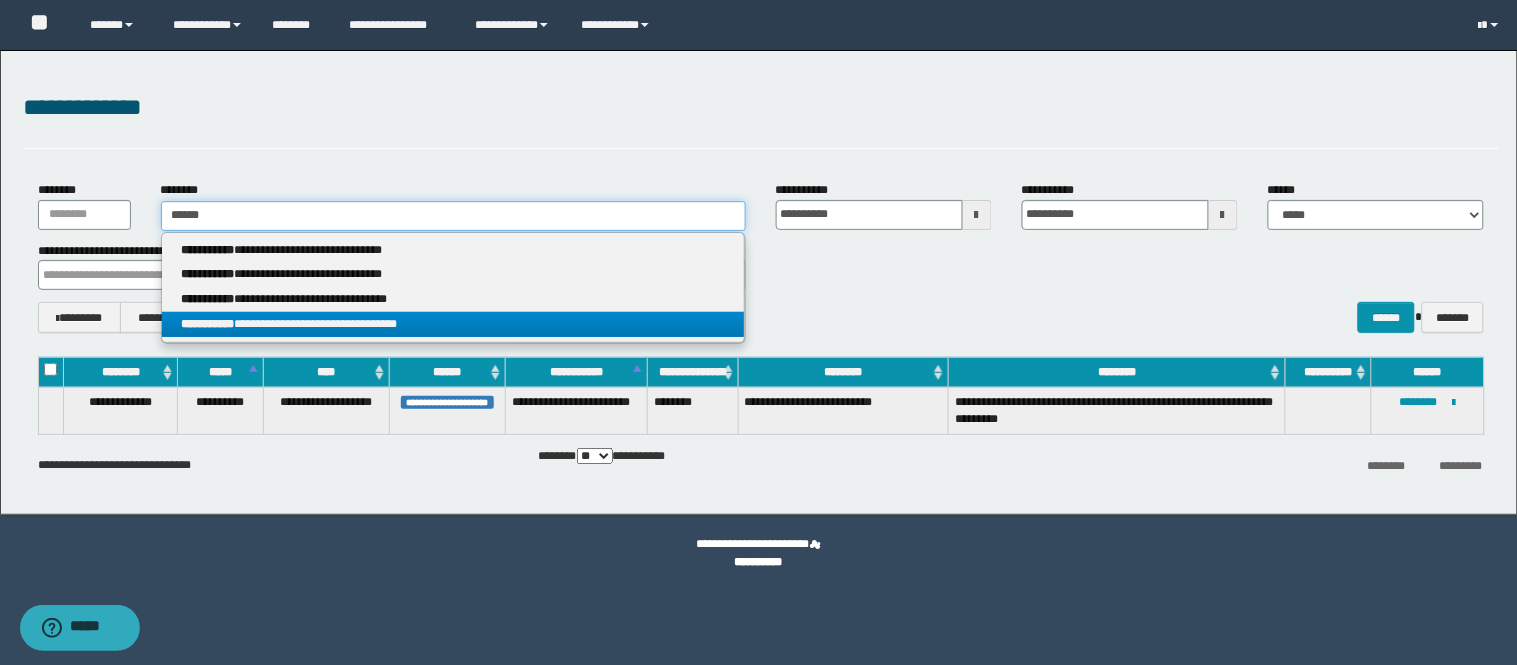type on "******" 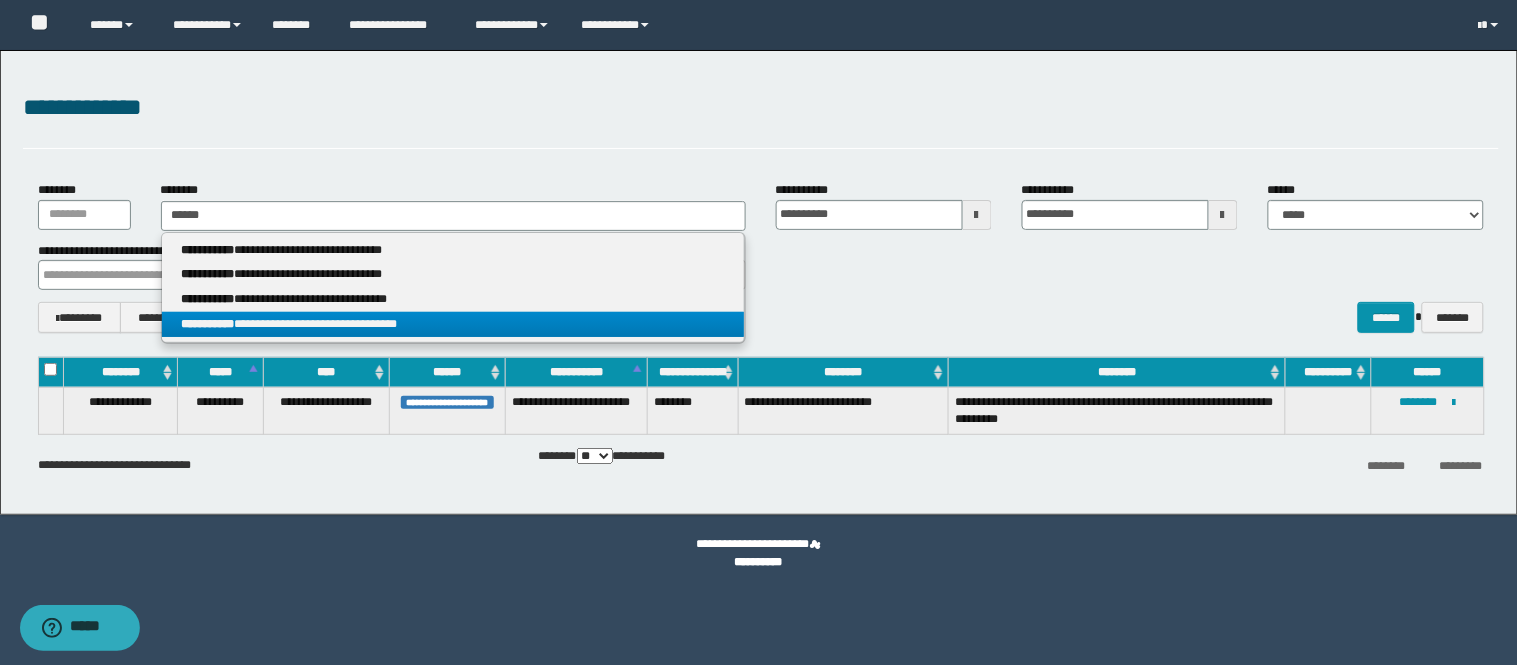 click on "**********" at bounding box center (453, 324) 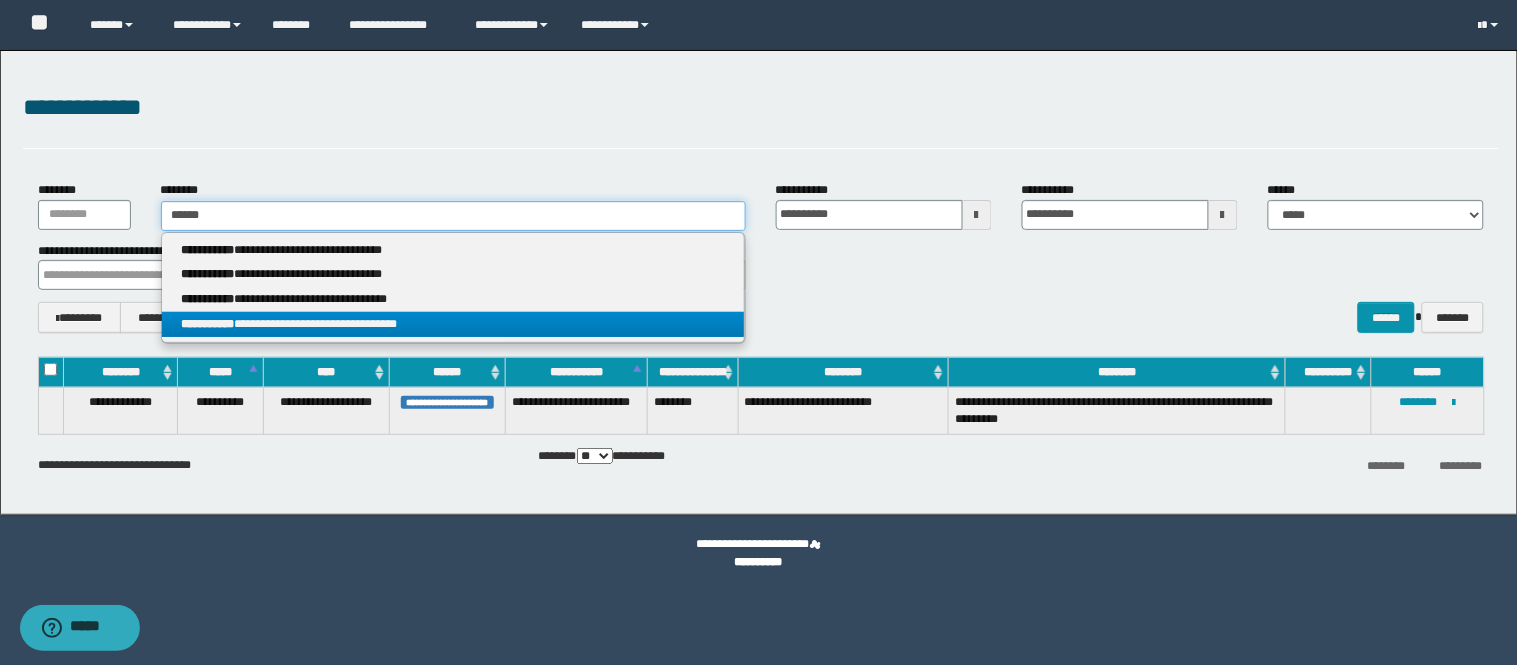 type 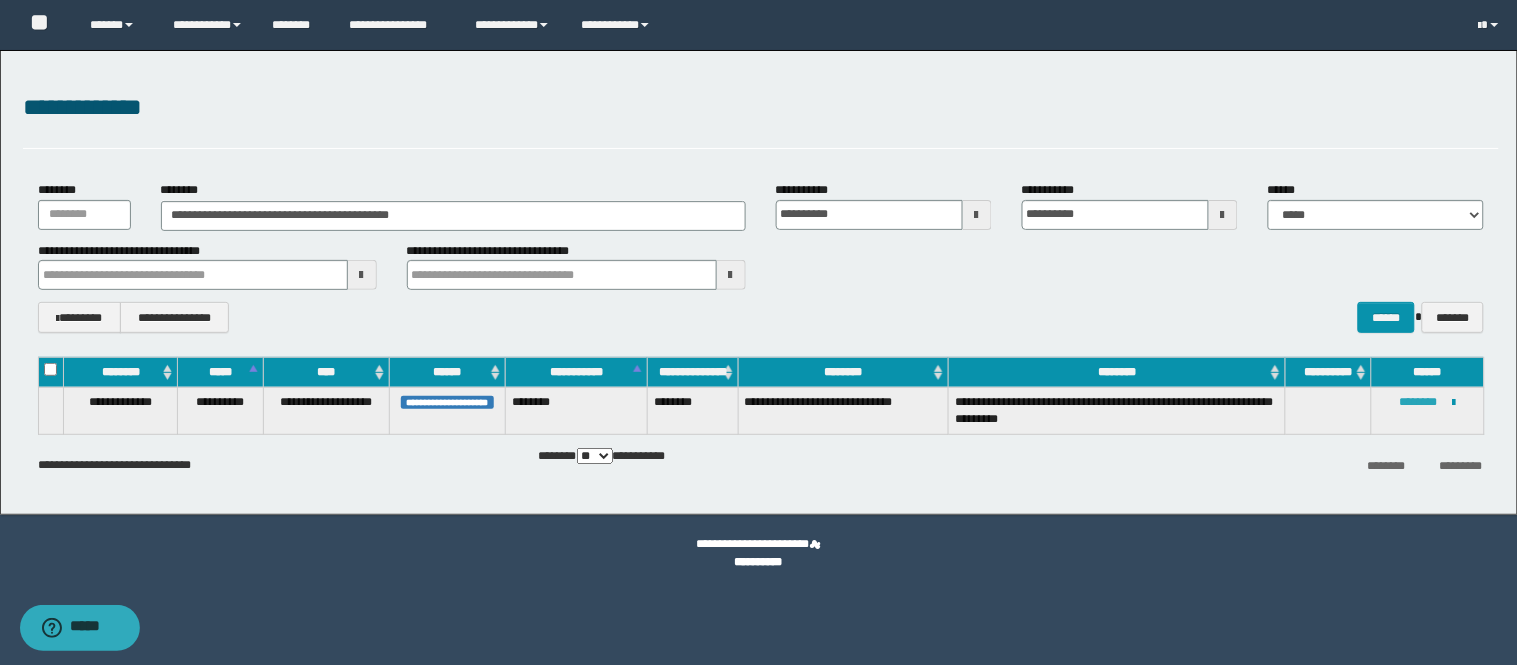 click on "********" at bounding box center (1419, 402) 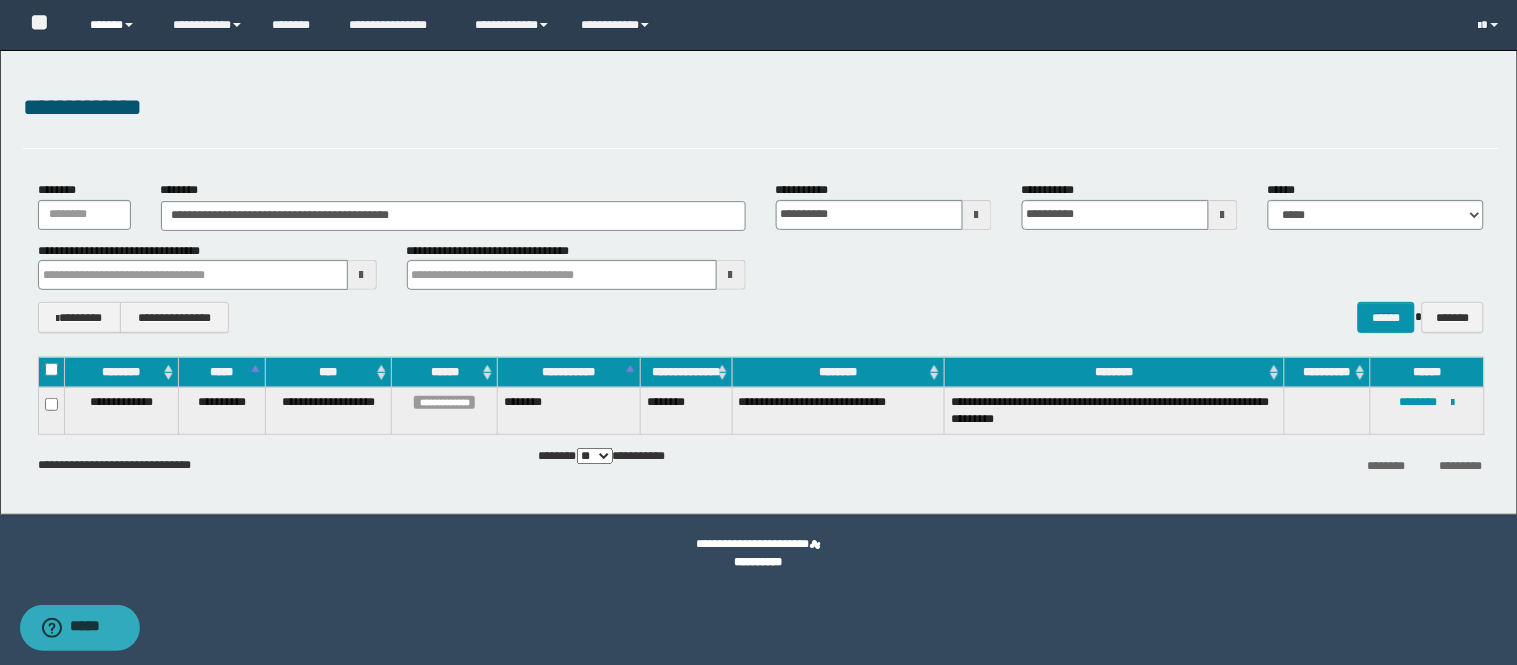 click on "******" at bounding box center [116, 25] 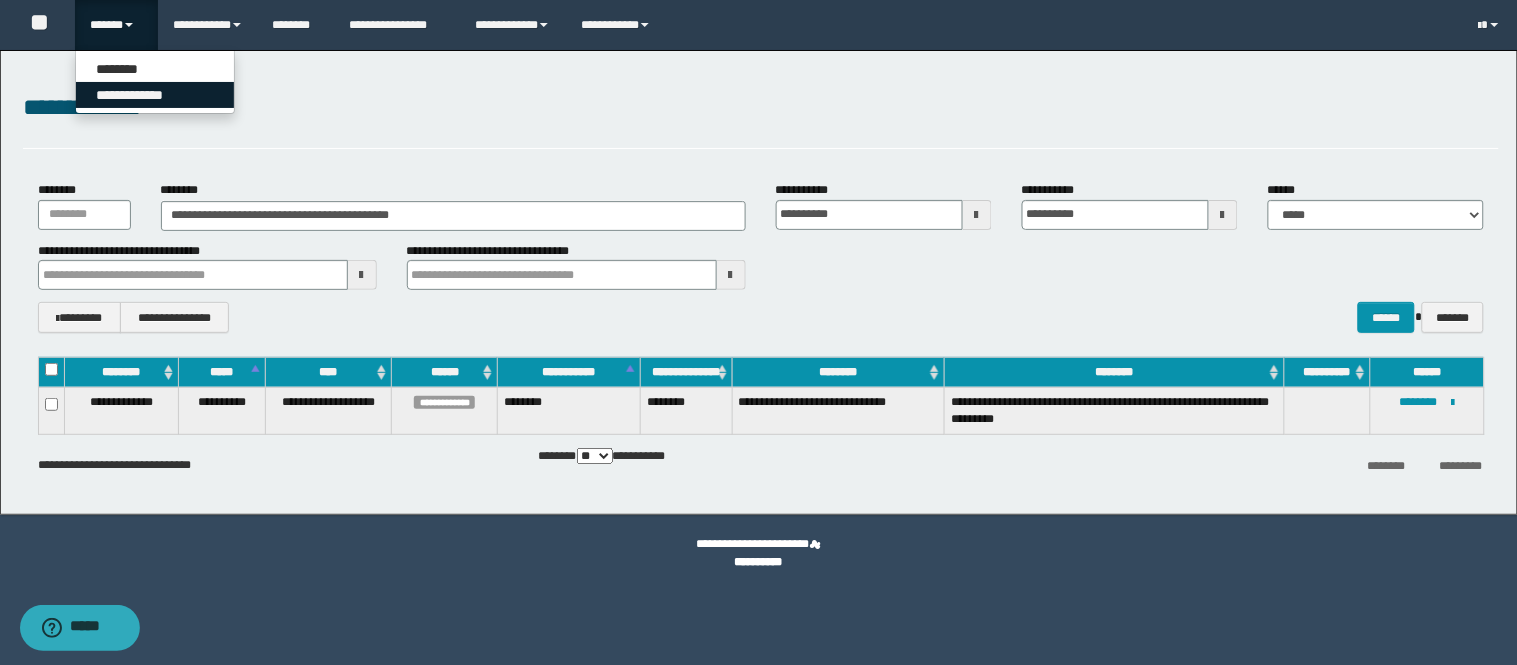 click on "**********" at bounding box center (155, 95) 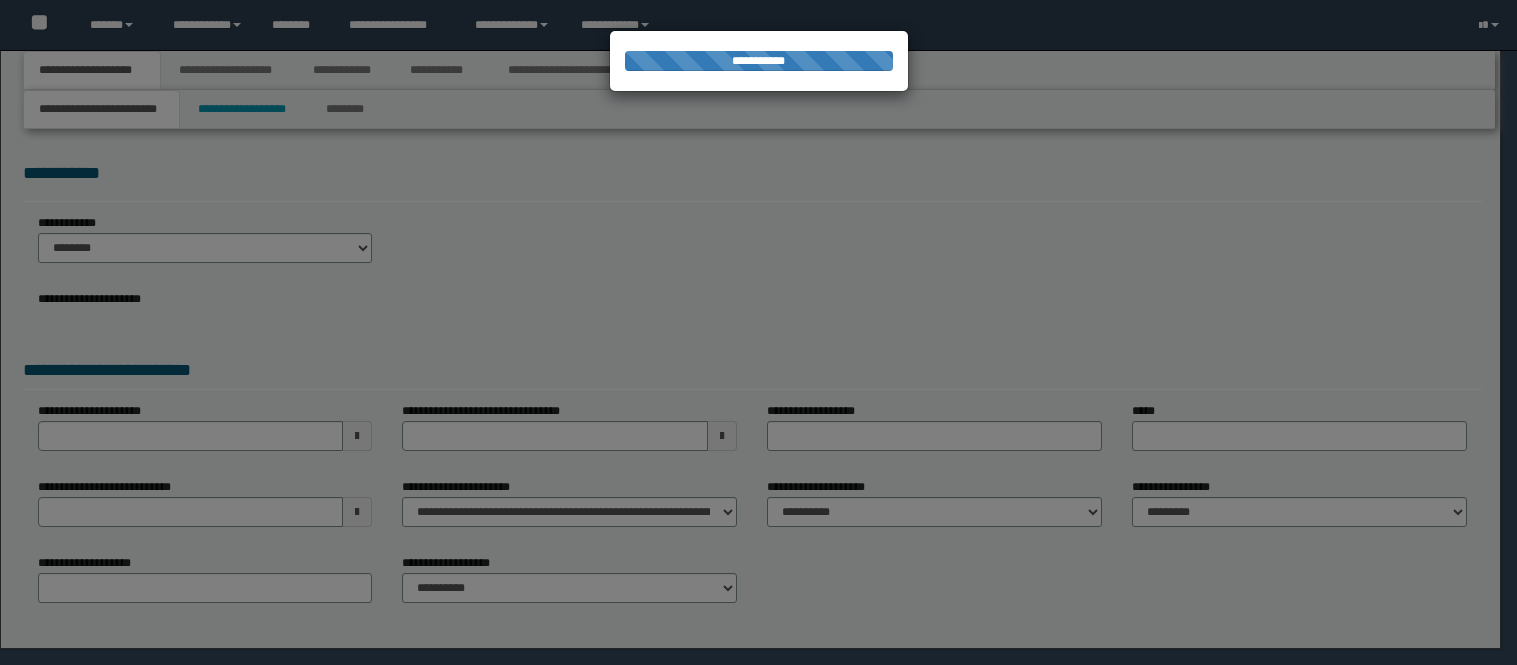 scroll, scrollTop: 0, scrollLeft: 0, axis: both 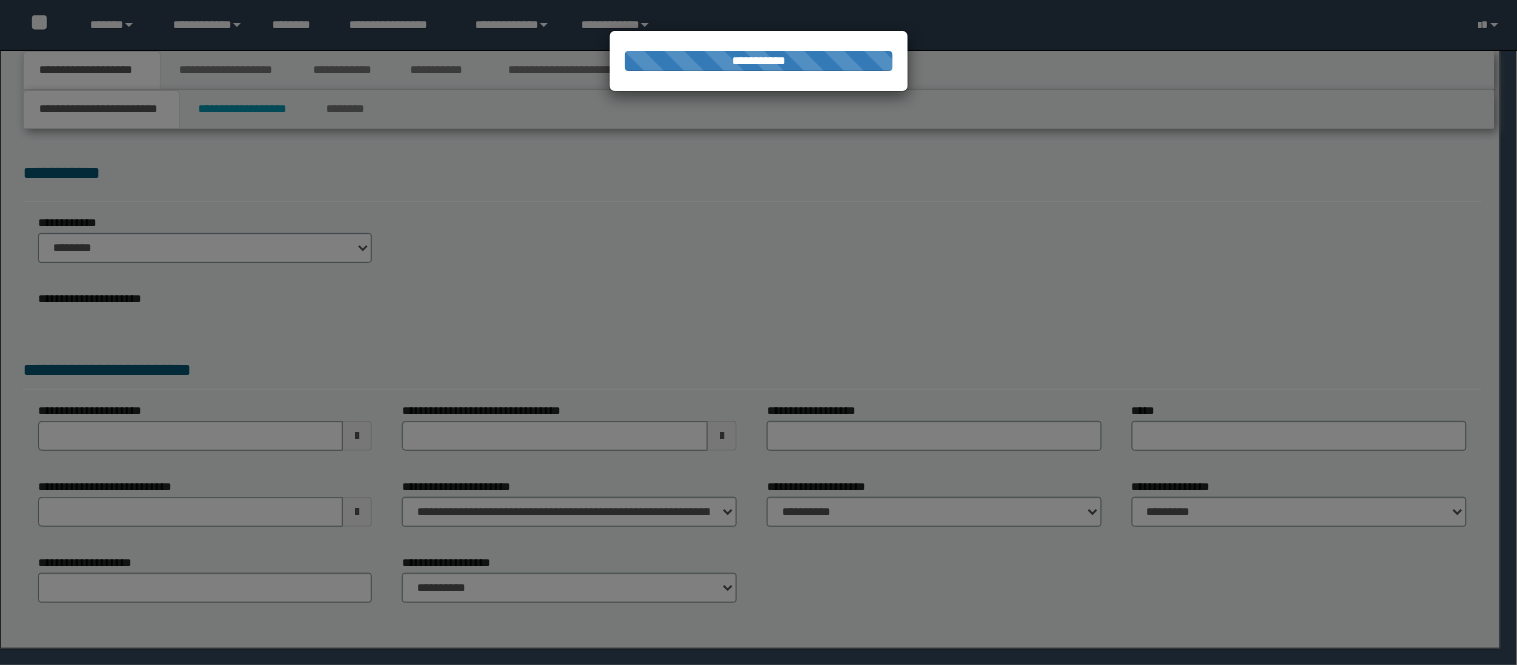 select on "*" 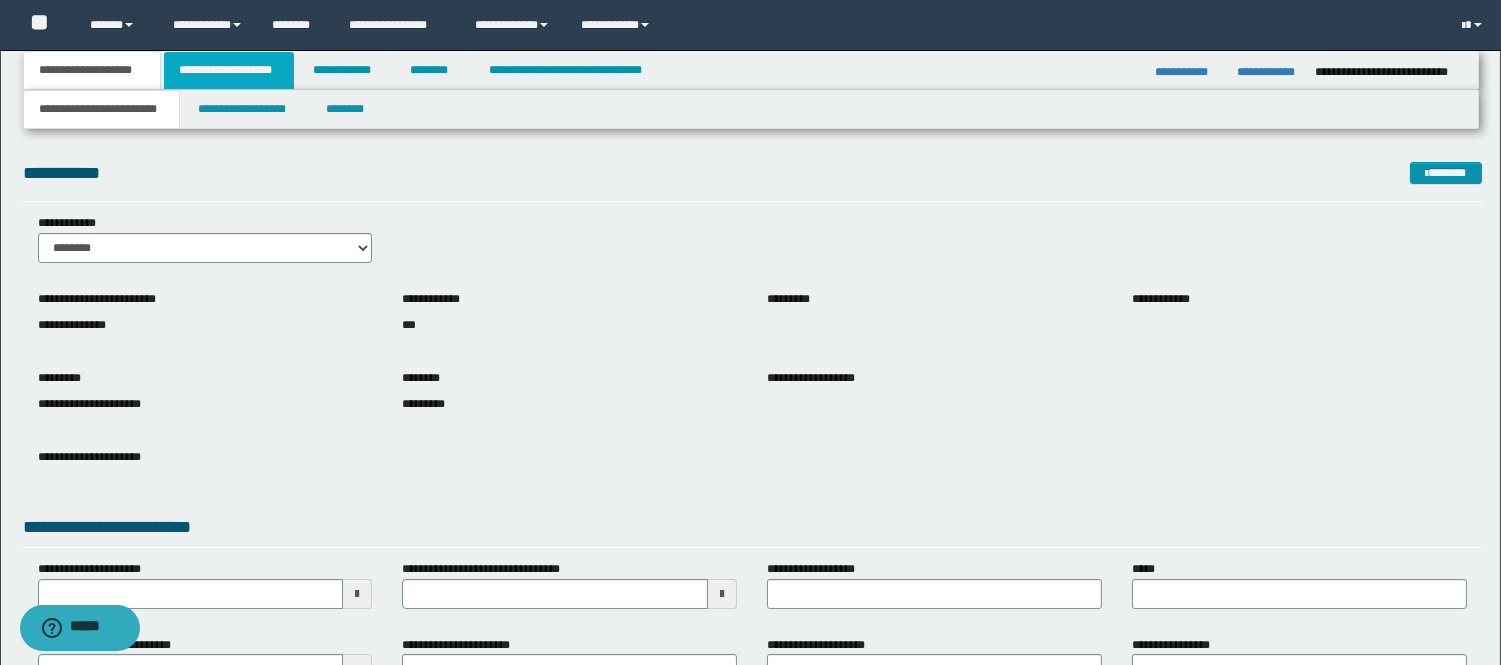 click on "**********" at bounding box center (229, 70) 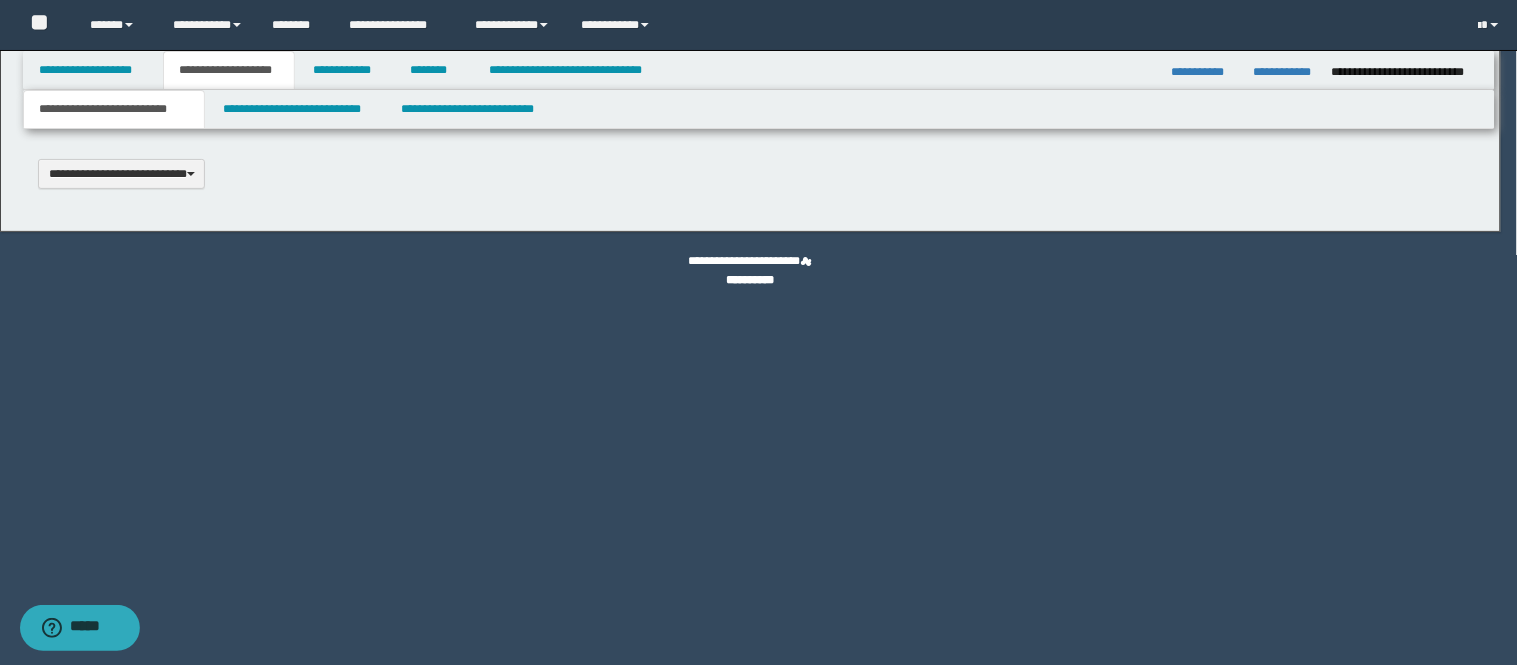 scroll, scrollTop: 0, scrollLeft: 0, axis: both 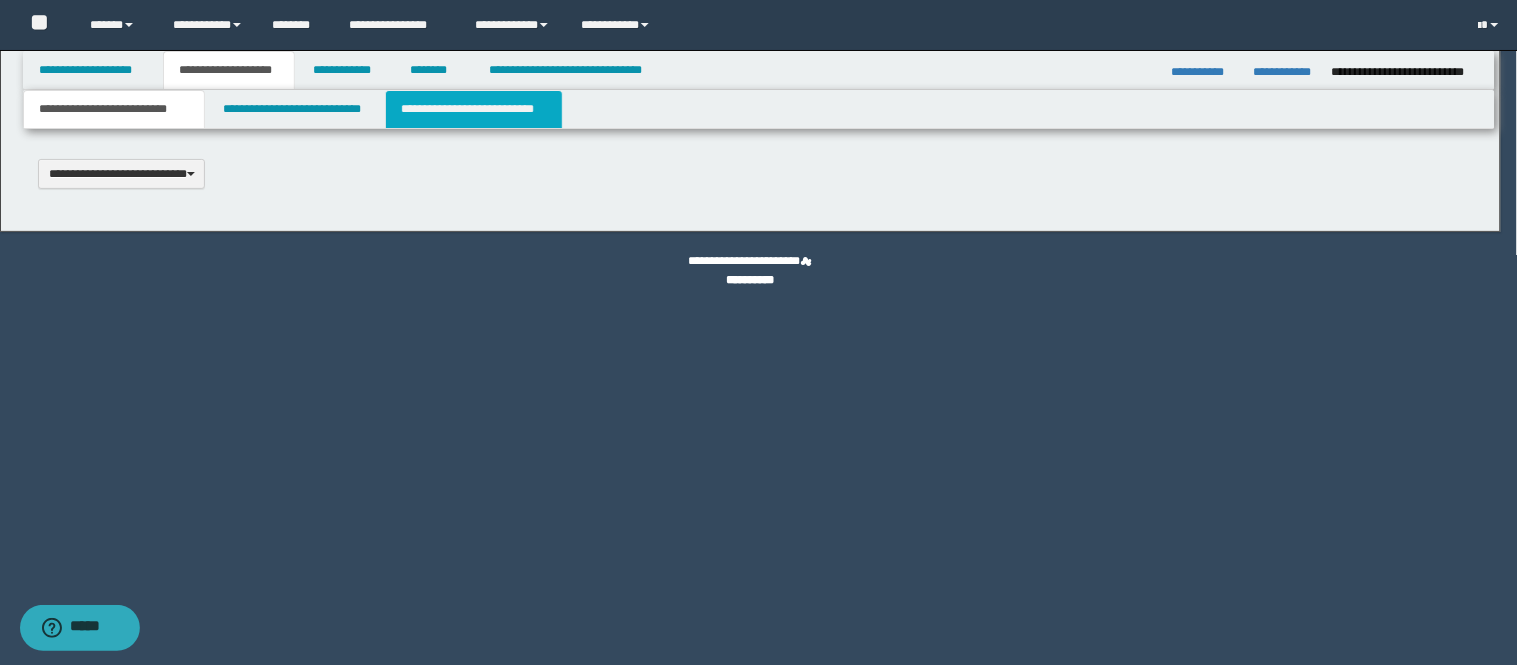 select on "*" 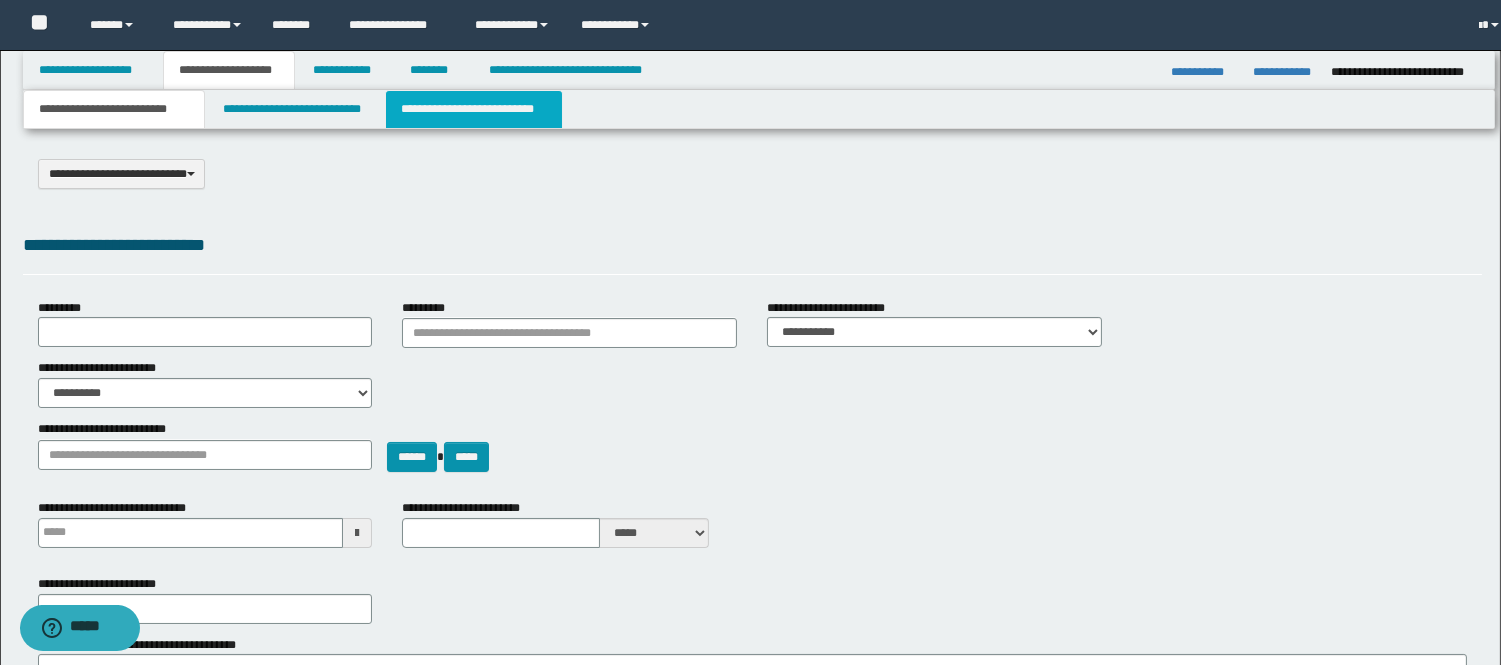 click on "**********" at bounding box center (474, 109) 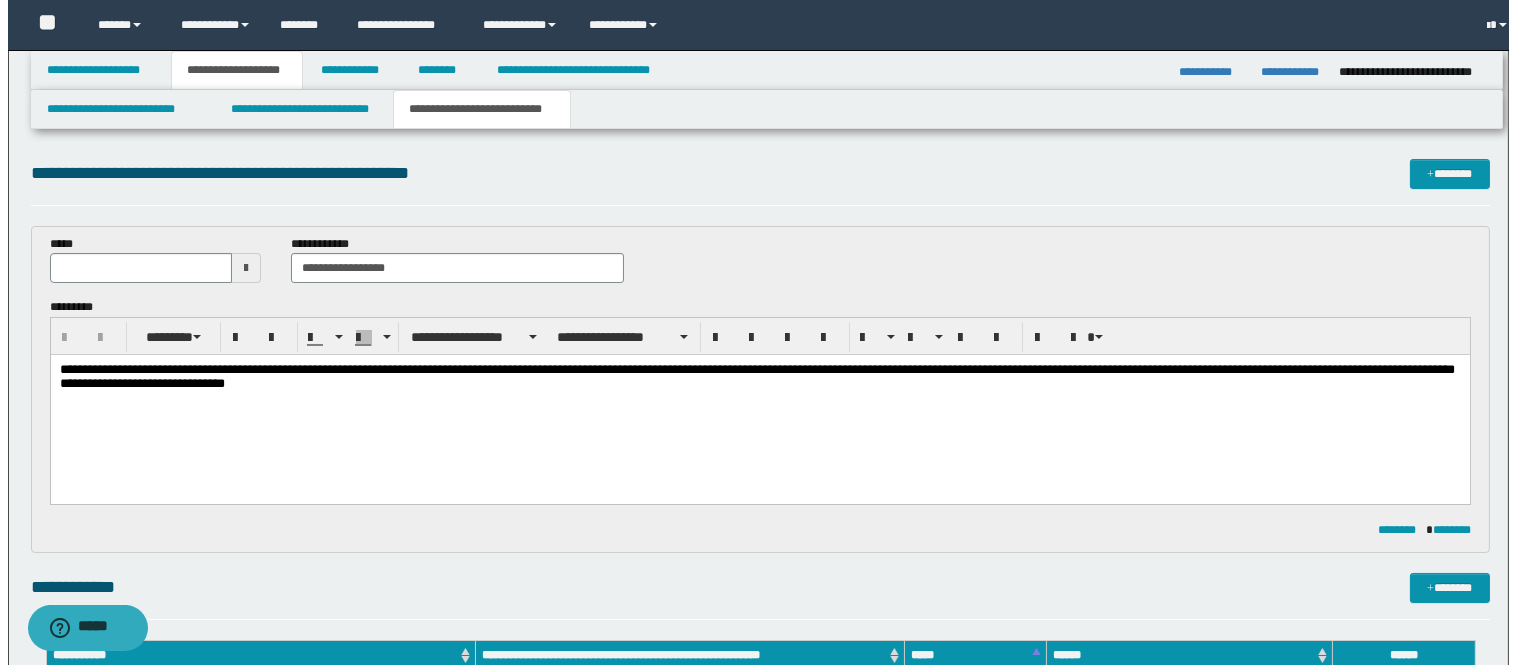 scroll, scrollTop: 0, scrollLeft: 0, axis: both 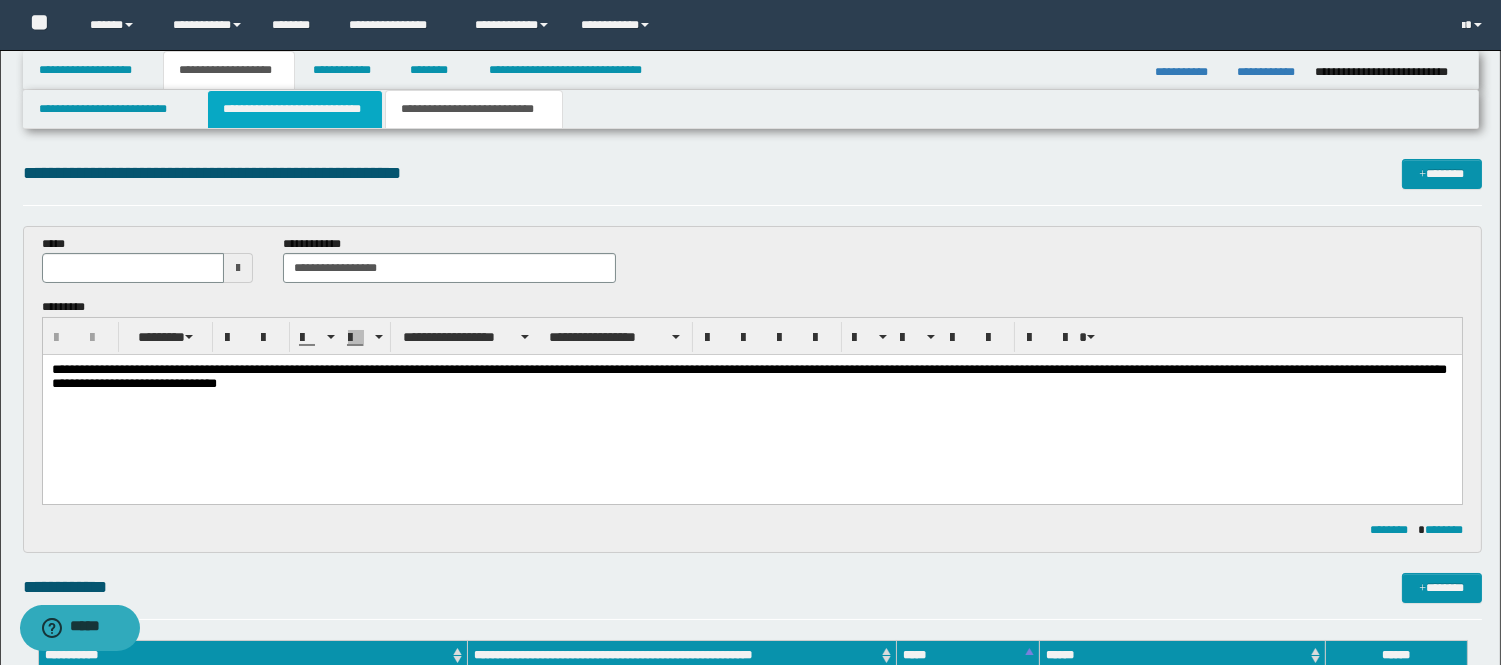 click on "**********" at bounding box center [295, 109] 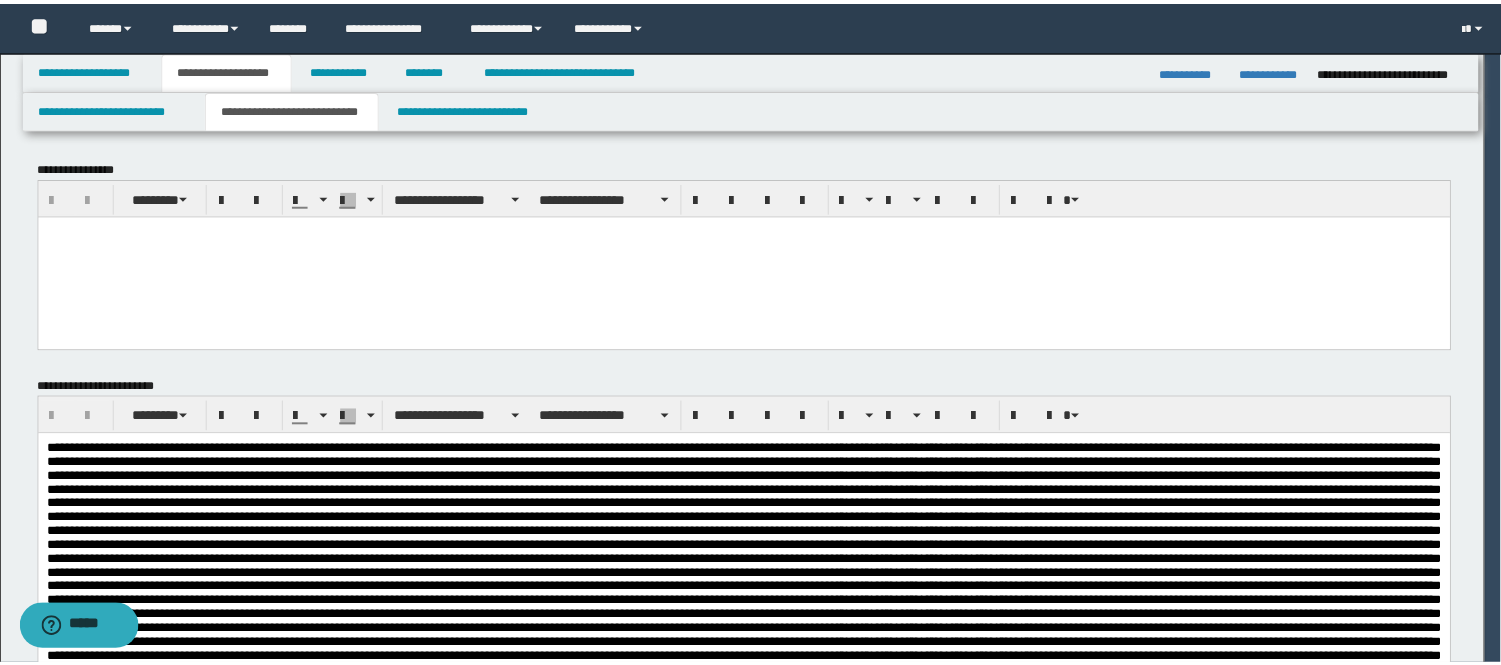 scroll, scrollTop: 0, scrollLeft: 0, axis: both 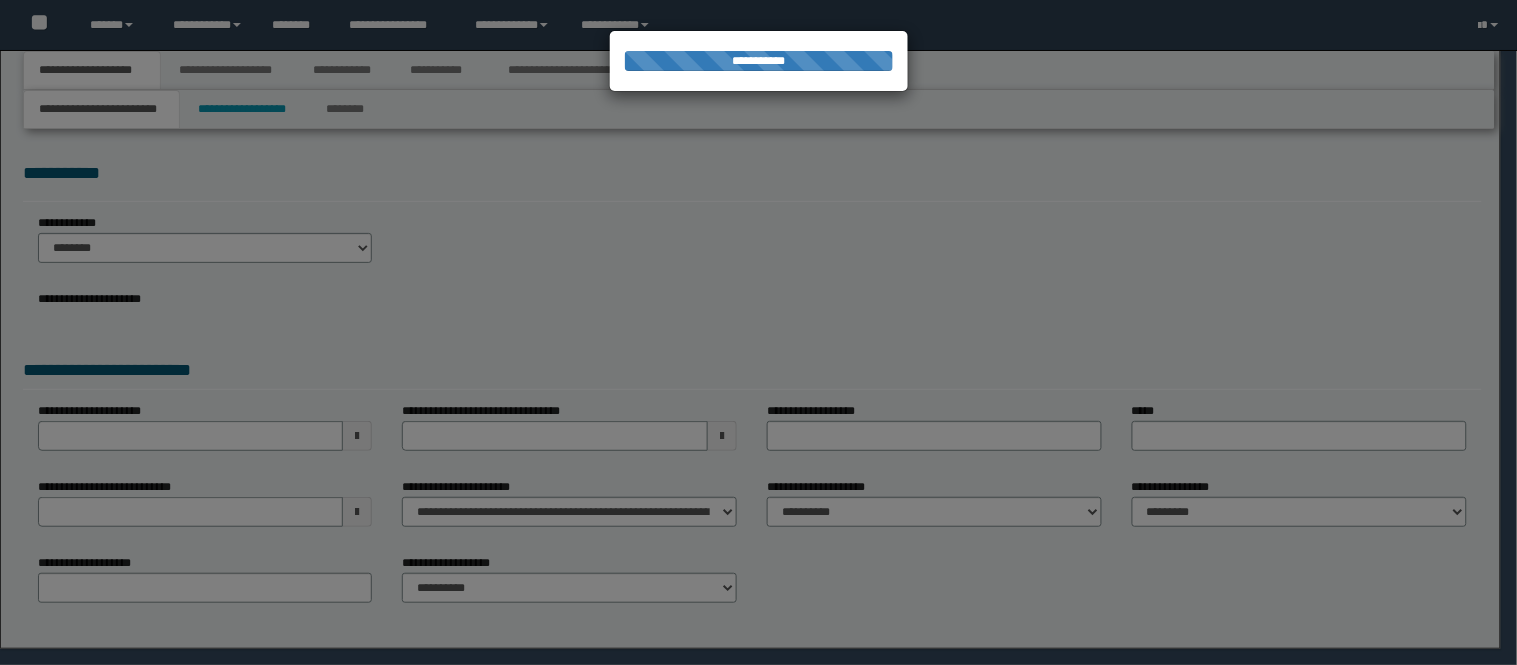 select on "*" 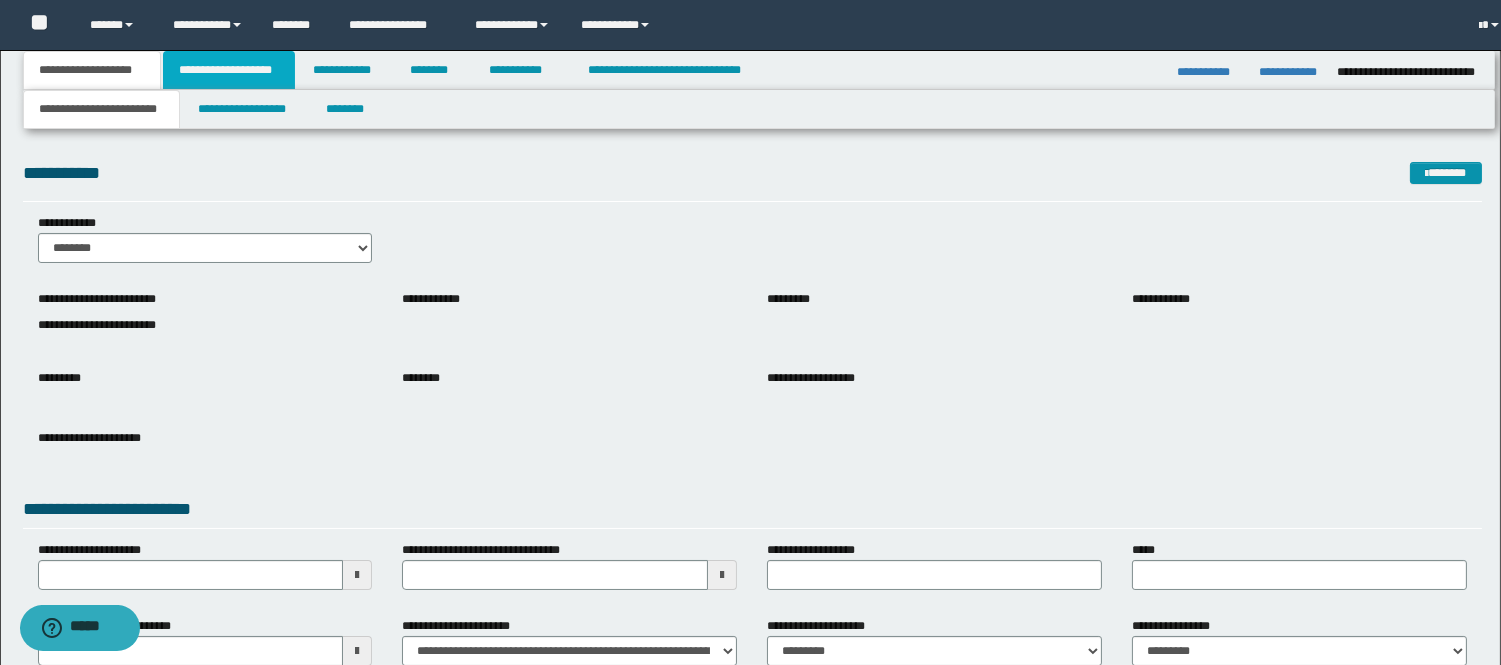 click on "**********" at bounding box center (229, 70) 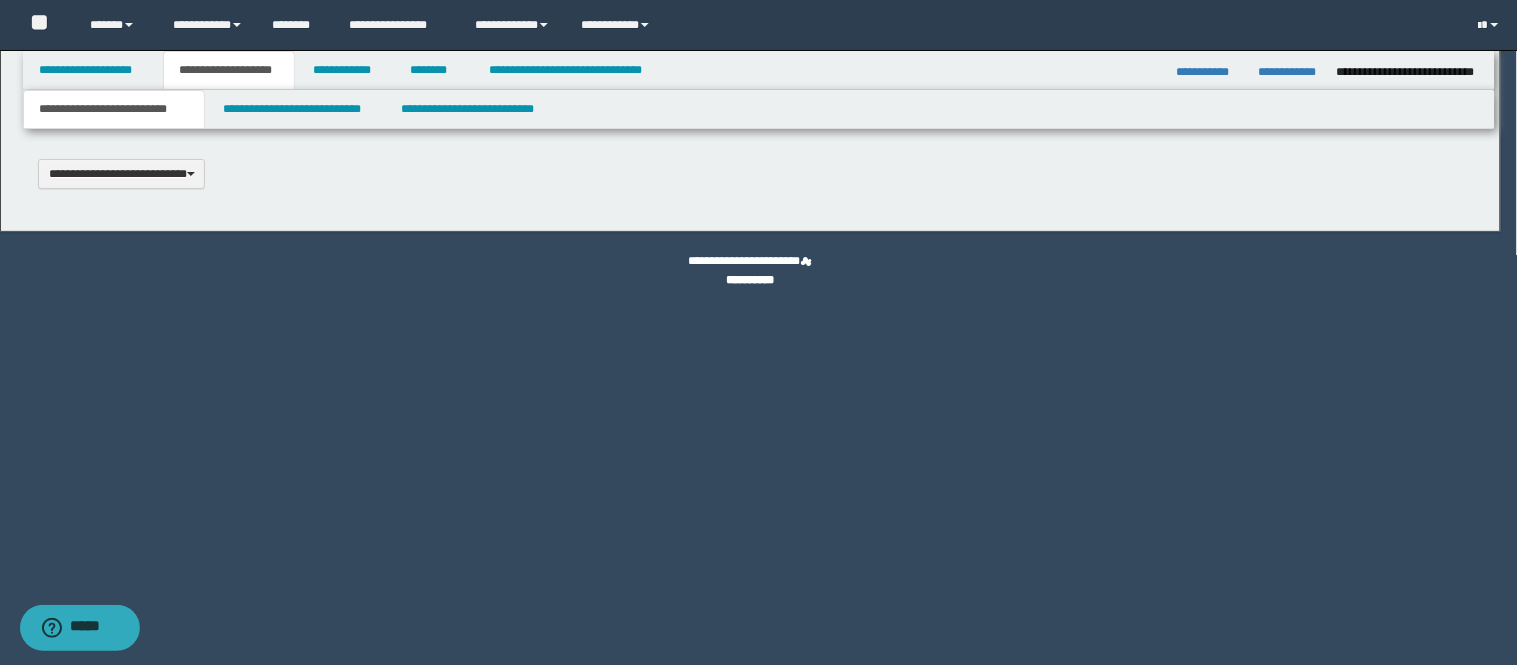 scroll, scrollTop: 0, scrollLeft: 0, axis: both 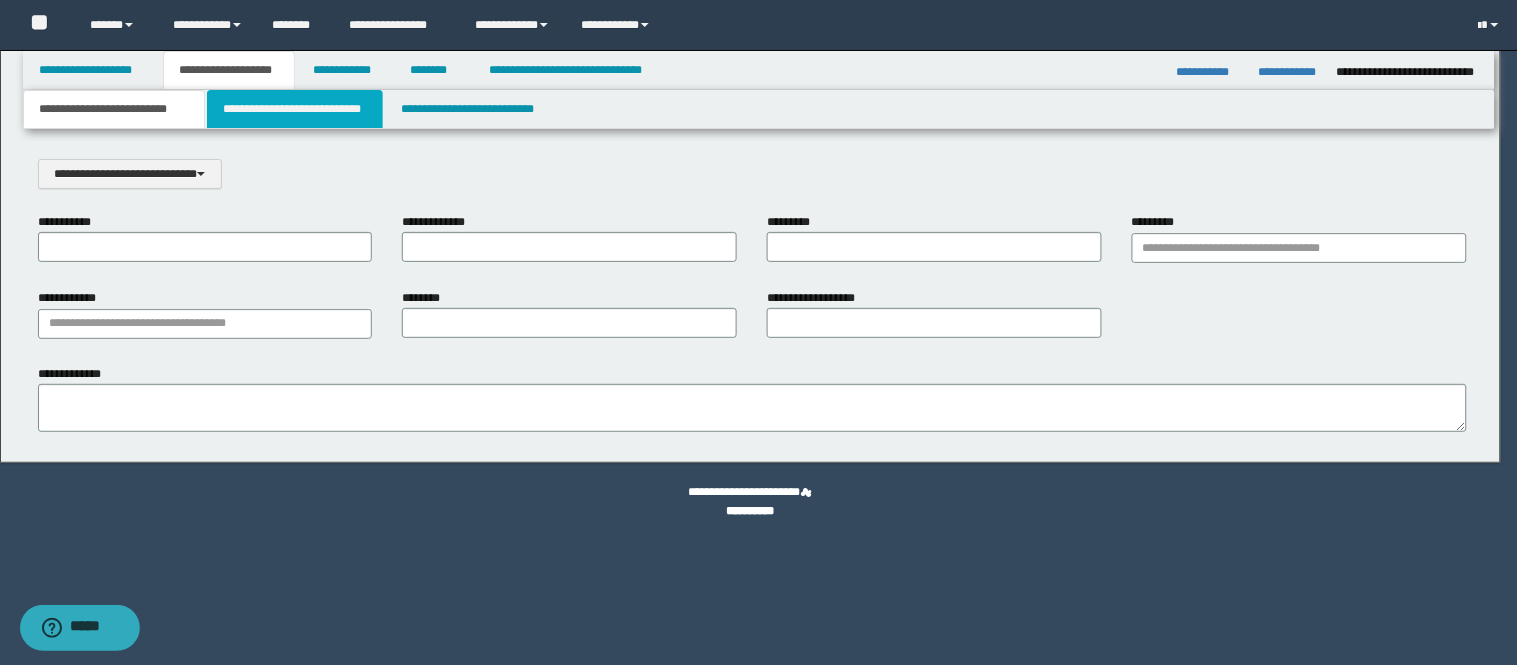 click on "**********" at bounding box center (295, 109) 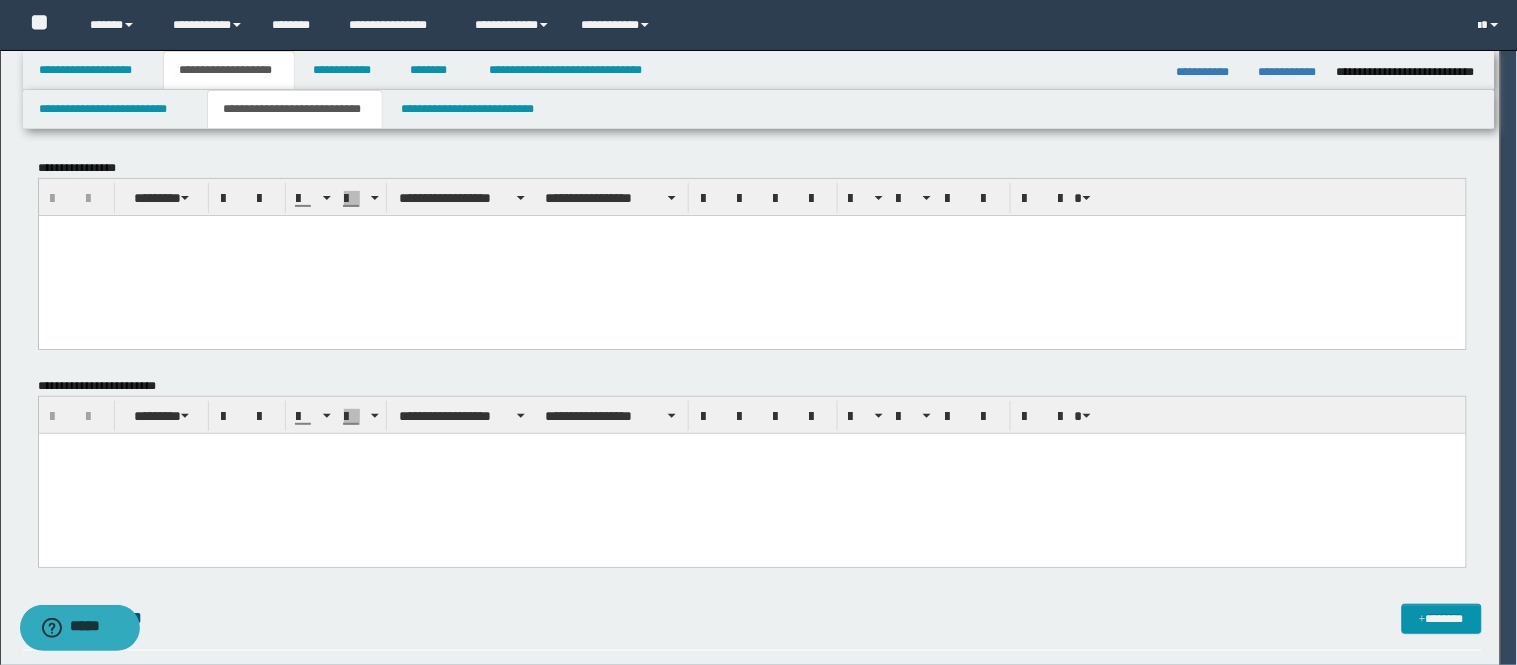 scroll, scrollTop: 0, scrollLeft: 0, axis: both 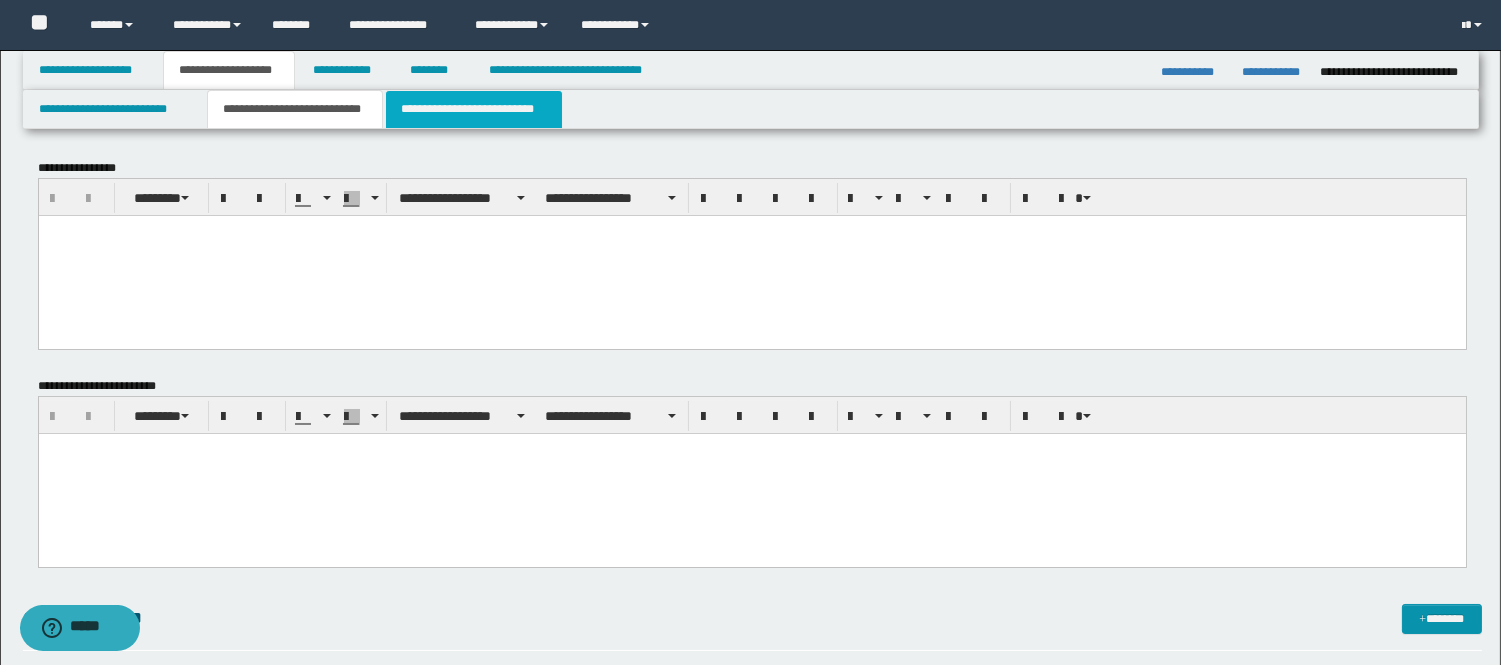 click on "**********" at bounding box center (474, 109) 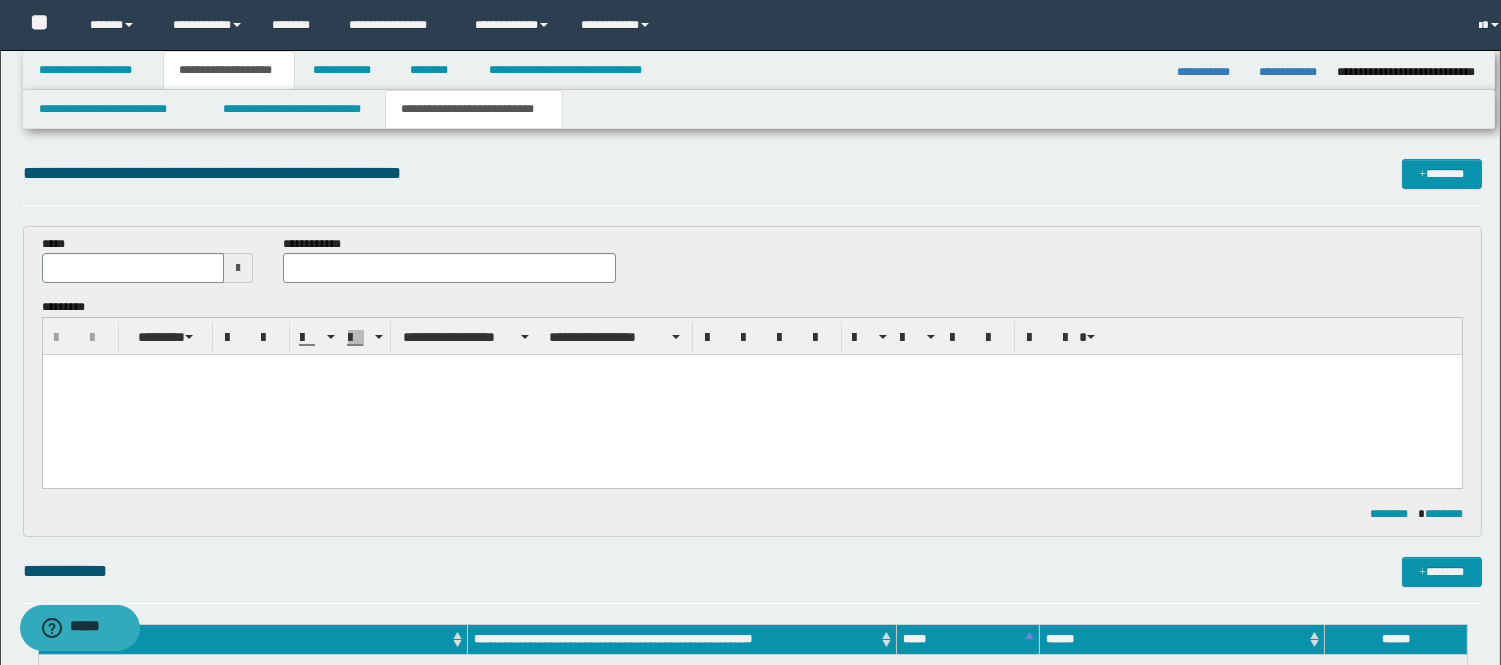 scroll, scrollTop: 0, scrollLeft: 0, axis: both 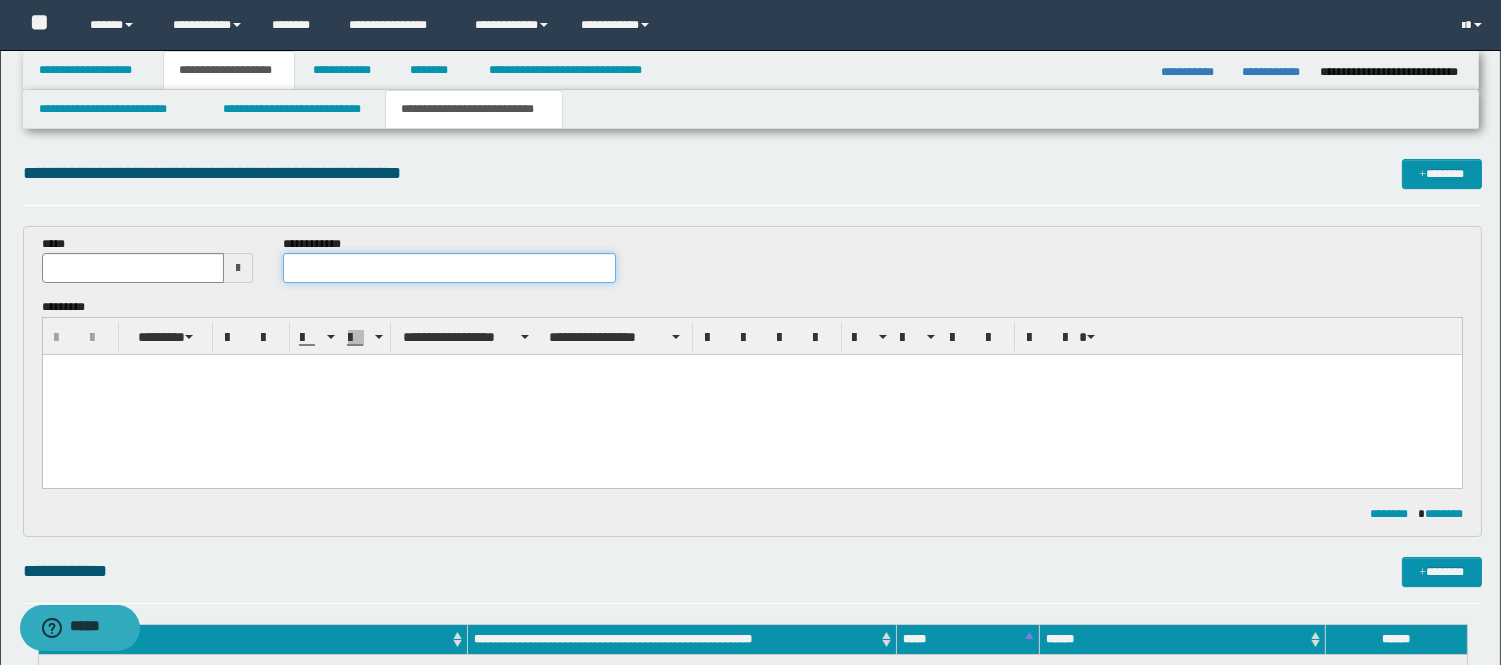 paste on "**********" 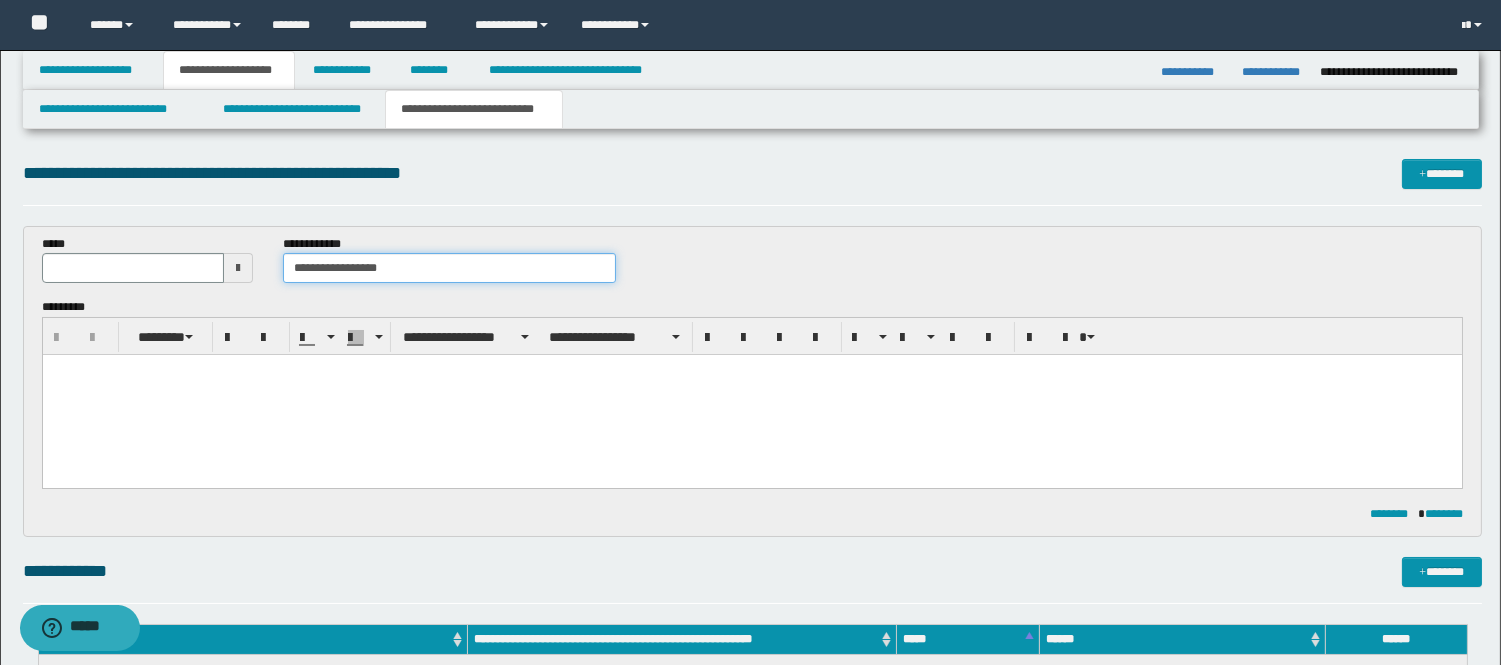 type on "**********" 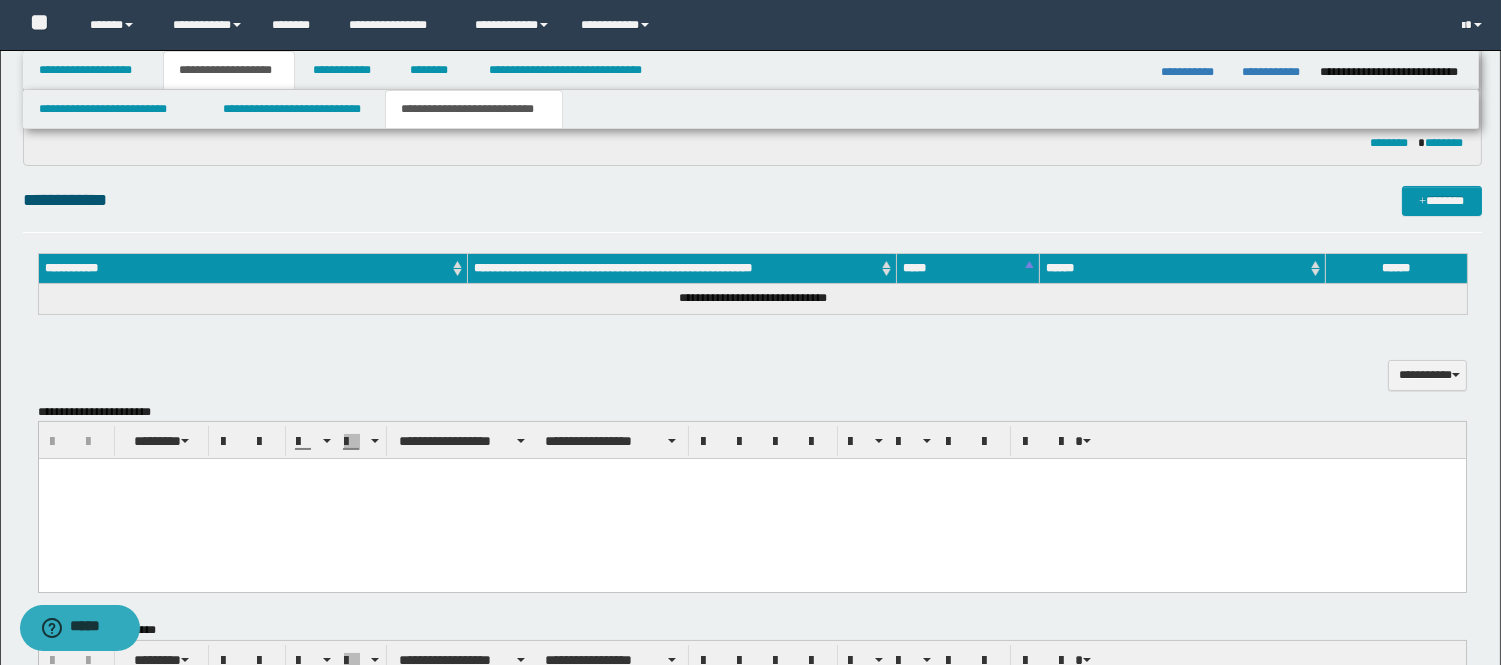 scroll, scrollTop: 444, scrollLeft: 0, axis: vertical 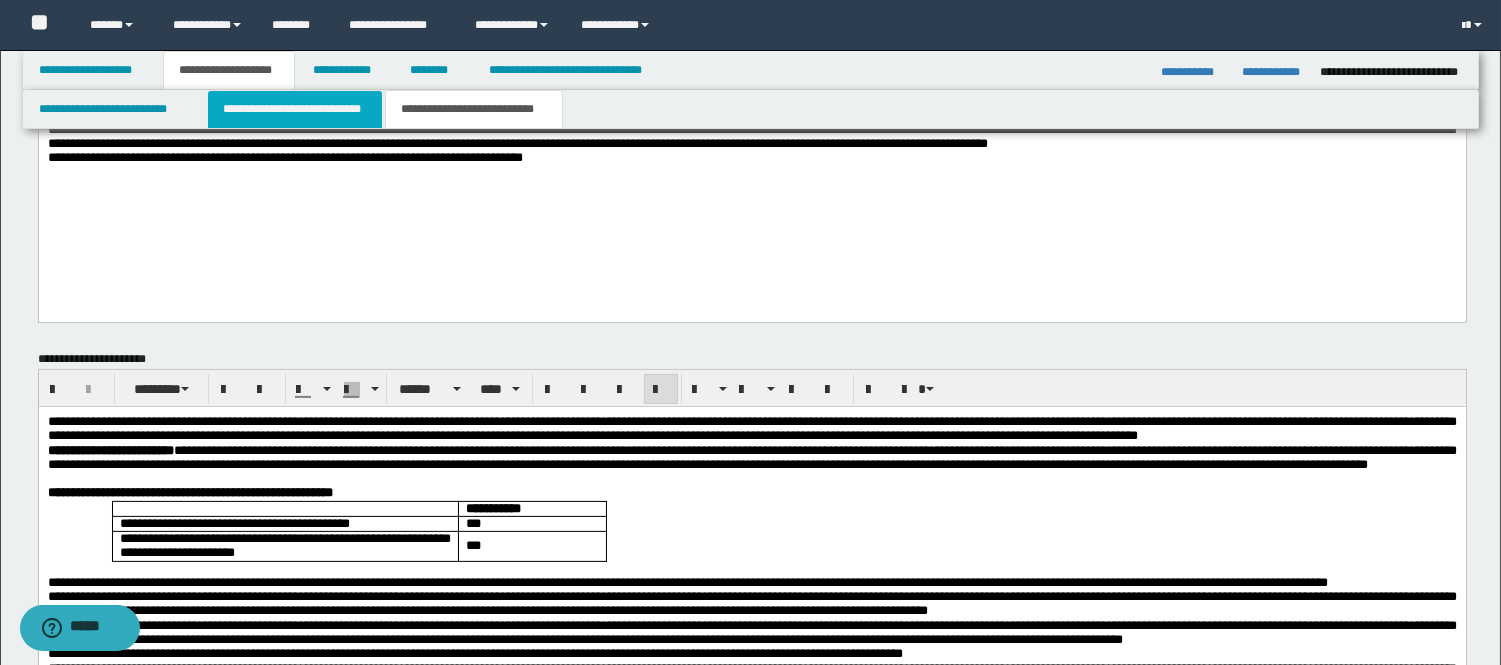 click on "**********" at bounding box center [295, 109] 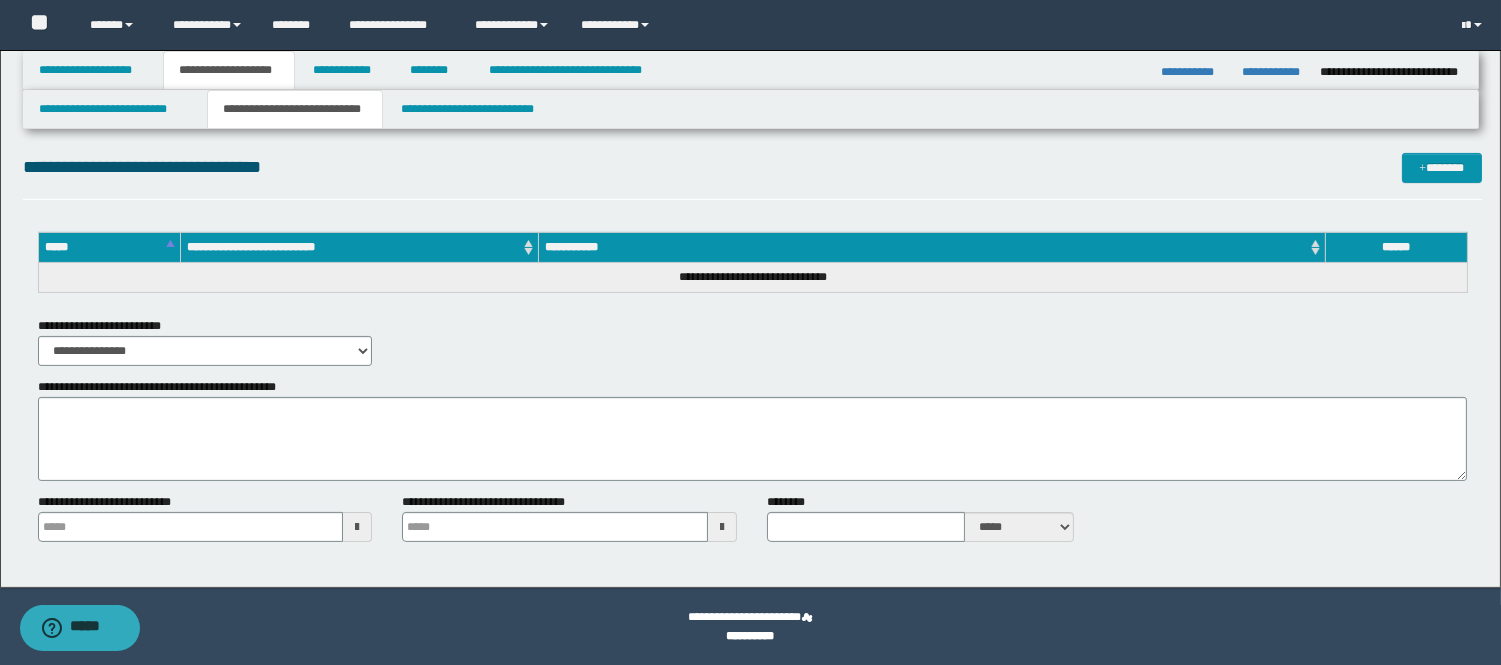 type 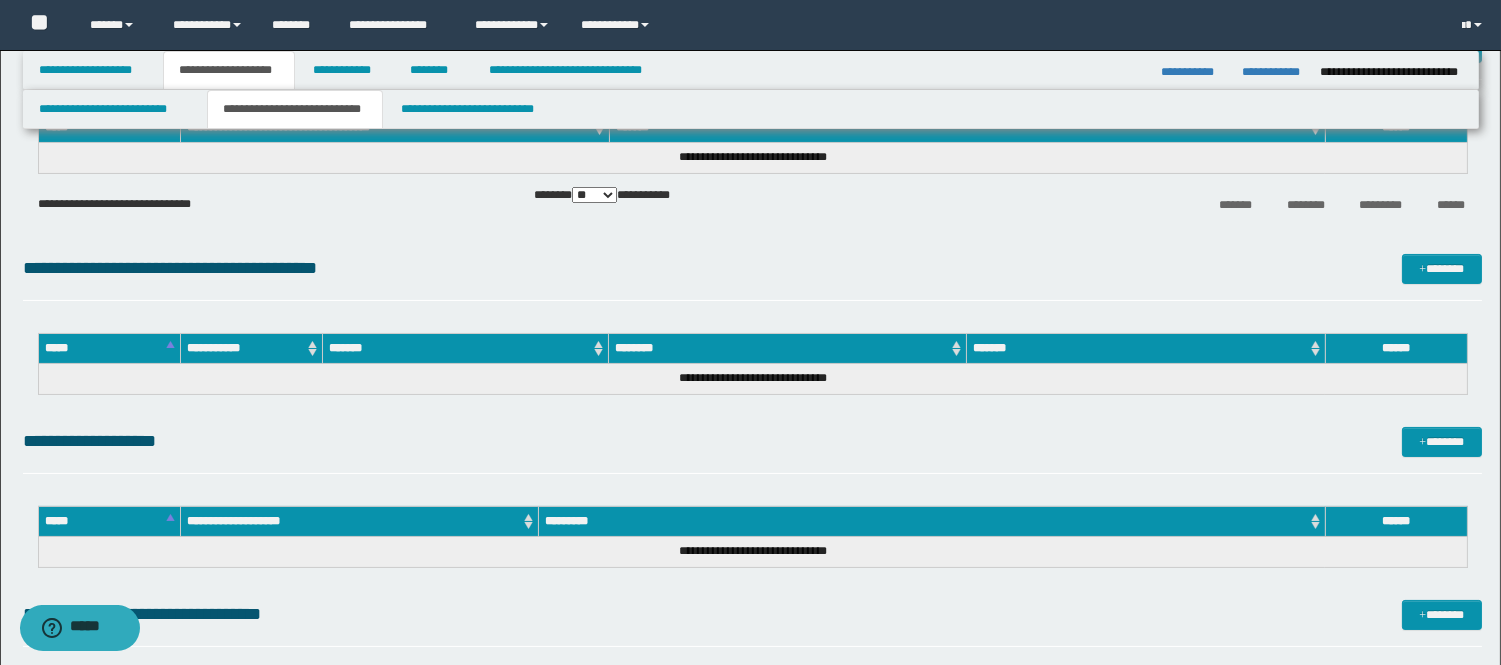scroll, scrollTop: 142, scrollLeft: 0, axis: vertical 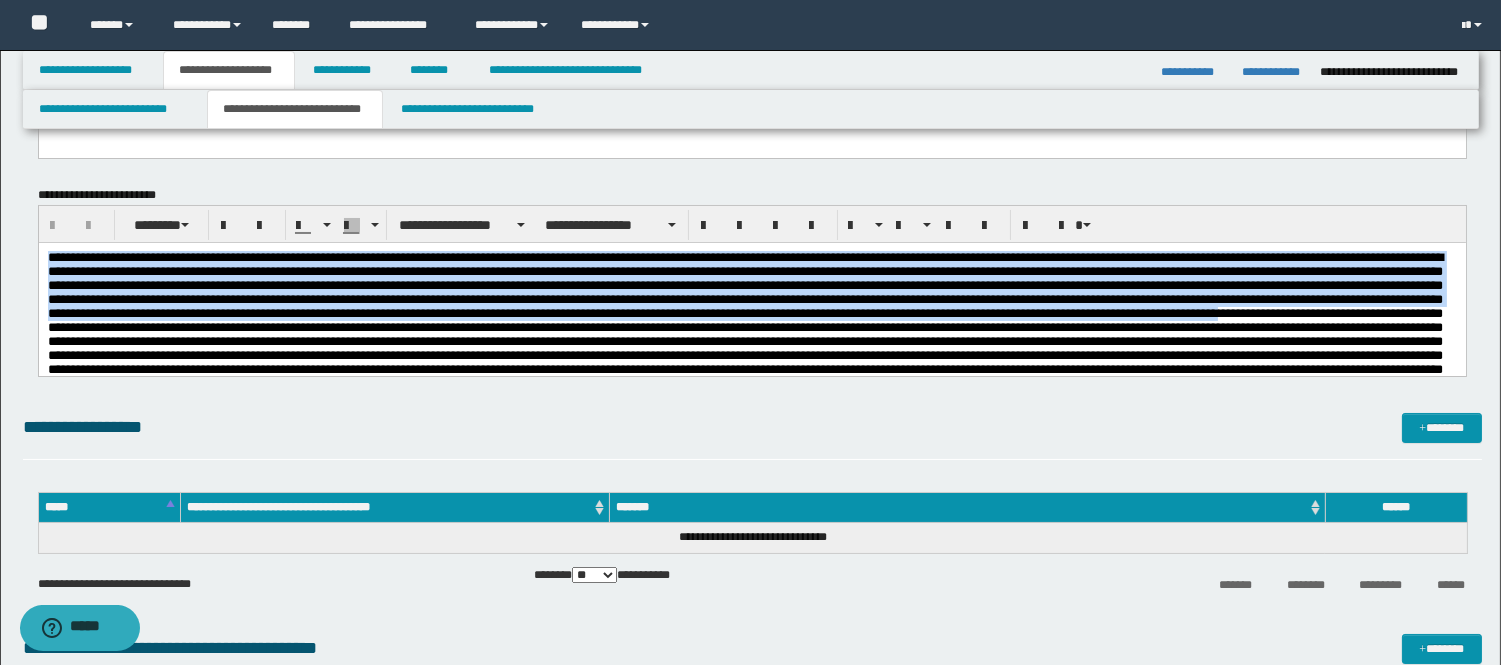 drag, startPoint x: 535, startPoint y: 355, endPoint x: -1, endPoint y: 176, distance: 565.0991 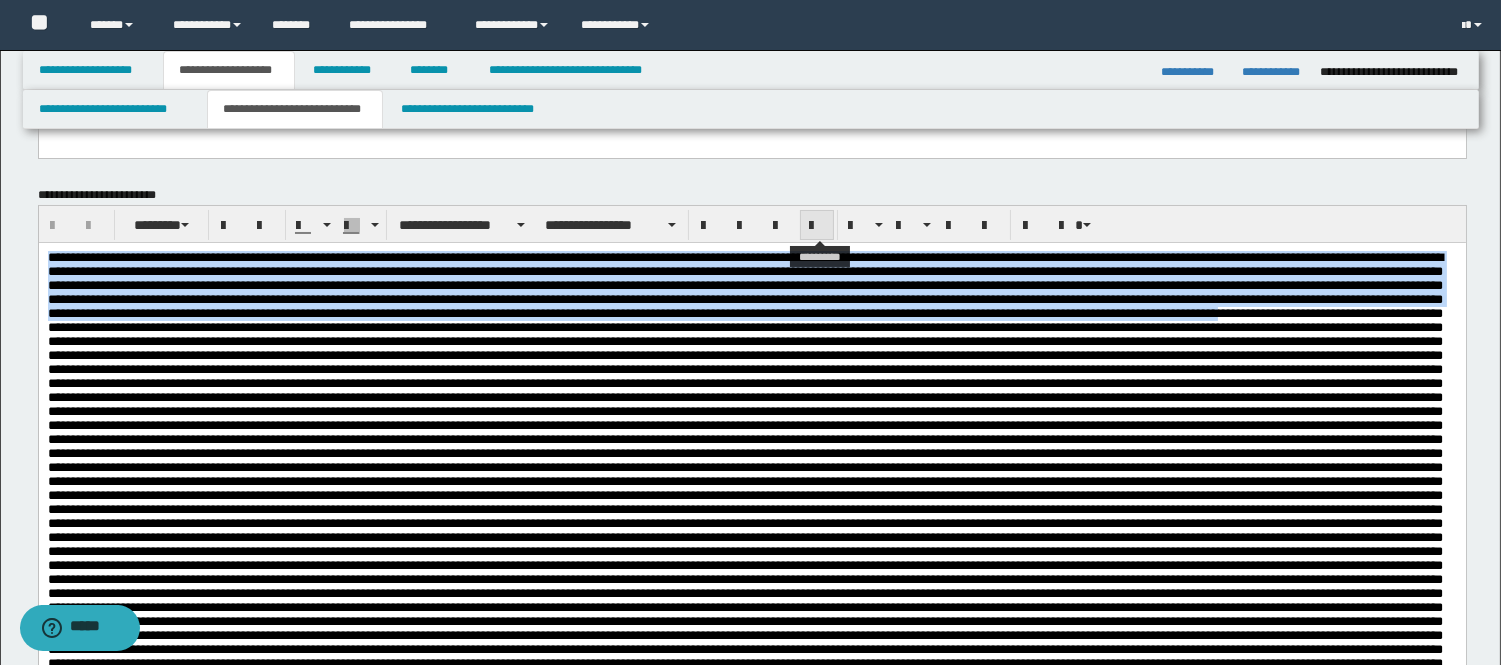 click at bounding box center (817, 226) 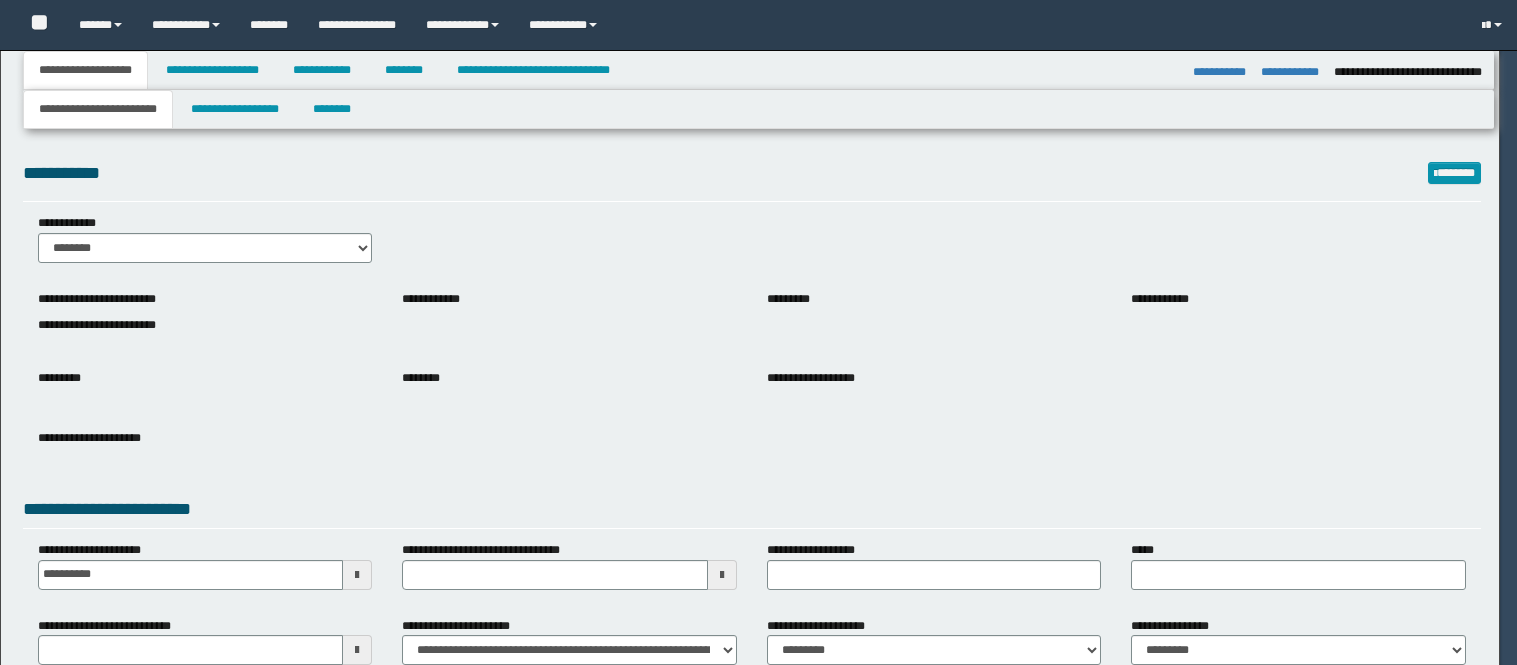 select on "*" 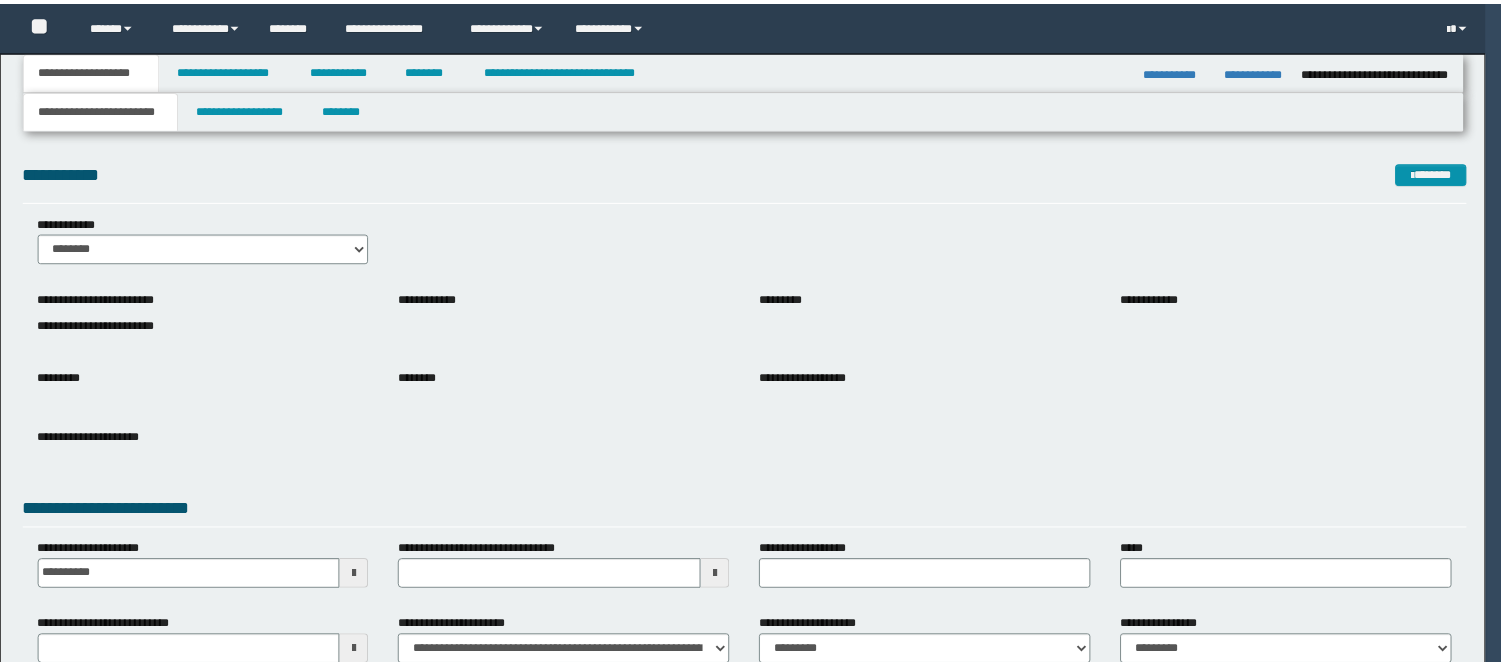 scroll, scrollTop: 0, scrollLeft: 0, axis: both 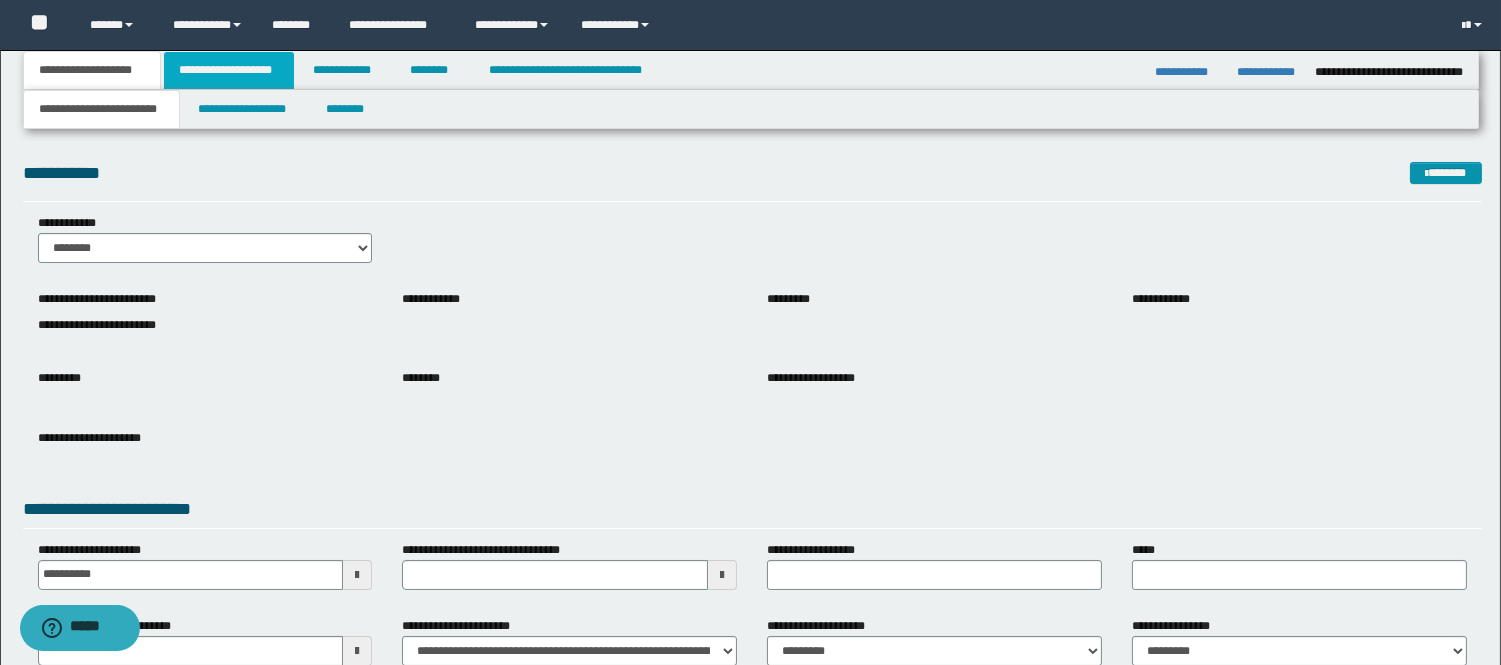 click on "**********" at bounding box center [229, 70] 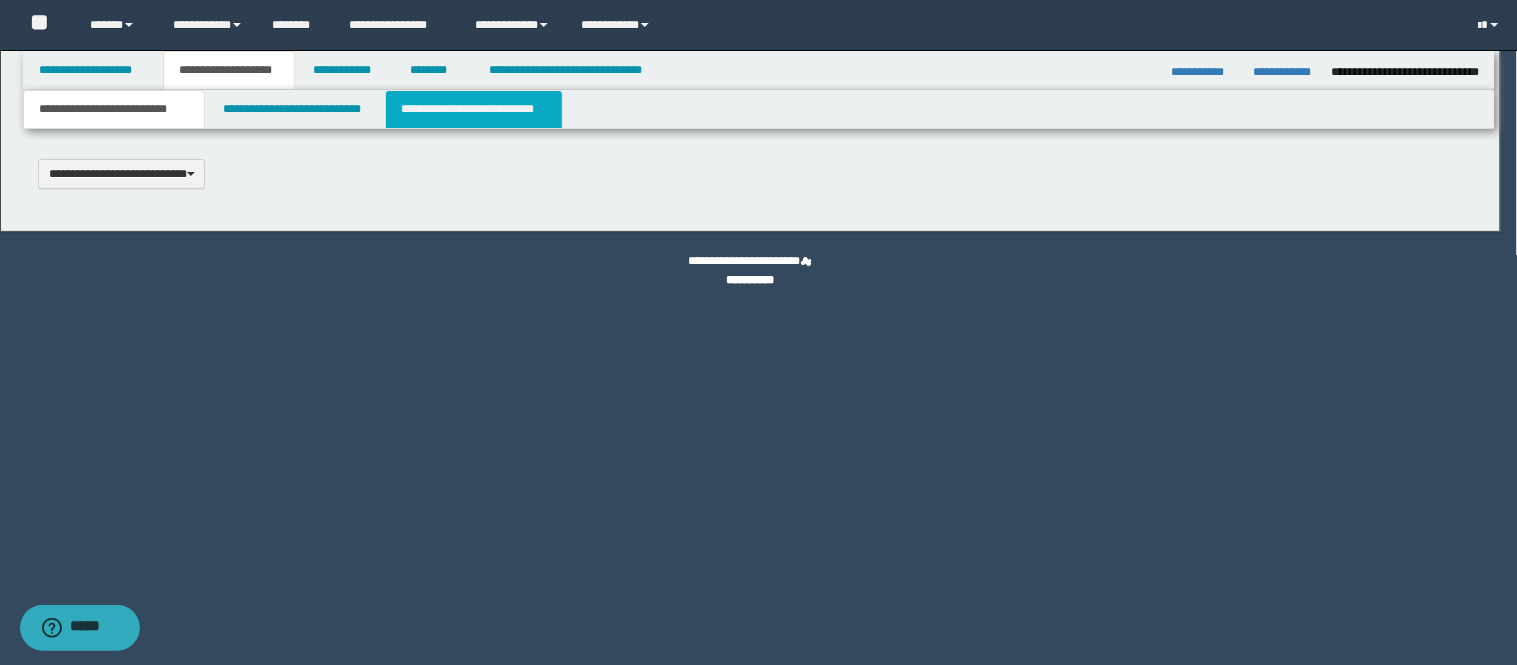 scroll, scrollTop: 0, scrollLeft: 0, axis: both 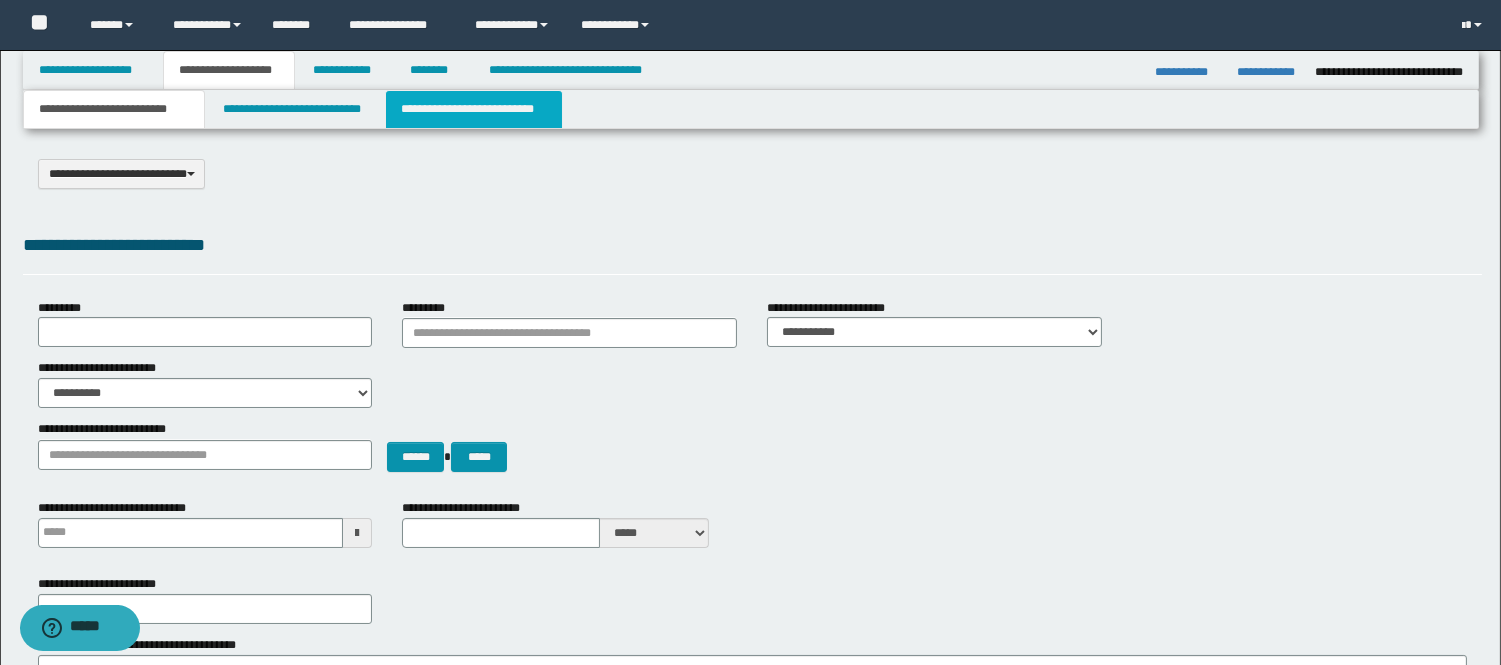 click on "**********" at bounding box center (474, 109) 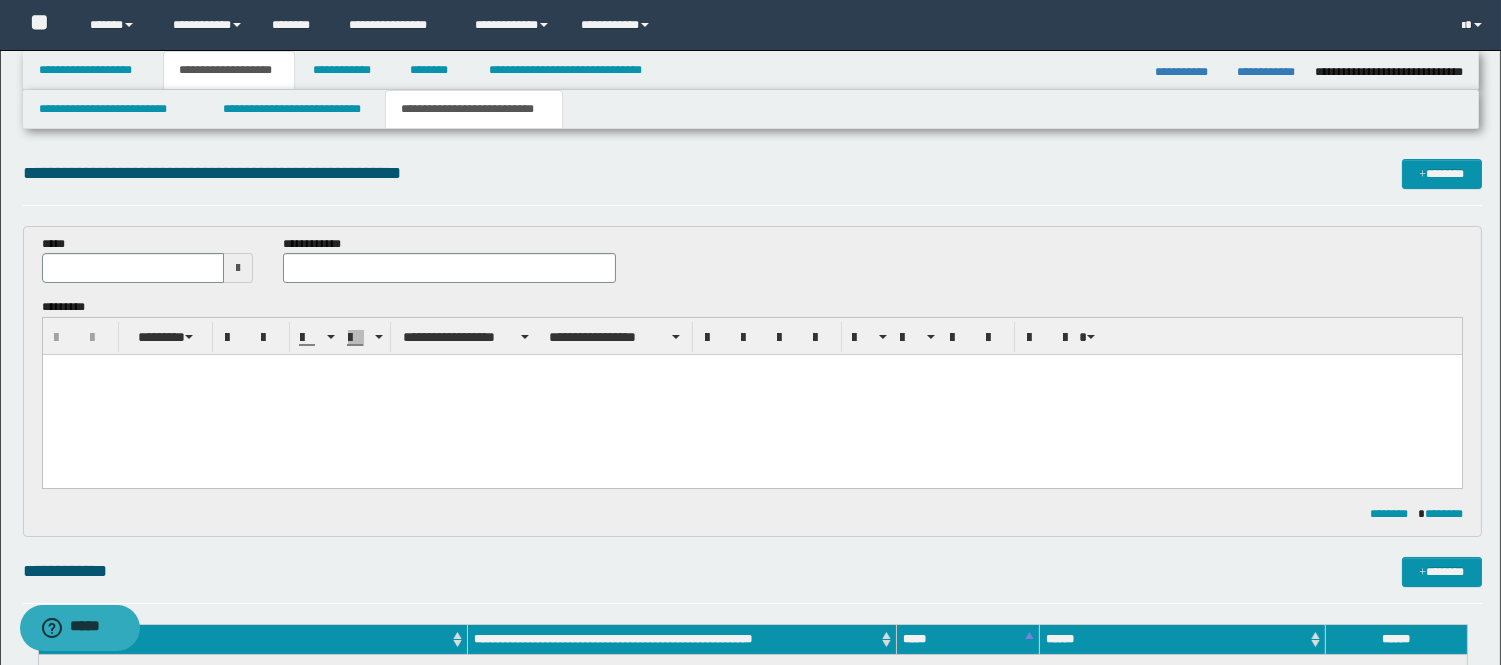 scroll, scrollTop: 0, scrollLeft: 0, axis: both 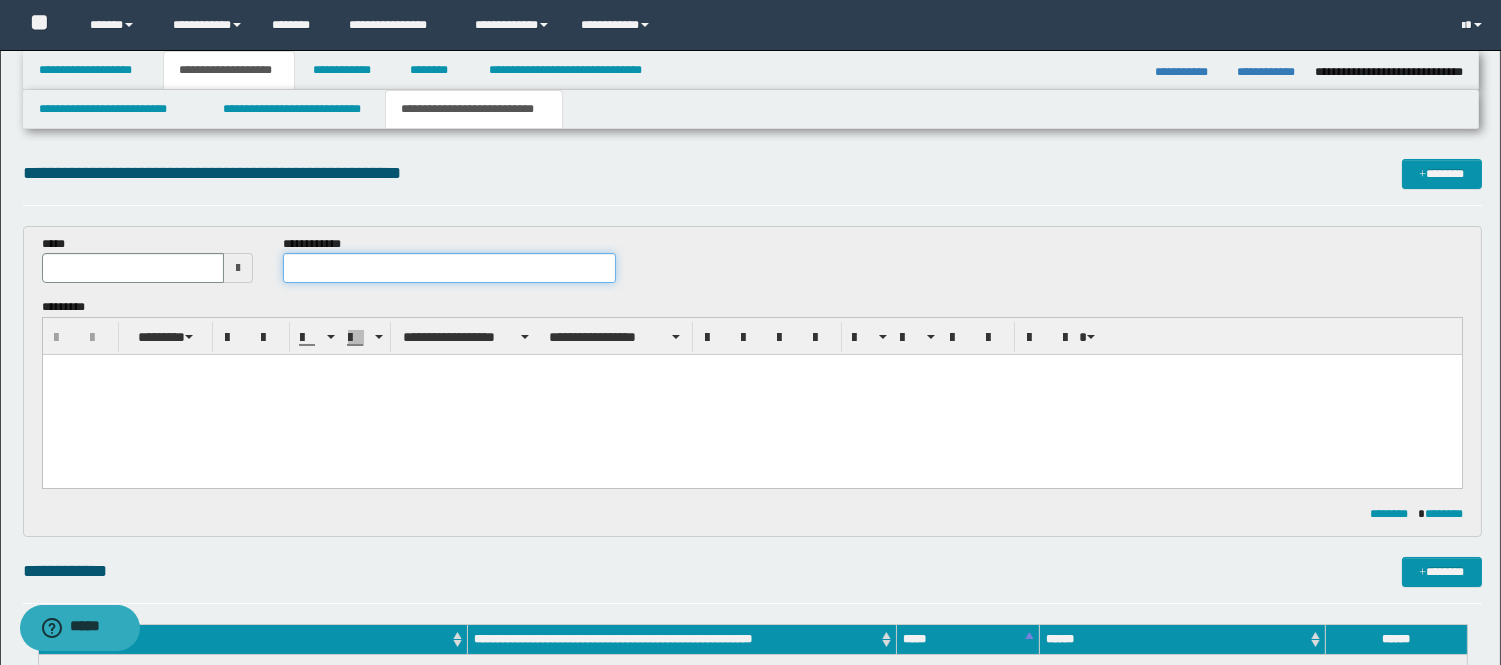 paste on "**********" 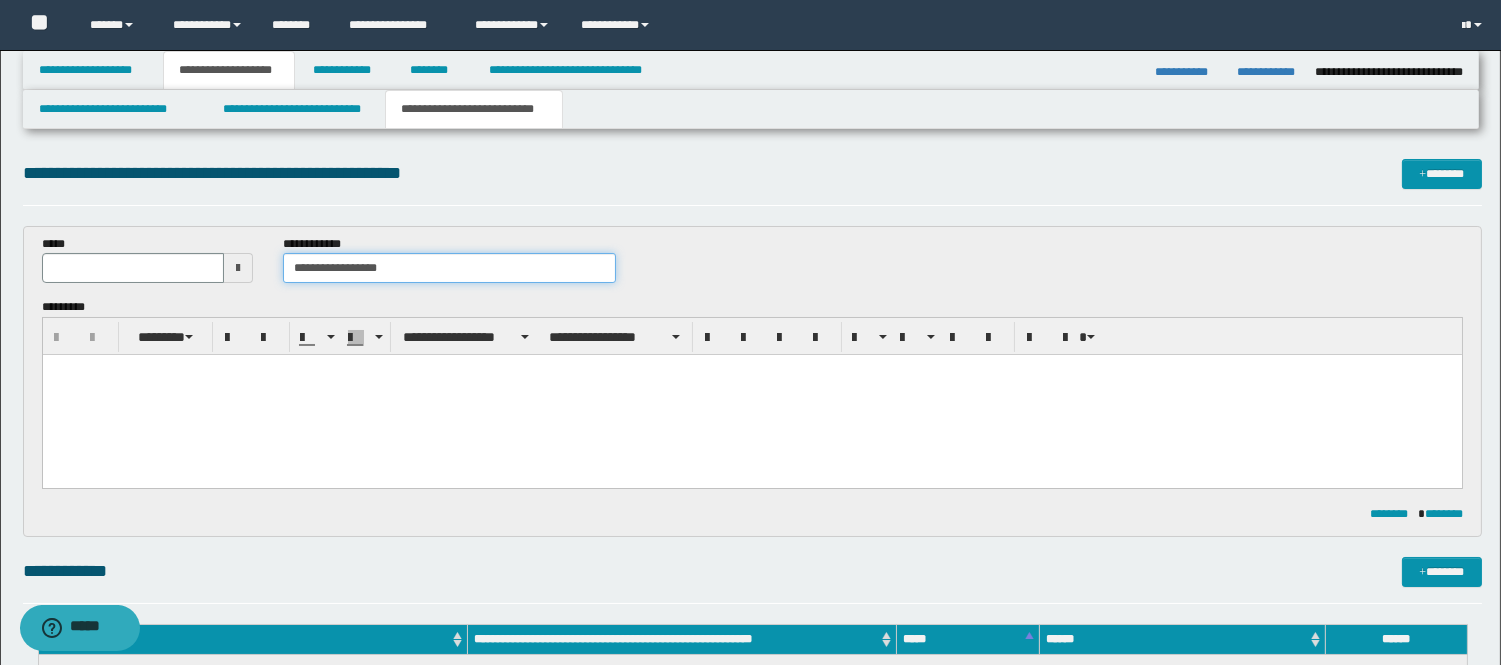 type on "**********" 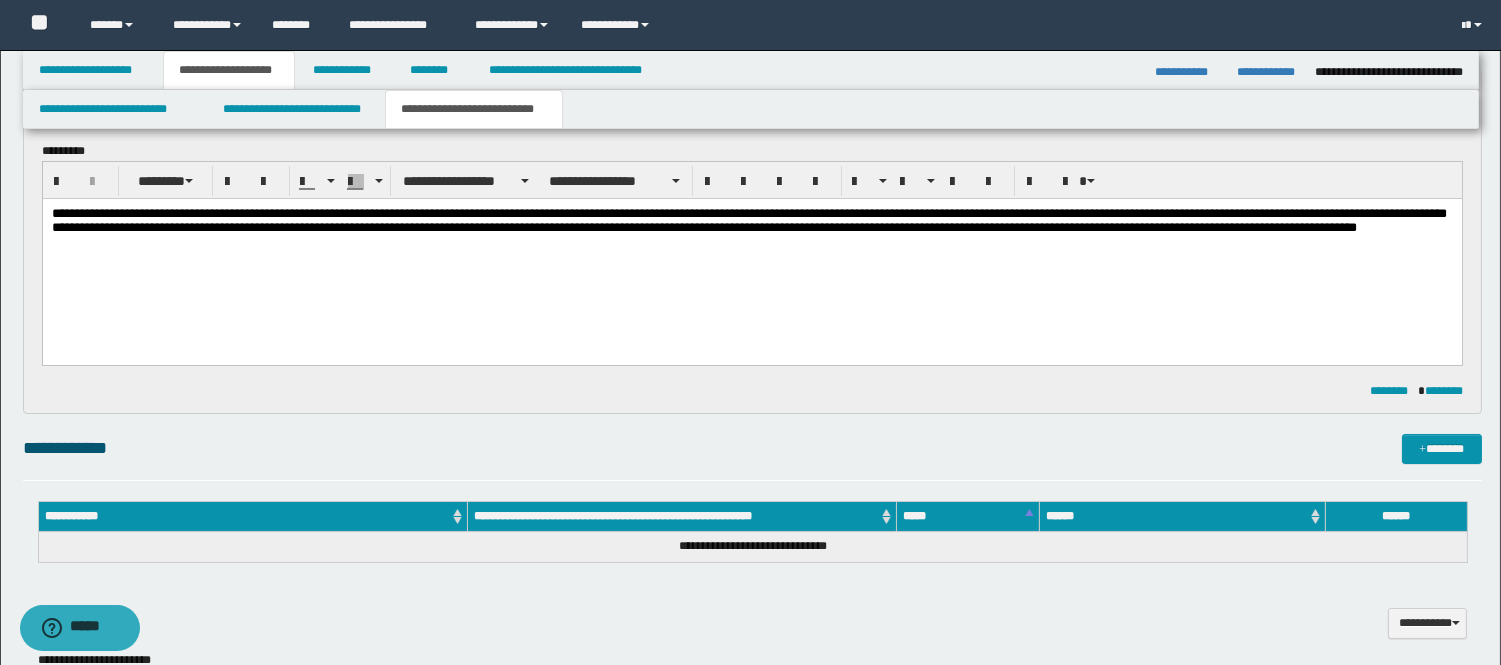scroll, scrollTop: 444, scrollLeft: 0, axis: vertical 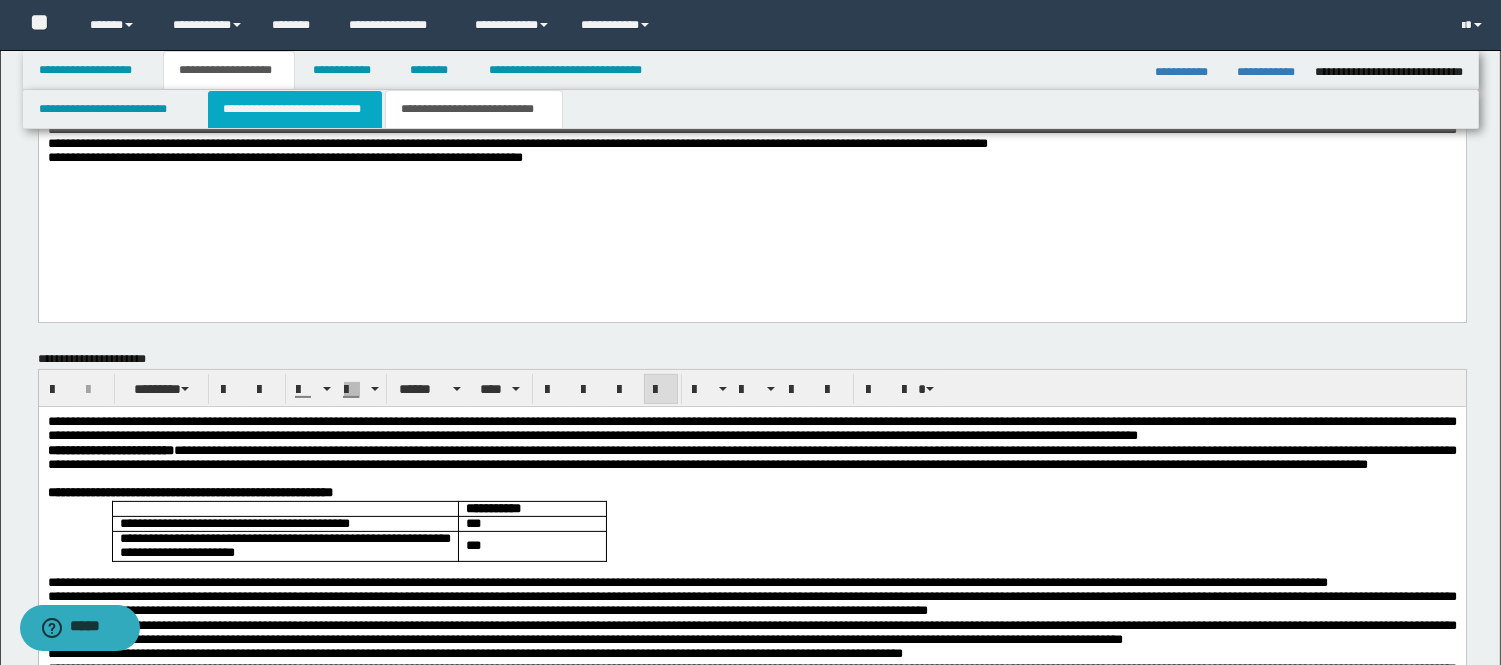 click on "**********" at bounding box center [295, 109] 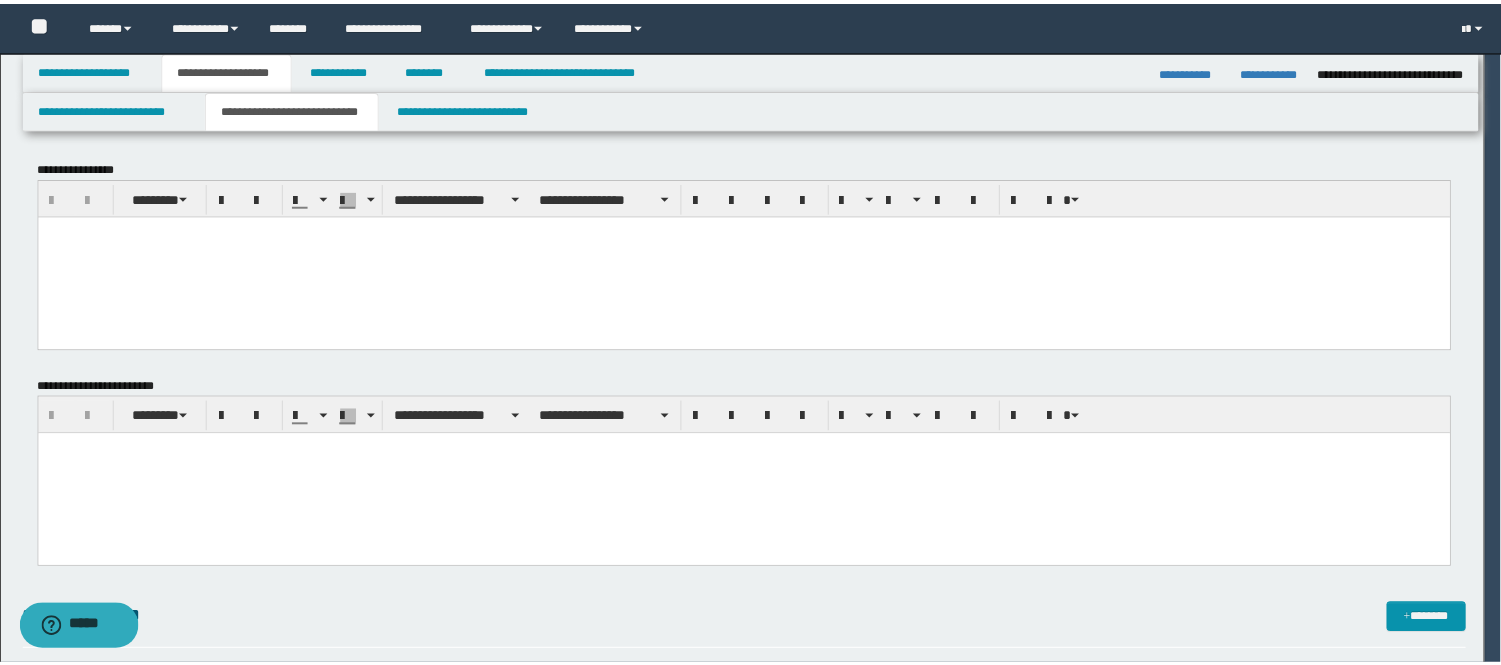scroll, scrollTop: 0, scrollLeft: 0, axis: both 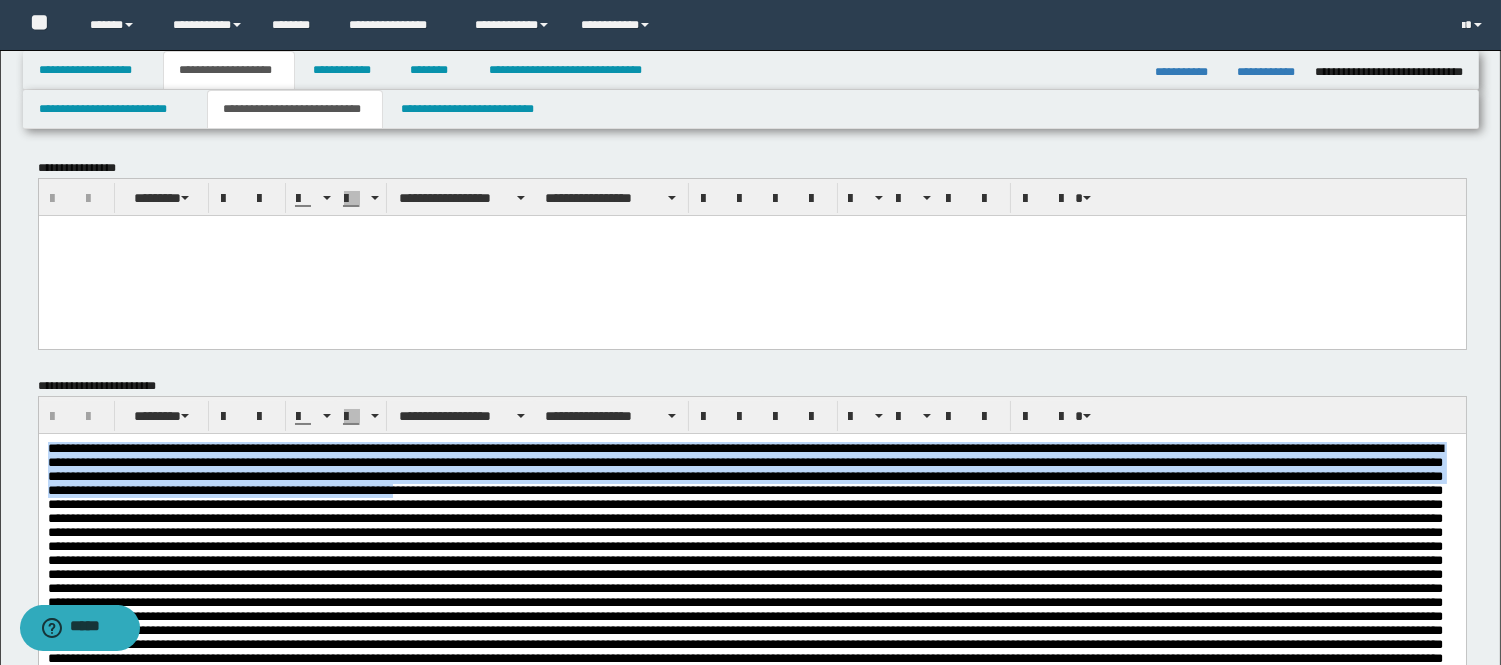 drag, startPoint x: 390, startPoint y: 513, endPoint x: -1, endPoint y: 160, distance: 526.7732 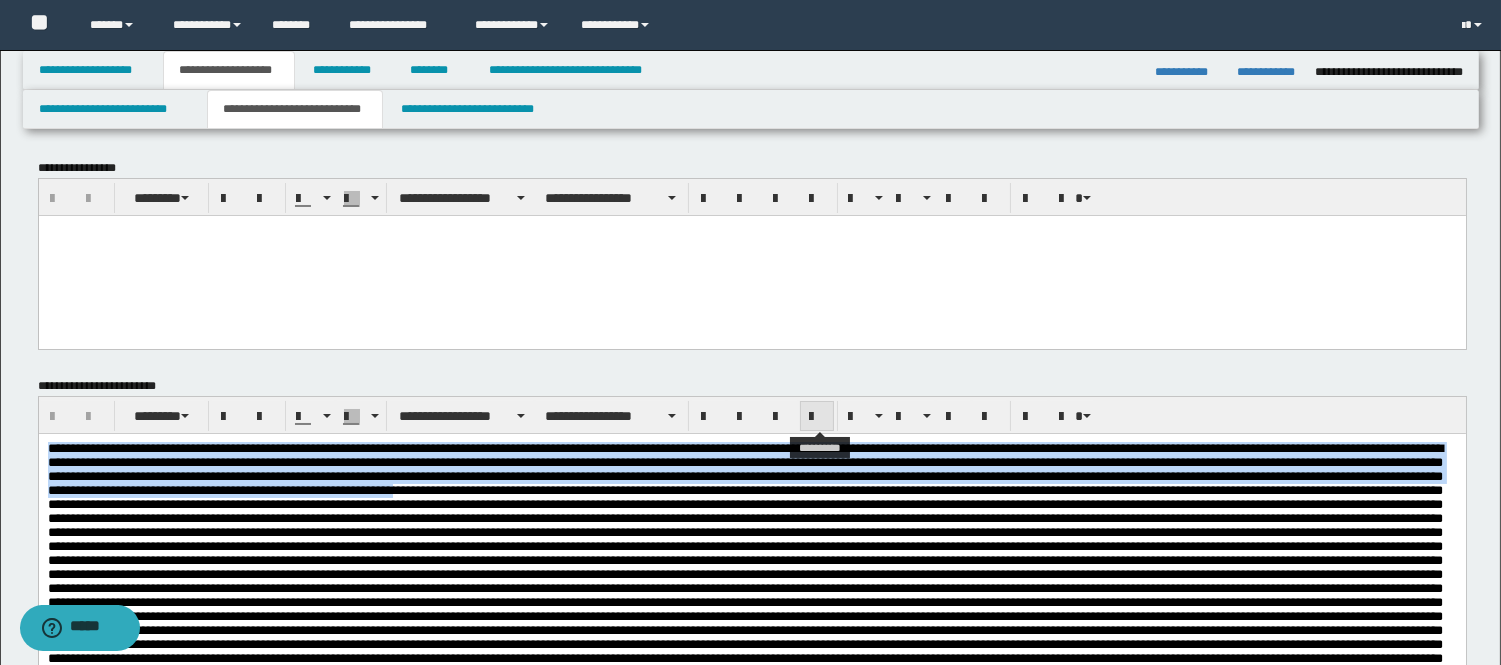 click at bounding box center [817, 416] 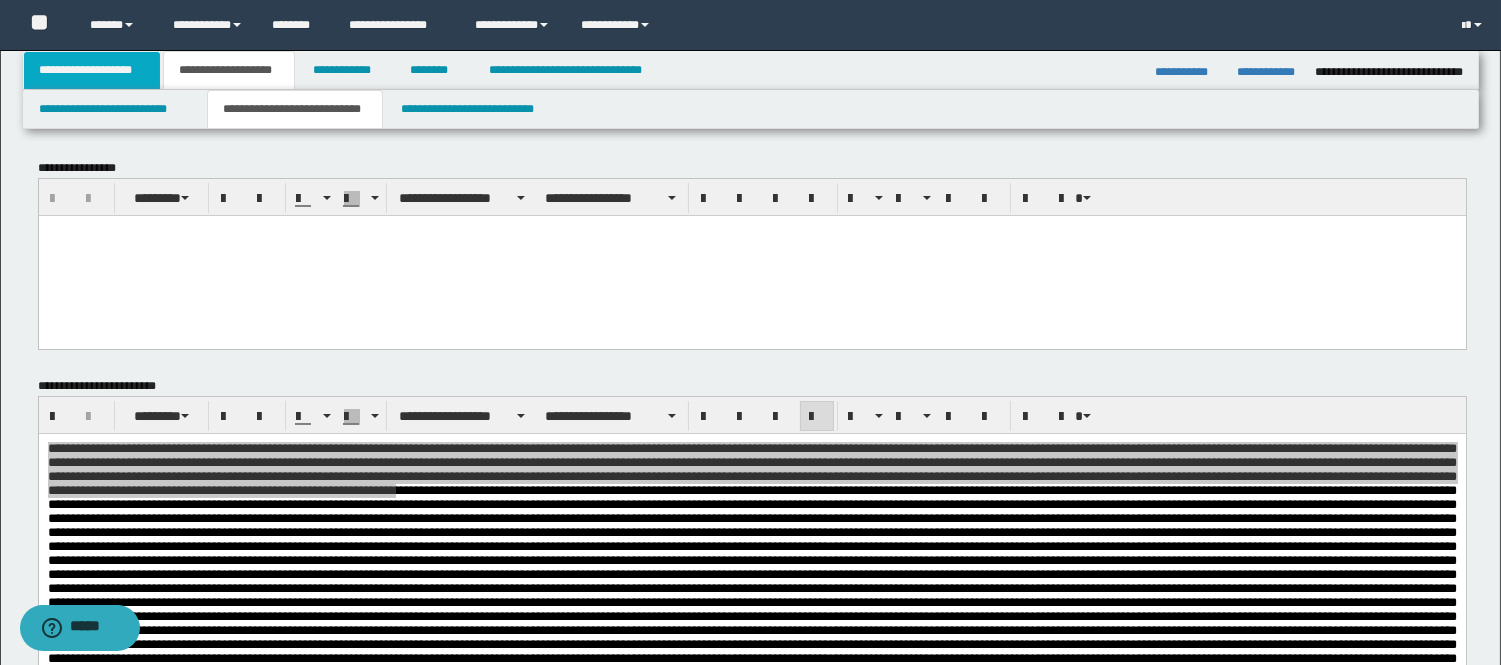 click on "**********" at bounding box center (92, 70) 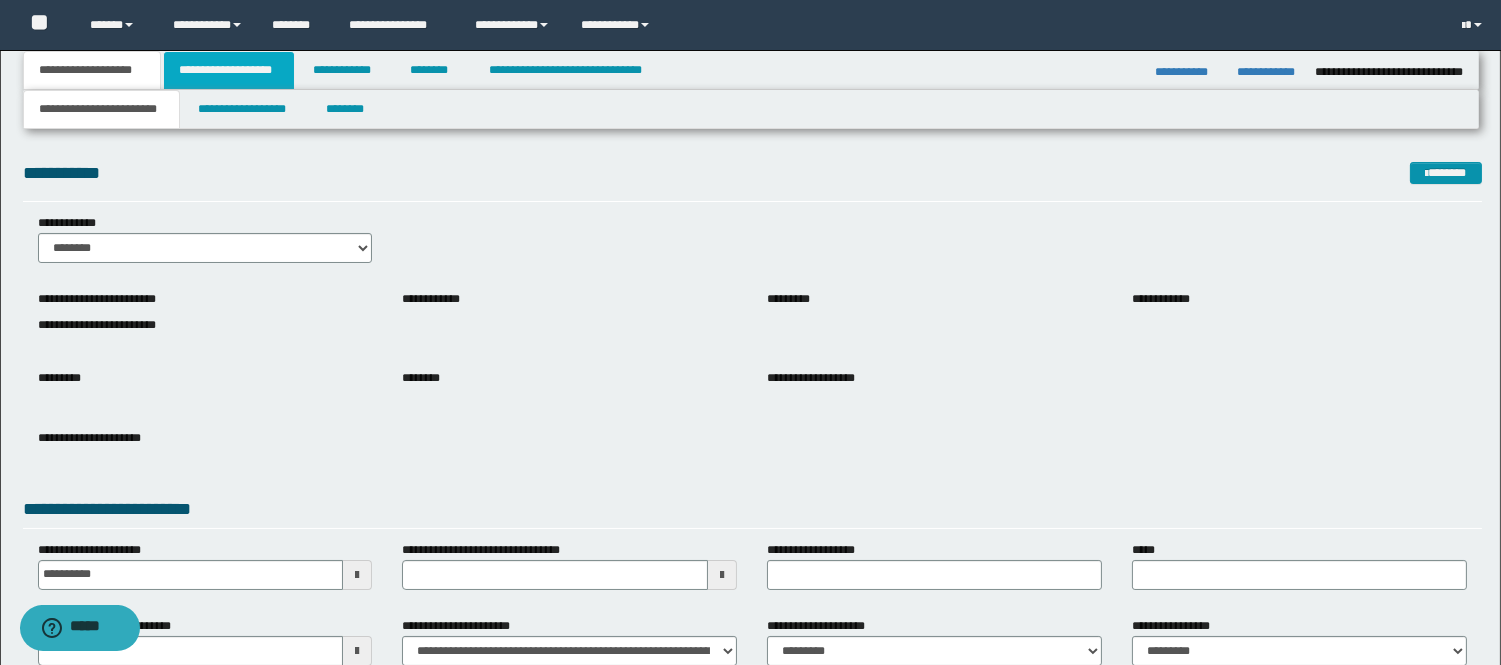 click on "**********" at bounding box center (229, 70) 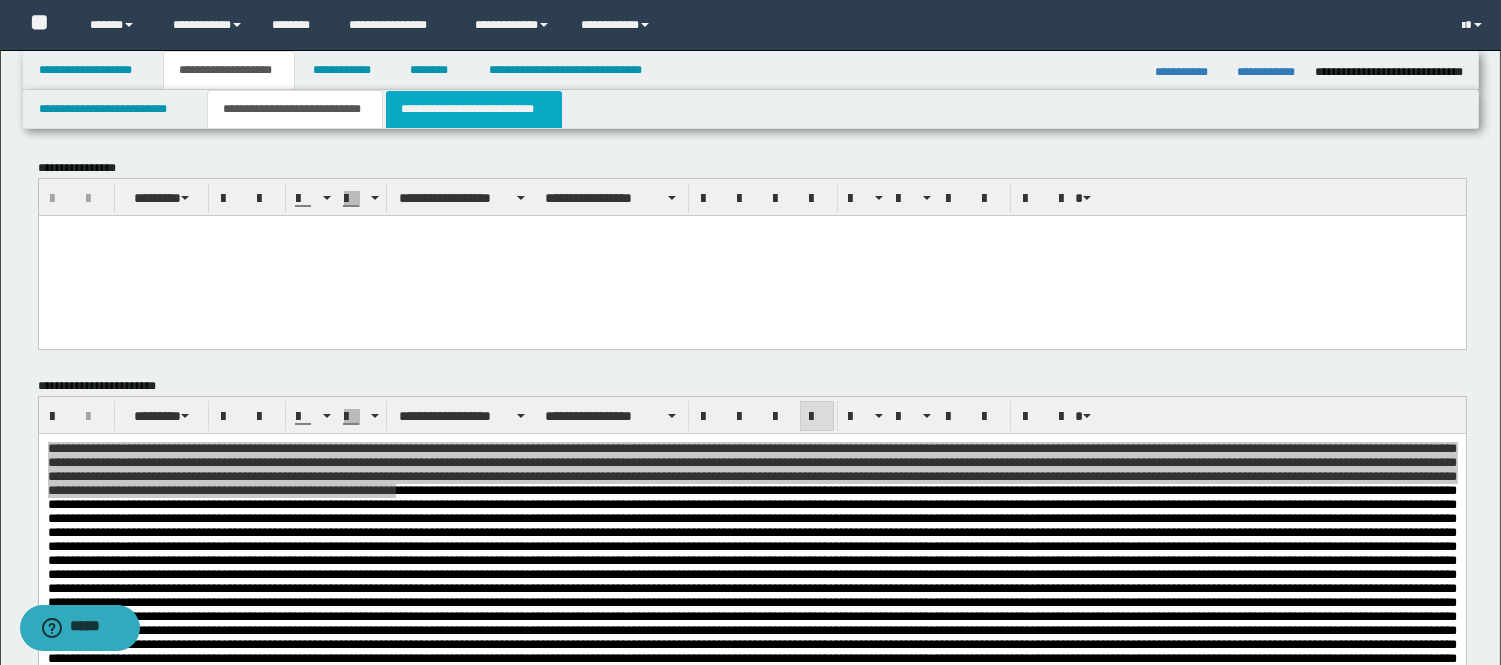 click on "**********" at bounding box center [474, 109] 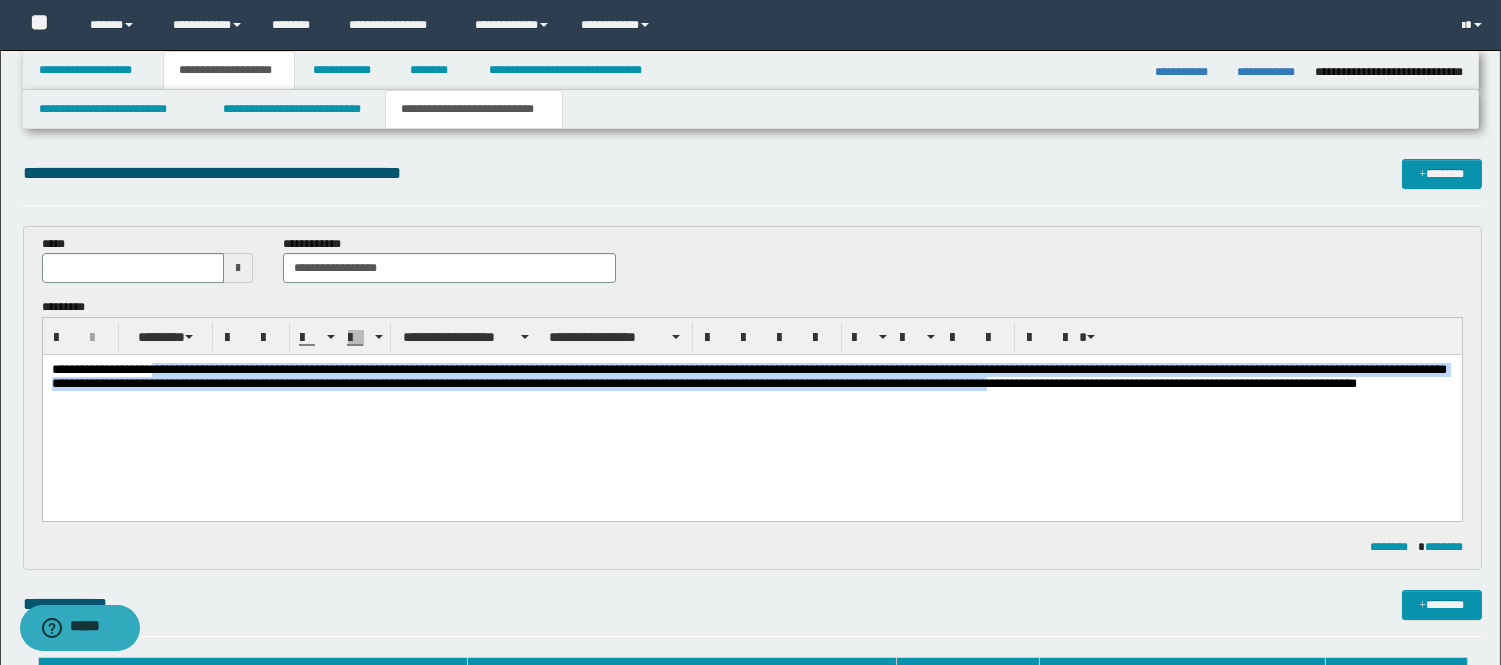 drag, startPoint x: 104, startPoint y: 402, endPoint x: 176, endPoint y: 379, distance: 75.58439 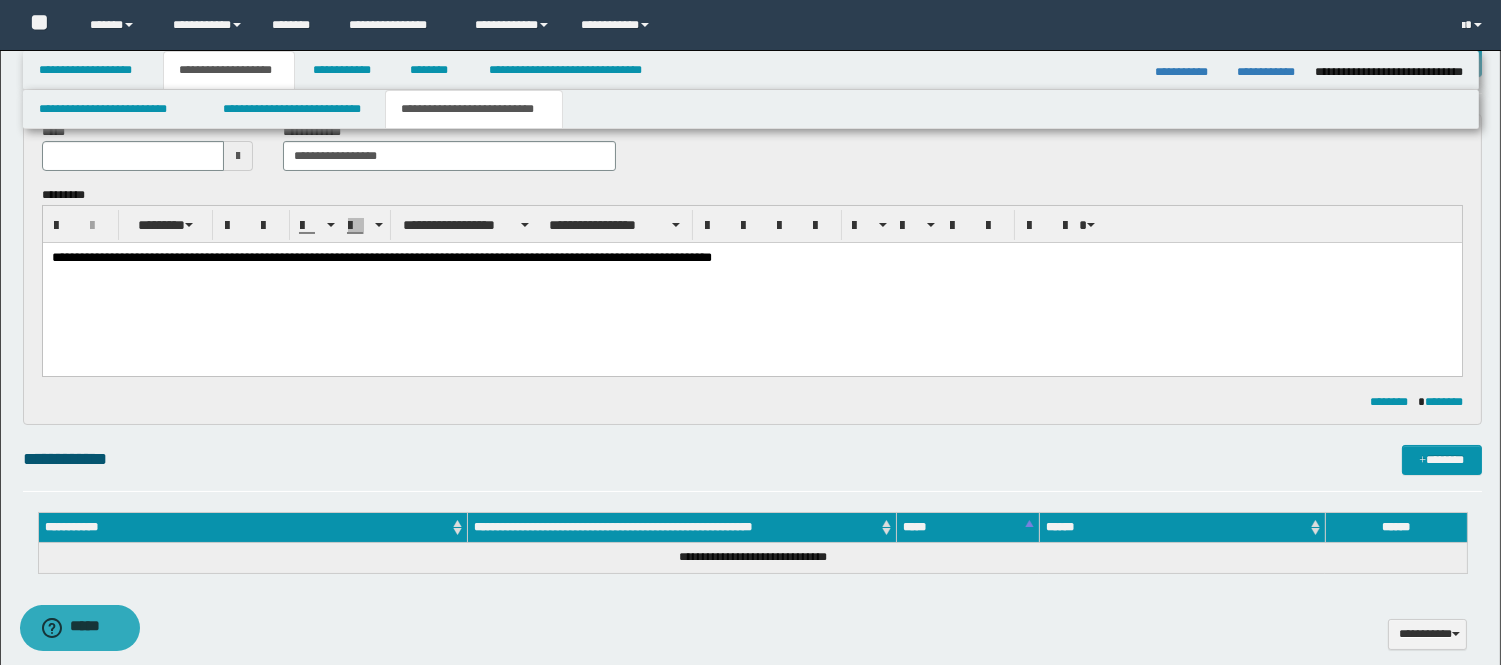 scroll, scrollTop: 0, scrollLeft: 0, axis: both 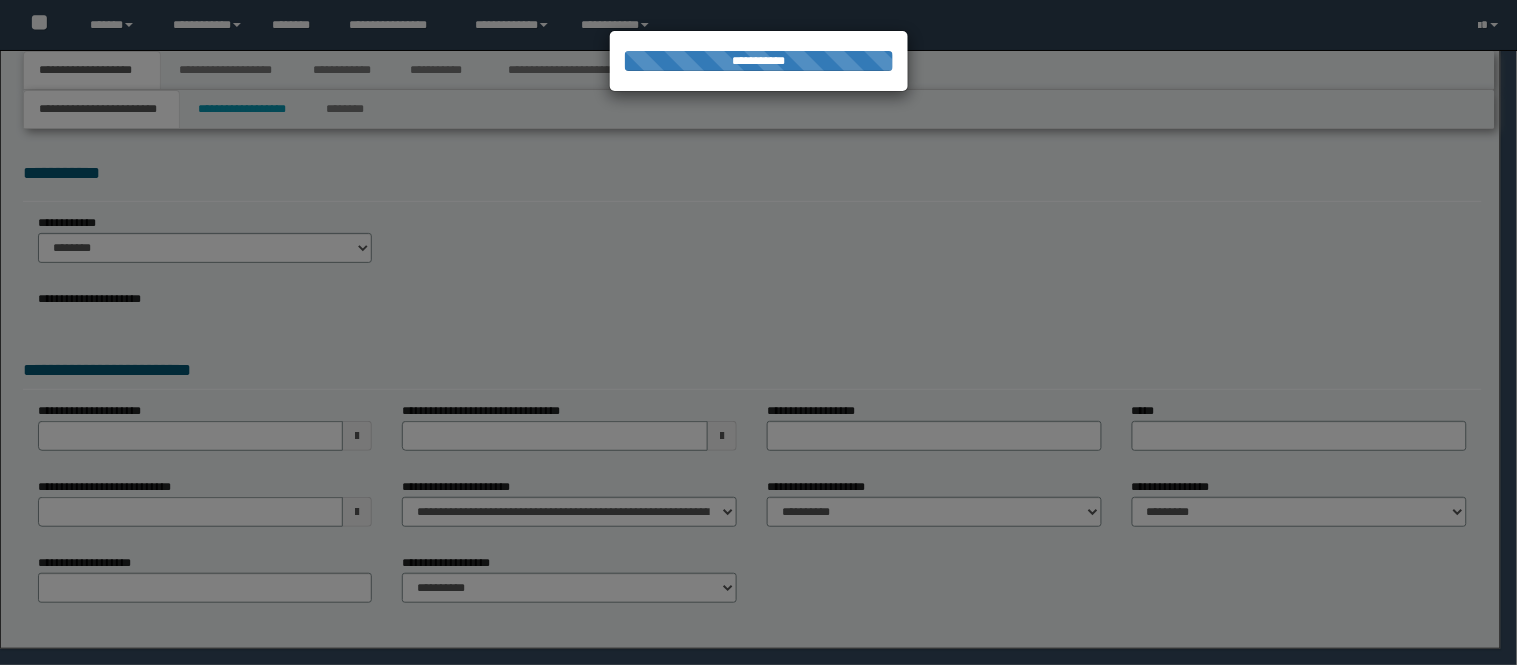 select on "*" 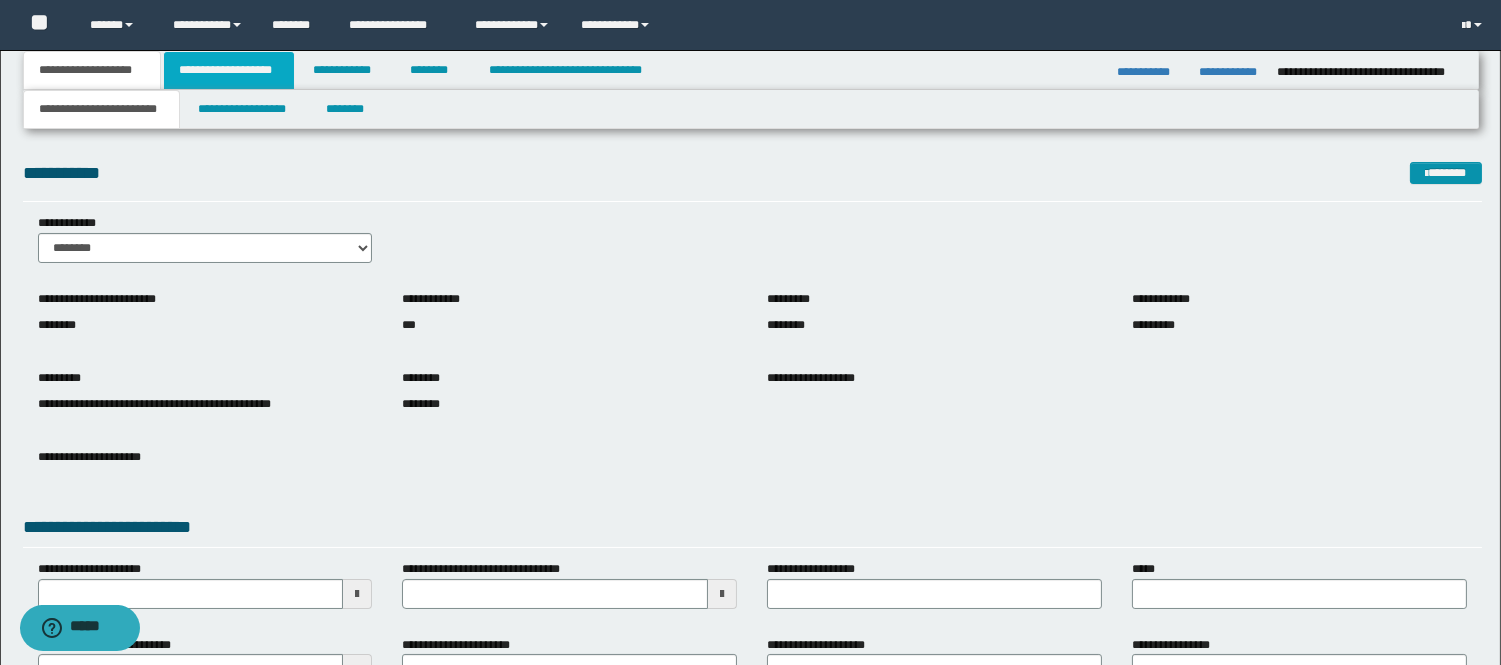 click on "**********" at bounding box center (229, 70) 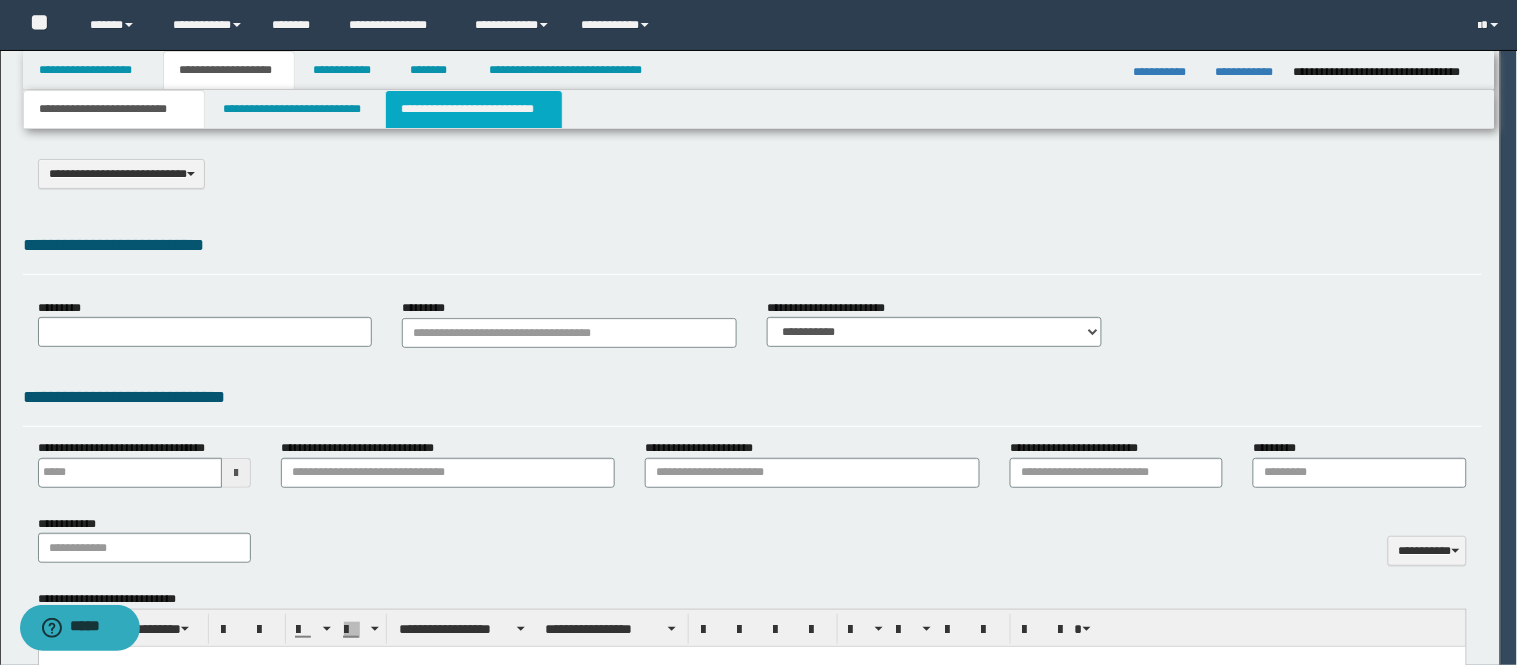 select on "*" 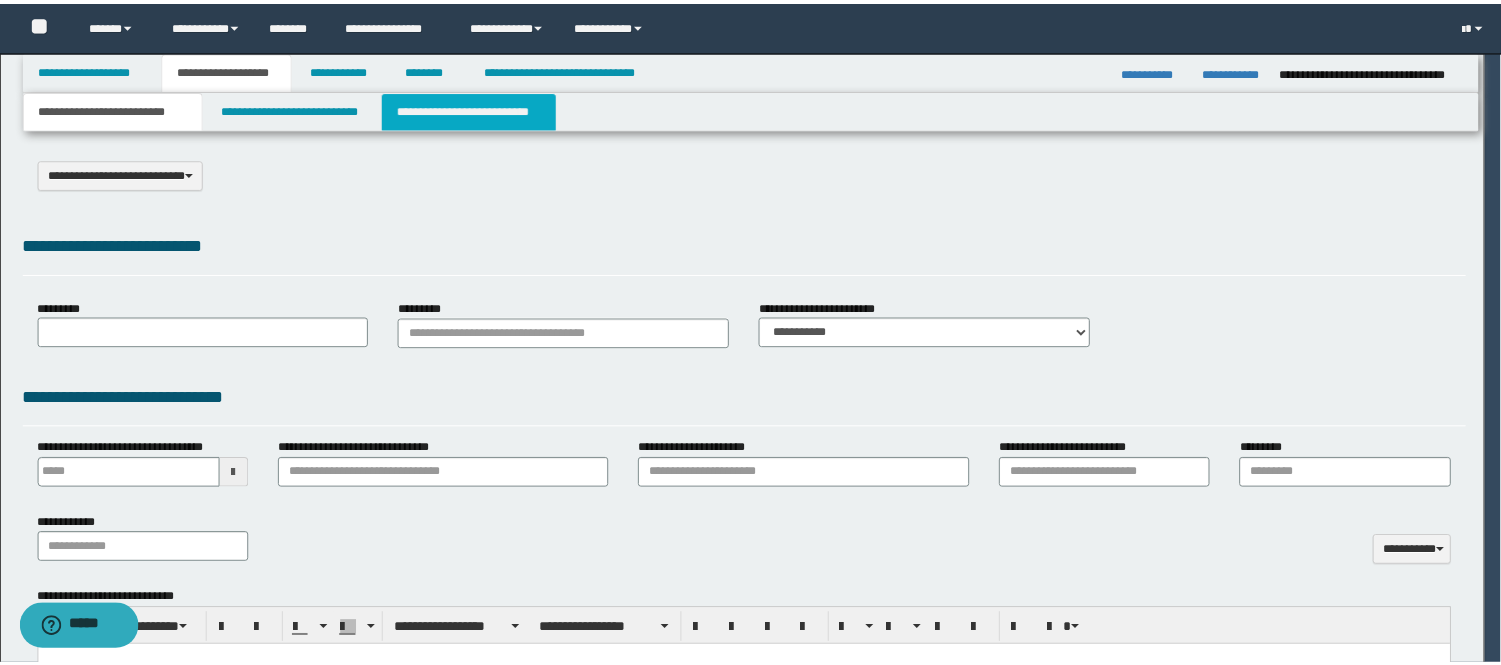 scroll, scrollTop: 0, scrollLeft: 0, axis: both 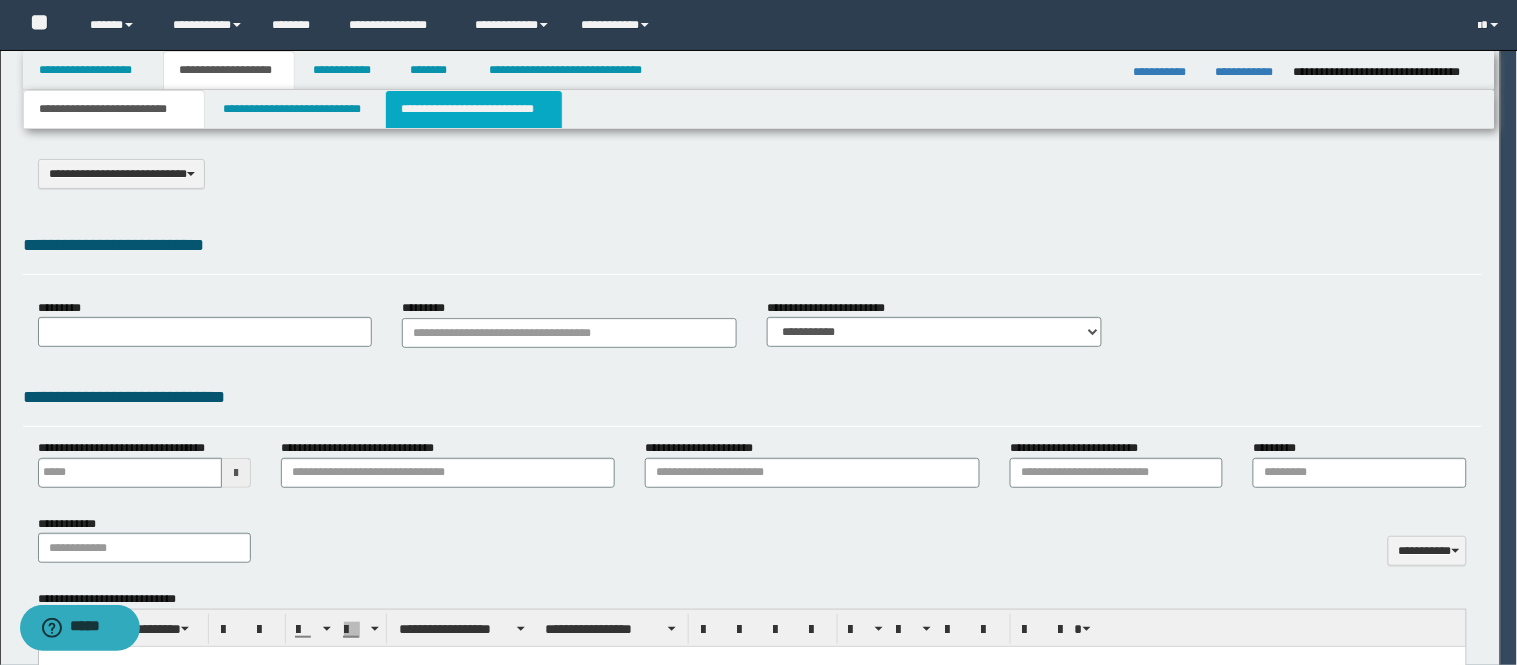 click on "**********" at bounding box center (474, 109) 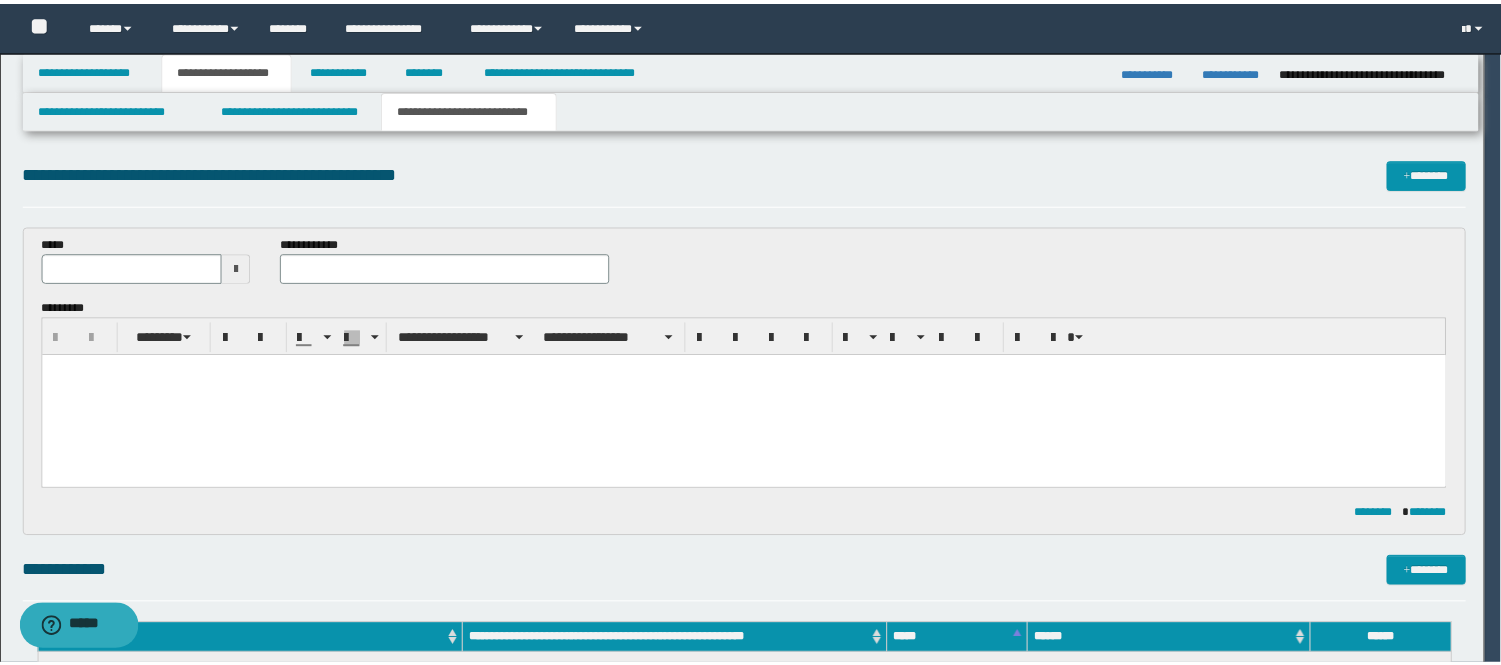 scroll, scrollTop: 0, scrollLeft: 0, axis: both 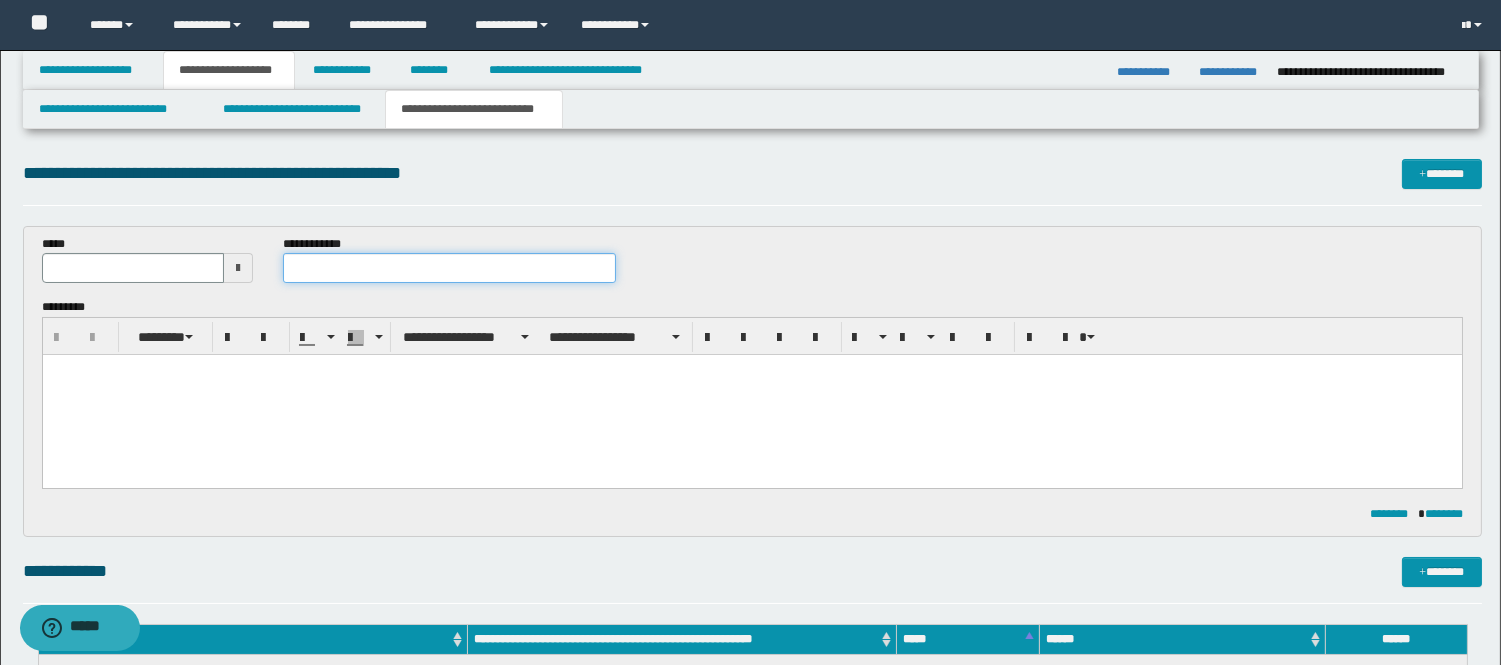 paste on "**********" 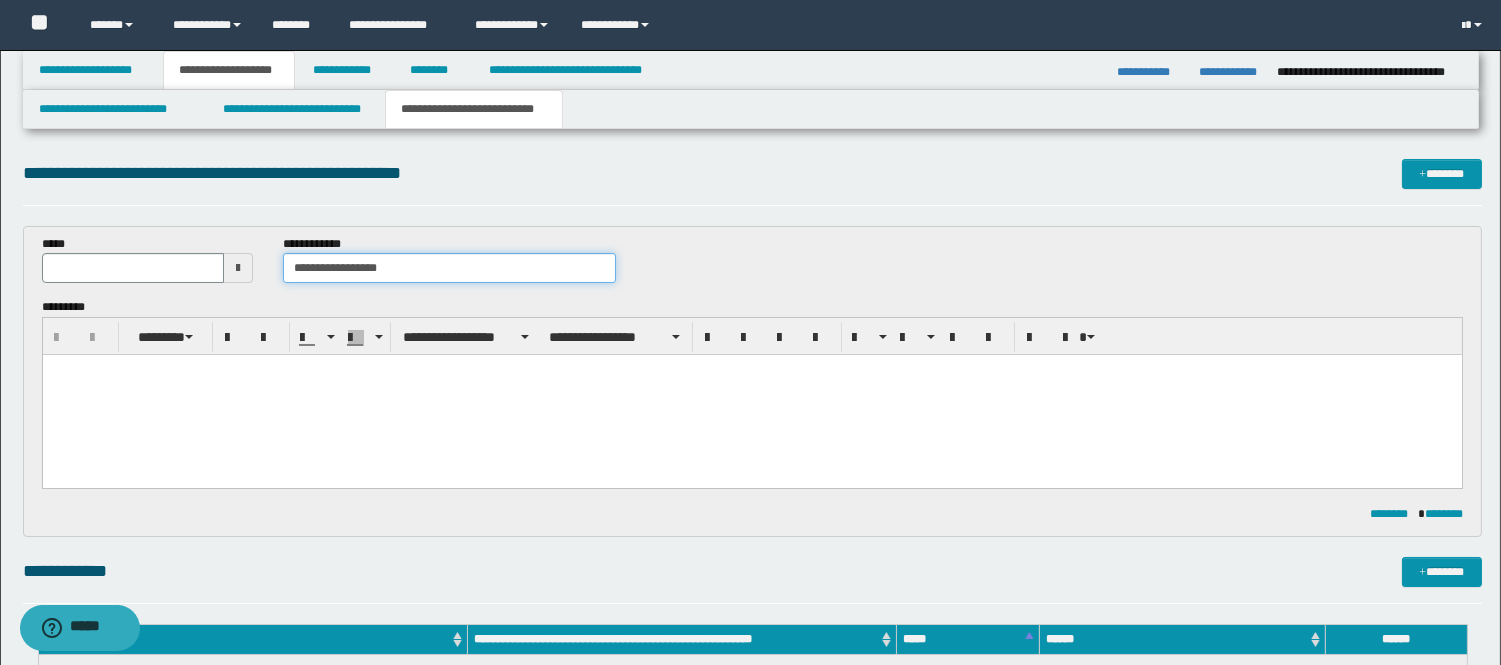type on "**********" 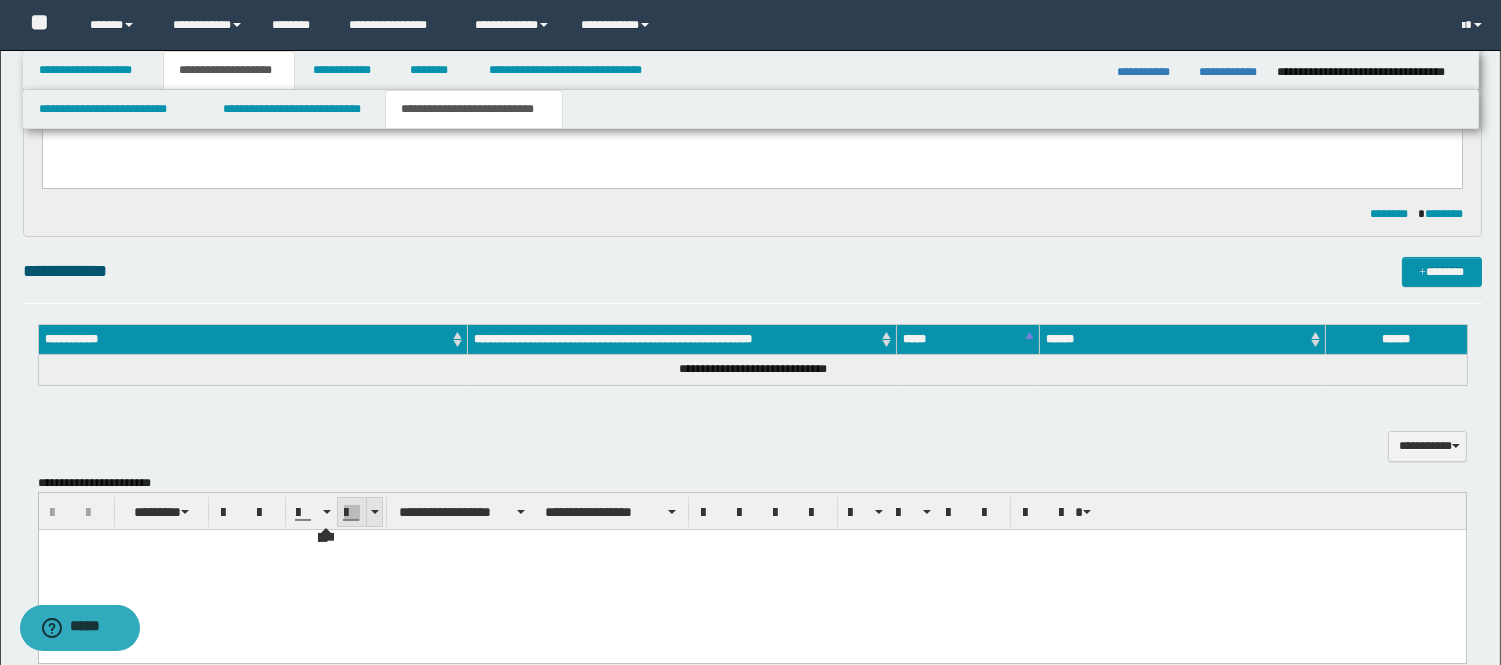 scroll, scrollTop: 666, scrollLeft: 0, axis: vertical 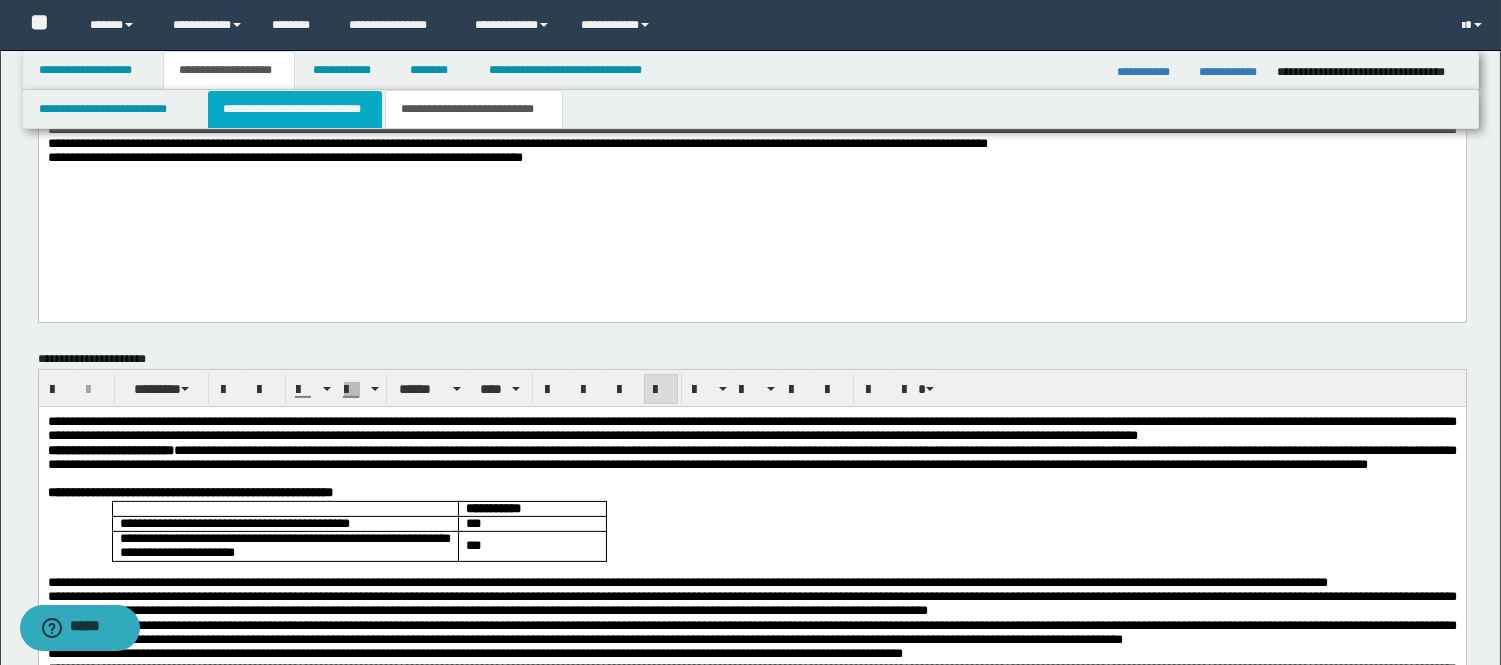 click on "**********" at bounding box center [295, 109] 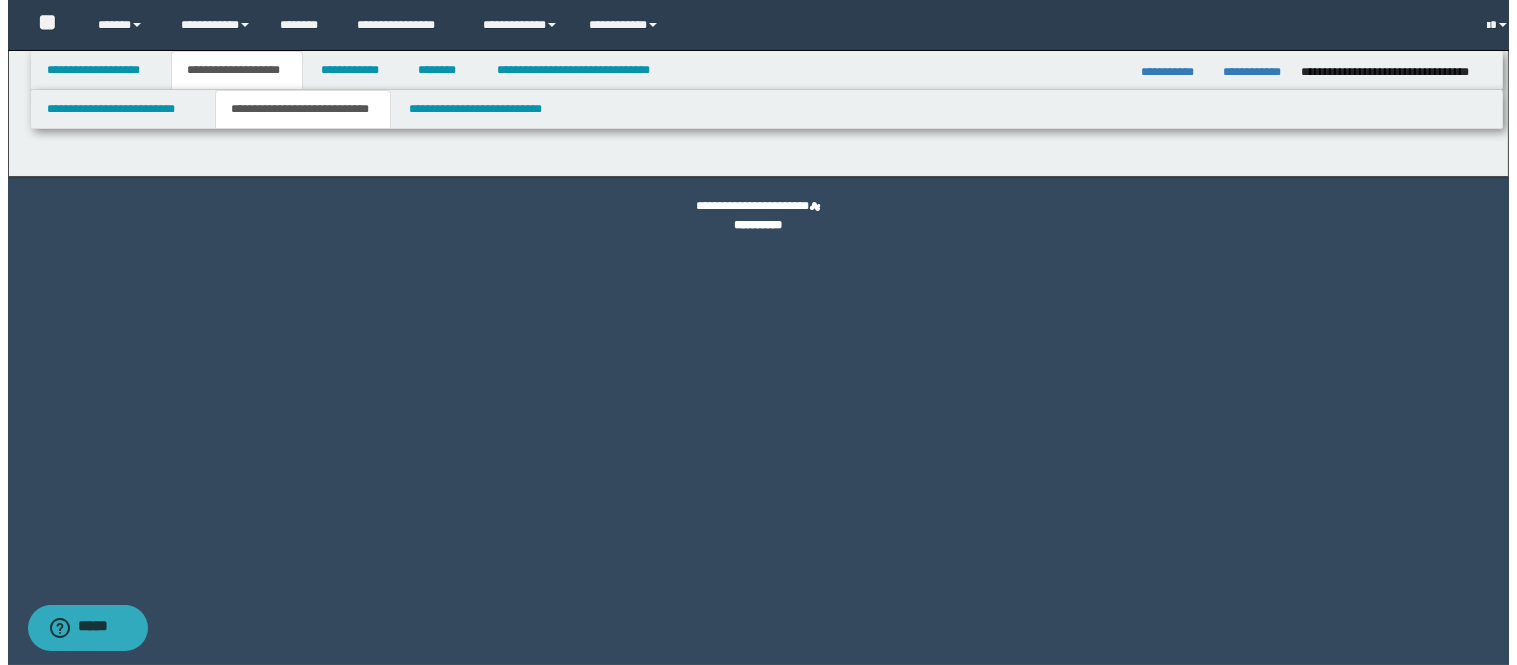 scroll, scrollTop: 0, scrollLeft: 0, axis: both 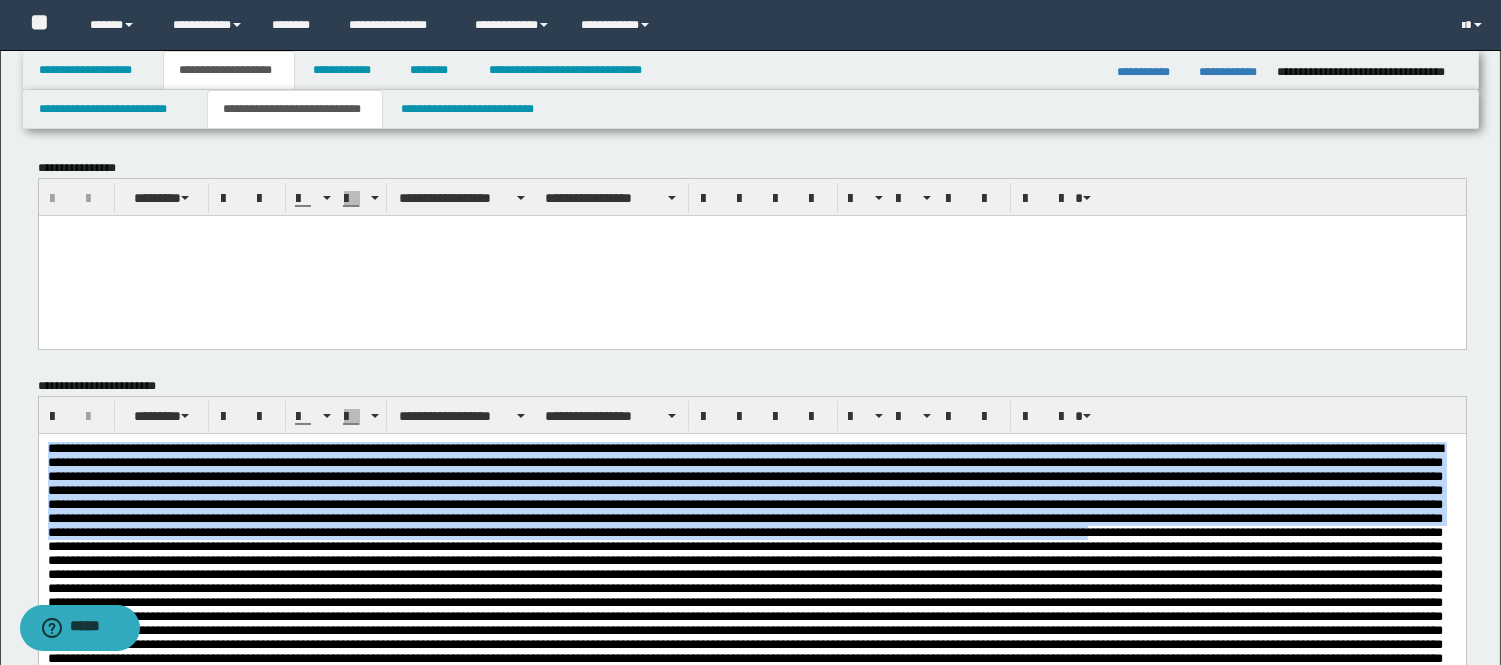 drag, startPoint x: 516, startPoint y: 569, endPoint x: -1, endPoint y: 231, distance: 617.6836 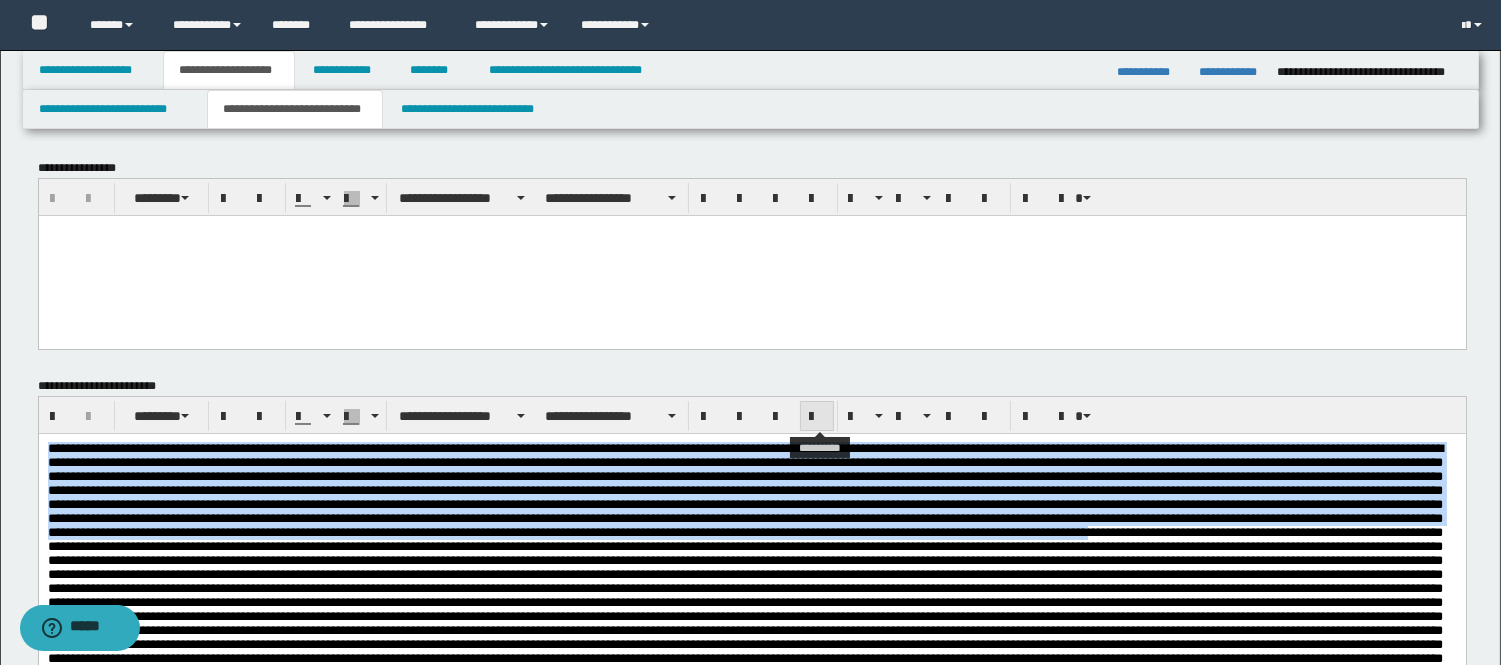 click at bounding box center (817, 417) 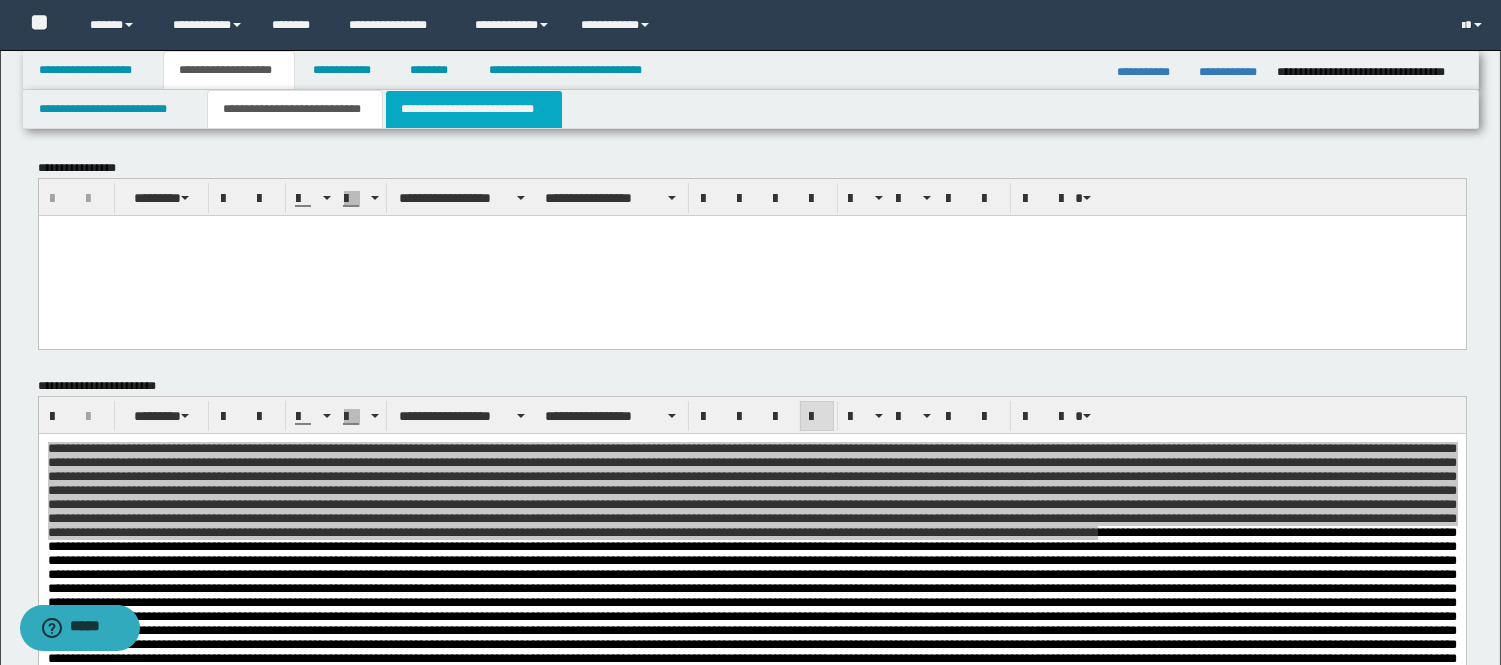 click on "**********" at bounding box center [474, 109] 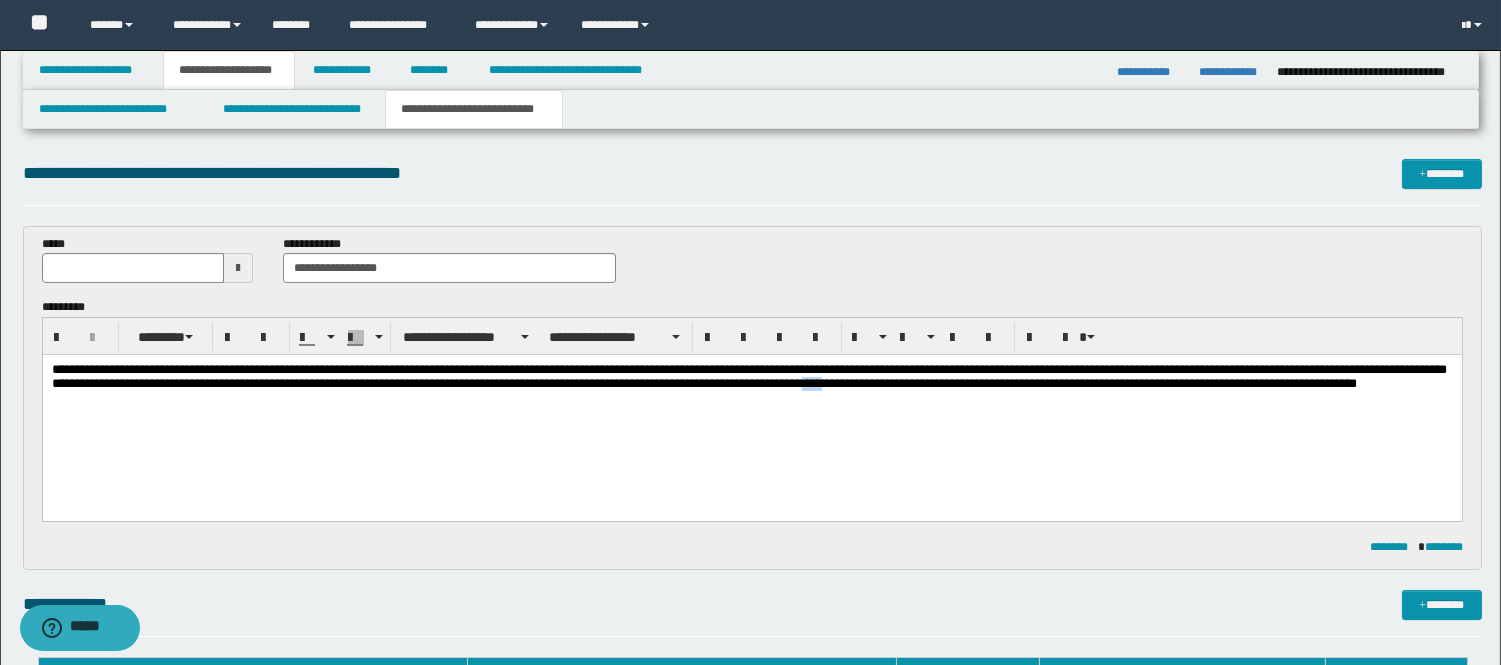 drag, startPoint x: 1313, startPoint y: 394, endPoint x: 1286, endPoint y: 393, distance: 27.018513 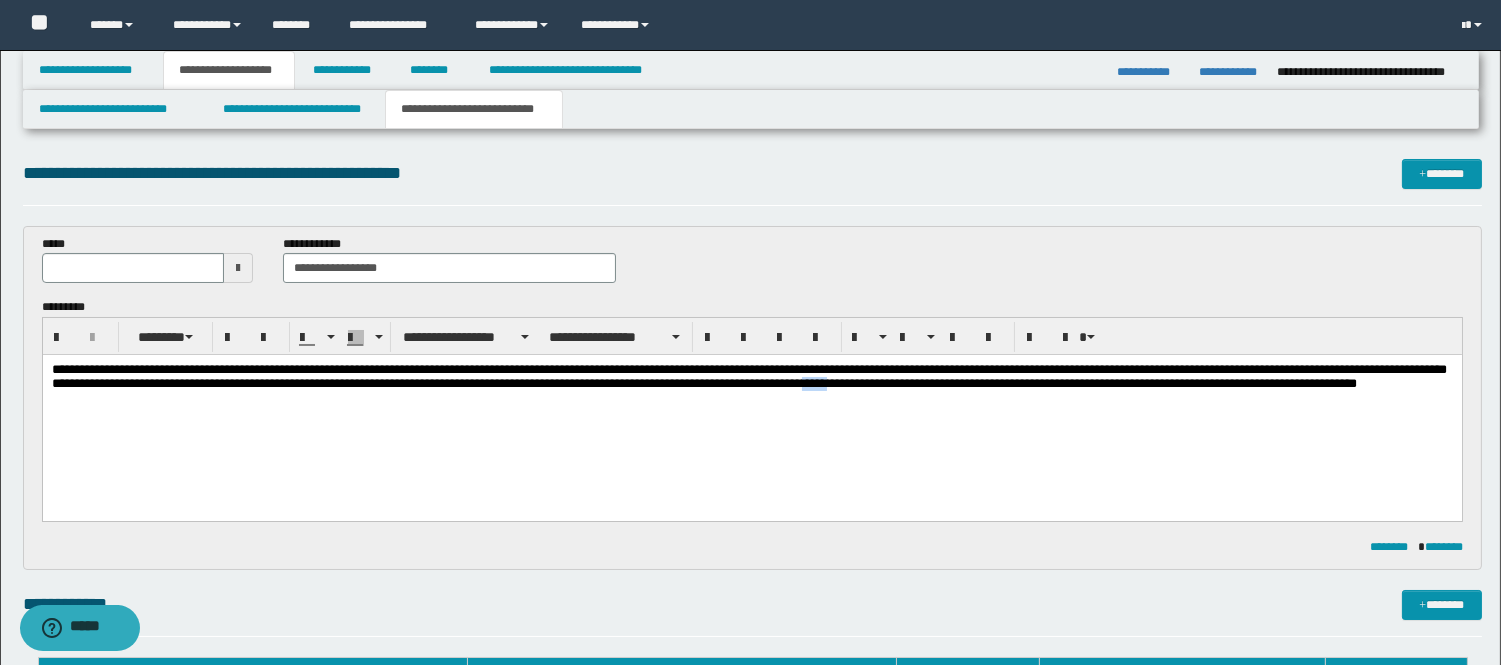 drag, startPoint x: 1315, startPoint y: 382, endPoint x: 1286, endPoint y: 385, distance: 29.15476 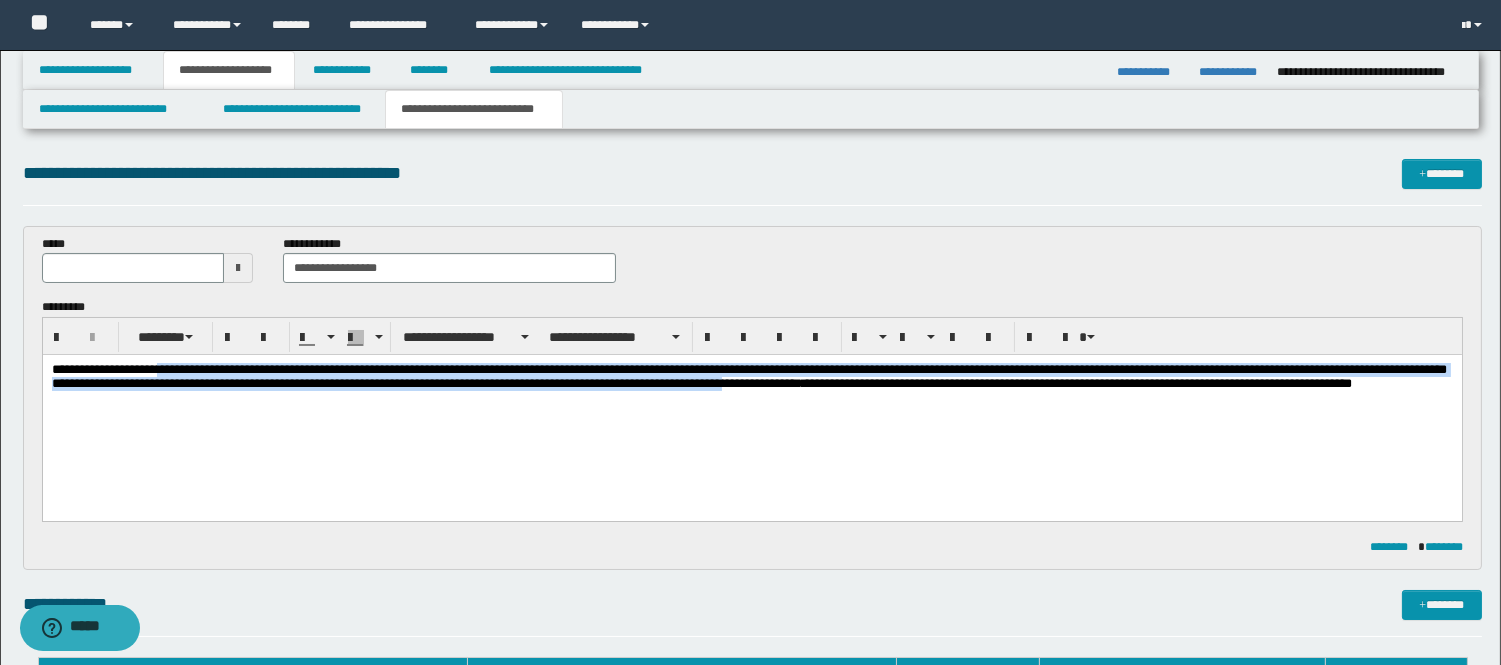 drag, startPoint x: 1186, startPoint y: 388, endPoint x: 177, endPoint y: 369, distance: 1009.1789 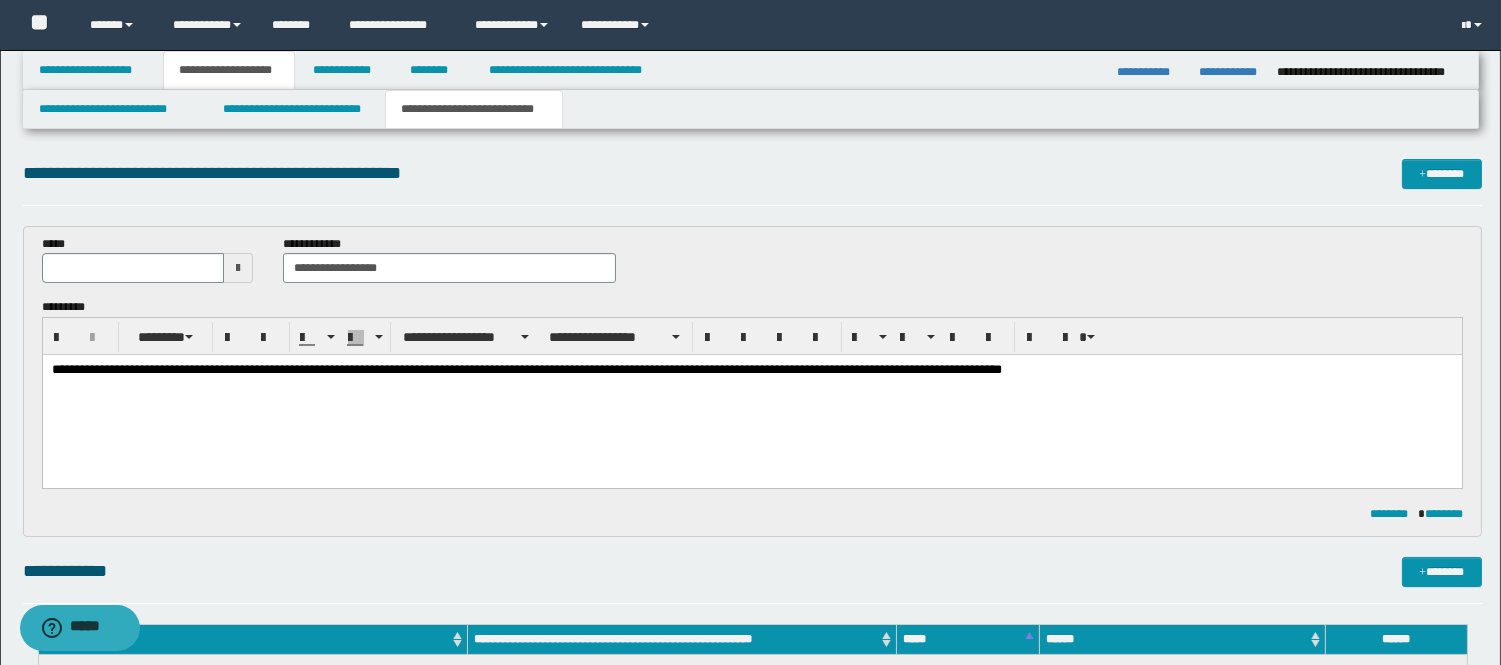 scroll, scrollTop: 222, scrollLeft: 0, axis: vertical 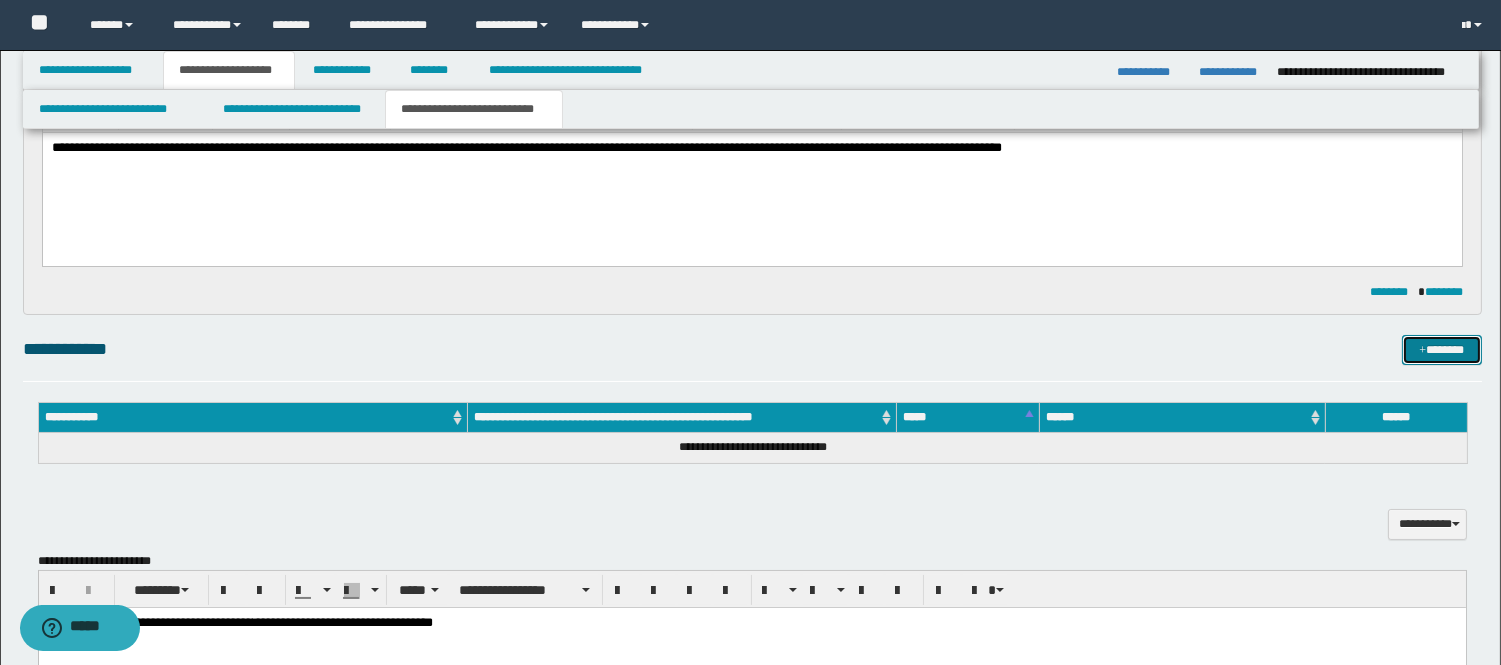 click on "*******" at bounding box center [1442, 350] 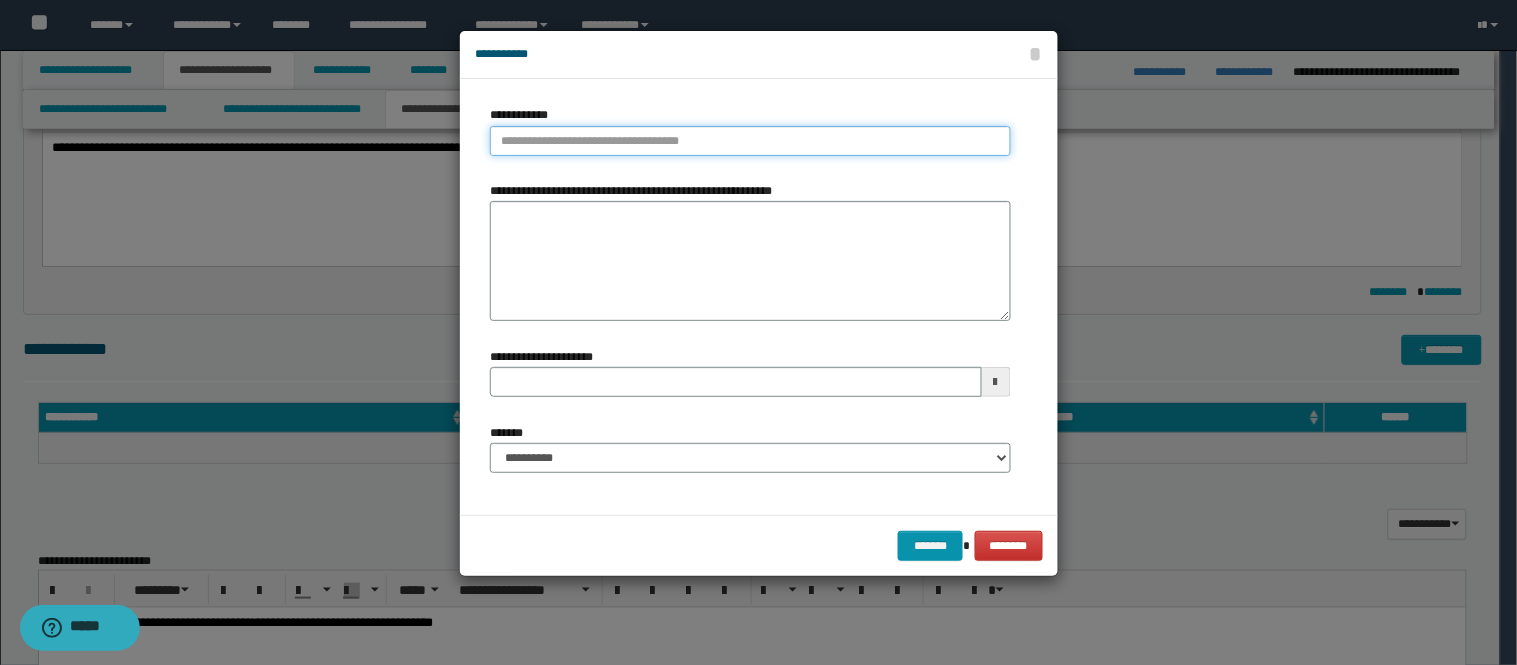 click on "**********" at bounding box center [750, 141] 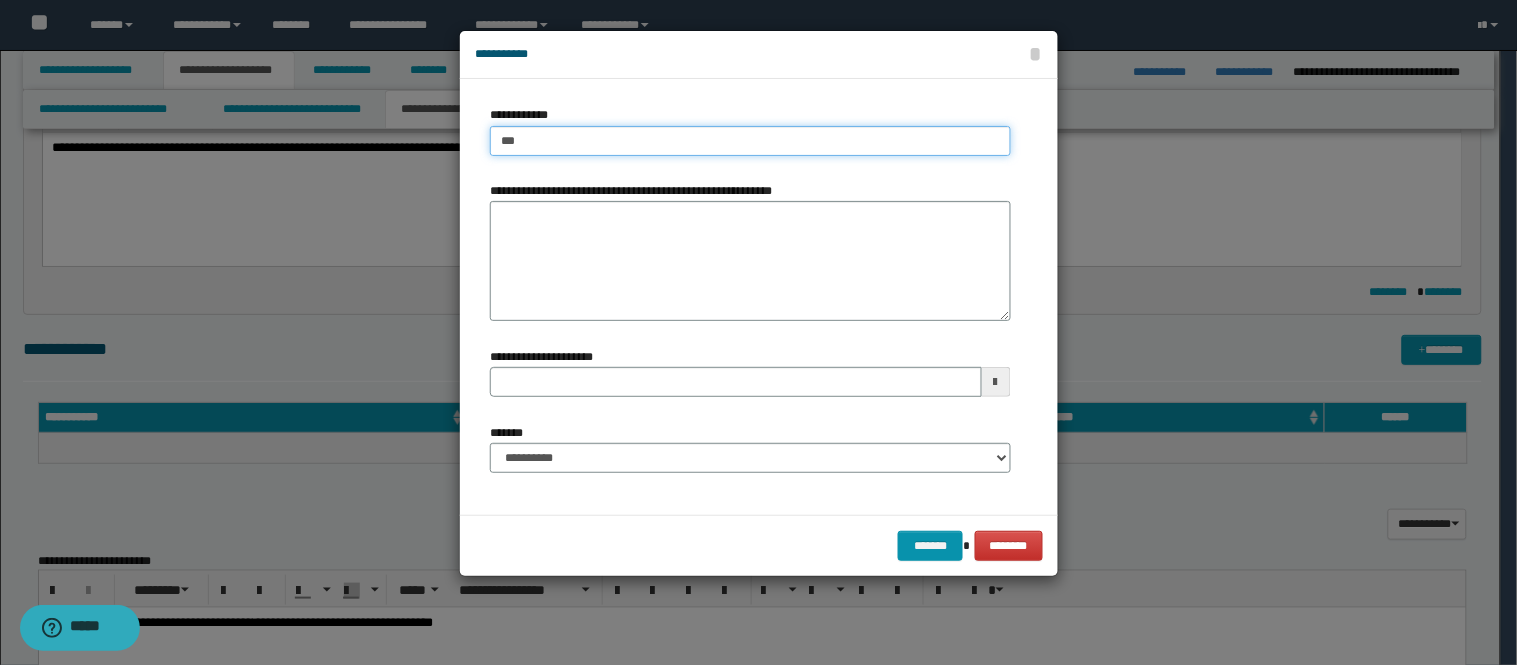 type on "****" 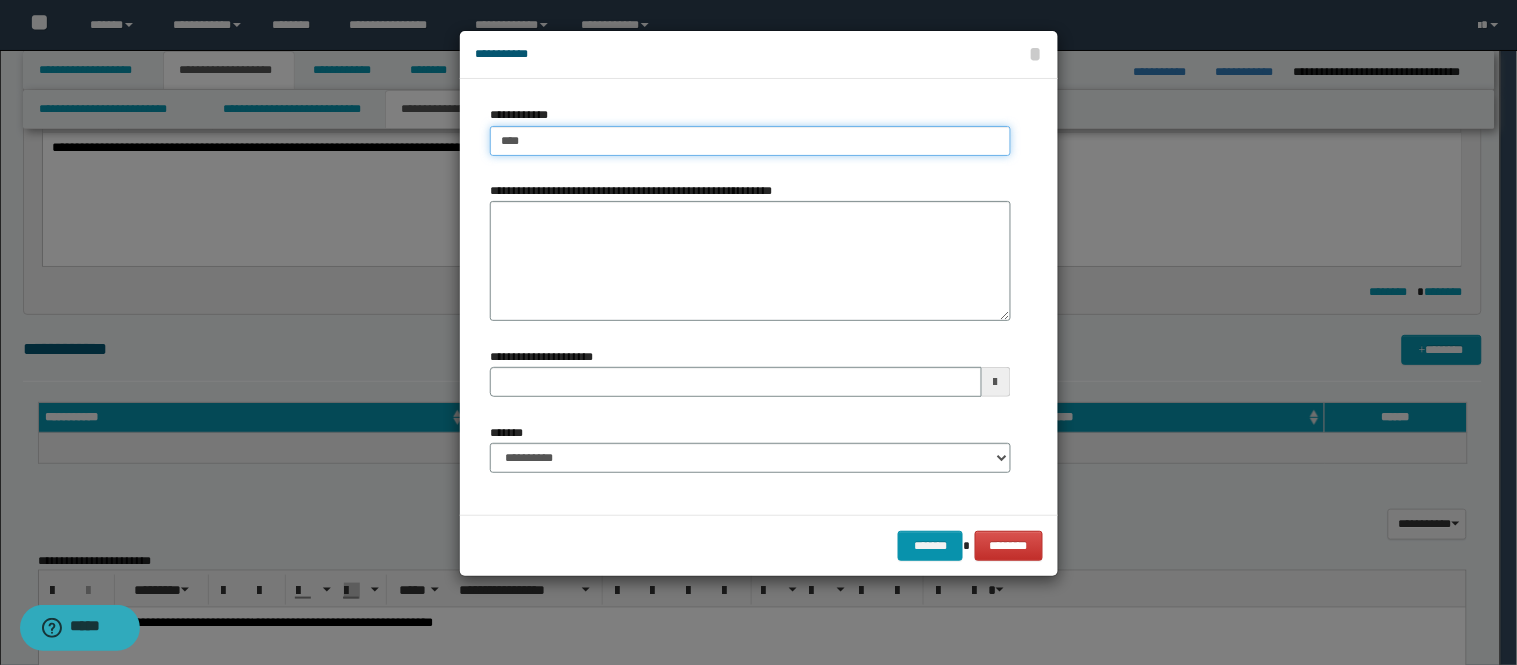 type on "****" 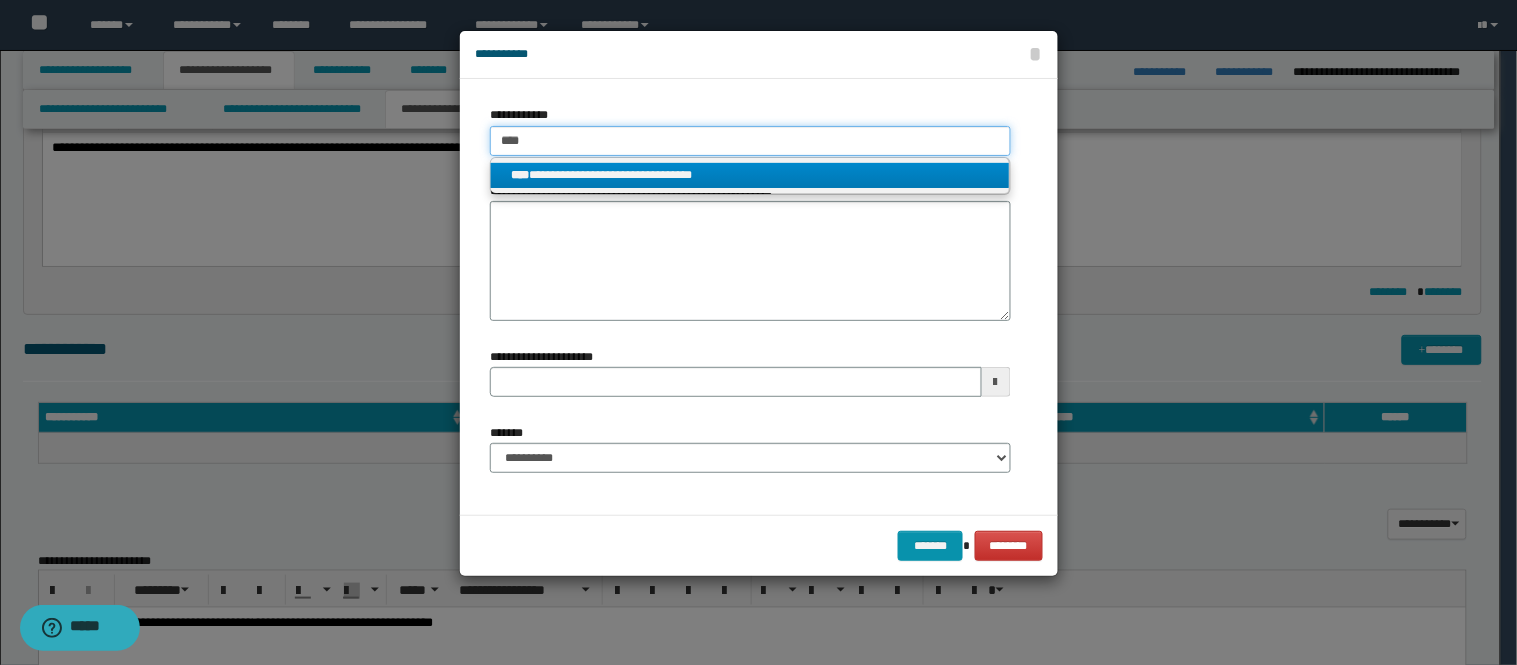 type on "****" 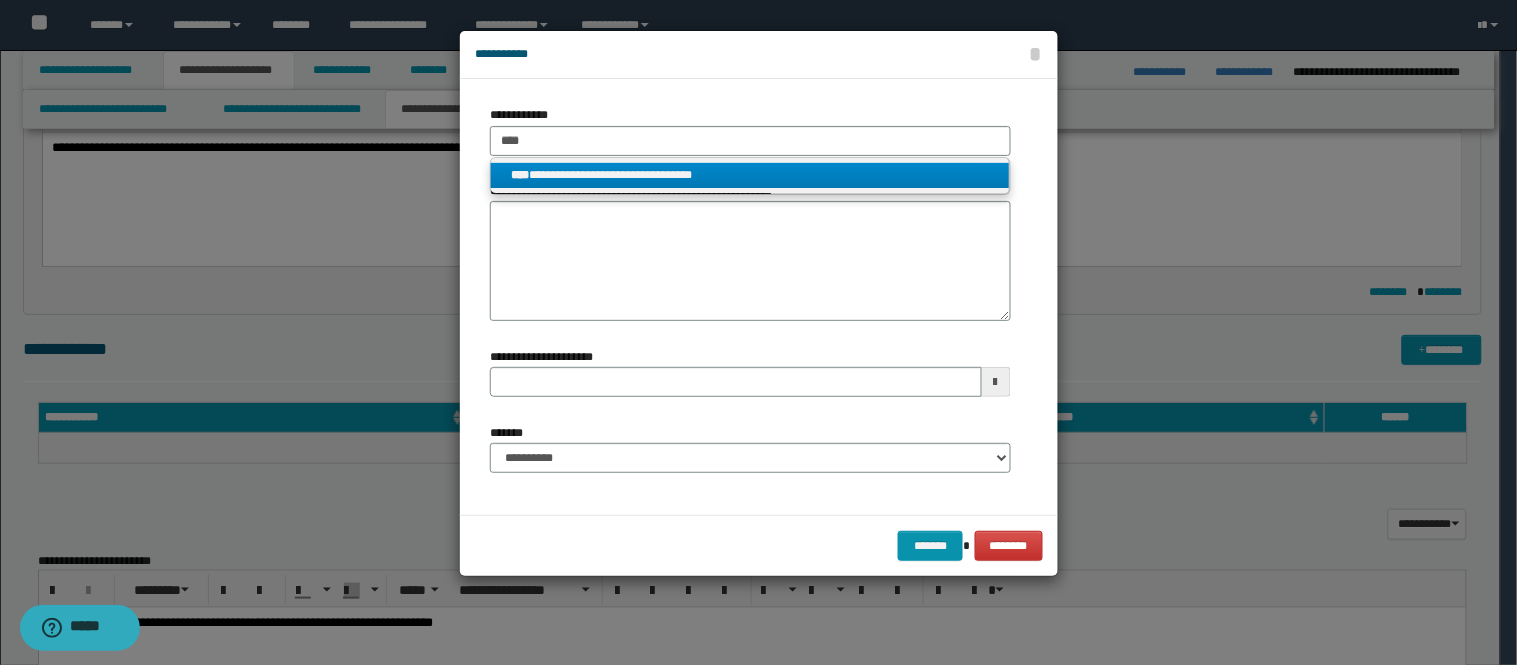 click on "**********" at bounding box center (750, 175) 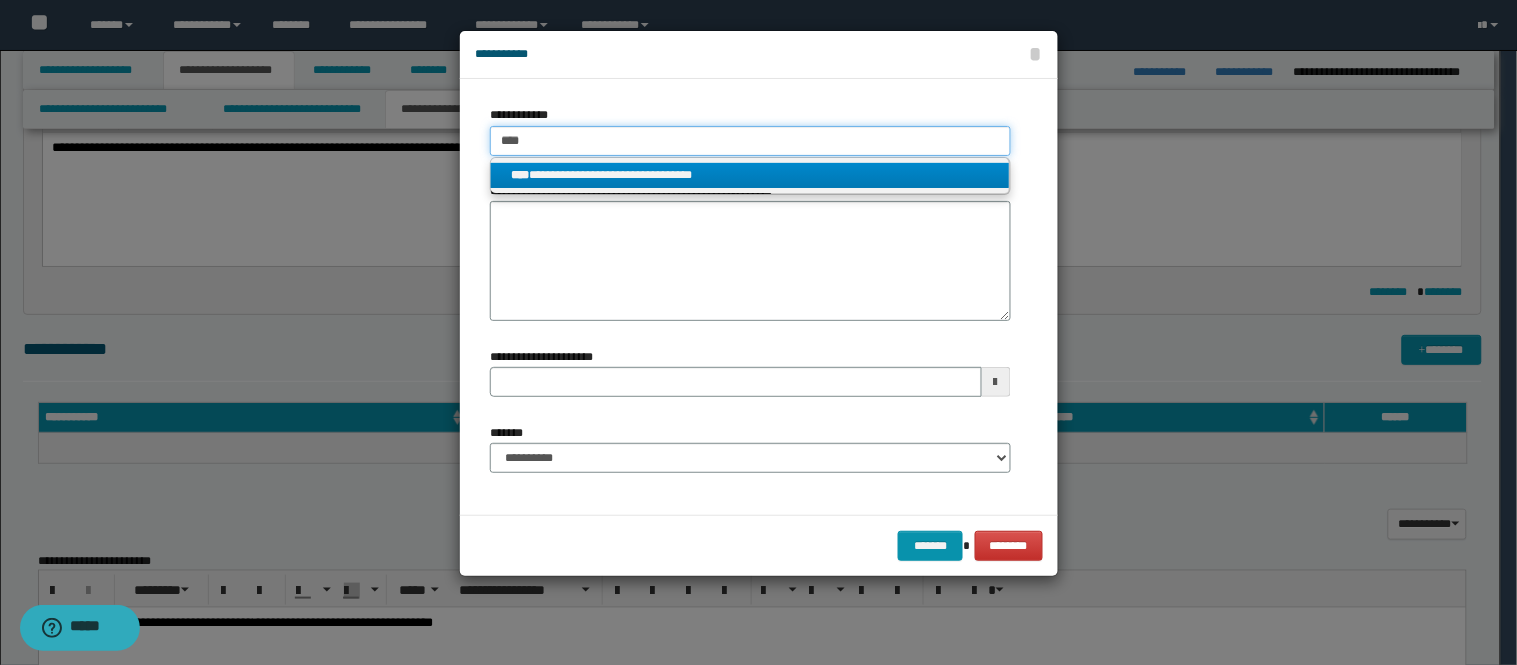 type 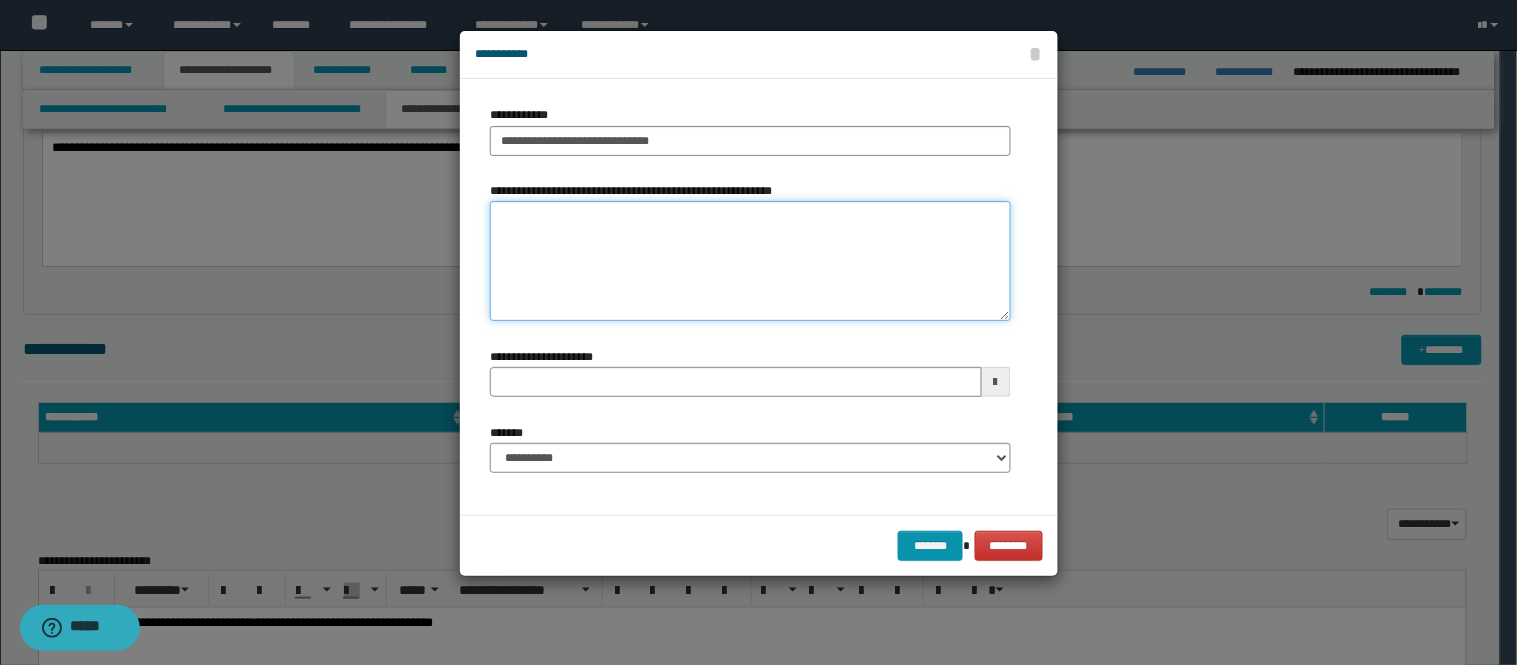 click on "**********" at bounding box center [750, 261] 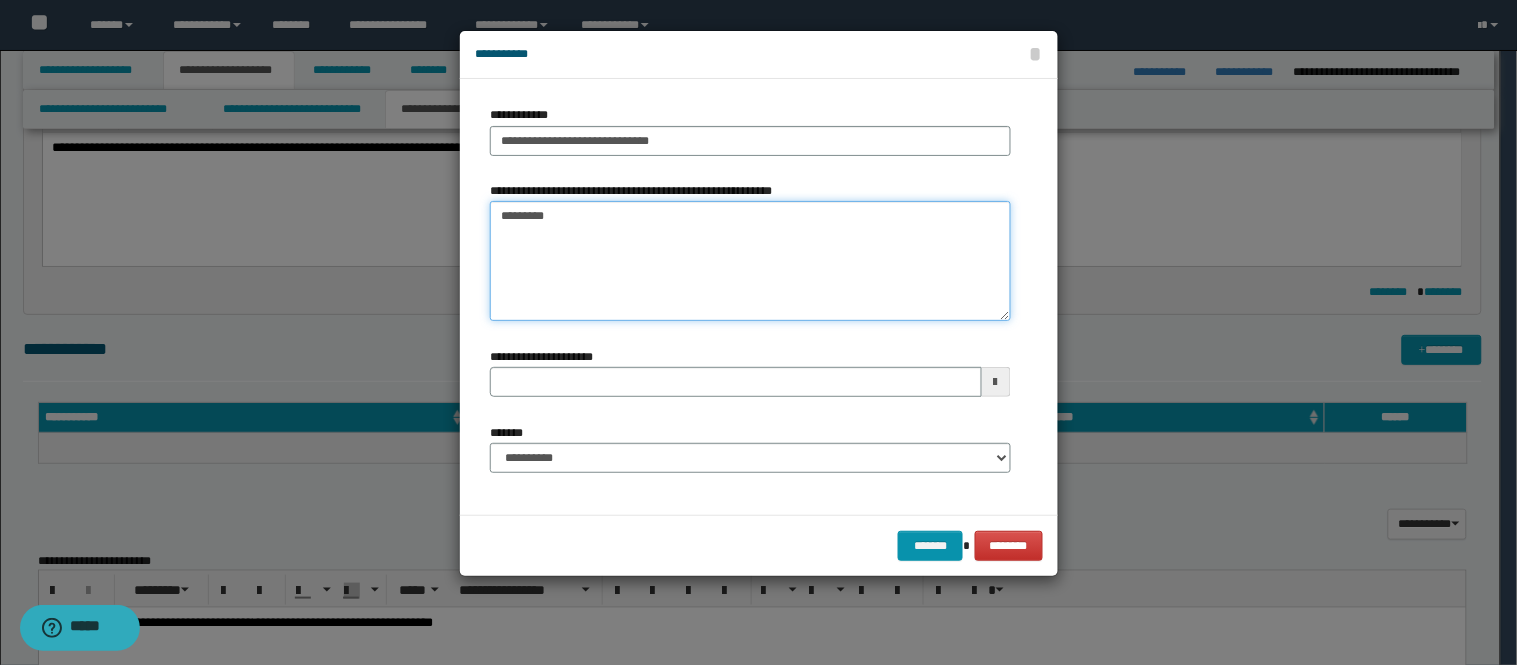 type on "*********" 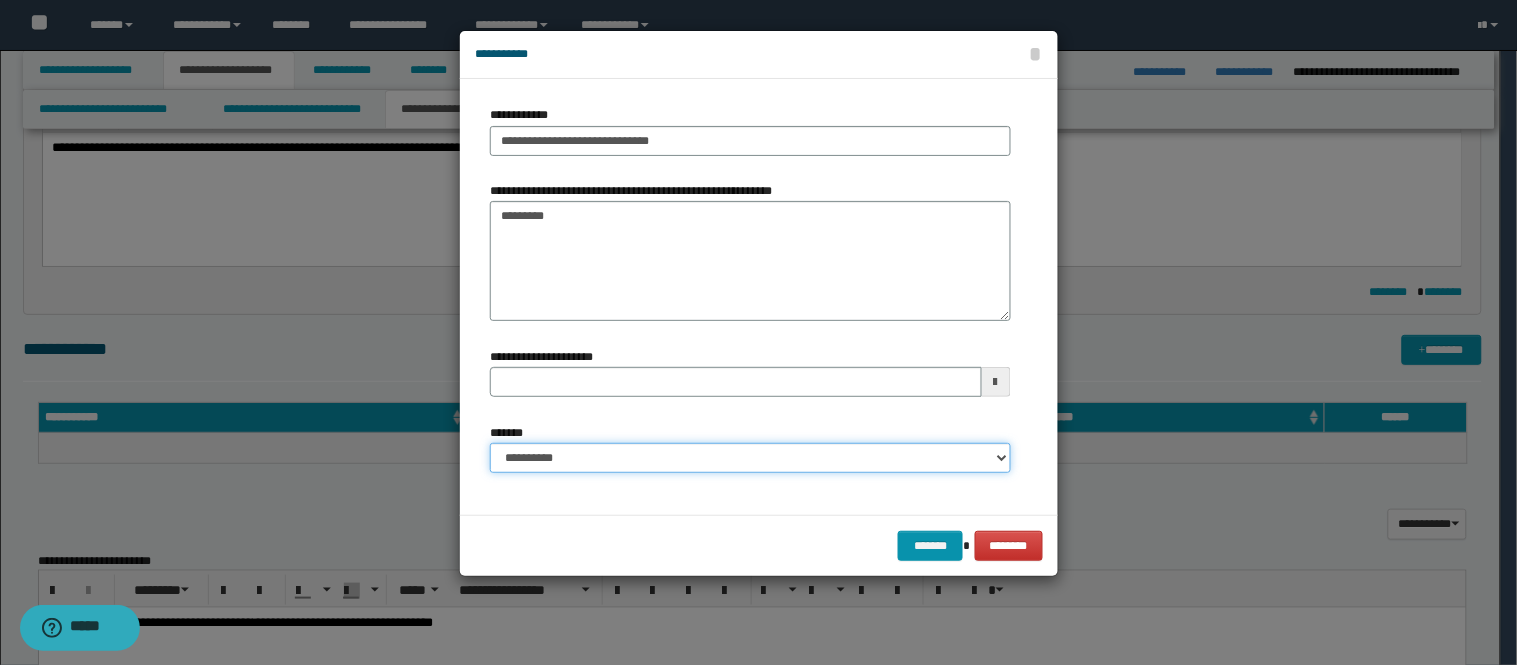 drag, startPoint x: 706, startPoint y: 464, endPoint x: 696, endPoint y: 462, distance: 10.198039 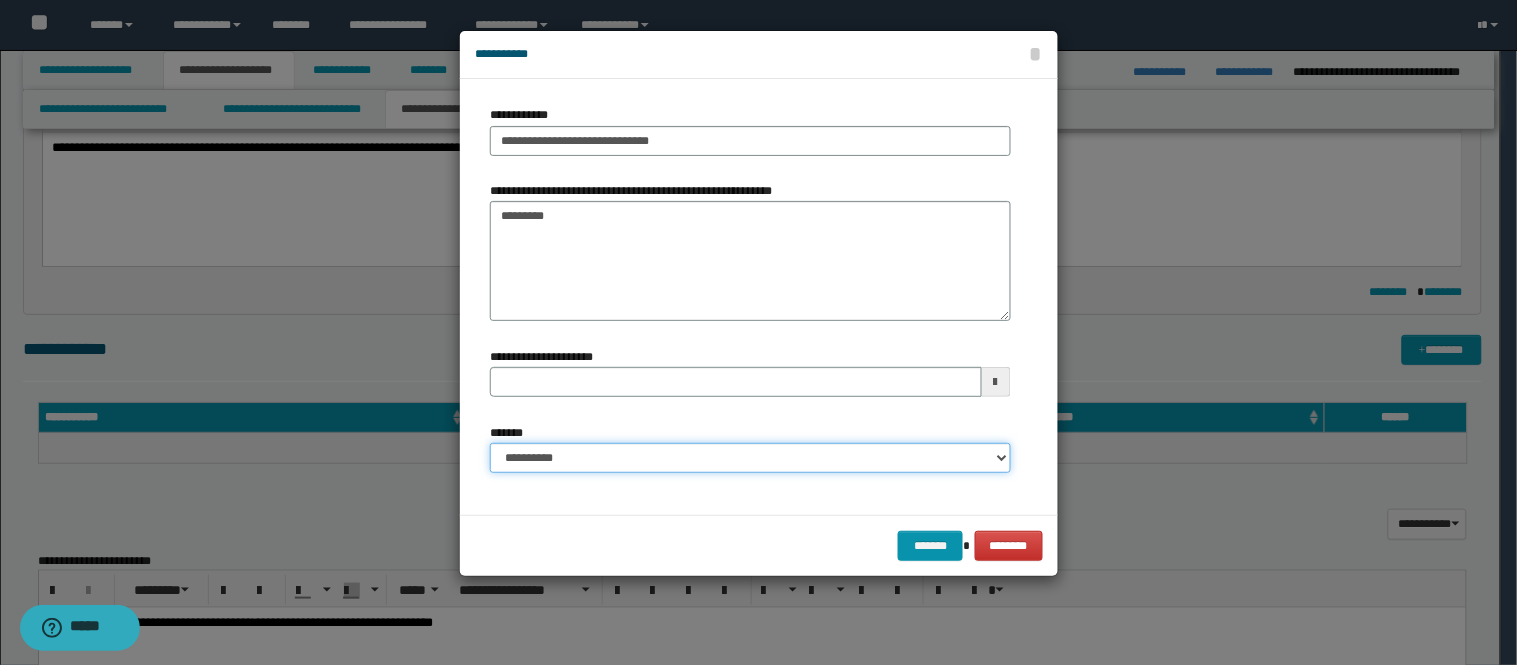 select on "*" 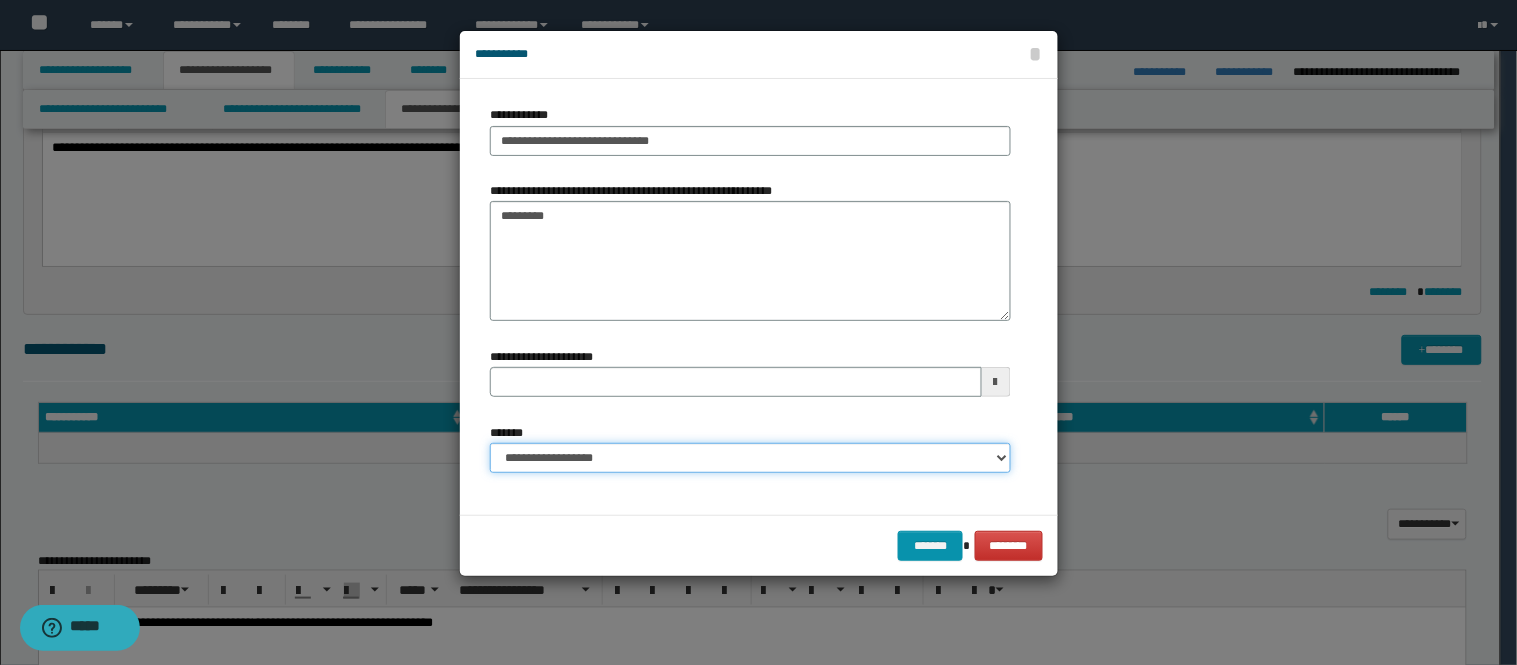 click on "**********" at bounding box center [750, 458] 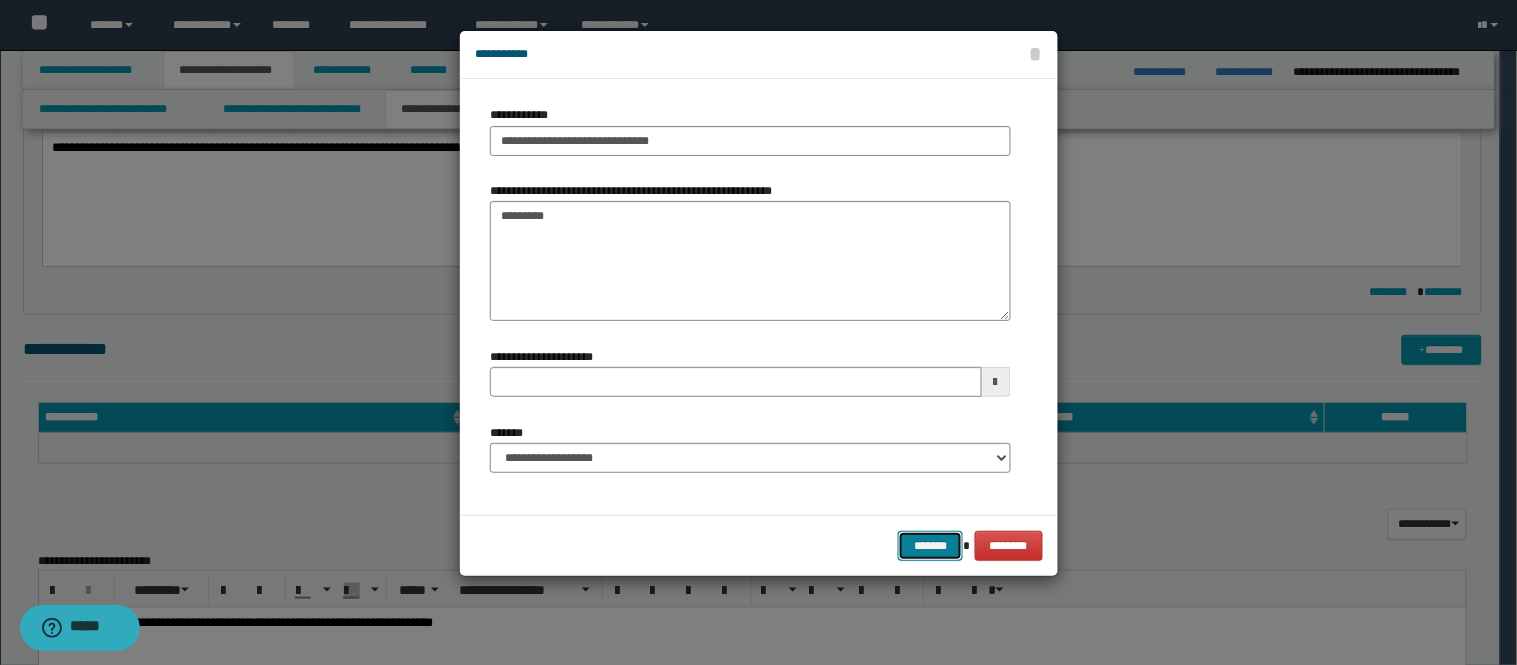 click on "*******" at bounding box center (930, 546) 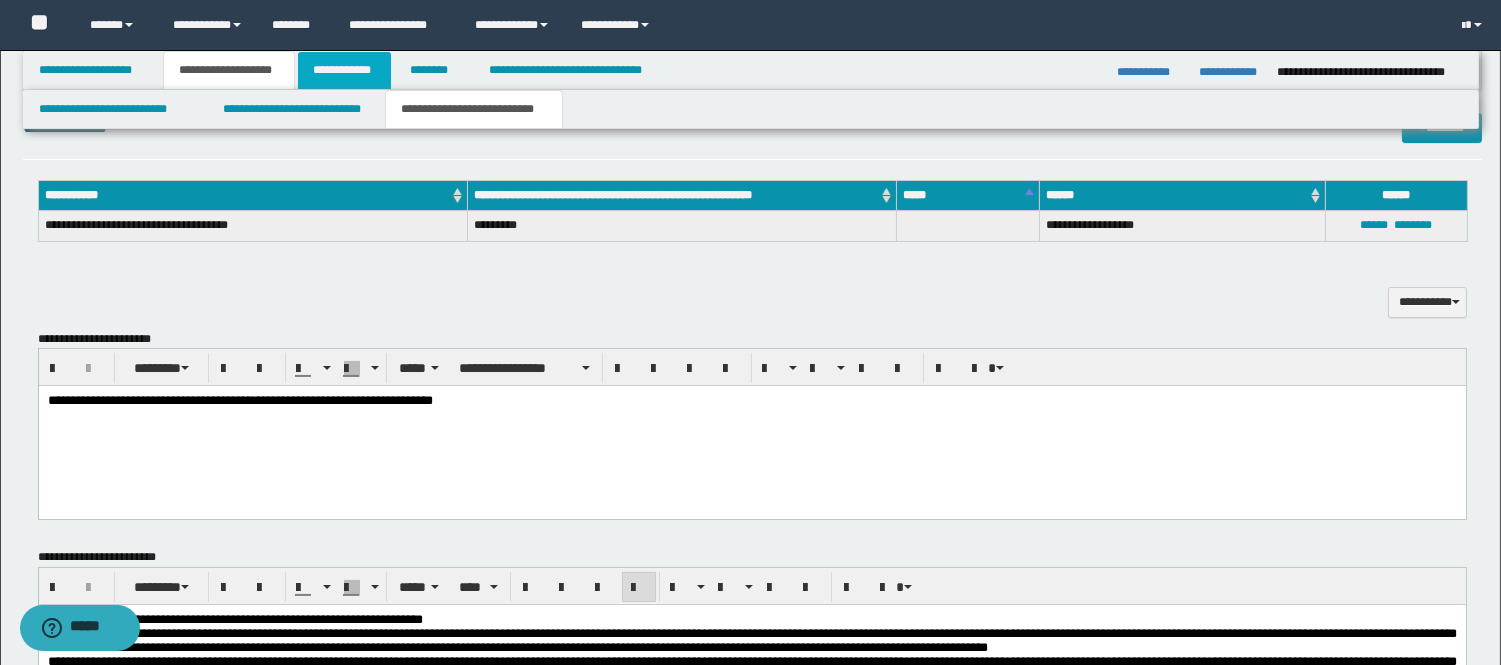 click on "**********" at bounding box center [344, 70] 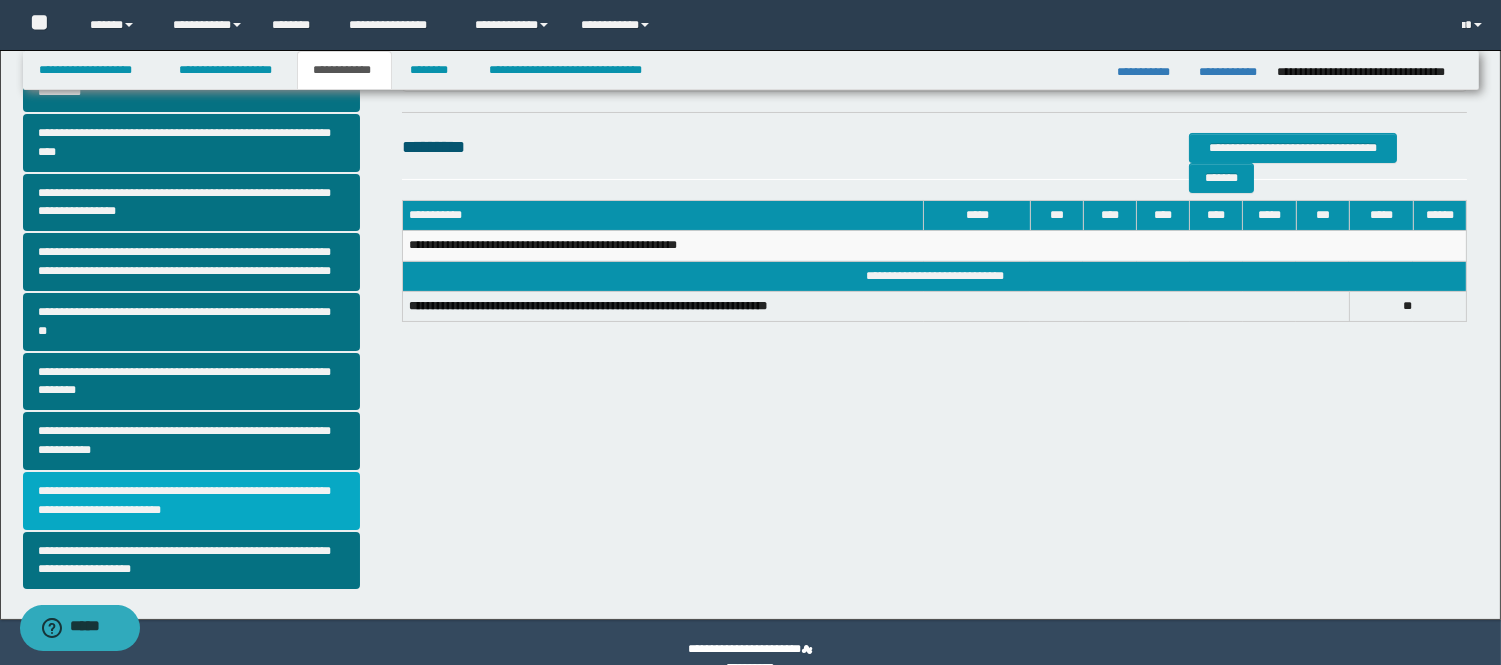 click on "**********" at bounding box center (192, 501) 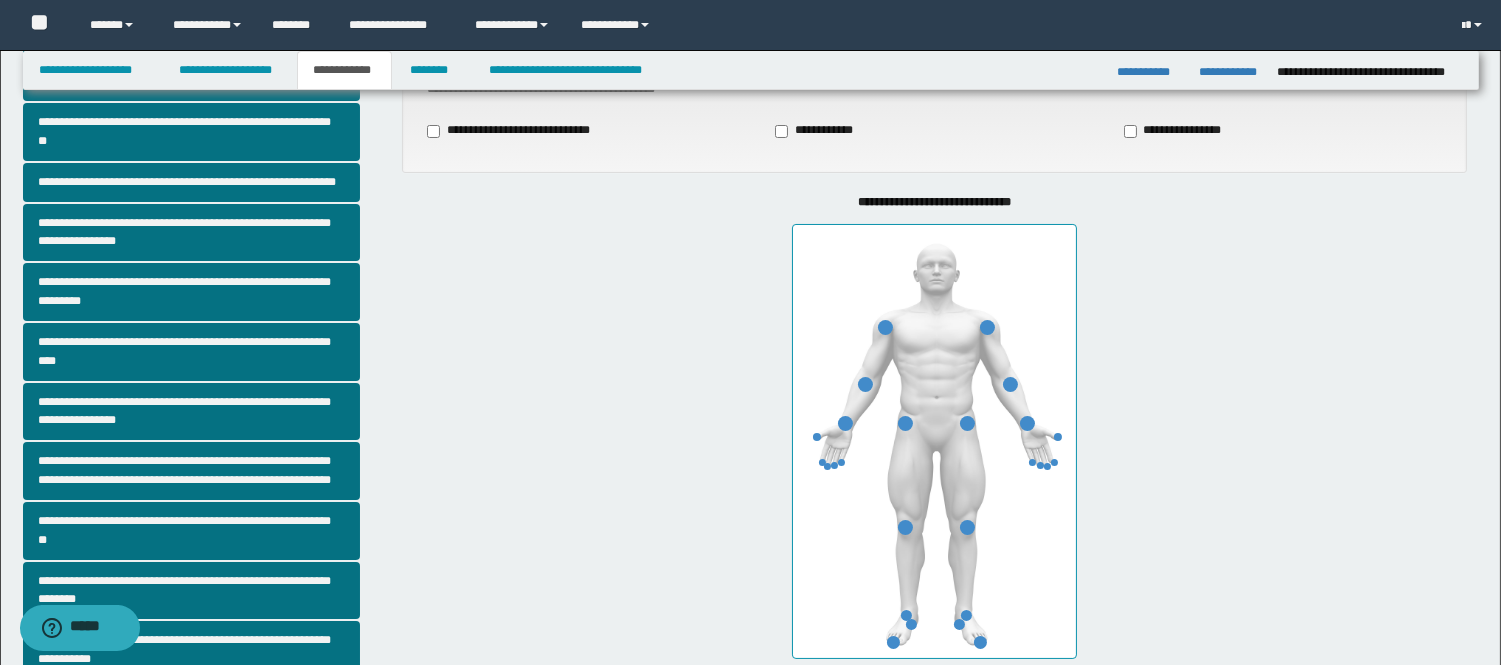 scroll, scrollTop: 222, scrollLeft: 0, axis: vertical 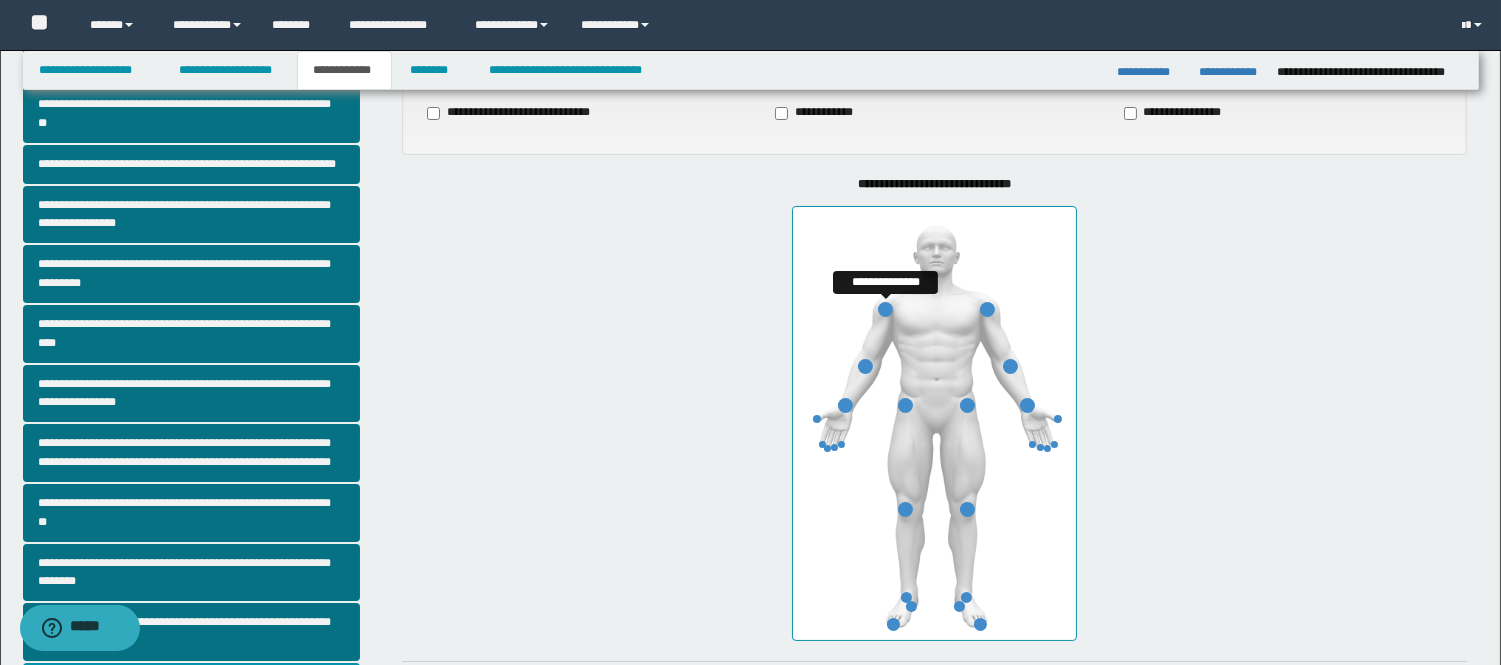 click at bounding box center (885, 309) 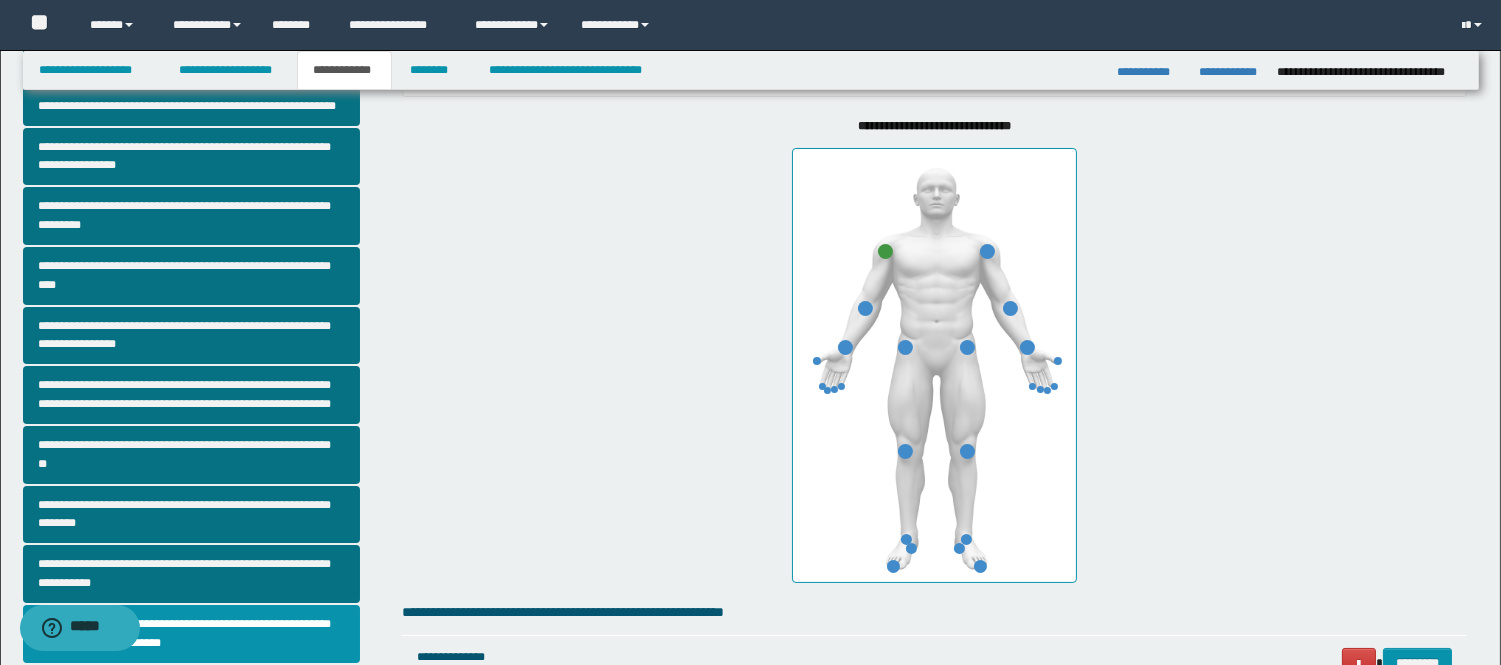 scroll, scrollTop: 333, scrollLeft: 0, axis: vertical 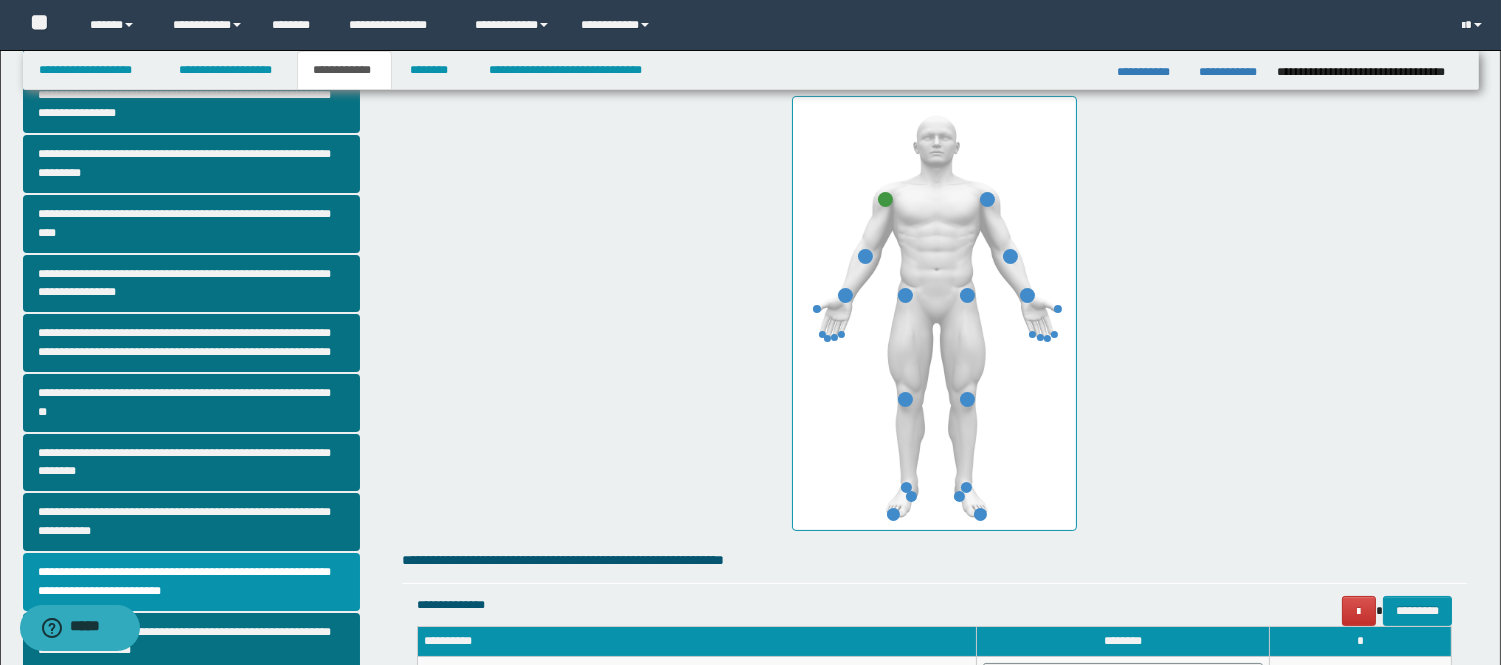 click on "**********" at bounding box center [934, 313] 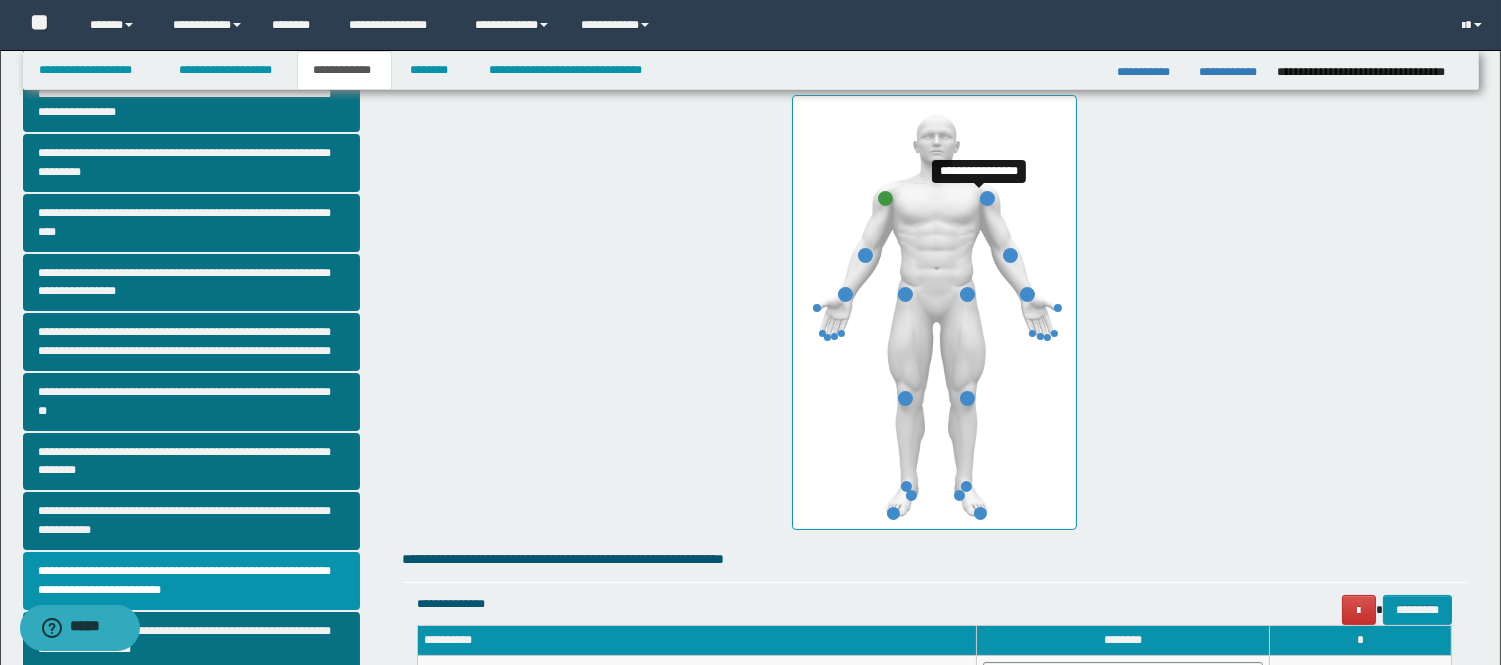 click at bounding box center [987, 198] 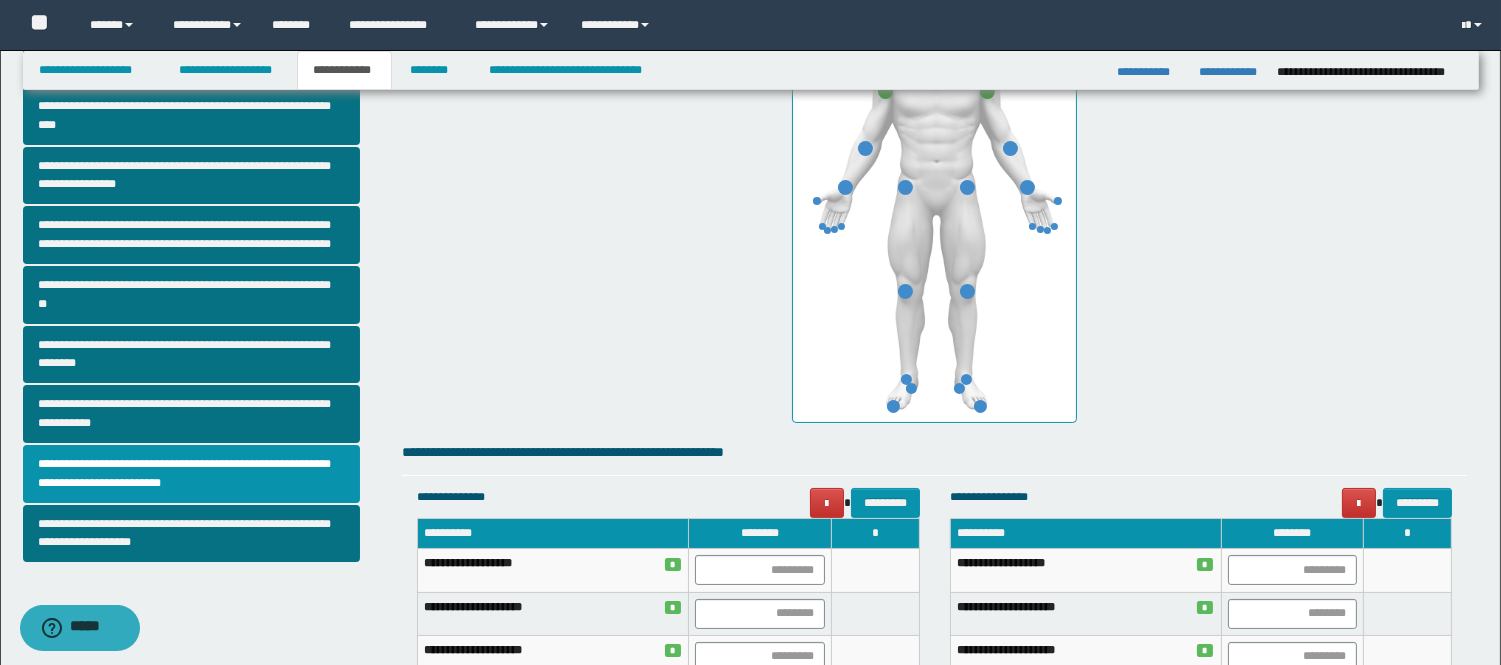 scroll, scrollTop: 555, scrollLeft: 0, axis: vertical 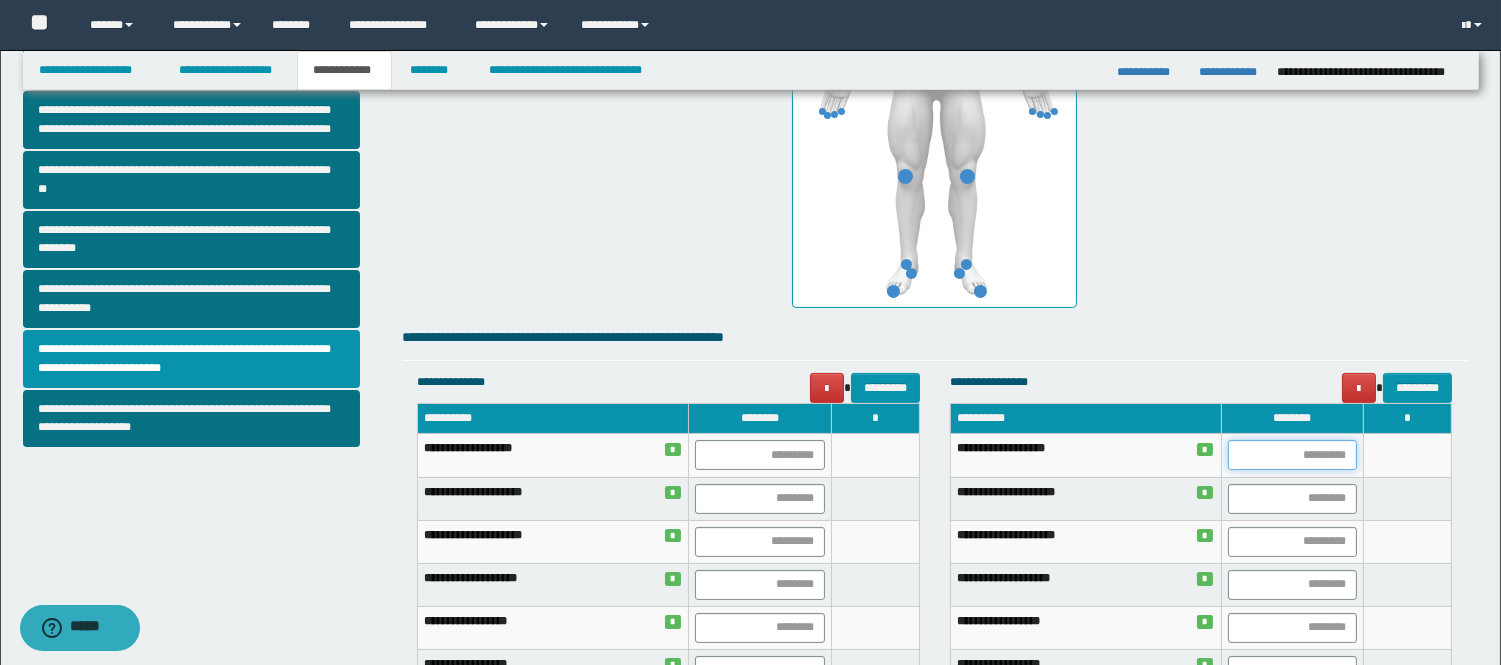 click at bounding box center (1292, 455) 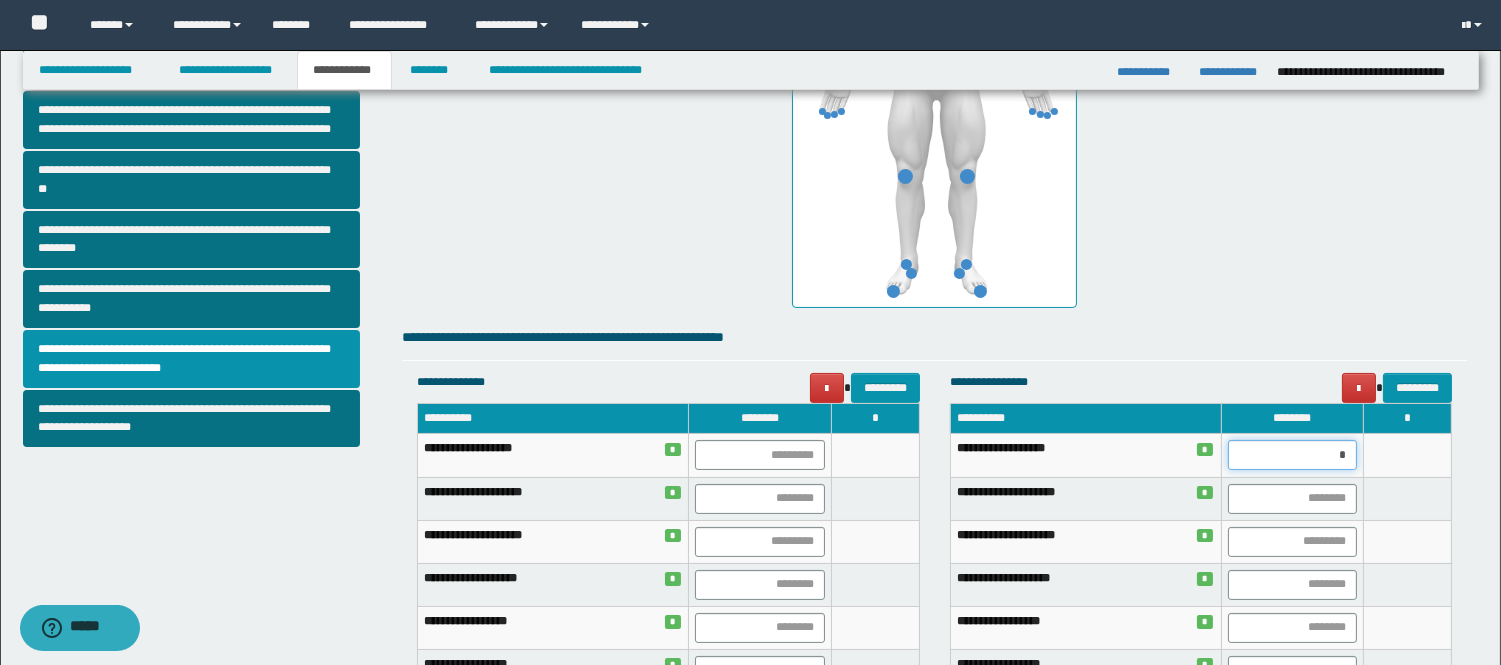 type on "**" 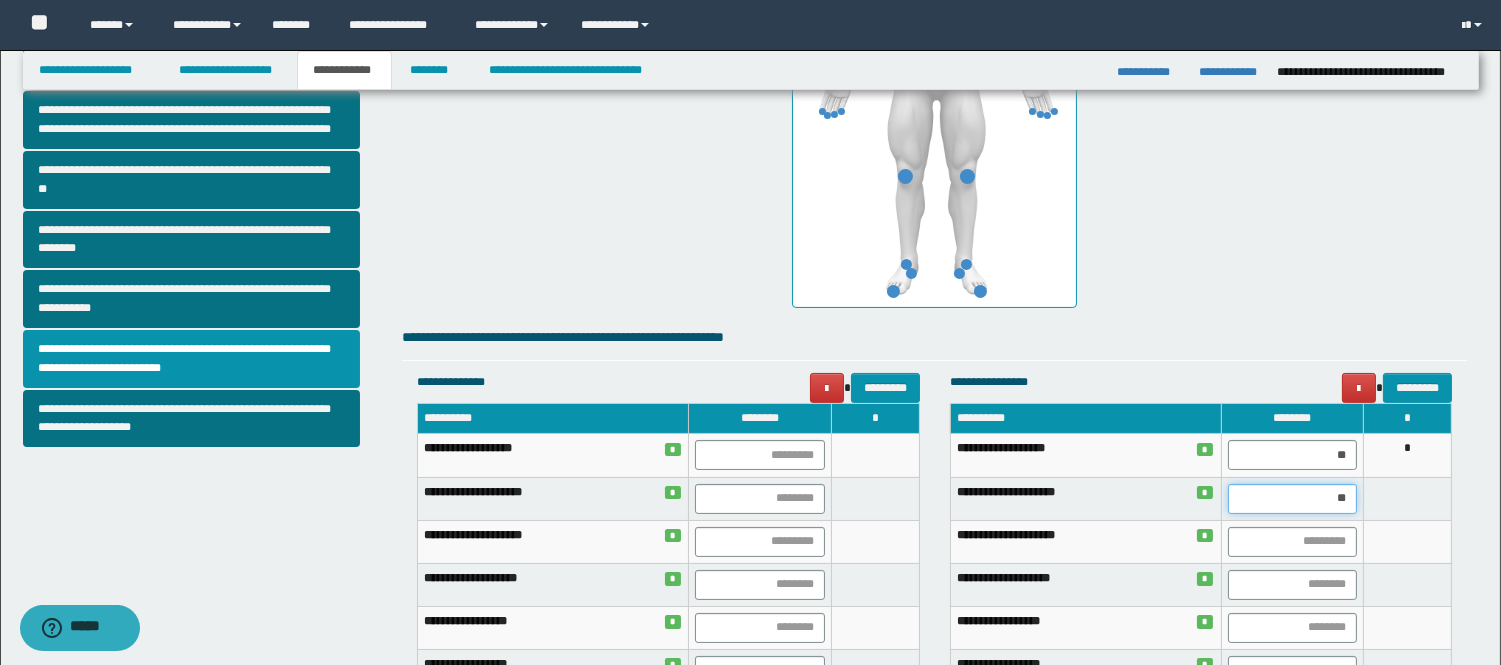 type on "***" 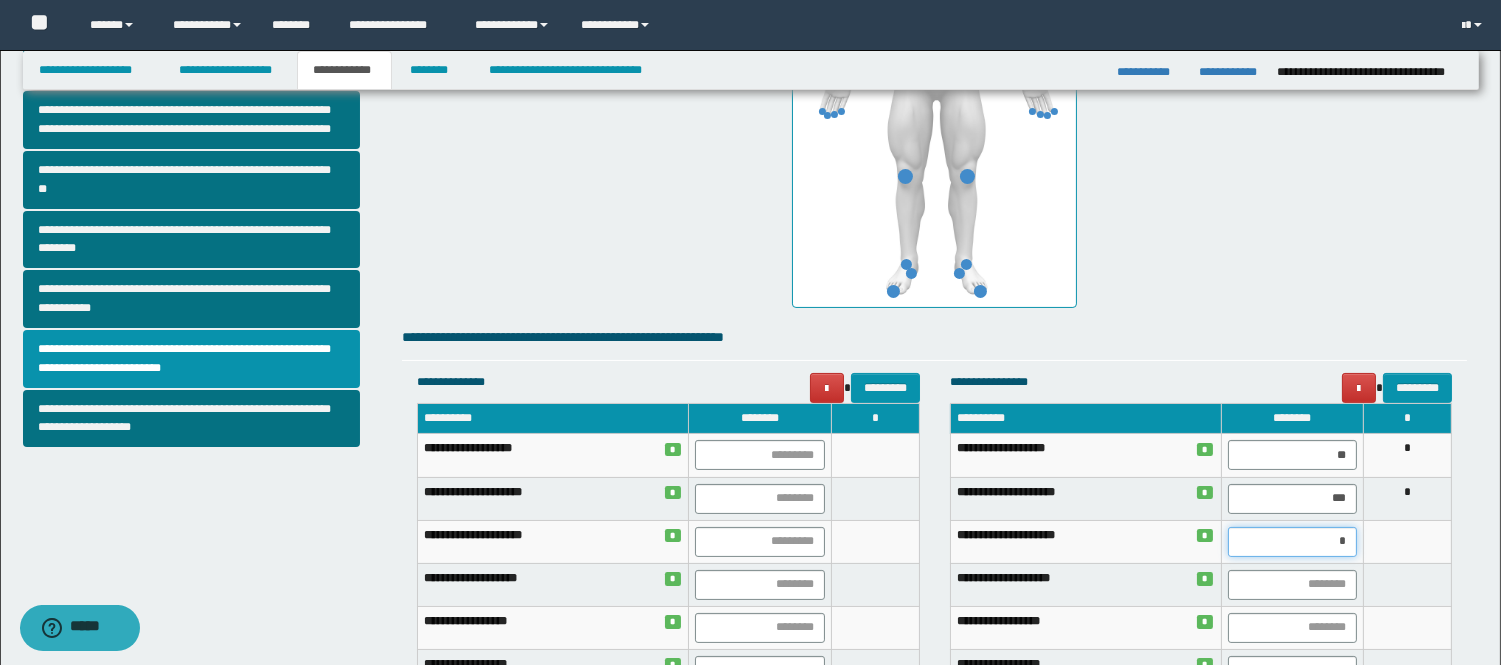 type on "**" 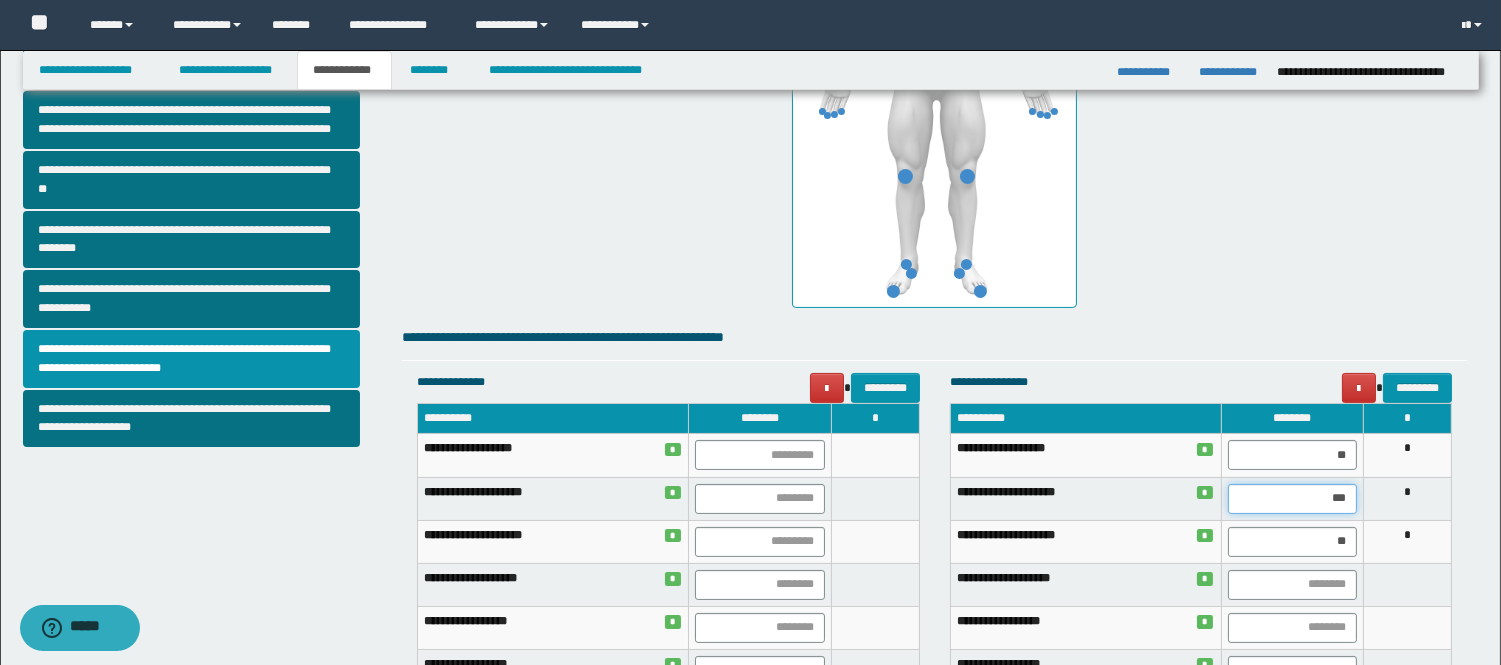 click on "***" at bounding box center (1292, 499) 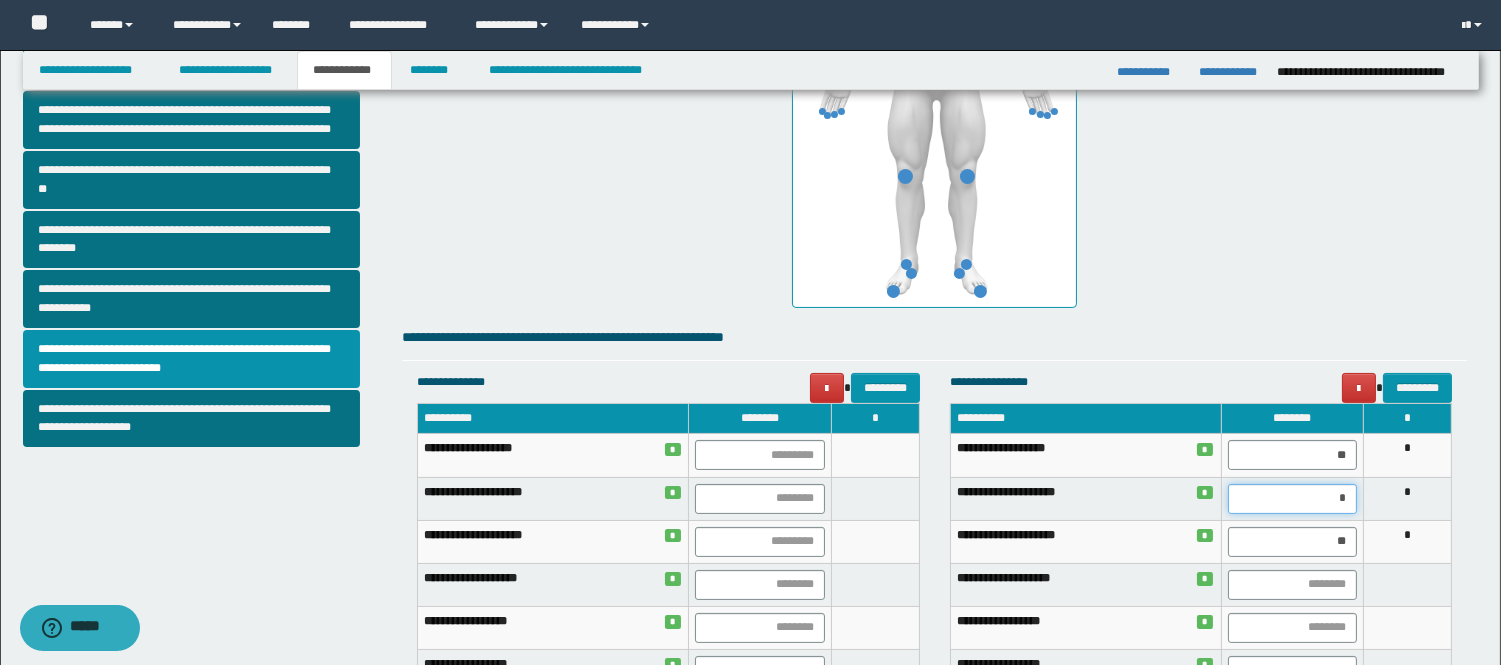 type on "**" 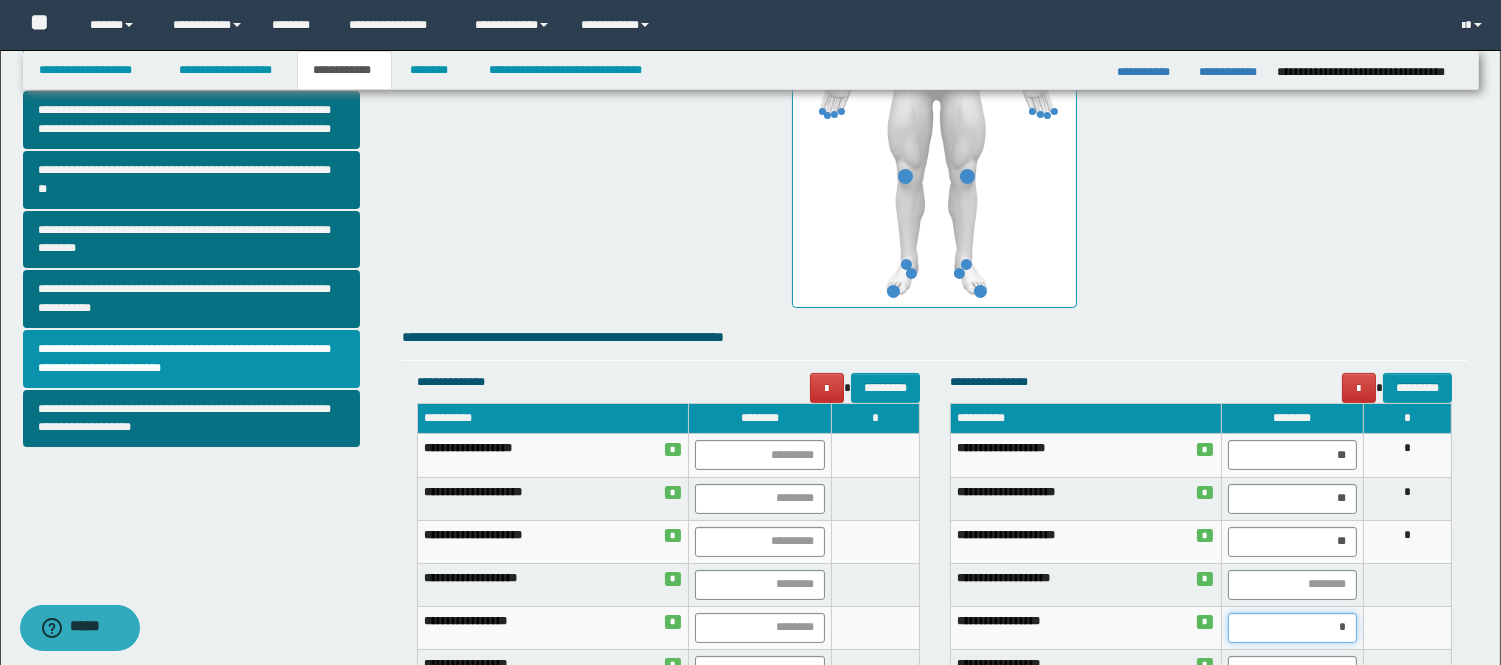 type on "**" 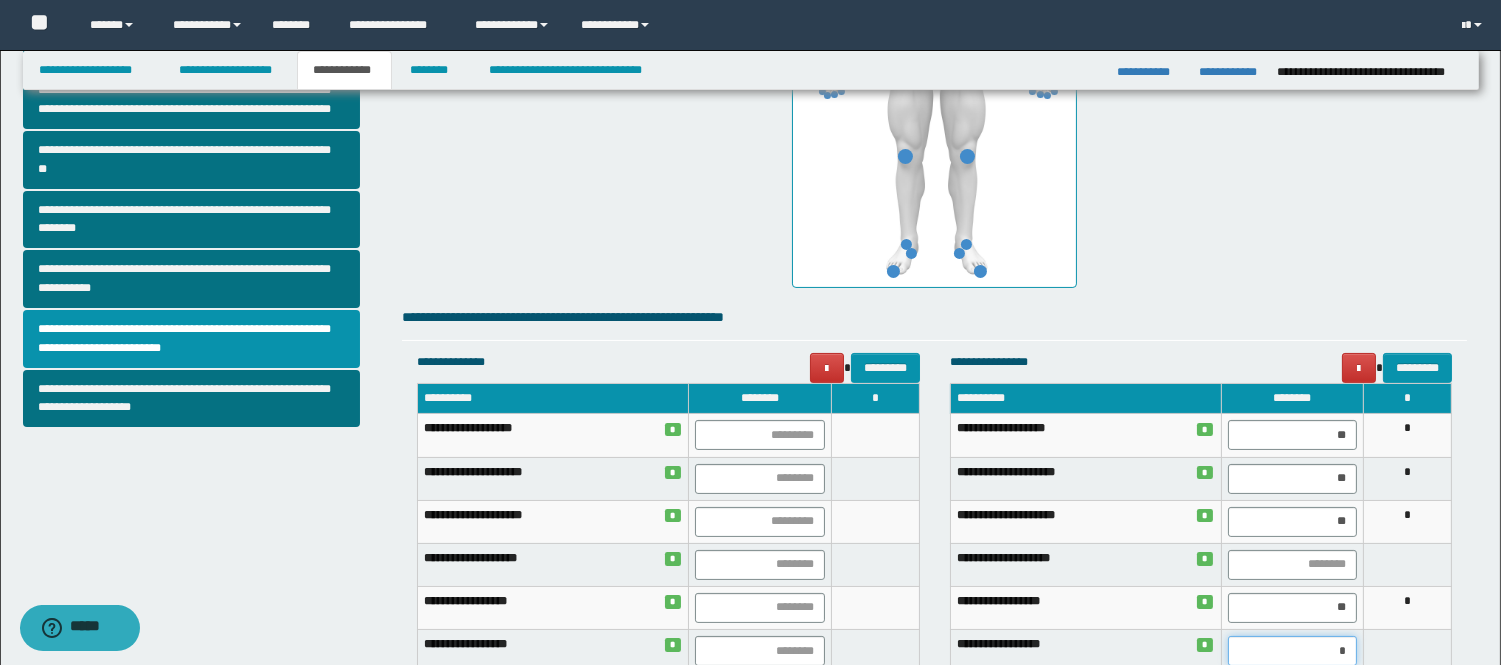 type on "**" 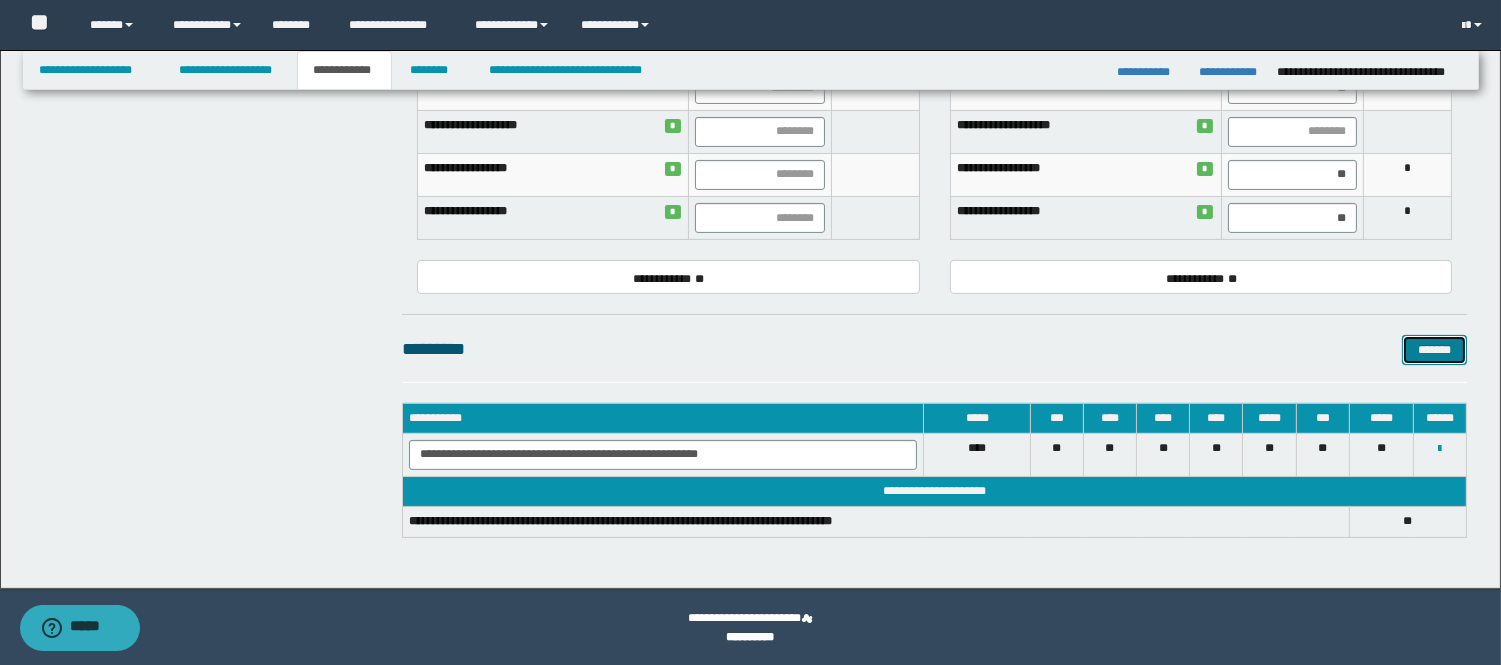type 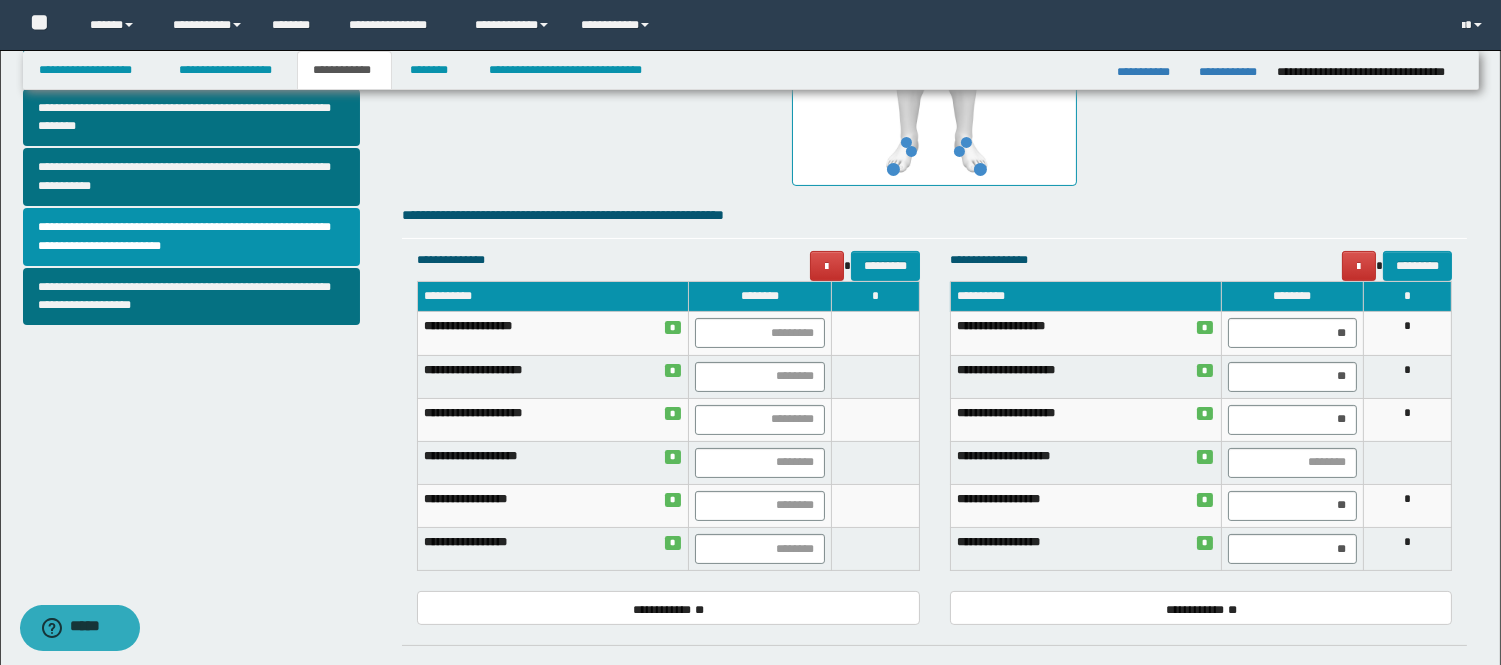 scroll, scrollTop: 675, scrollLeft: 0, axis: vertical 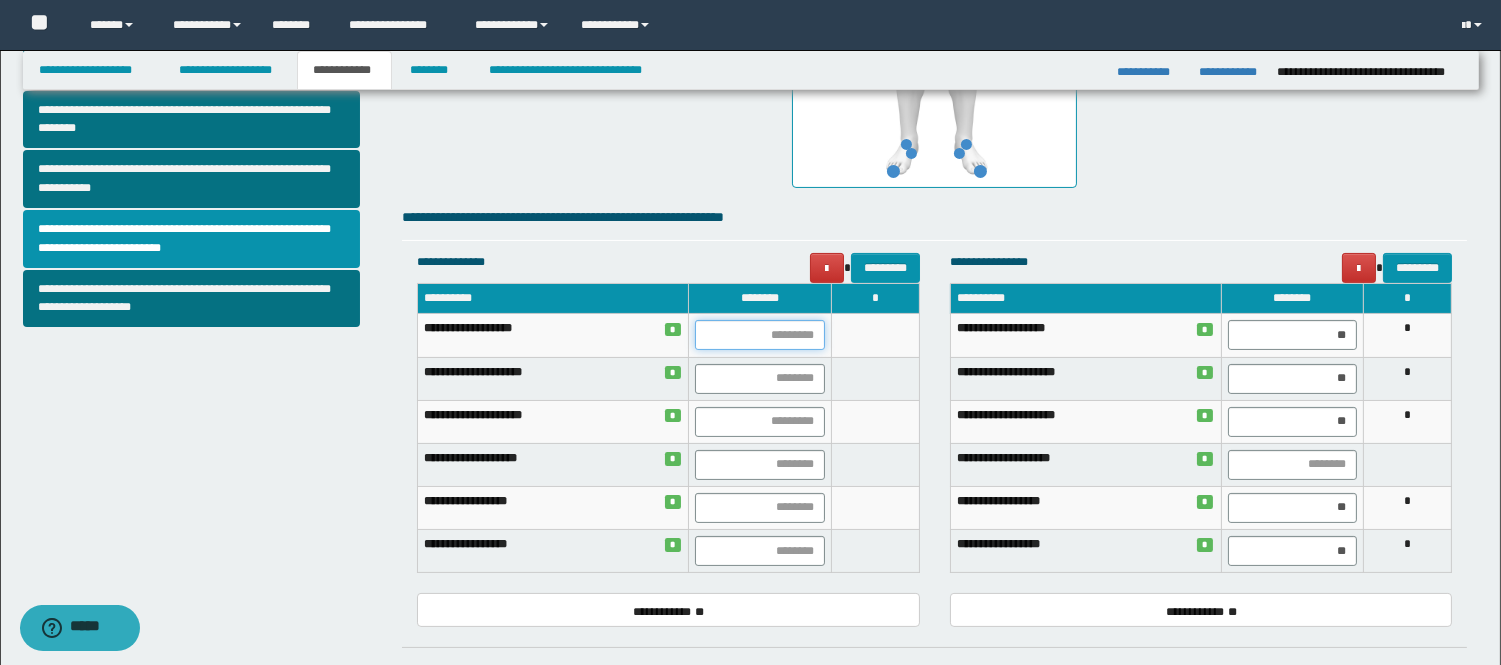 click at bounding box center [759, 335] 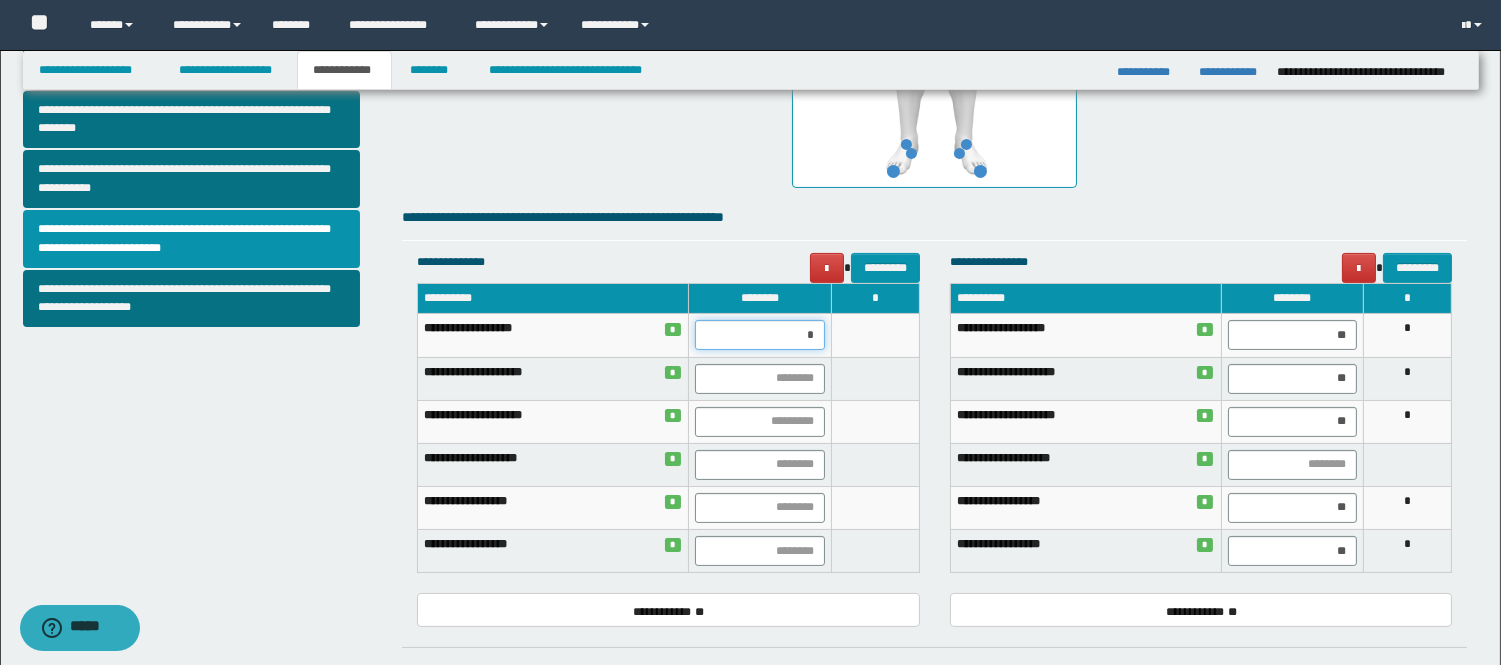 type on "**" 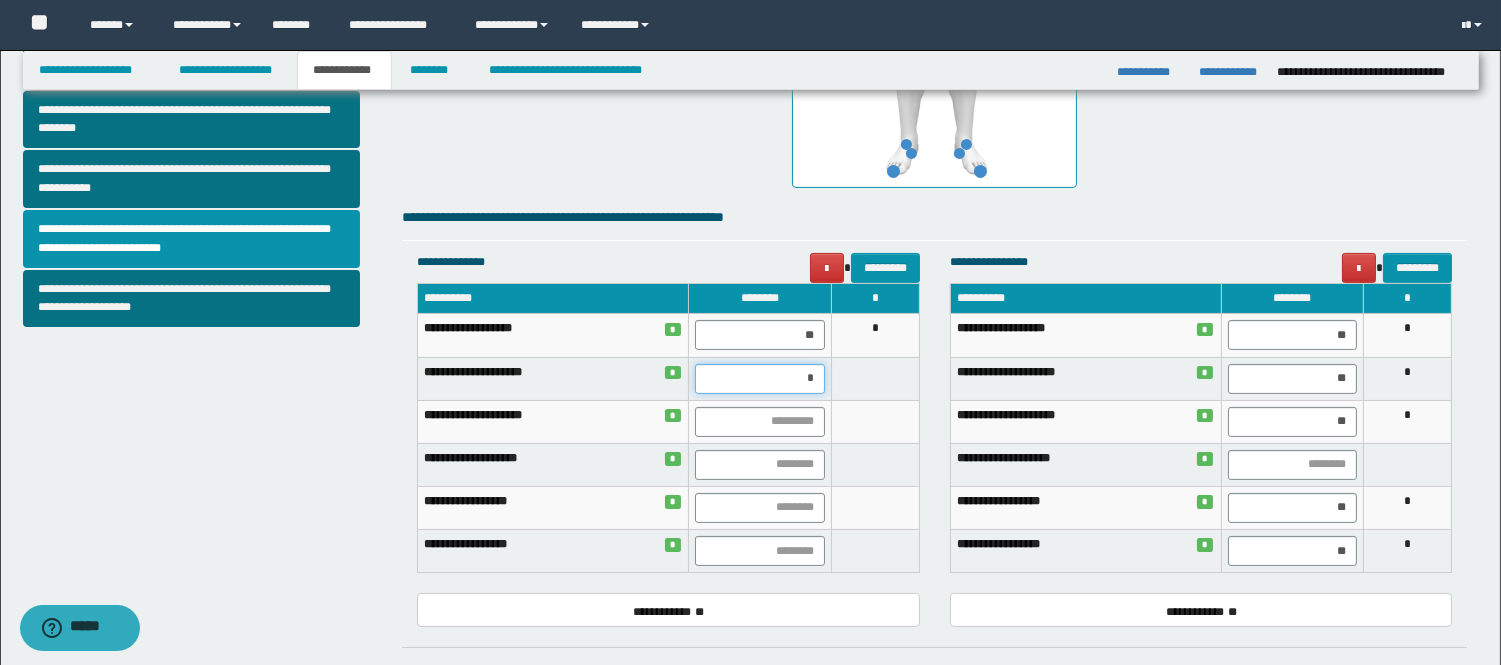 type on "**" 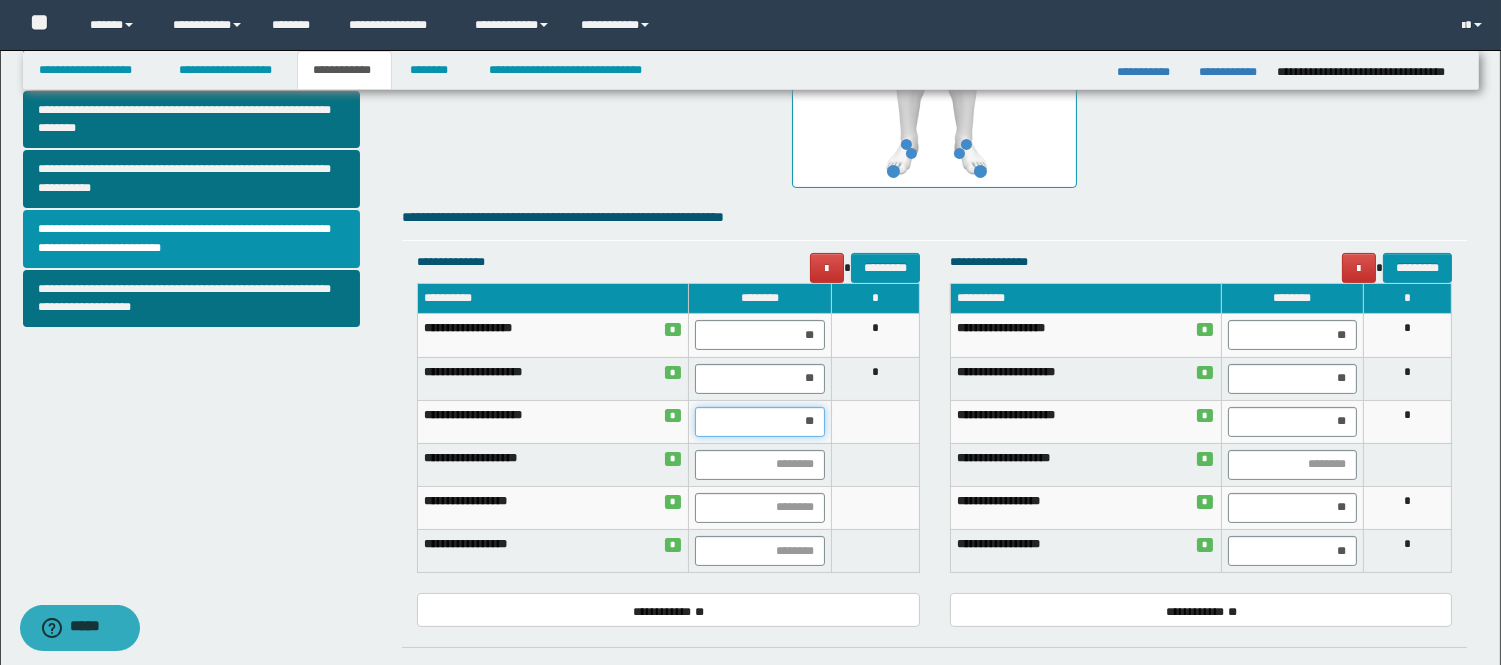 type on "*" 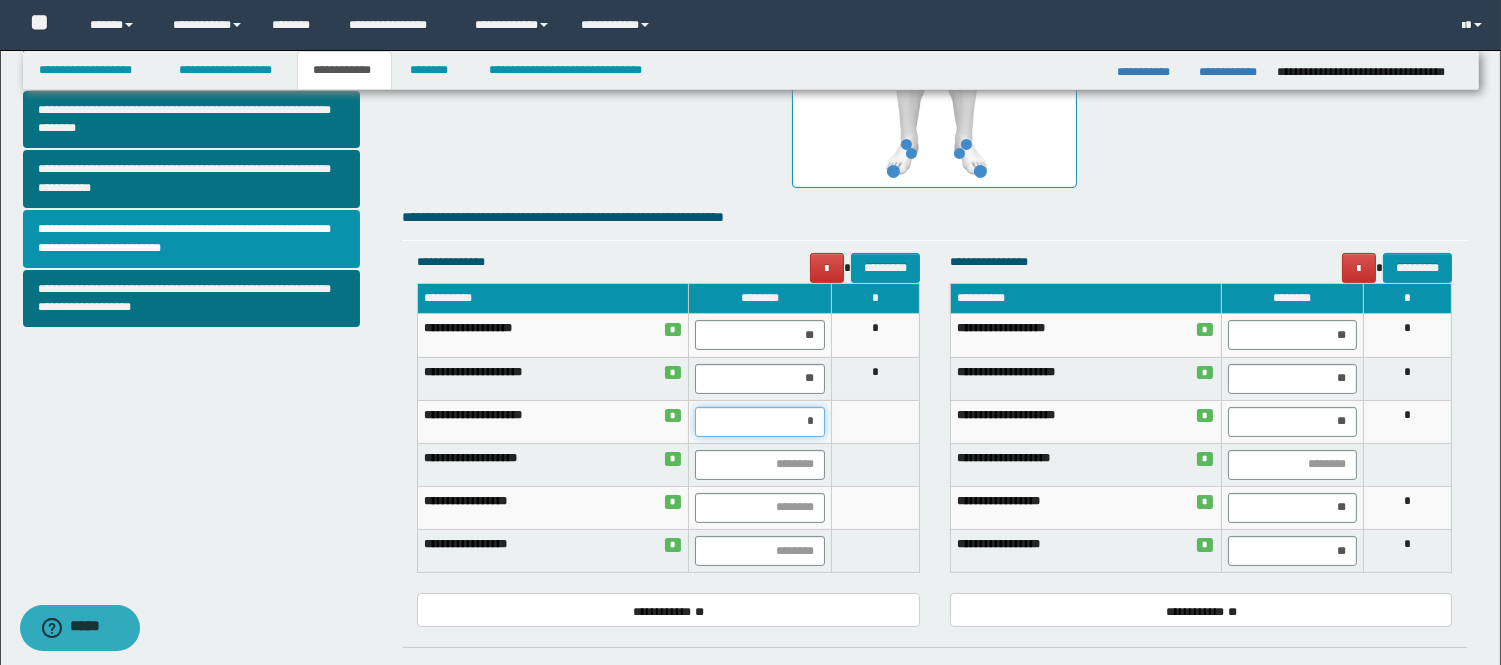 type on "**" 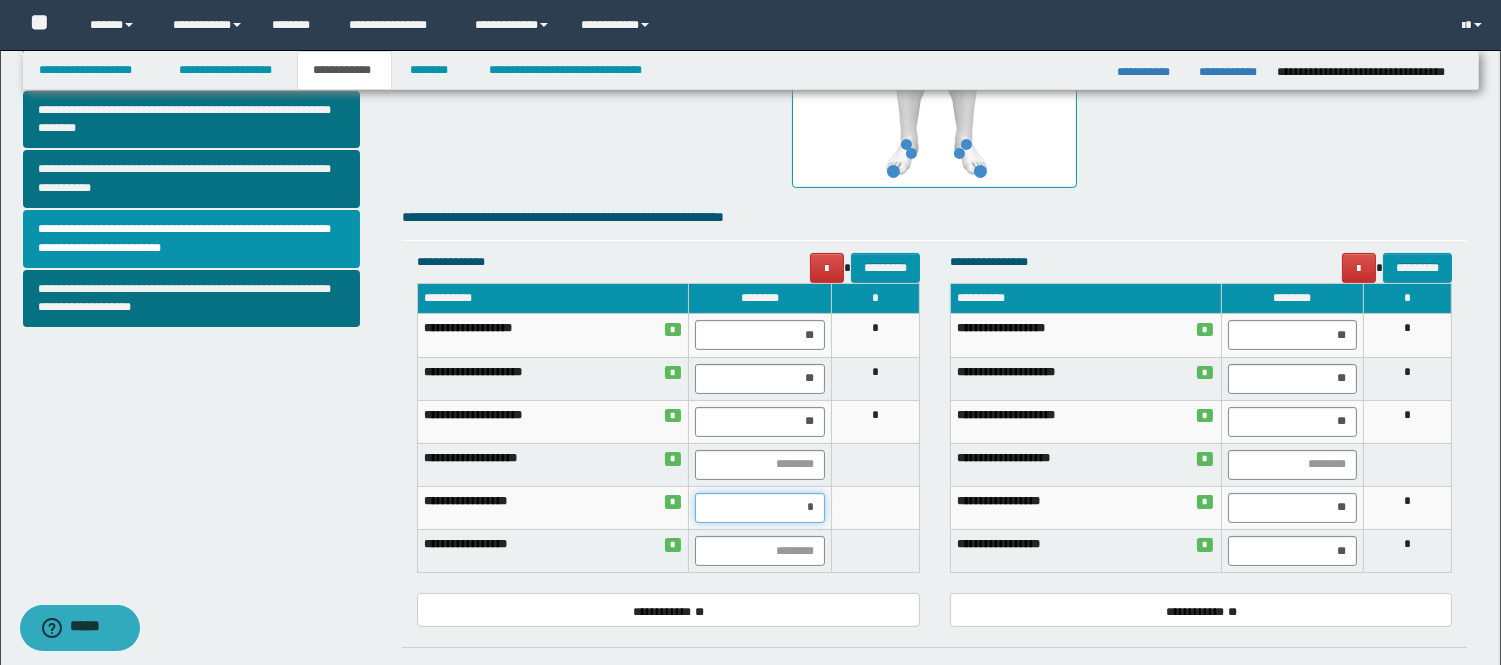 type on "**" 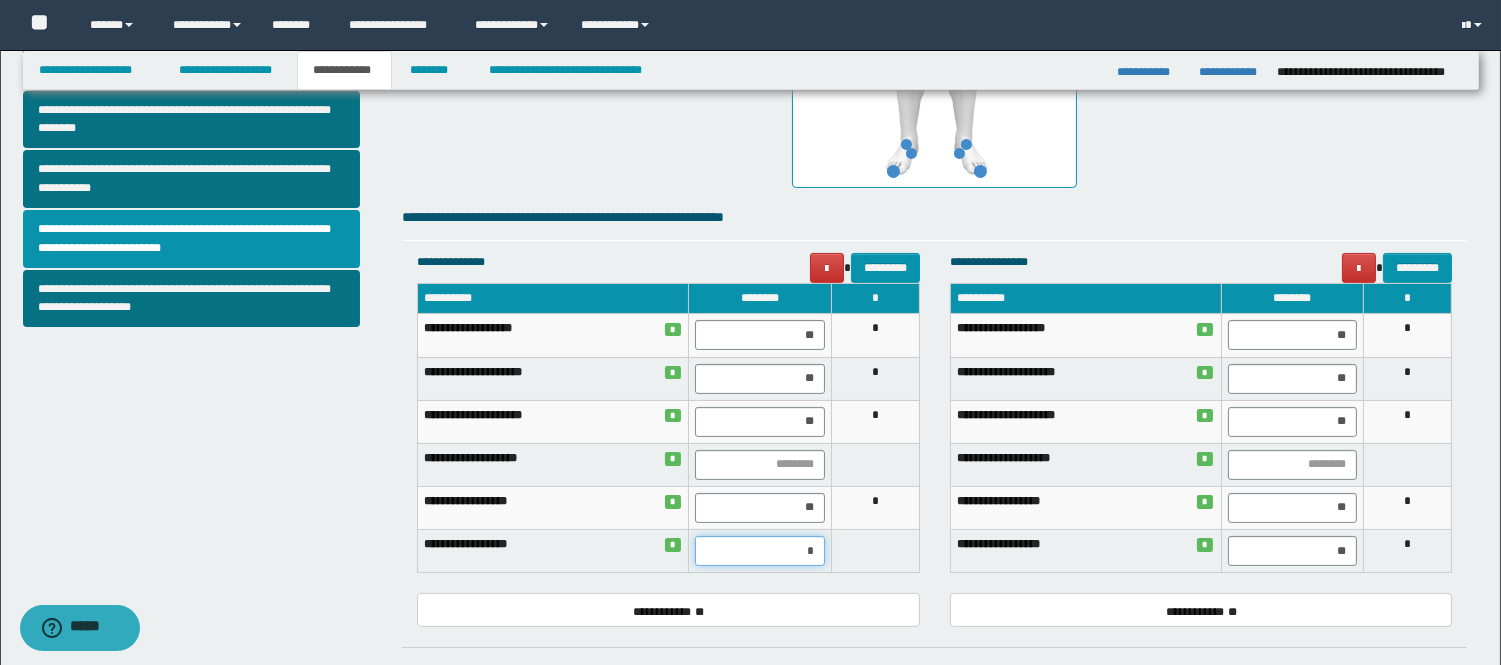 type on "**" 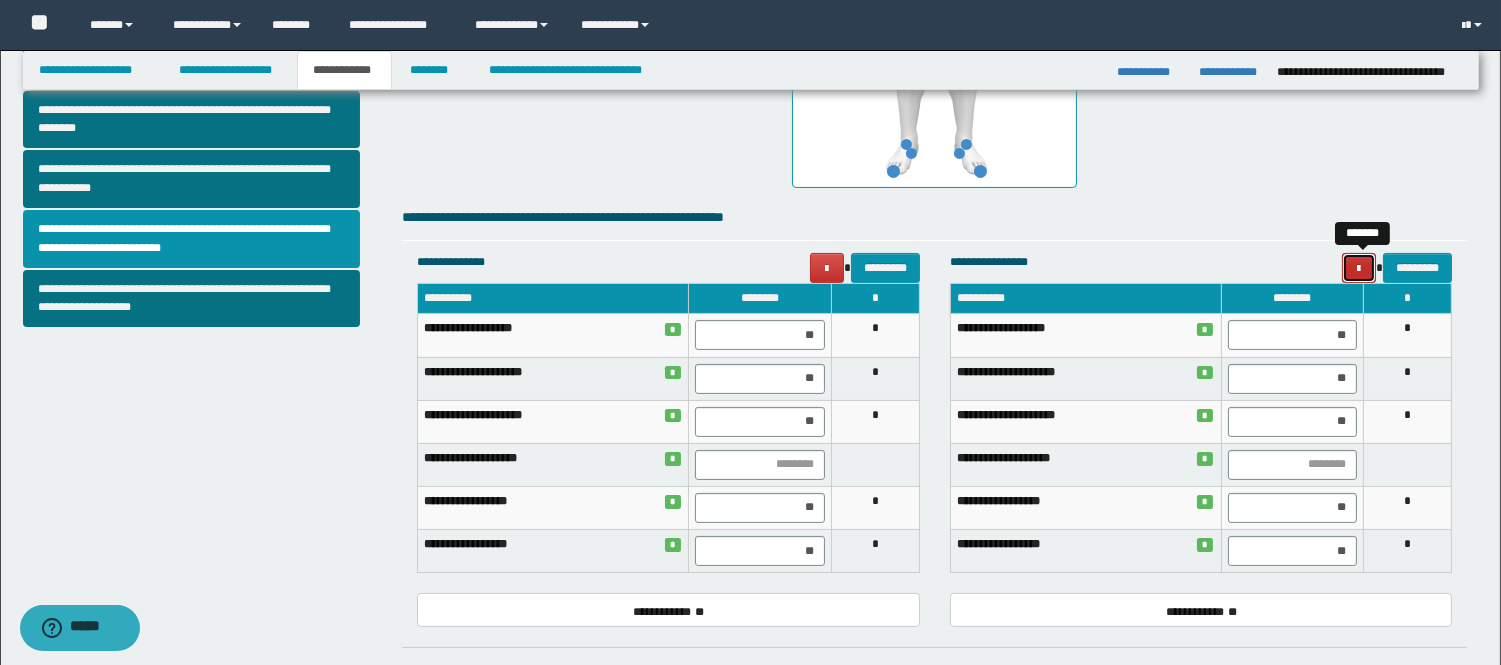 type 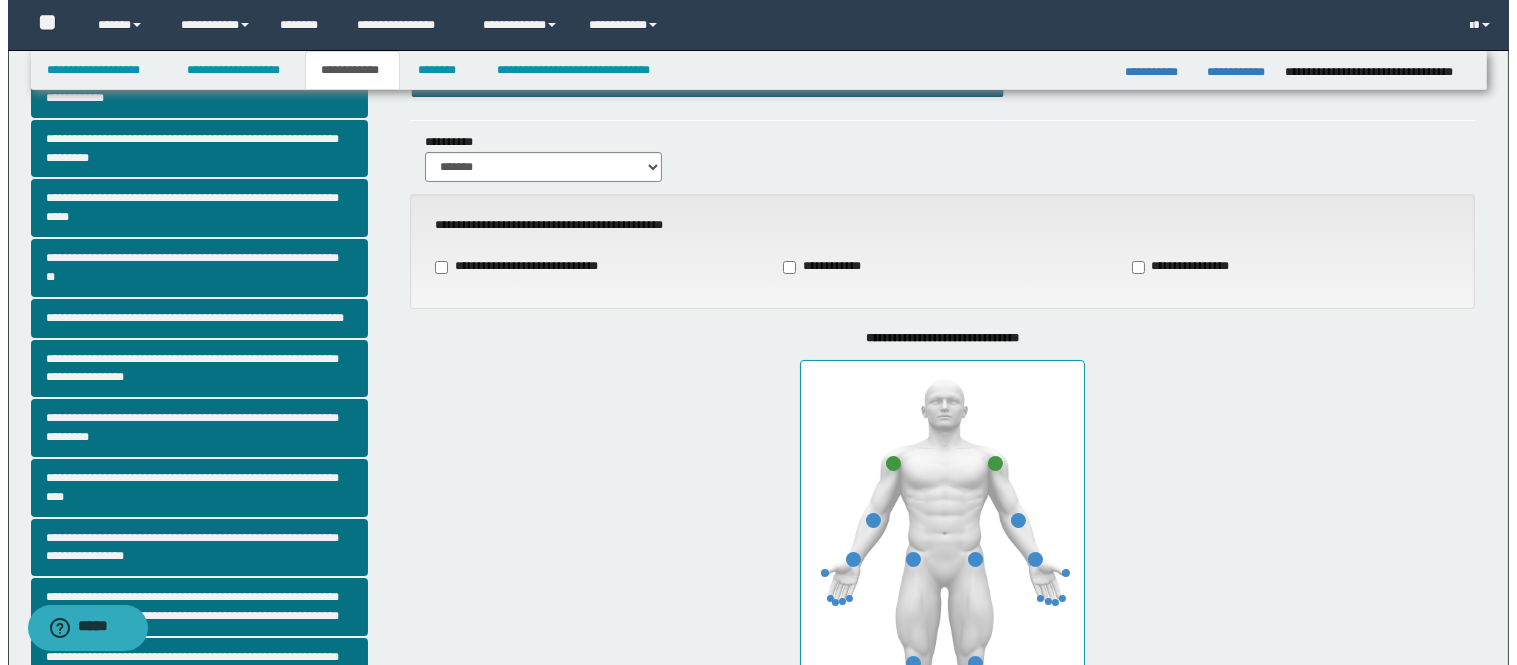 scroll, scrollTop: 0, scrollLeft: 0, axis: both 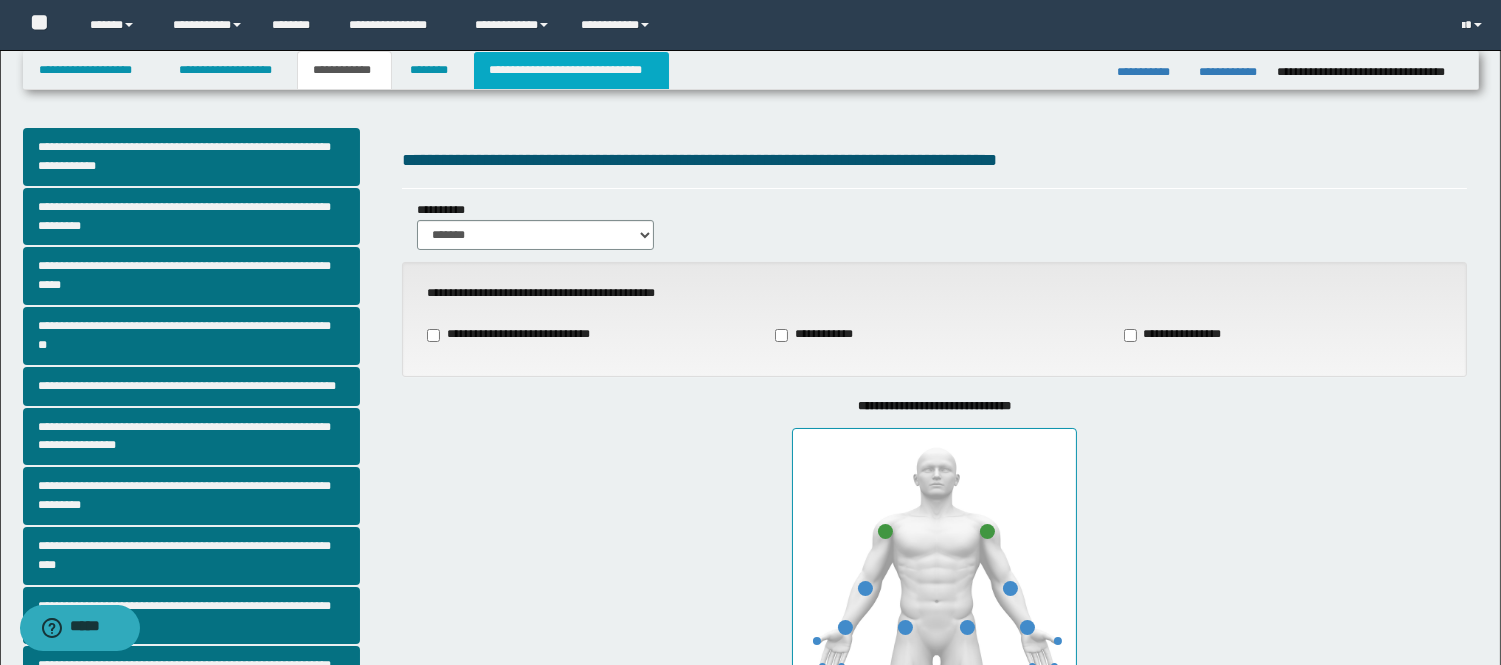 click on "**********" at bounding box center (571, 70) 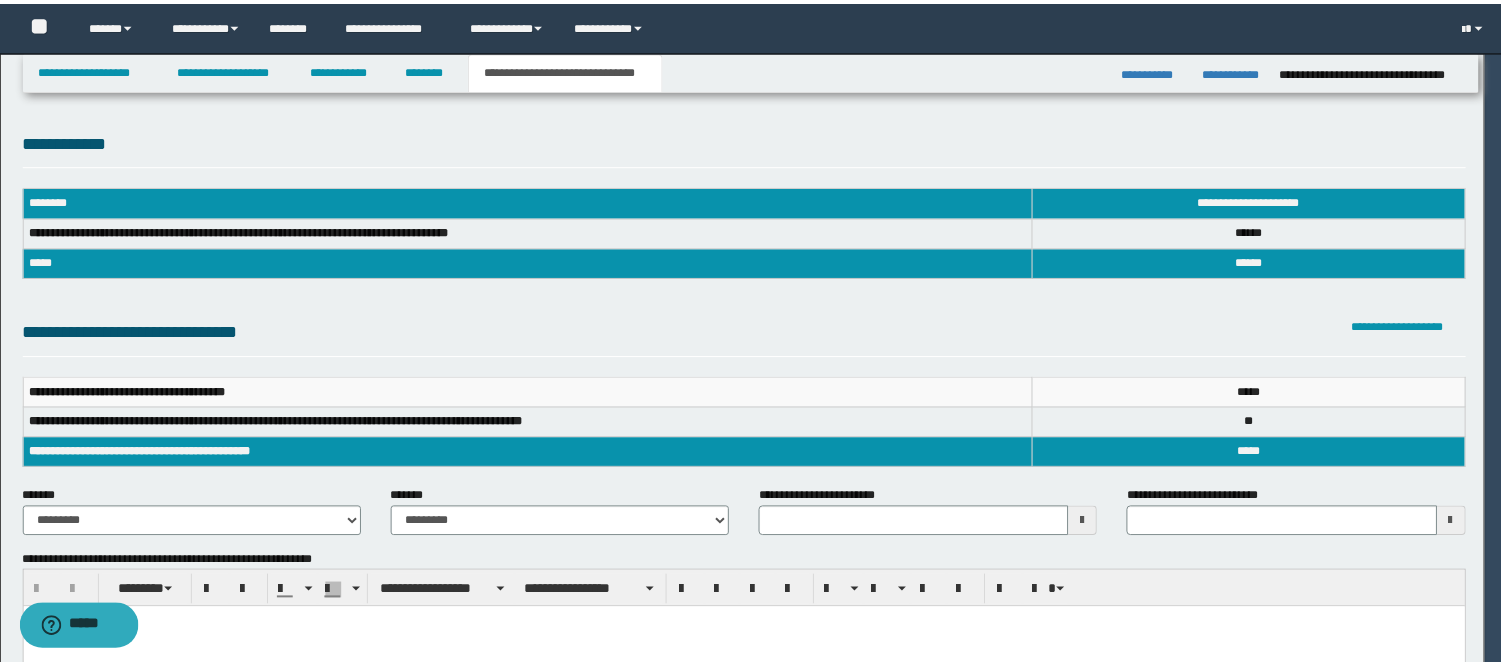 scroll, scrollTop: 0, scrollLeft: 0, axis: both 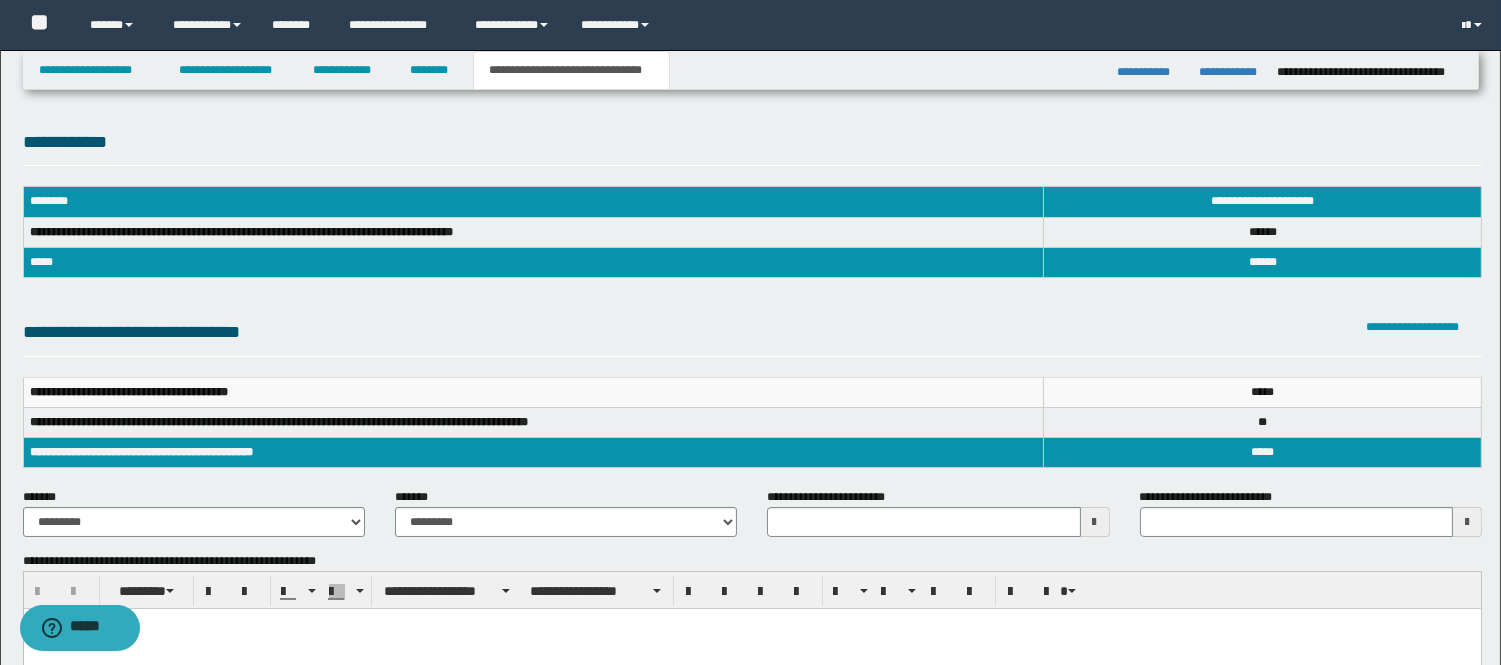 click at bounding box center (1095, 522) 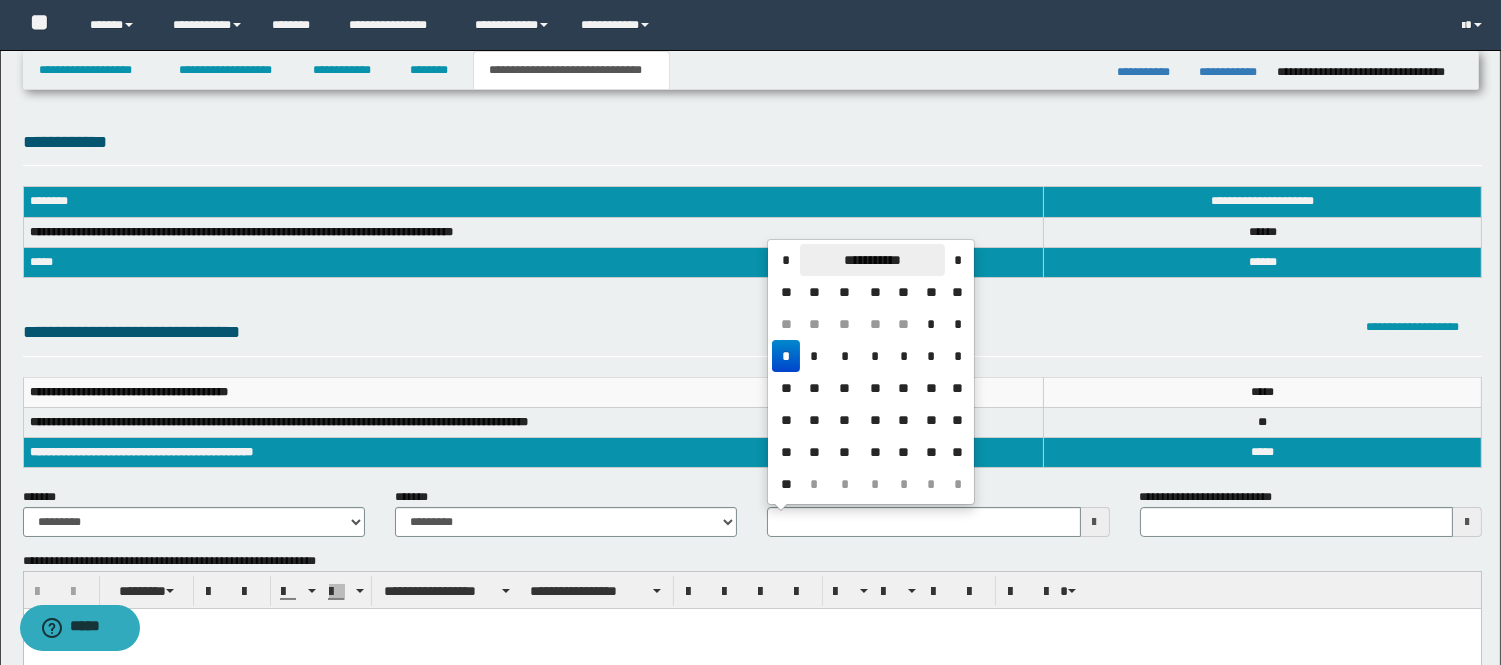 click on "**********" at bounding box center (872, 260) 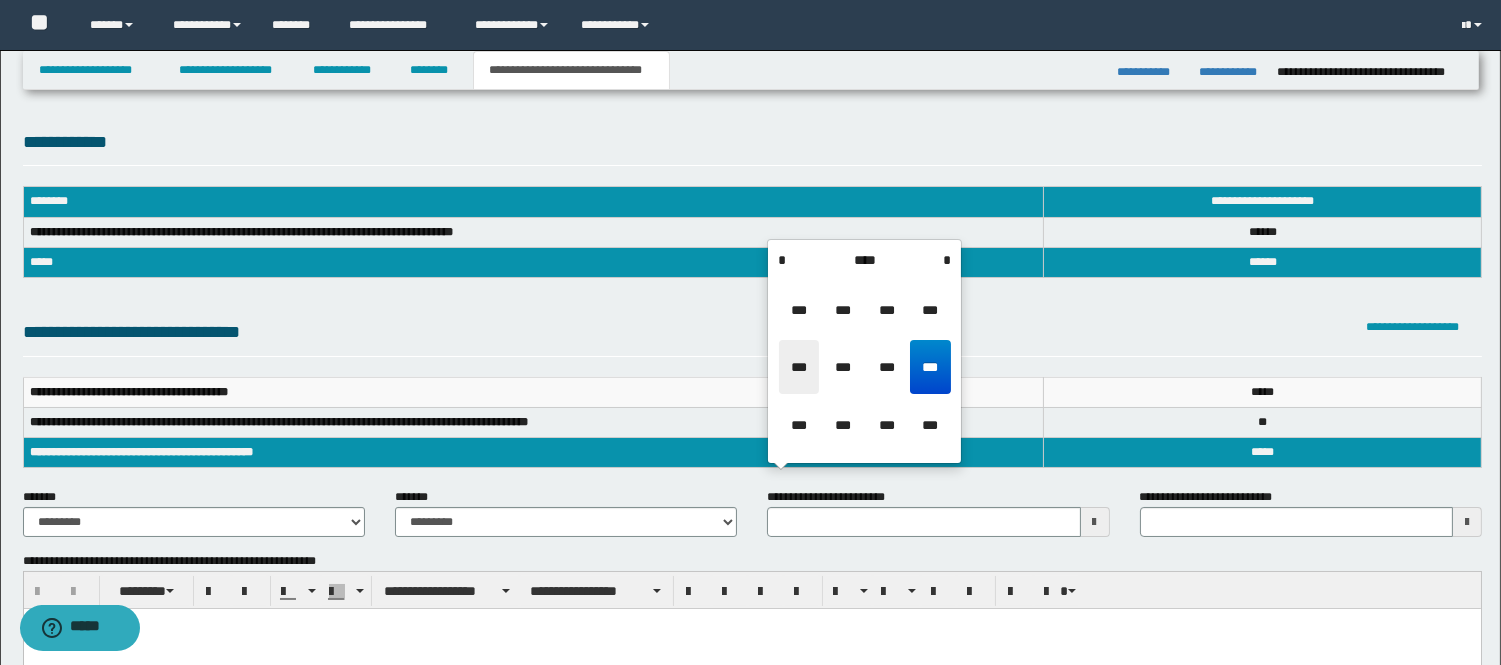 click on "***" at bounding box center (799, 367) 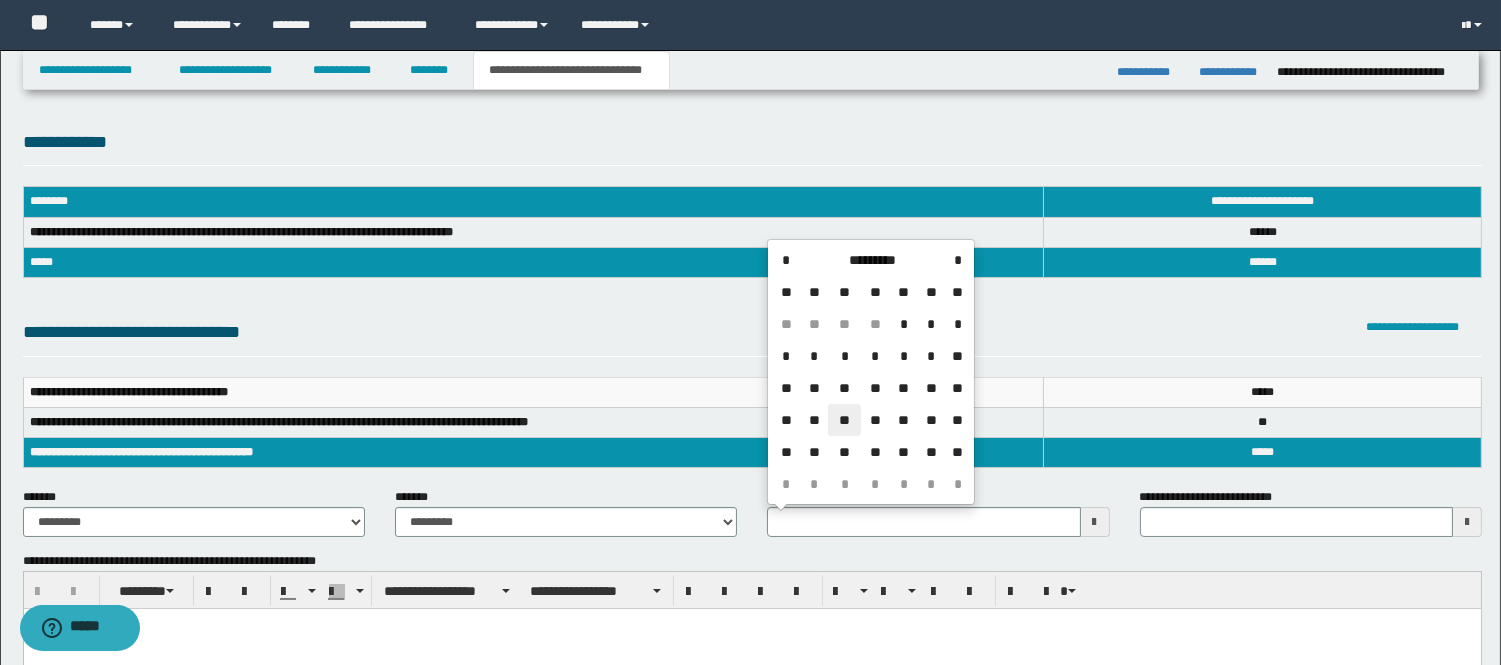click on "**" at bounding box center [844, 420] 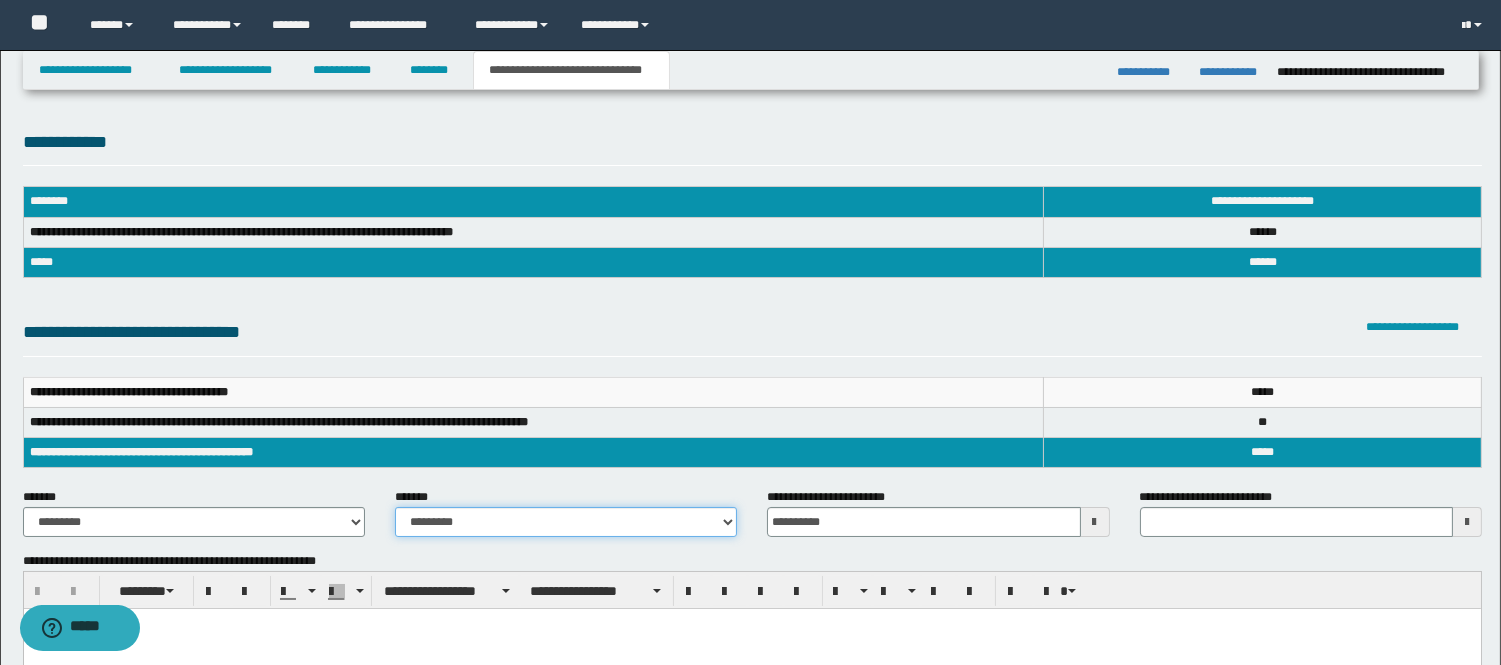 click on "**********" at bounding box center [566, 522] 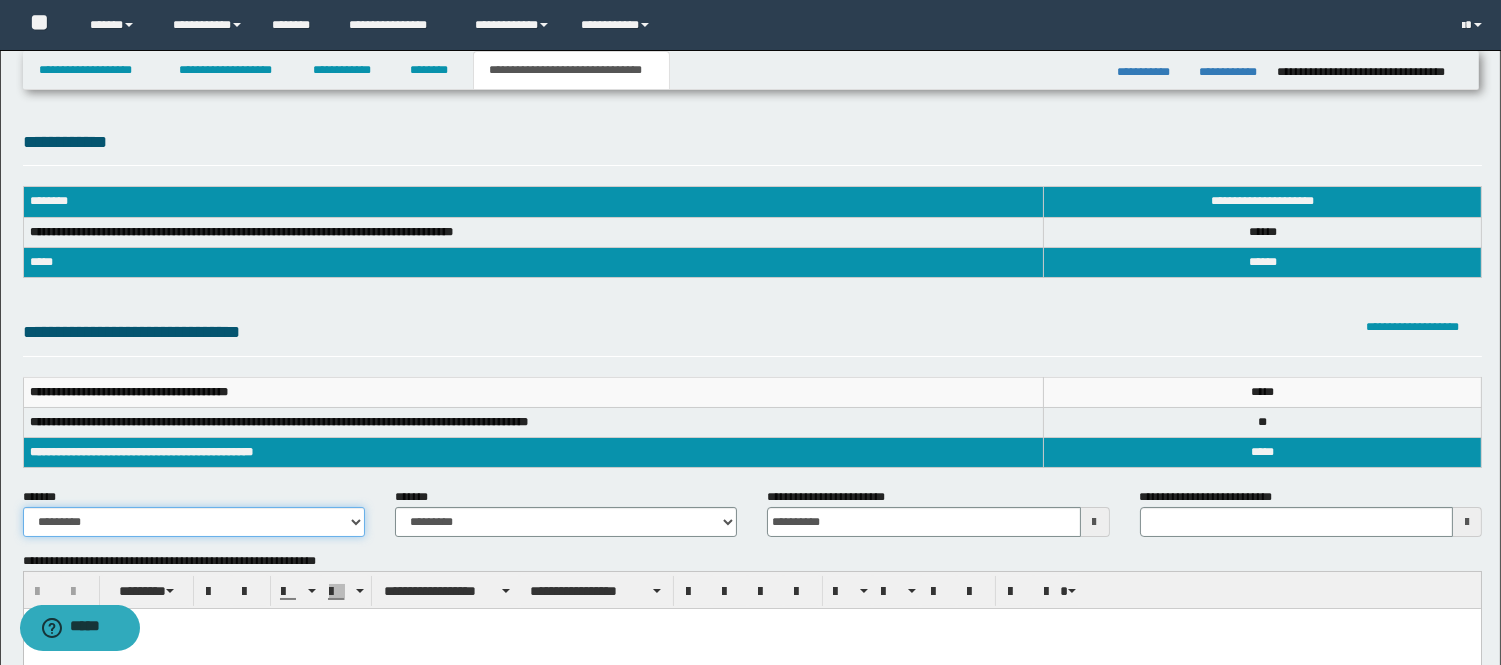 drag, startPoint x: 225, startPoint y: 532, endPoint x: 211, endPoint y: 532, distance: 14 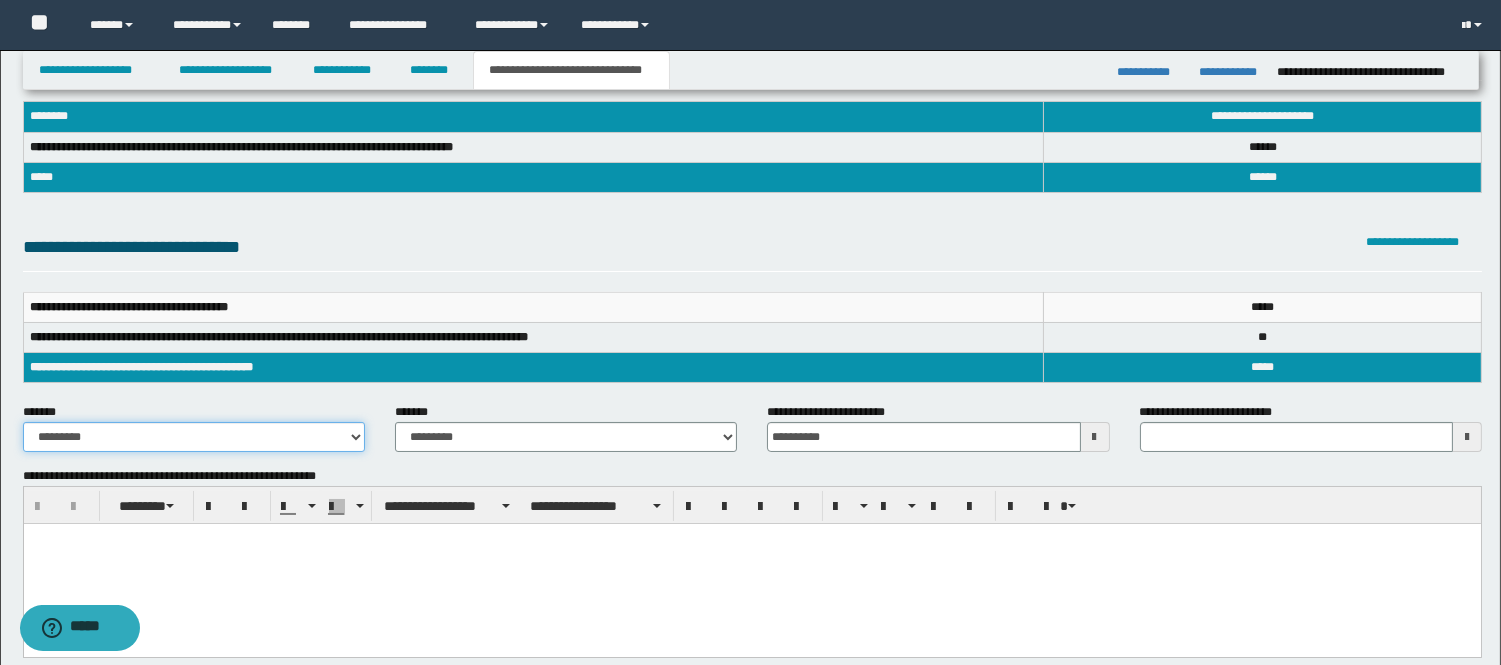 scroll, scrollTop: 222, scrollLeft: 0, axis: vertical 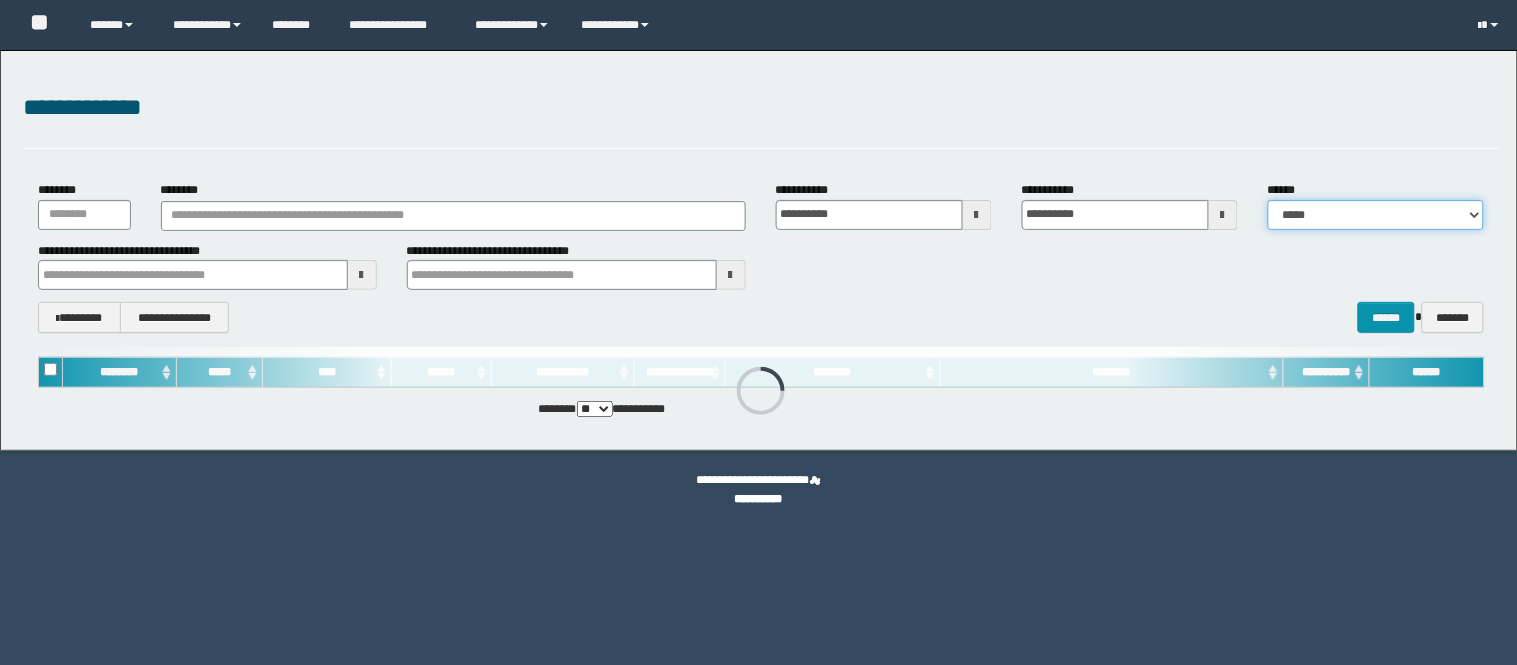 click on "**********" at bounding box center [1376, 215] 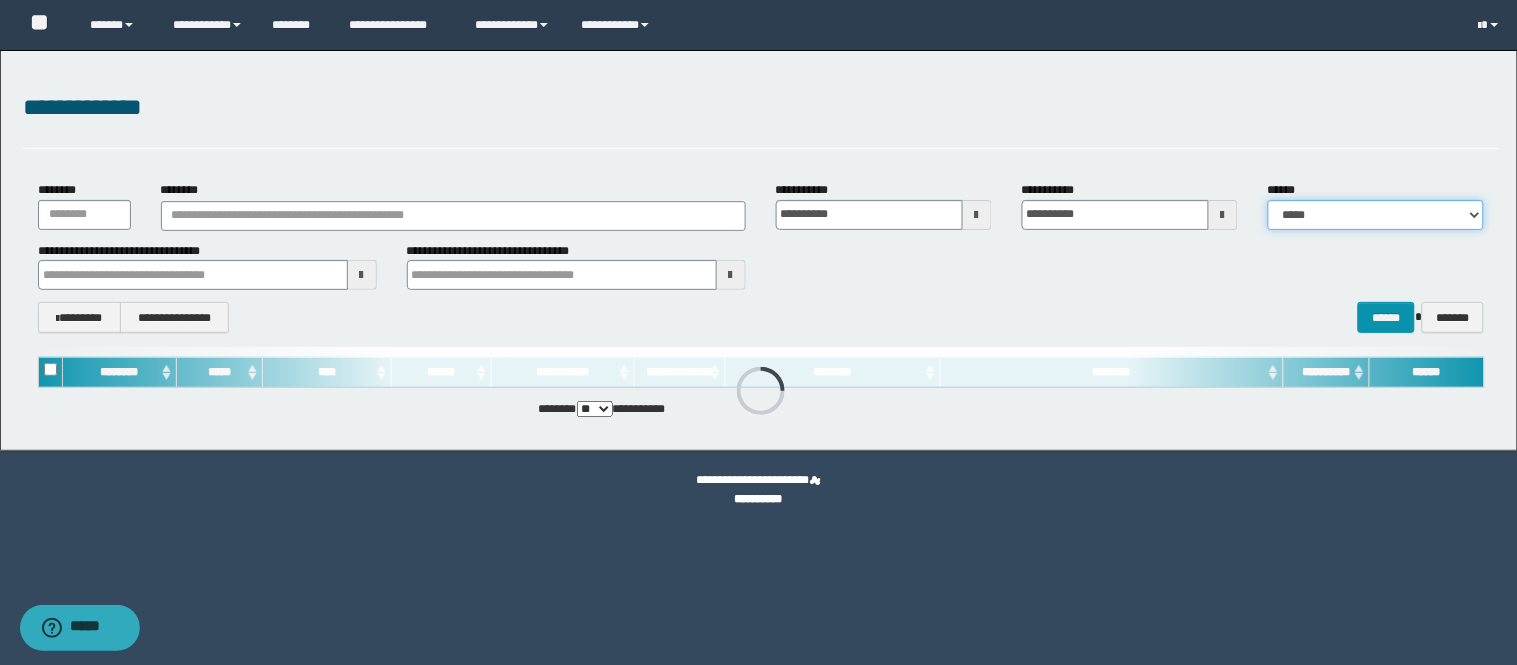 select on "*" 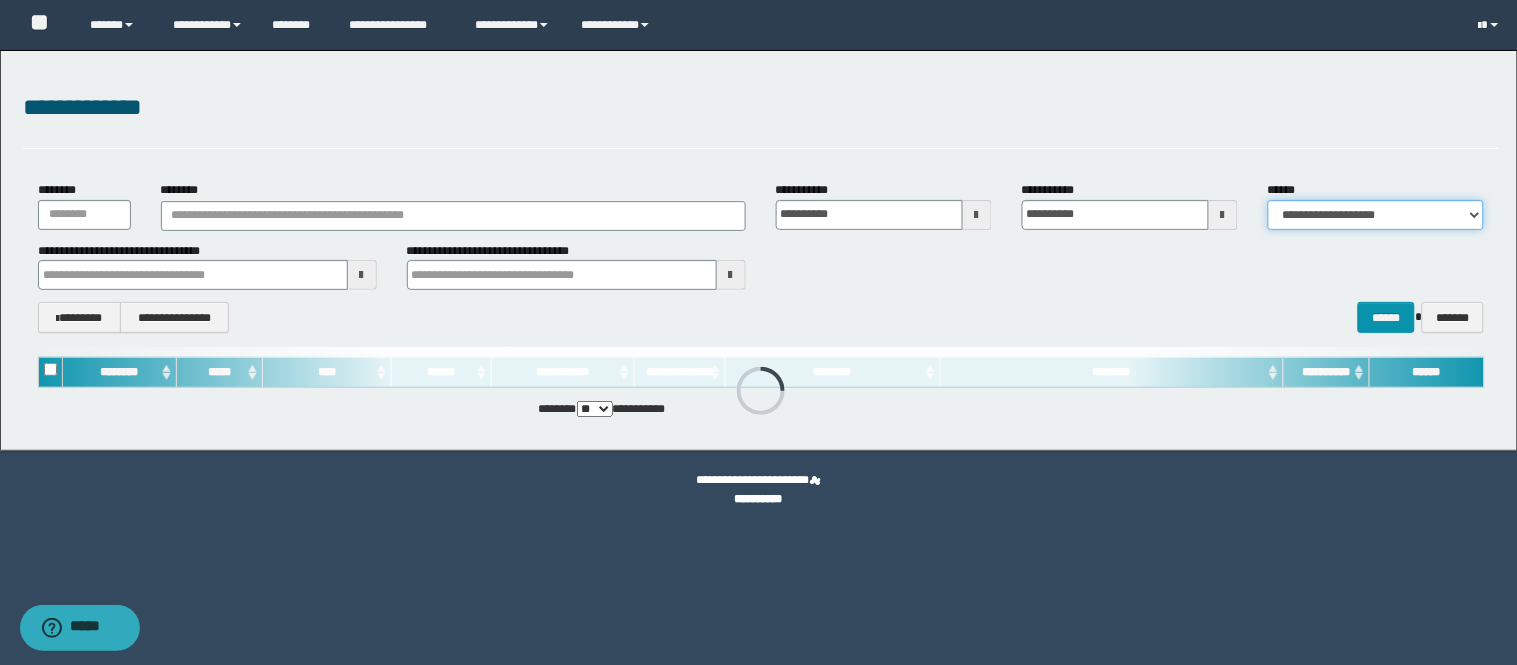 click on "**********" at bounding box center [1376, 215] 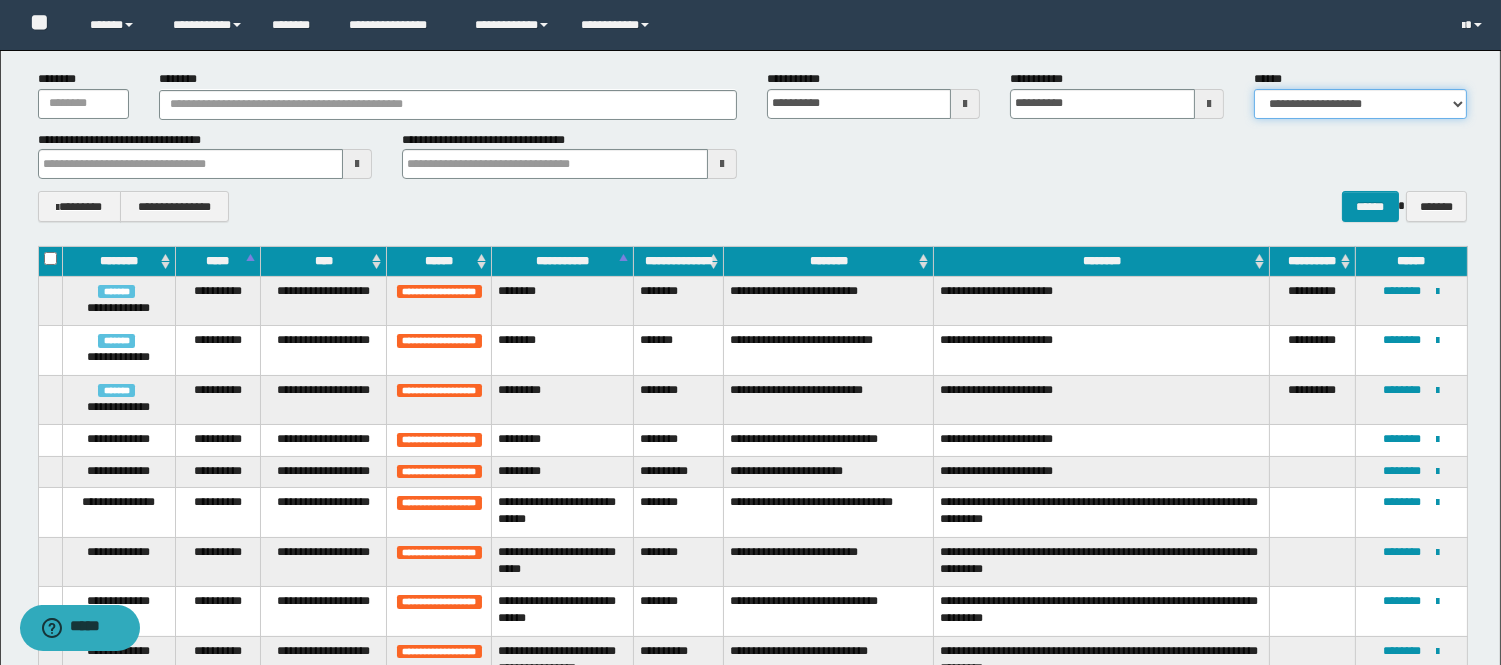 scroll, scrollTop: 222, scrollLeft: 0, axis: vertical 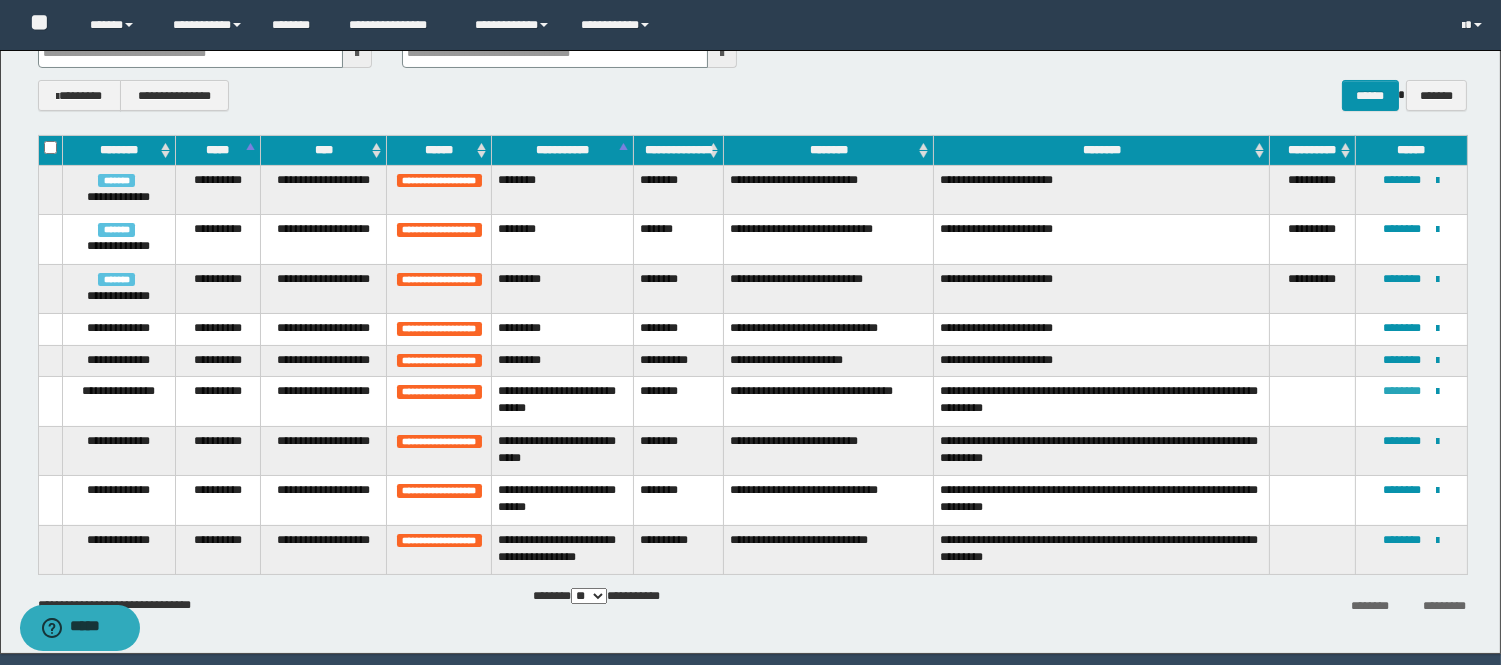 click on "********" at bounding box center [1402, 391] 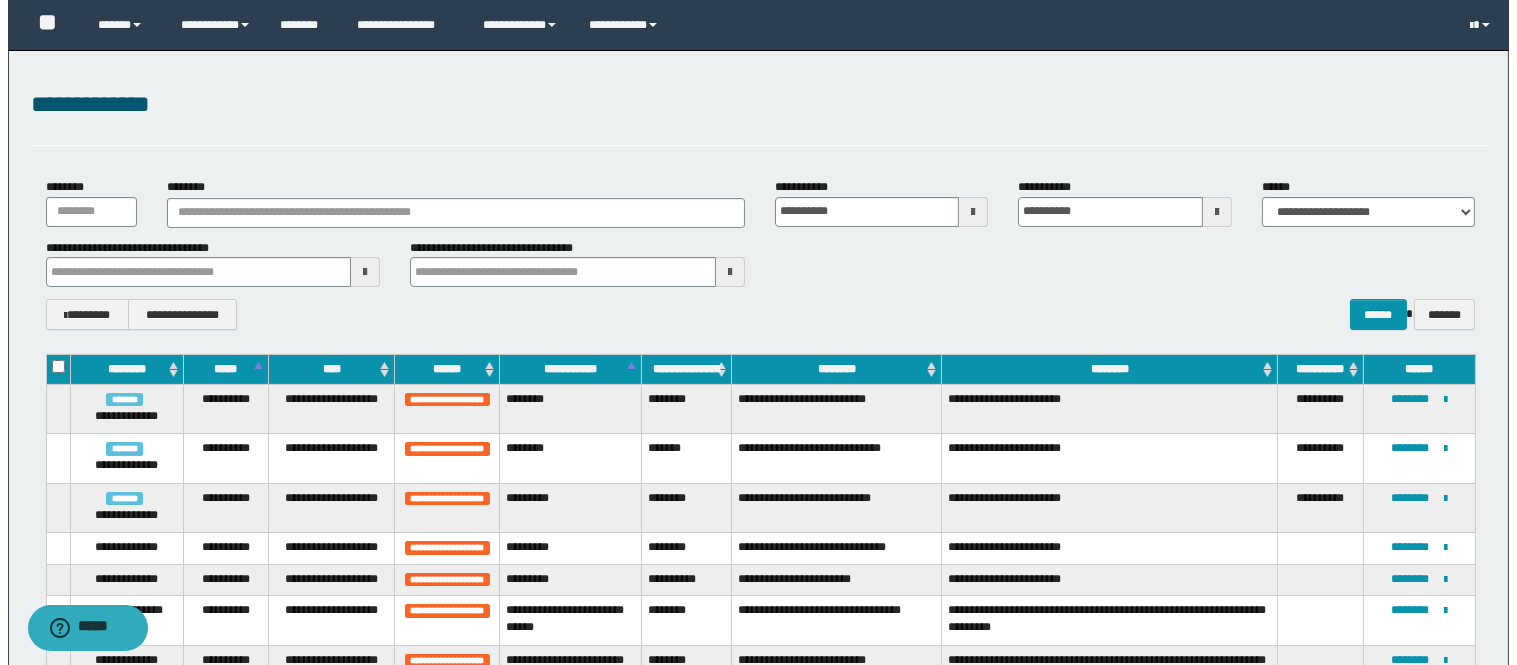 scroll, scrollTop: 0, scrollLeft: 0, axis: both 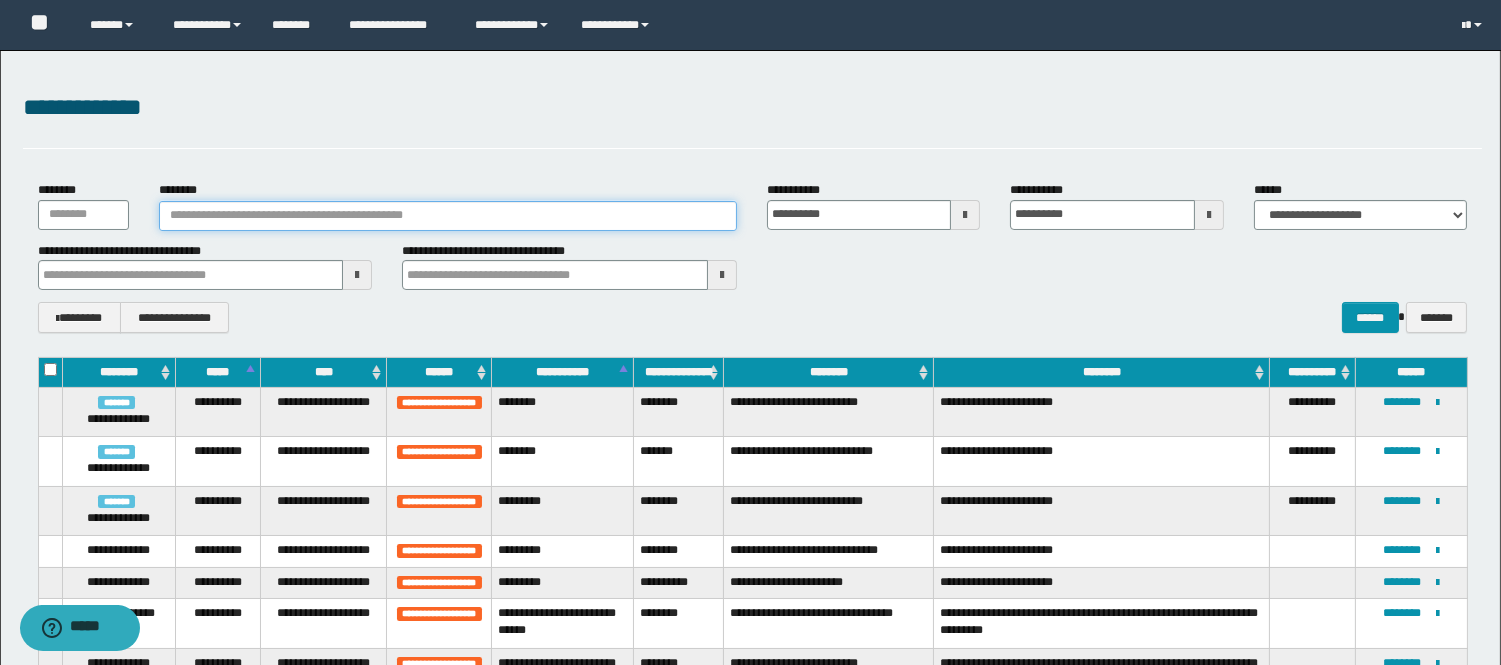 click on "********" at bounding box center [448, 216] 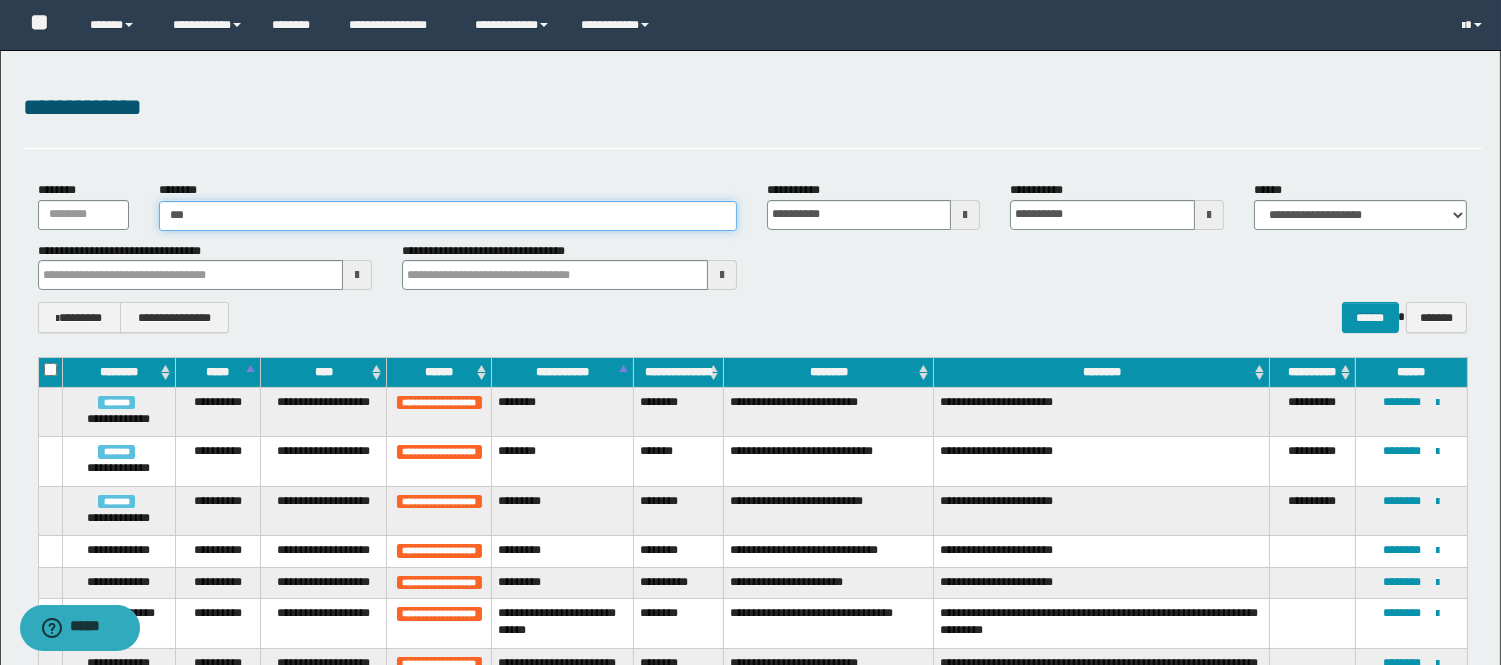 type on "****" 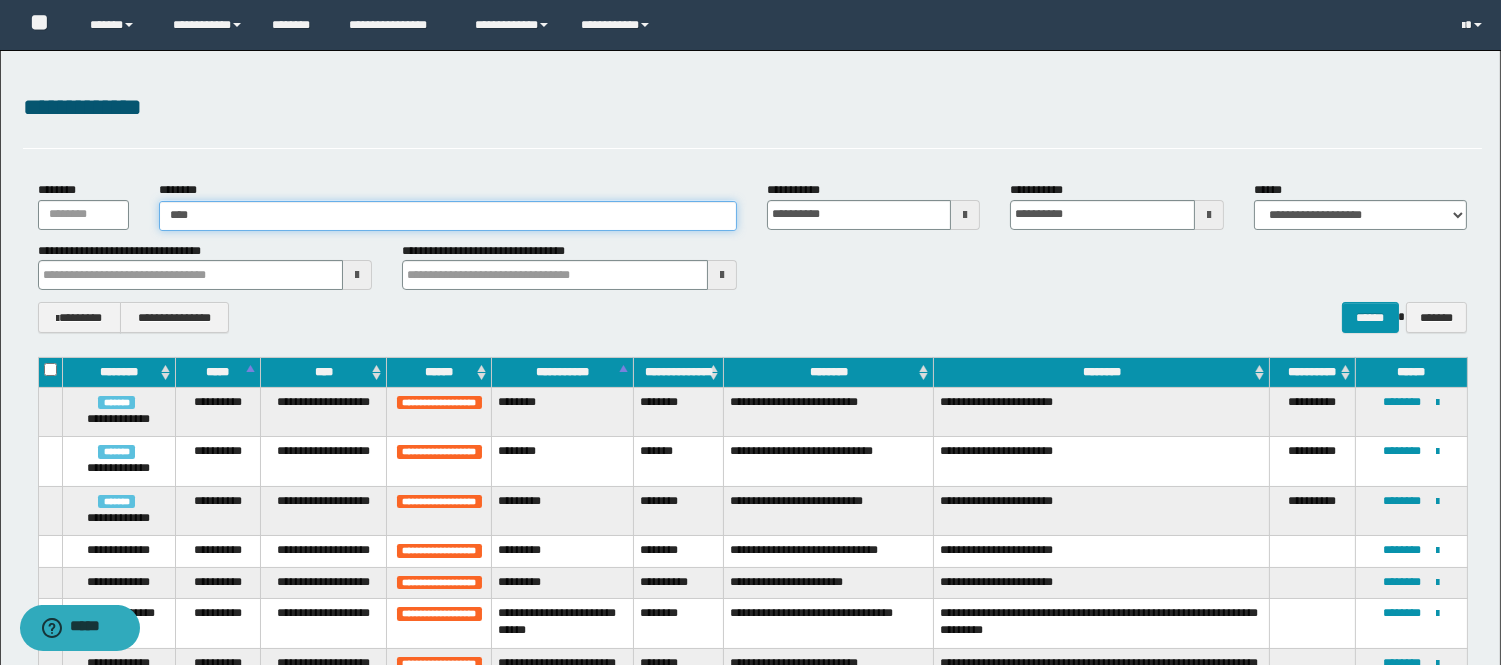 type on "****" 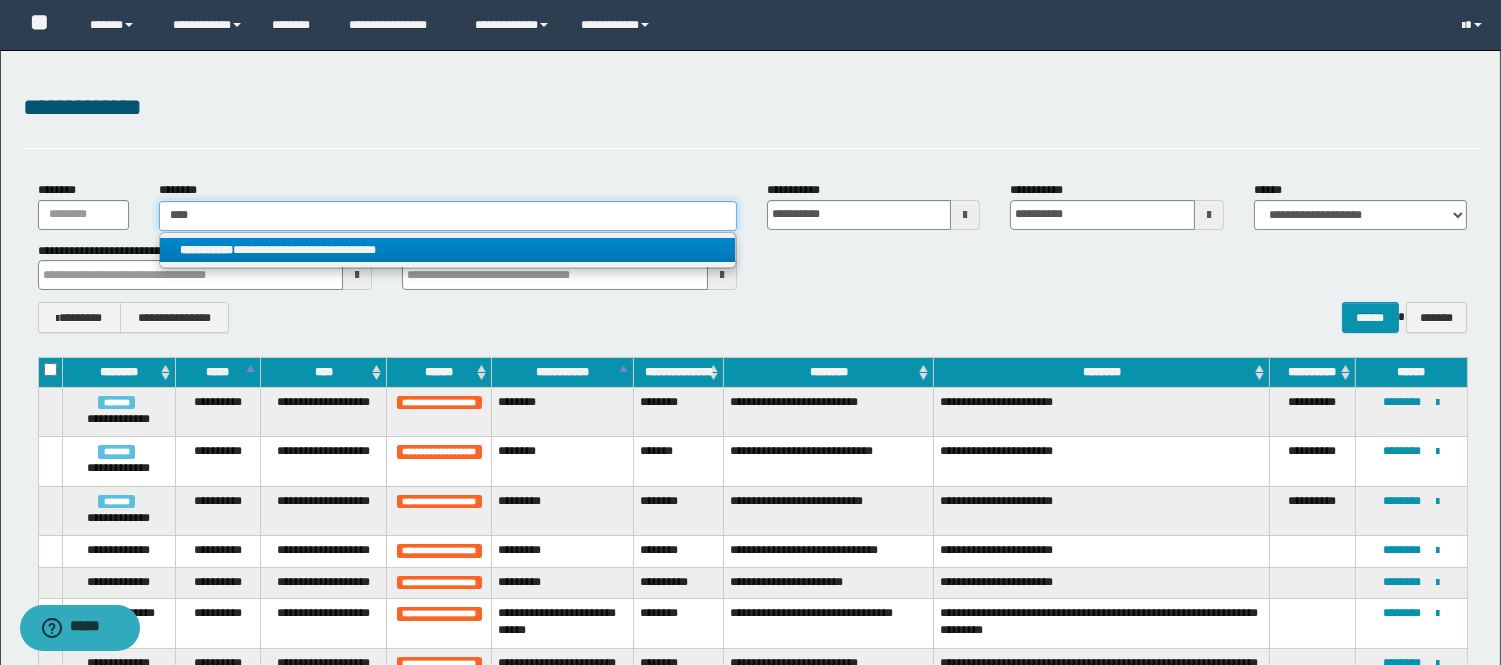type on "****" 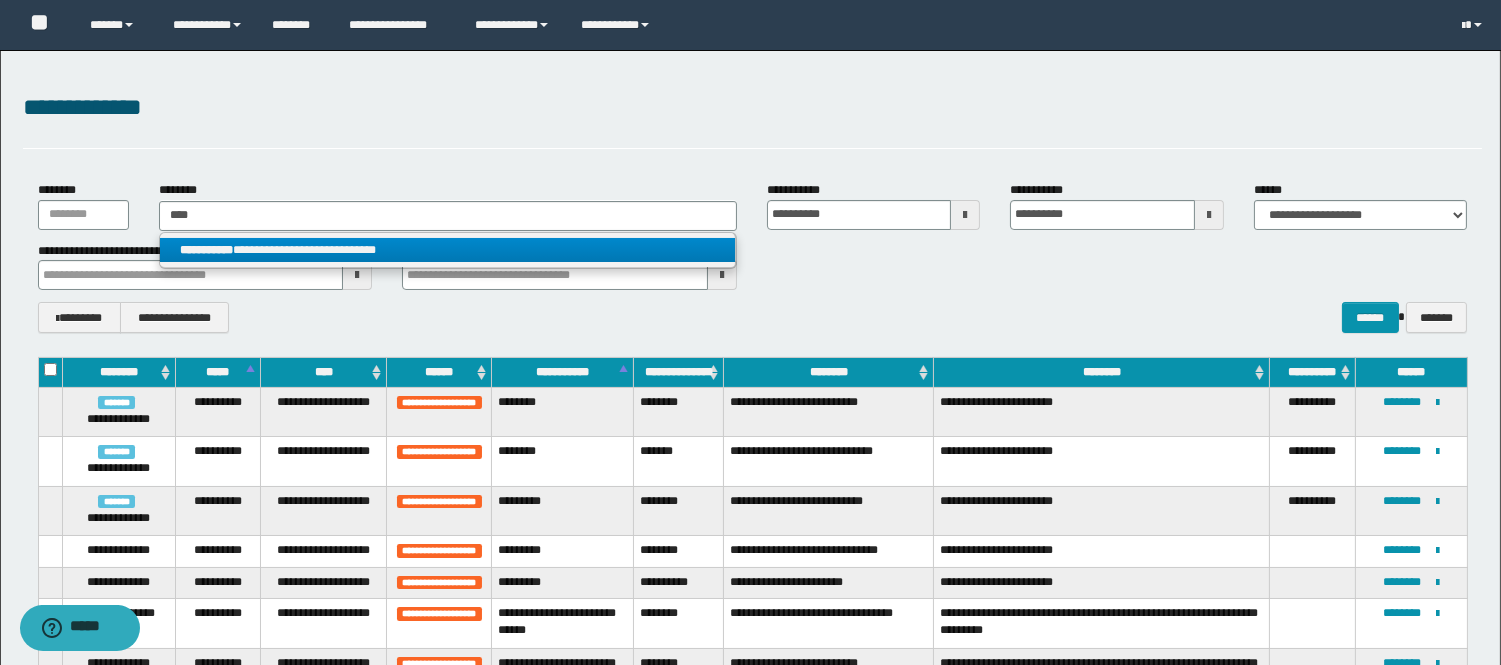 click on "**********" at bounding box center (448, 250) 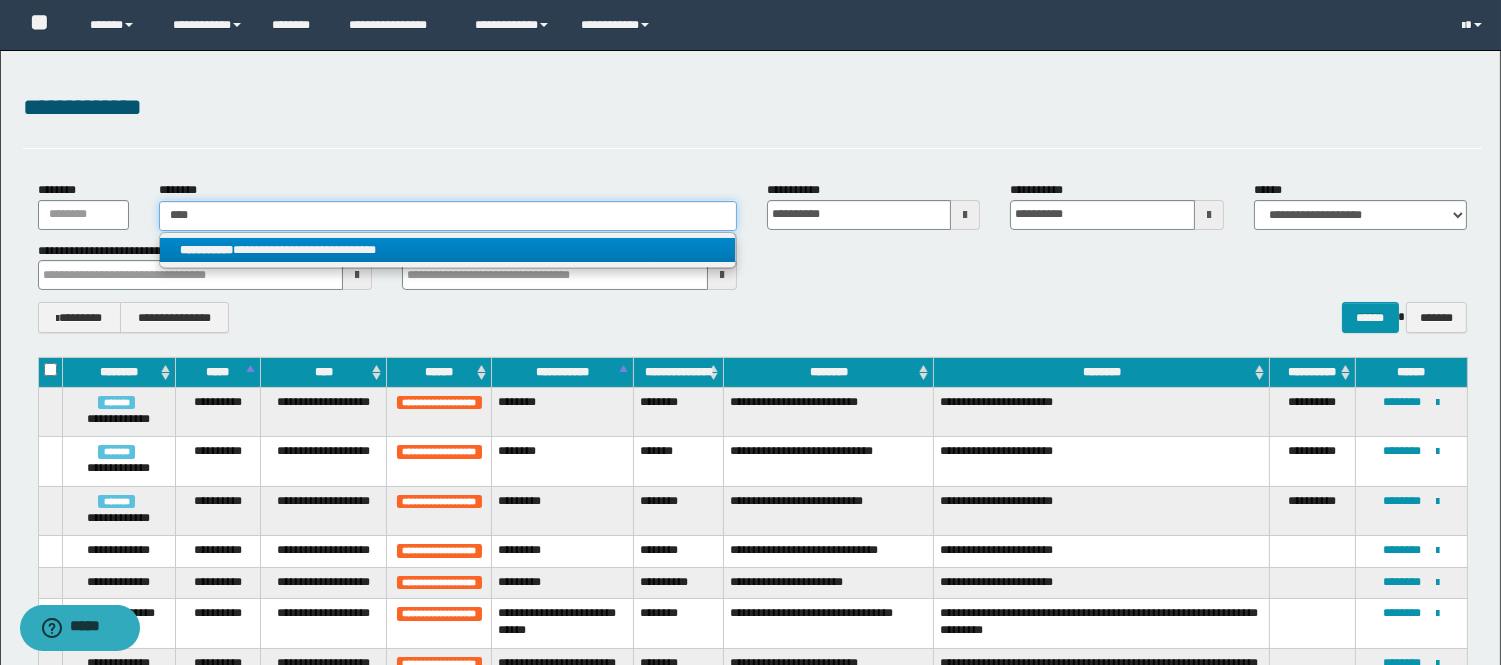 type 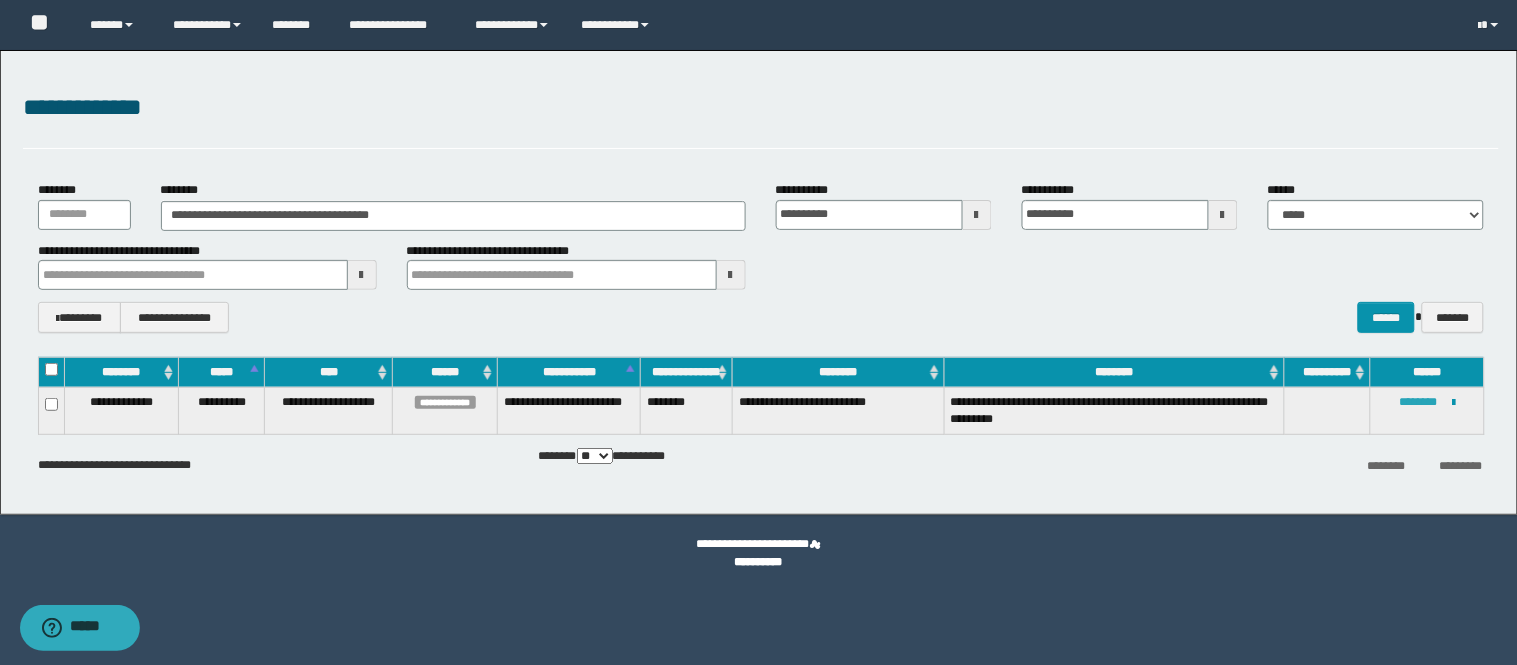 click on "********" at bounding box center [1418, 402] 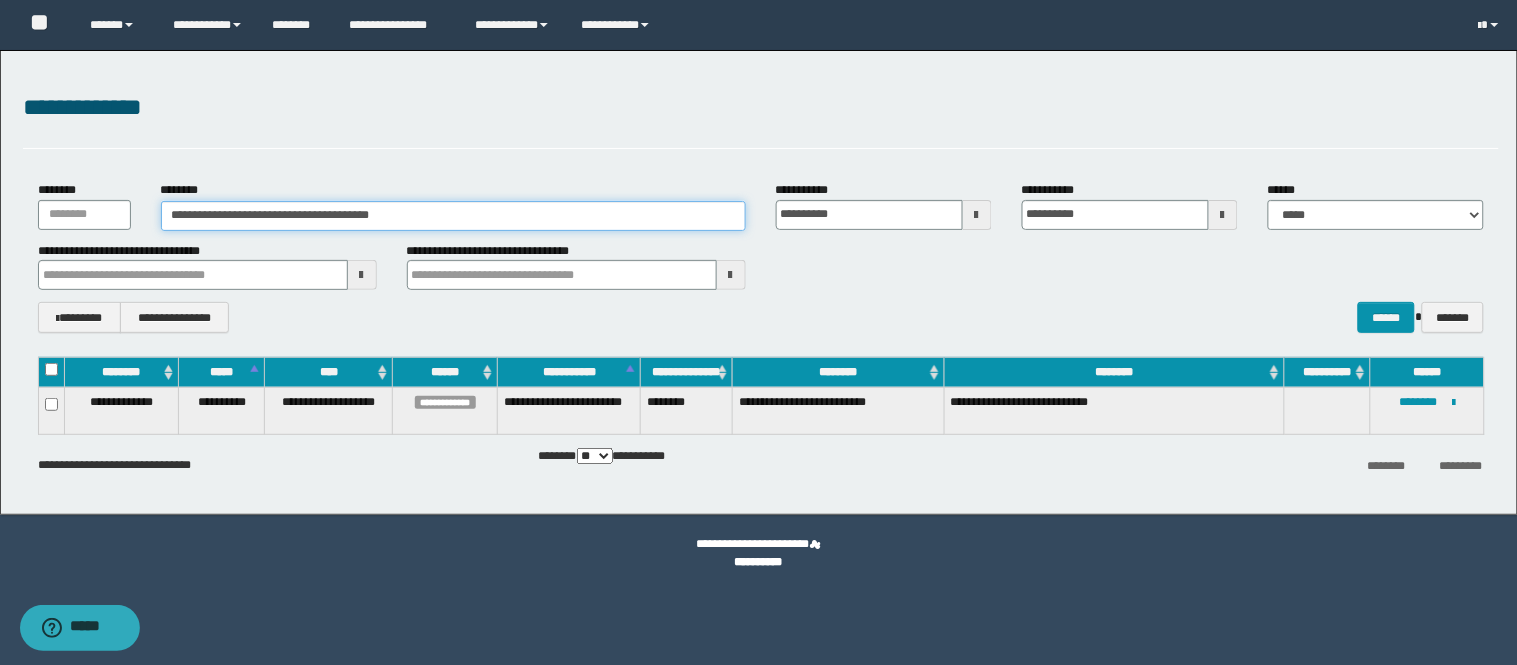 drag, startPoint x: 453, startPoint y: 217, endPoint x: 0, endPoint y: 236, distance: 453.3983 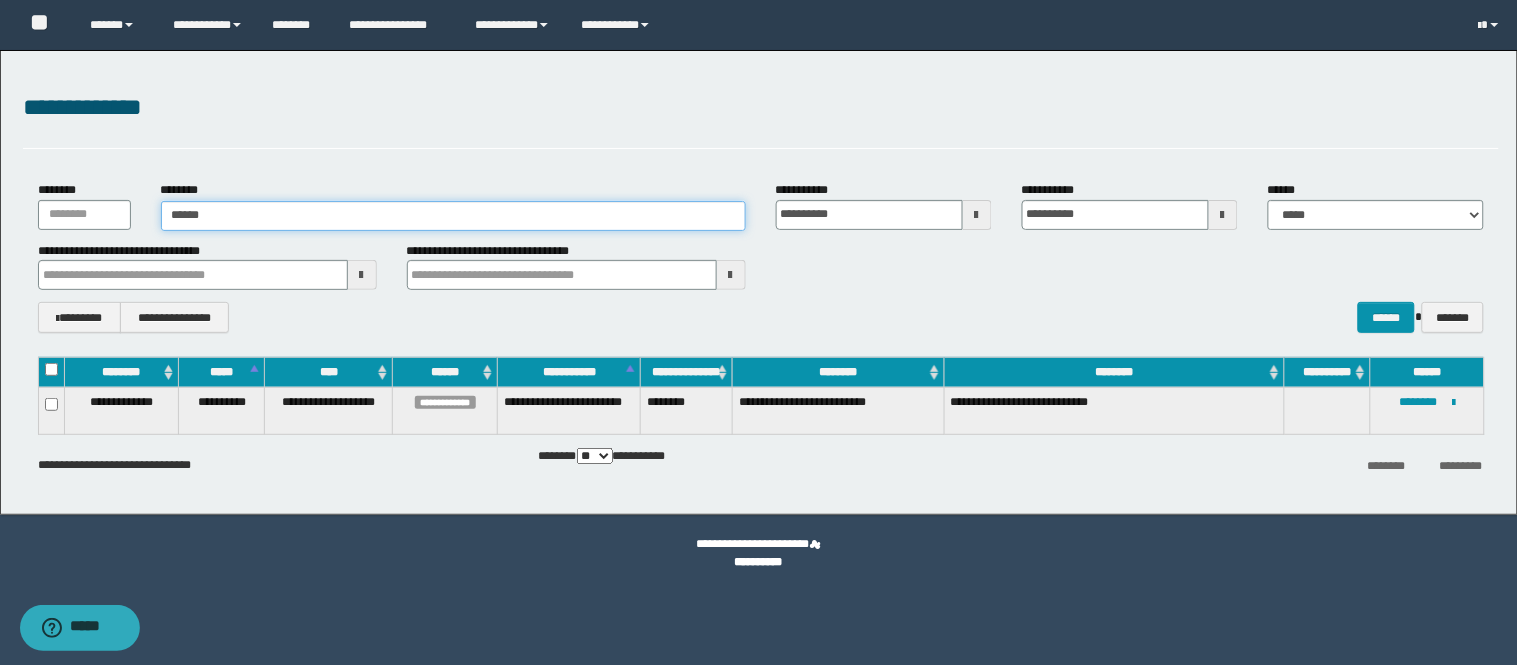 type on "*******" 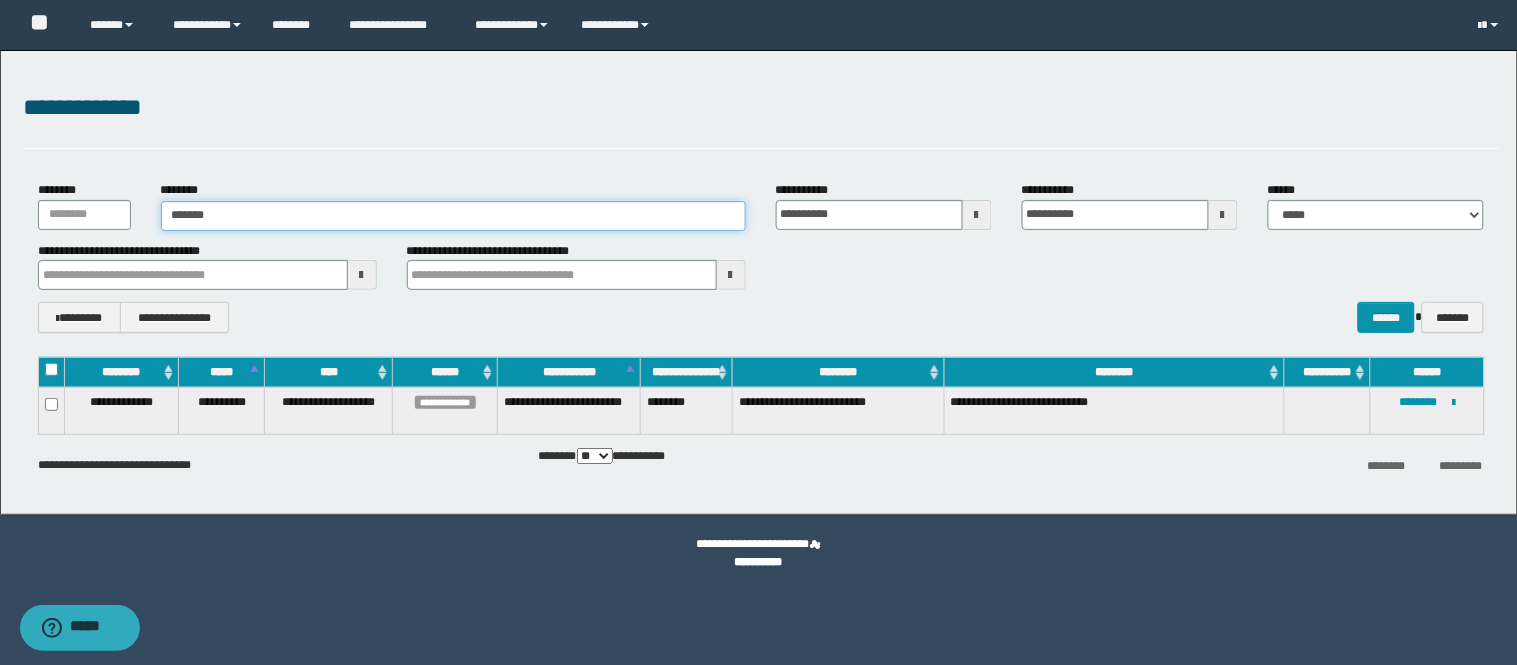 type on "*******" 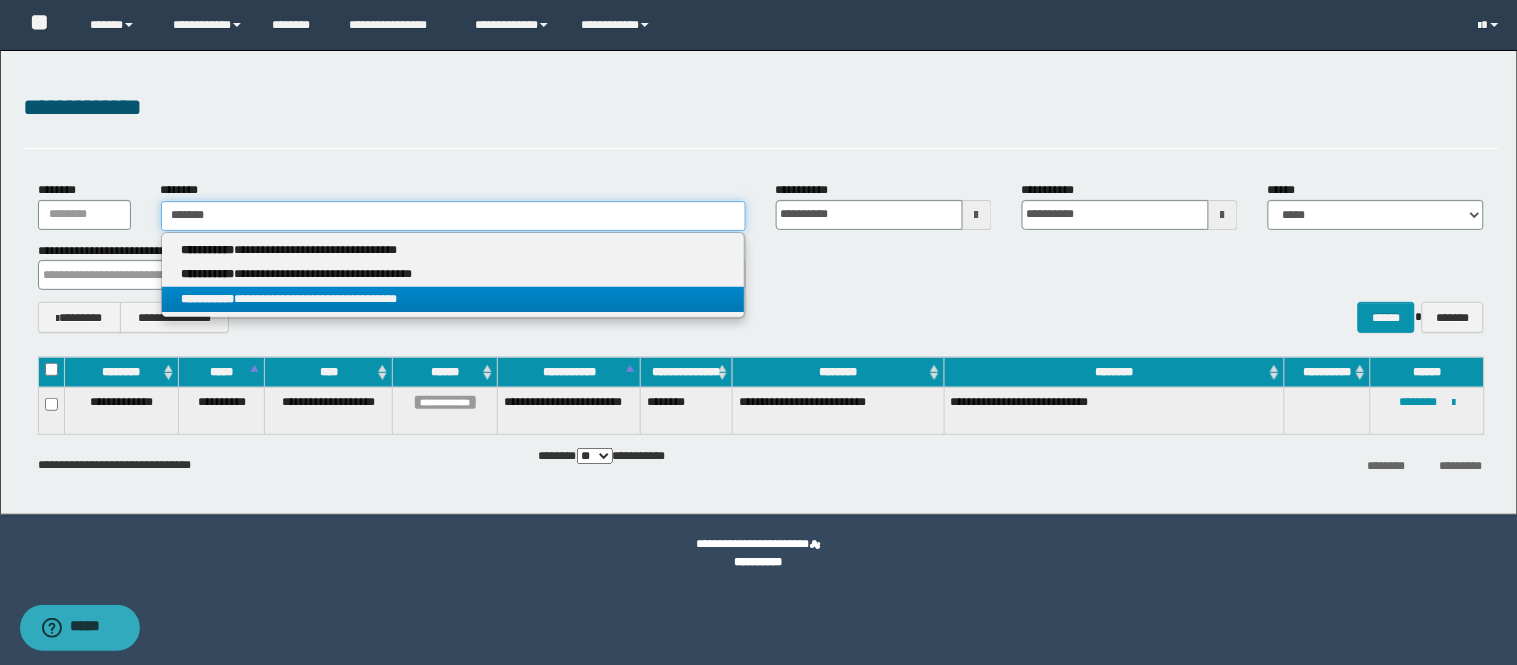 type on "*******" 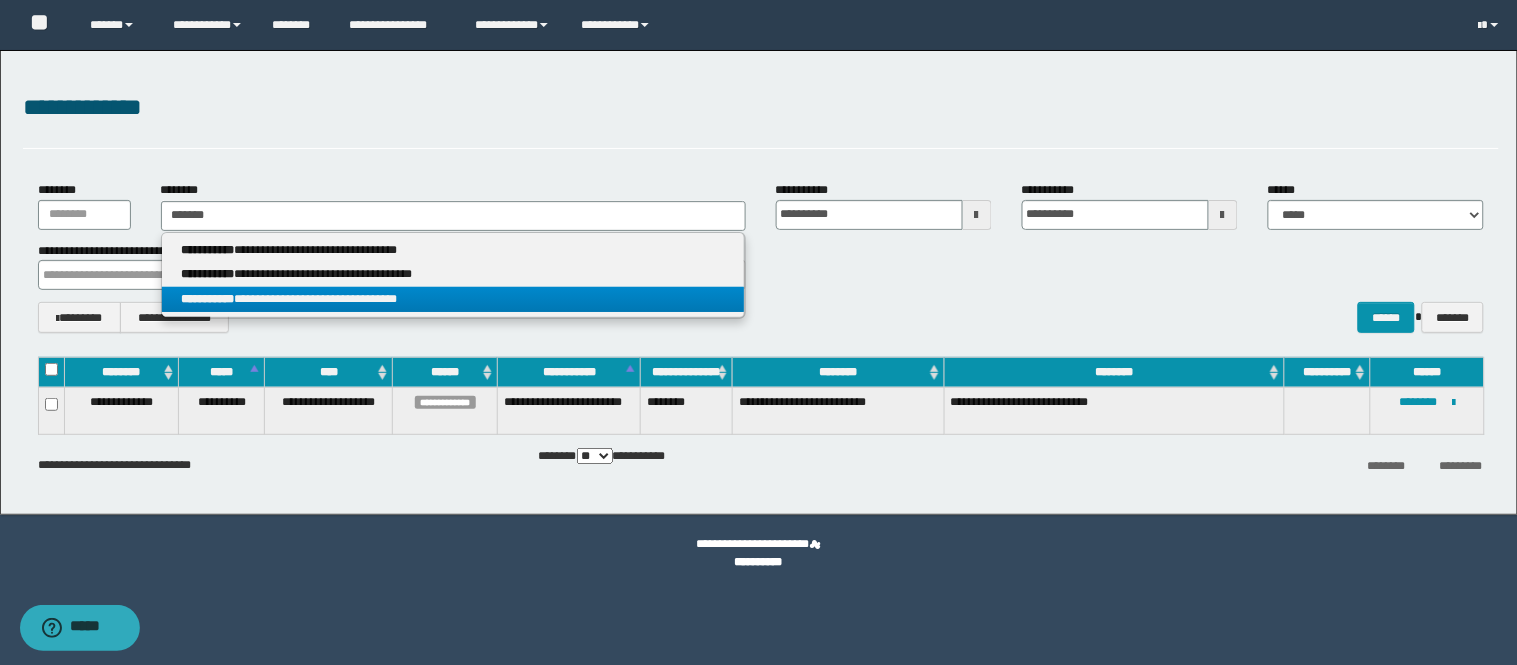 drag, startPoint x: 392, startPoint y: 303, endPoint x: 416, endPoint y: 306, distance: 24.186773 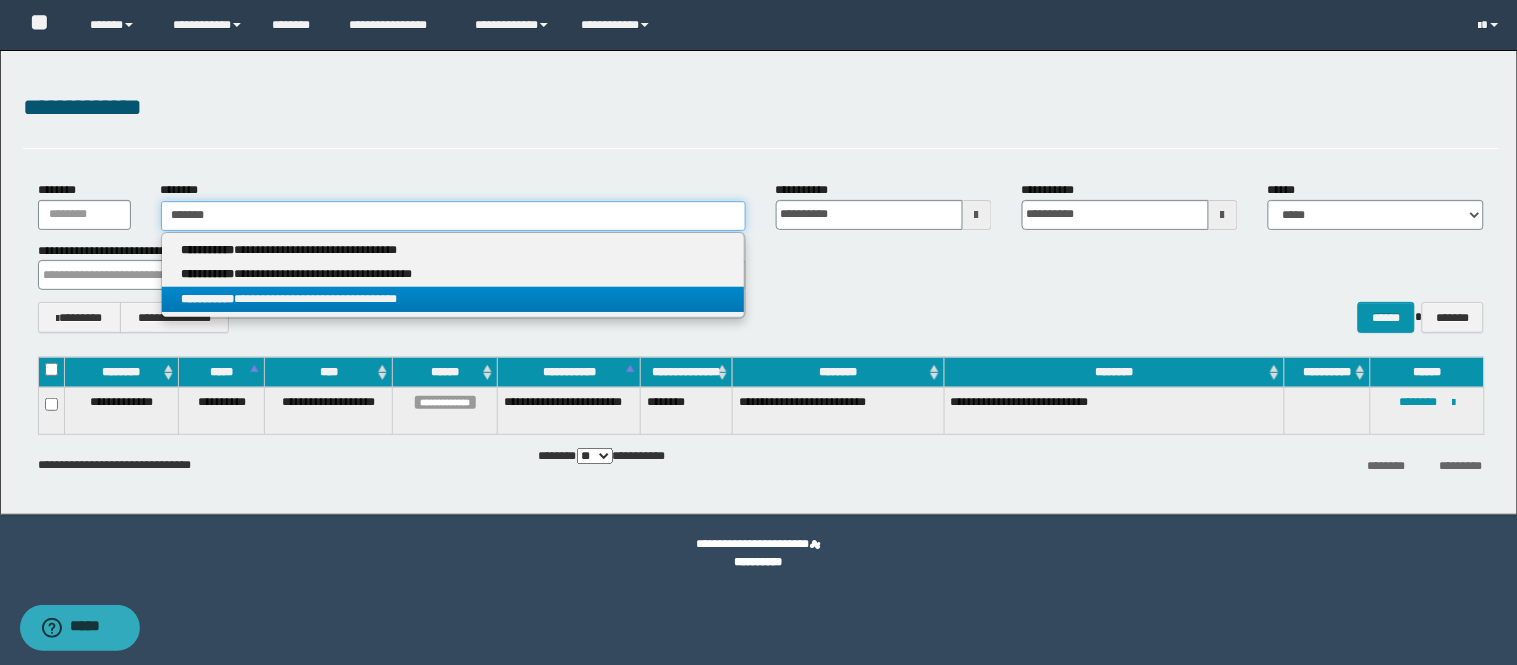 type 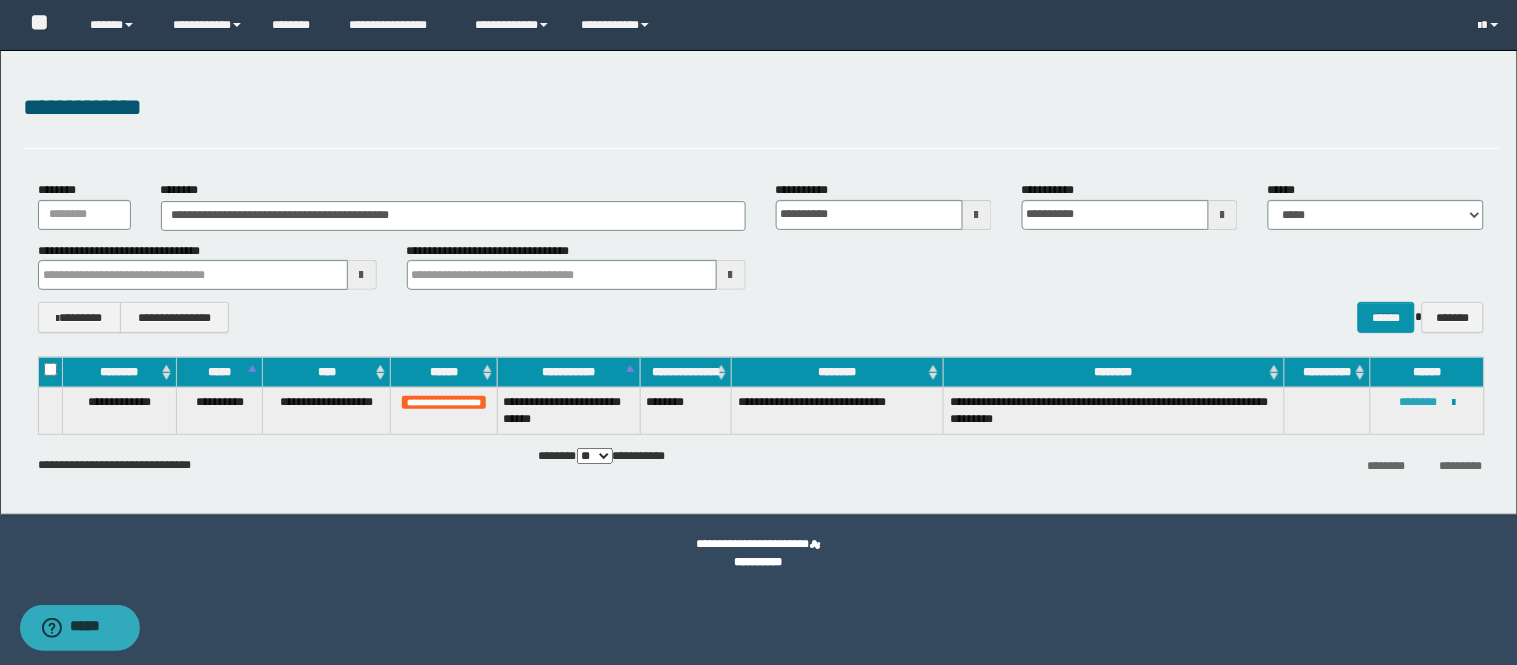 click on "********" at bounding box center (1418, 402) 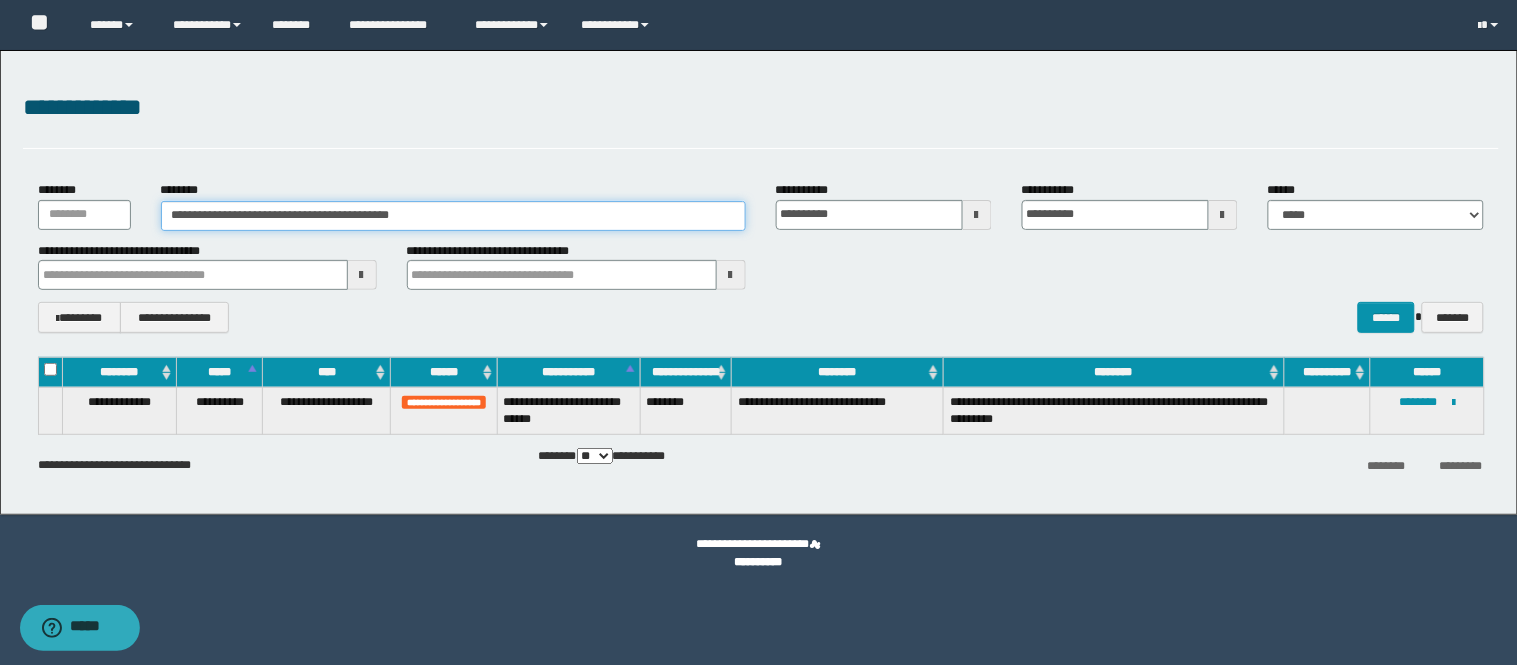 drag, startPoint x: 430, startPoint y: 204, endPoint x: 0, endPoint y: 202, distance: 430.00464 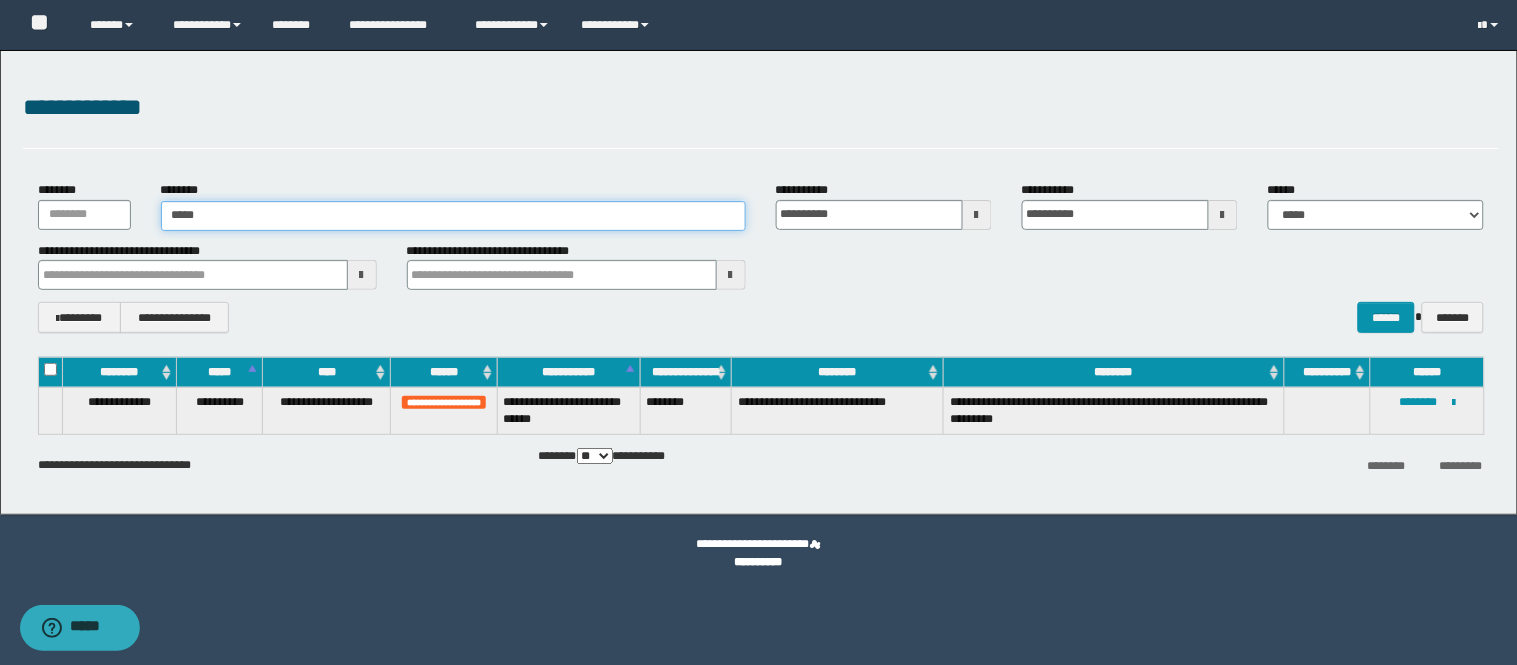 type on "******" 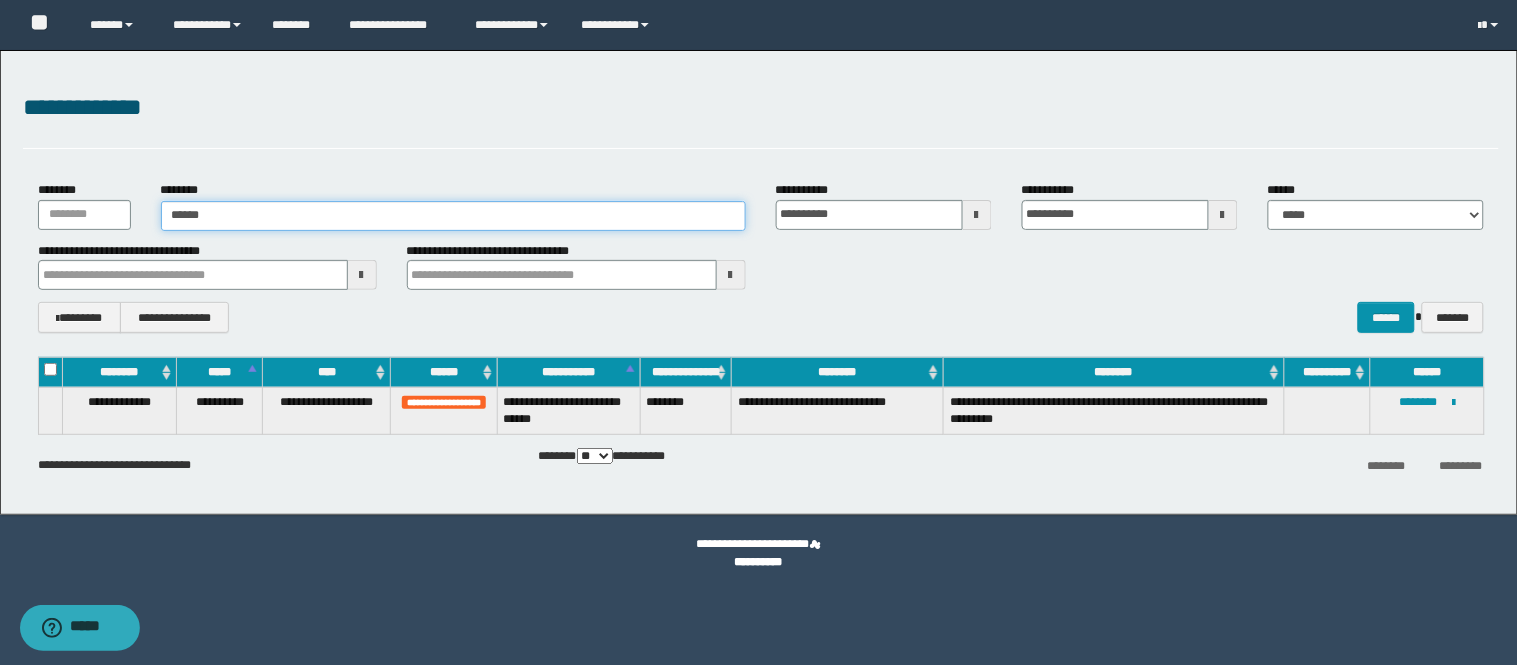 type on "******" 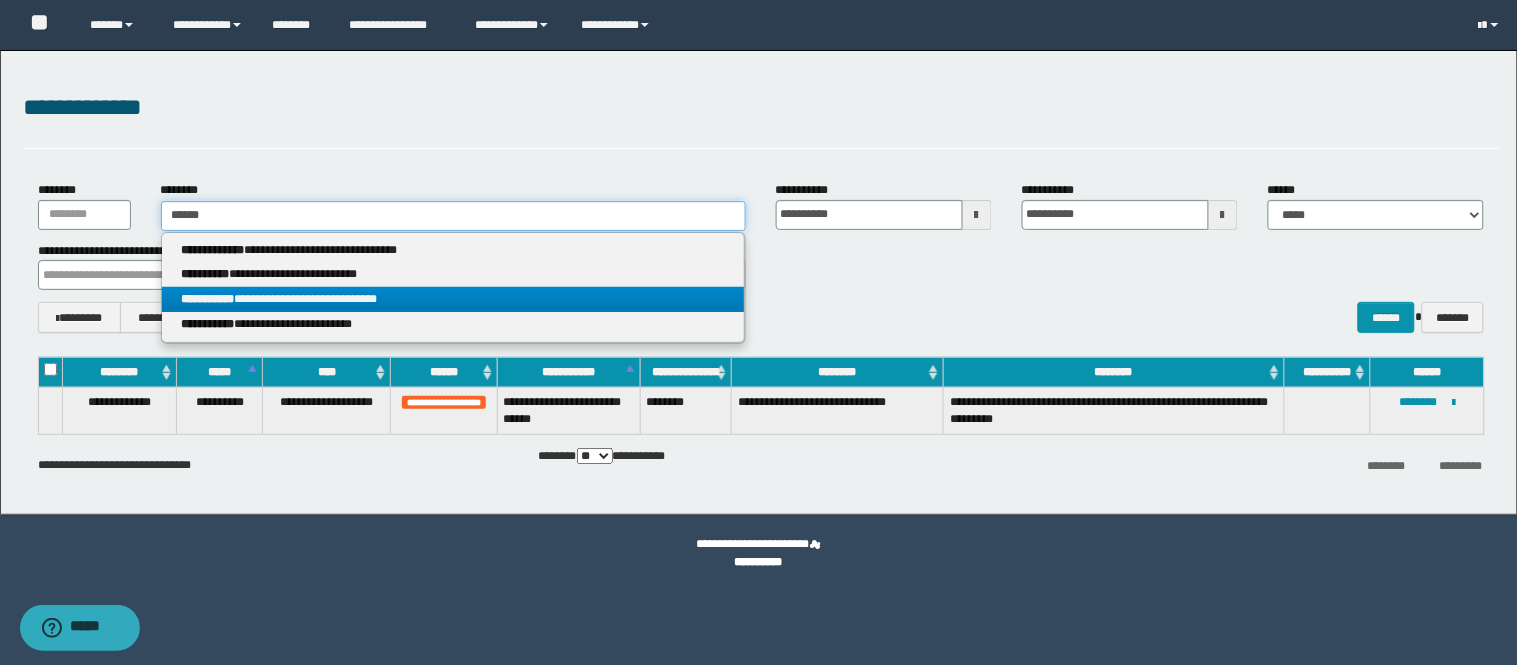 type on "******" 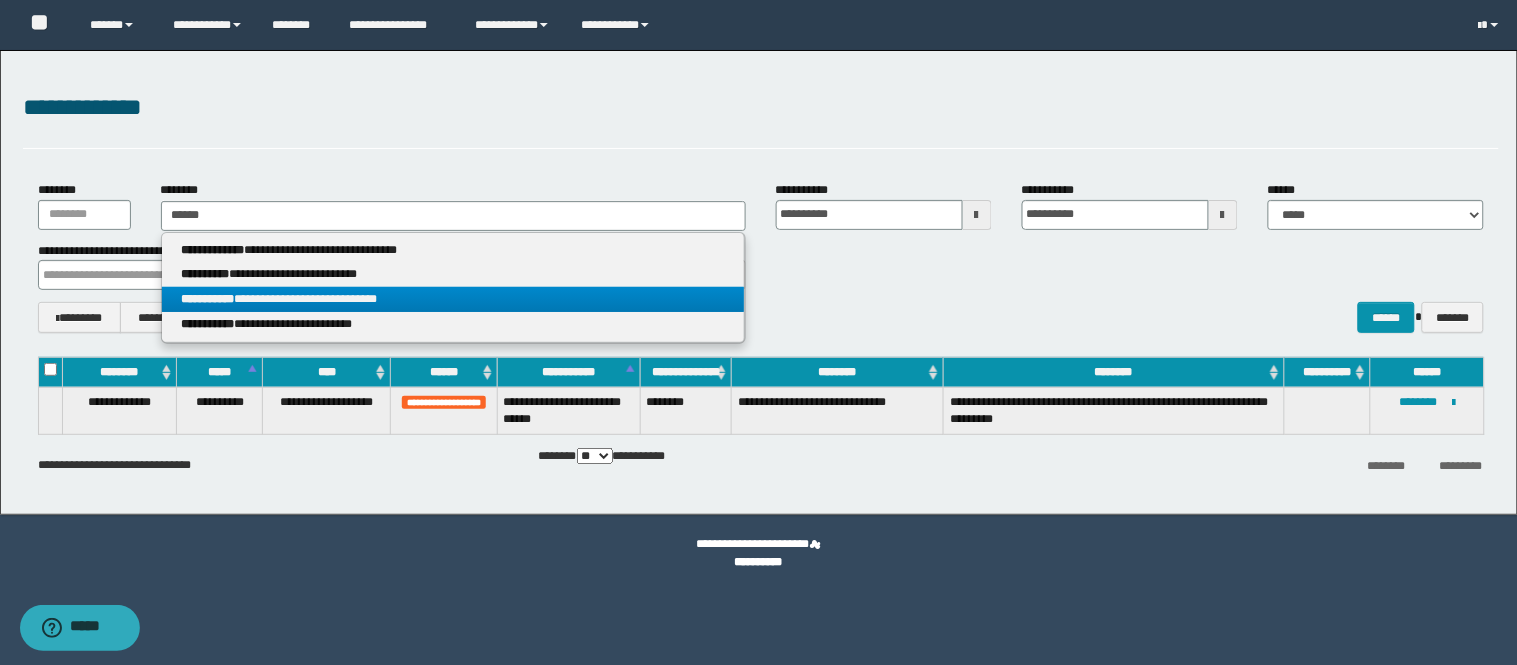 click on "**********" at bounding box center (453, 299) 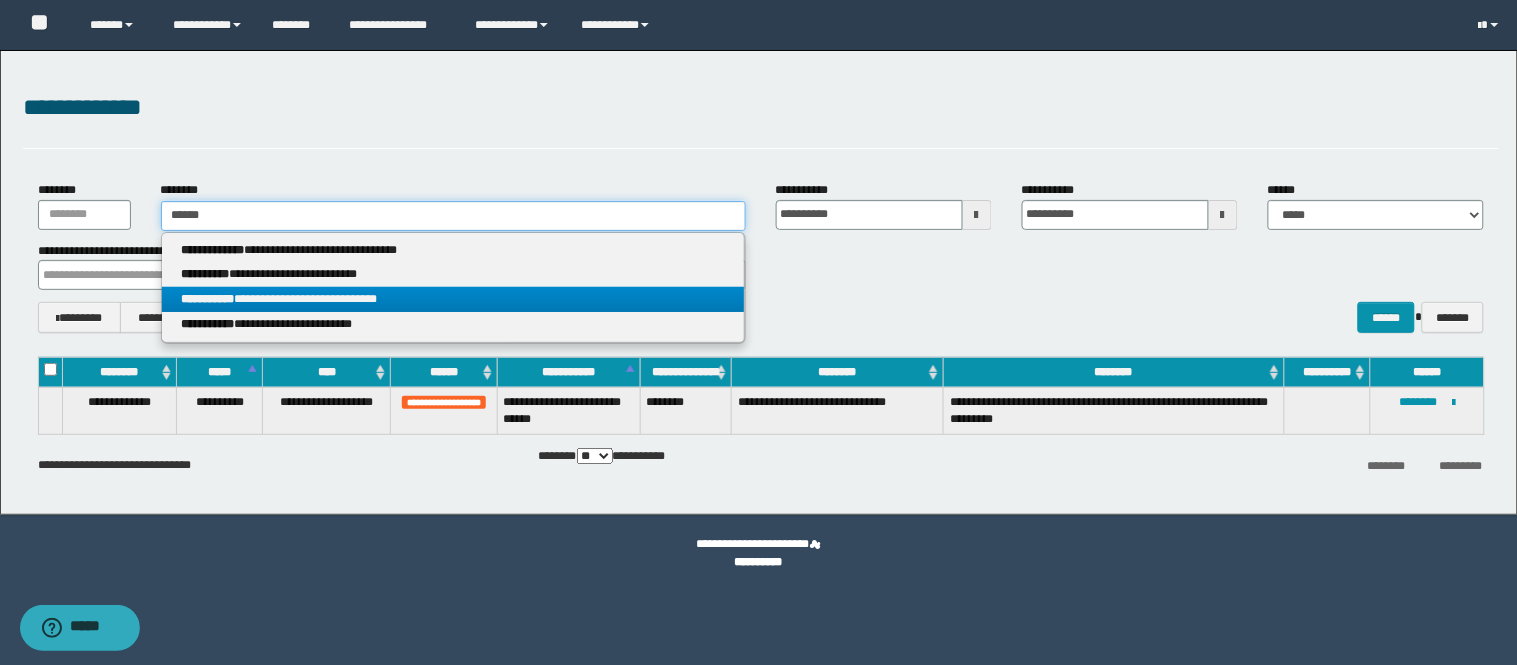 type 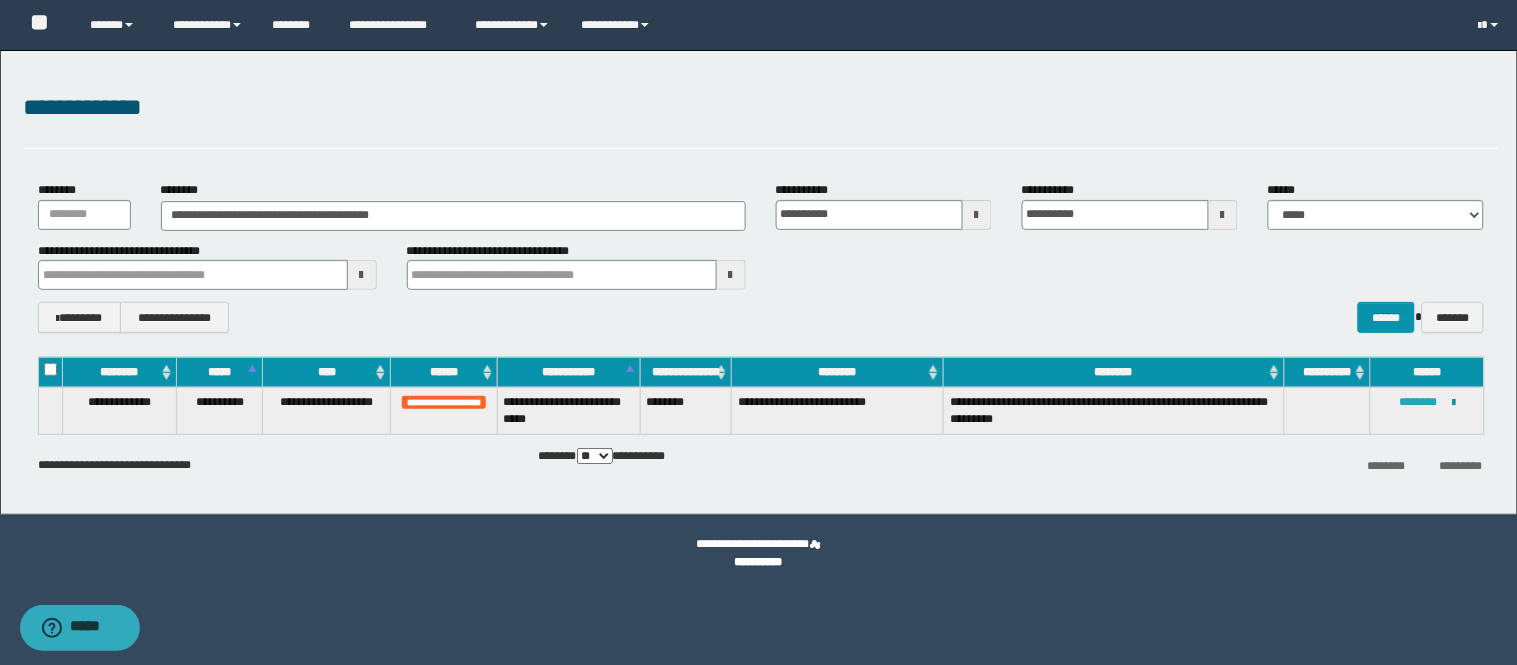 click on "********" at bounding box center [1418, 402] 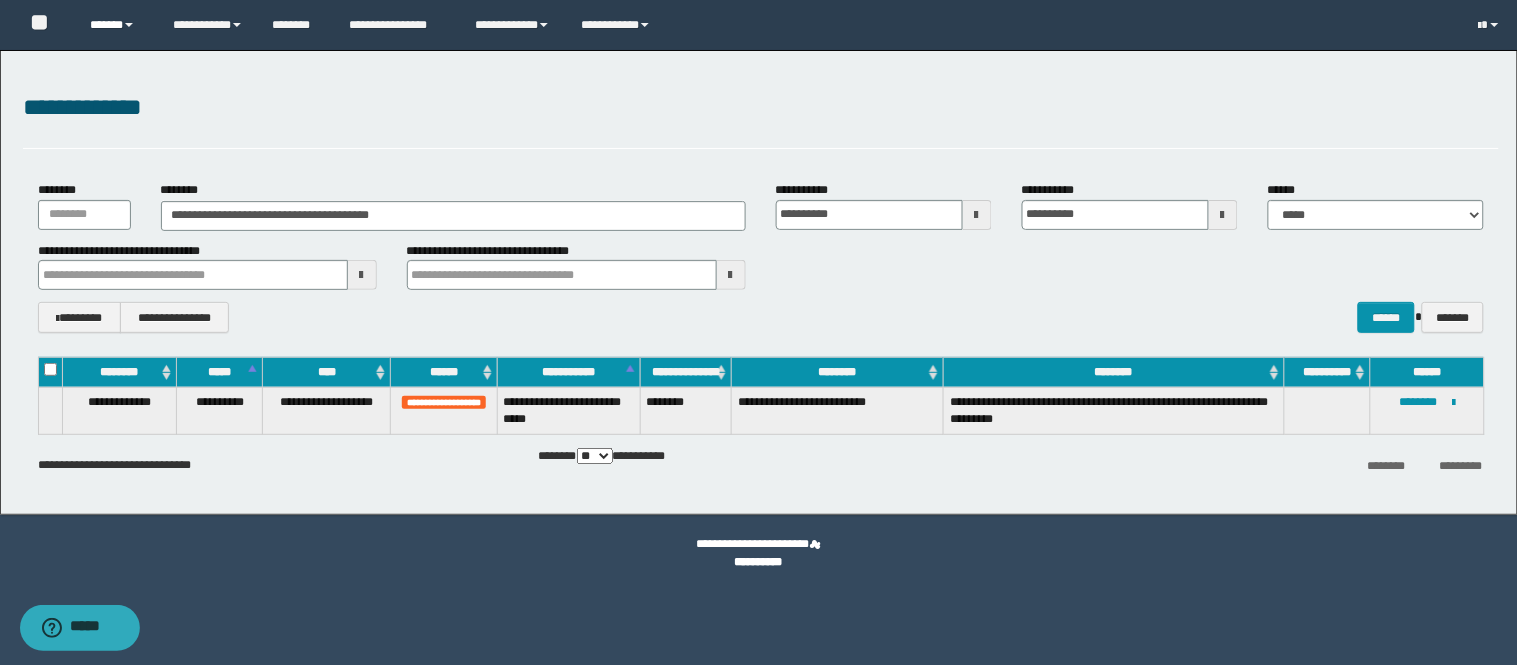 click on "******" at bounding box center [116, 25] 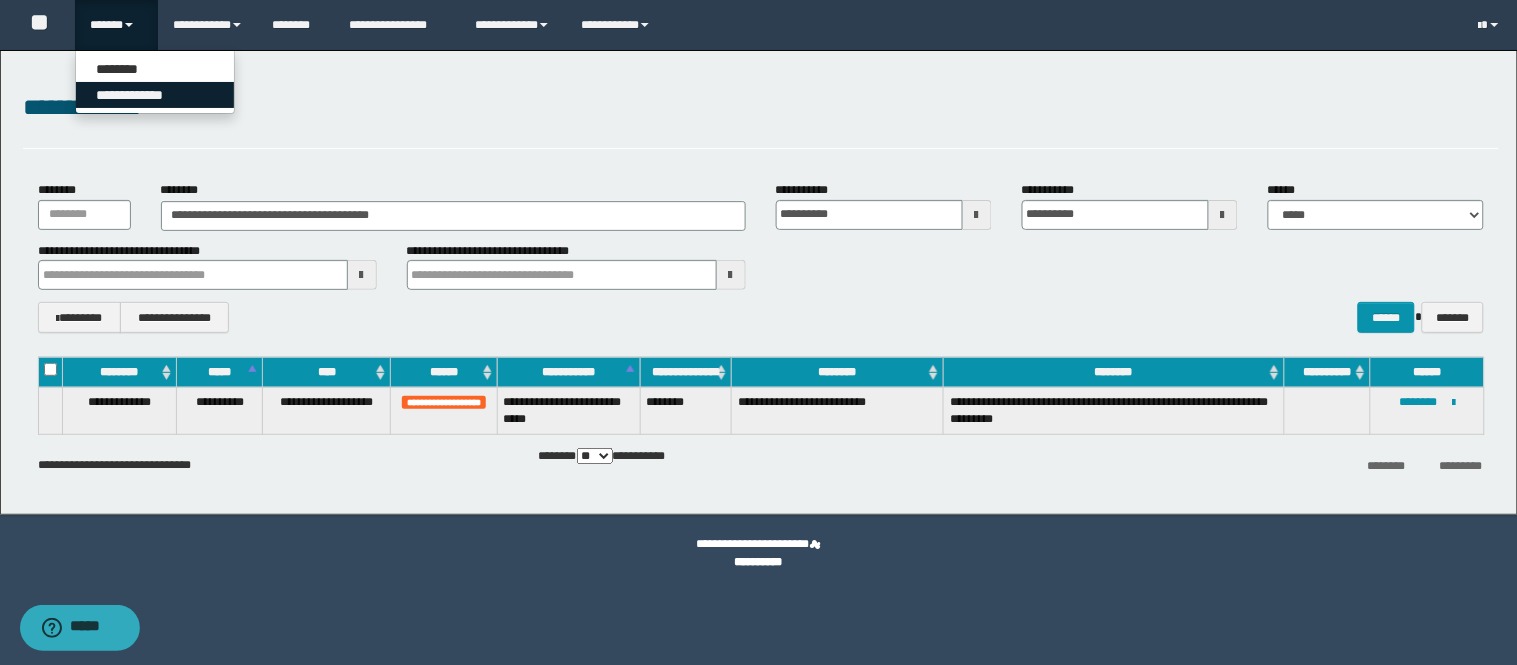 click on "**********" at bounding box center [155, 95] 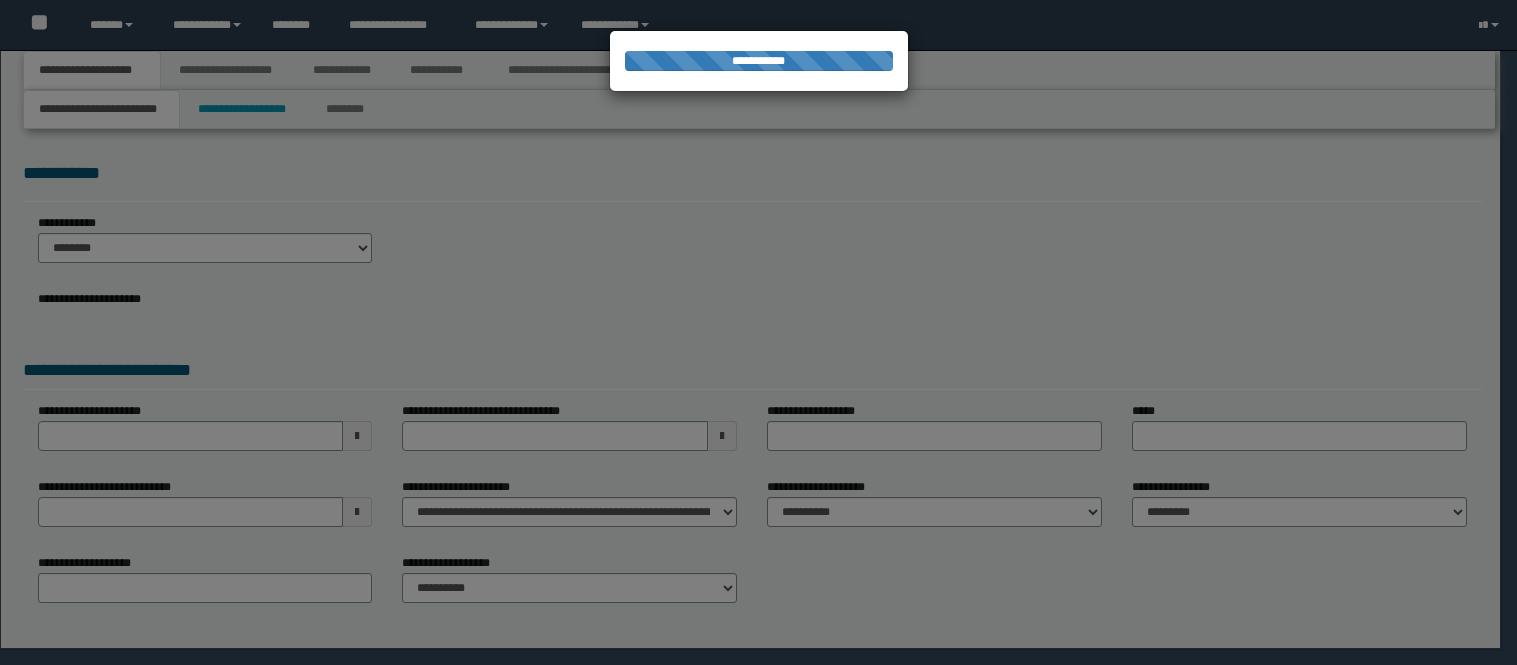 scroll, scrollTop: 0, scrollLeft: 0, axis: both 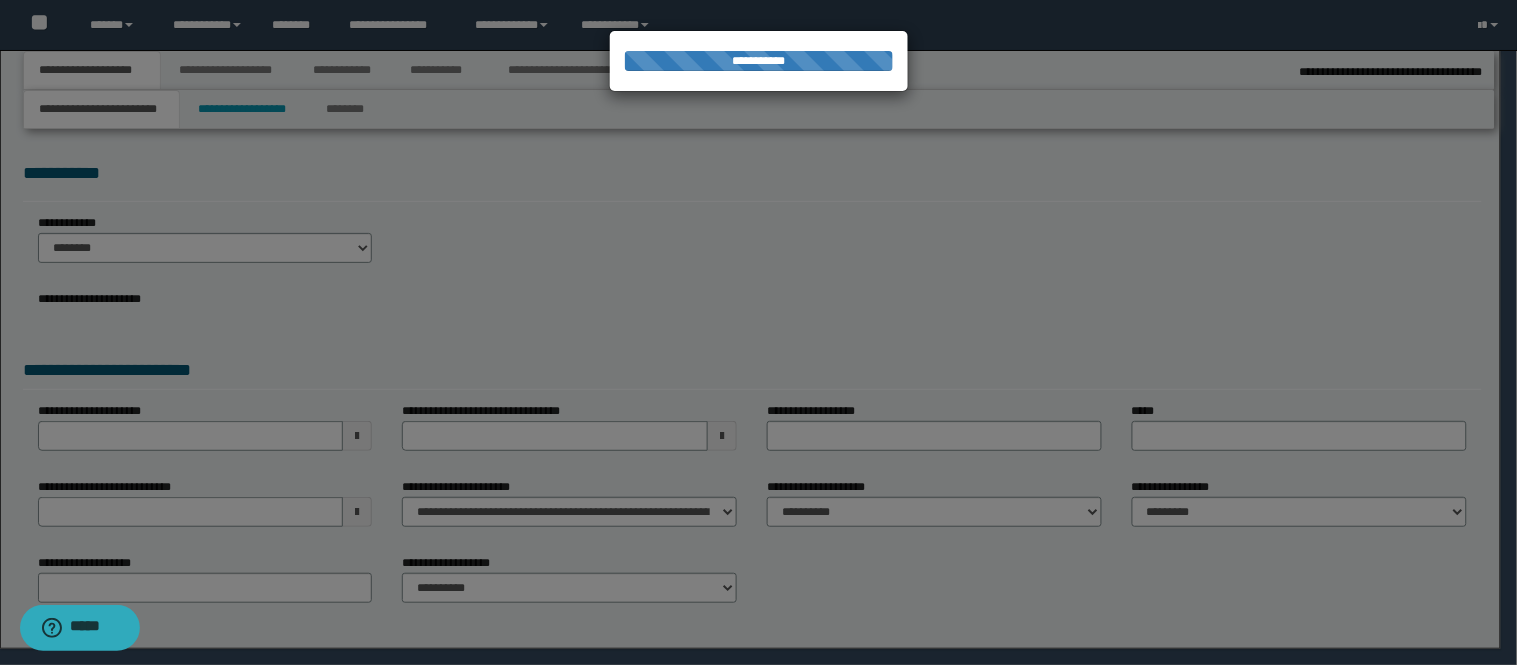 select on "*" 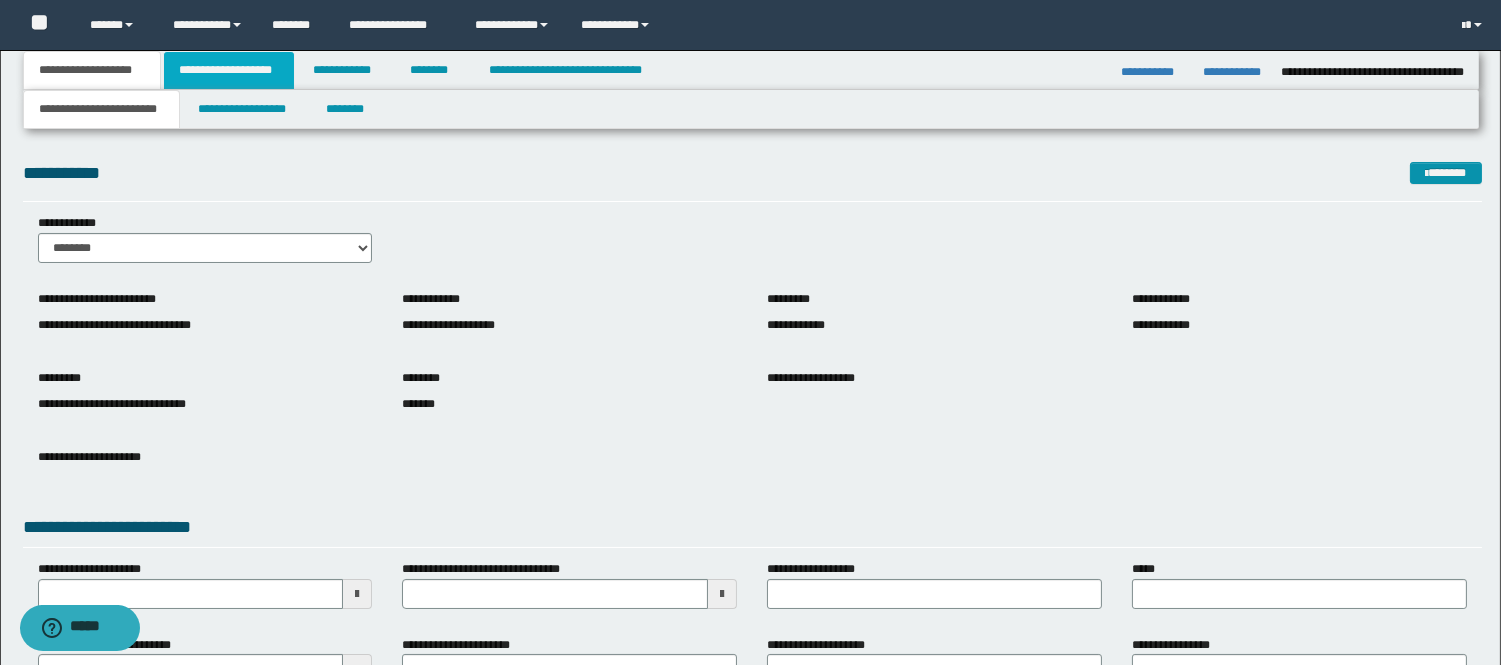 click on "**********" at bounding box center (229, 70) 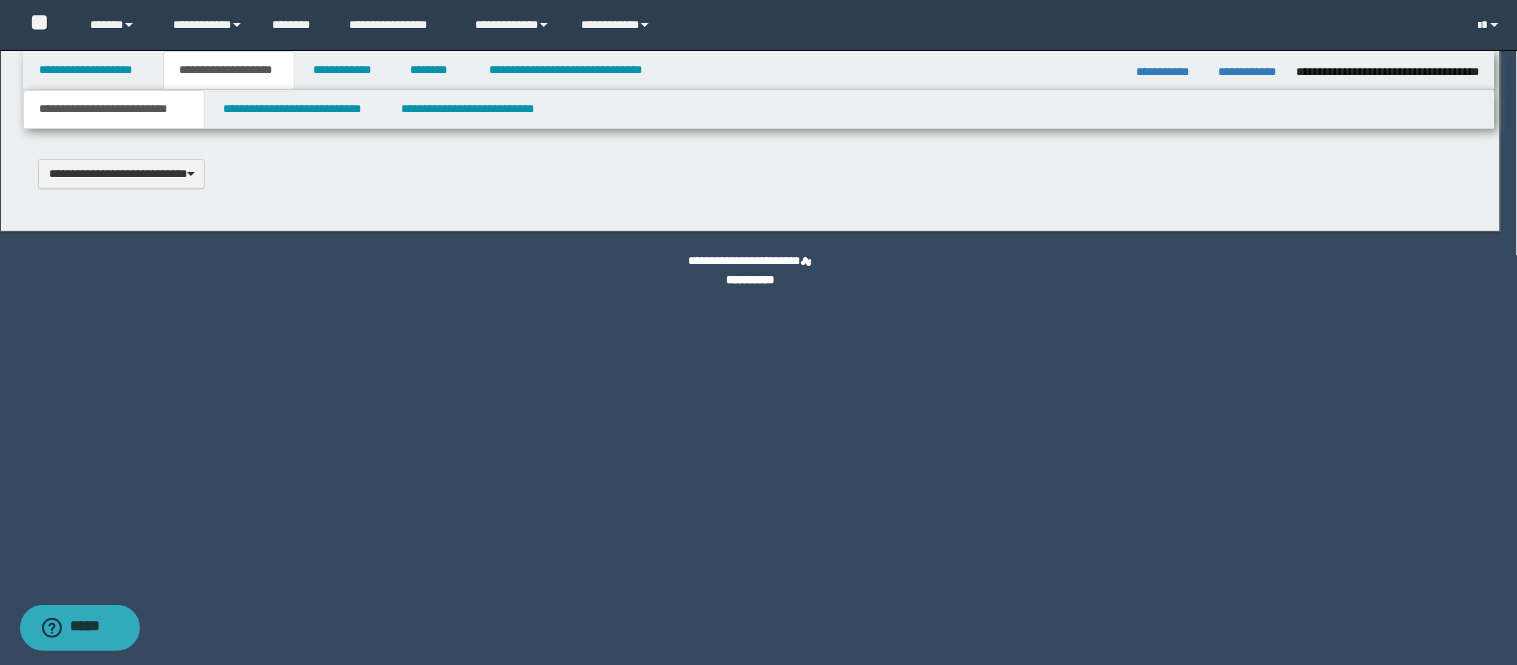 type 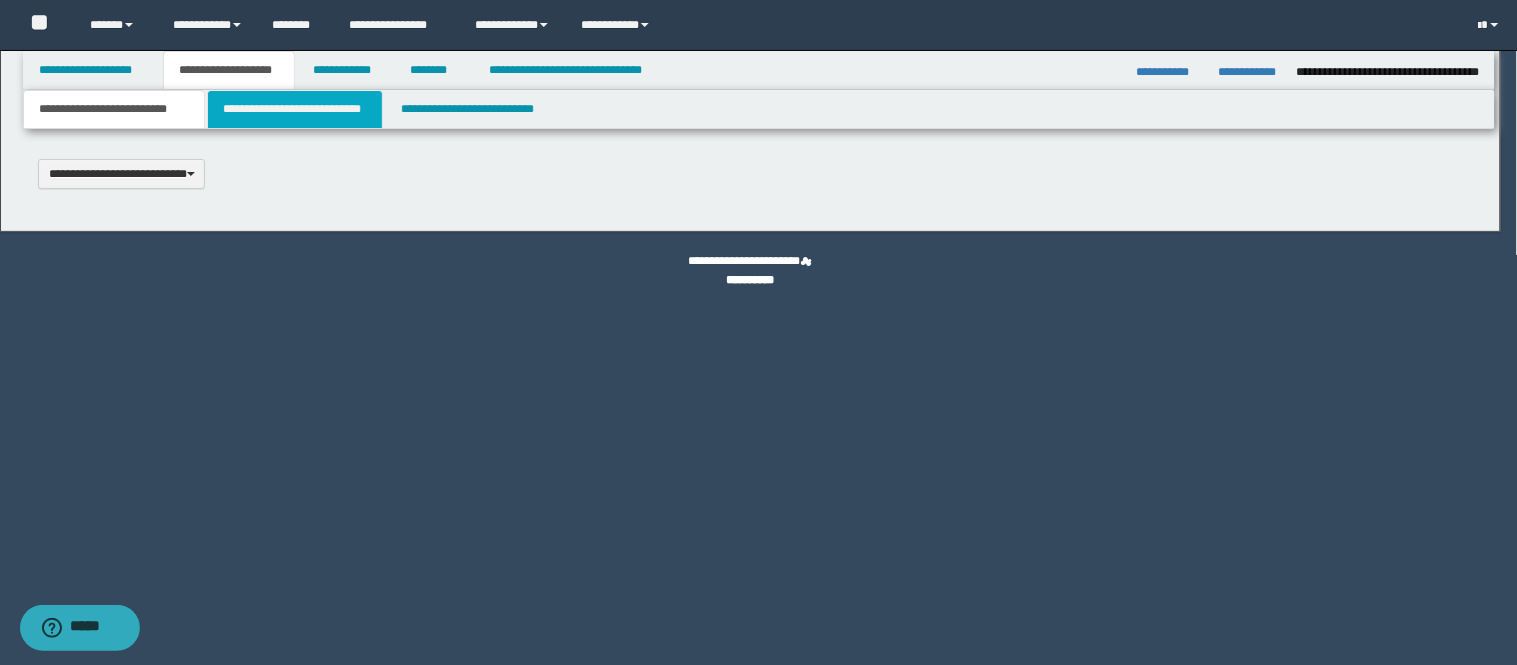 select on "*" 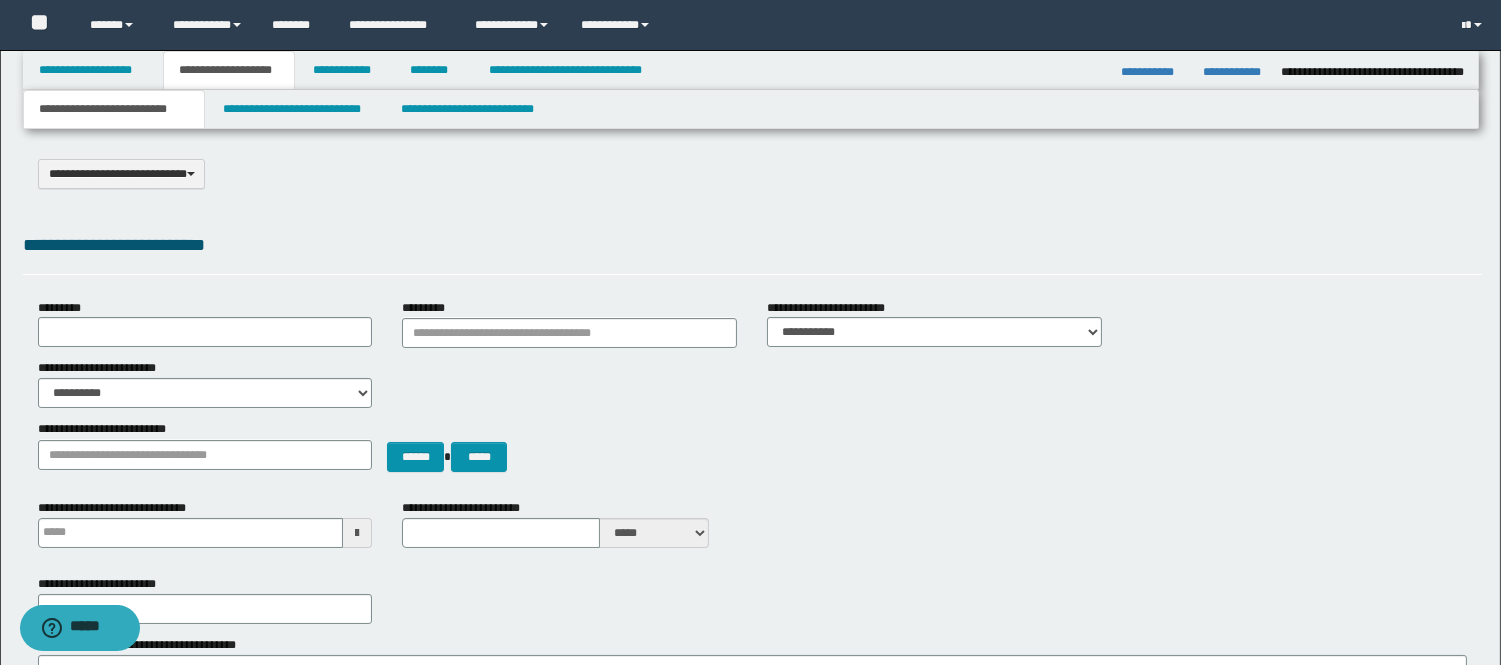 click on "**********" at bounding box center [750, 957] 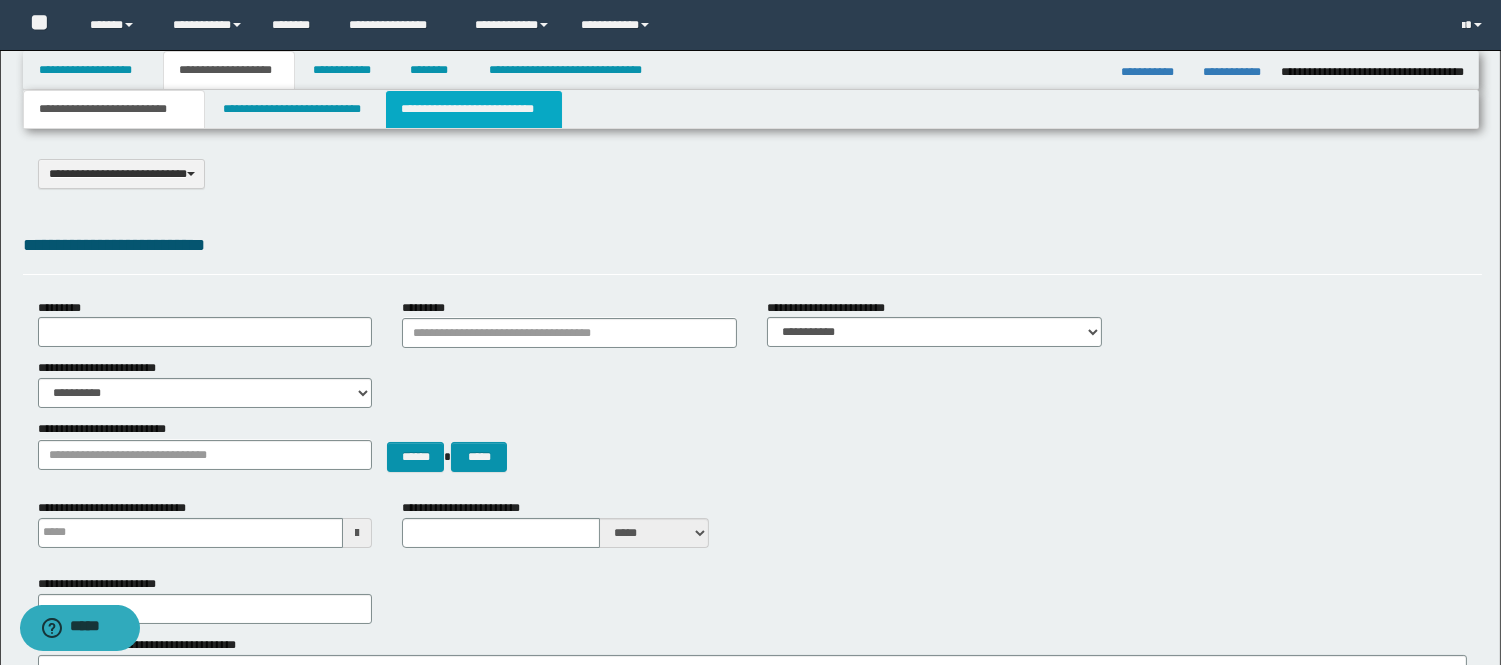 click on "**********" at bounding box center (474, 109) 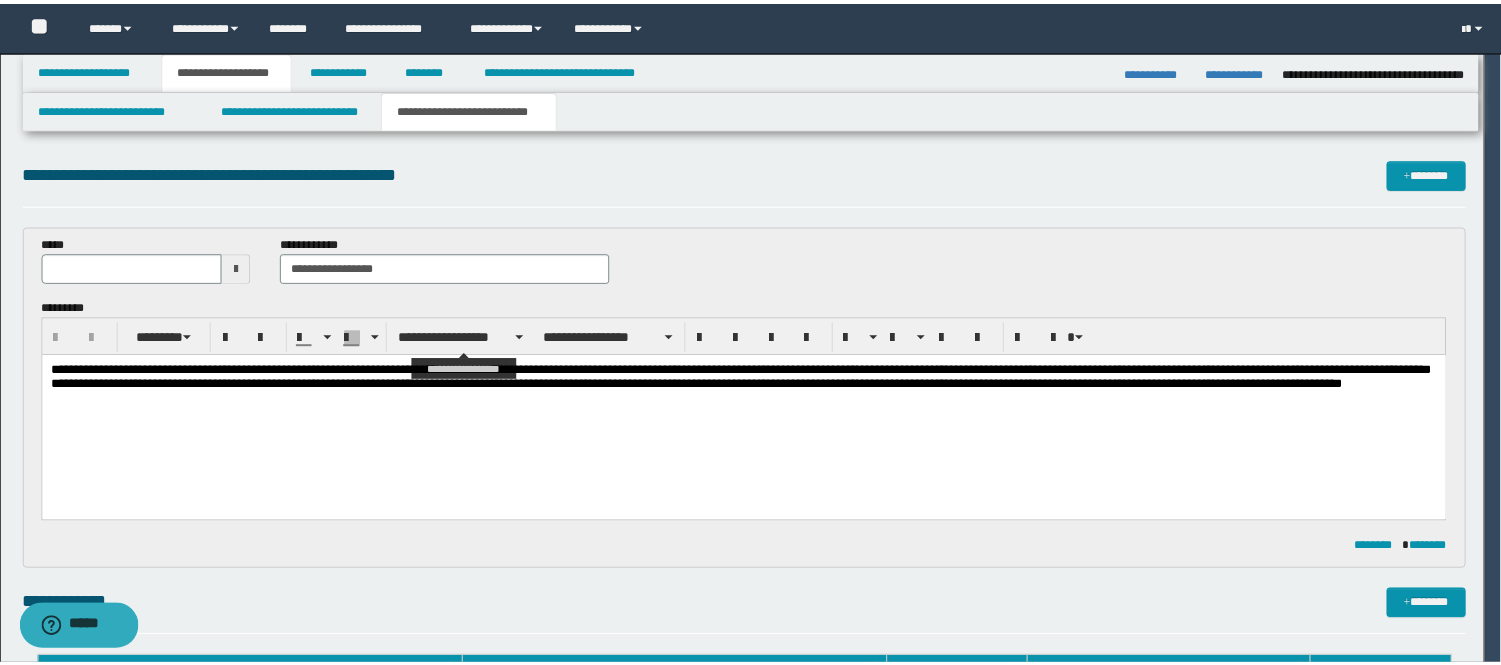 scroll, scrollTop: 0, scrollLeft: 0, axis: both 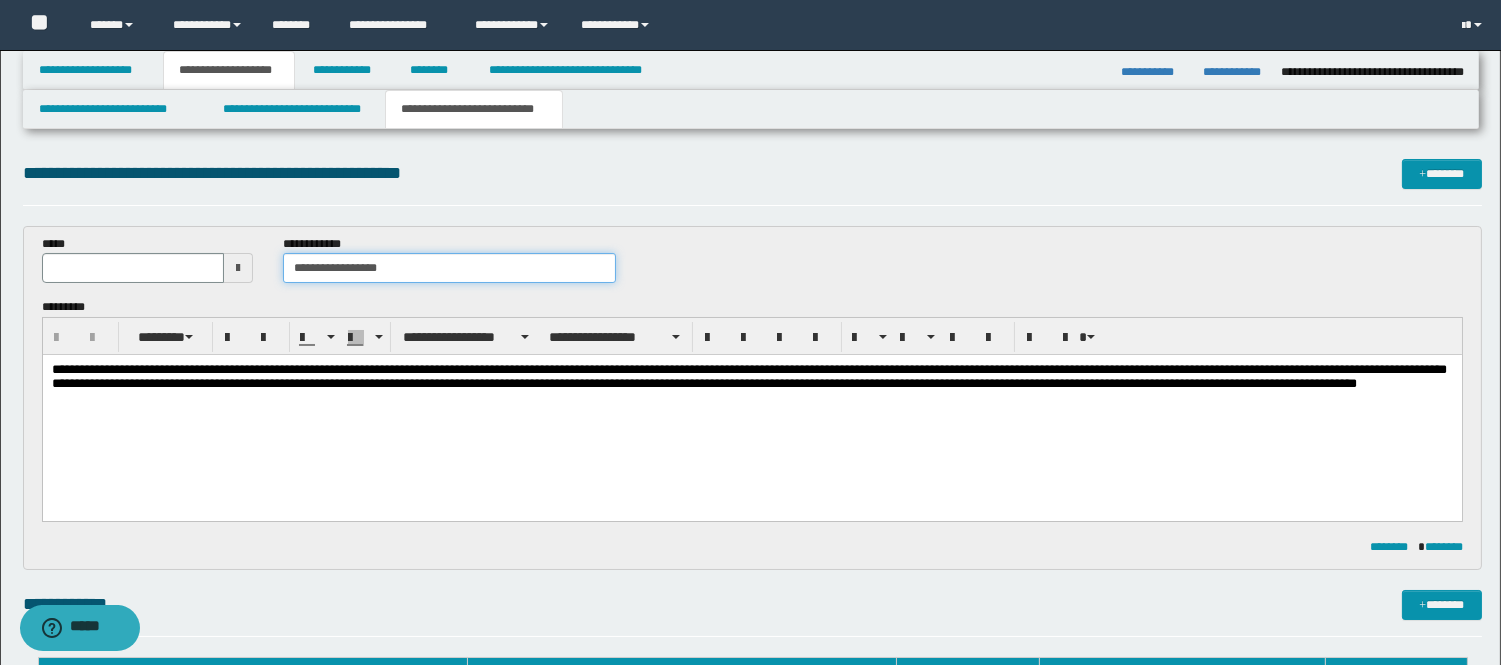 drag, startPoint x: 456, startPoint y: 276, endPoint x: 246, endPoint y: 274, distance: 210.00952 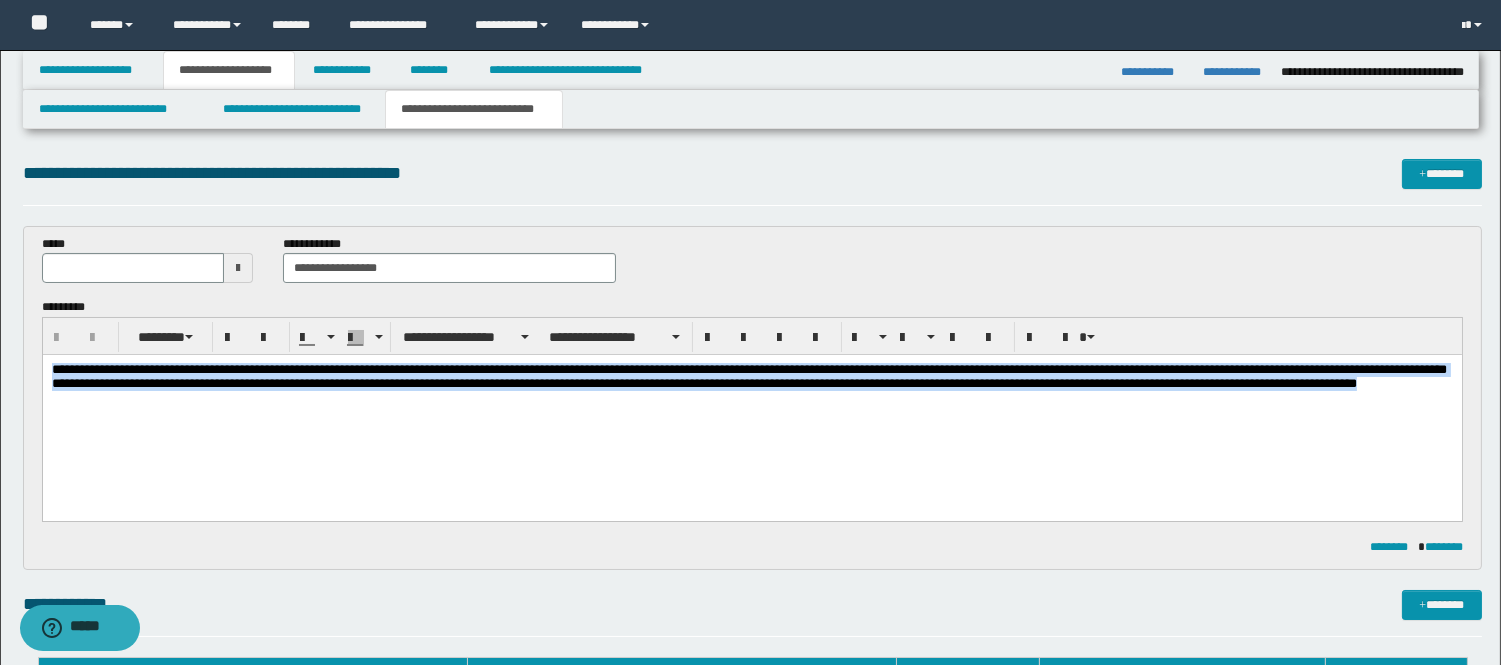 drag, startPoint x: 523, startPoint y: 401, endPoint x: -1, endPoint y: 329, distance: 528.92346 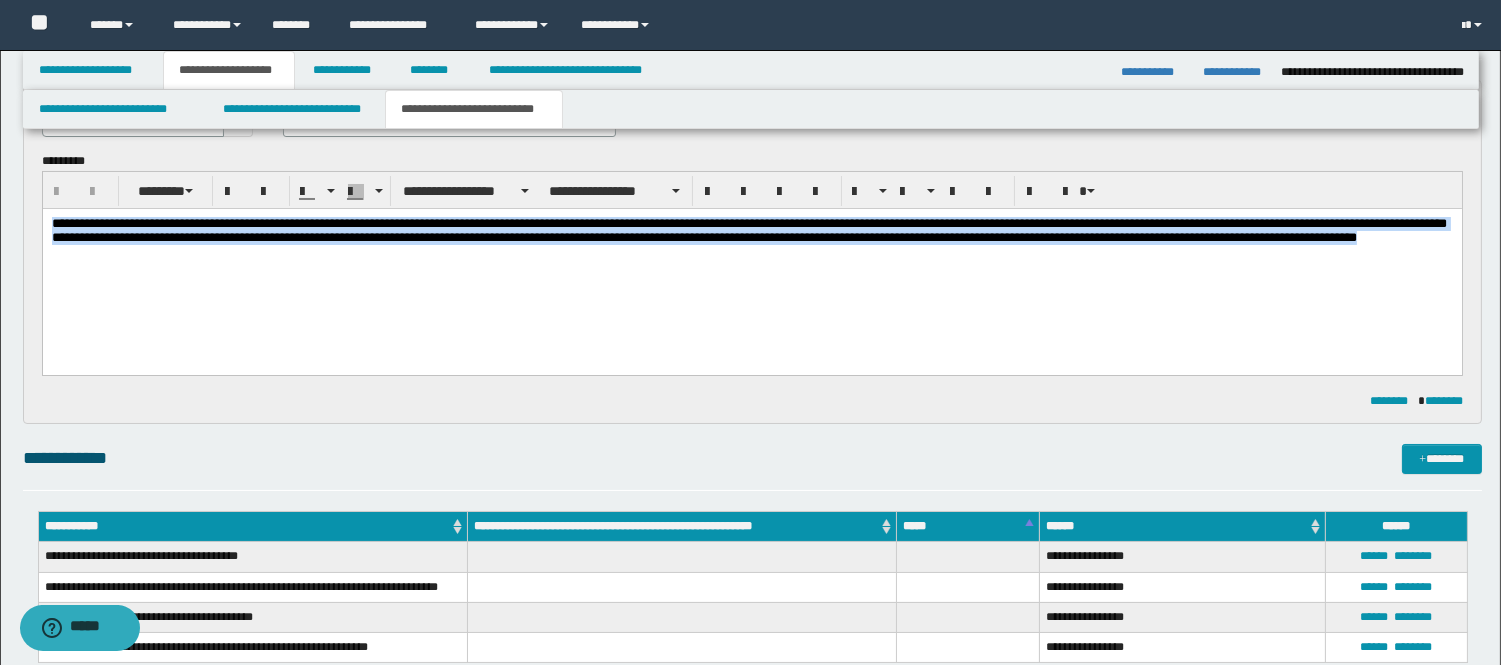 scroll, scrollTop: 444, scrollLeft: 0, axis: vertical 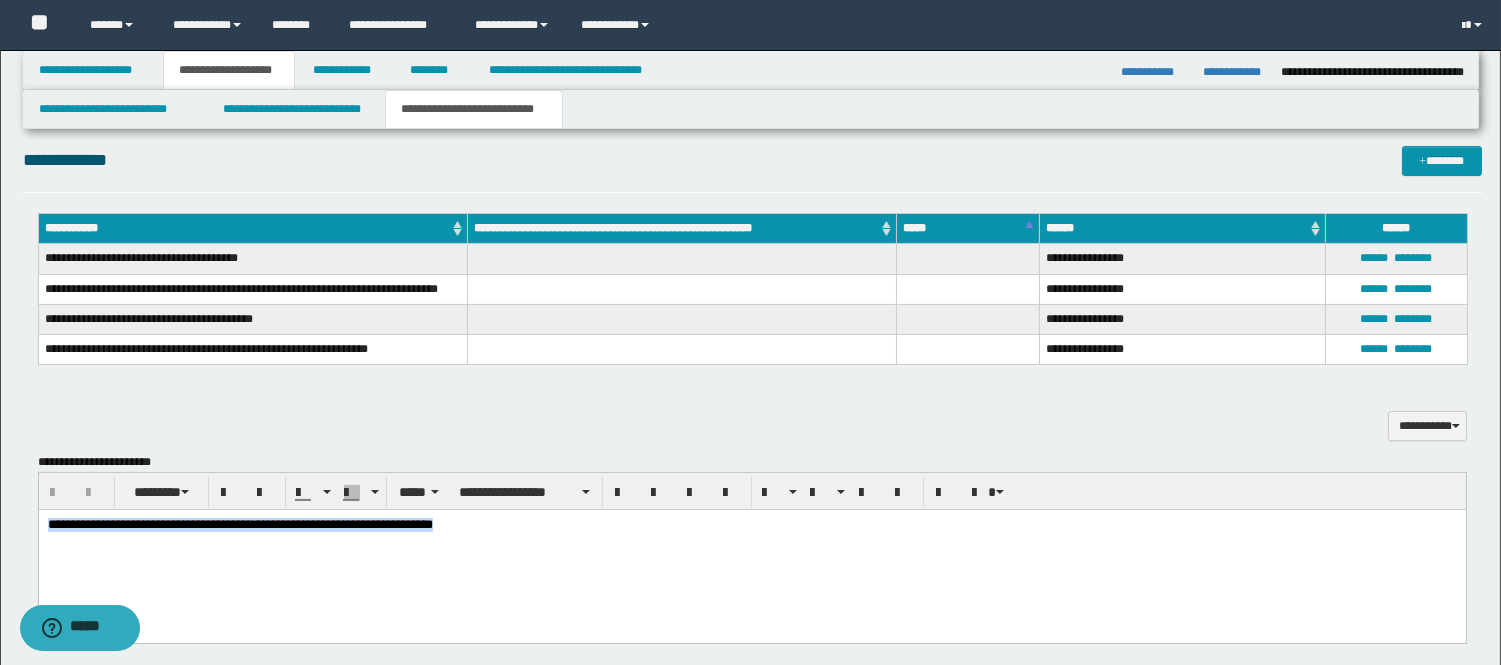drag, startPoint x: 525, startPoint y: 532, endPoint x: -1, endPoint y: 514, distance: 526.3079 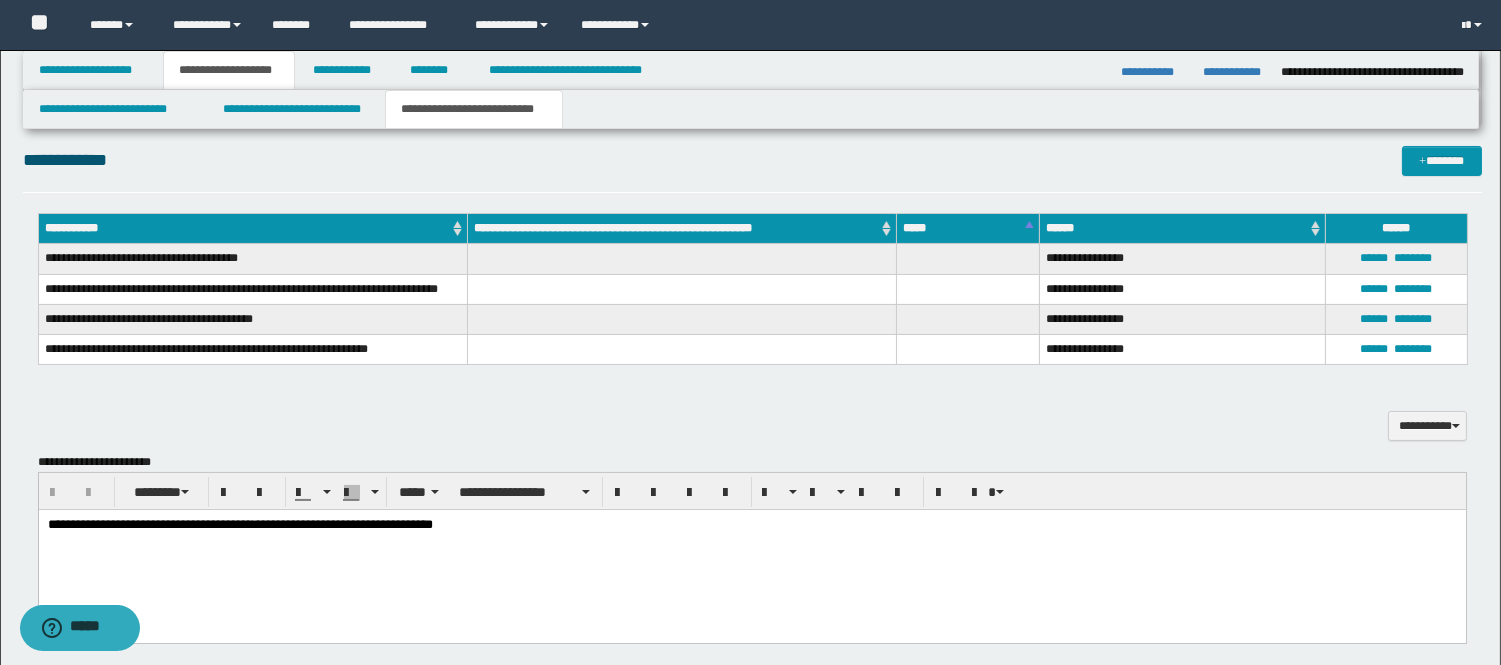 drag, startPoint x: 79, startPoint y: 514, endPoint x: 338, endPoint y: 545, distance: 260.8486 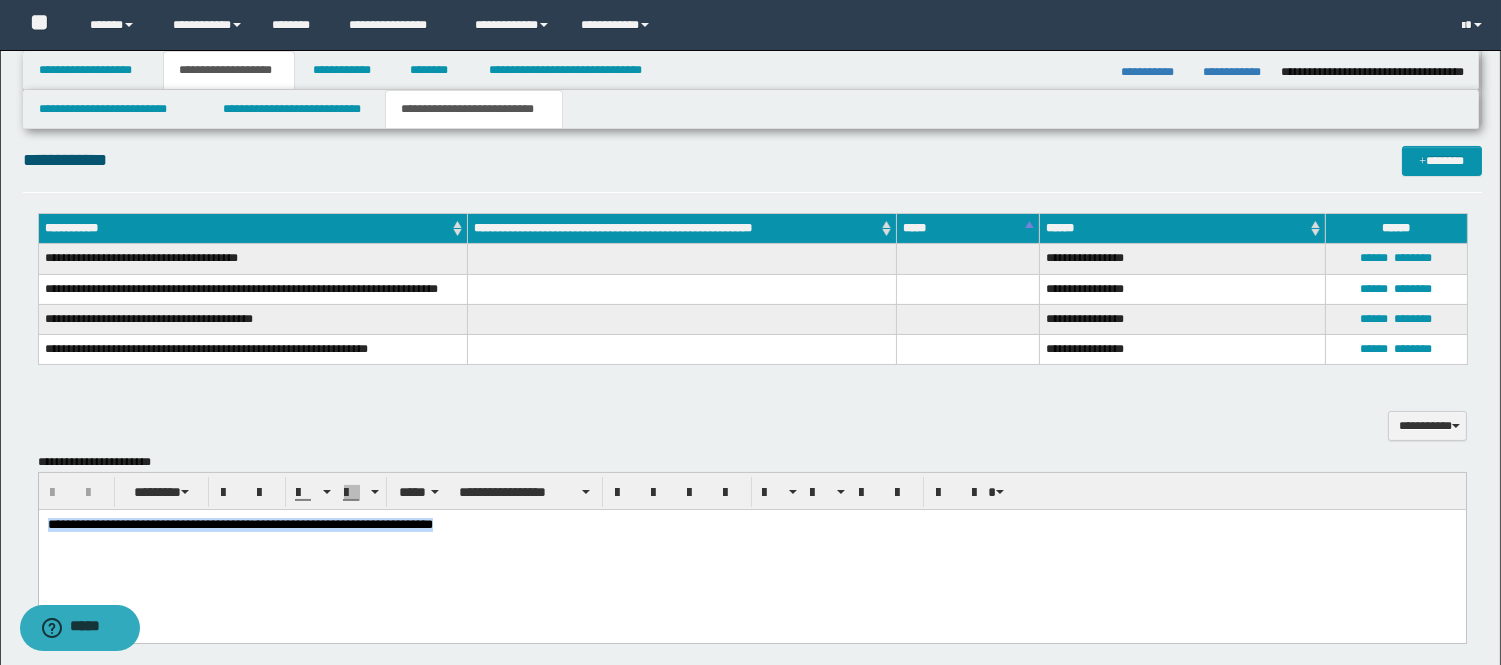 drag, startPoint x: 531, startPoint y: 532, endPoint x: 43, endPoint y: 1040, distance: 704.42035 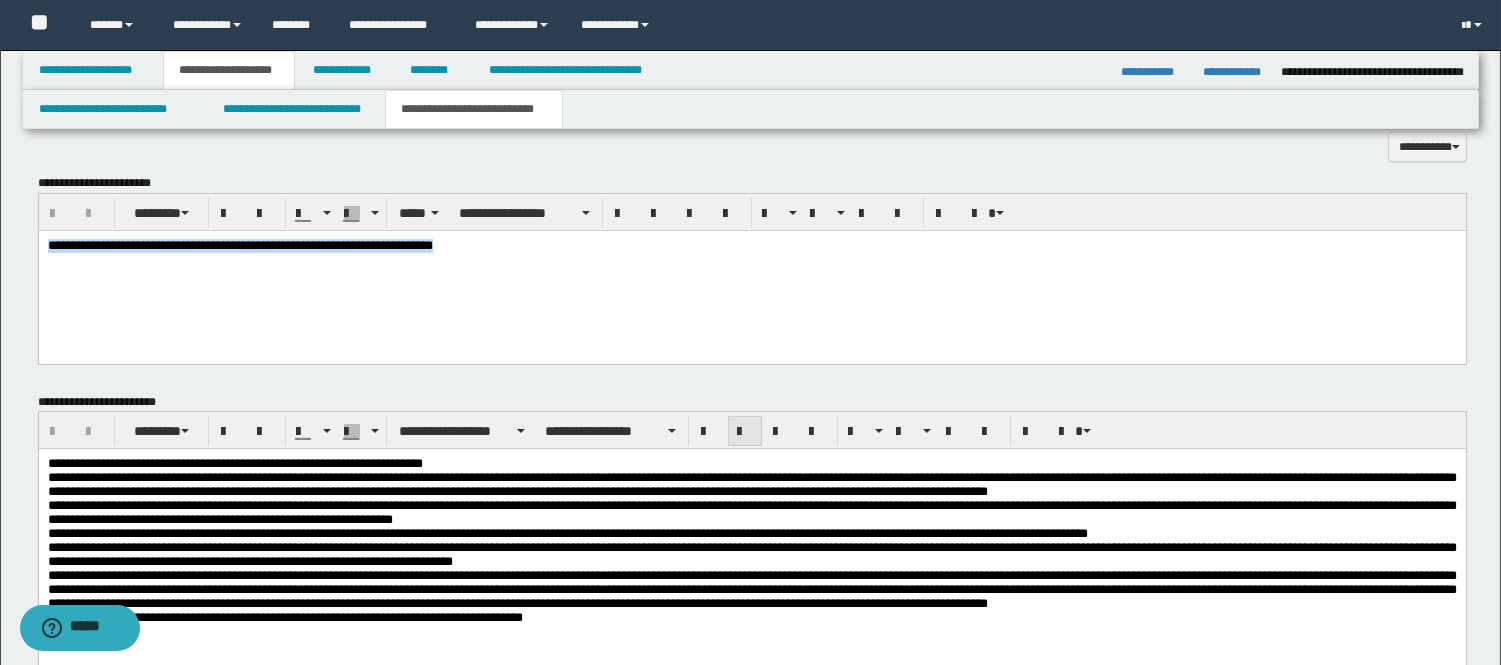 scroll, scrollTop: 888, scrollLeft: 0, axis: vertical 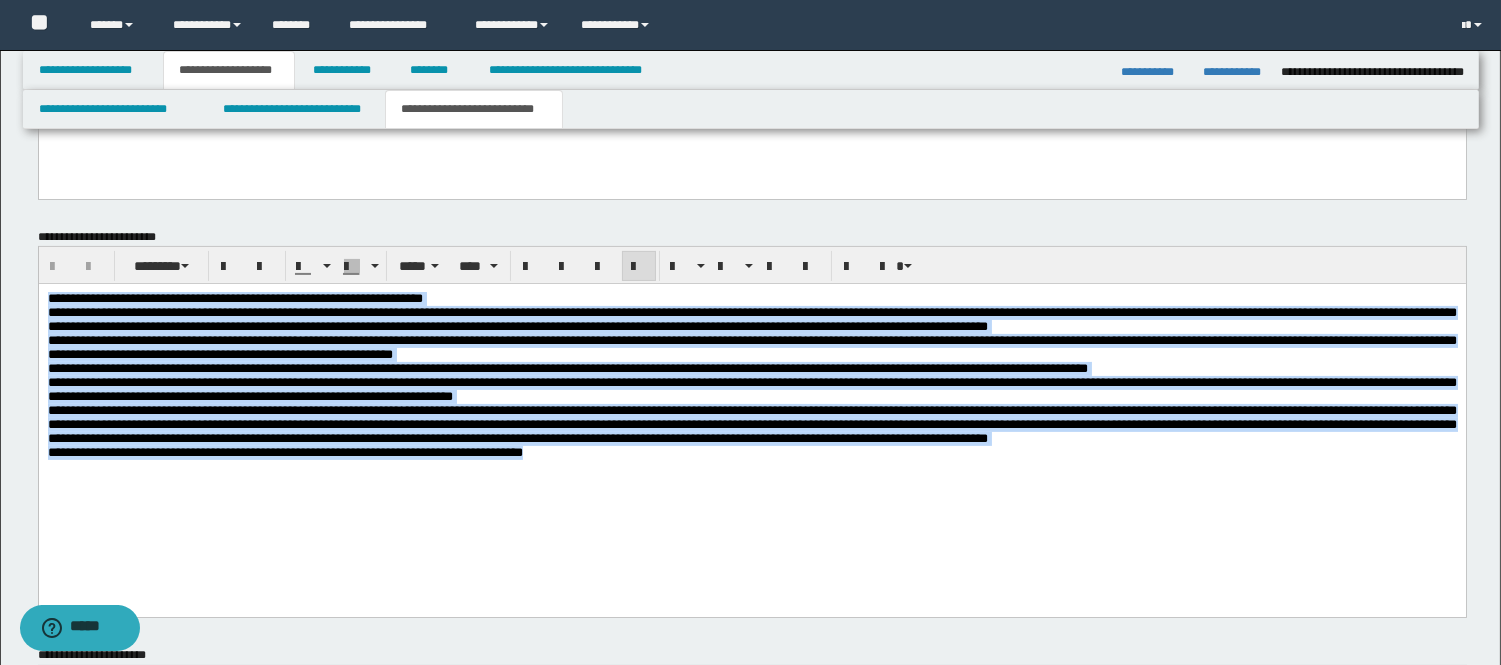 drag, startPoint x: 629, startPoint y: 517, endPoint x: 53, endPoint y: 494, distance: 576.45905 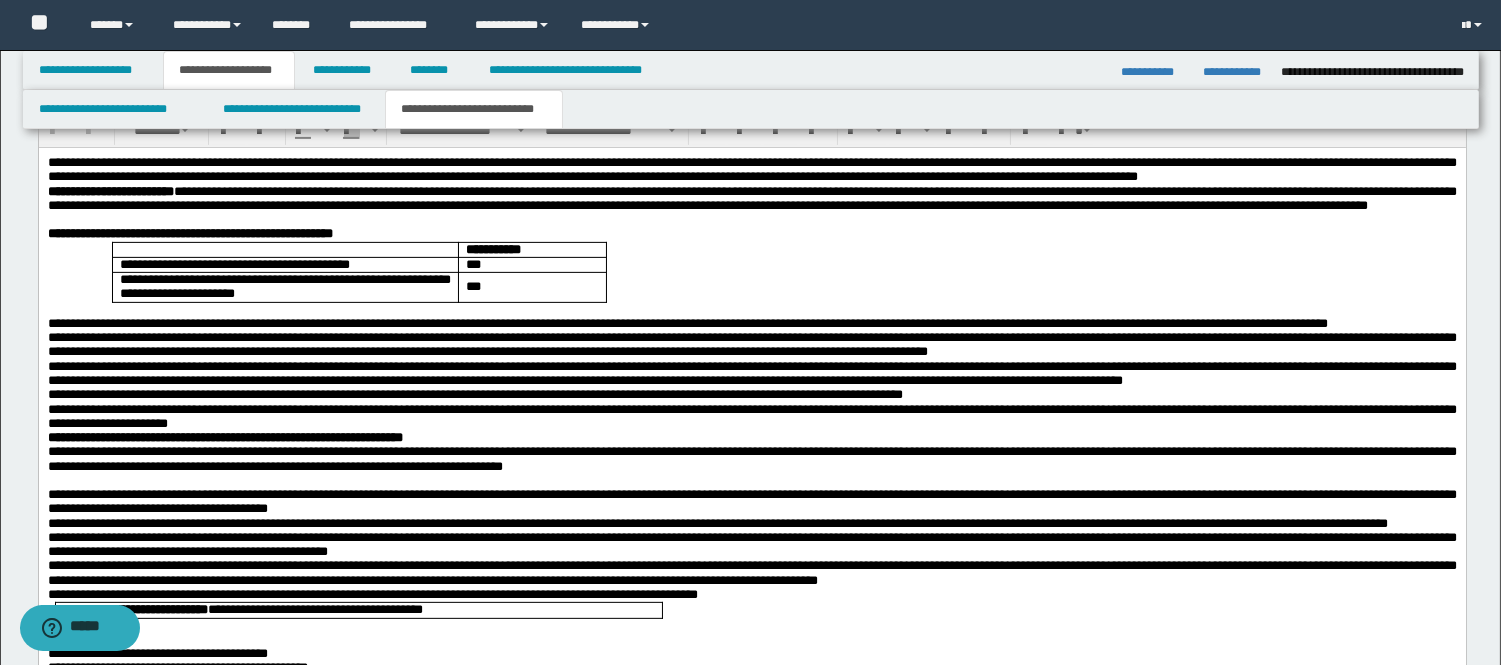 scroll, scrollTop: 1444, scrollLeft: 0, axis: vertical 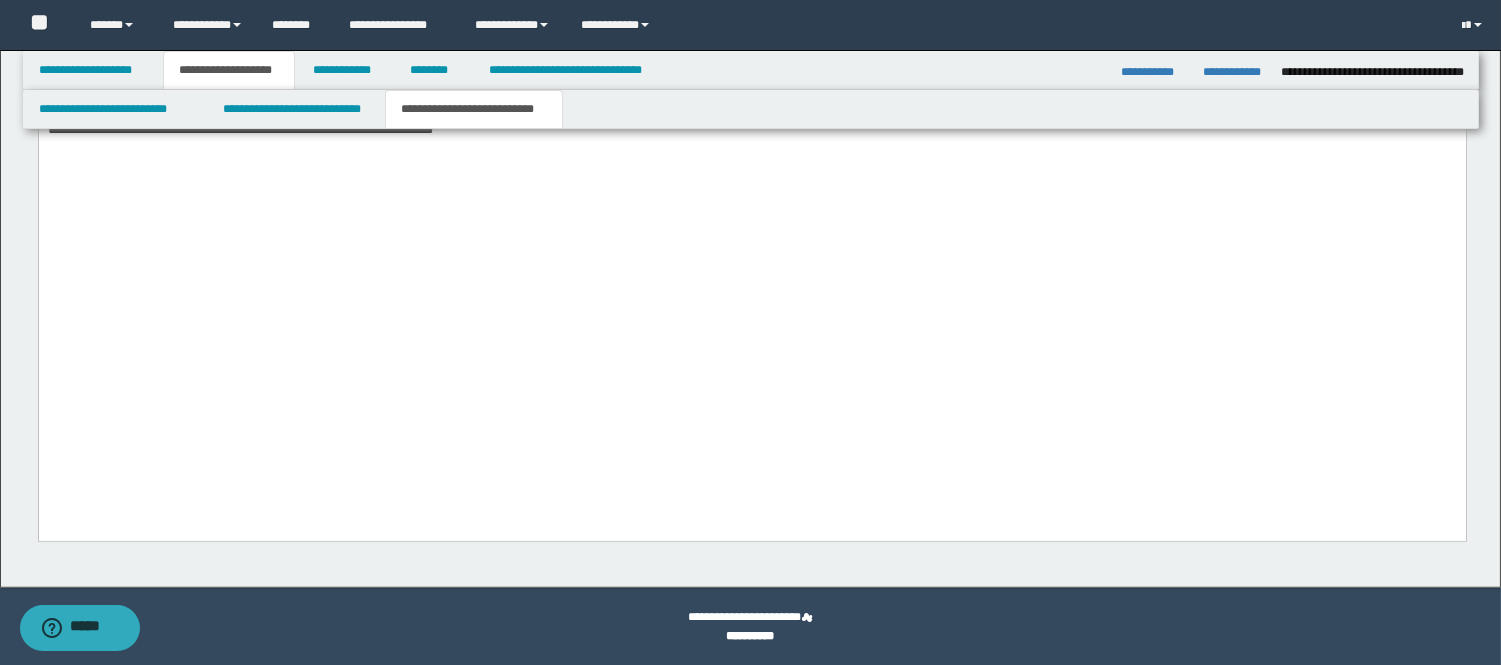 drag, startPoint x: 45, startPoint y: -1187, endPoint x: 604, endPoint y: 533, distance: 1808.5577 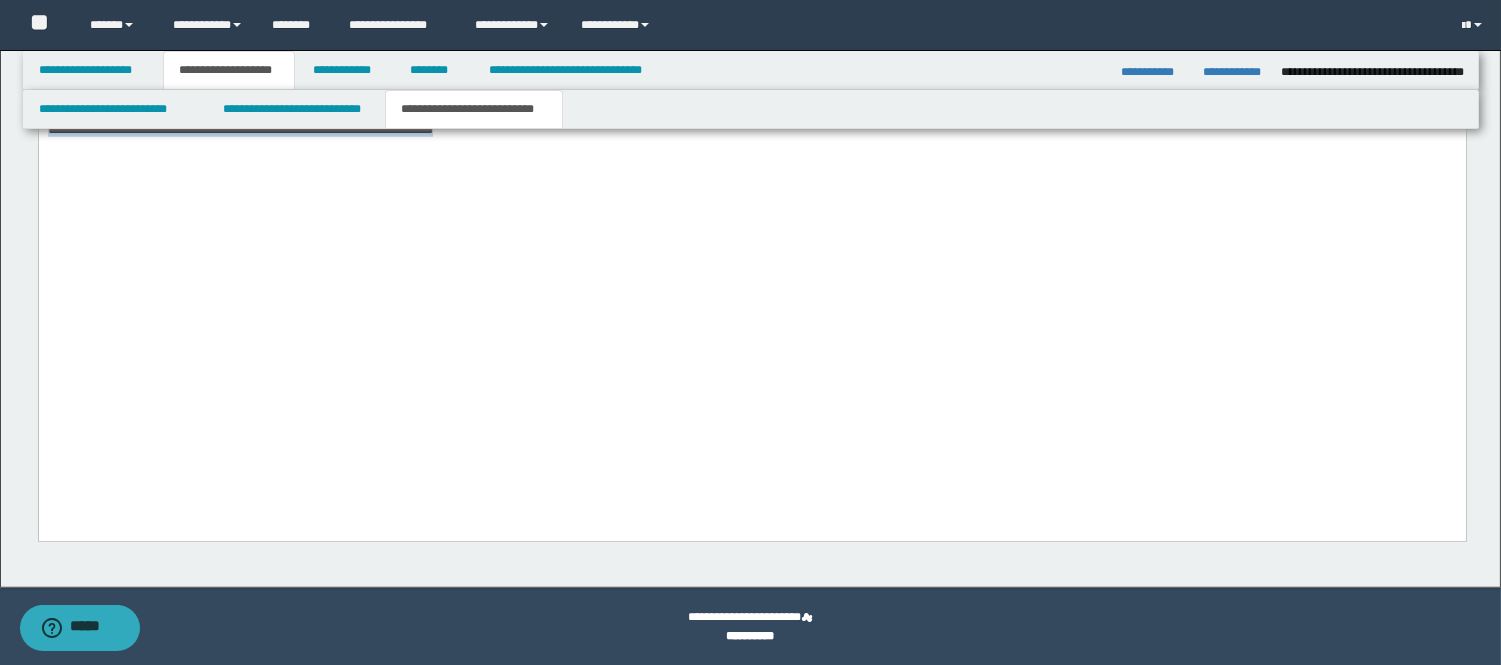 copy on "**********" 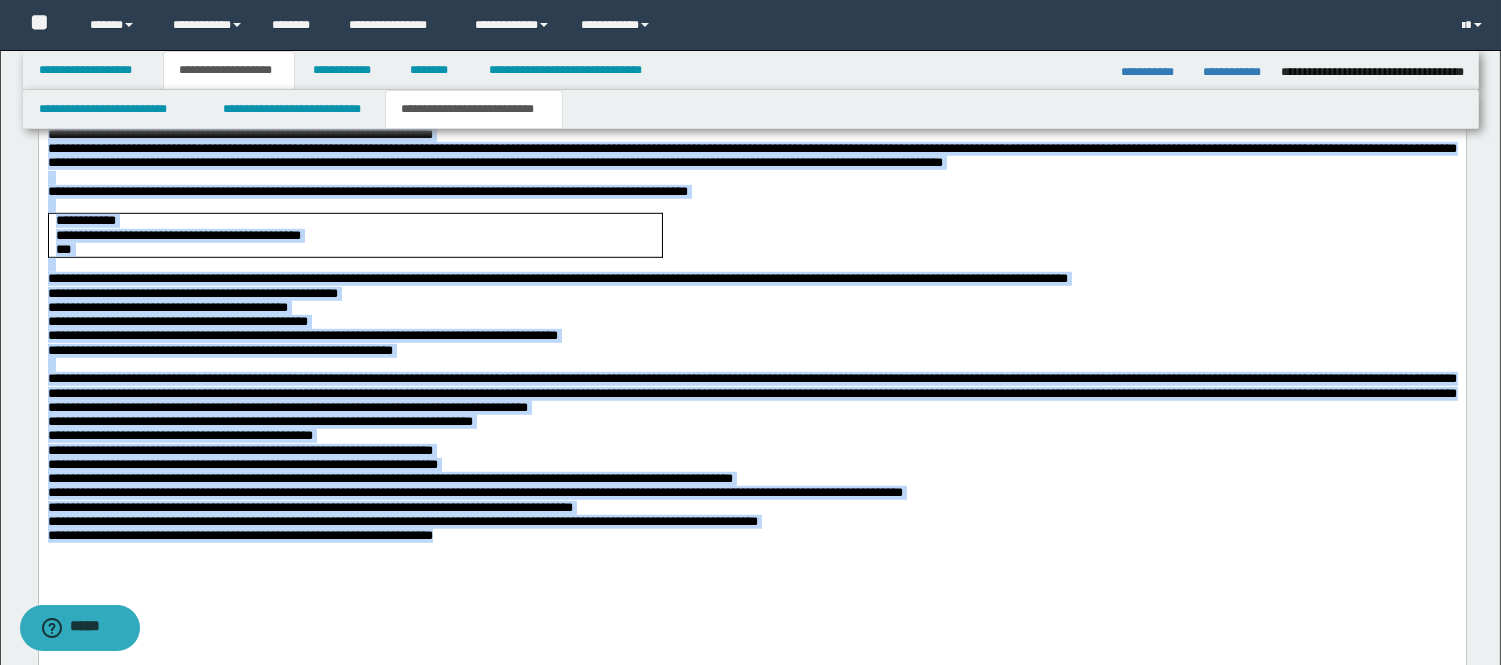 scroll, scrollTop: 2347, scrollLeft: 0, axis: vertical 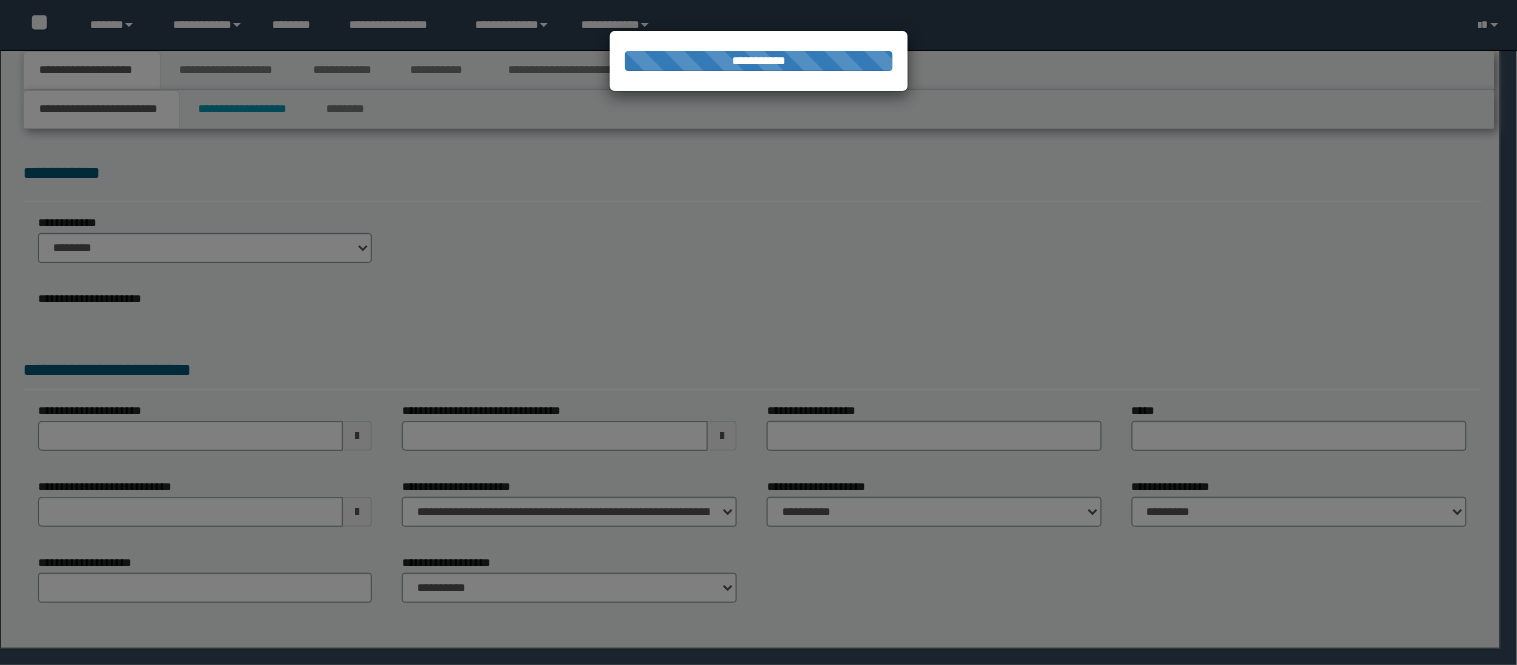 select on "*" 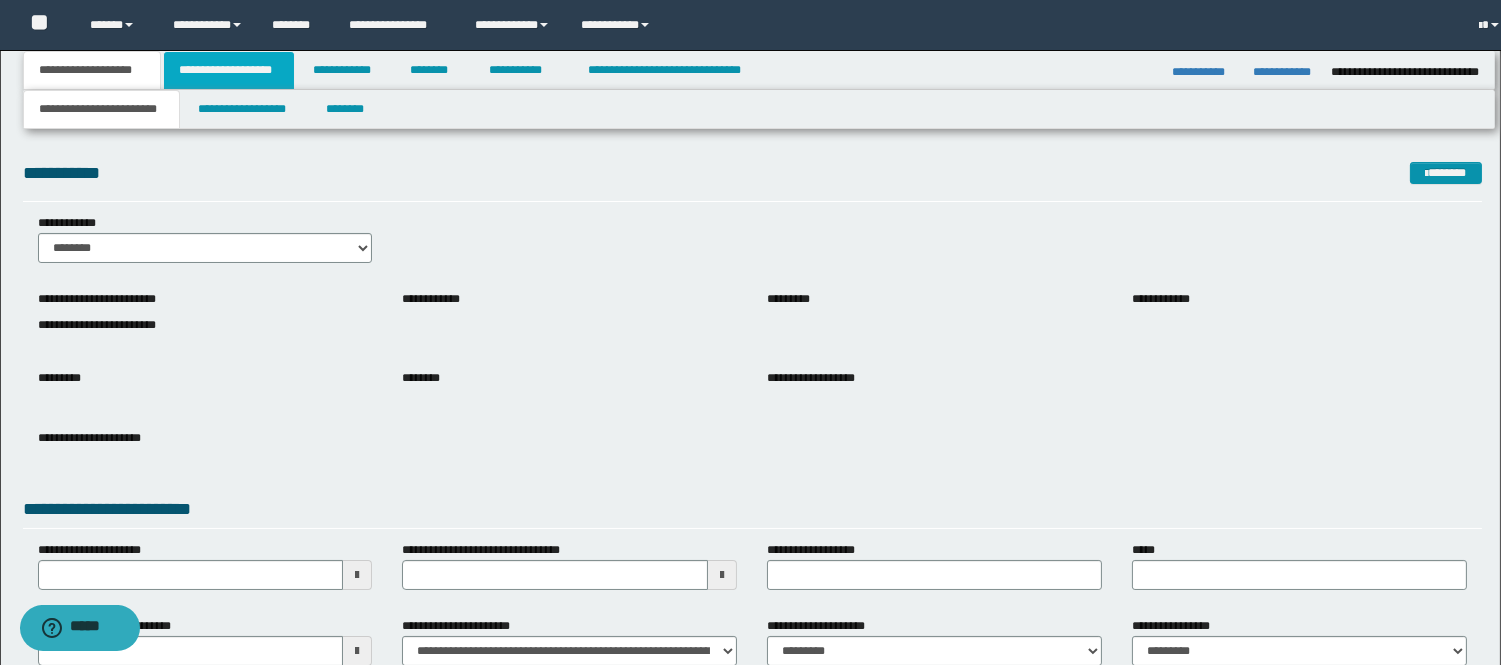click on "**********" at bounding box center [229, 70] 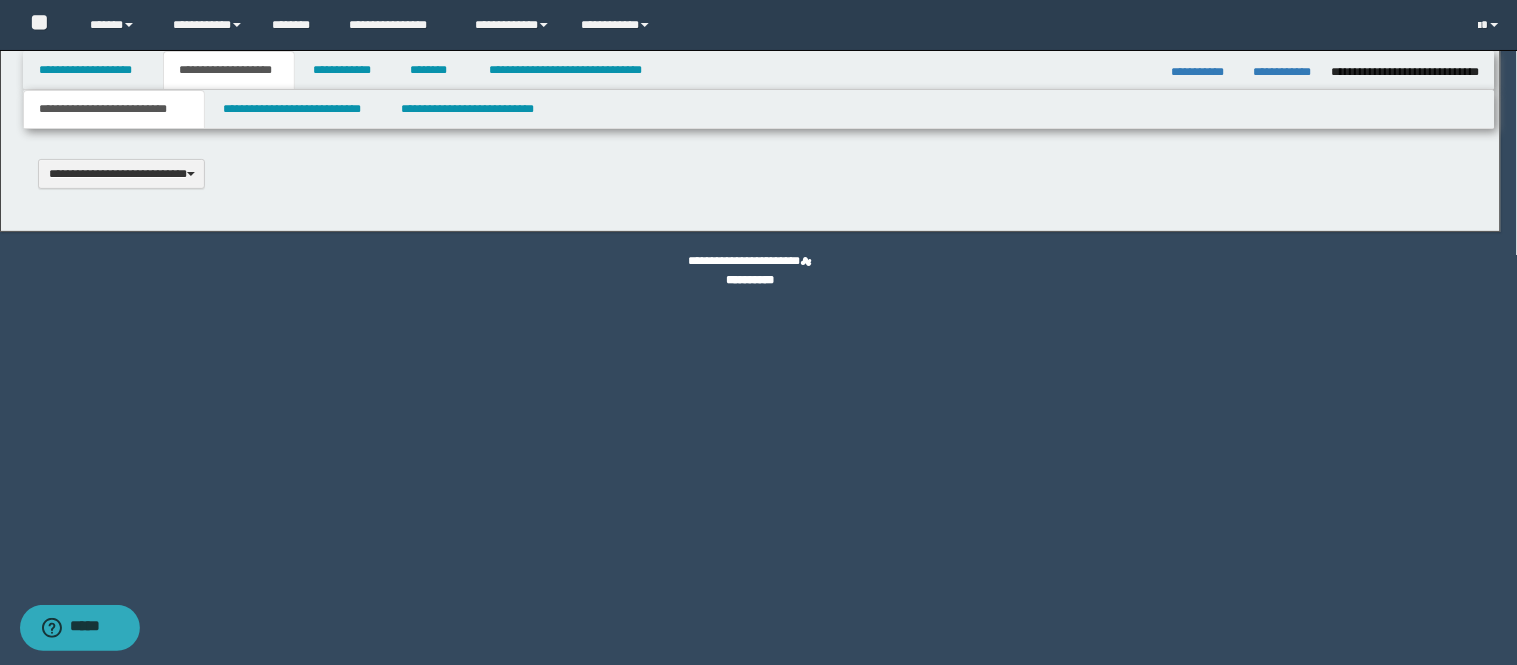 scroll, scrollTop: 0, scrollLeft: 0, axis: both 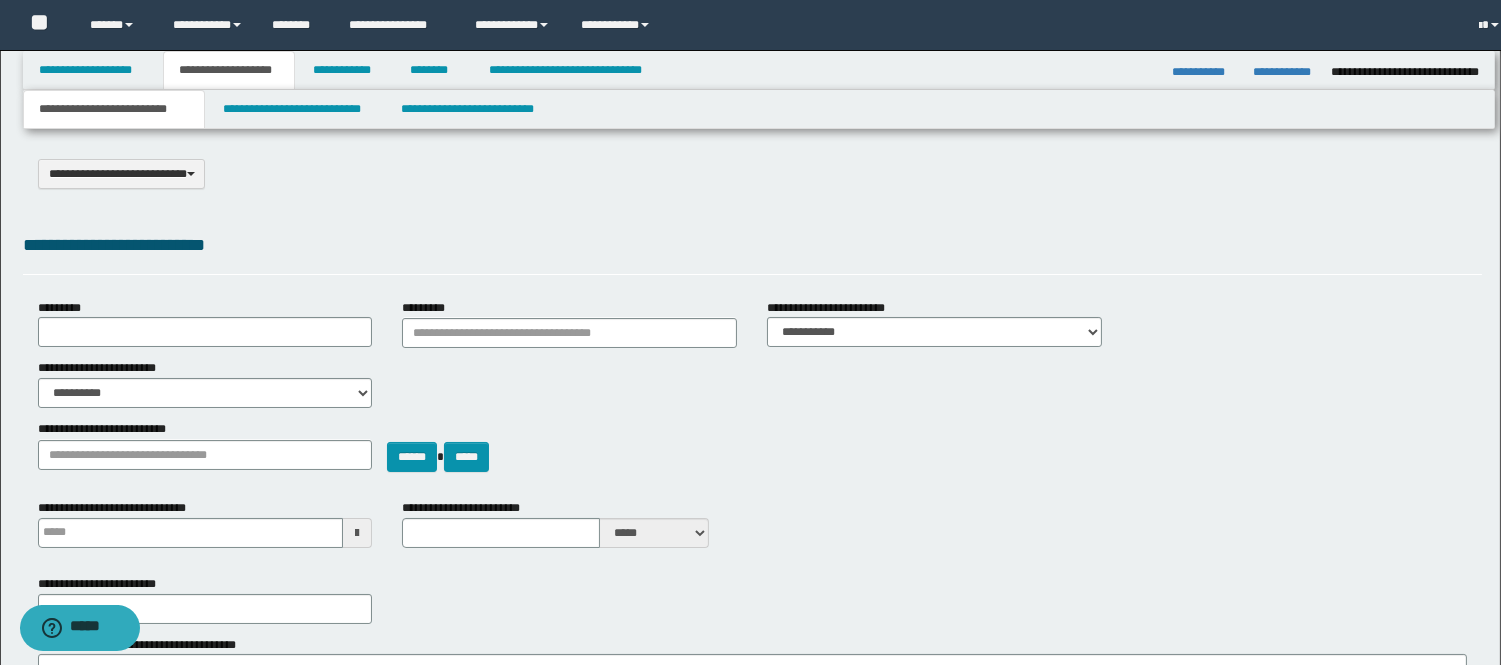 click on "**********" at bounding box center (750, 680) 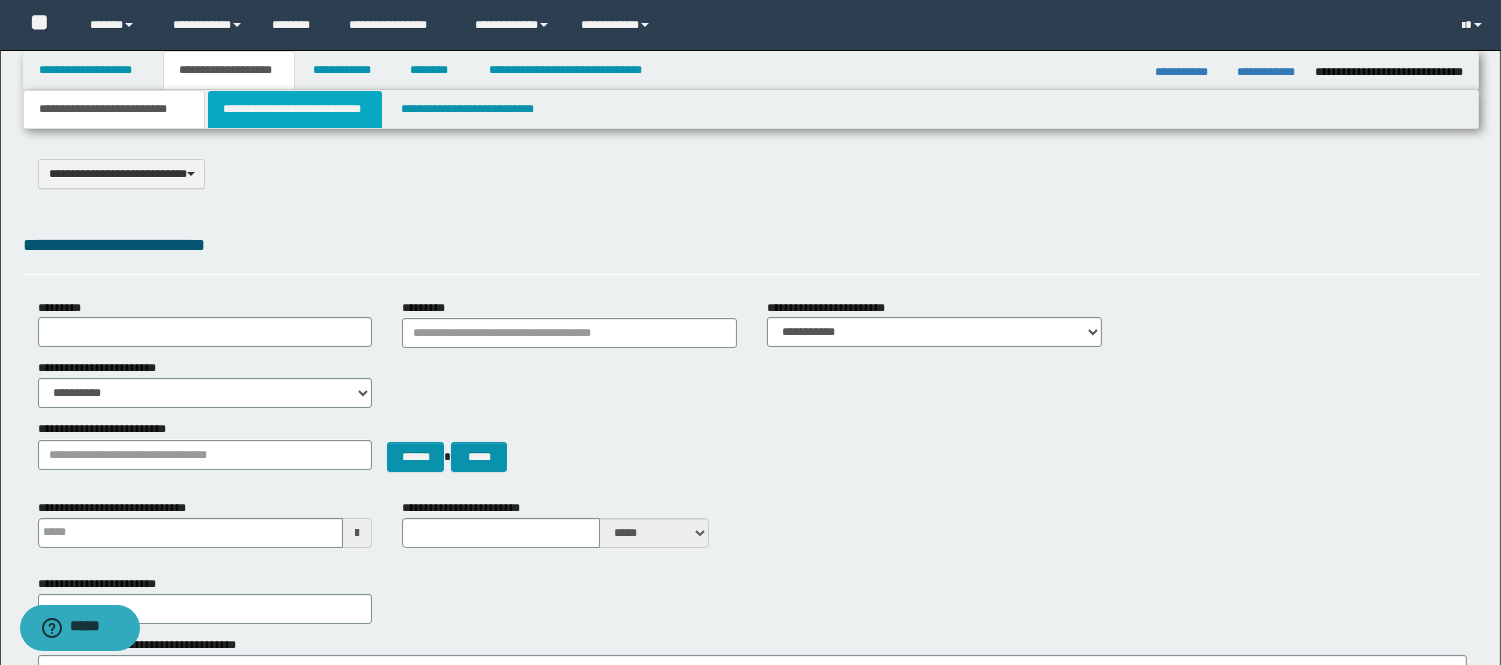 click on "**********" at bounding box center [295, 109] 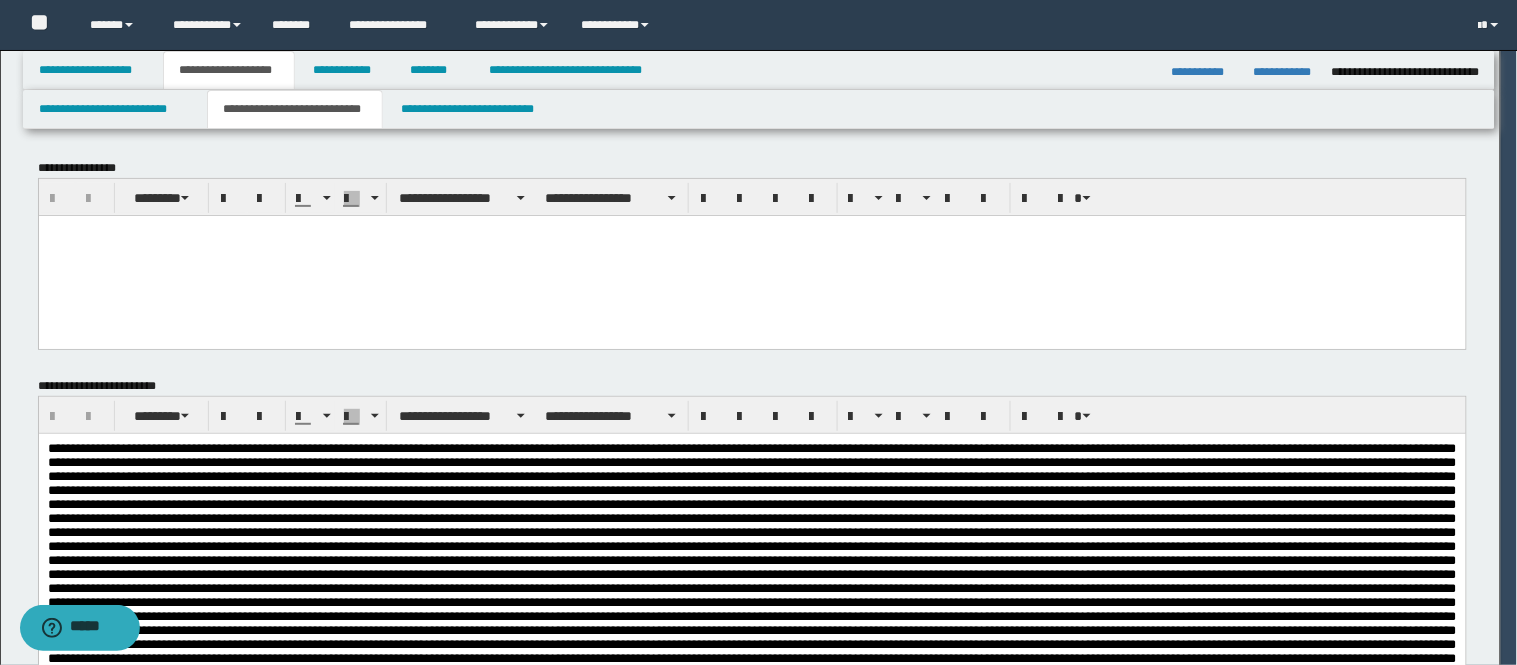 scroll, scrollTop: 0, scrollLeft: 0, axis: both 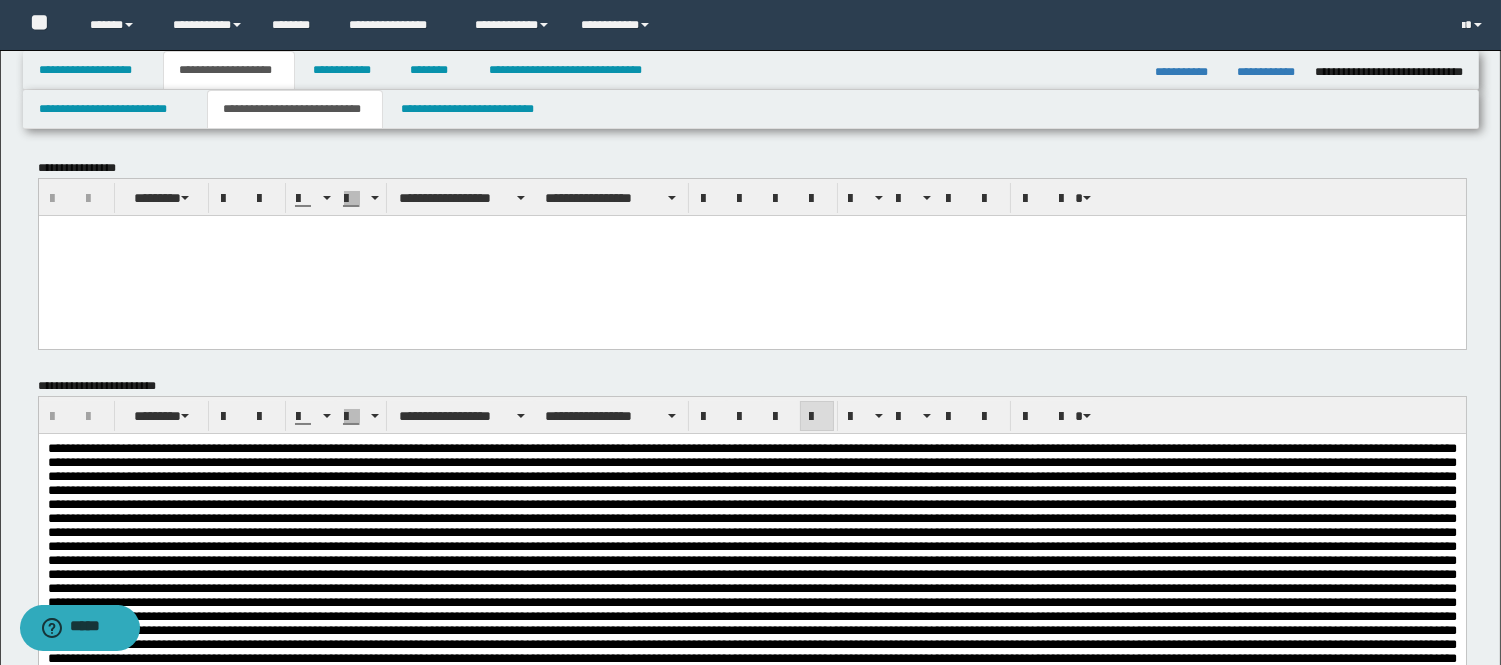 drag, startPoint x: 43, startPoint y: 445, endPoint x: 789, endPoint y: 717, distance: 794.0403 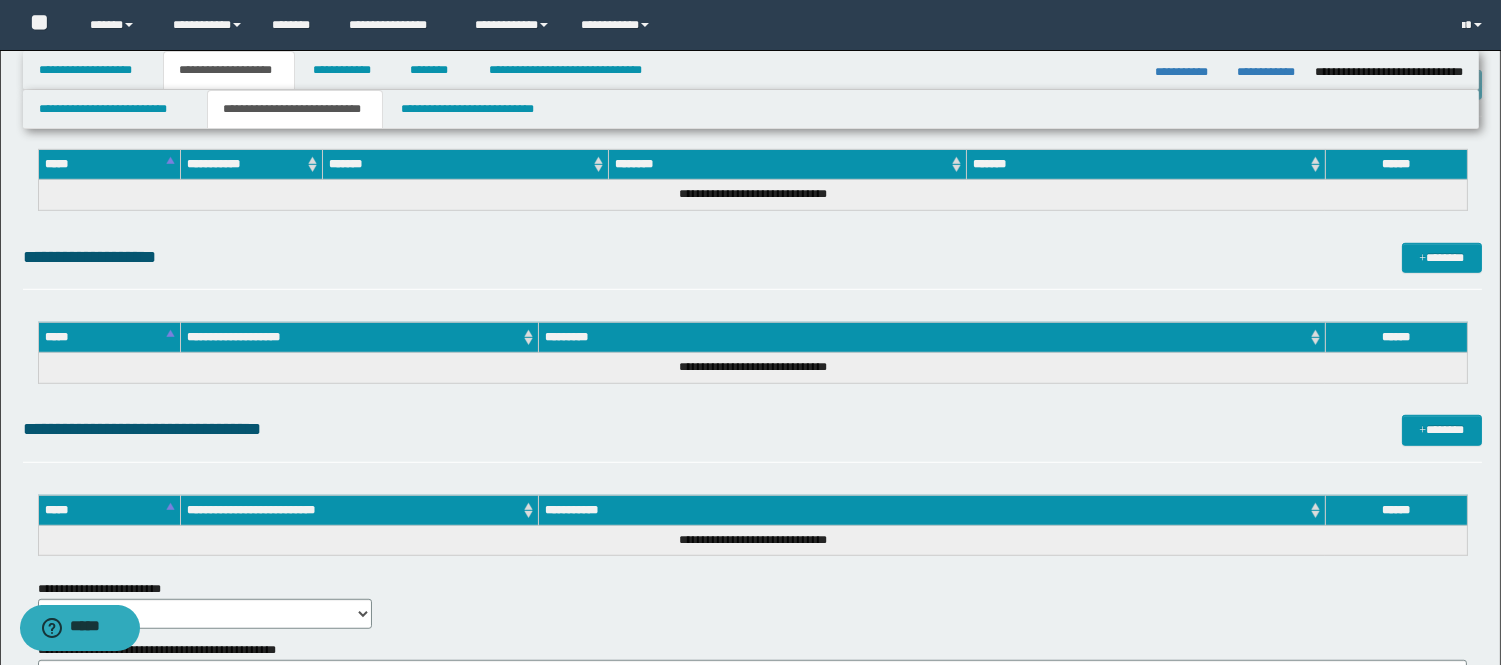drag, startPoint x: 54, startPoint y: -2103, endPoint x: 1384, endPoint y: 456, distance: 2883.987 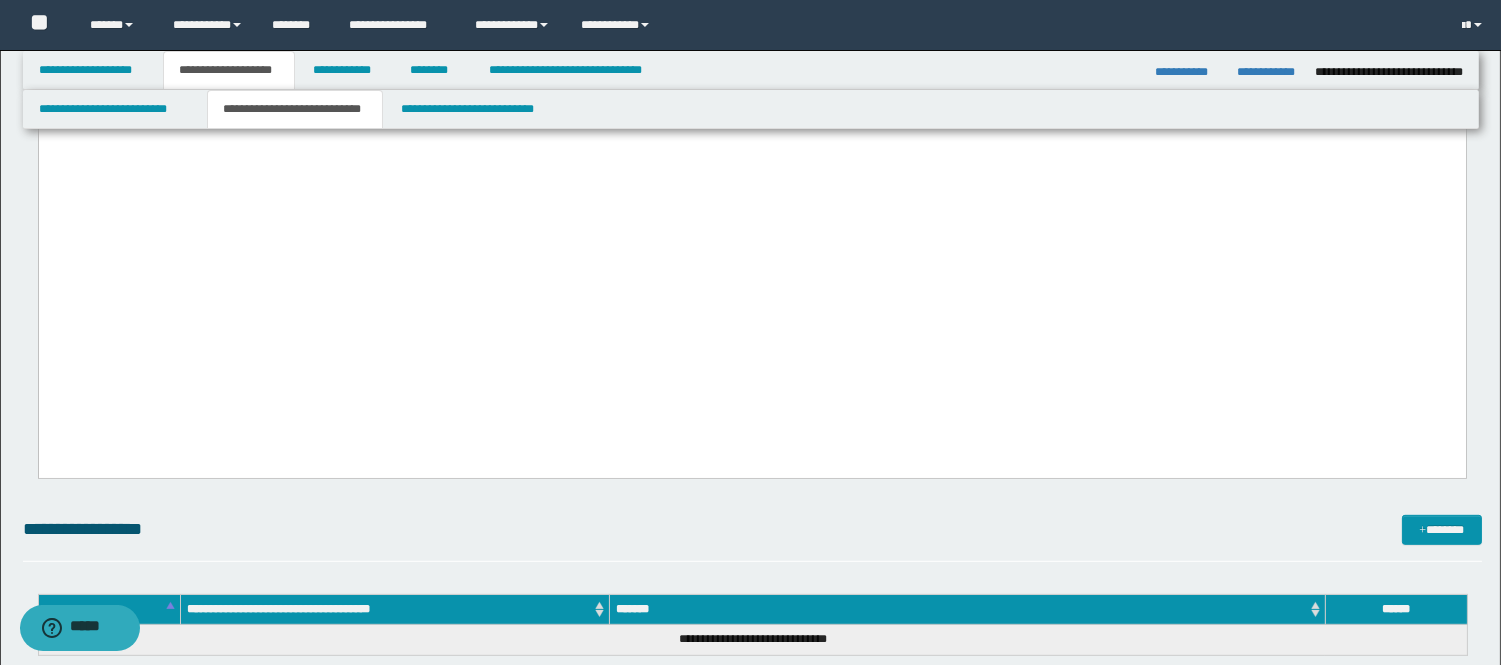 type 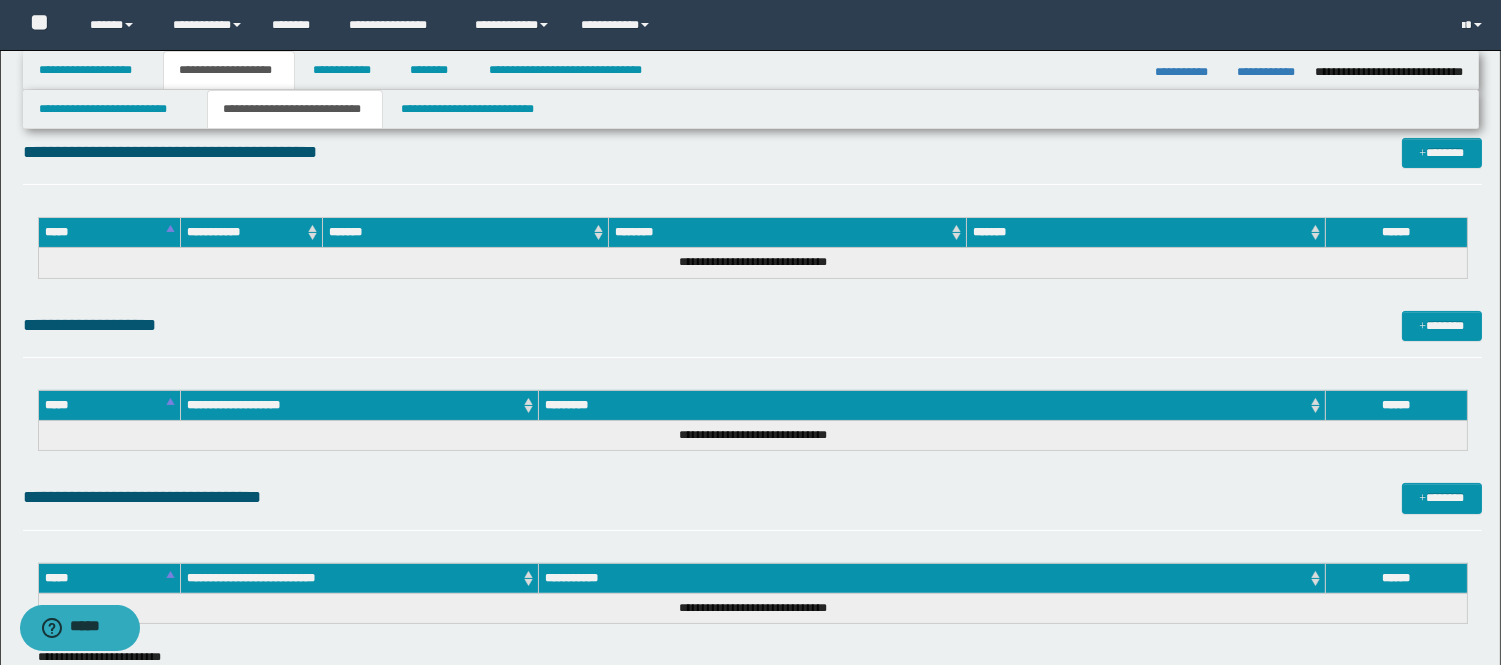 scroll, scrollTop: 685, scrollLeft: 0, axis: vertical 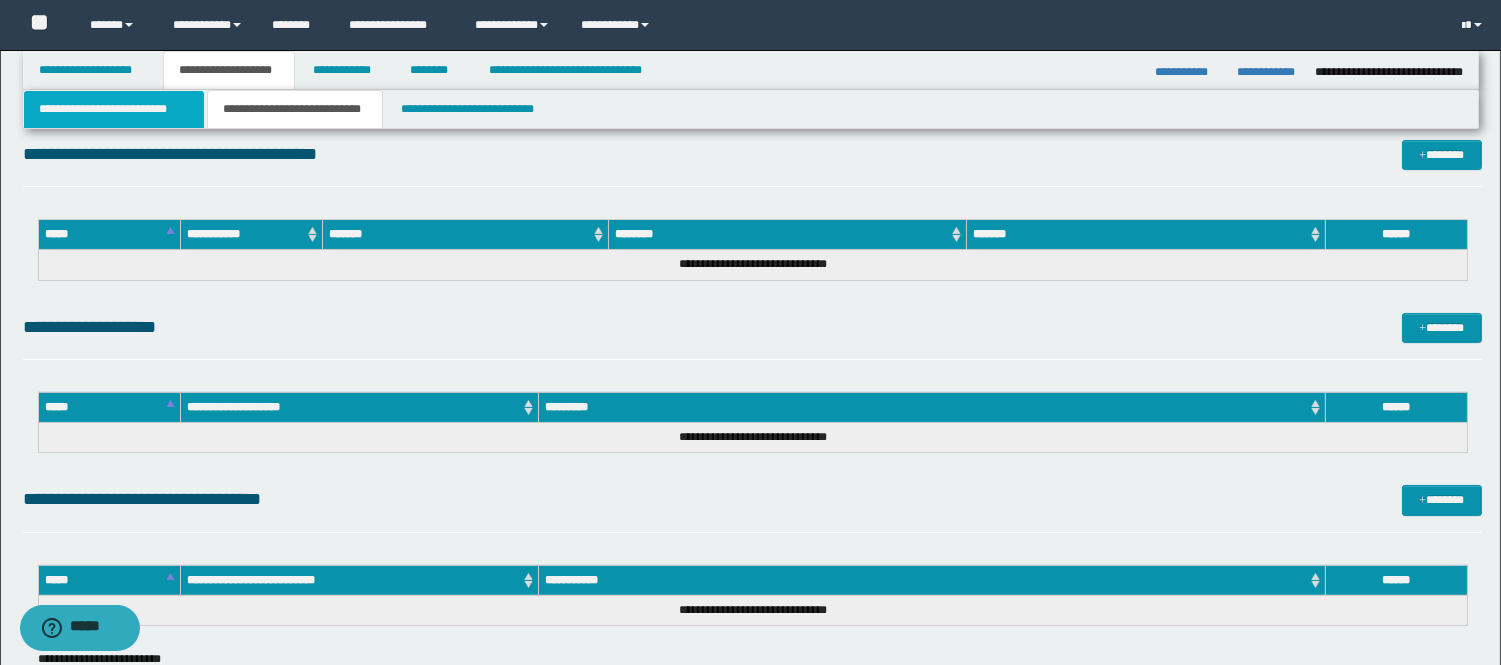 click on "**********" at bounding box center (114, 109) 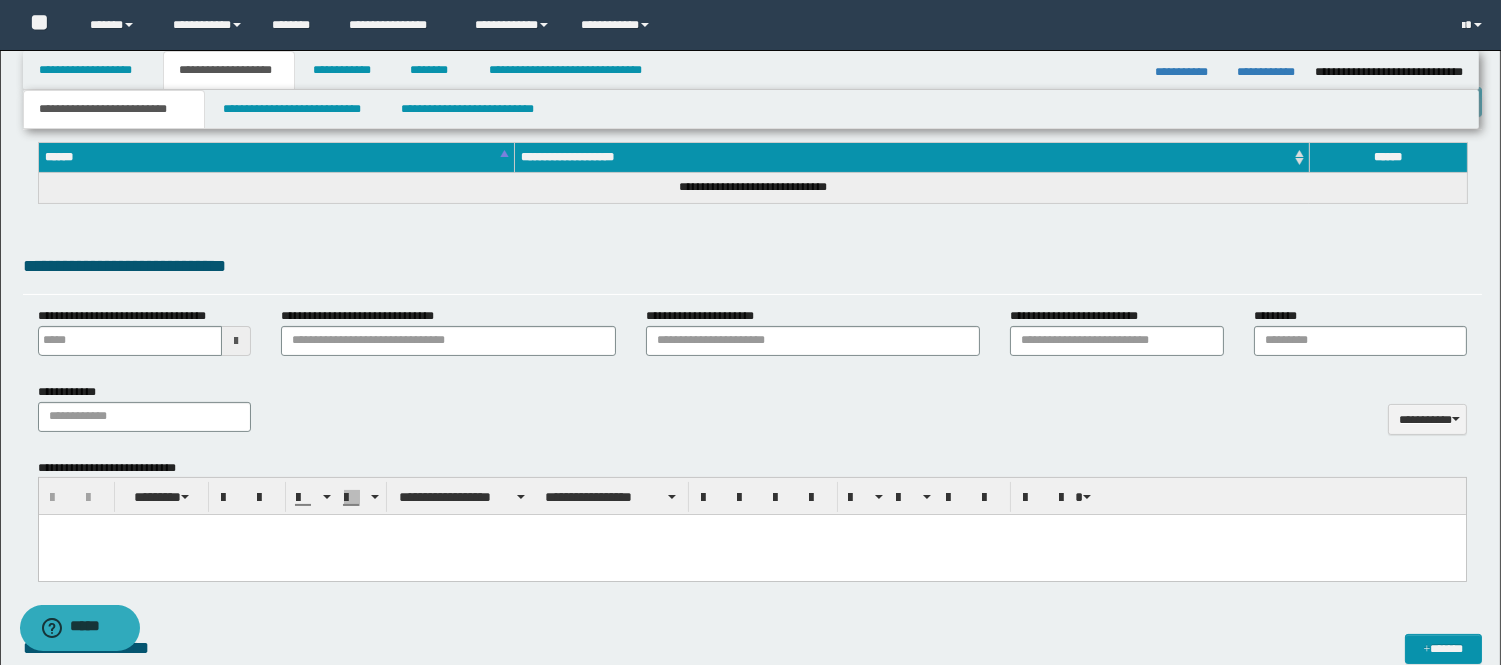 type 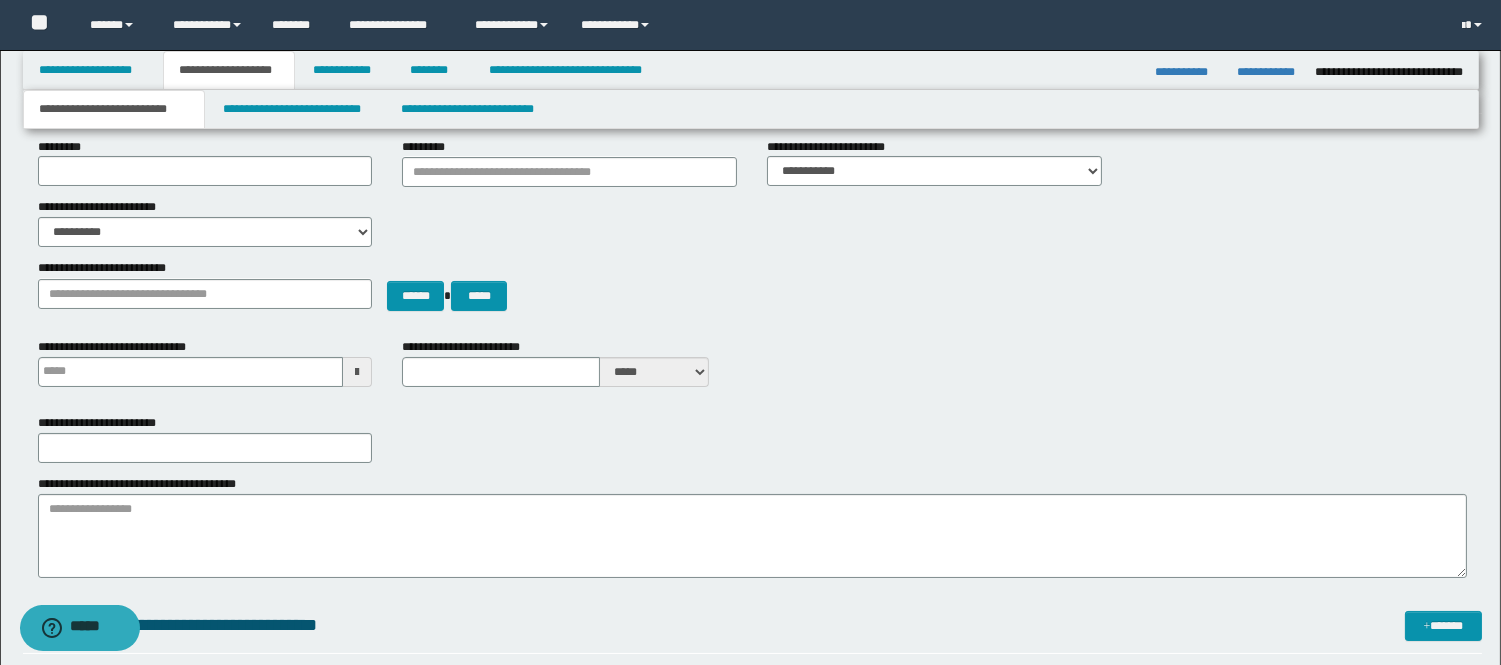 scroll, scrollTop: 0, scrollLeft: 0, axis: both 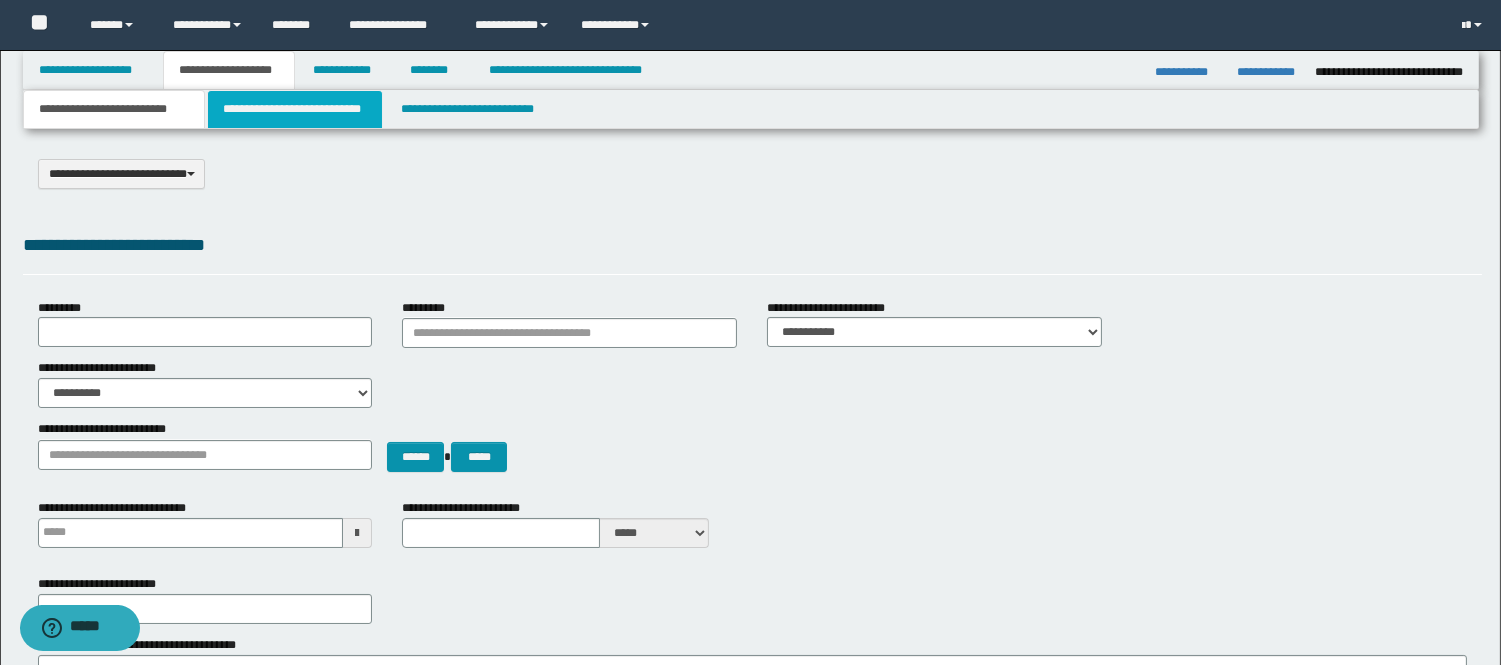 click on "**********" at bounding box center [295, 109] 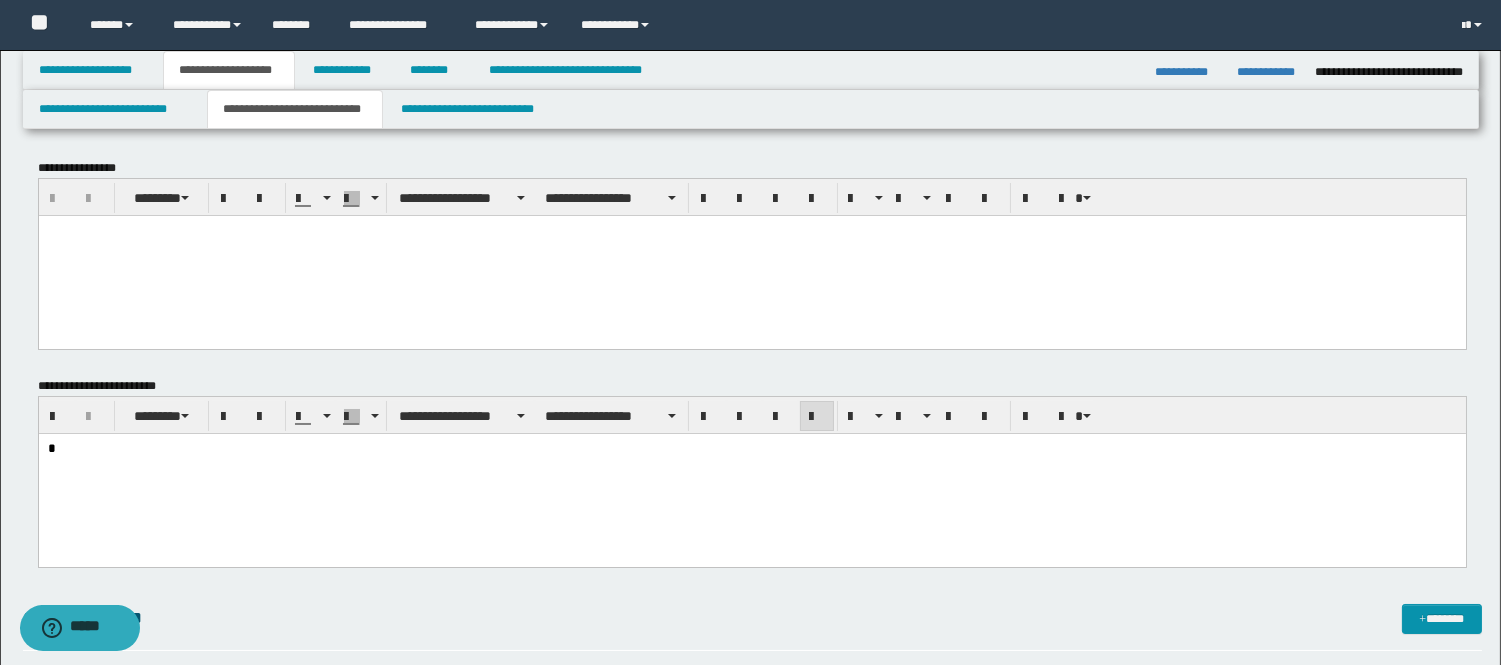 drag, startPoint x: 166, startPoint y: 480, endPoint x: 131, endPoint y: 471, distance: 36.138622 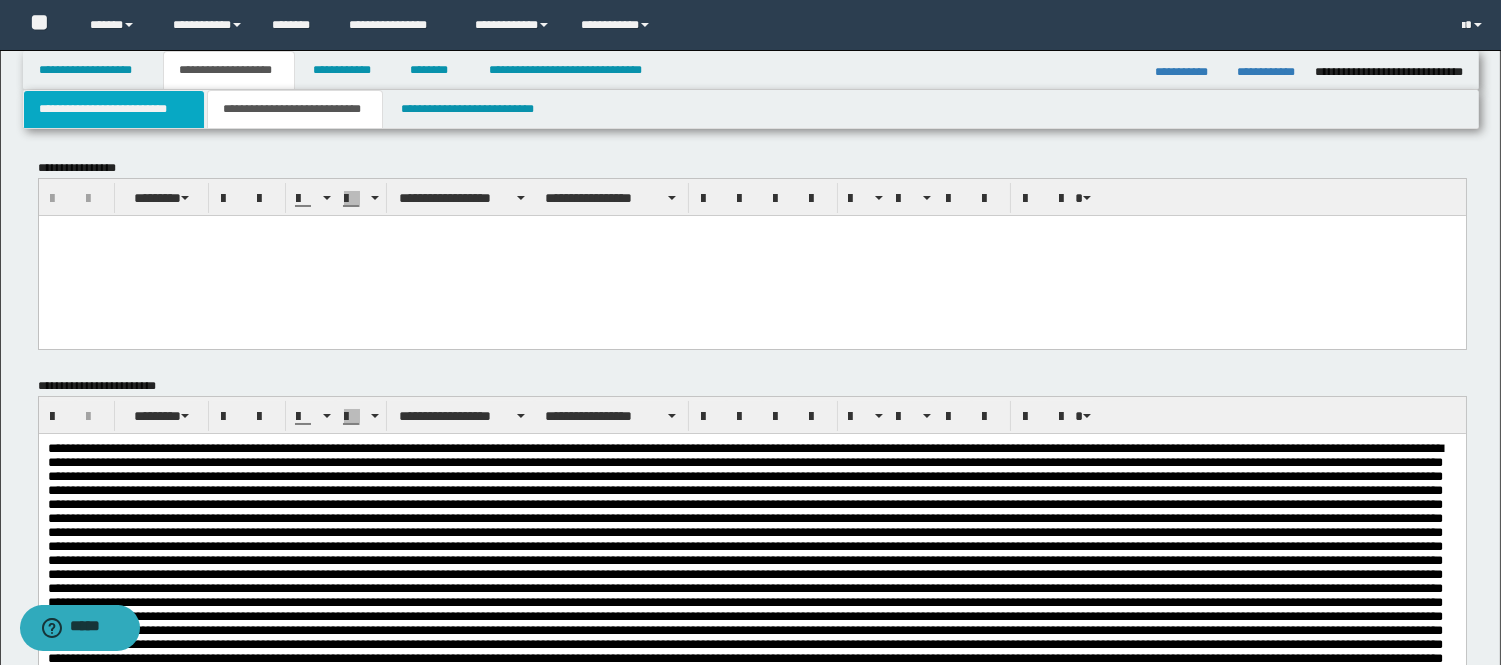 click on "**********" at bounding box center [114, 109] 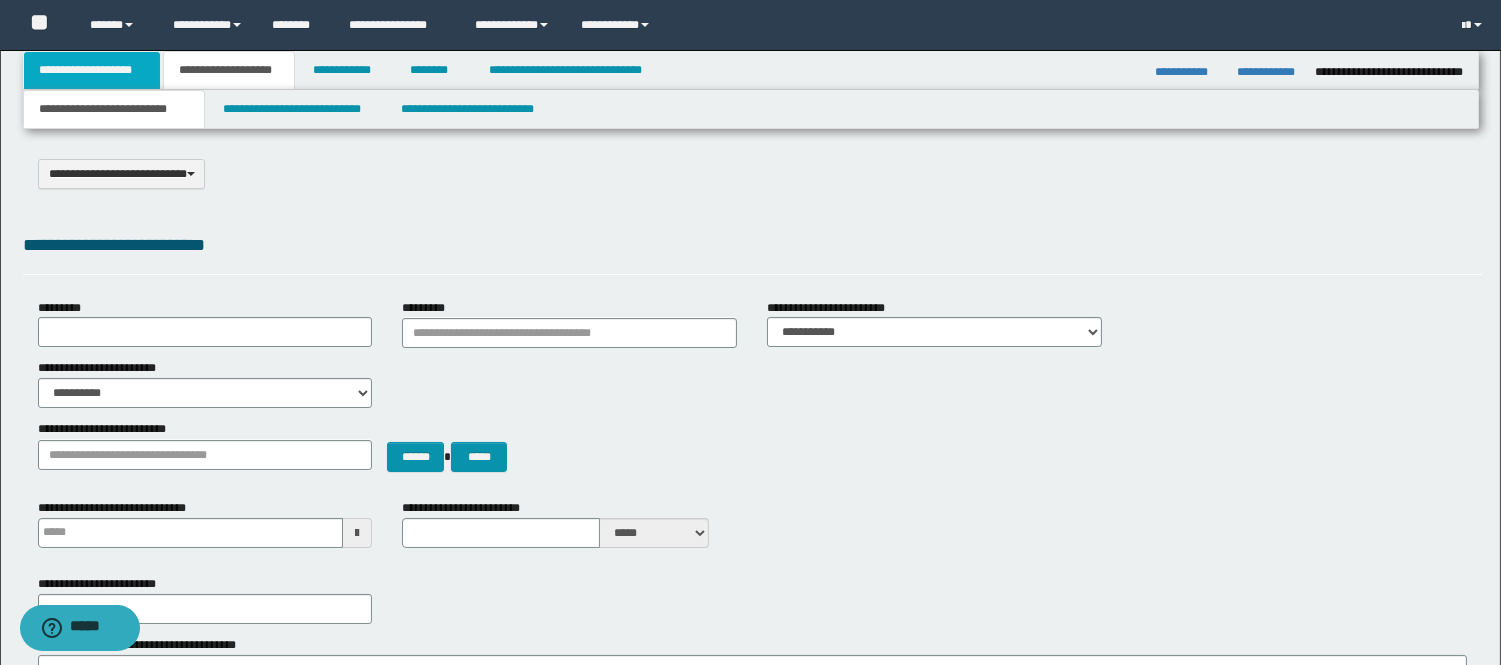 click on "**********" at bounding box center (92, 70) 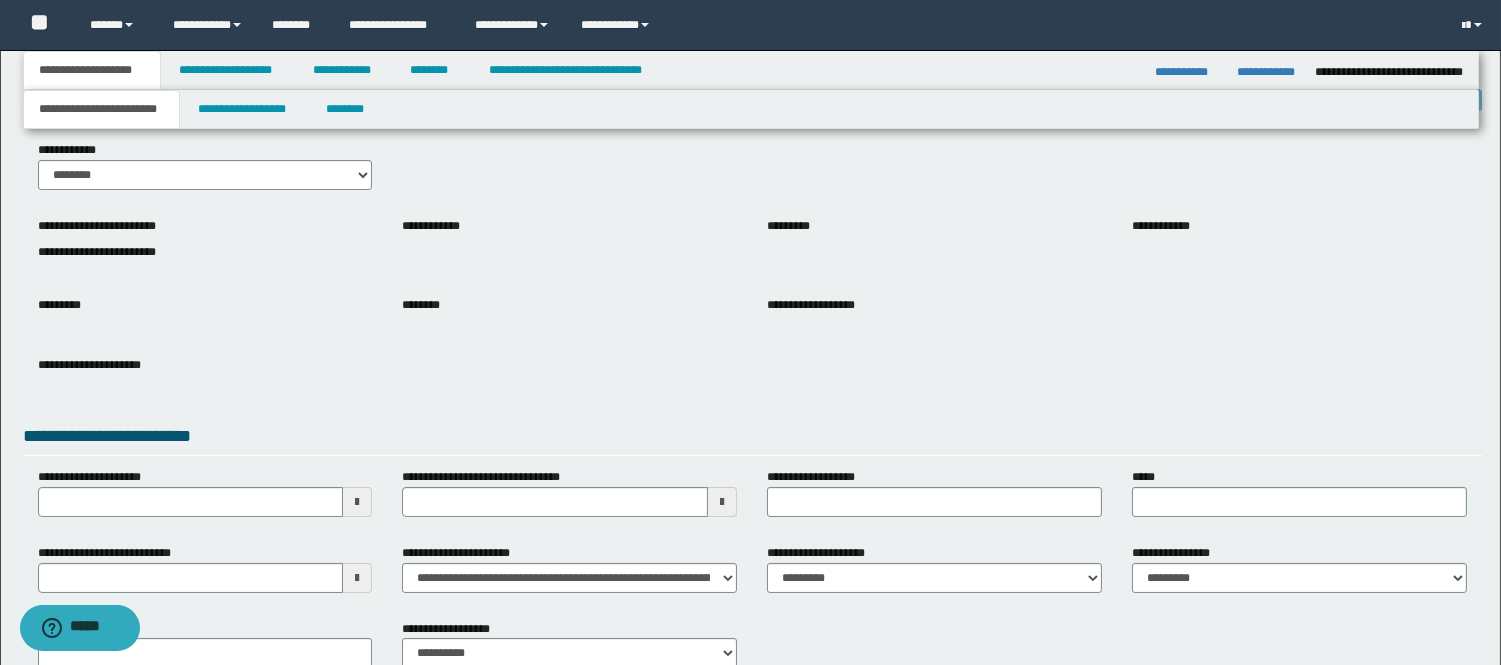 scroll, scrollTop: 200, scrollLeft: 0, axis: vertical 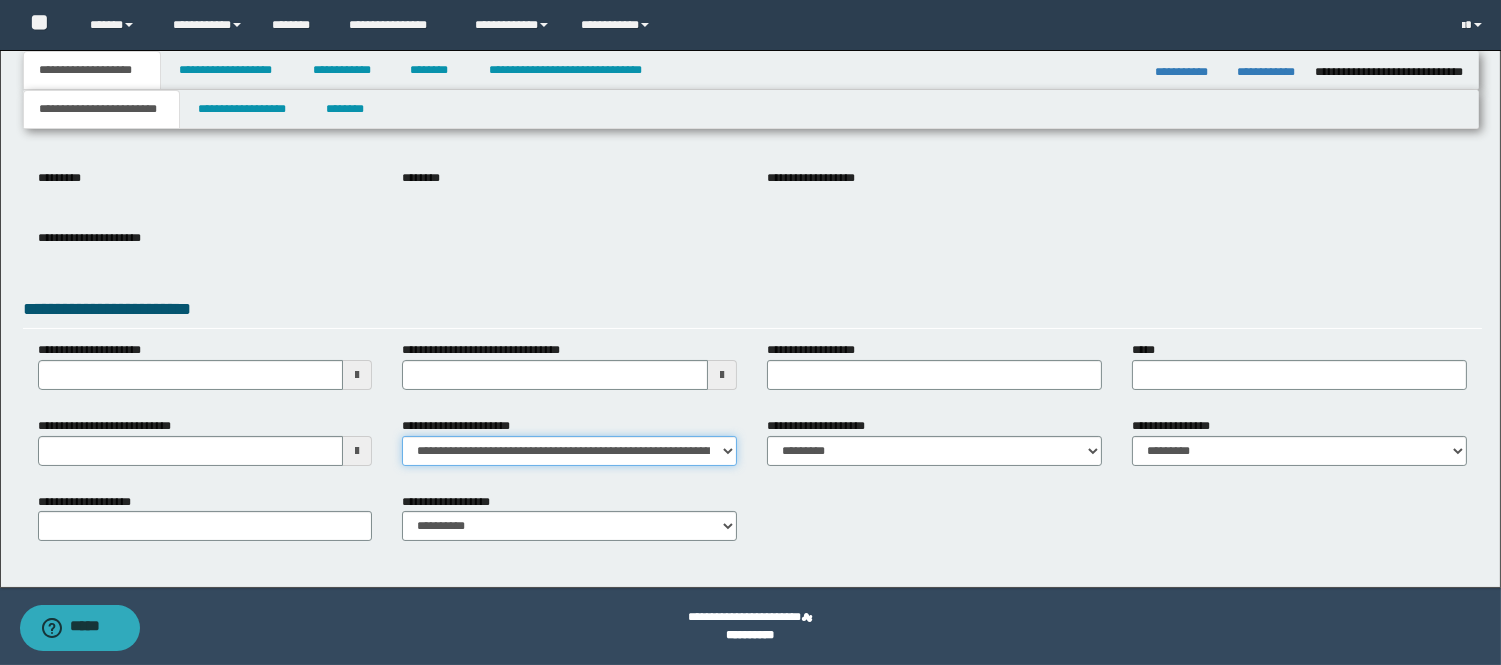 click on "**********" at bounding box center [569, 451] 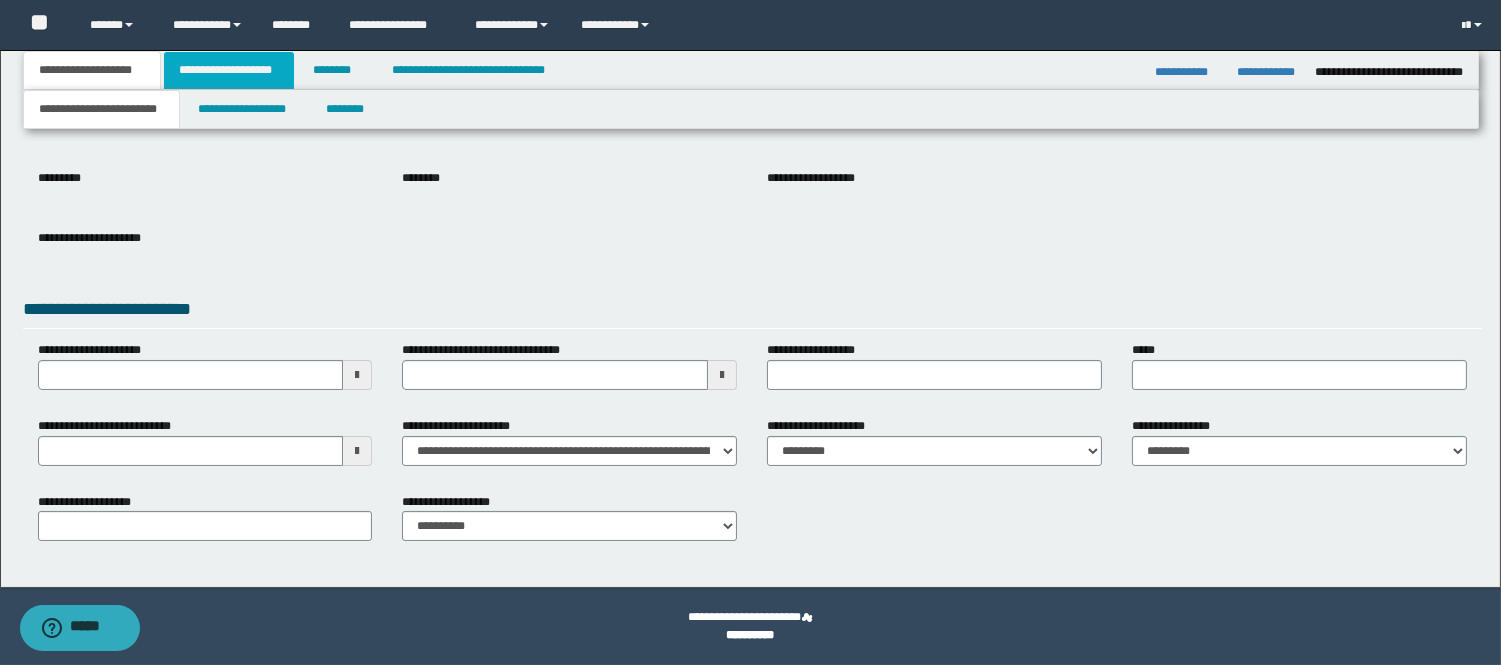 click on "**********" at bounding box center (229, 70) 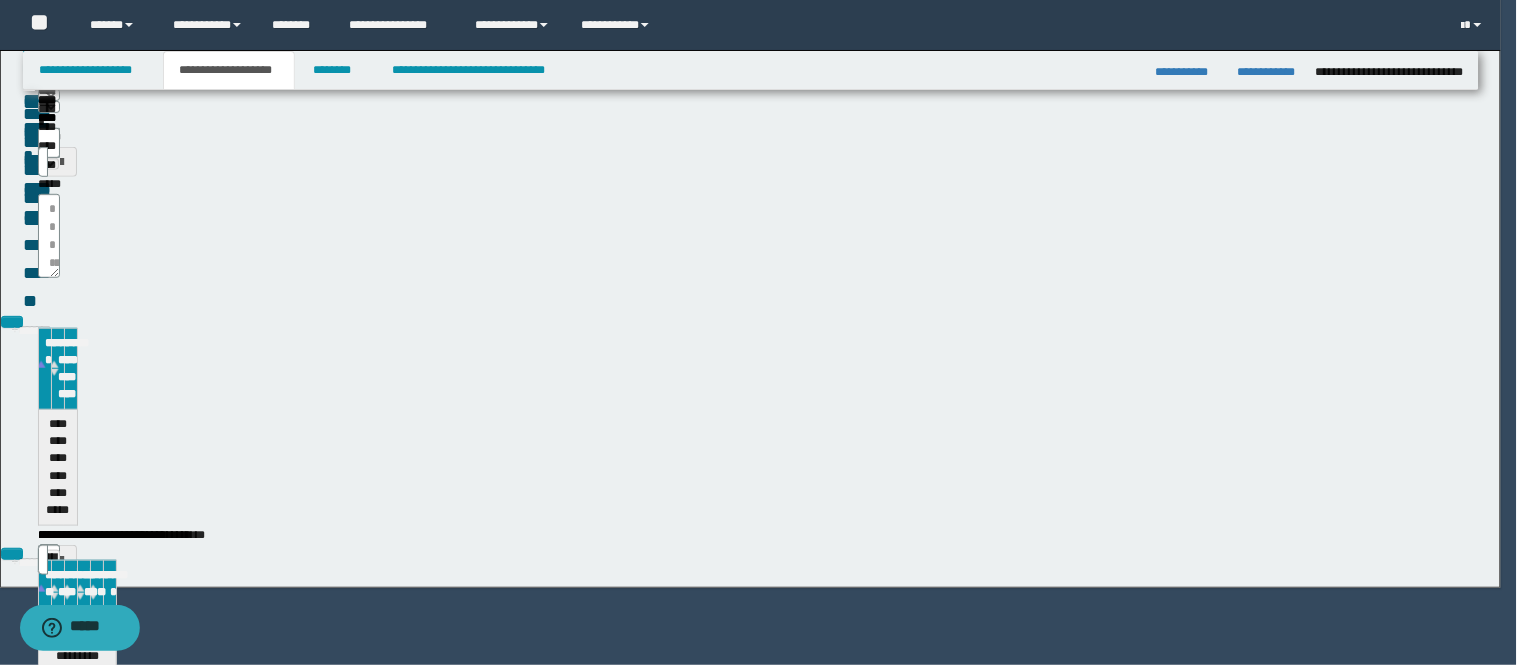 type 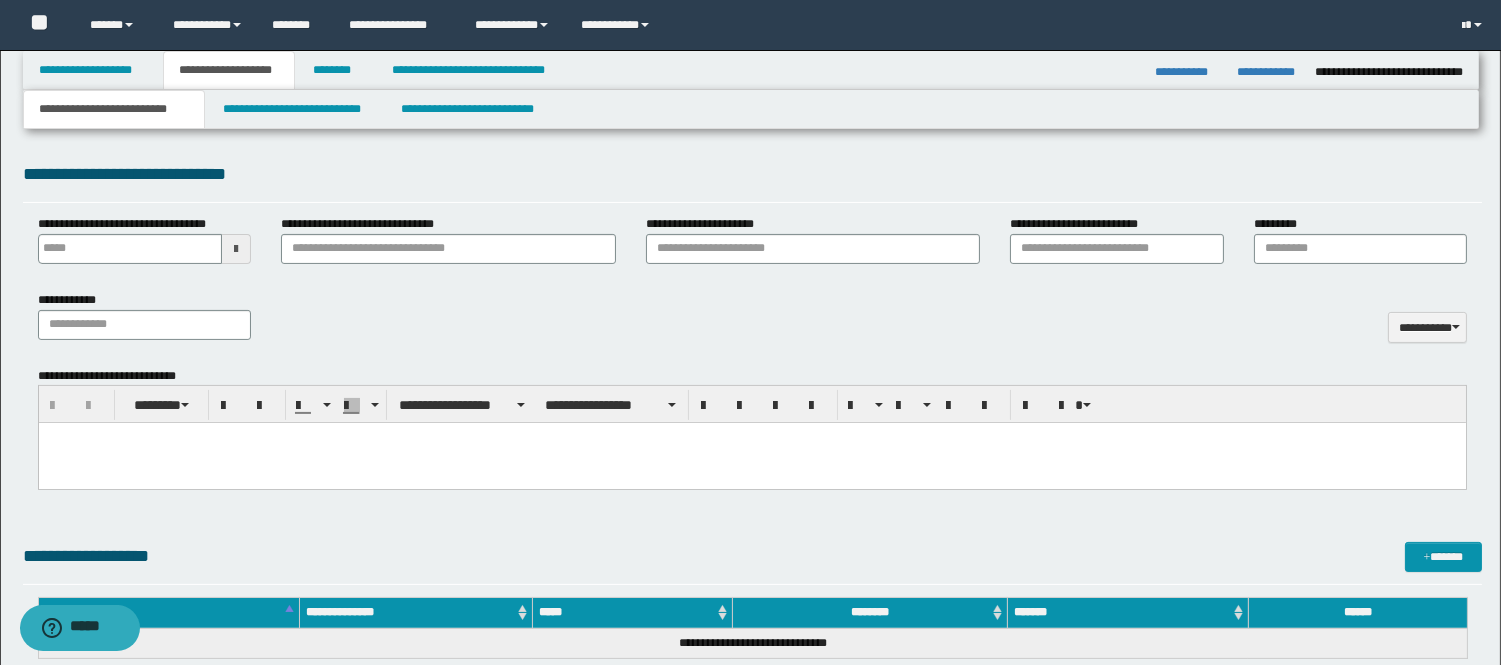 scroll, scrollTop: 1000, scrollLeft: 0, axis: vertical 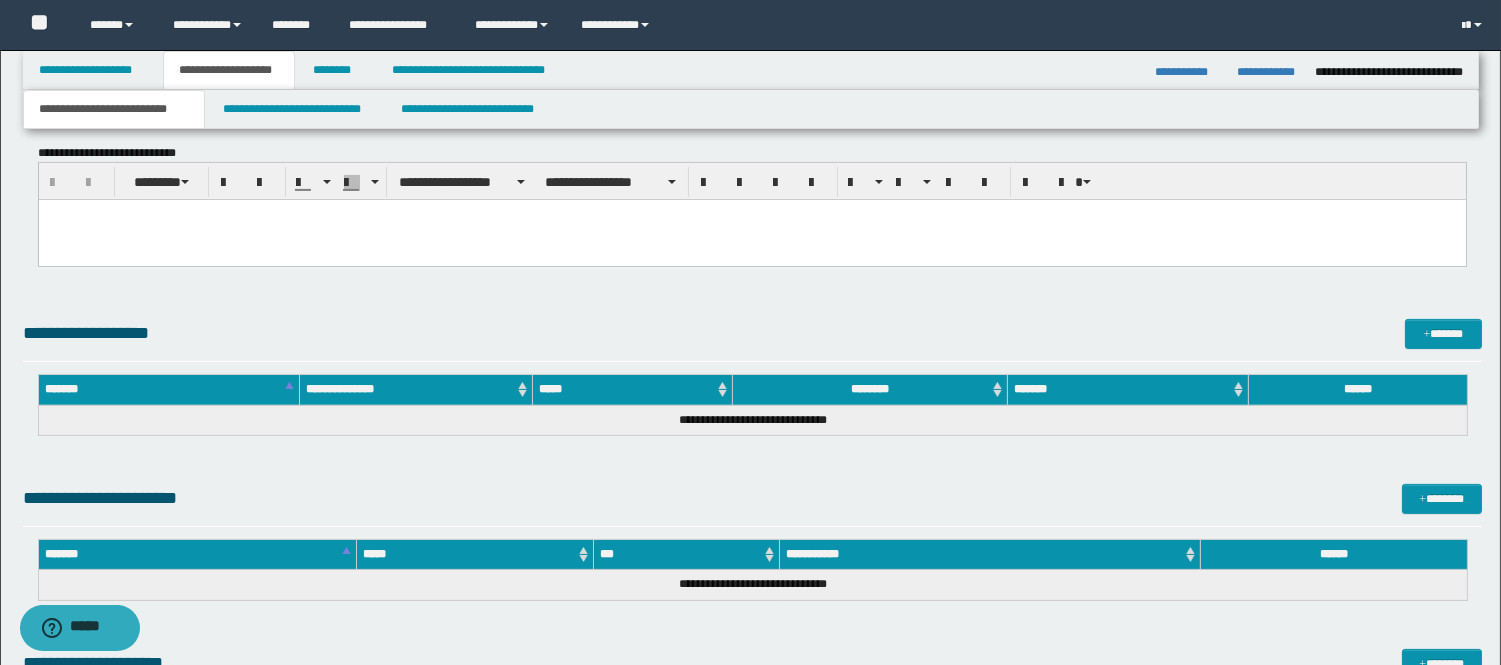 click on "**********" at bounding box center (752, 213) 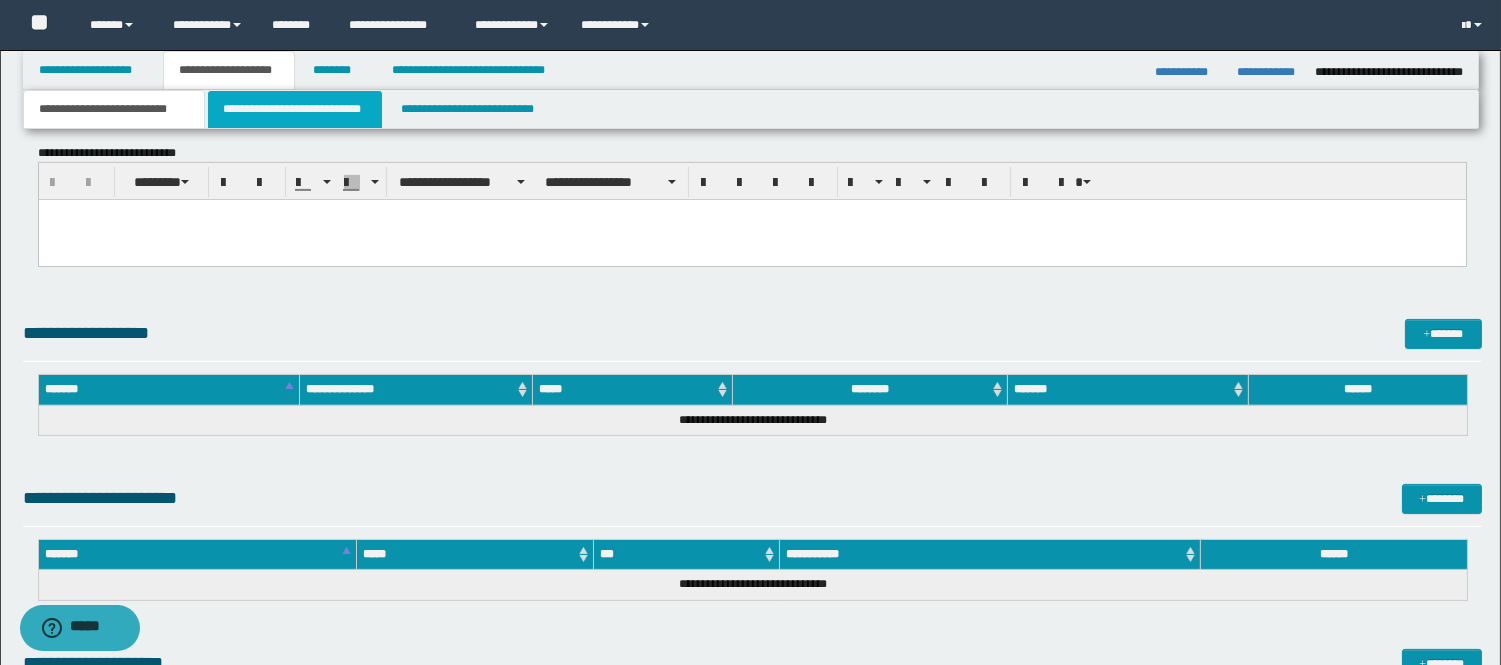 click on "**********" at bounding box center (295, 109) 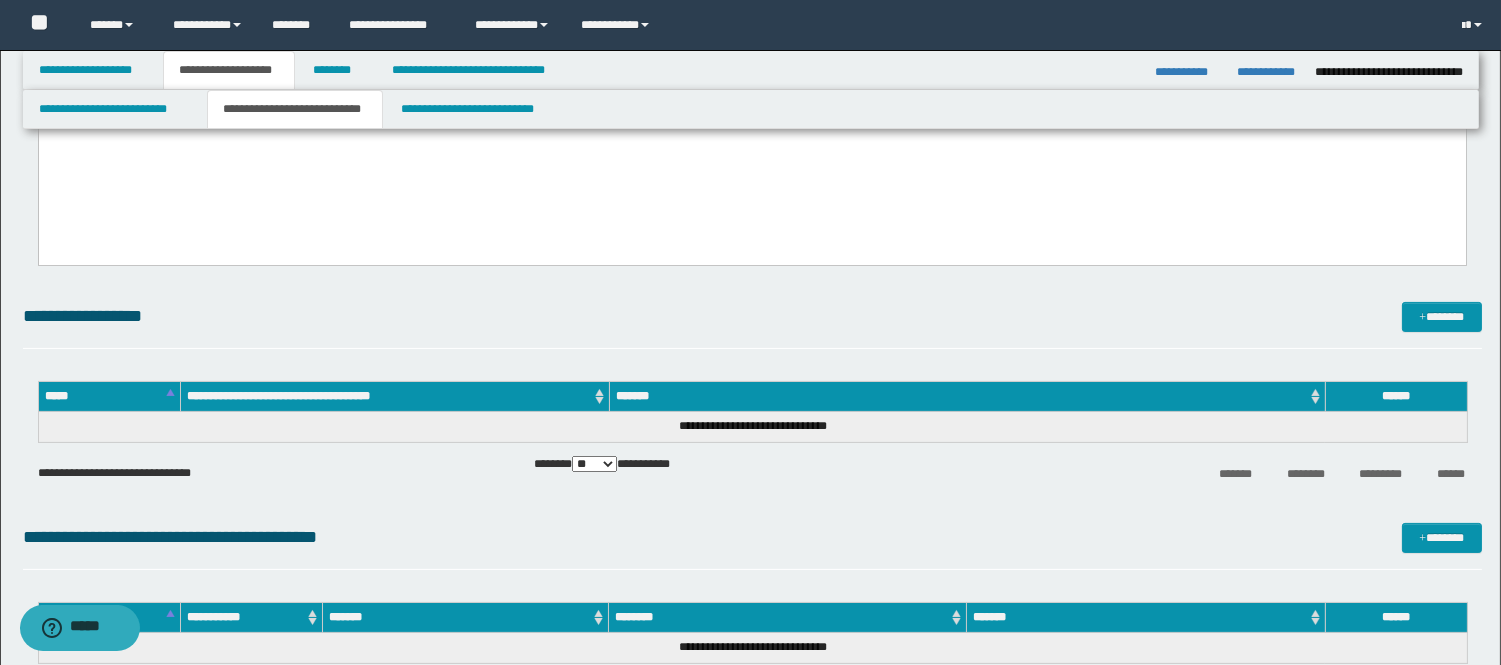 scroll, scrollTop: 444, scrollLeft: 0, axis: vertical 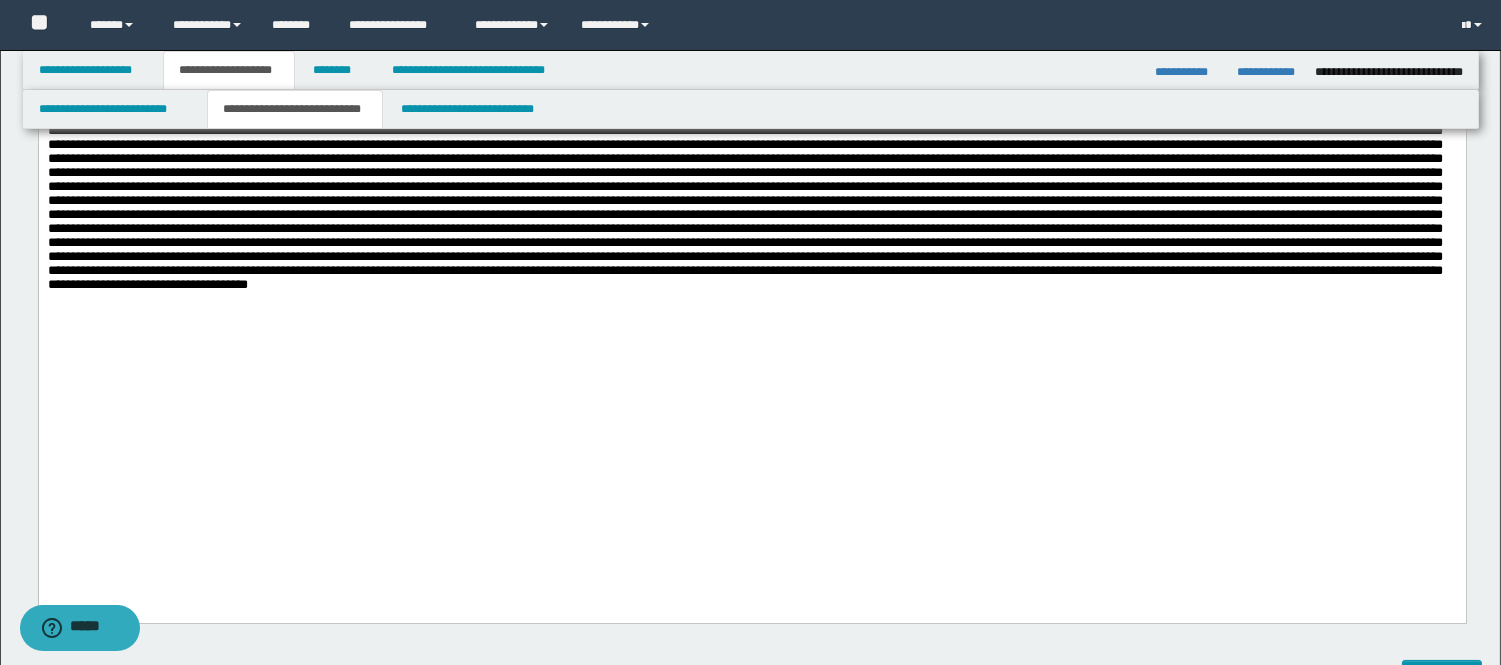 click at bounding box center [751, 282] 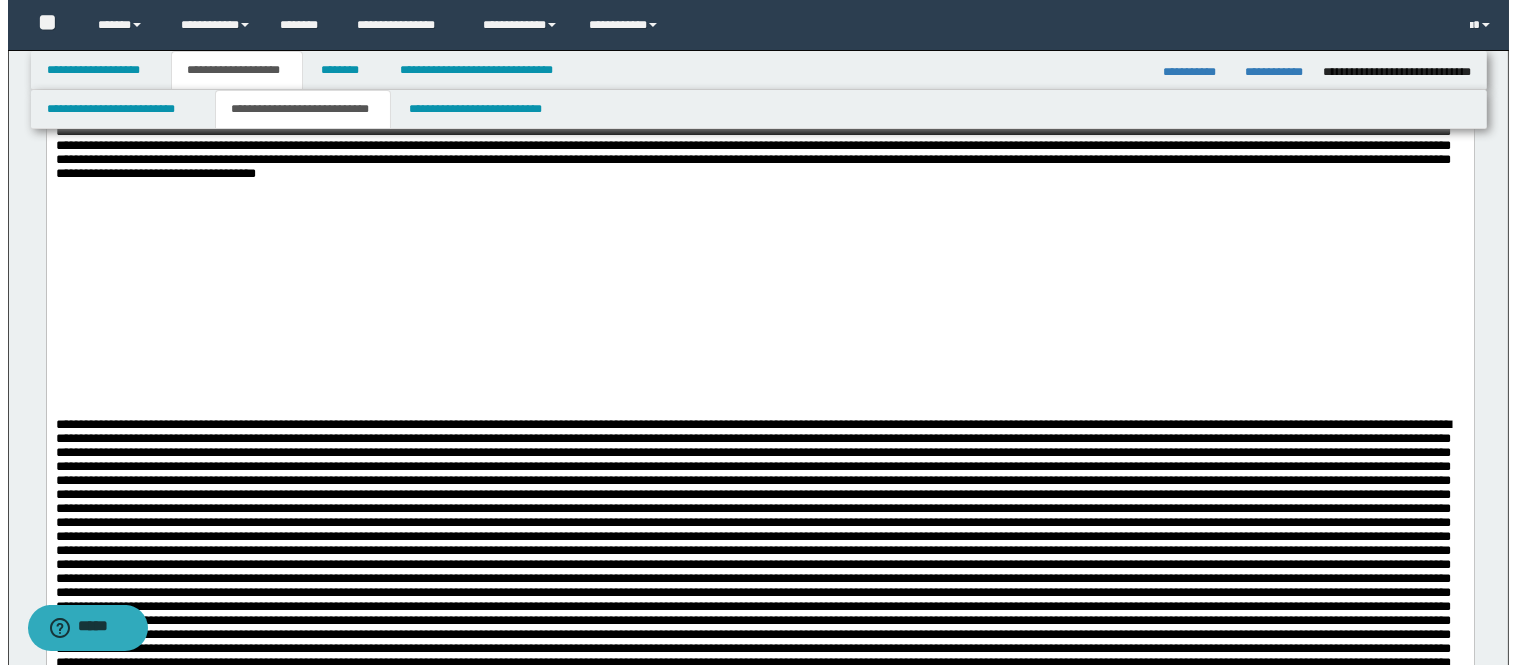 scroll, scrollTop: 0, scrollLeft: 0, axis: both 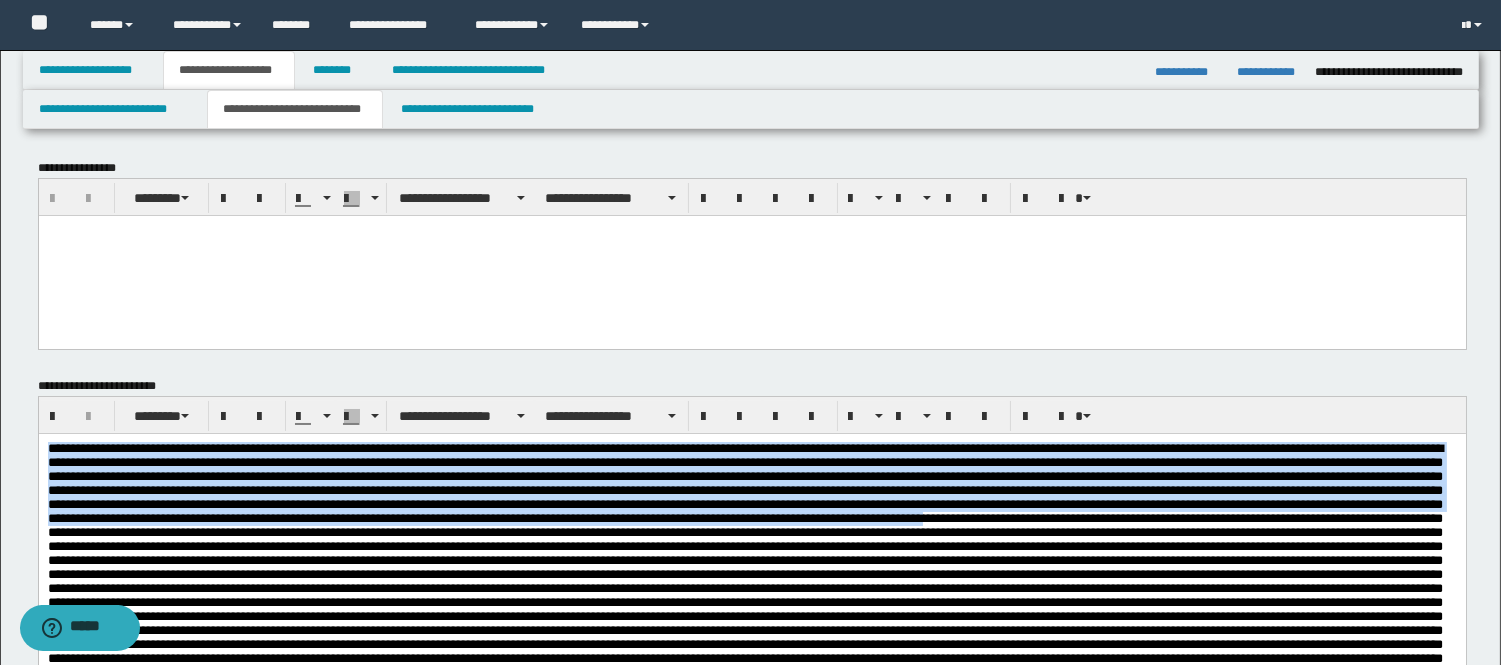 drag, startPoint x: 856, startPoint y: 588, endPoint x: -1, endPoint y: 119, distance: 976.9391 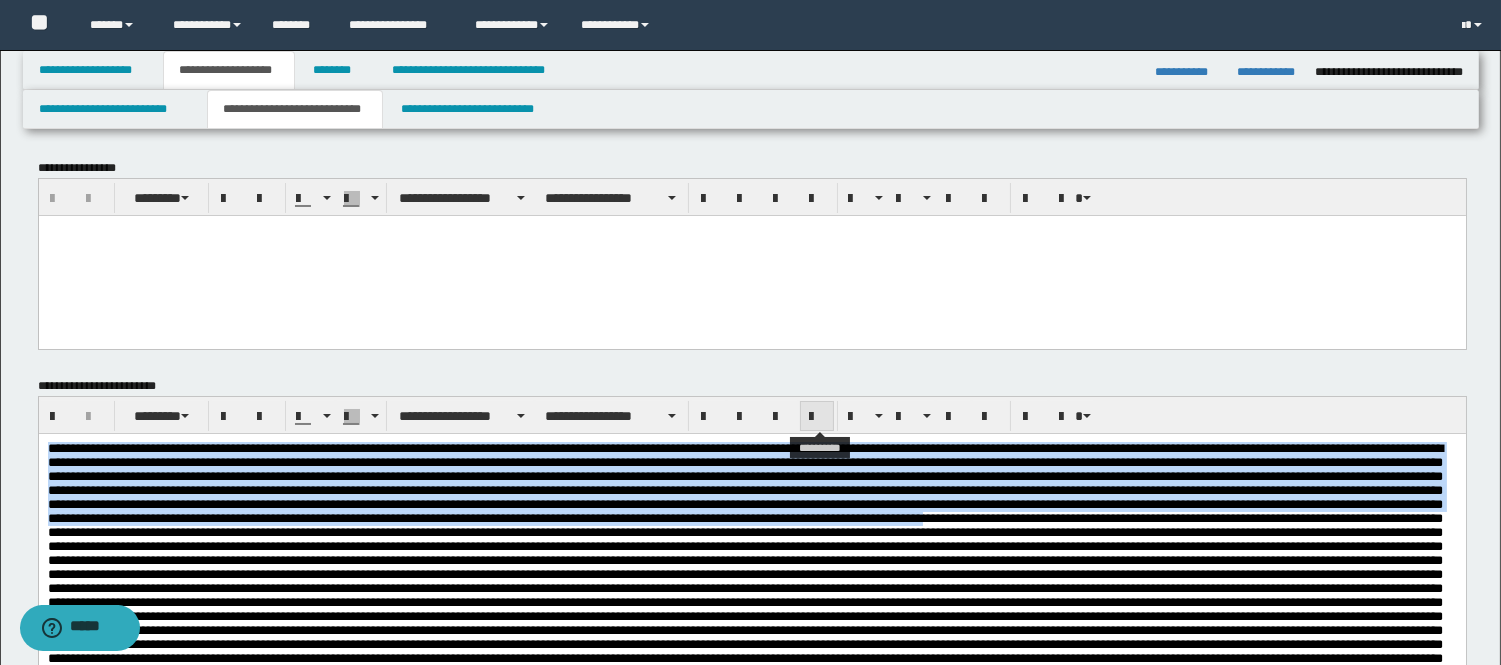 click at bounding box center (817, 417) 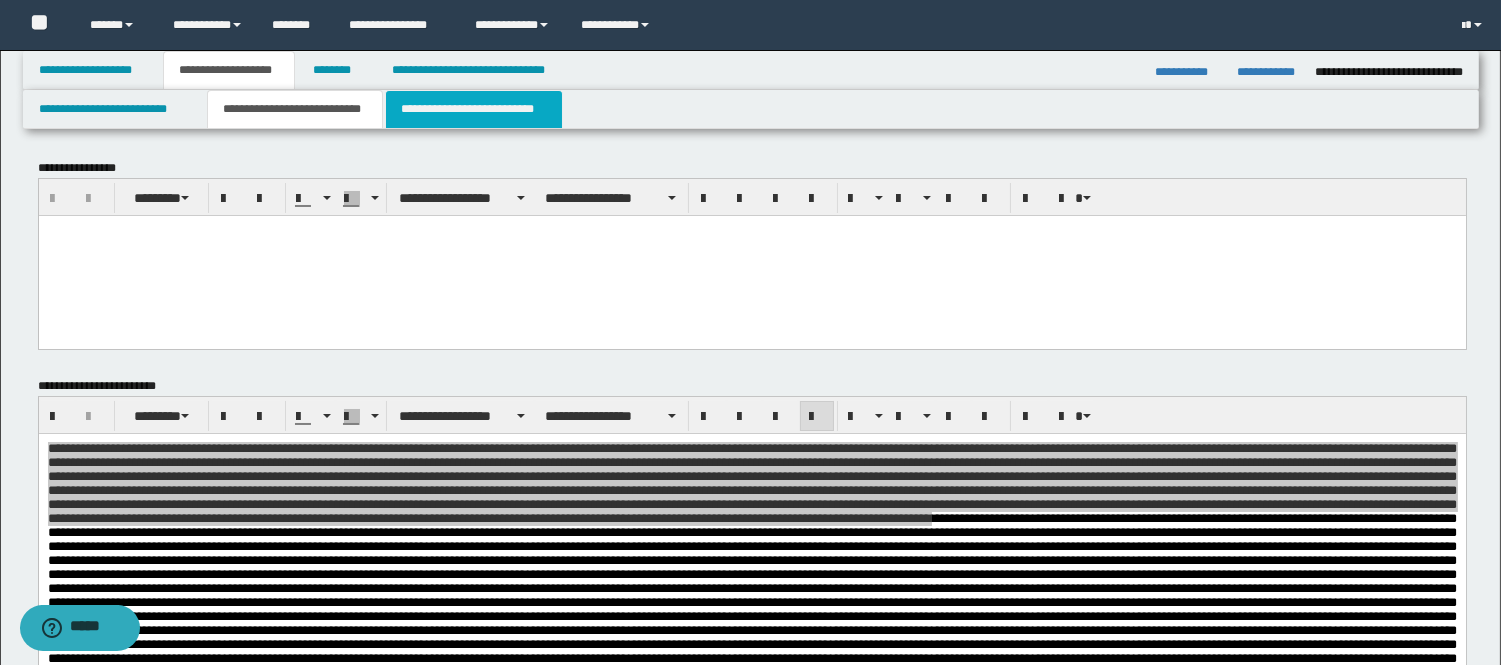 click on "**********" at bounding box center (474, 109) 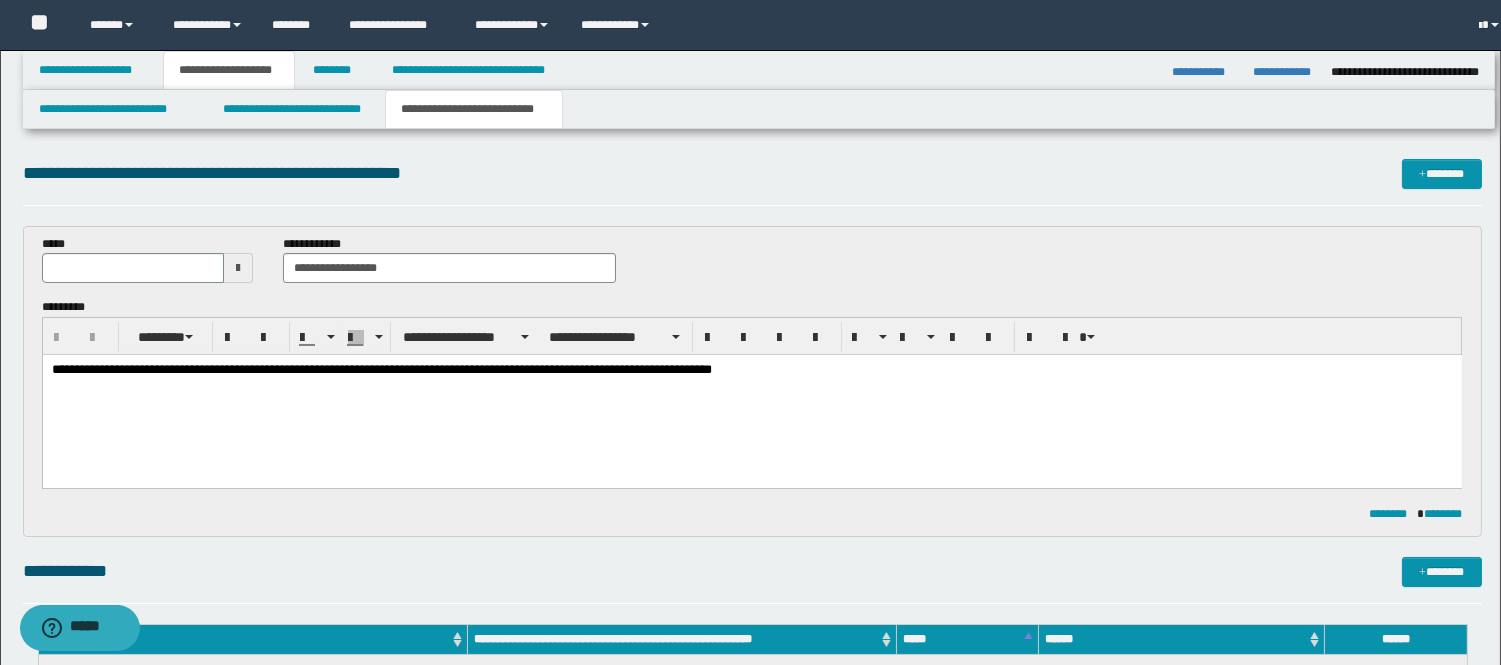 scroll, scrollTop: 0, scrollLeft: 0, axis: both 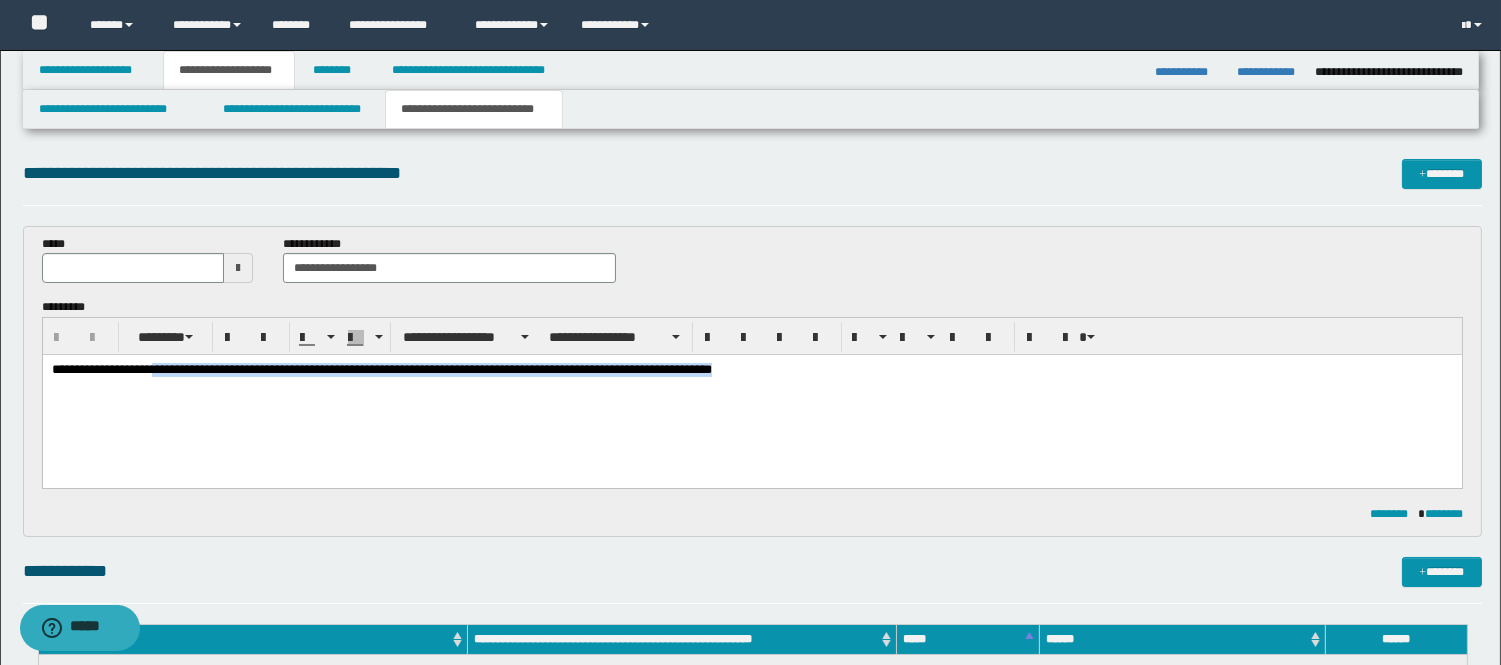 drag, startPoint x: 713, startPoint y: 396, endPoint x: 173, endPoint y: 382, distance: 540.18146 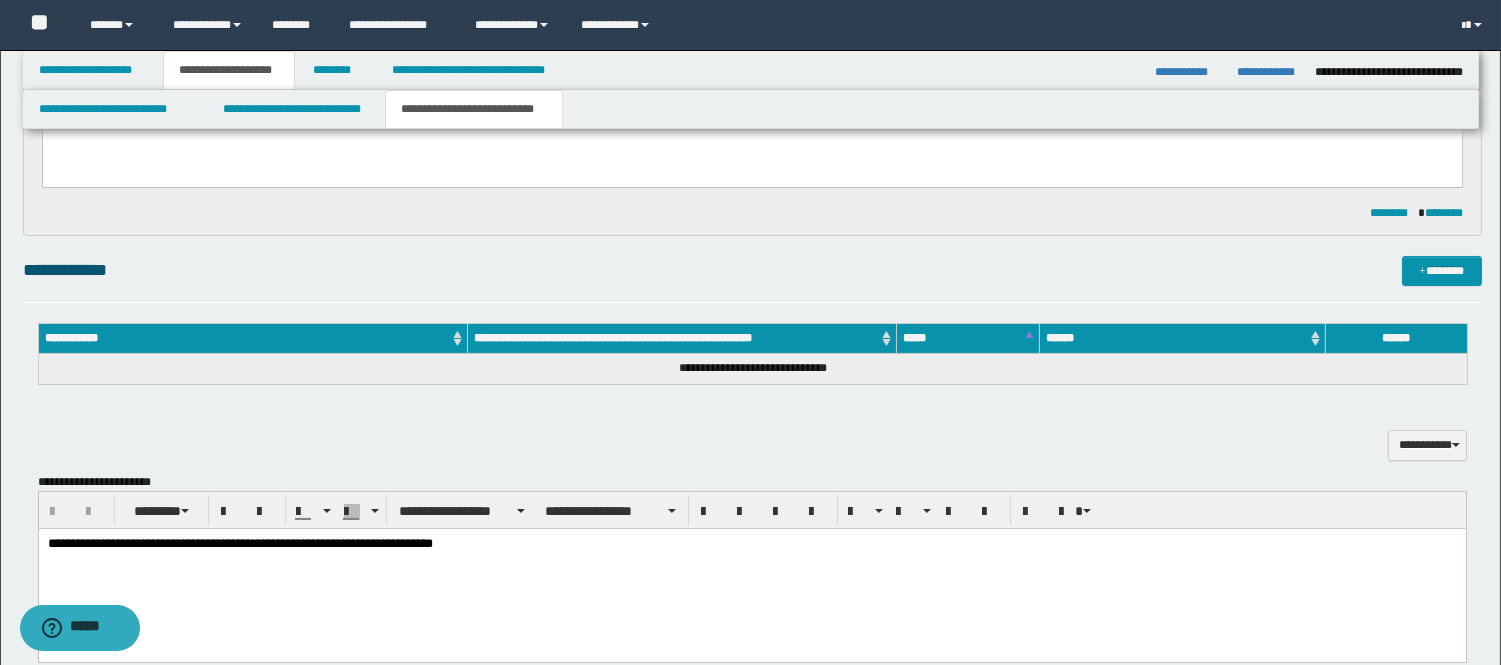 scroll, scrollTop: 333, scrollLeft: 0, axis: vertical 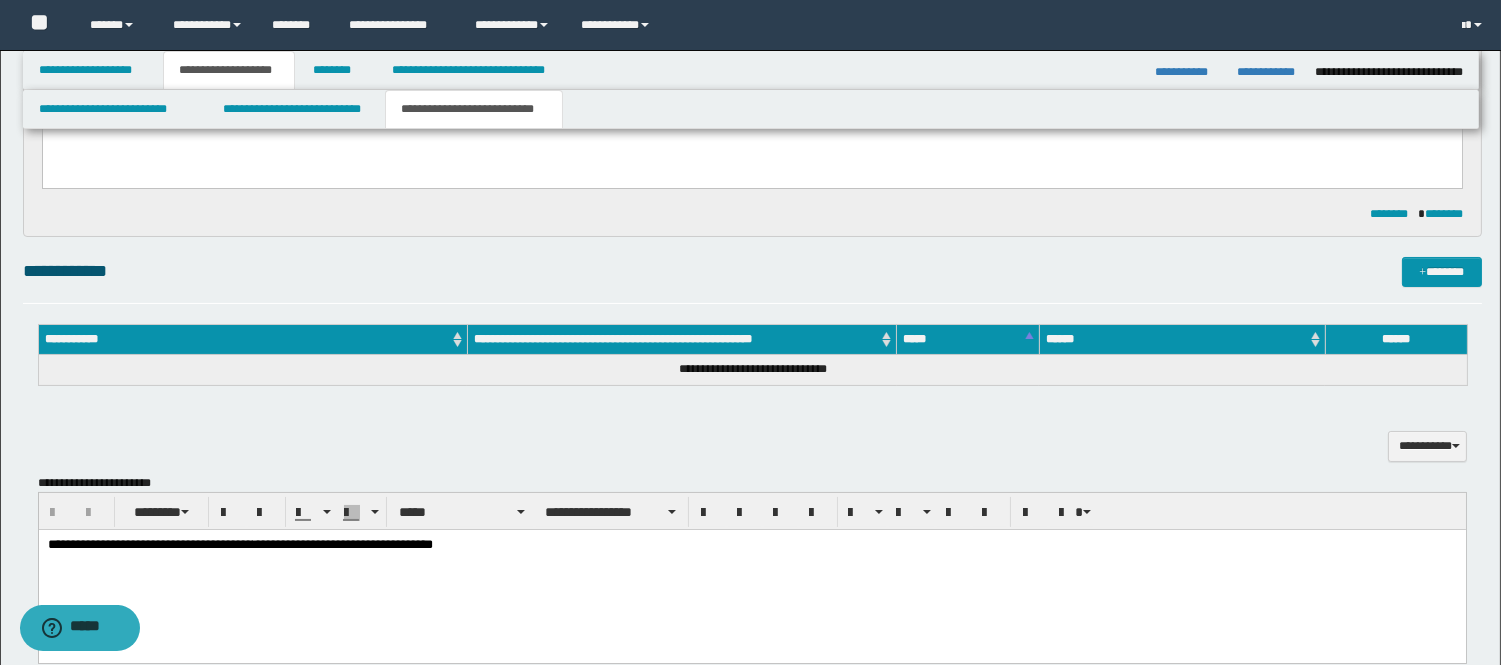 click on "**********" at bounding box center (751, 545) 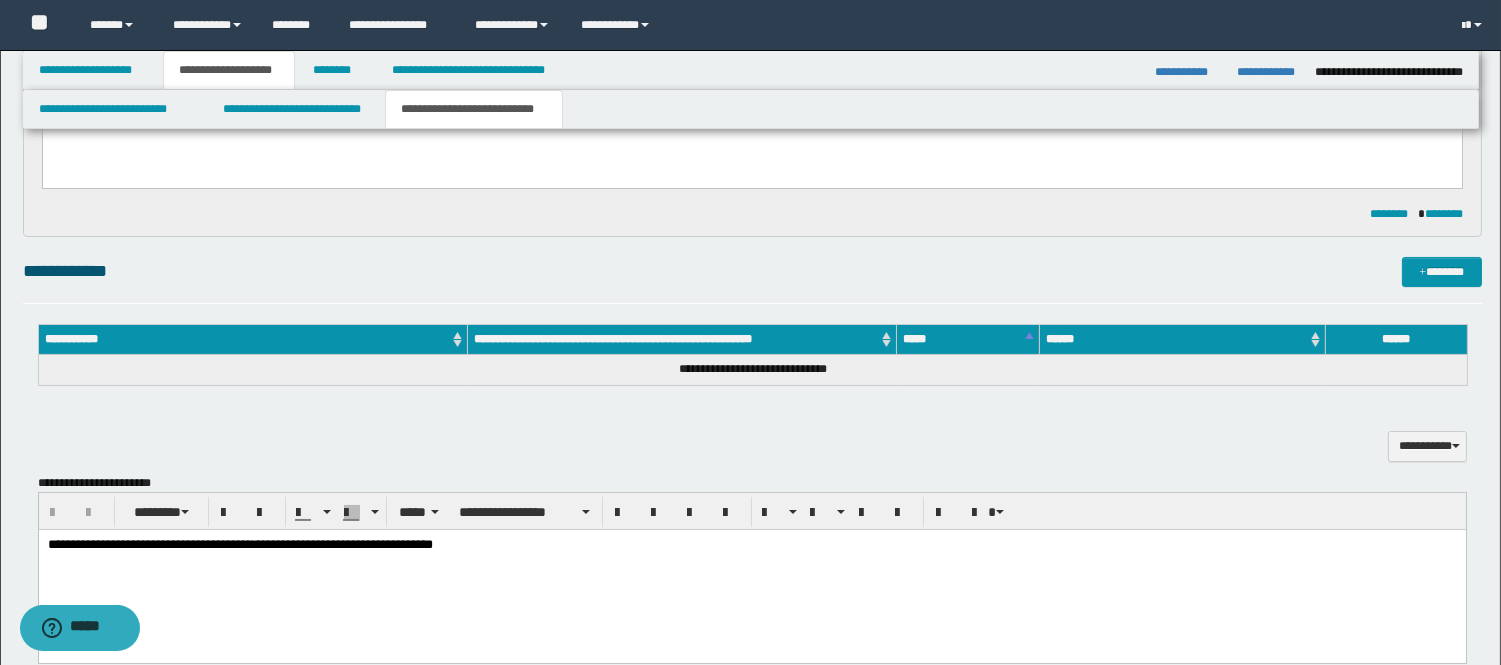 type 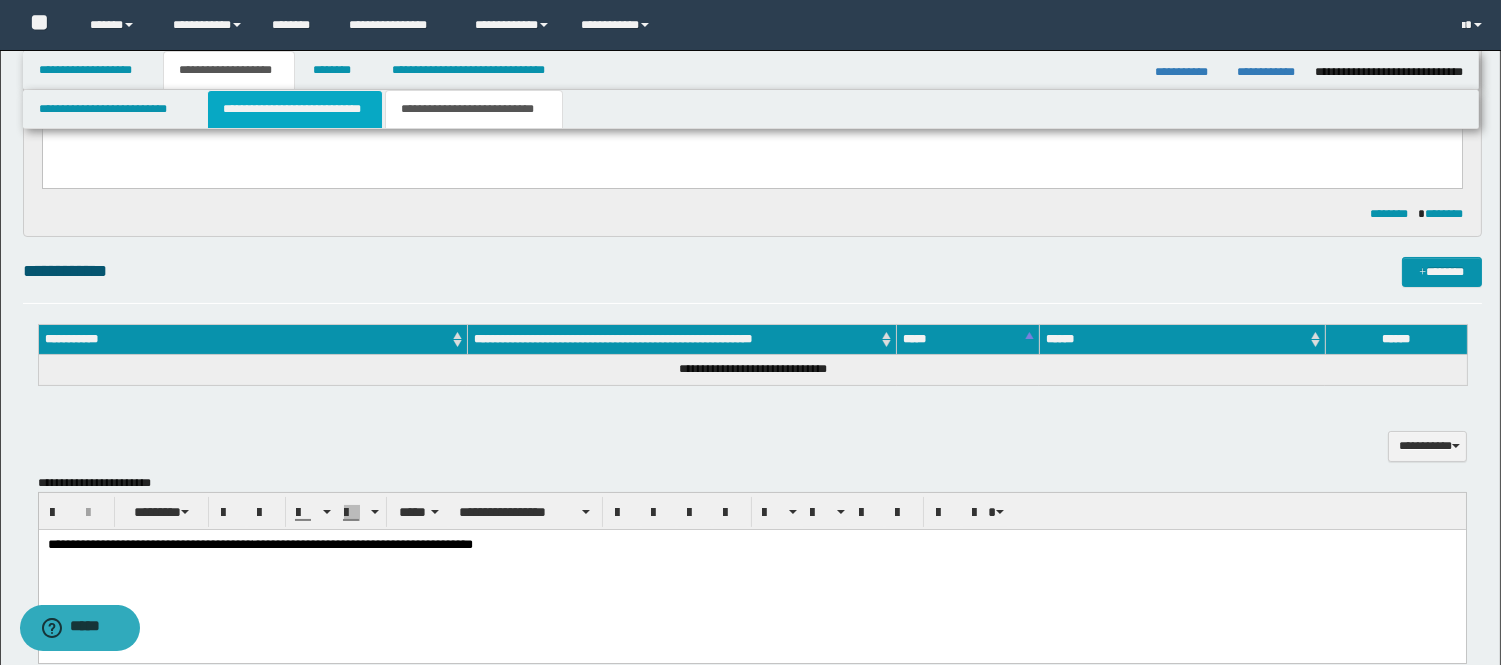 click on "**********" at bounding box center [295, 109] 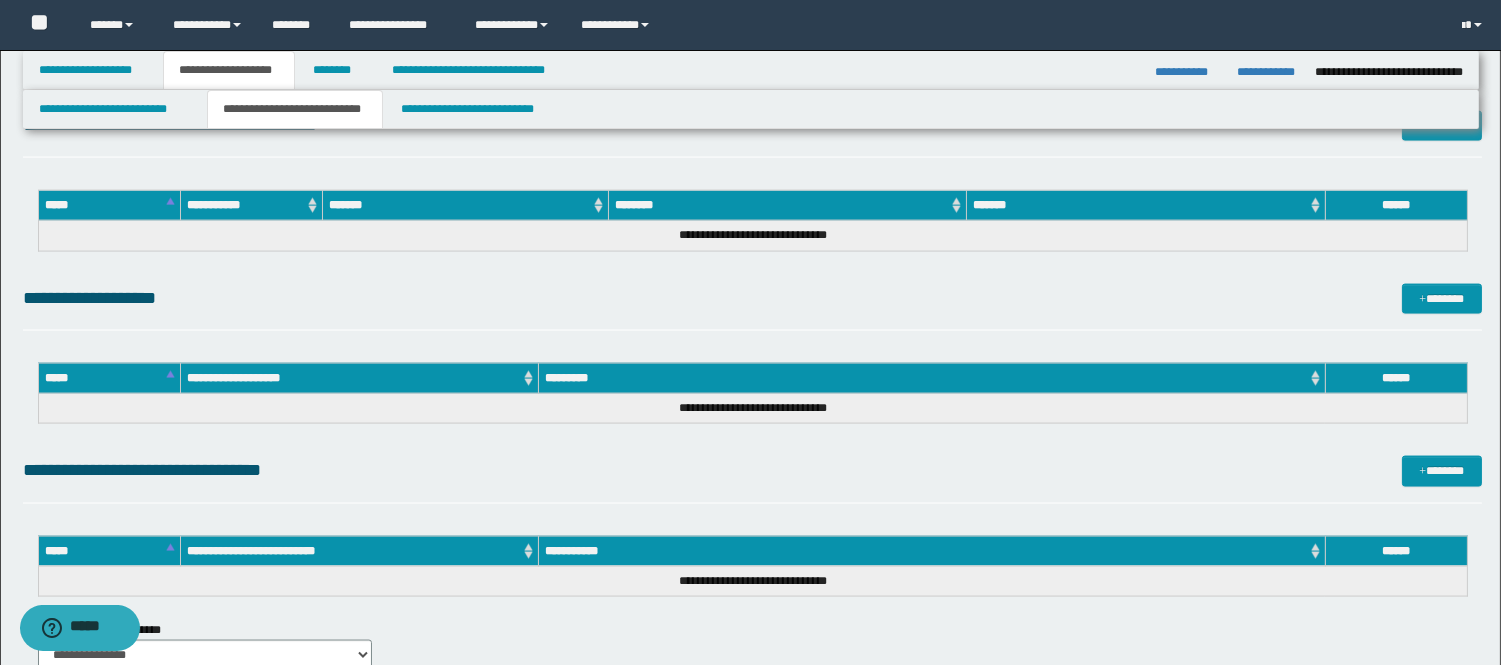 scroll, scrollTop: 5555, scrollLeft: 0, axis: vertical 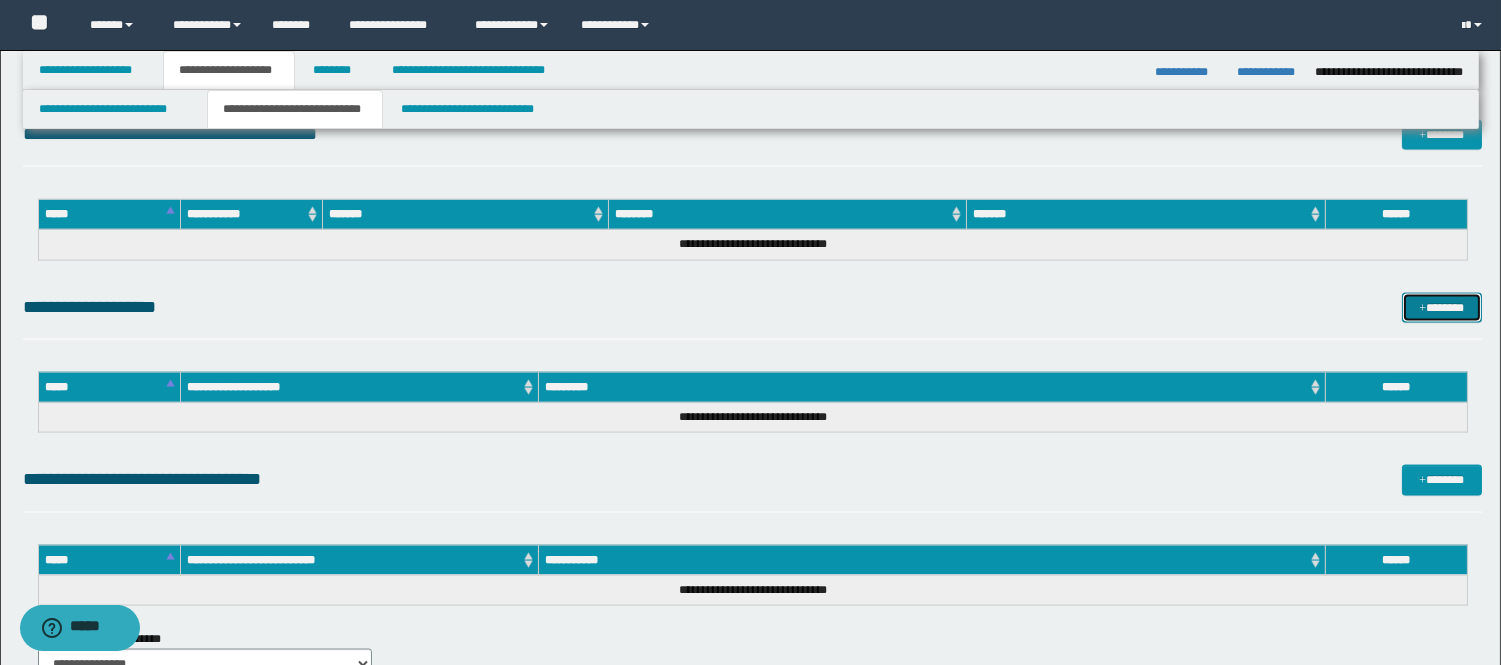 click on "*******" at bounding box center (1442, 308) 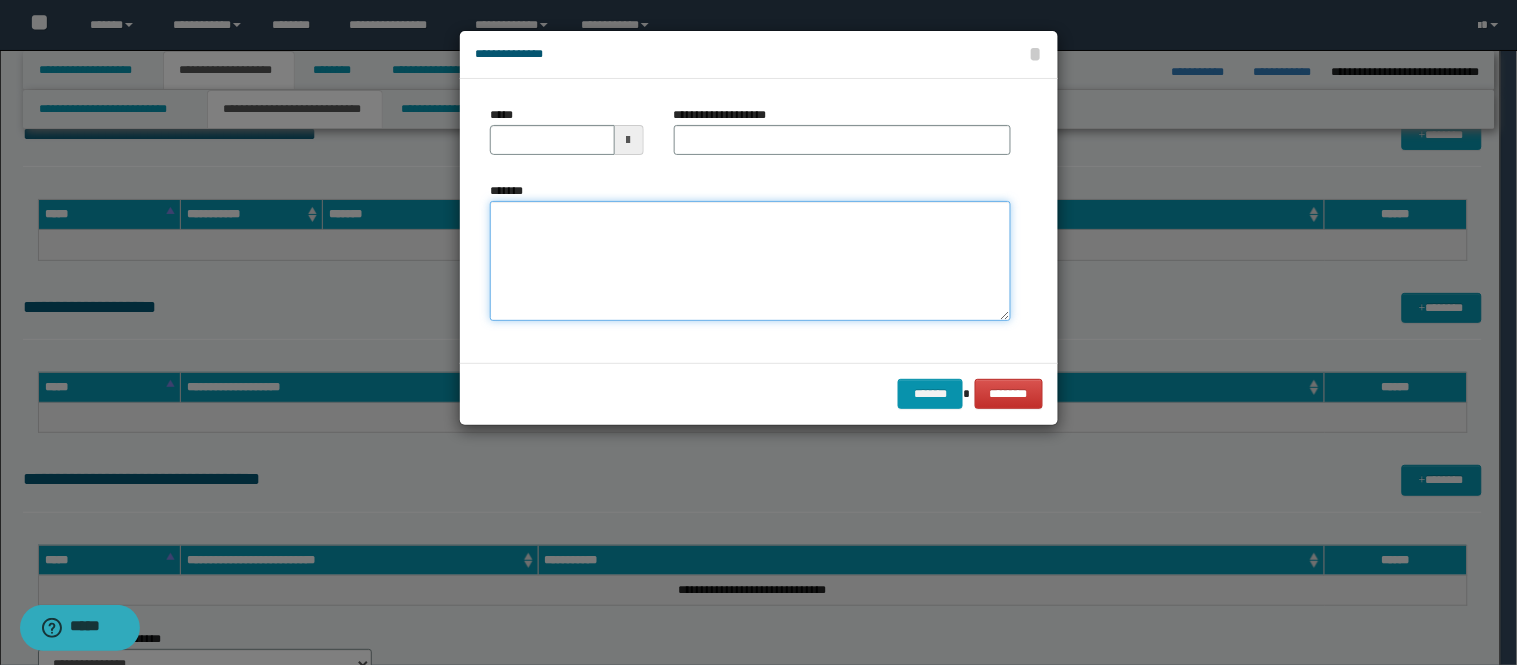 paste on "**********" 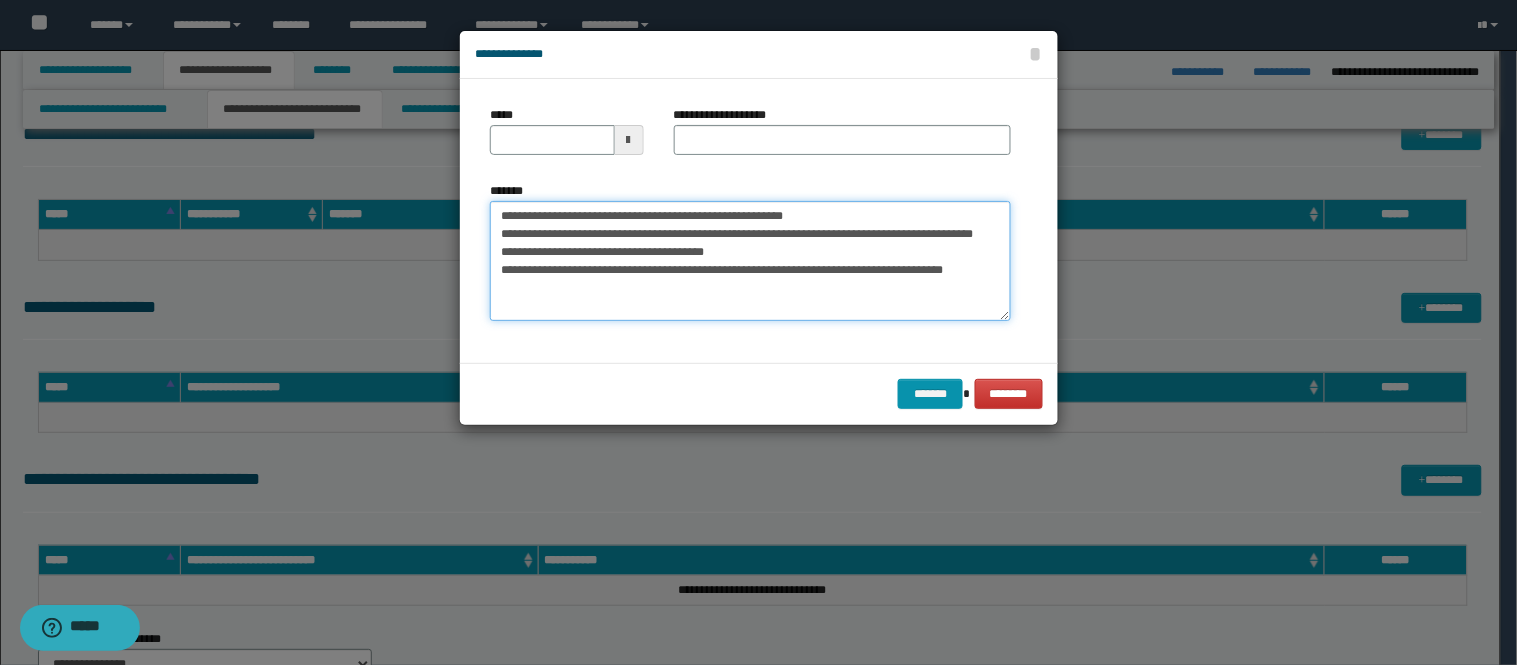 type on "**********" 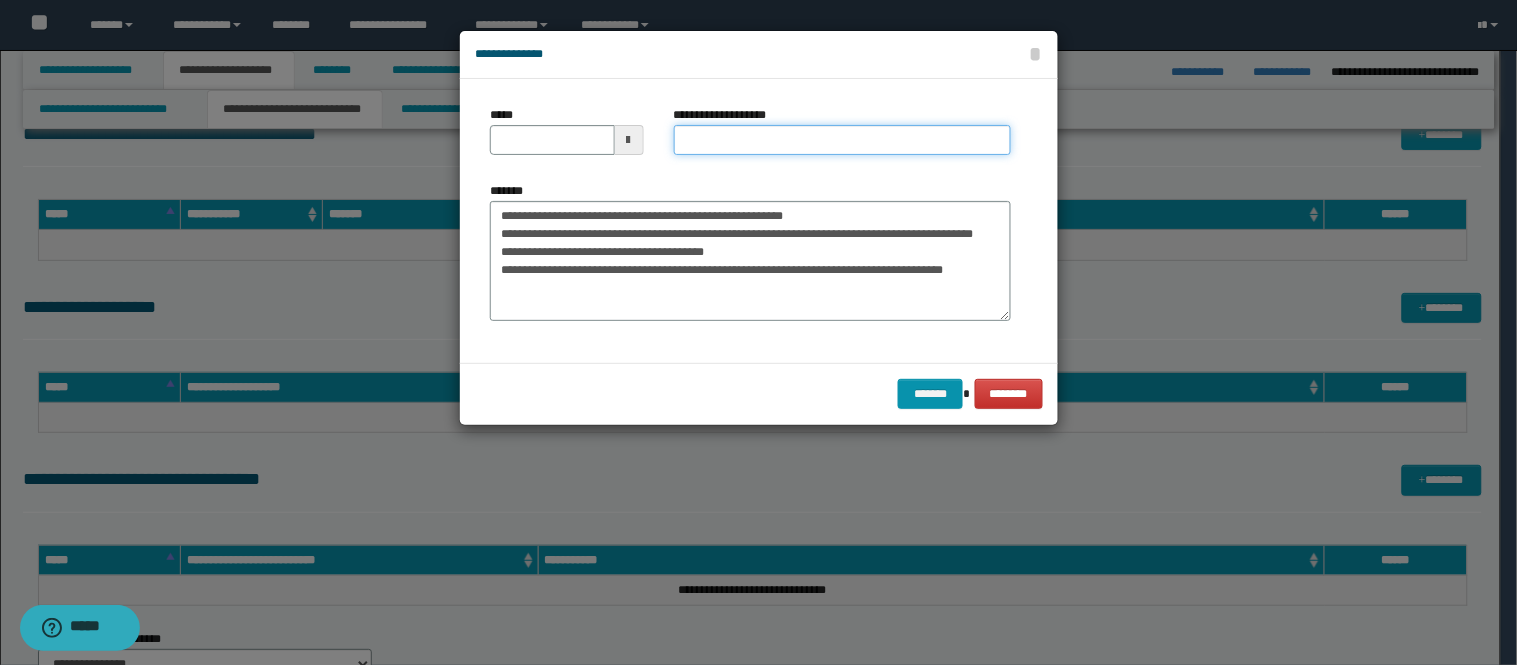 click on "**********" at bounding box center (842, 140) 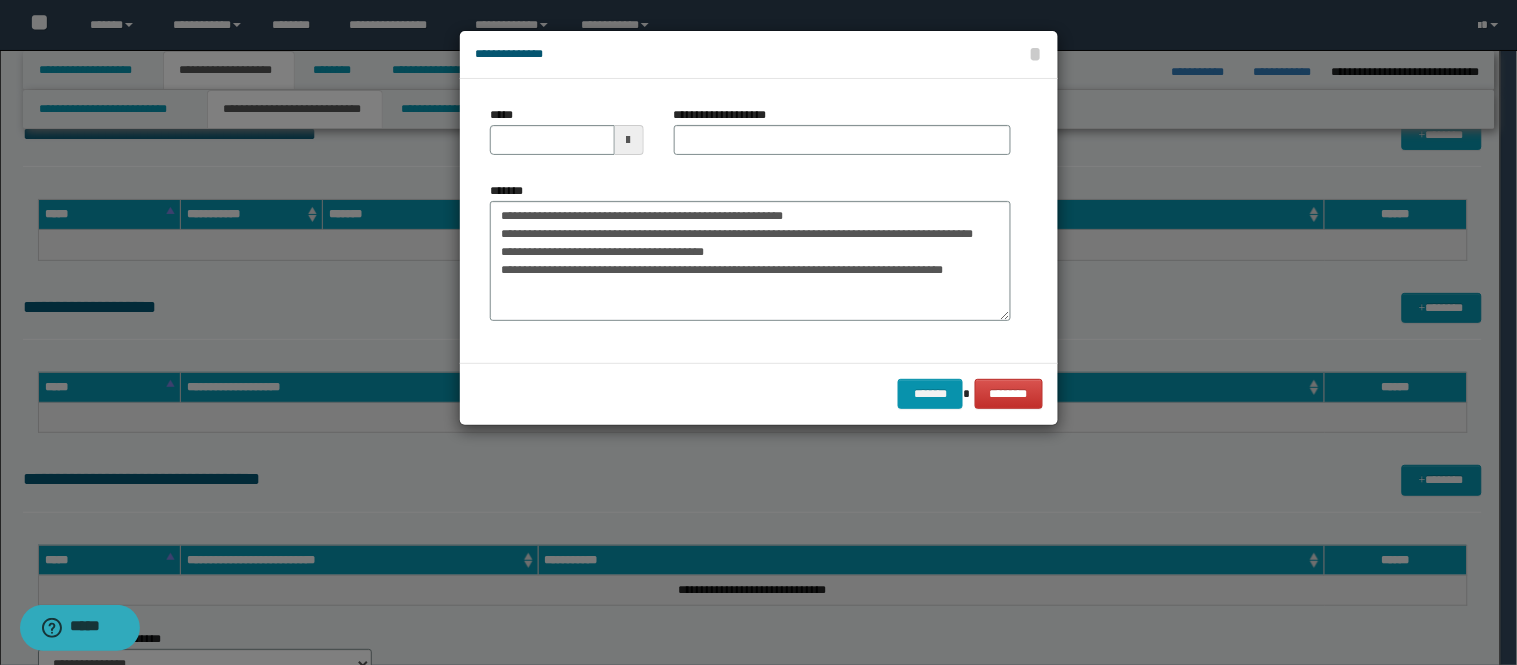 click at bounding box center [629, 140] 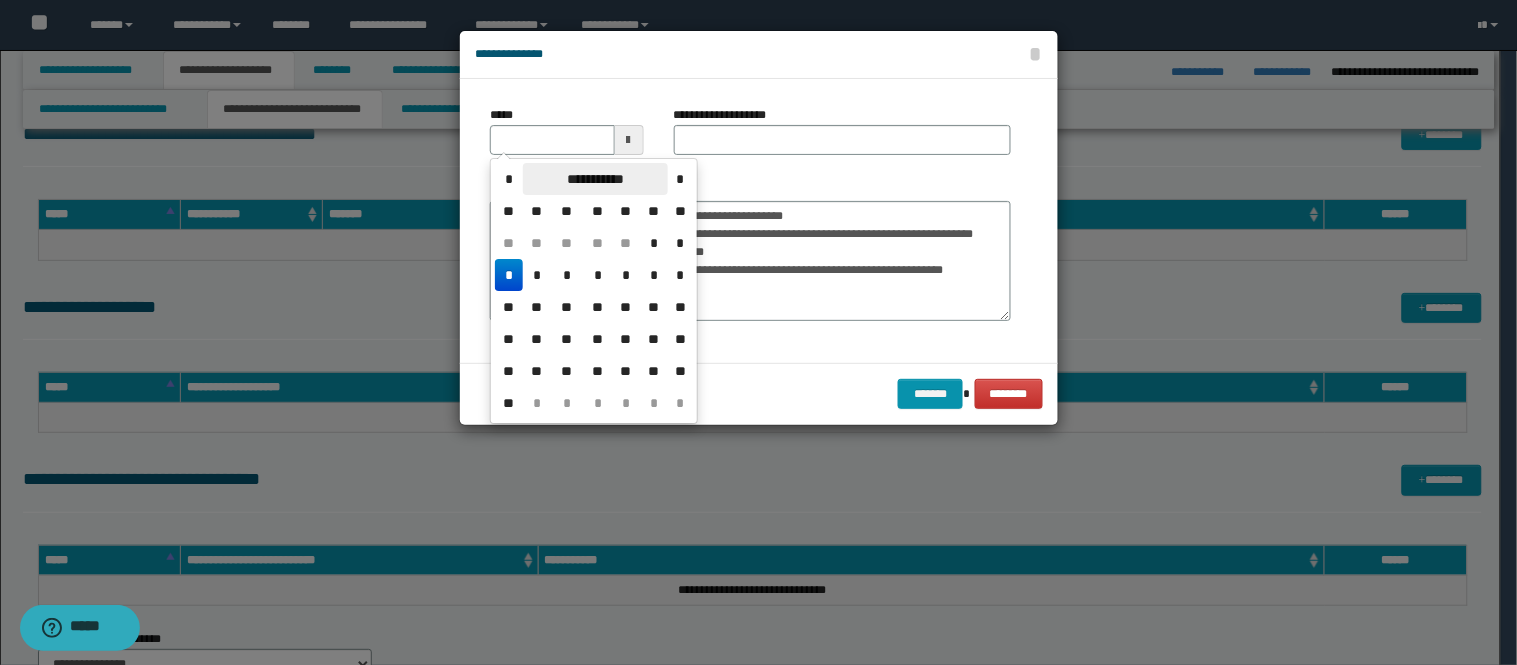 click on "**********" at bounding box center (595, 179) 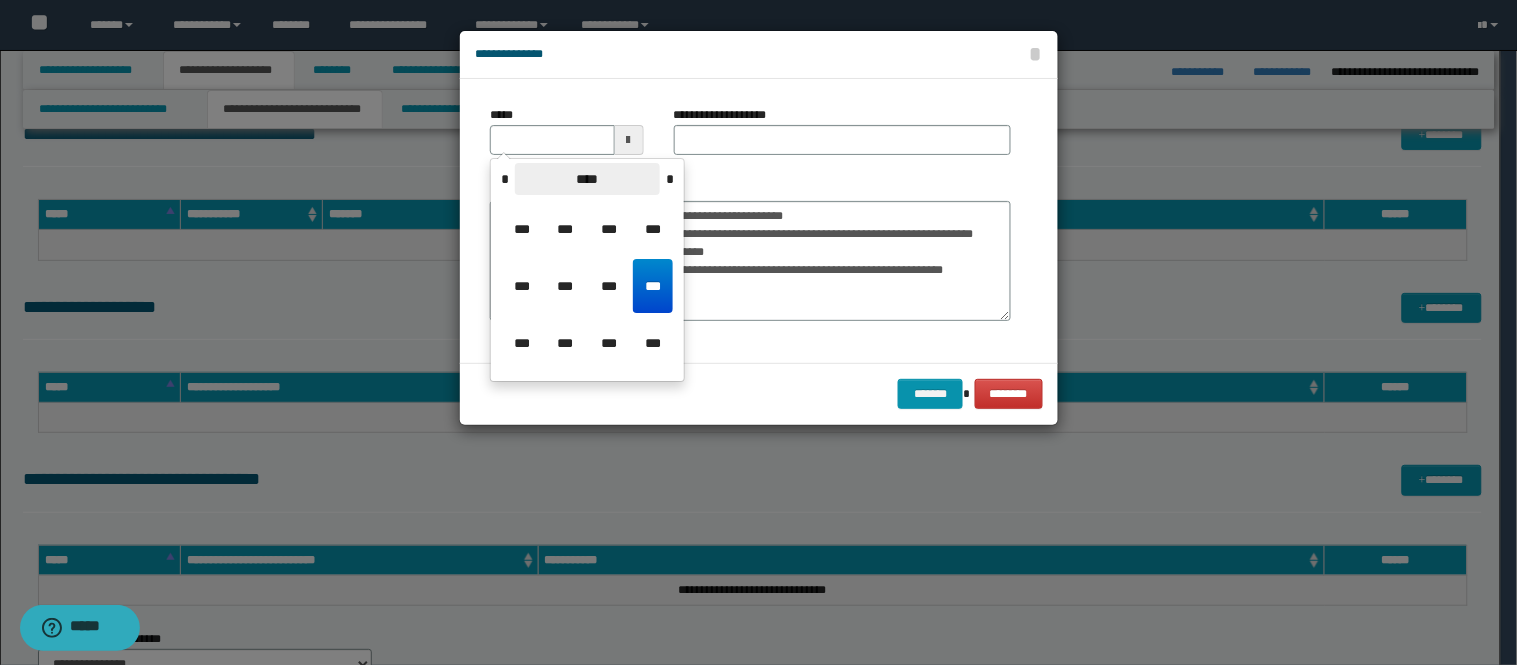 click on "****" at bounding box center (587, 179) 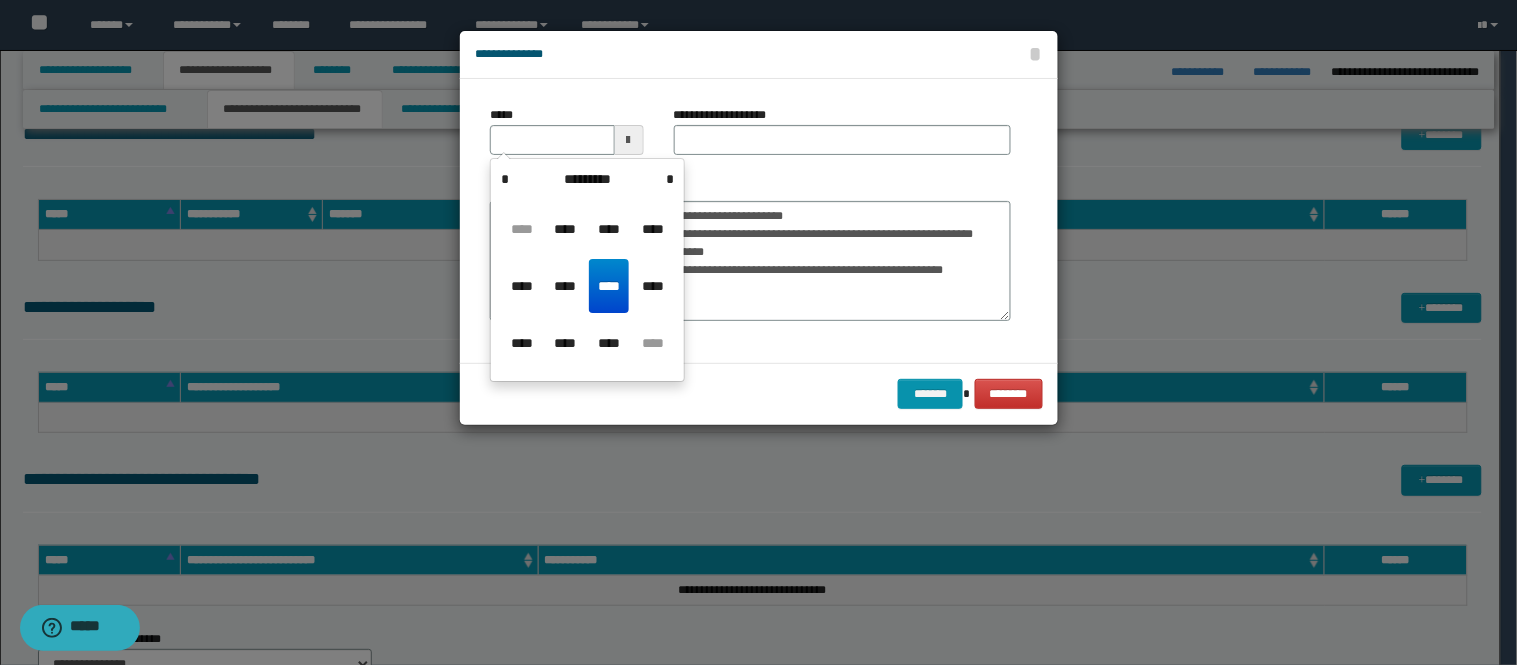 click on "*********" at bounding box center (587, 179) 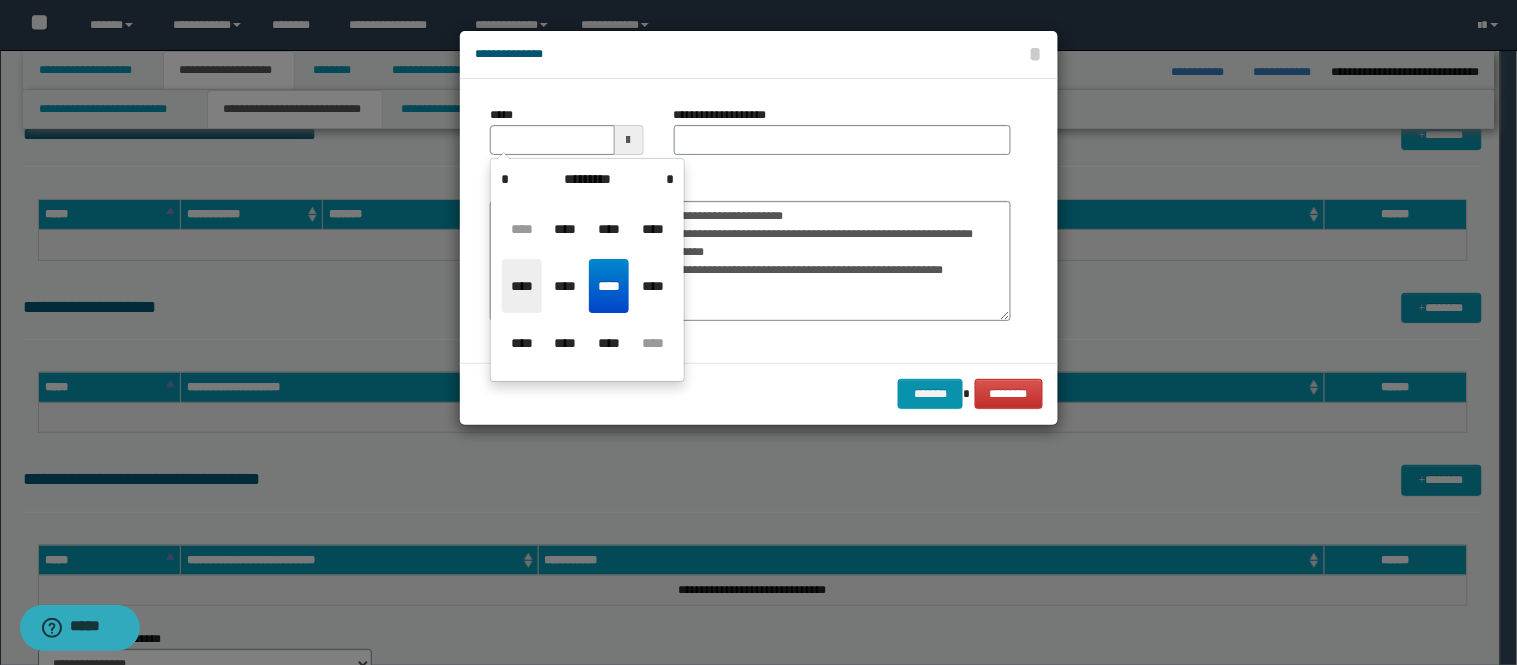 click on "****" at bounding box center (522, 286) 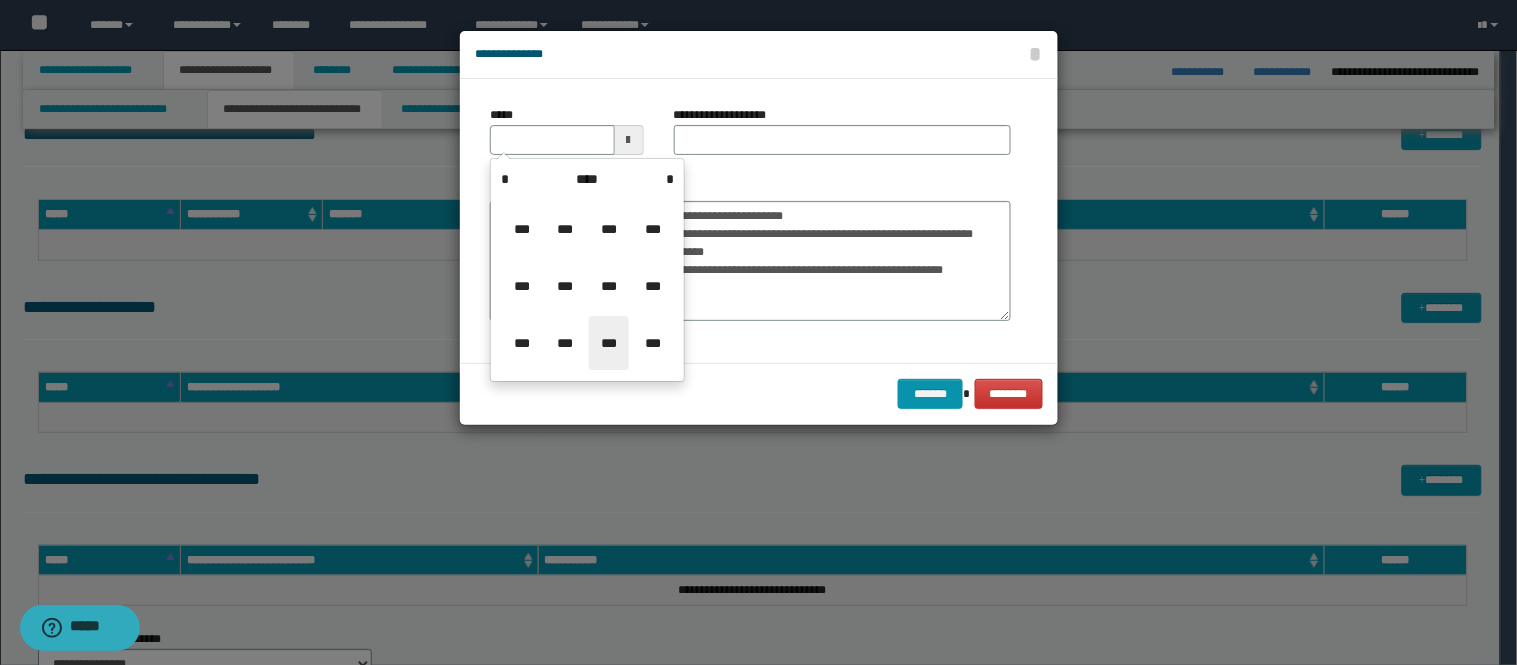click on "***" at bounding box center [609, 343] 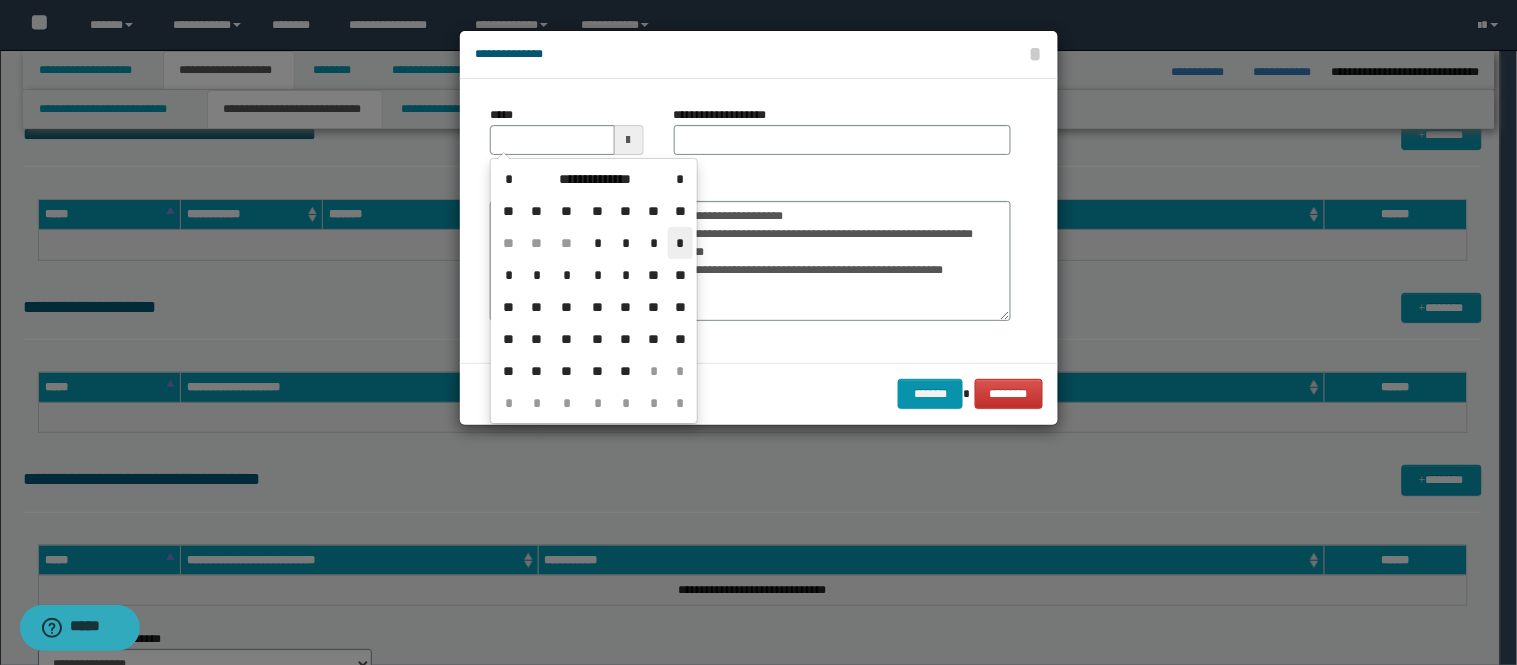 click on "*" at bounding box center (680, 243) 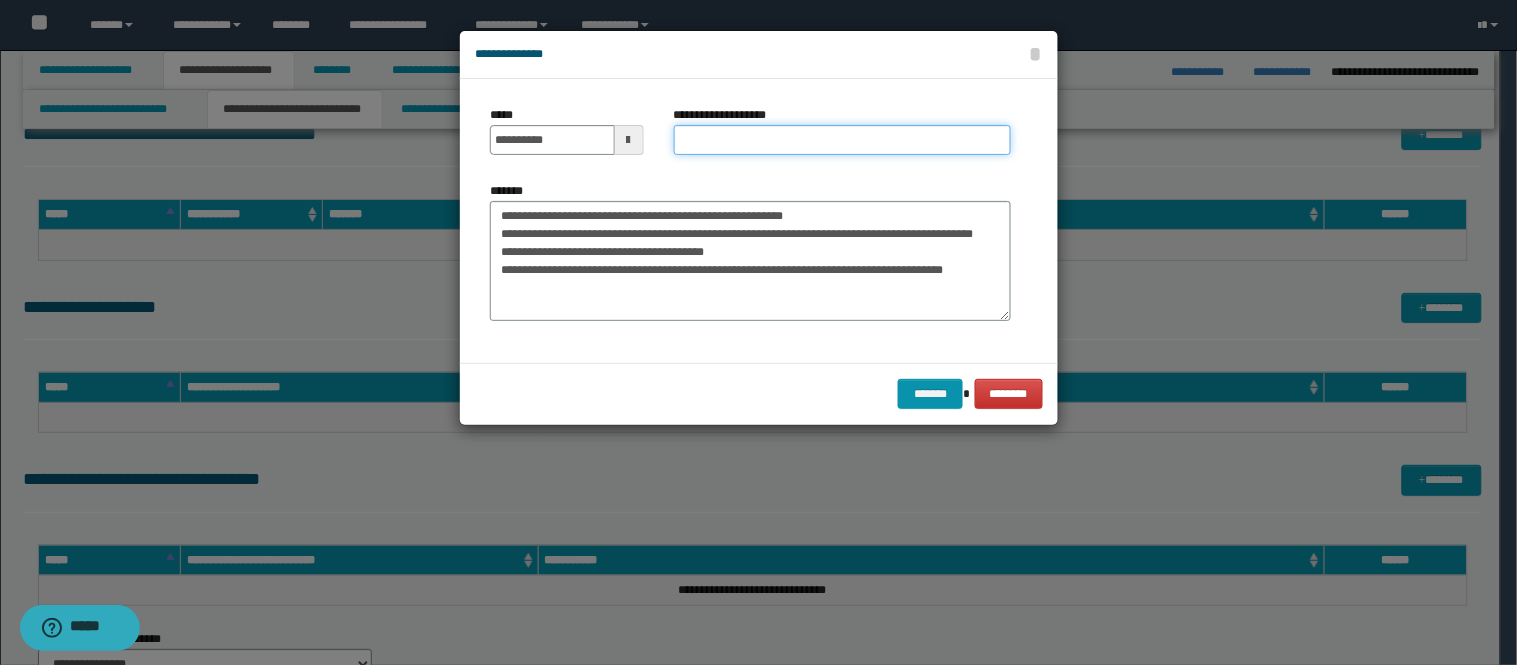 click on "**********" at bounding box center (842, 140) 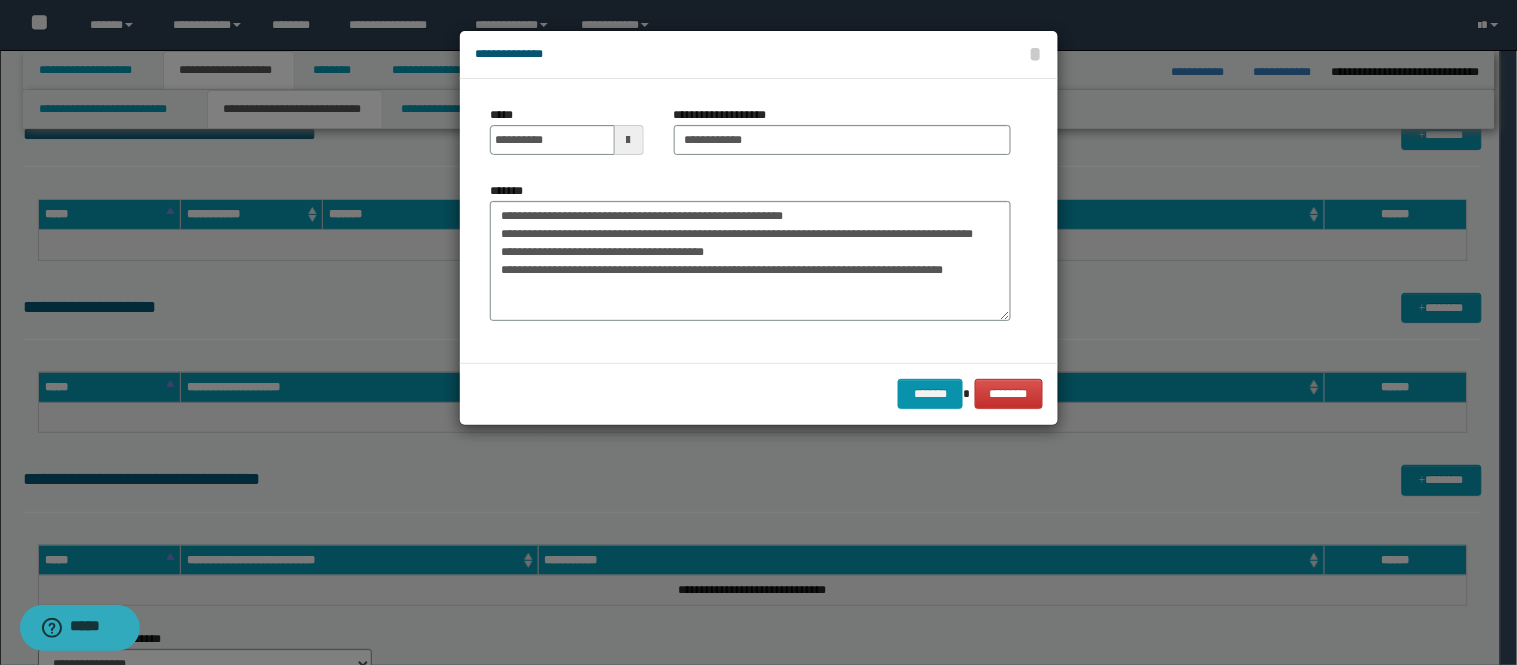 click on "*******
********" at bounding box center (759, 393) 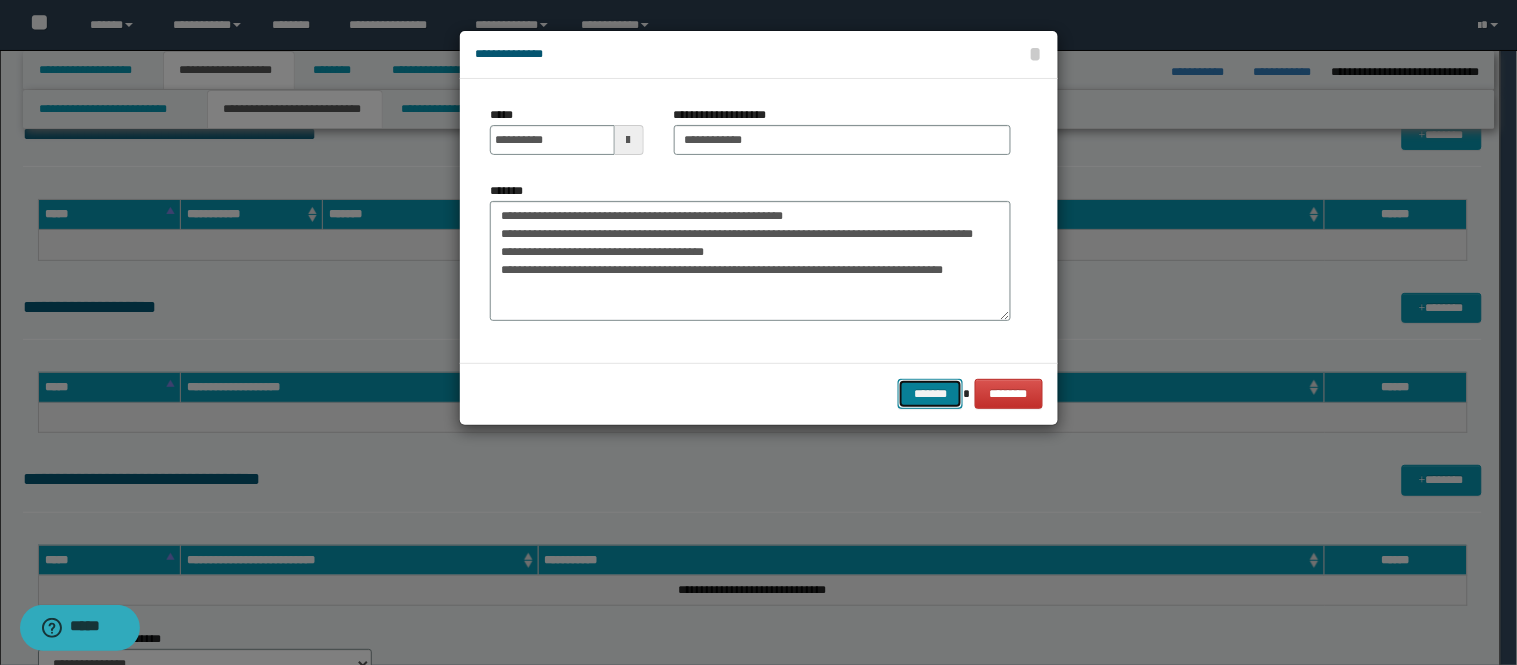 click on "*******" at bounding box center (930, 394) 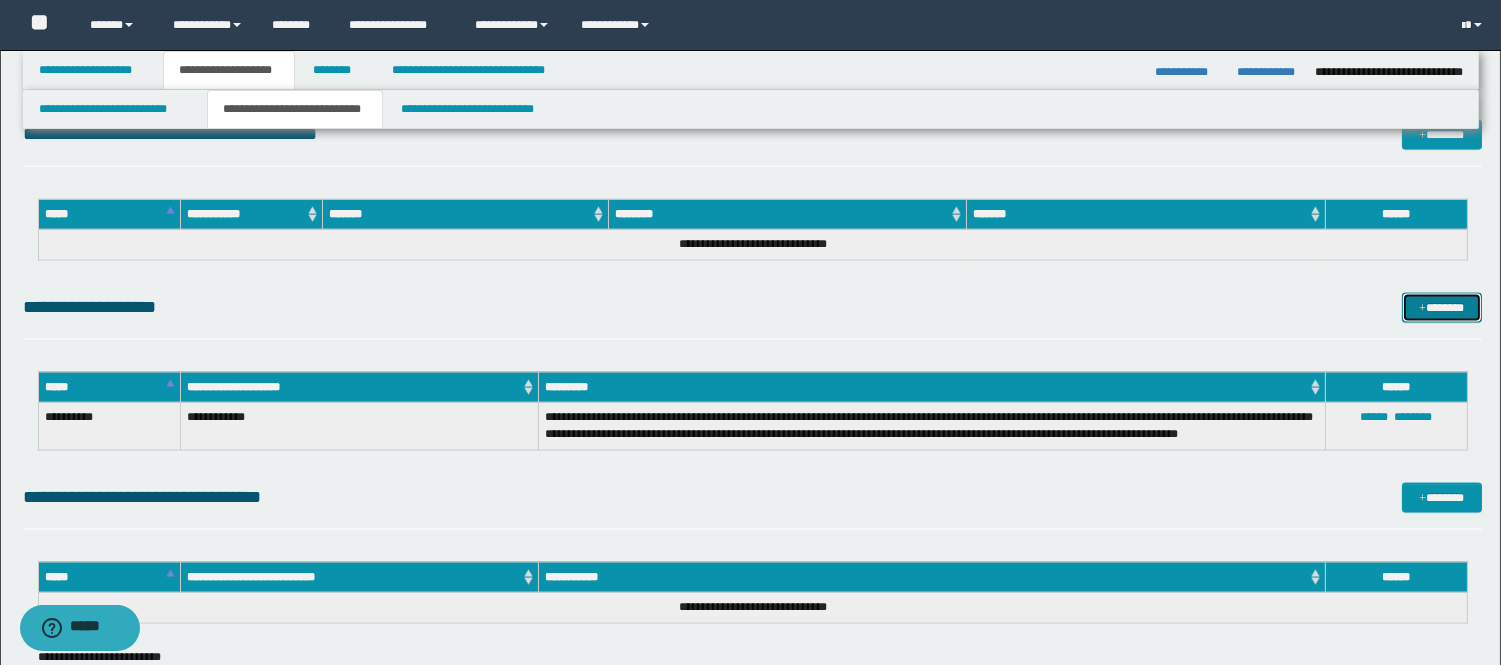 click on "*******" at bounding box center (1442, 308) 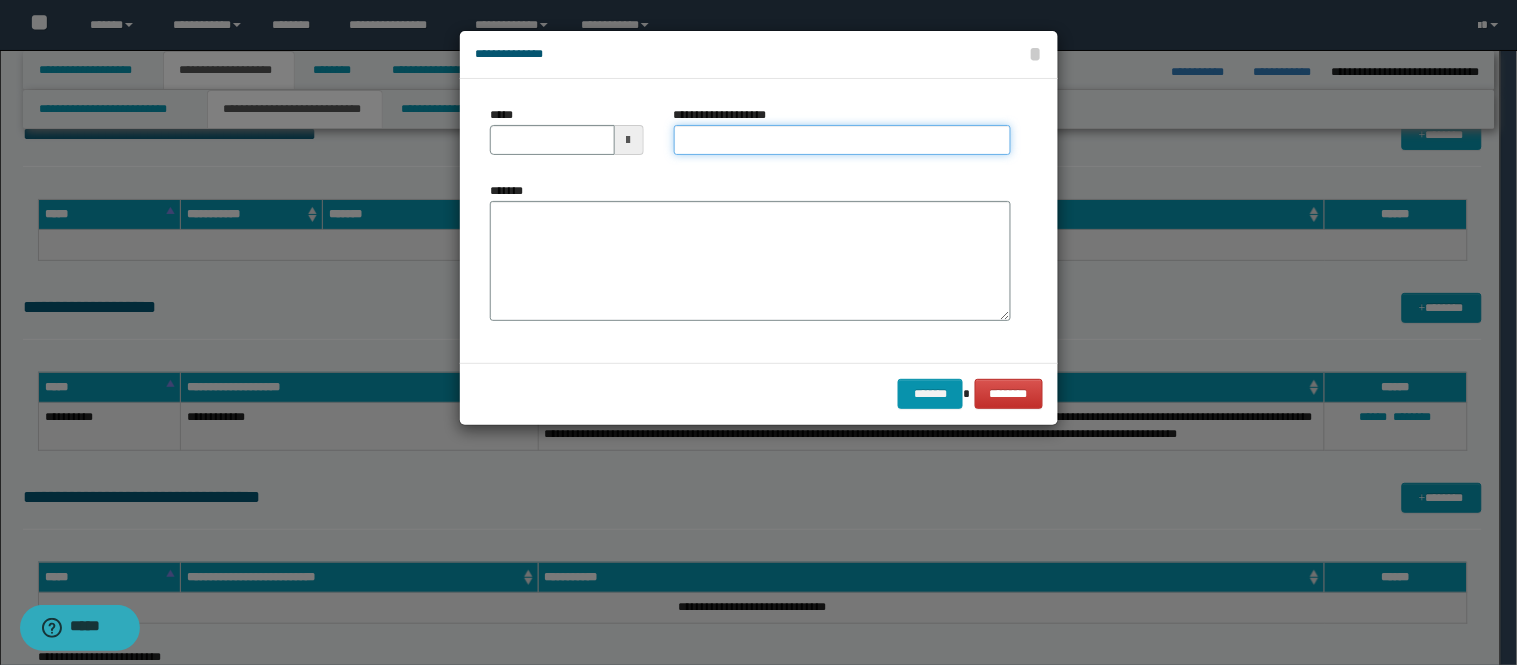 click on "**********" at bounding box center [842, 140] 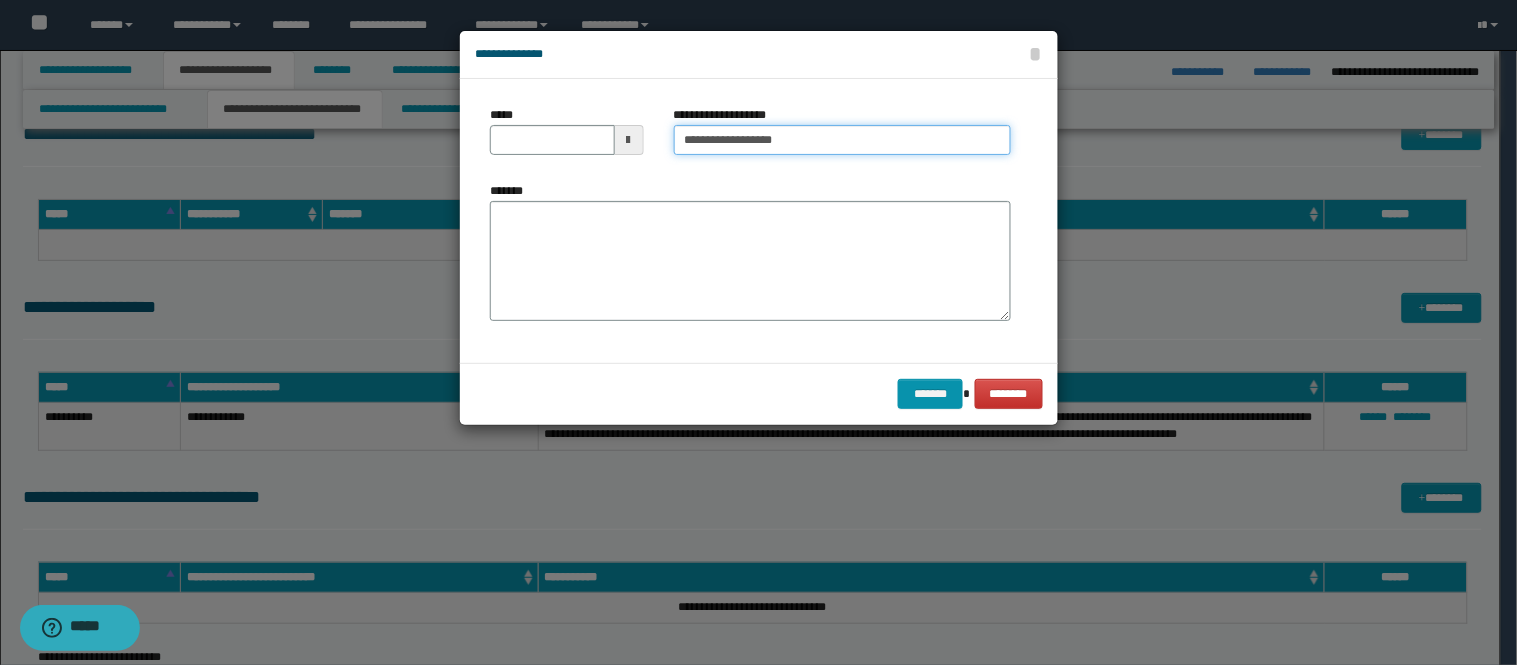 type on "**********" 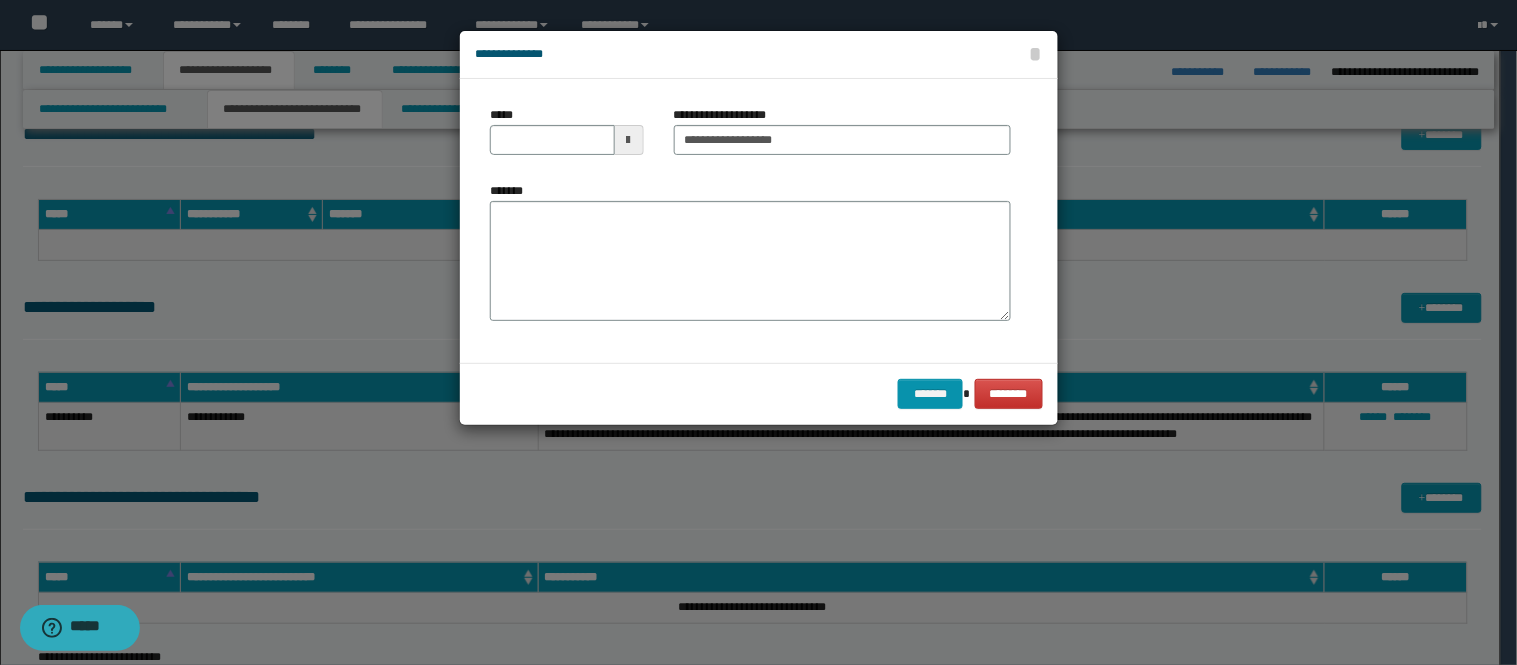 click at bounding box center (629, 140) 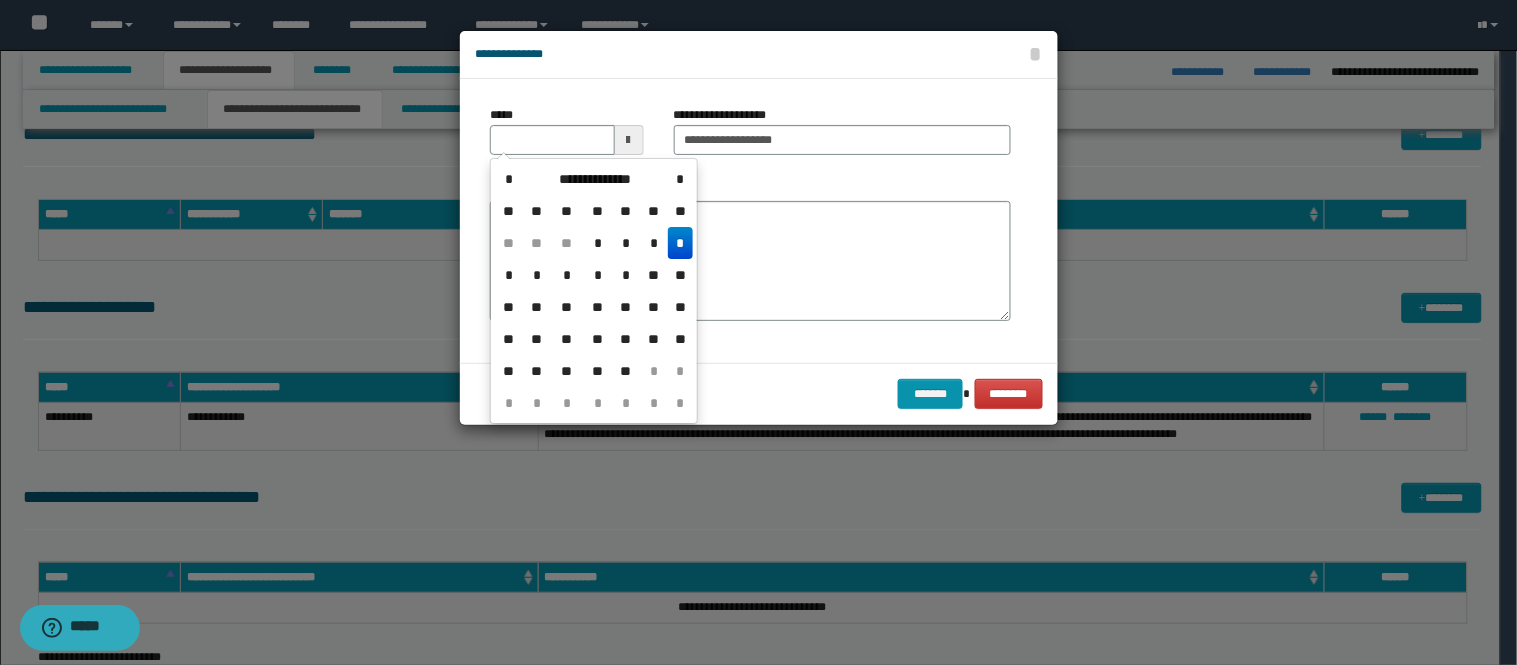 click on "*" at bounding box center (680, 243) 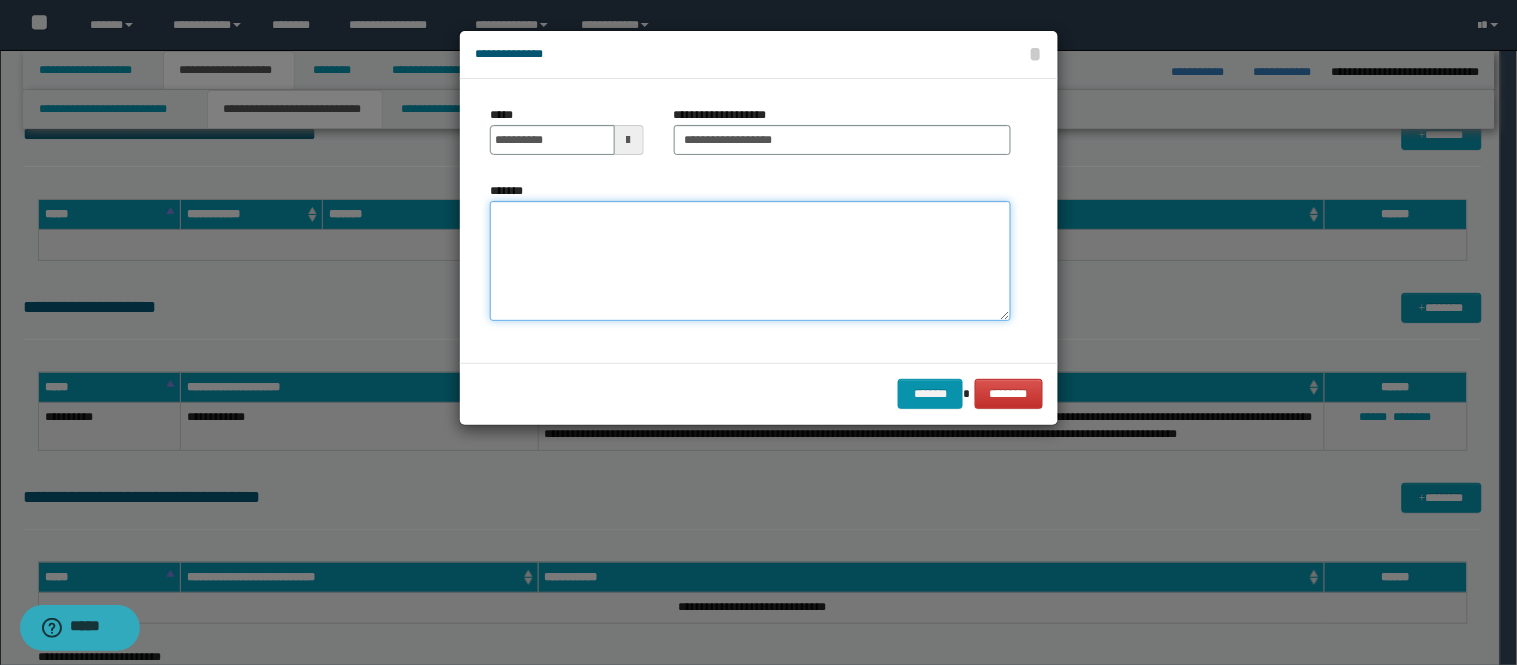 paste on "**********" 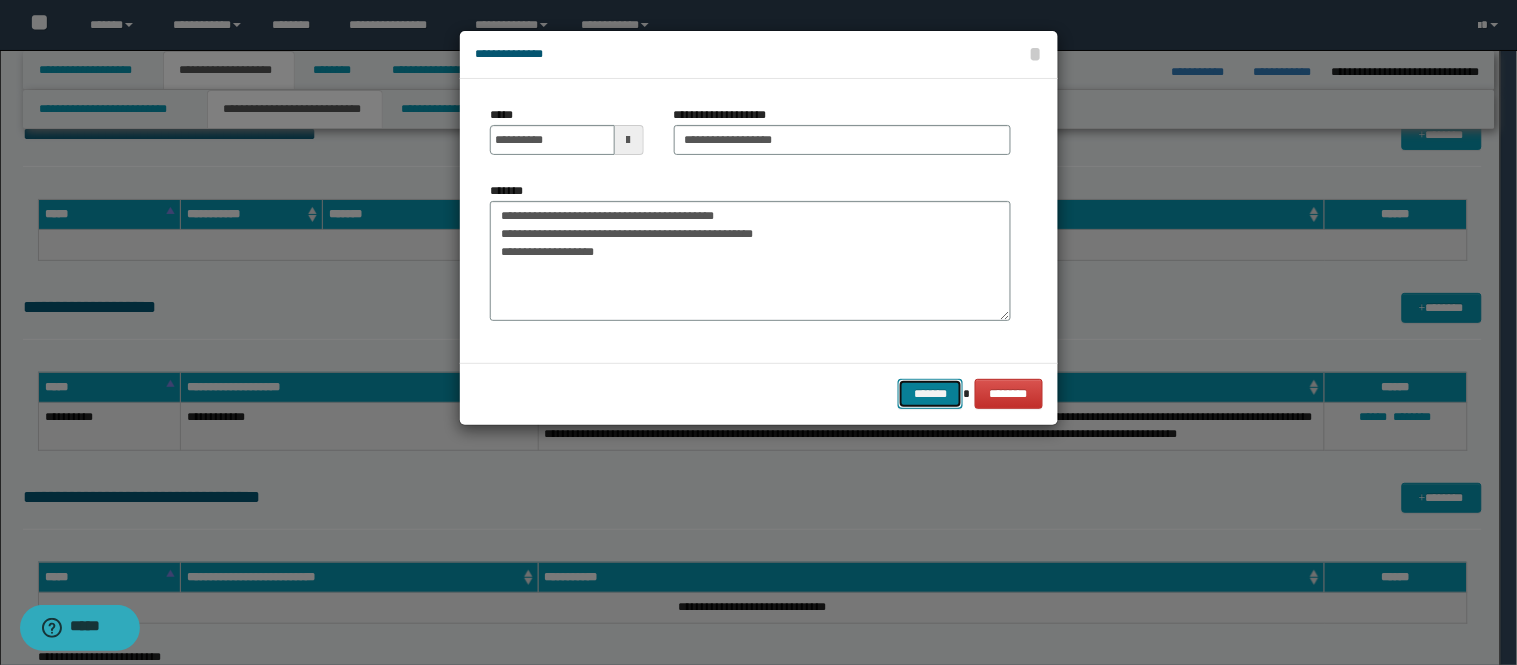 click on "*******" at bounding box center (930, 394) 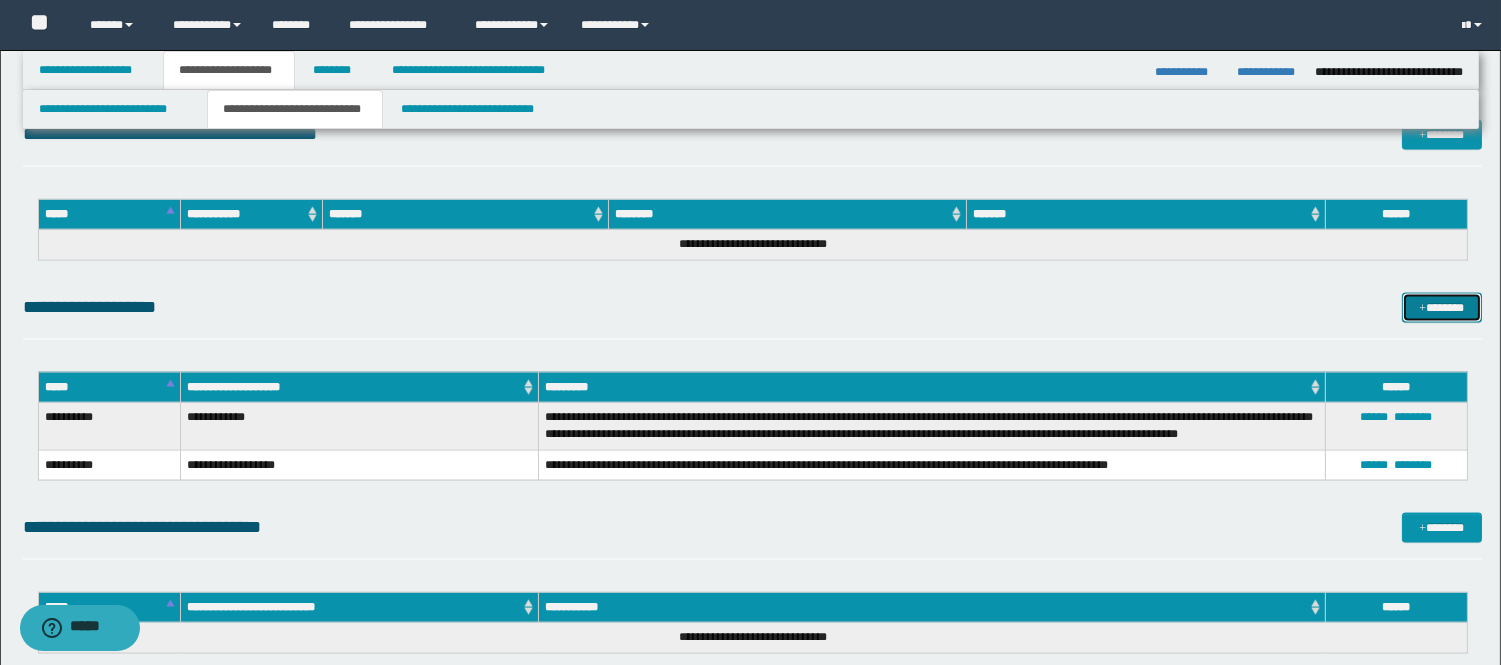 click on "*******" at bounding box center [1442, 308] 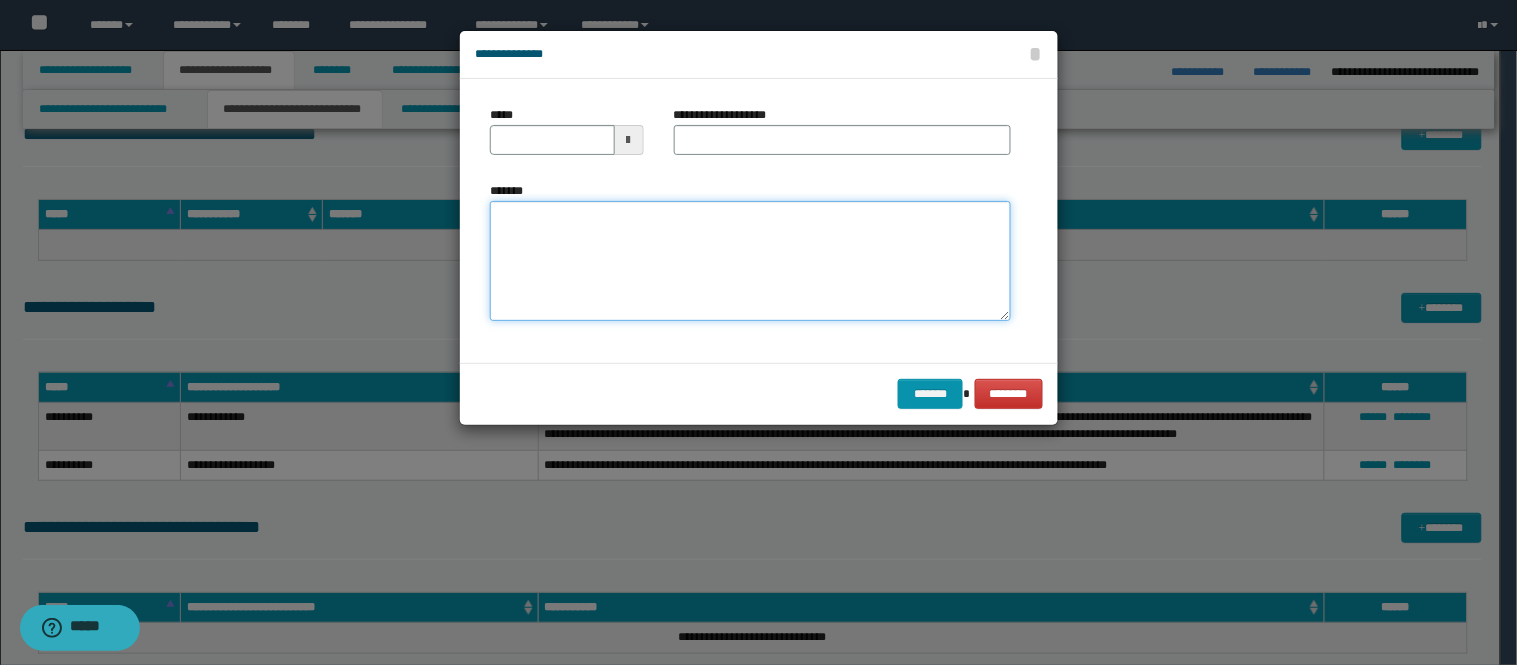 click on "*******" at bounding box center (750, 261) 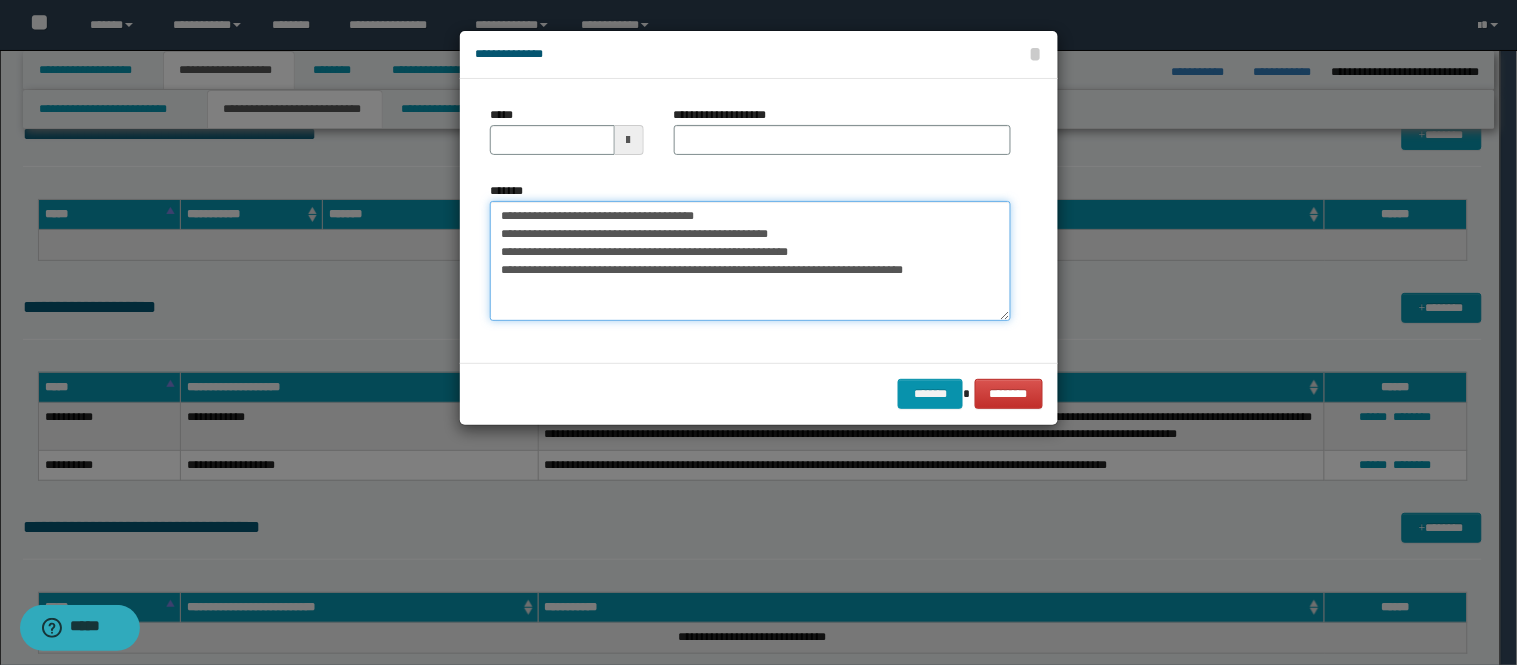 type on "**********" 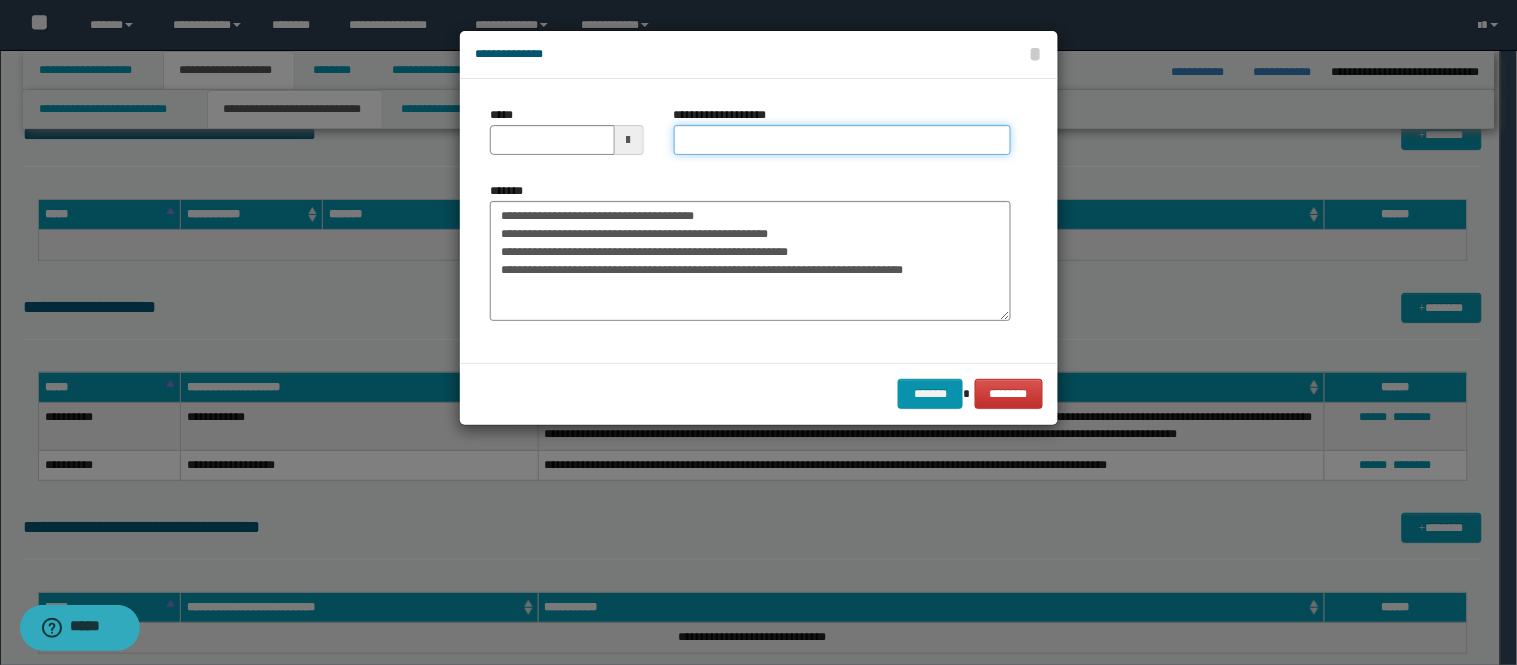click on "**********" at bounding box center (842, 130) 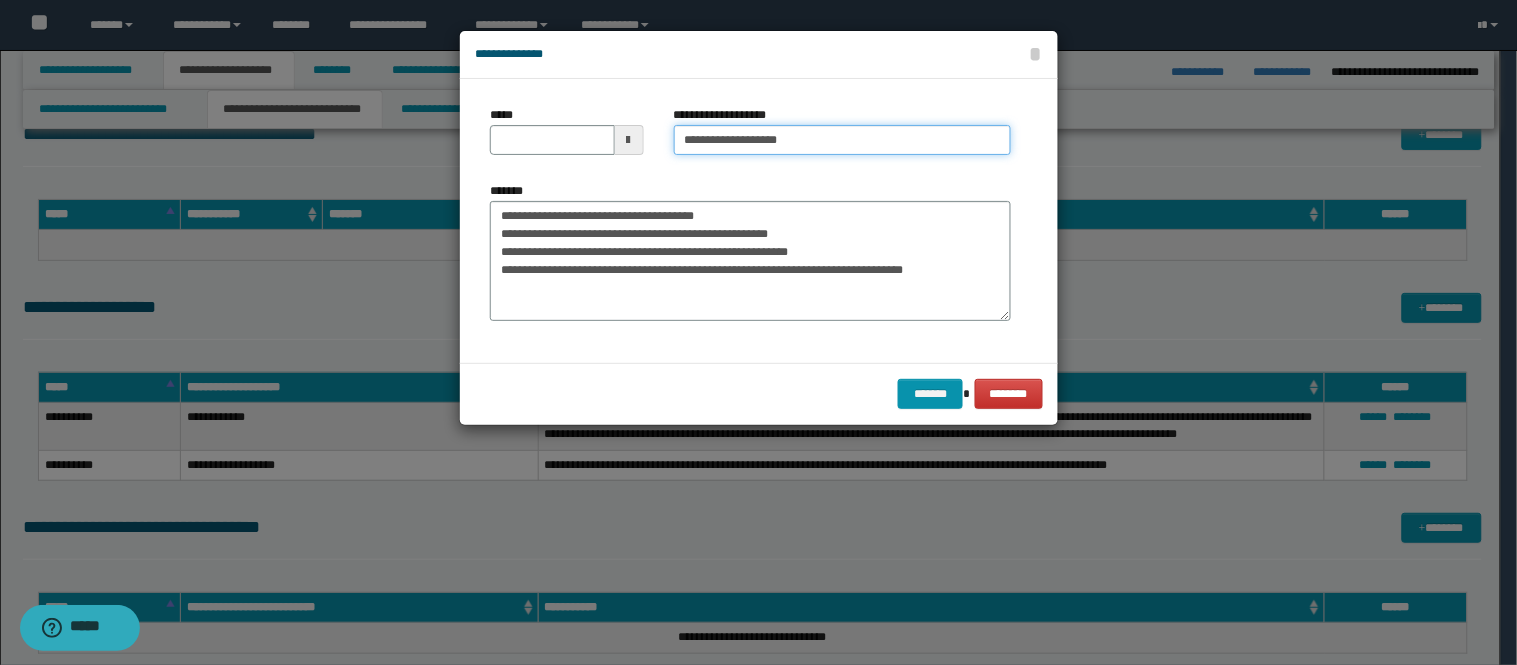 type on "**********" 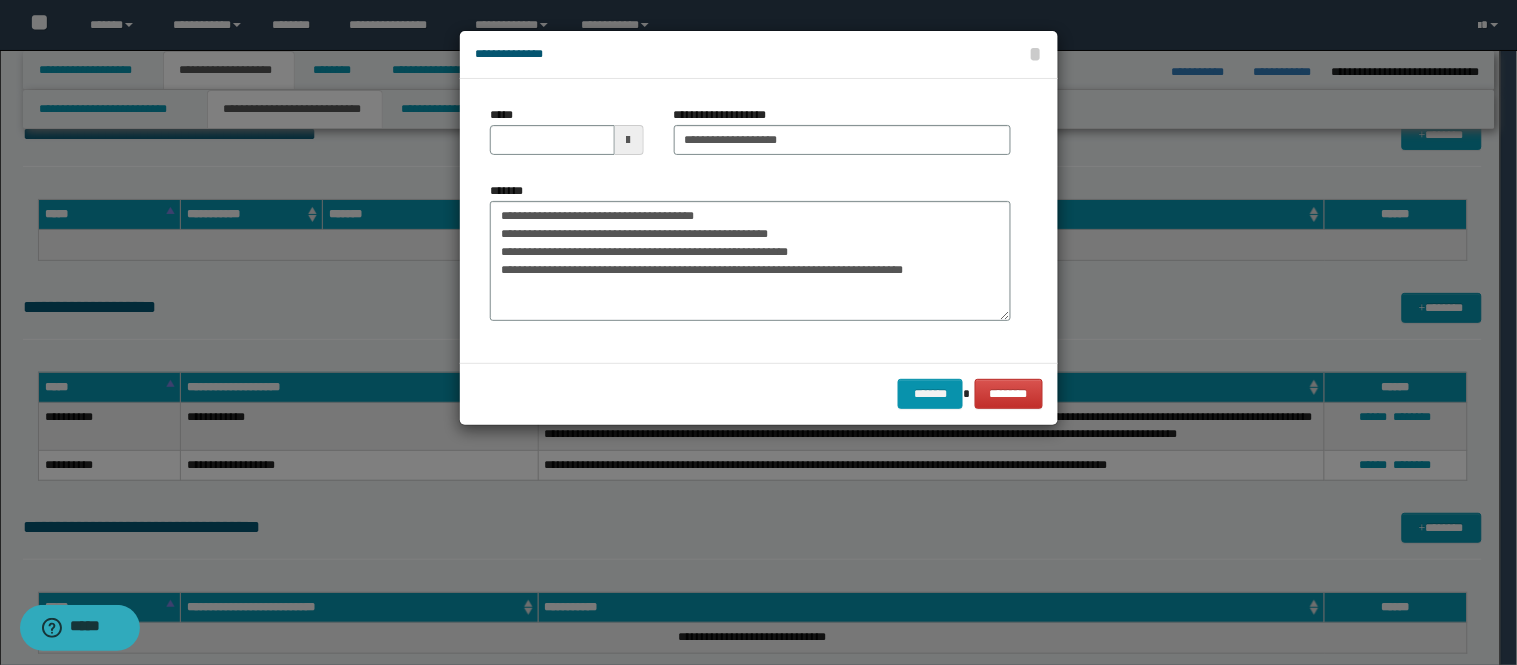 click at bounding box center (629, 140) 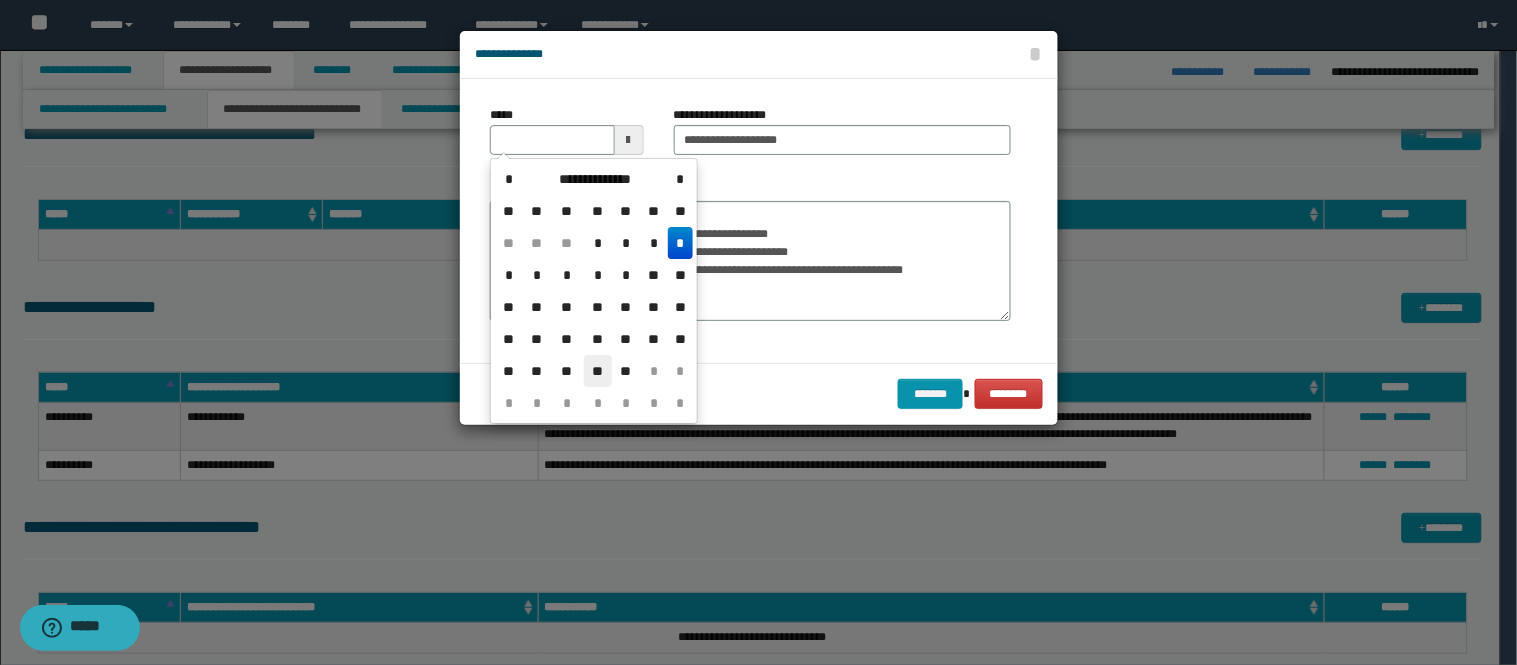 click on "**" at bounding box center [598, 371] 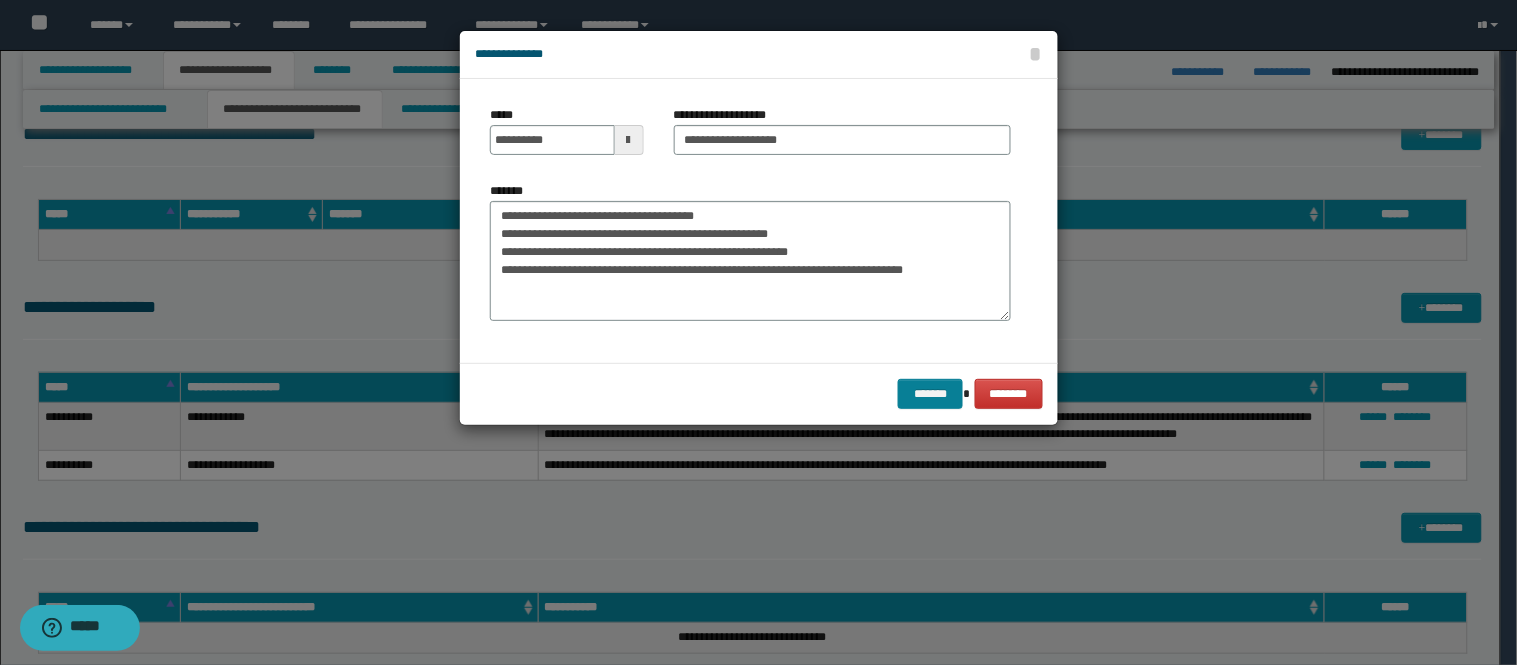 drag, startPoint x: 895, startPoint y: 386, endPoint x: 960, endPoint y: 385, distance: 65.00769 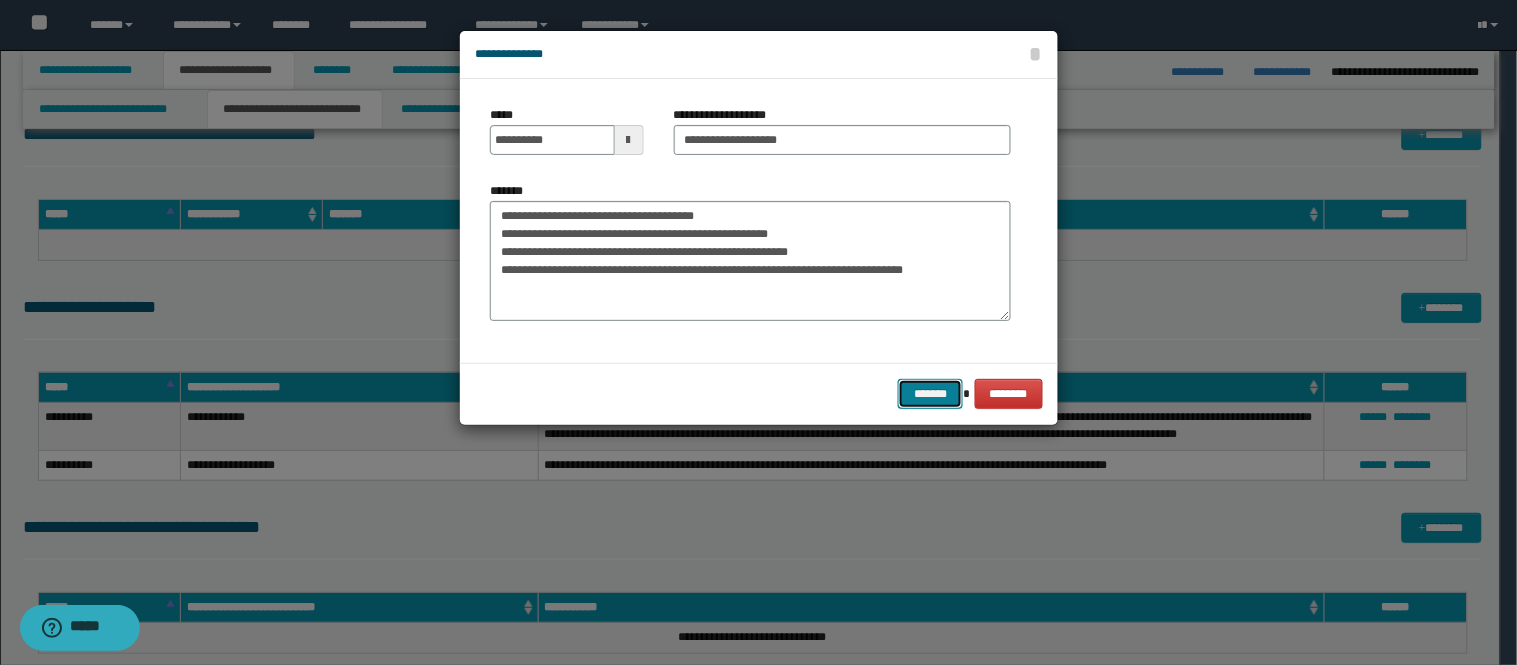 click on "*******" at bounding box center (930, 394) 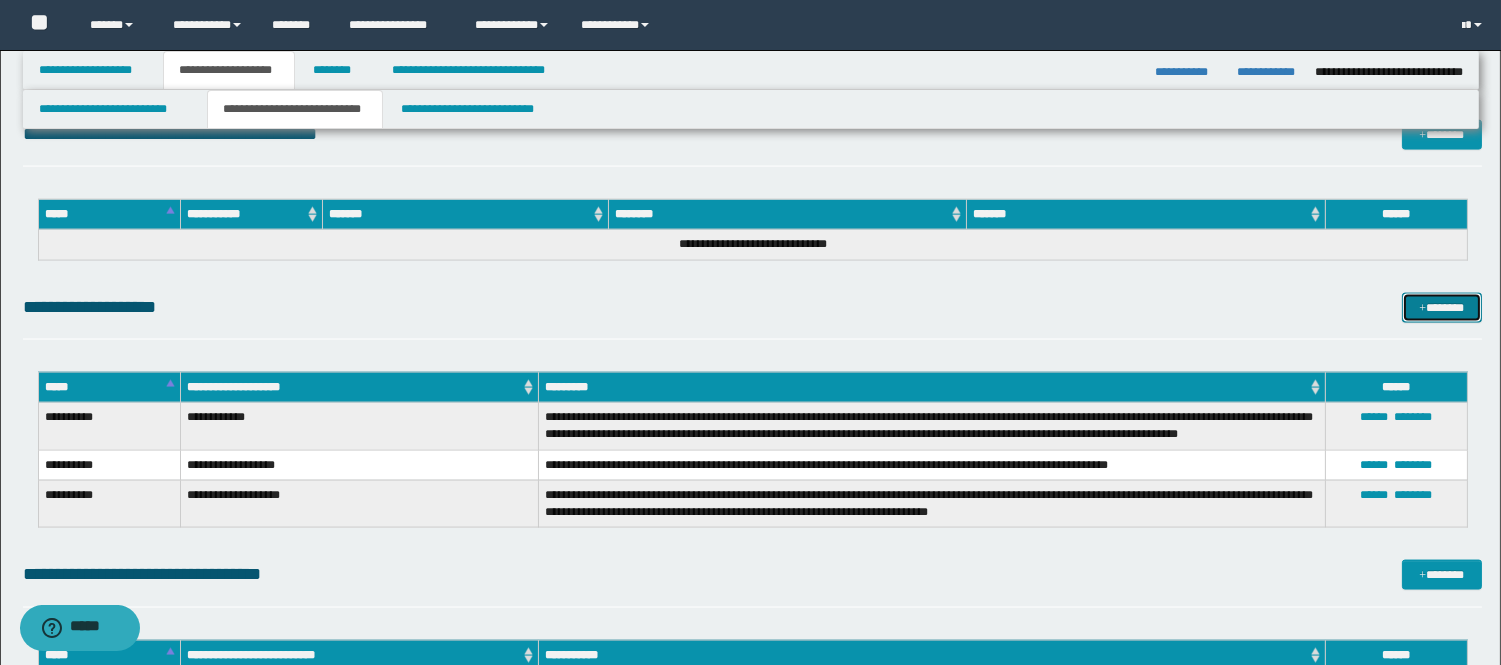 click on "*******" at bounding box center (1442, 308) 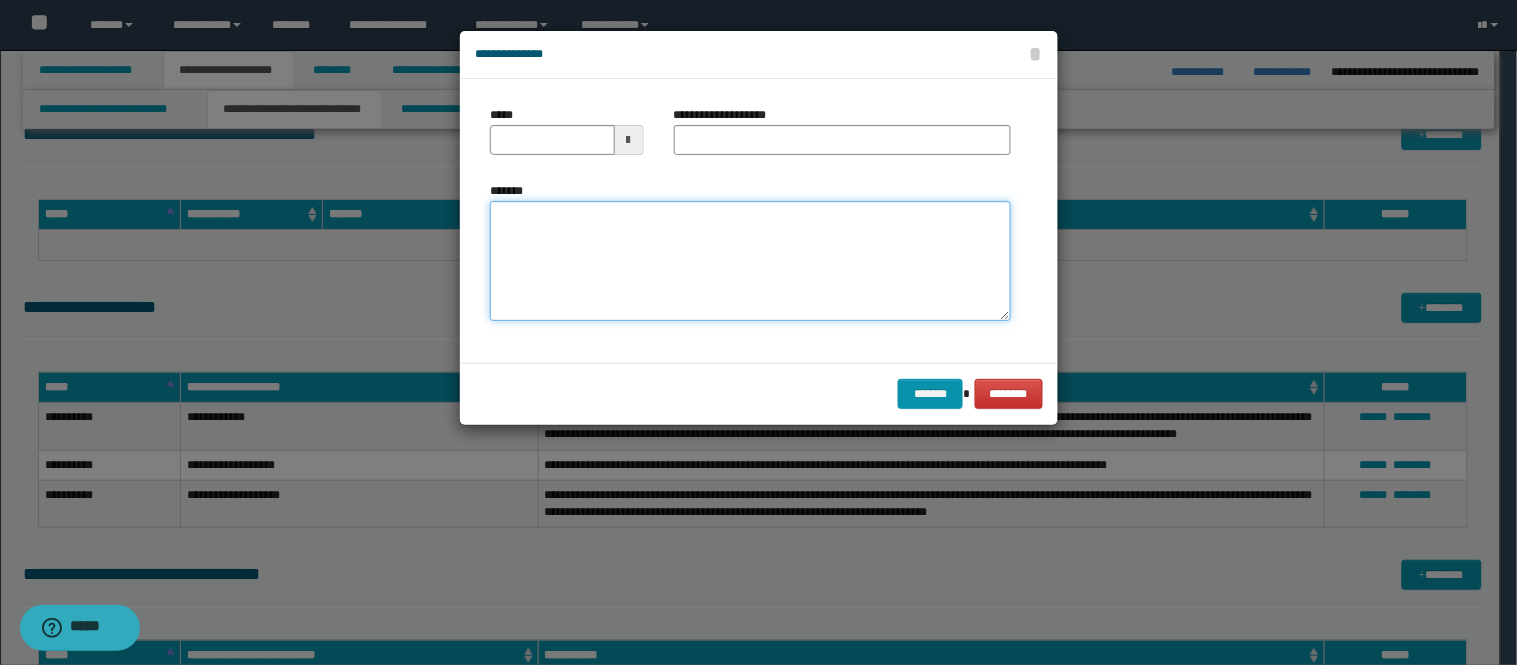 paste on "**********" 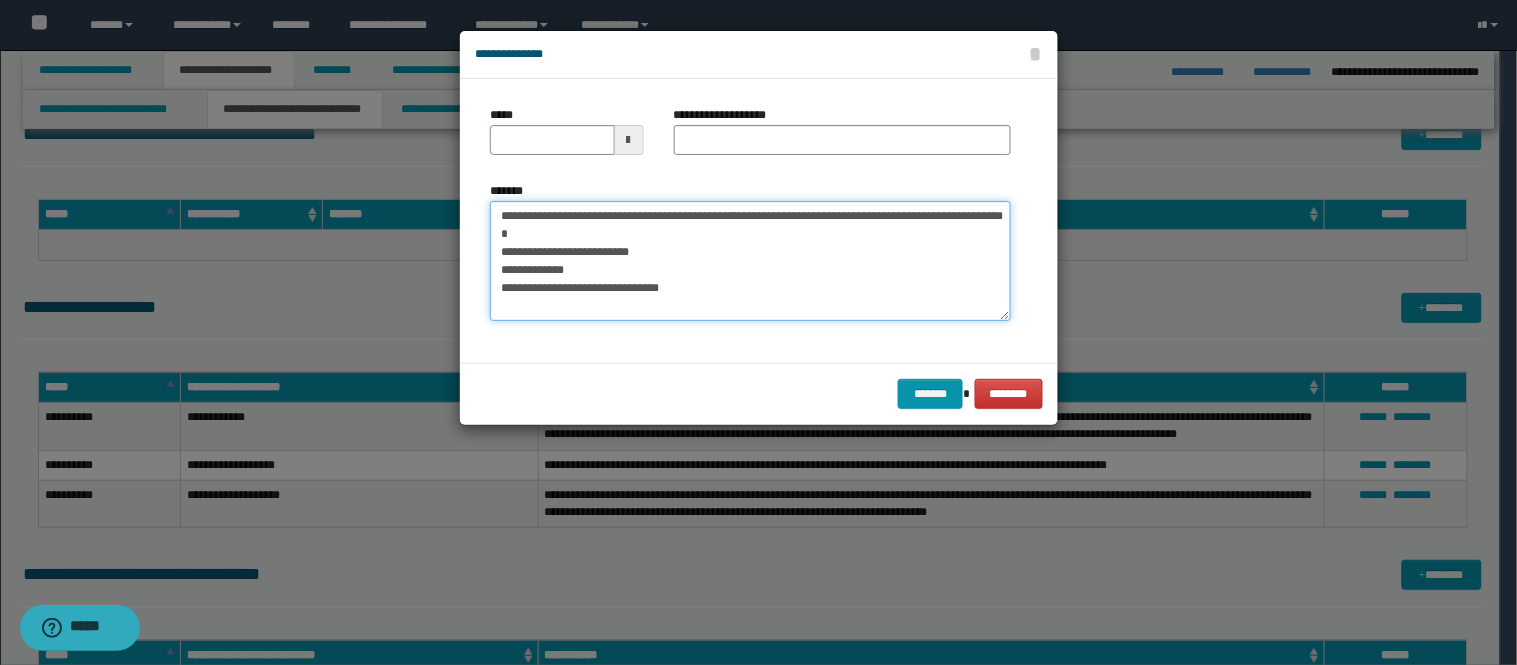 type on "**********" 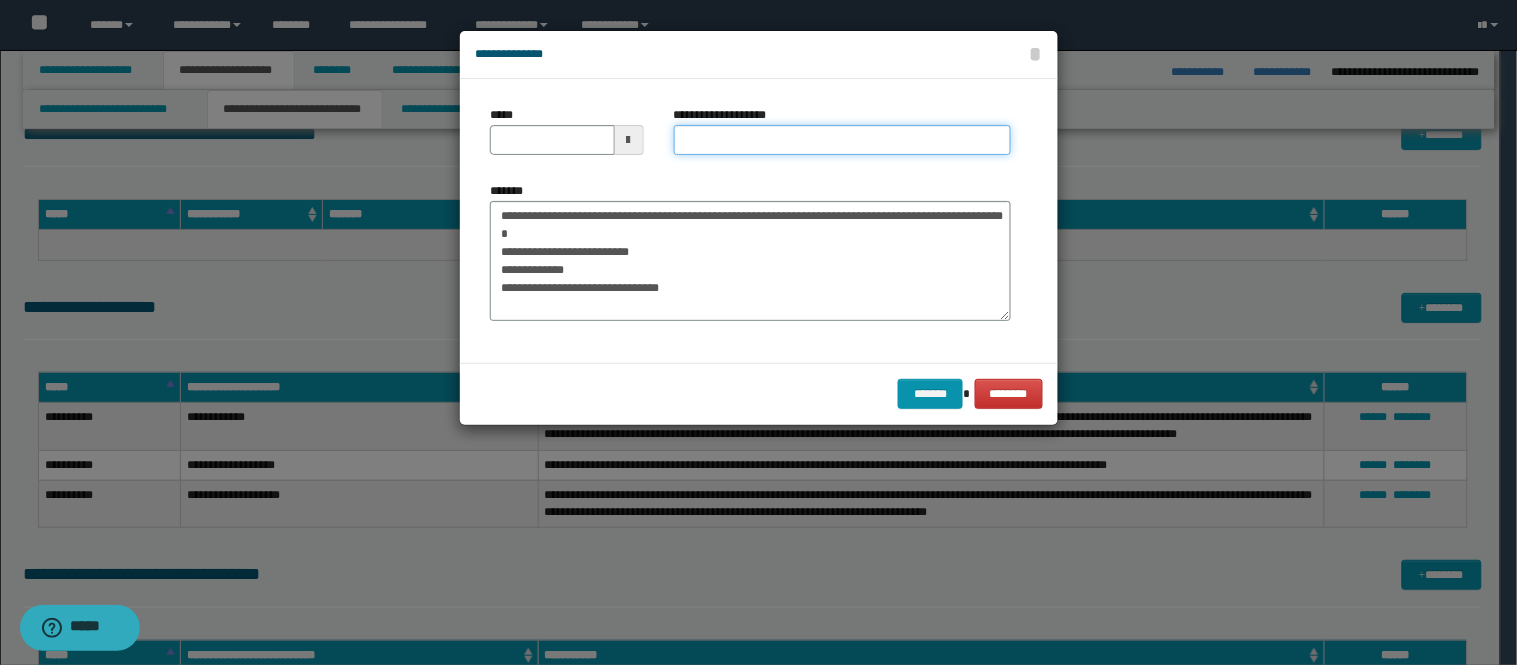 click on "**********" at bounding box center [842, 140] 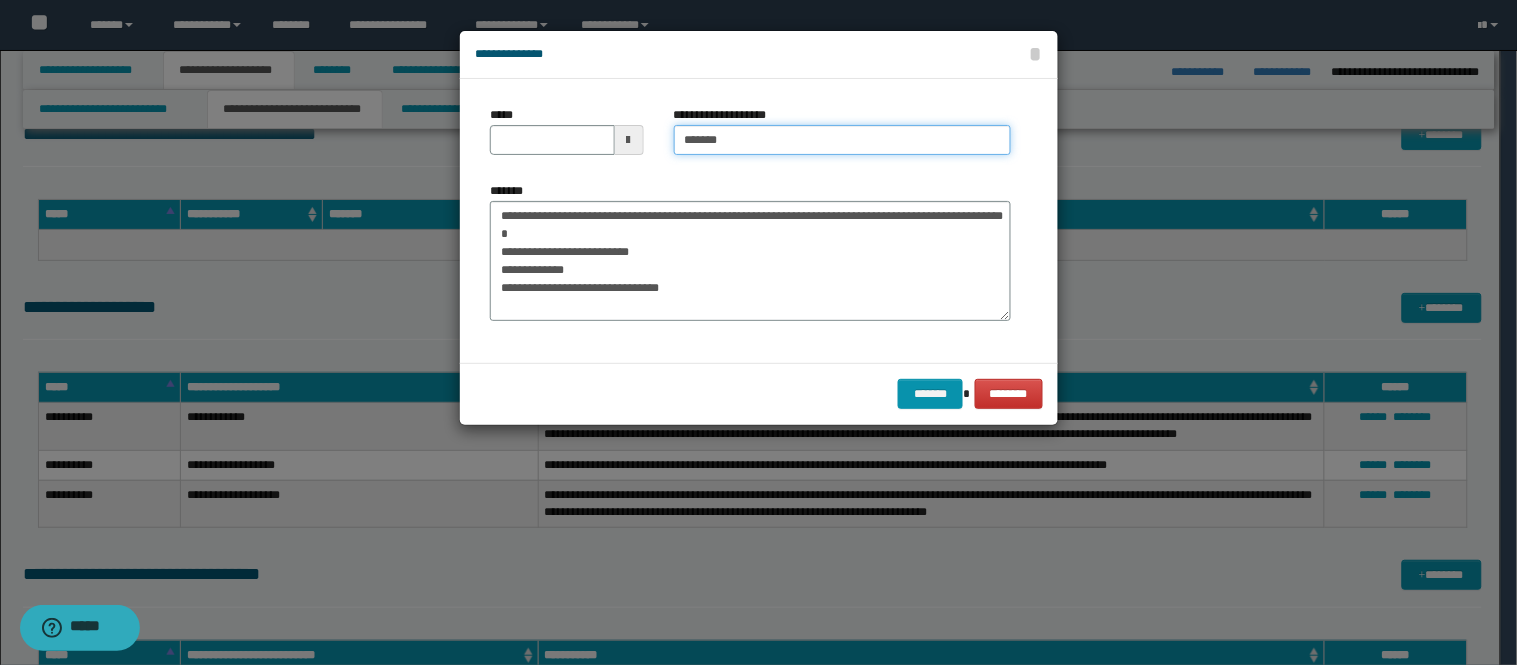type on "********" 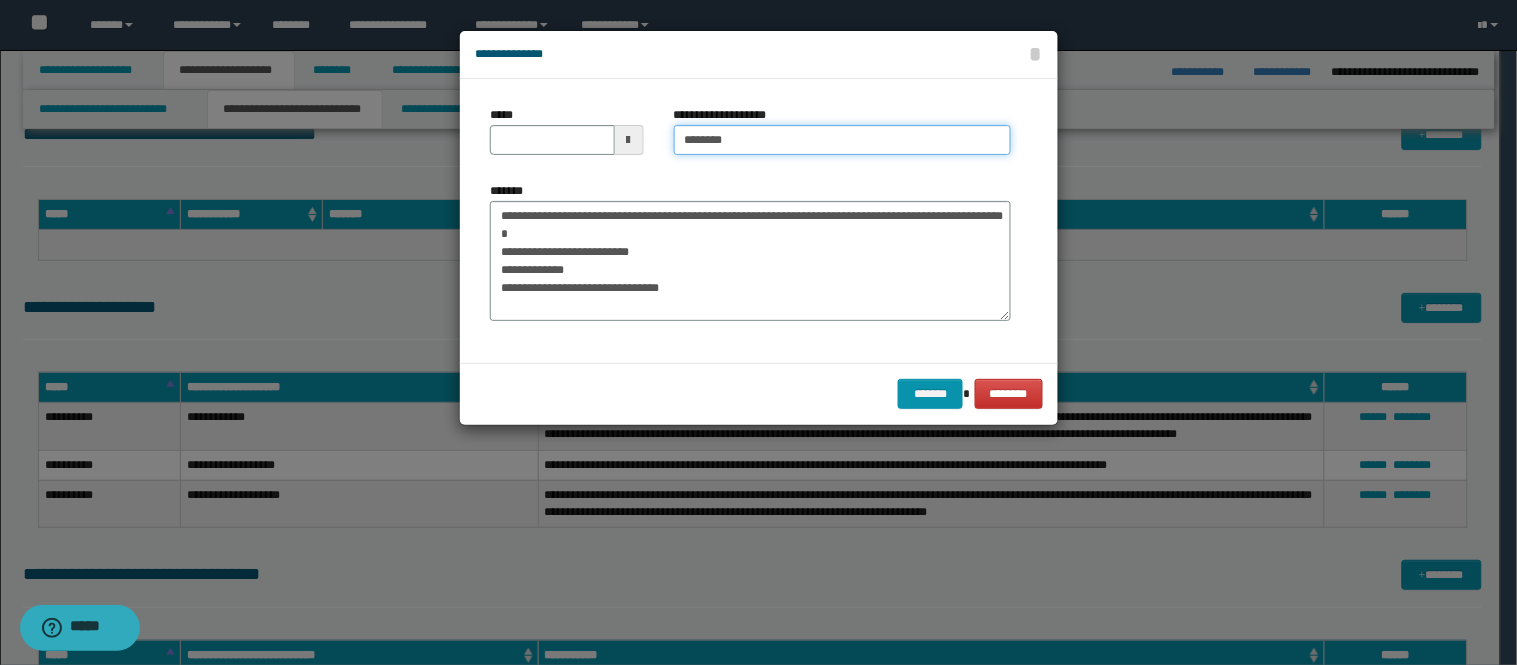 type 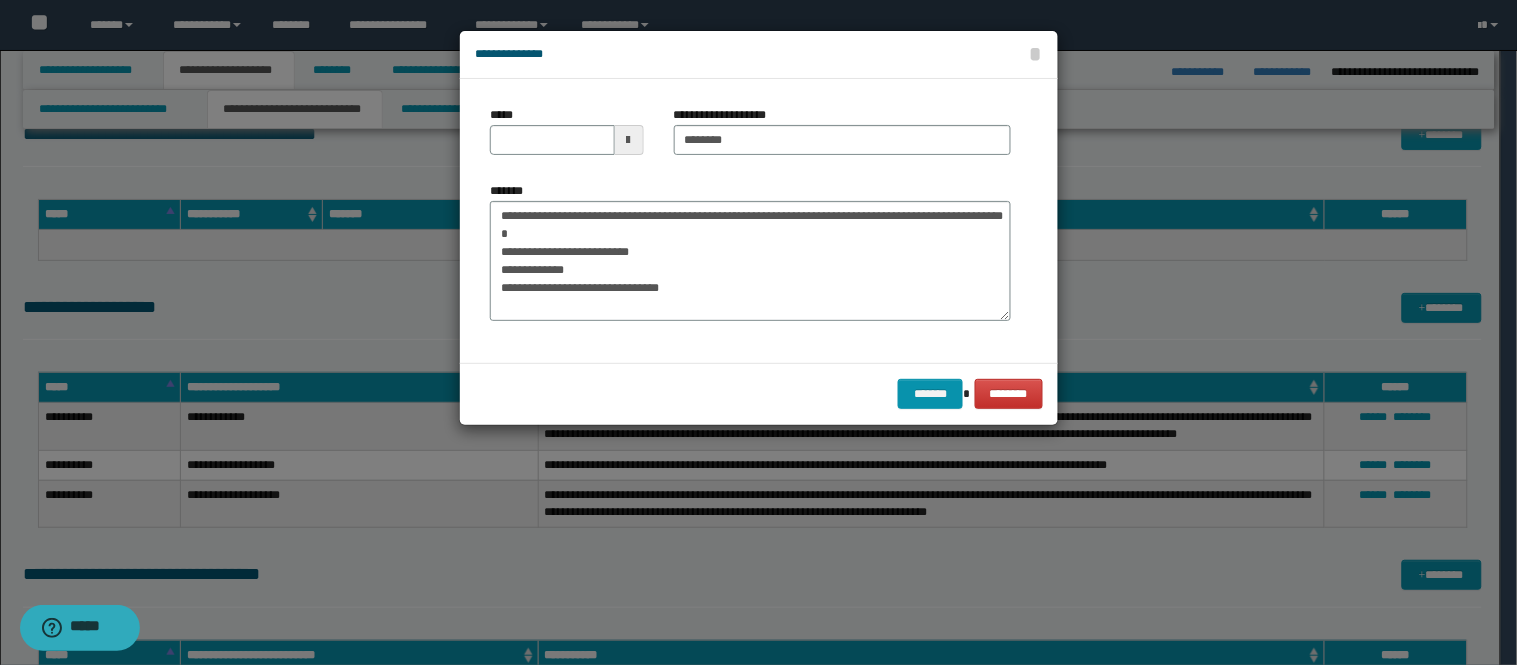 click at bounding box center [629, 140] 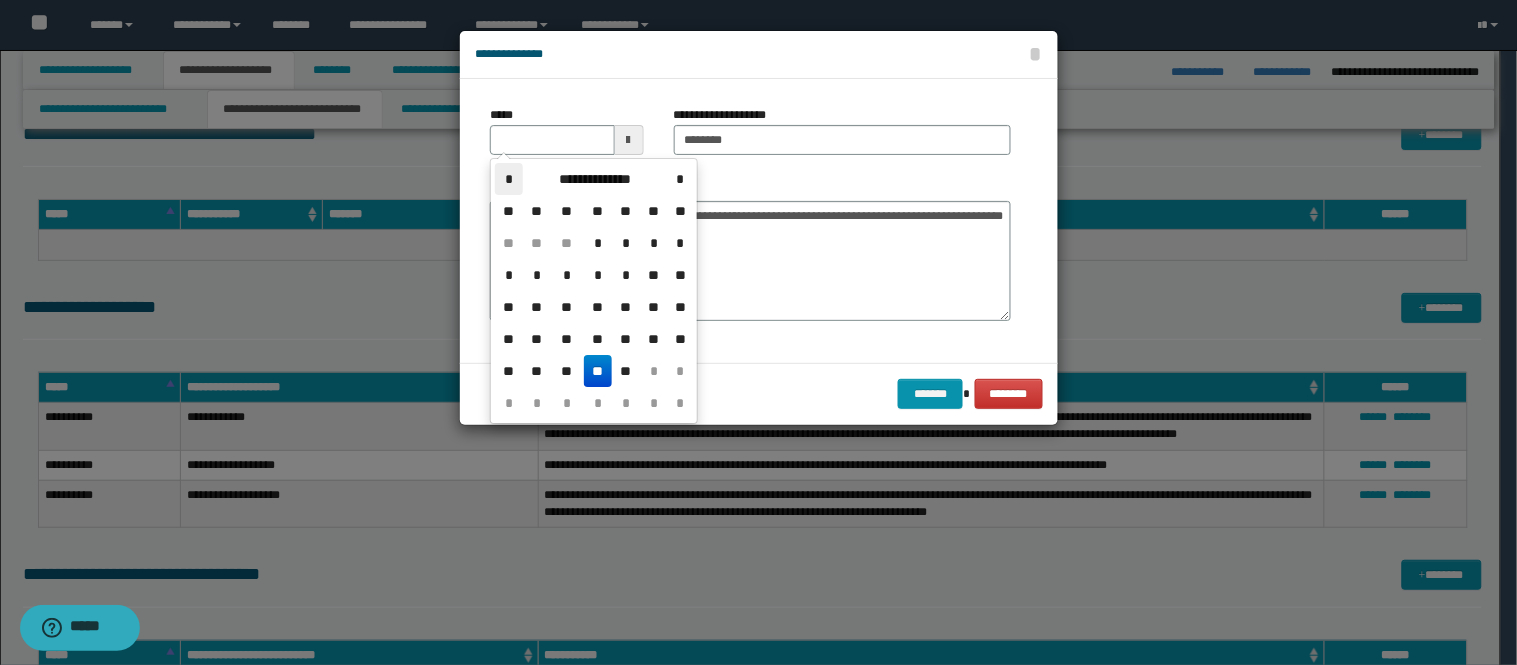 click on "*" at bounding box center [509, 179] 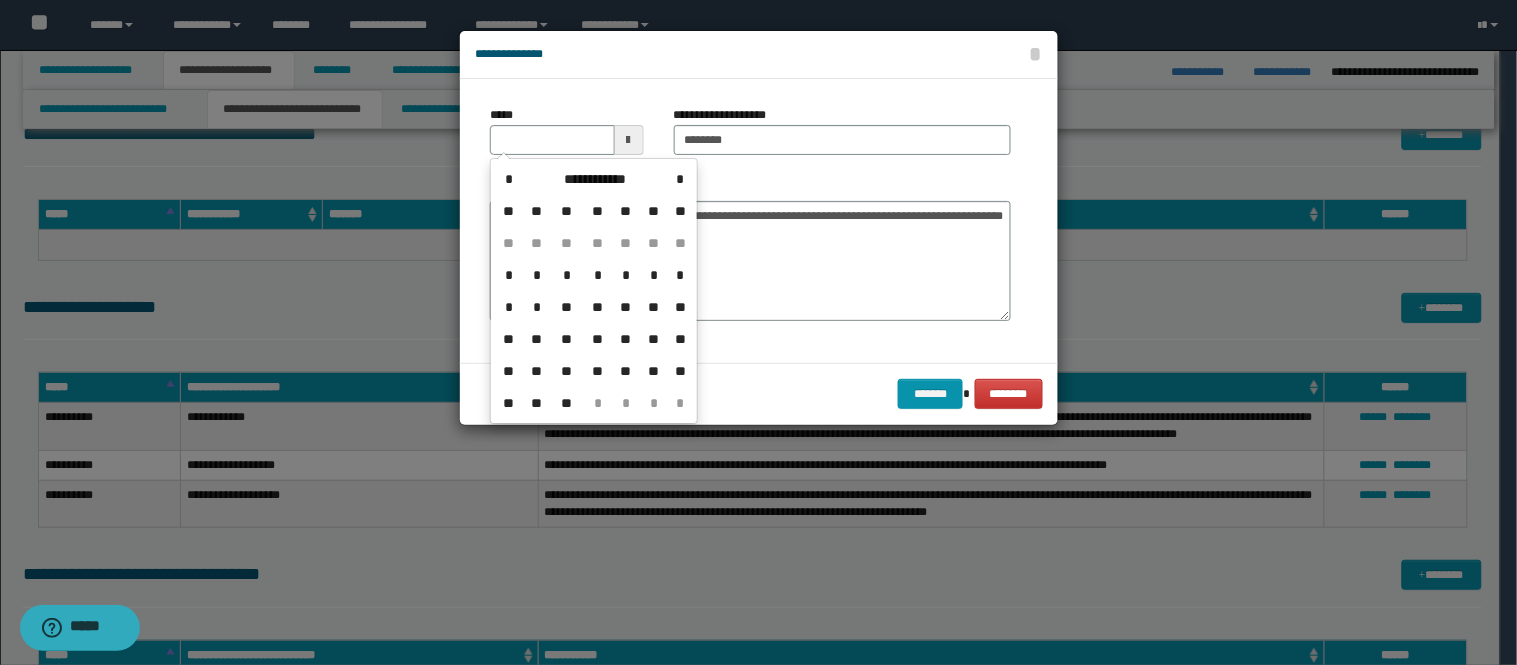 drag, startPoint x: 595, startPoint y: 371, endPoint x: 621, endPoint y: 374, distance: 26.172504 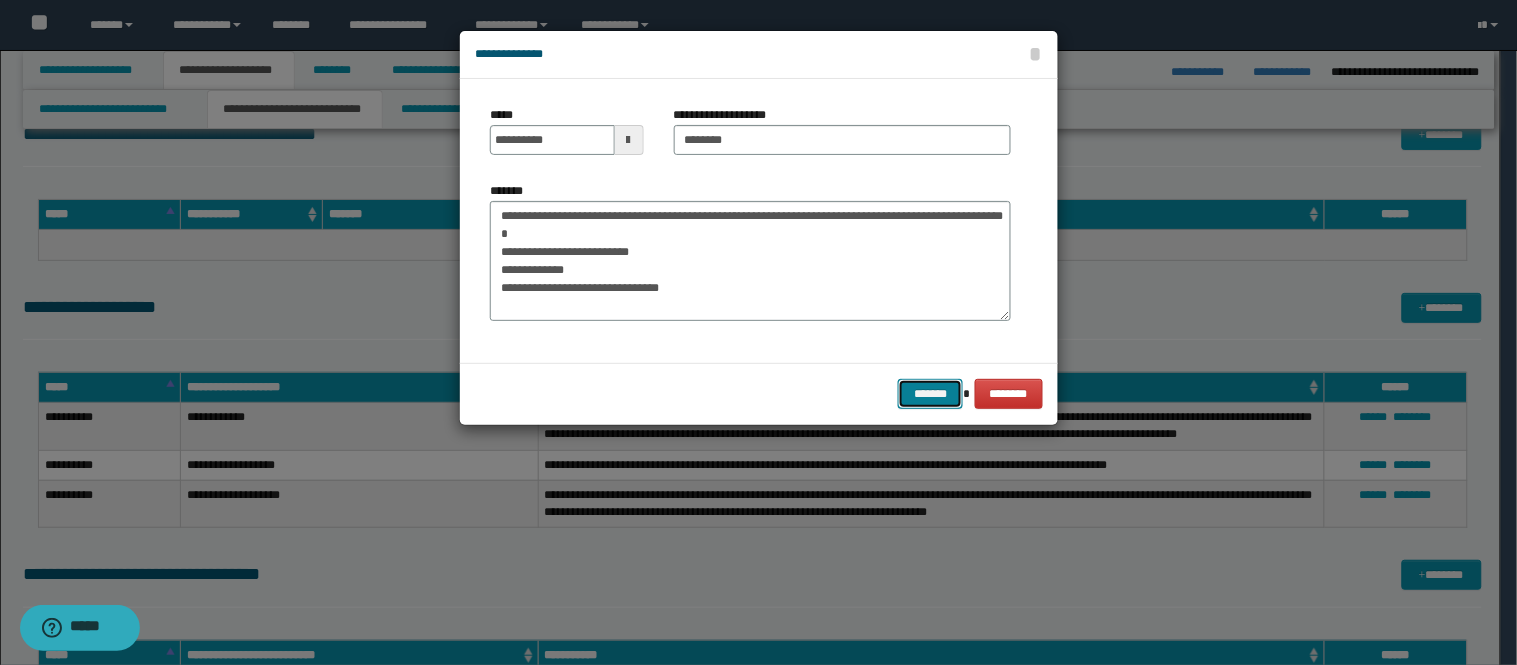 click on "*******" at bounding box center (930, 394) 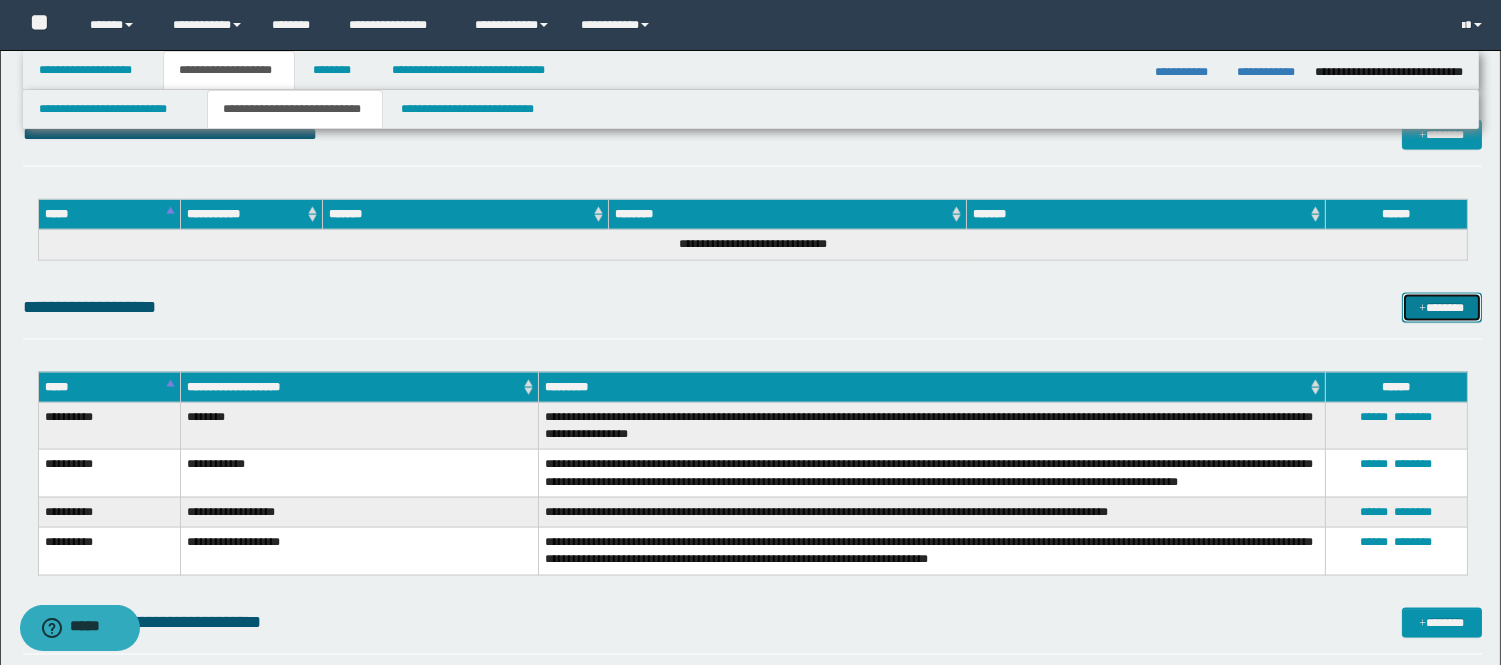 click on "*******" at bounding box center (1442, 308) 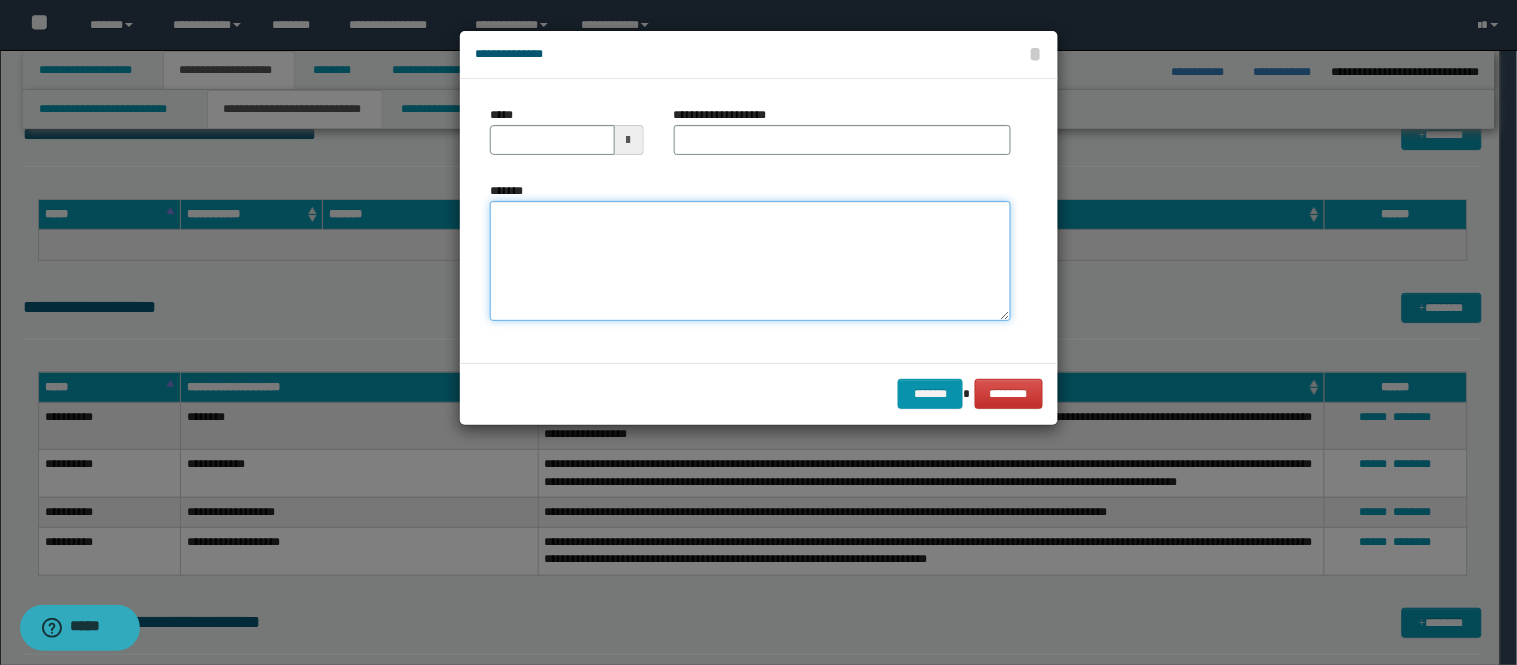 paste on "**********" 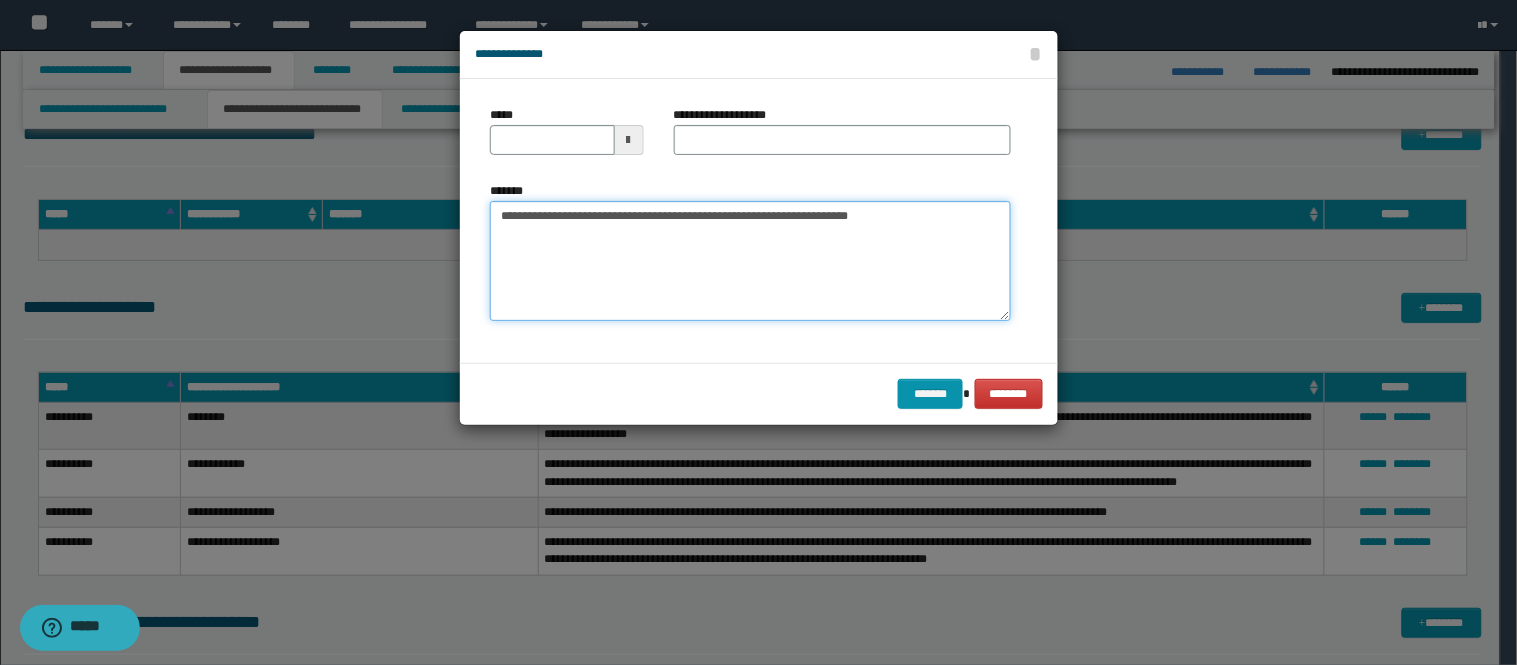 type on "**********" 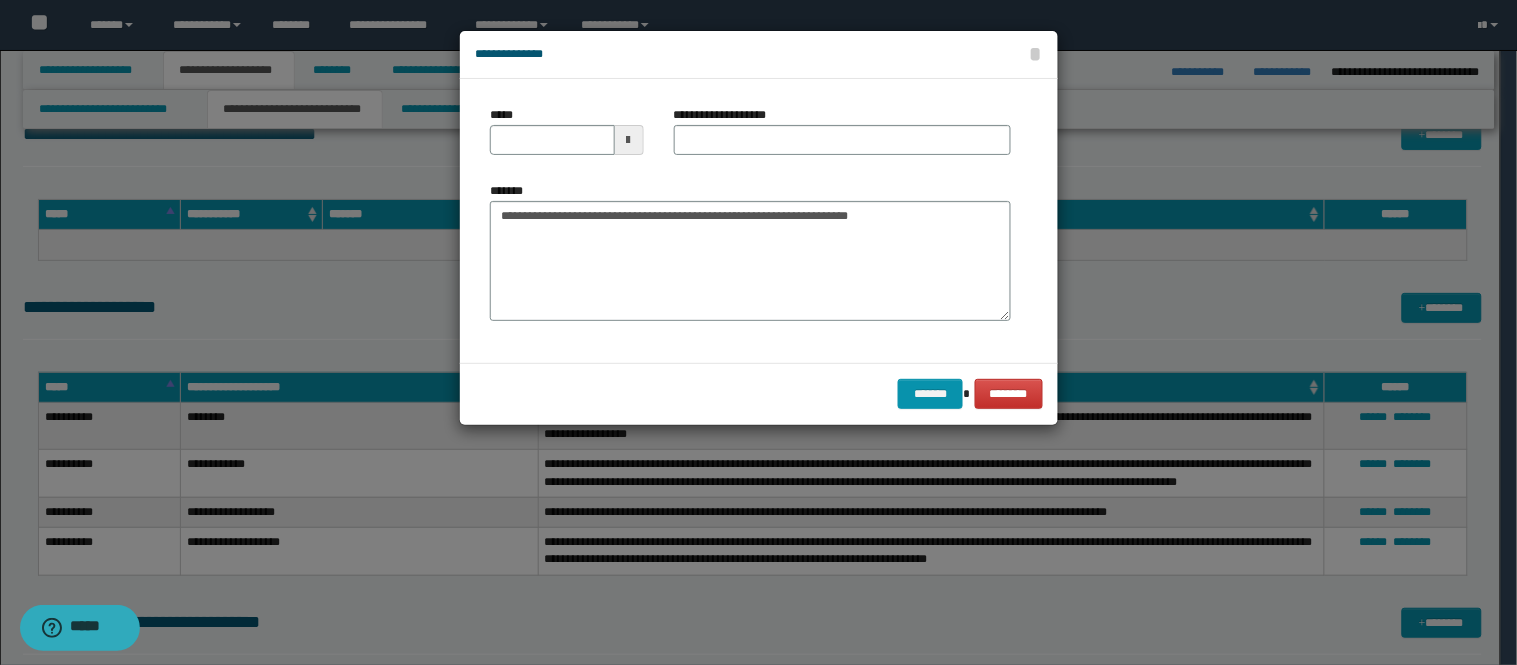 drag, startPoint x: 620, startPoint y: 125, endPoint x: 604, endPoint y: 155, distance: 34 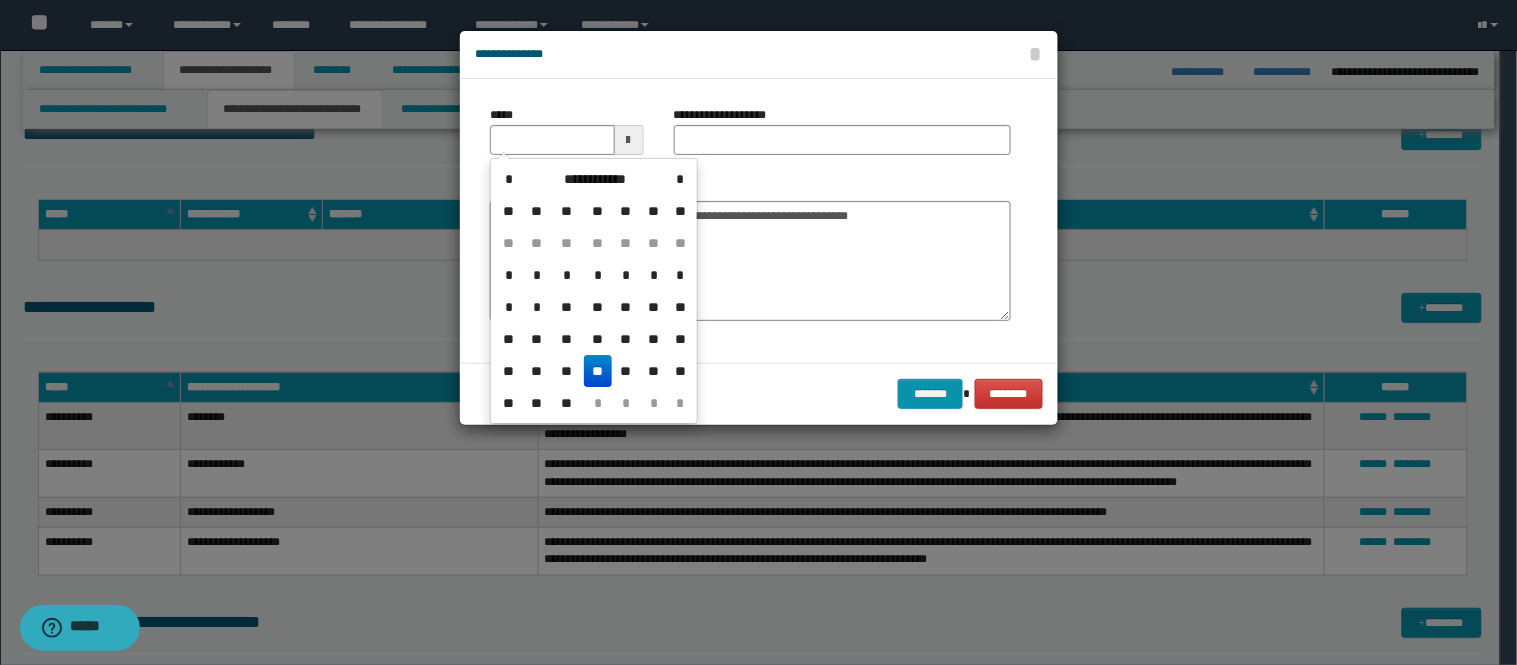drag, startPoint x: 602, startPoint y: 353, endPoint x: 654, endPoint y: 317, distance: 63.245552 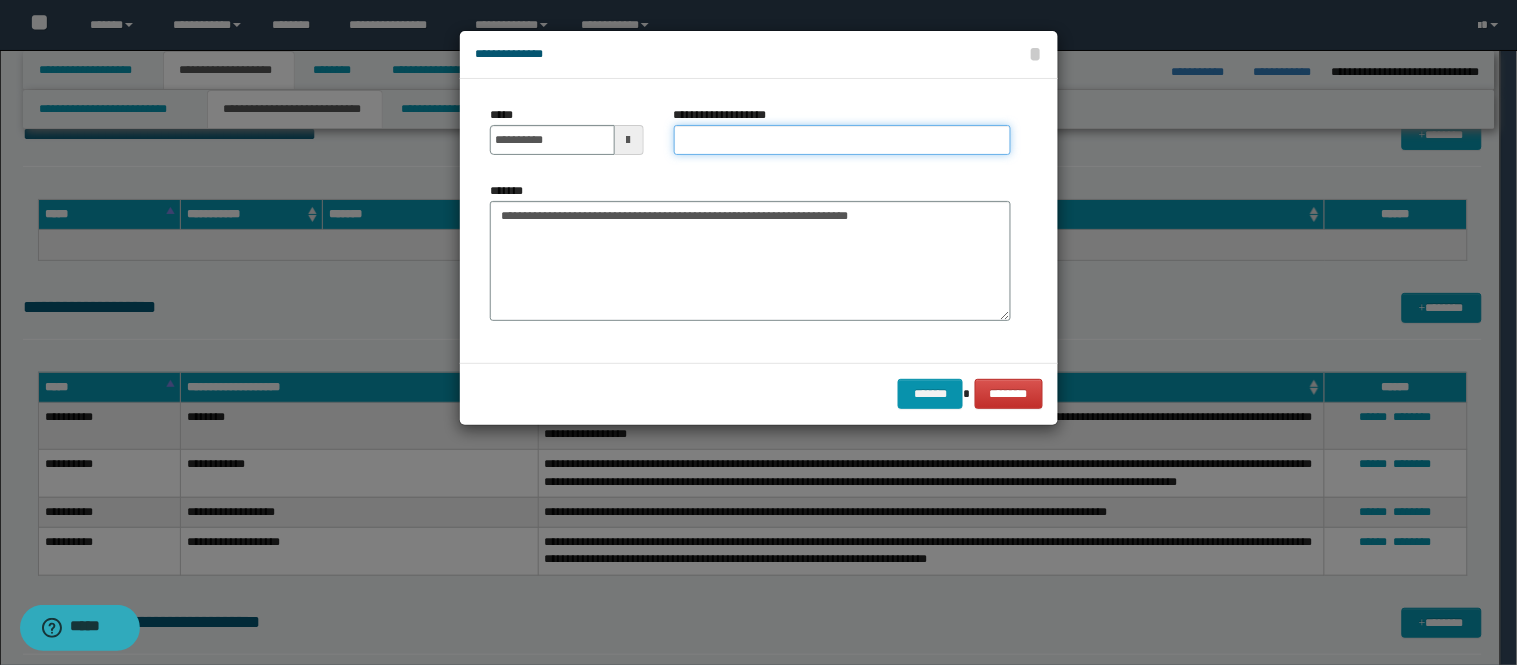 click on "**********" at bounding box center (842, 140) 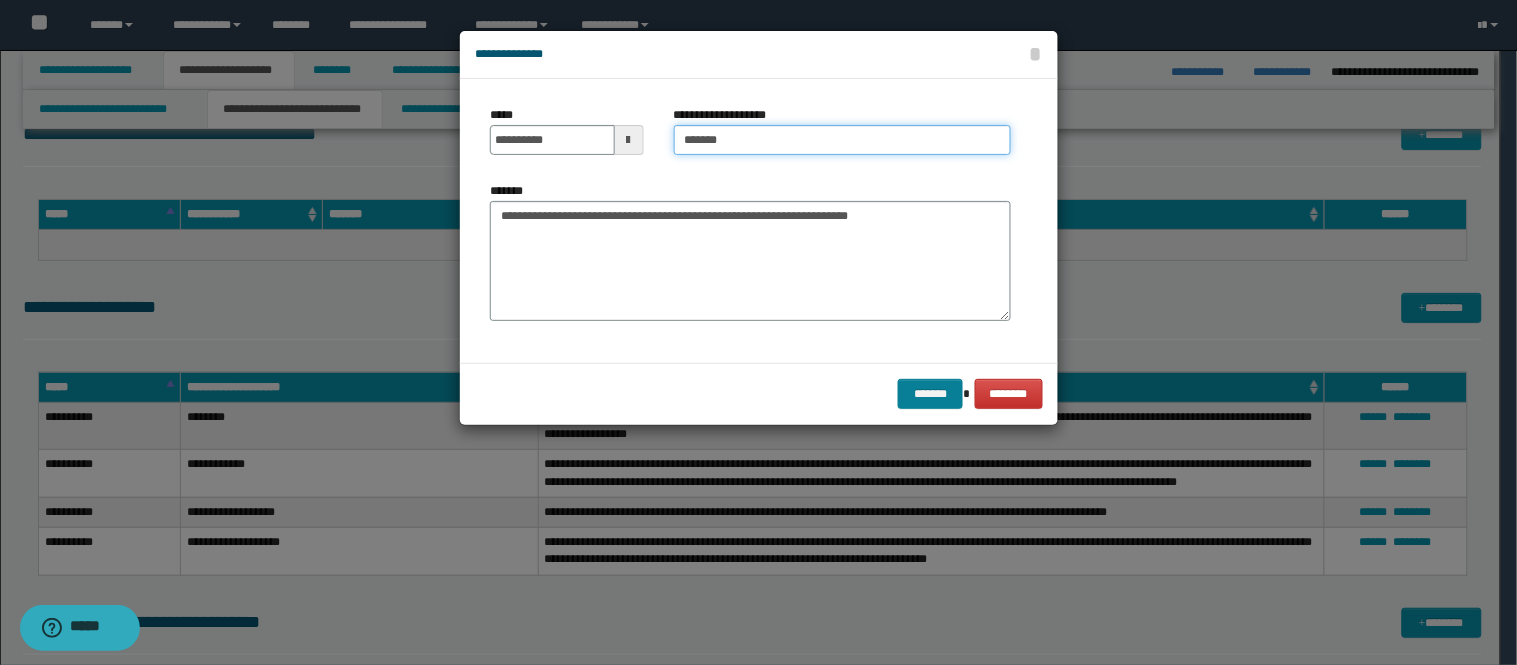 type on "*******" 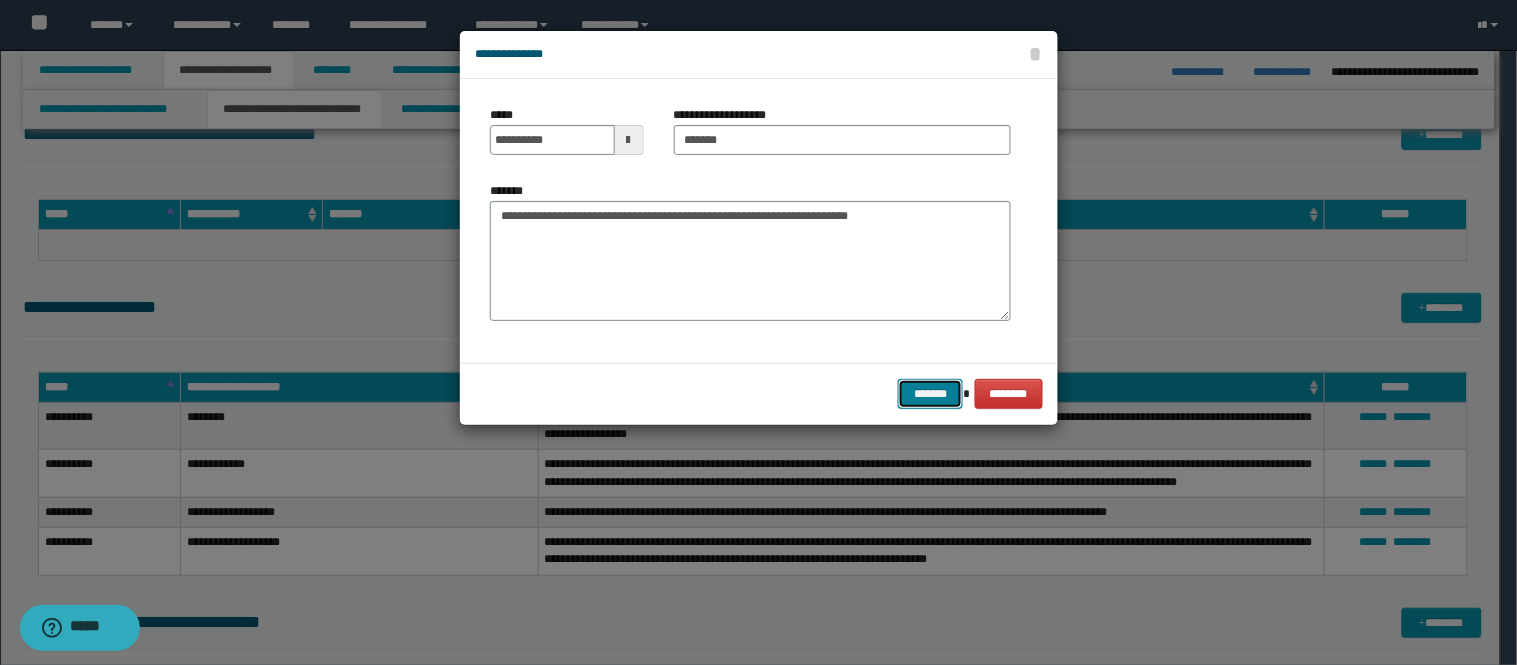 click on "*******" at bounding box center [930, 394] 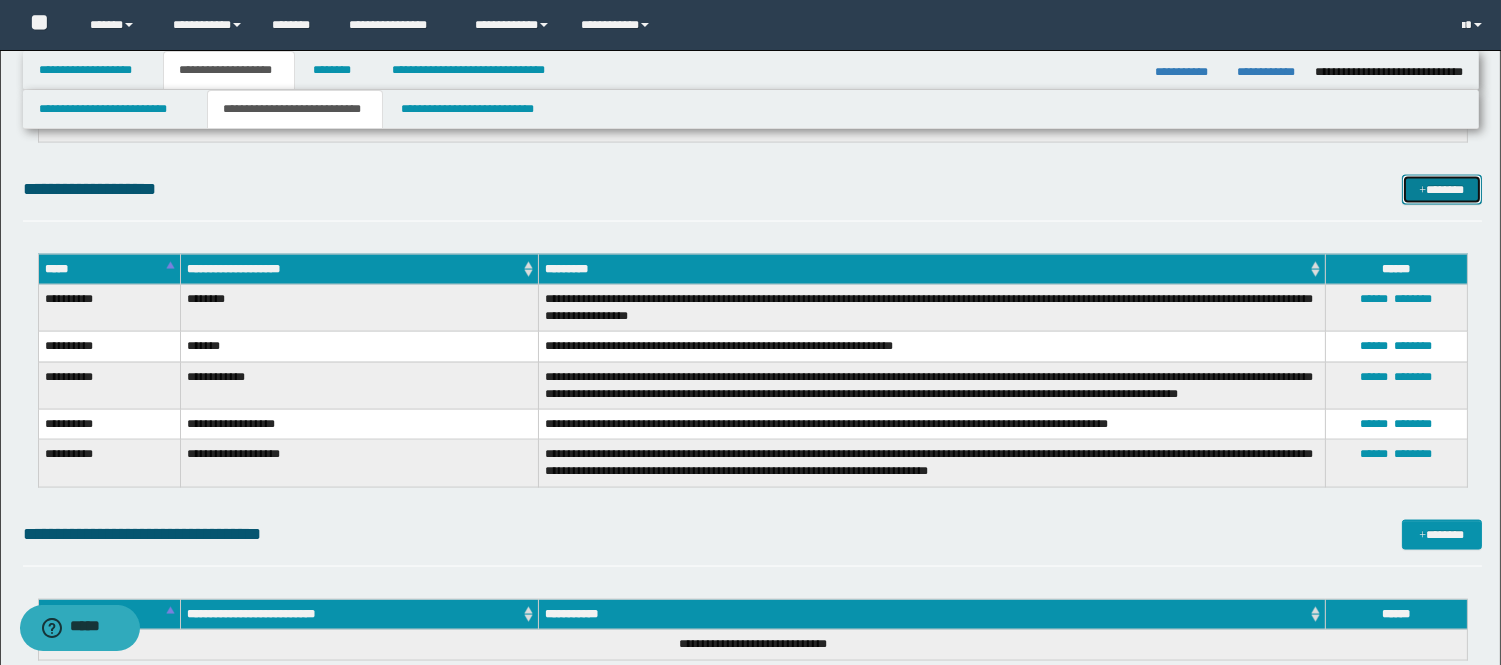 scroll, scrollTop: 5777, scrollLeft: 0, axis: vertical 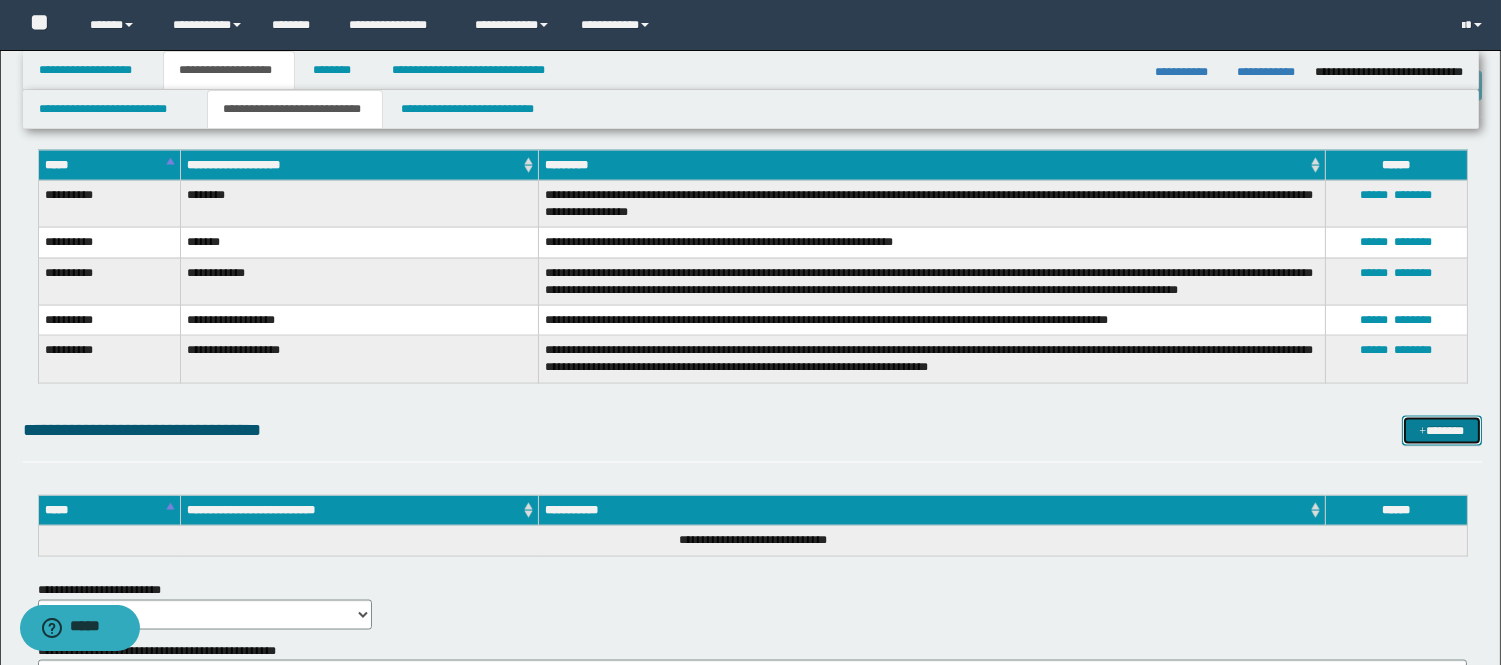 click on "*******" at bounding box center [1442, 431] 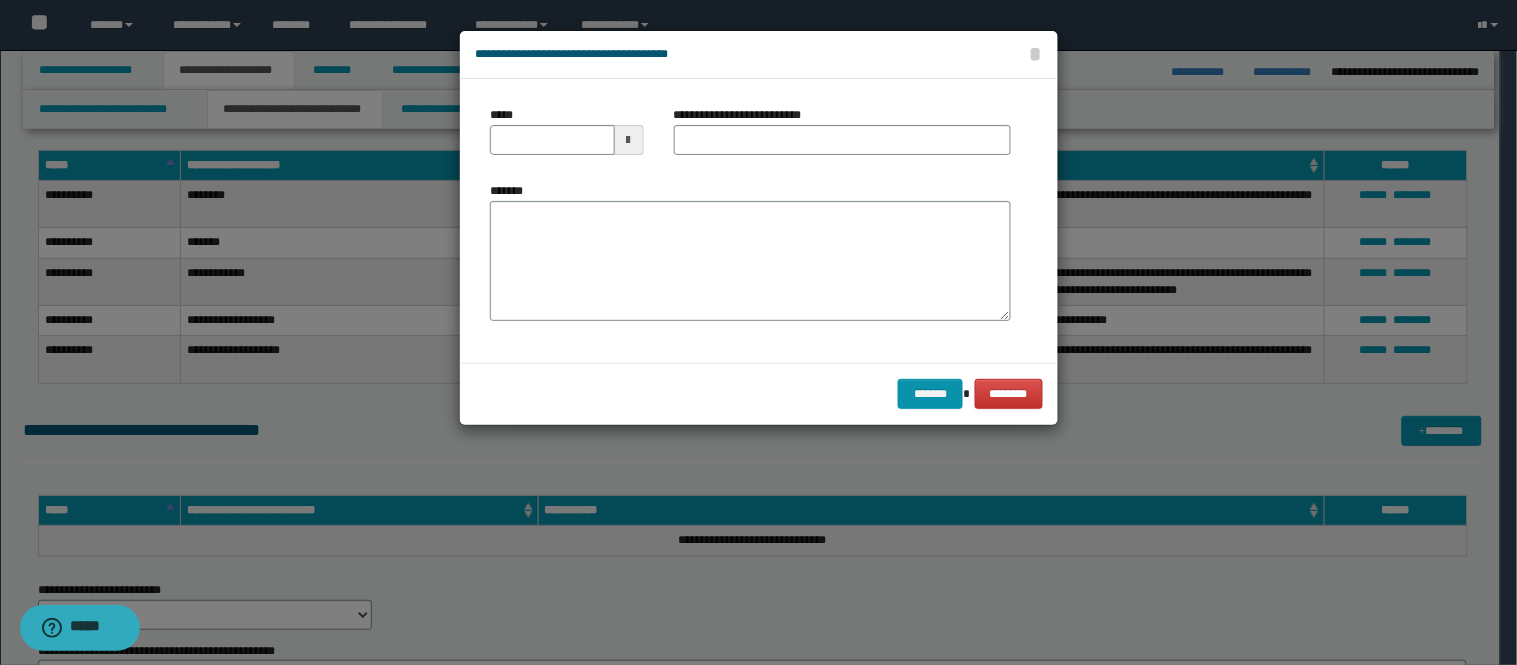 click at bounding box center [629, 140] 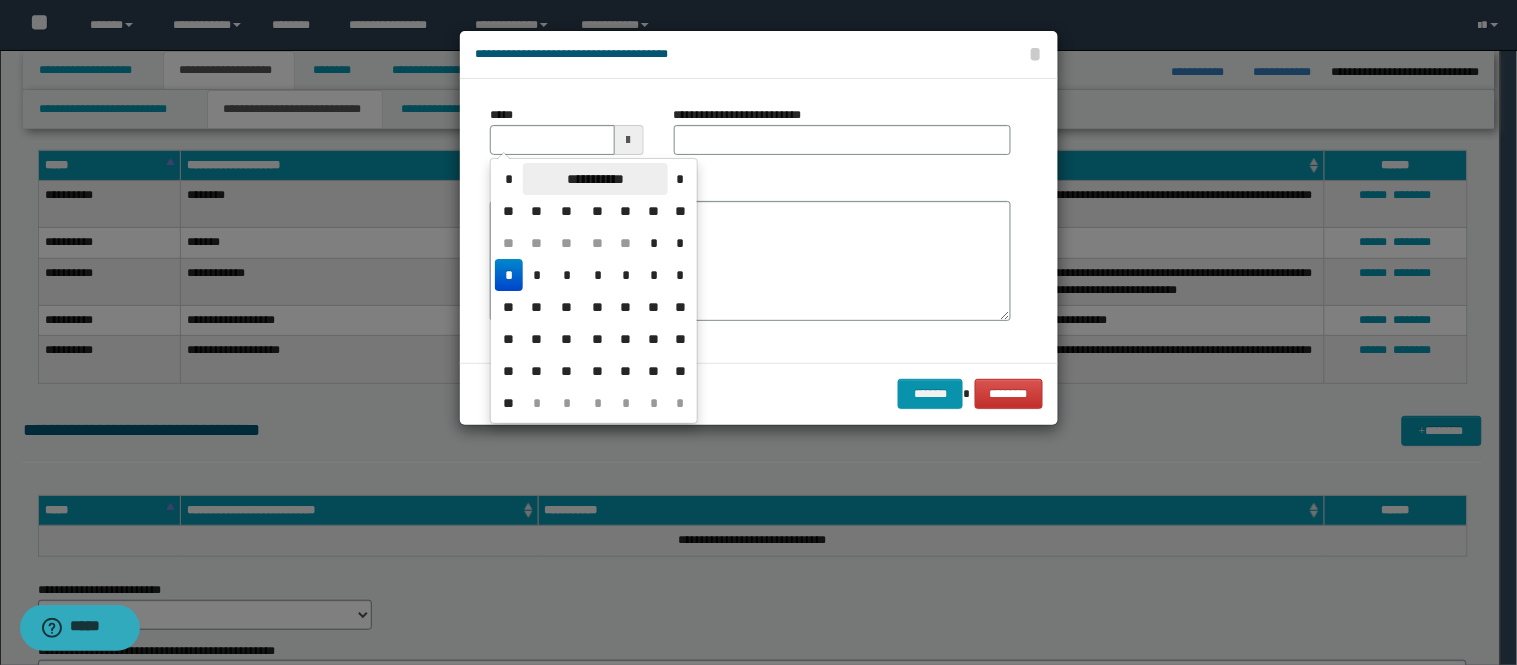 click on "**********" at bounding box center [595, 179] 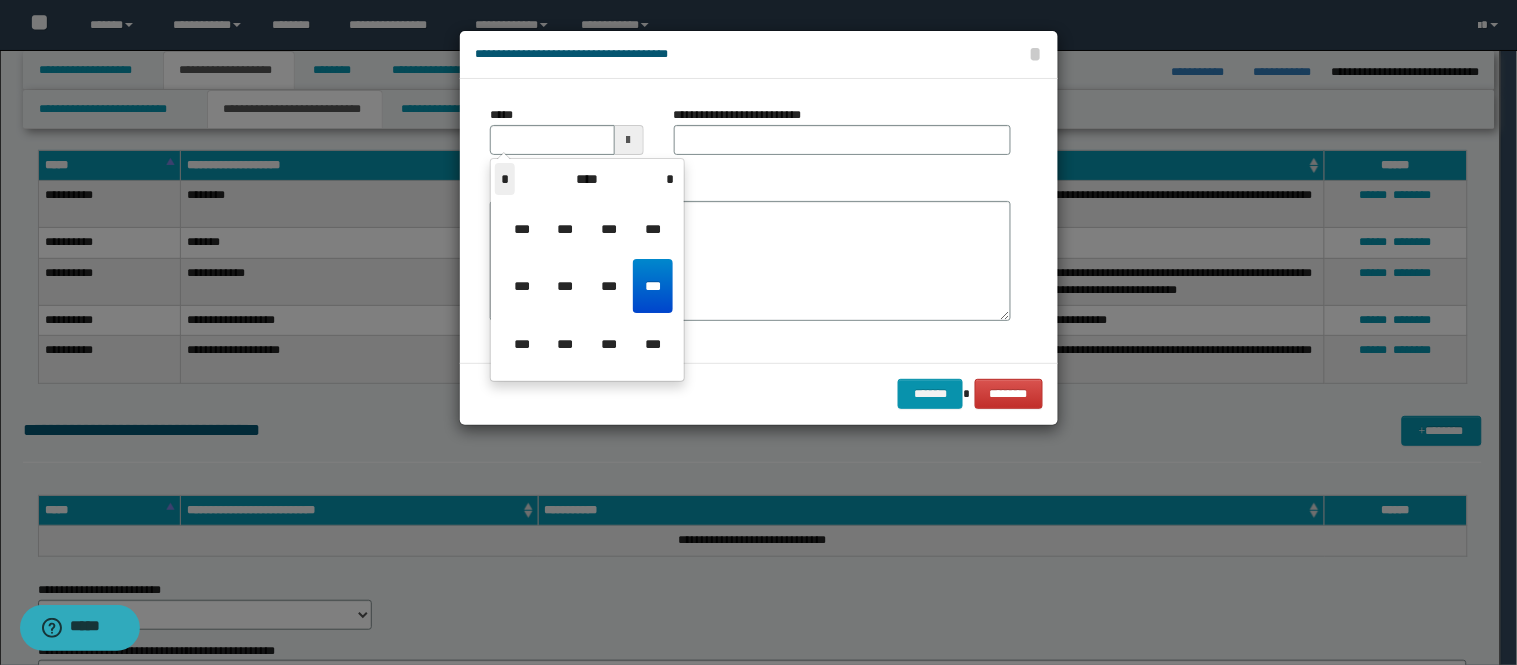 click on "*" at bounding box center [505, 179] 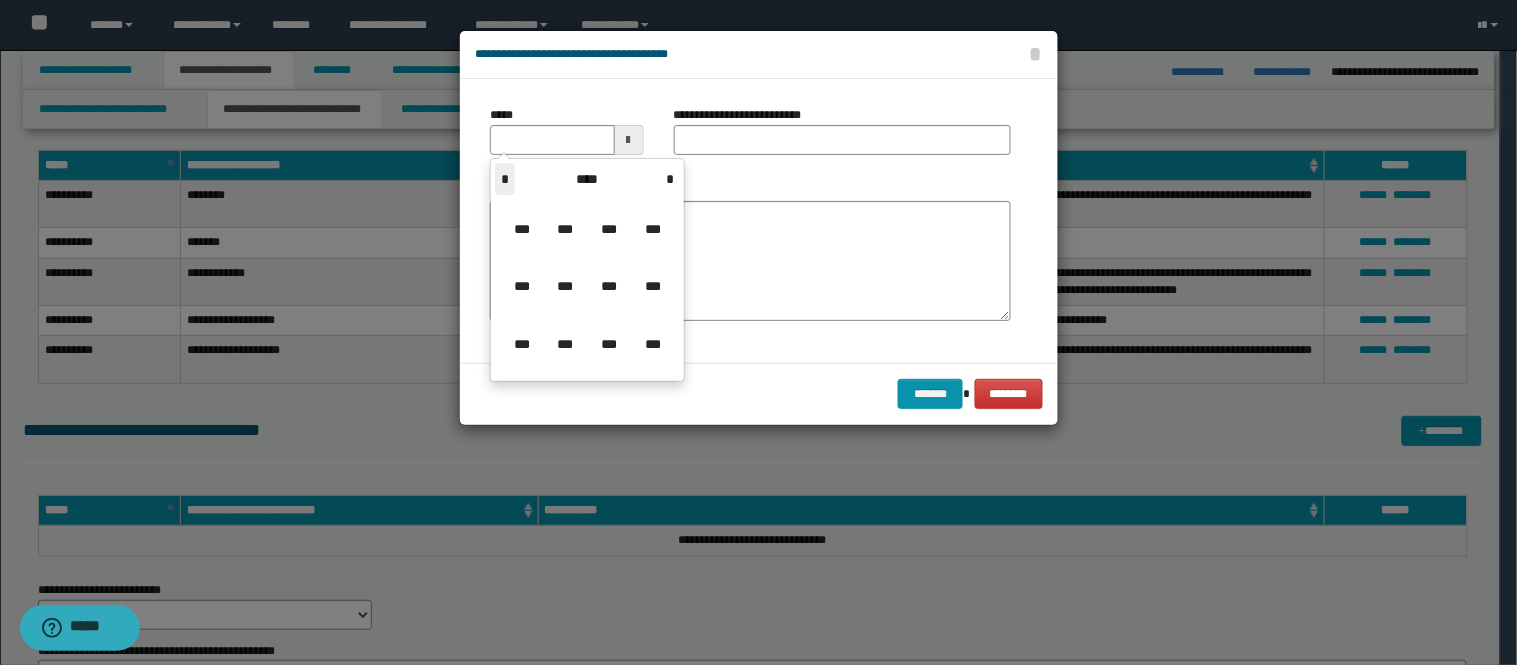 click on "*" at bounding box center [505, 179] 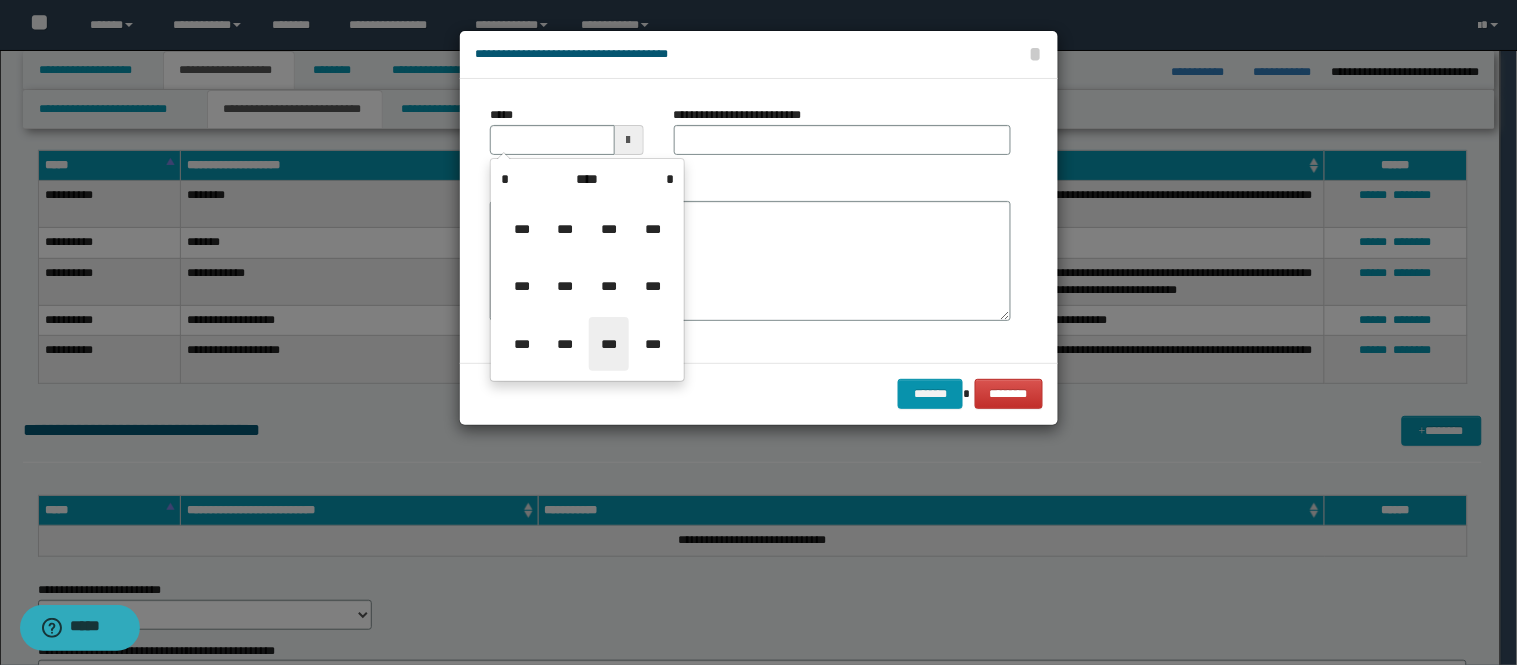click on "***" at bounding box center [609, 344] 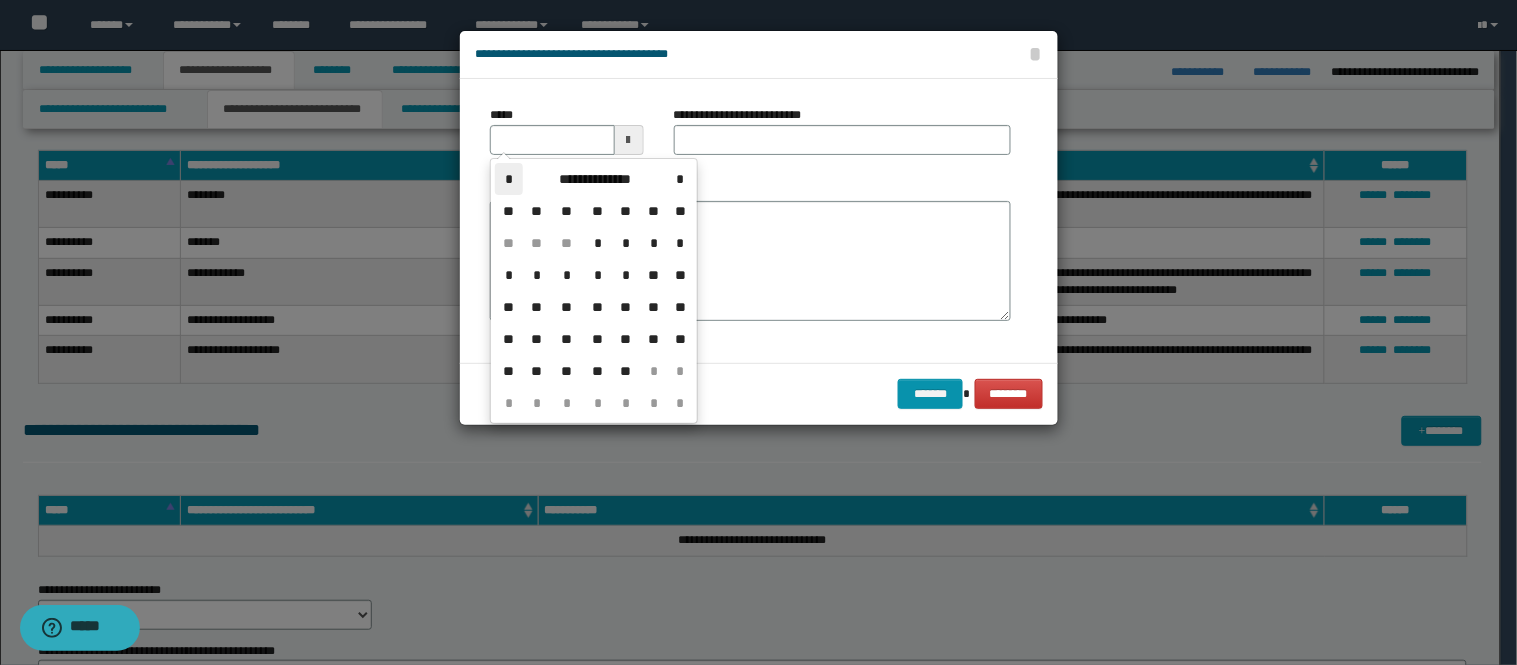 click on "*" at bounding box center [509, 179] 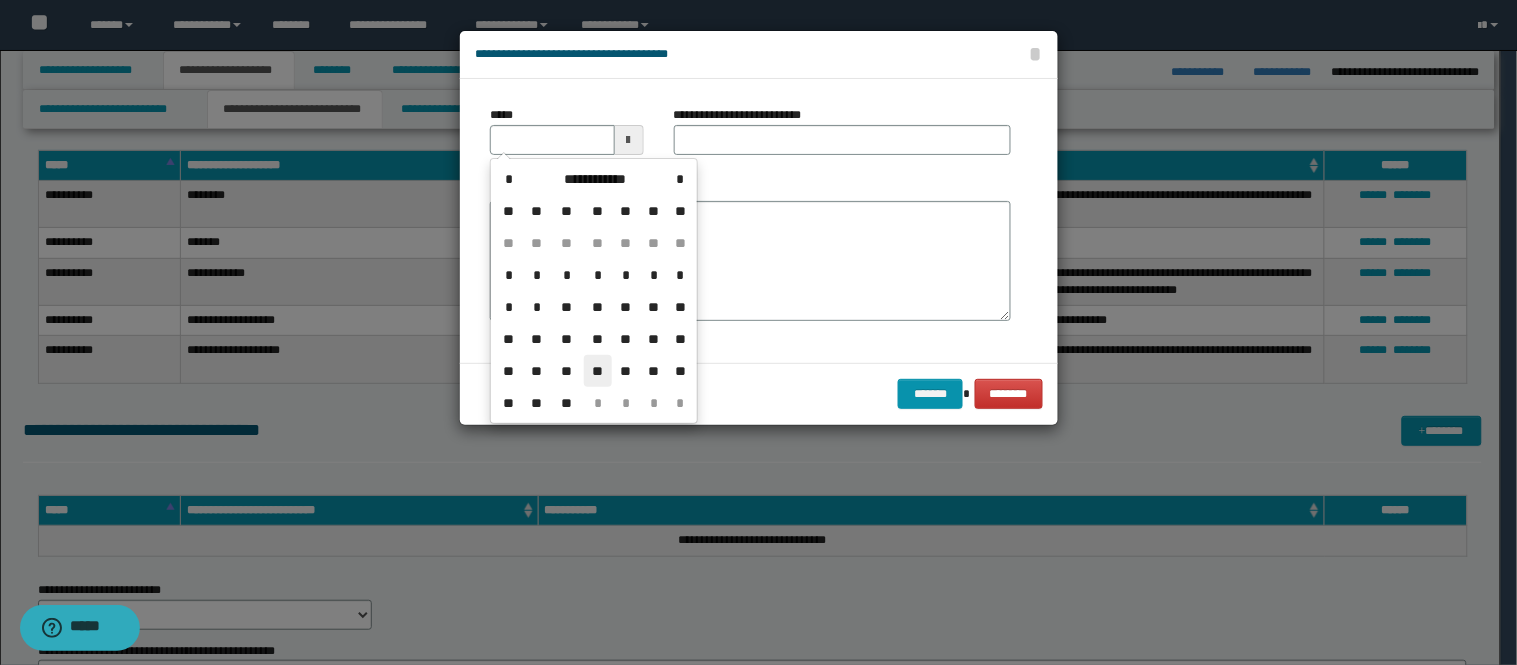 click on "**" at bounding box center [598, 371] 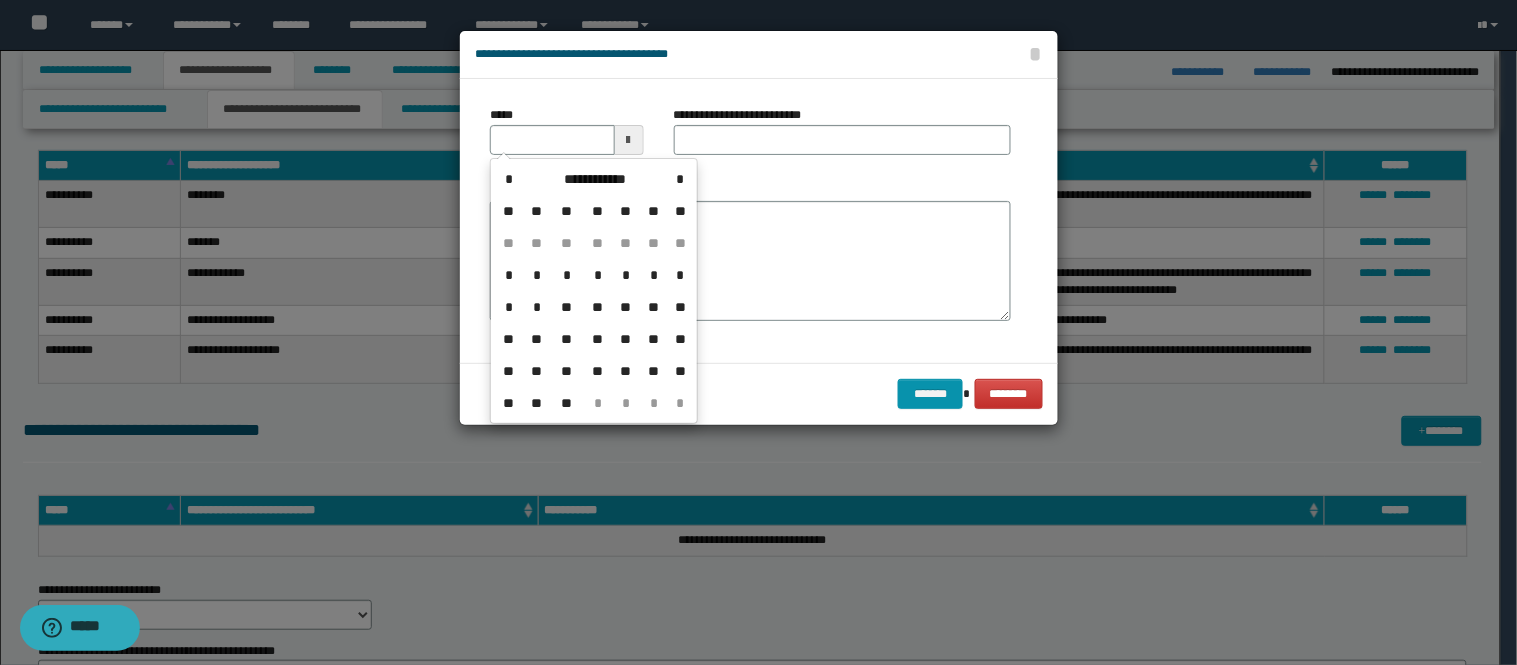 type on "**********" 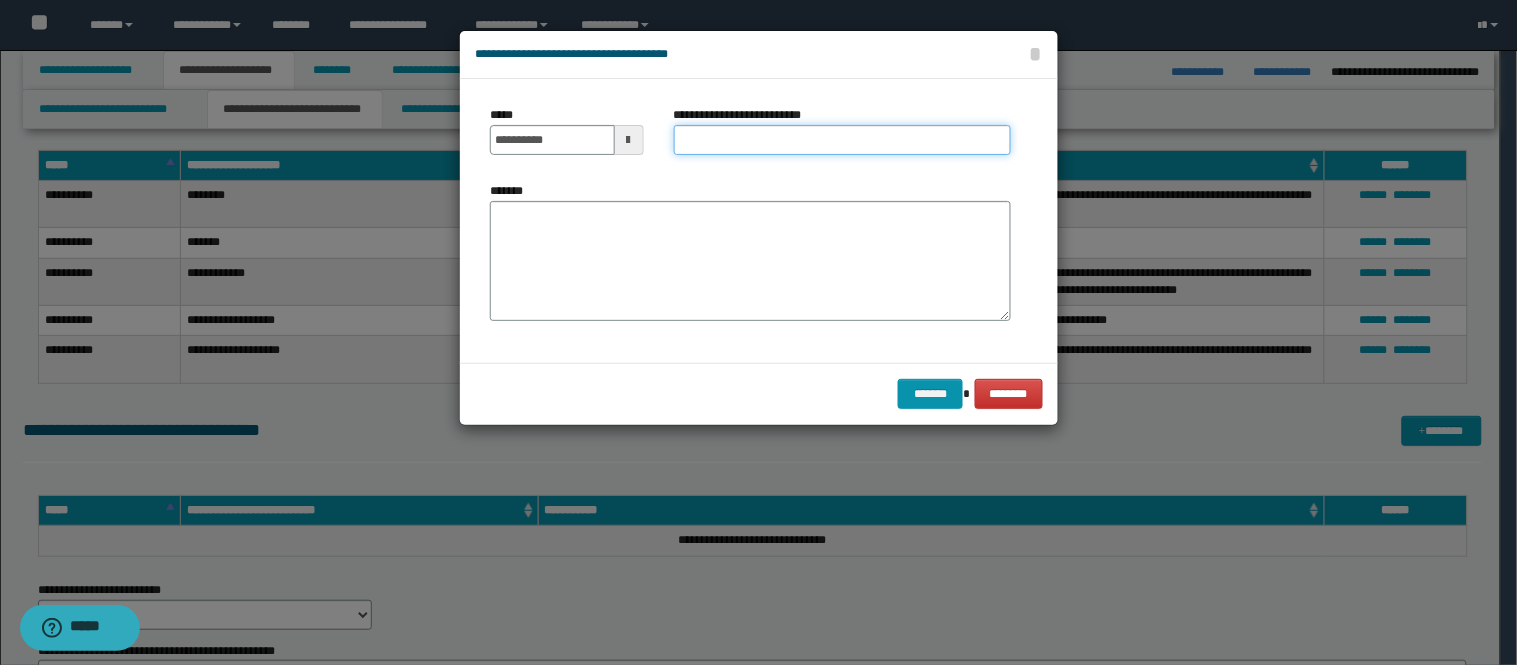 click on "**********" at bounding box center [842, 140] 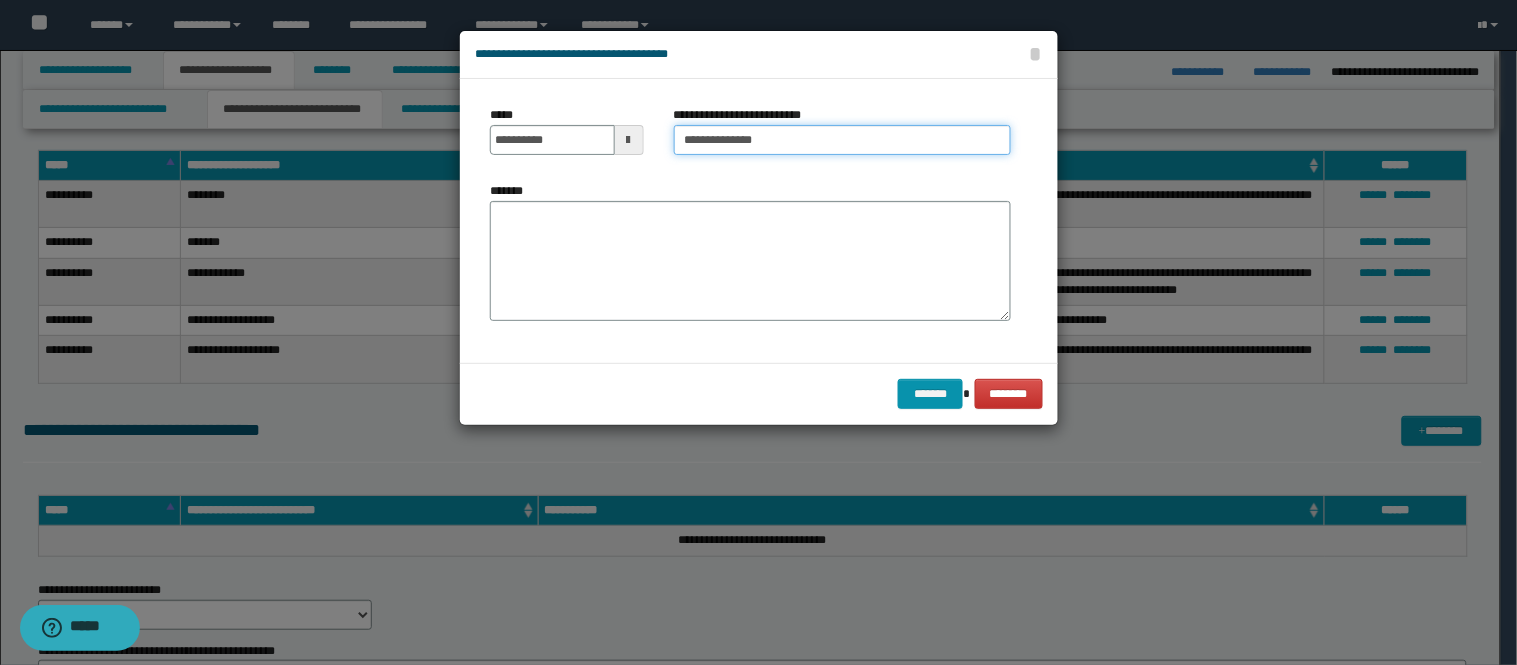 type on "**********" 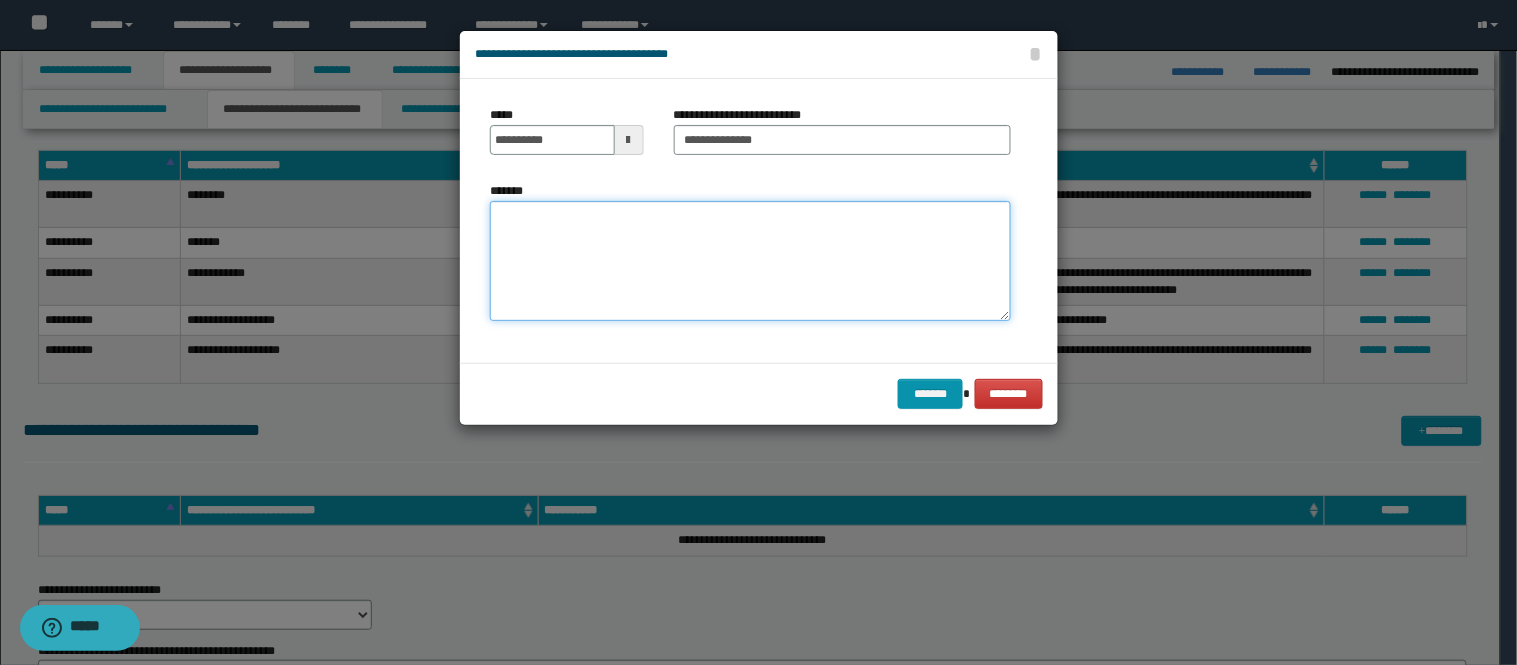 paste on "**********" 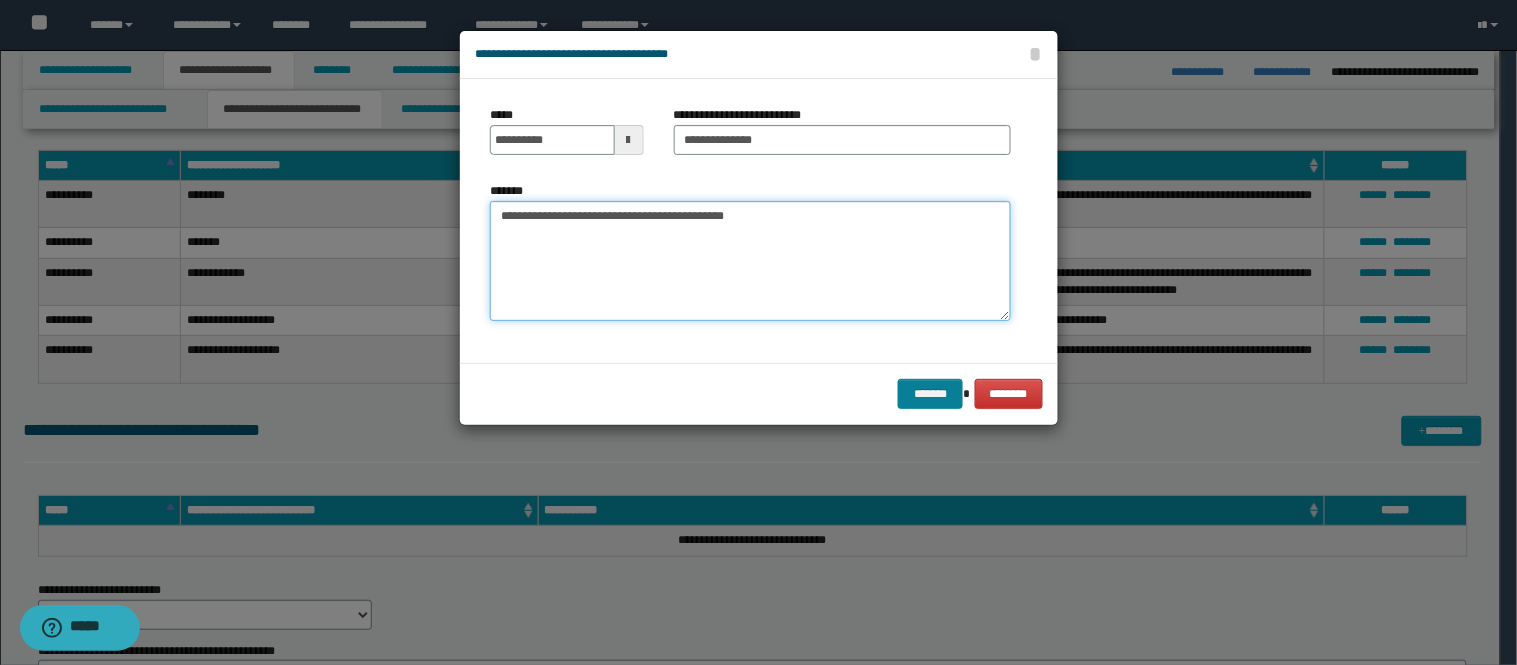 type on "**********" 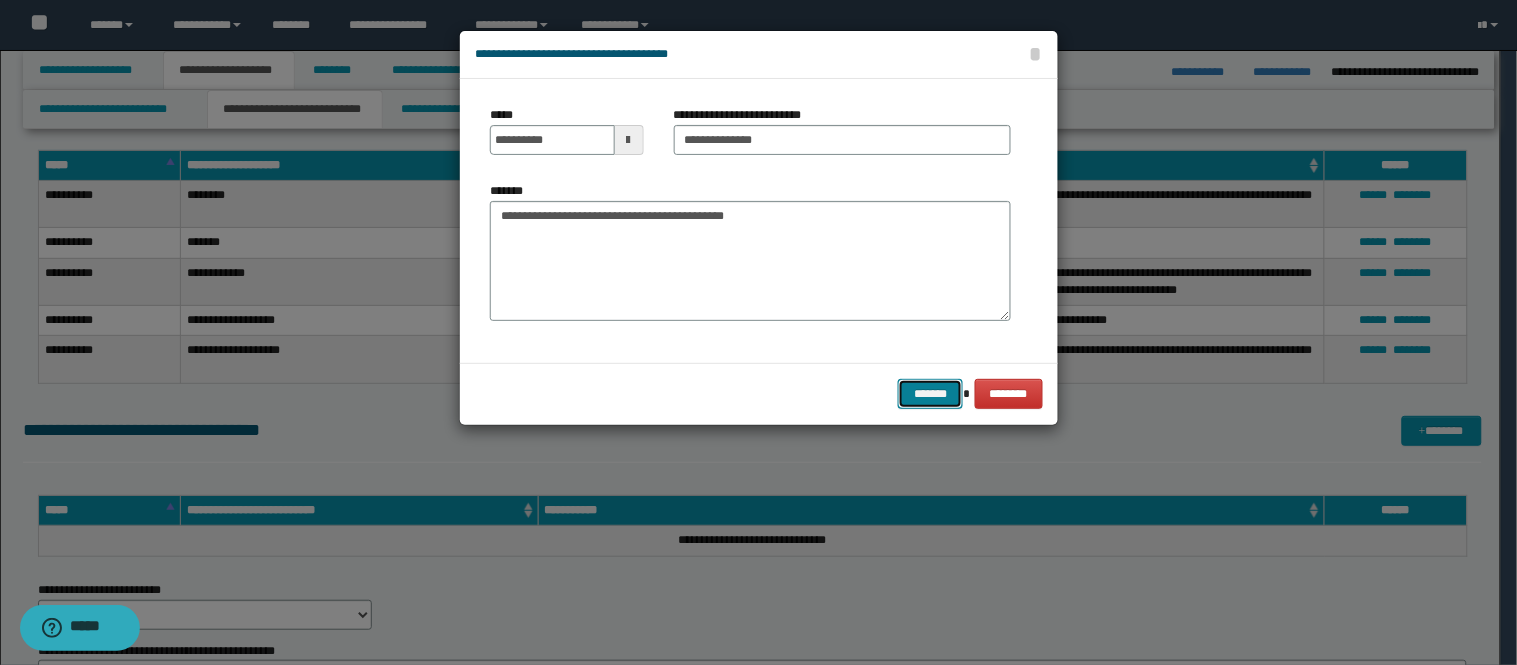 click on "*******" at bounding box center (930, 394) 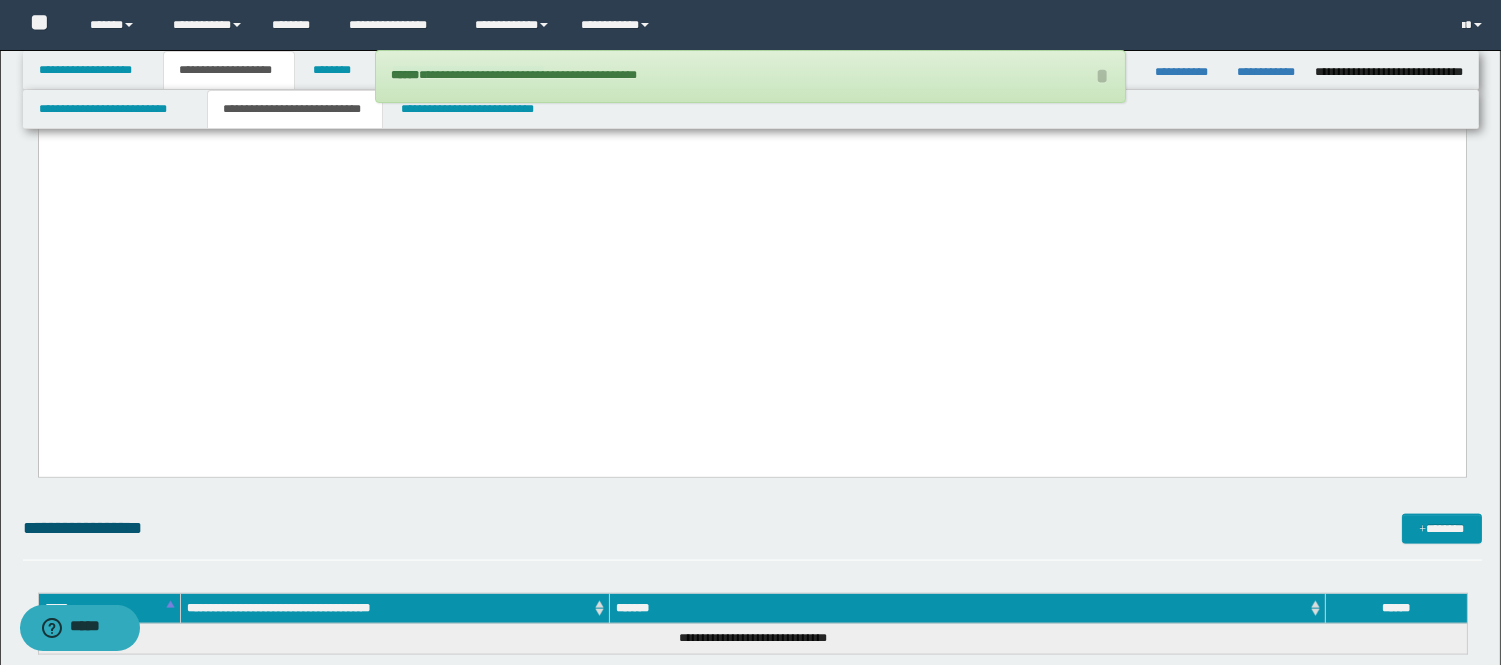 scroll, scrollTop: 4666, scrollLeft: 0, axis: vertical 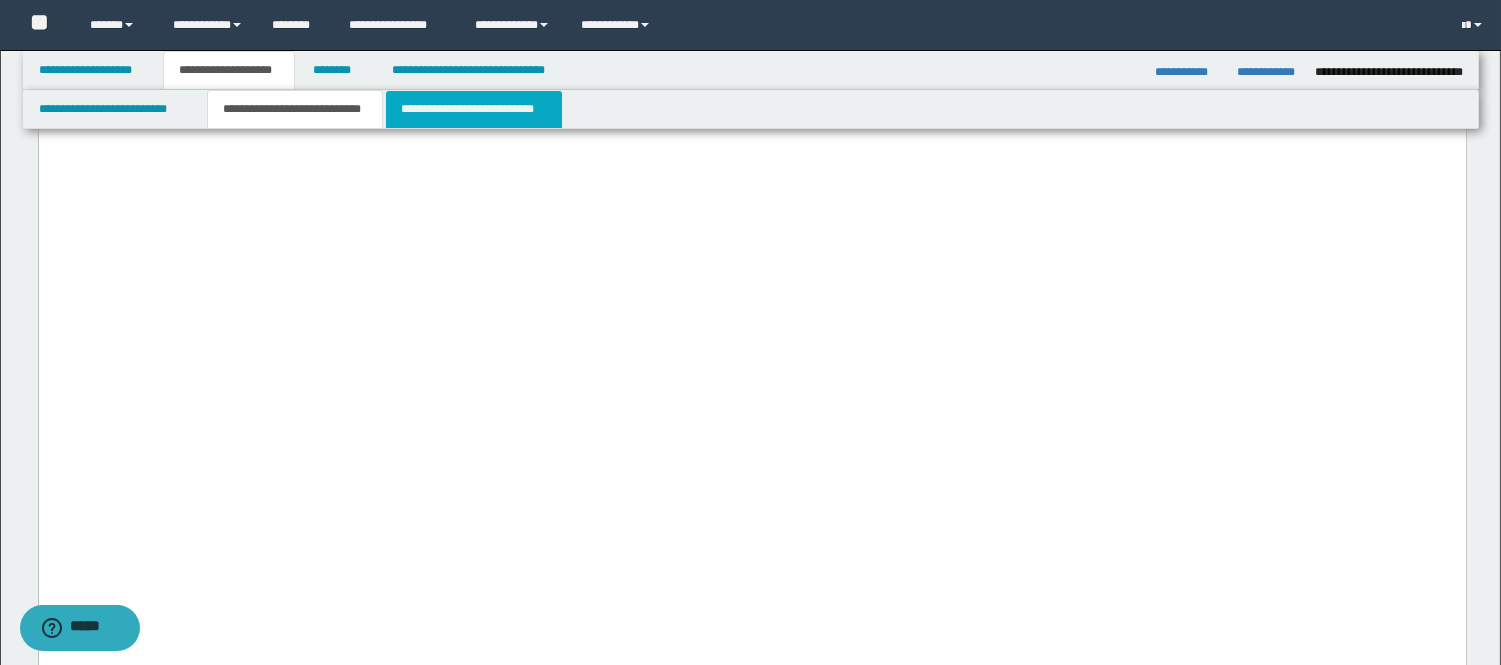 click on "**********" at bounding box center [474, 109] 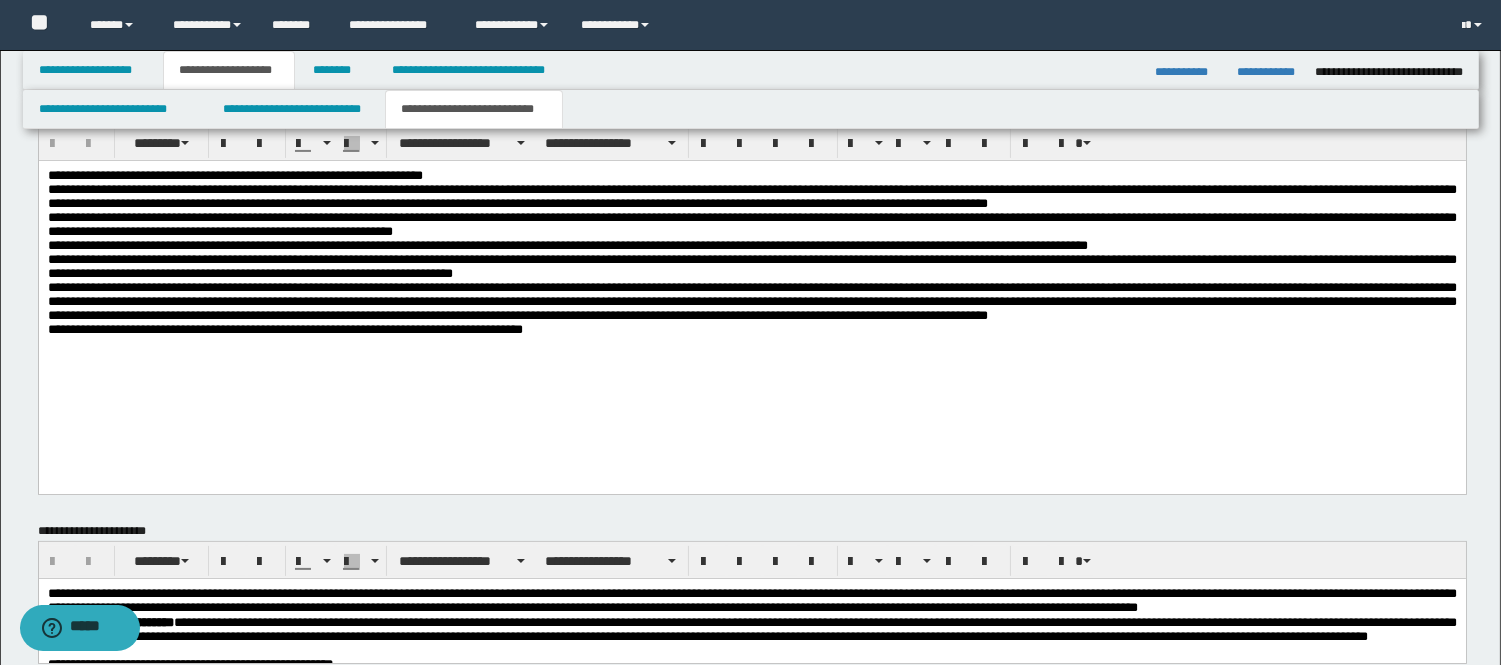 scroll, scrollTop: 711, scrollLeft: 0, axis: vertical 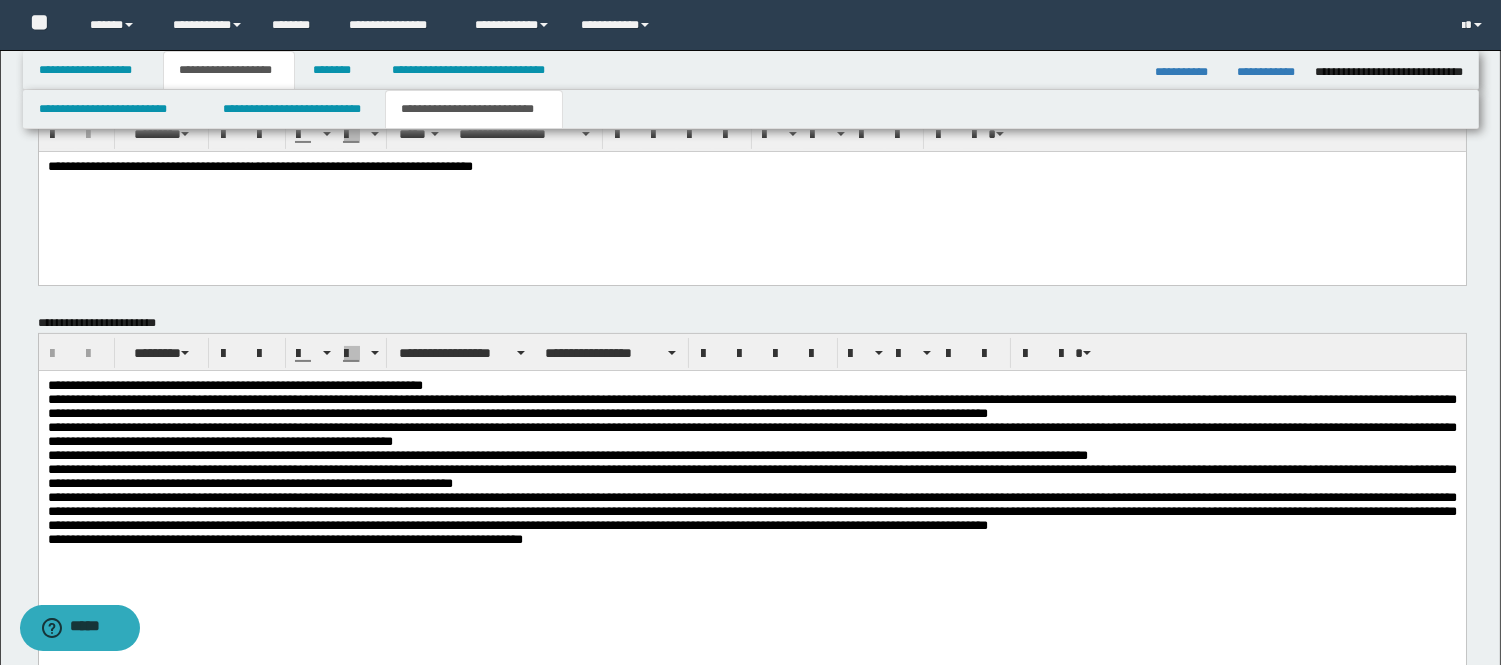 click on "**********" at bounding box center (751, 405) 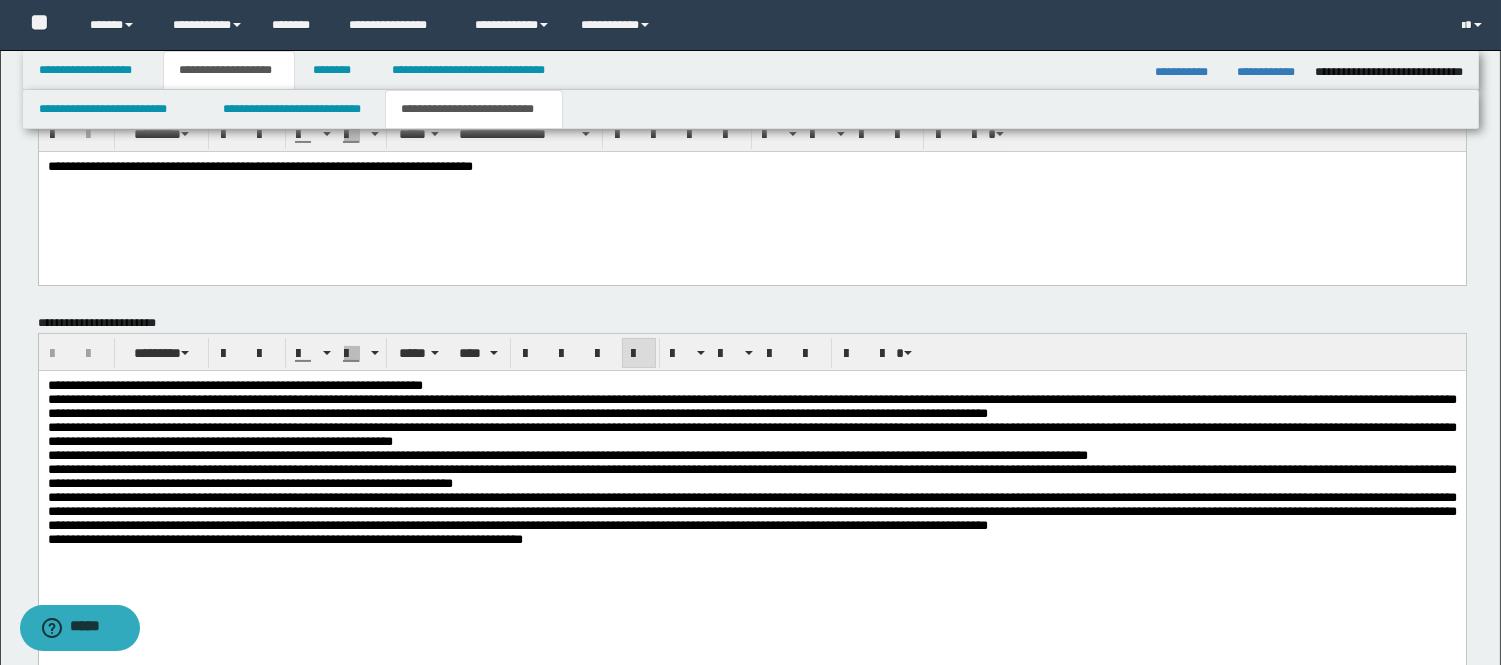 type 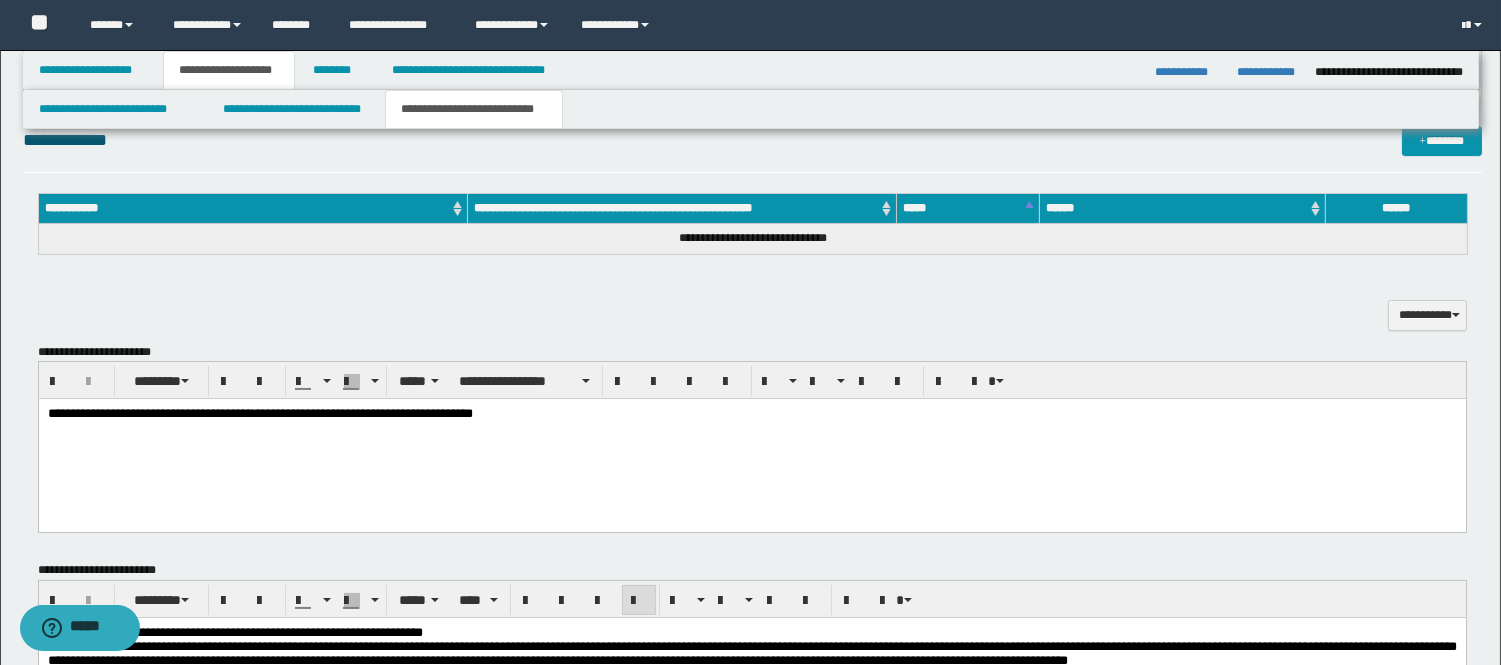 scroll, scrollTop: 155, scrollLeft: 0, axis: vertical 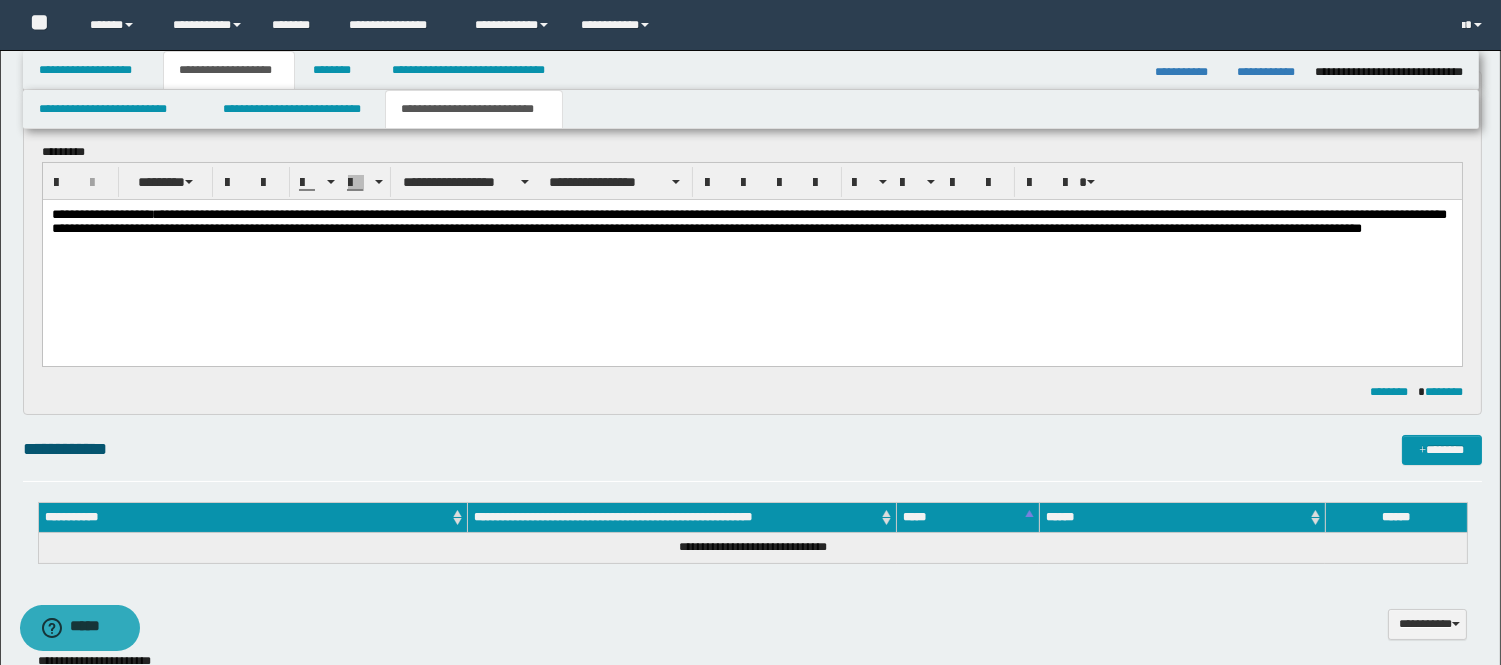 click on "**********" at bounding box center (751, 222) 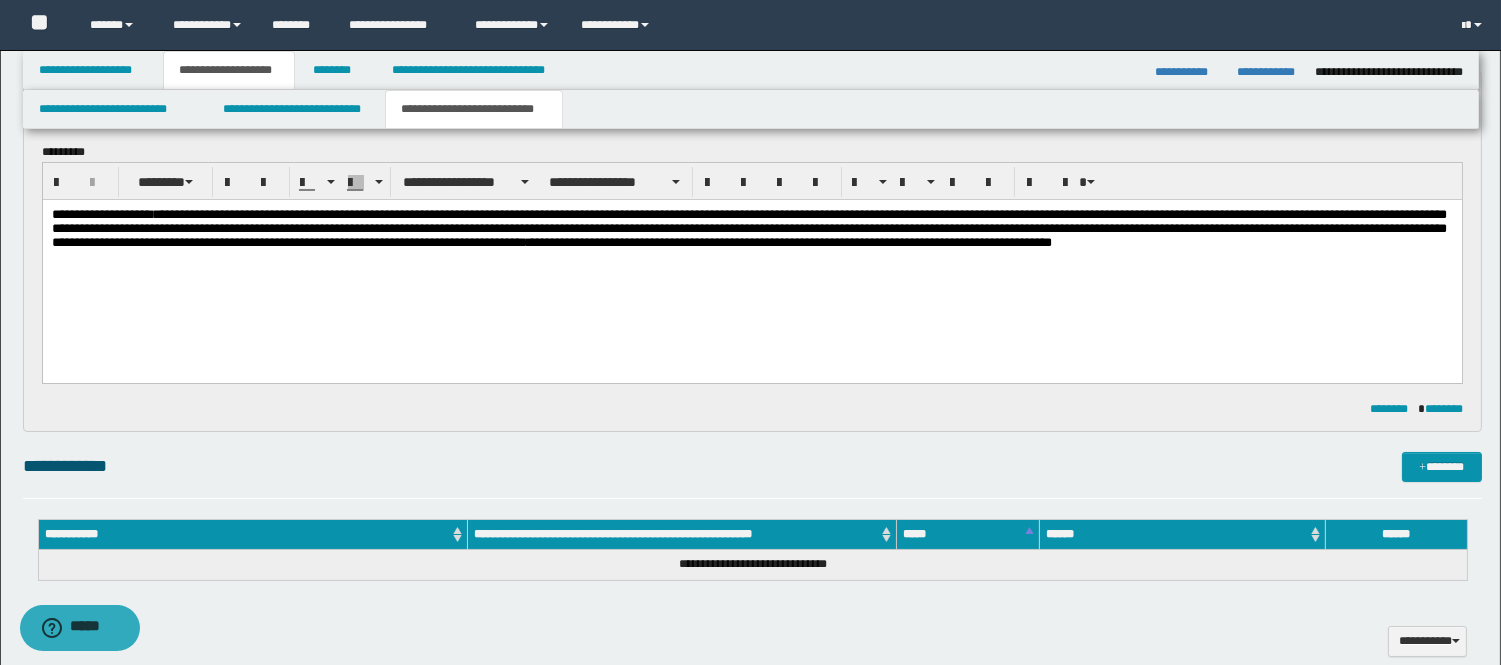 drag, startPoint x: 699, startPoint y: 267, endPoint x: 679, endPoint y: 280, distance: 23.853722 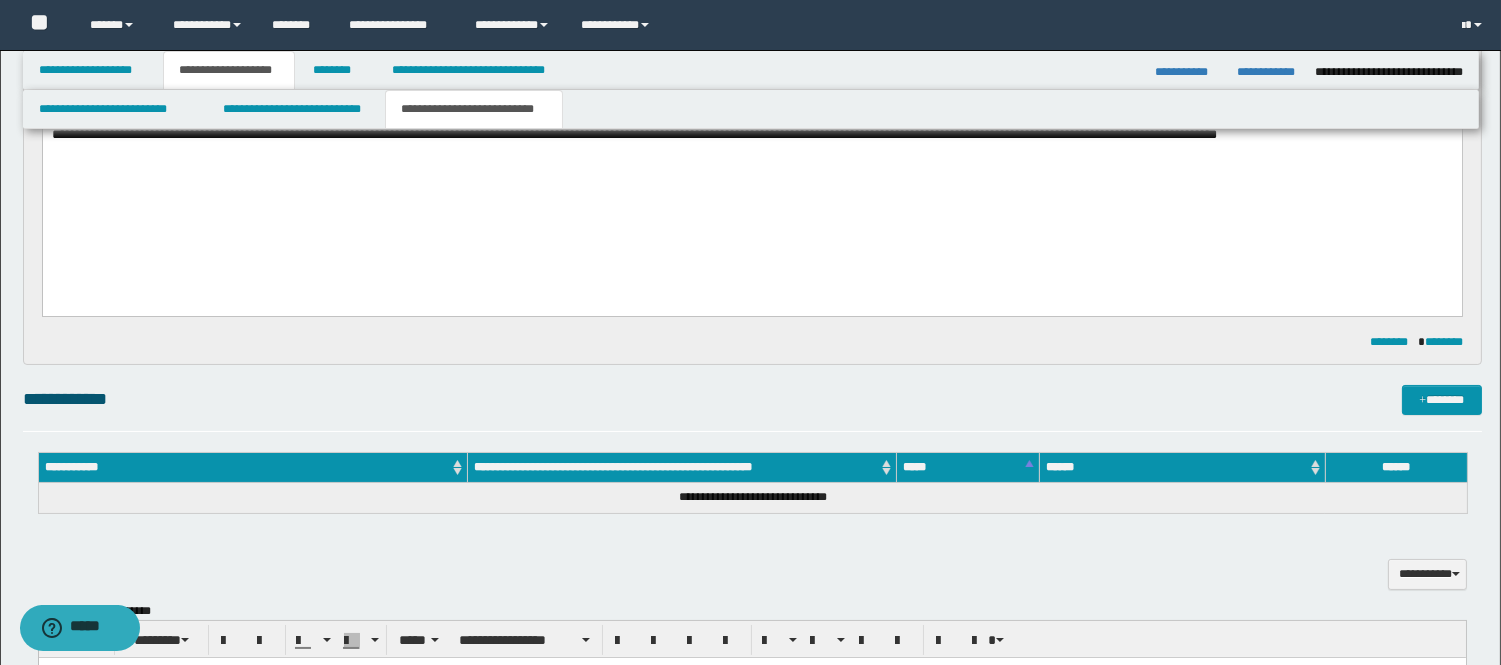 scroll, scrollTop: 488, scrollLeft: 0, axis: vertical 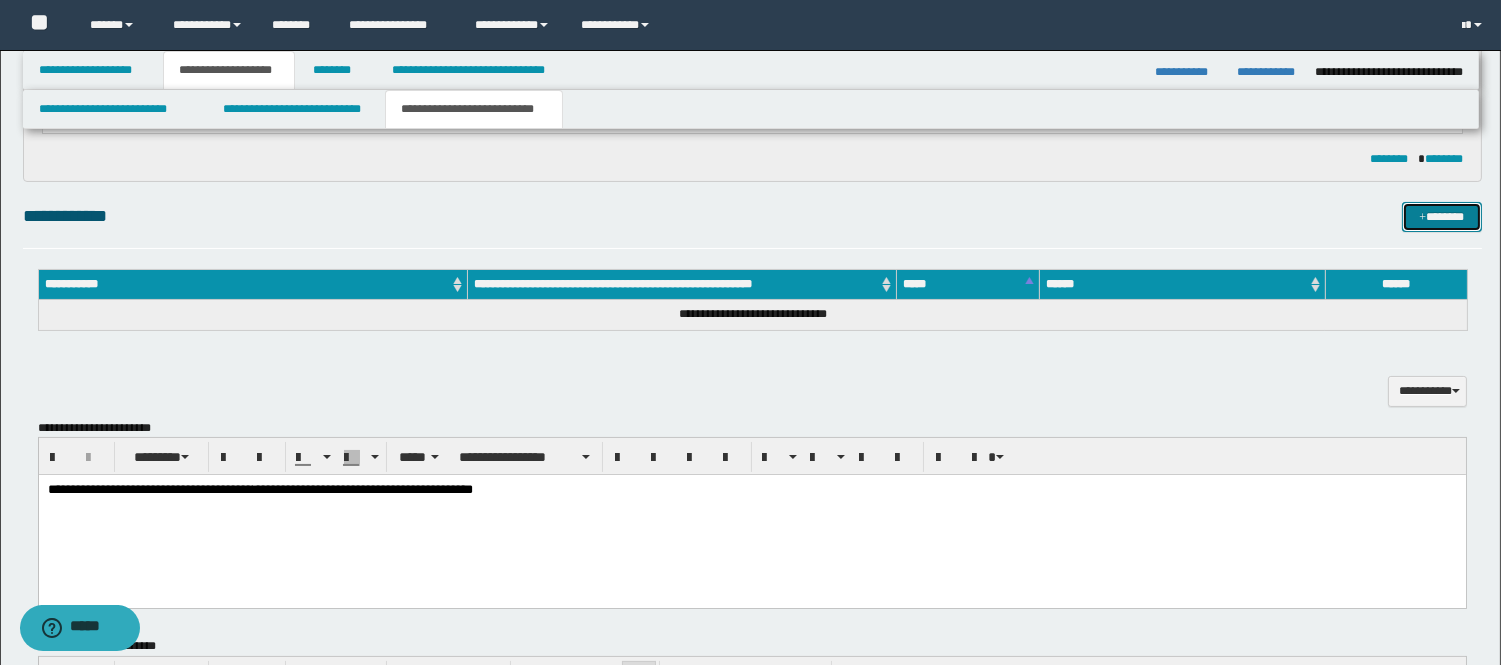 click on "*******" at bounding box center (1442, 217) 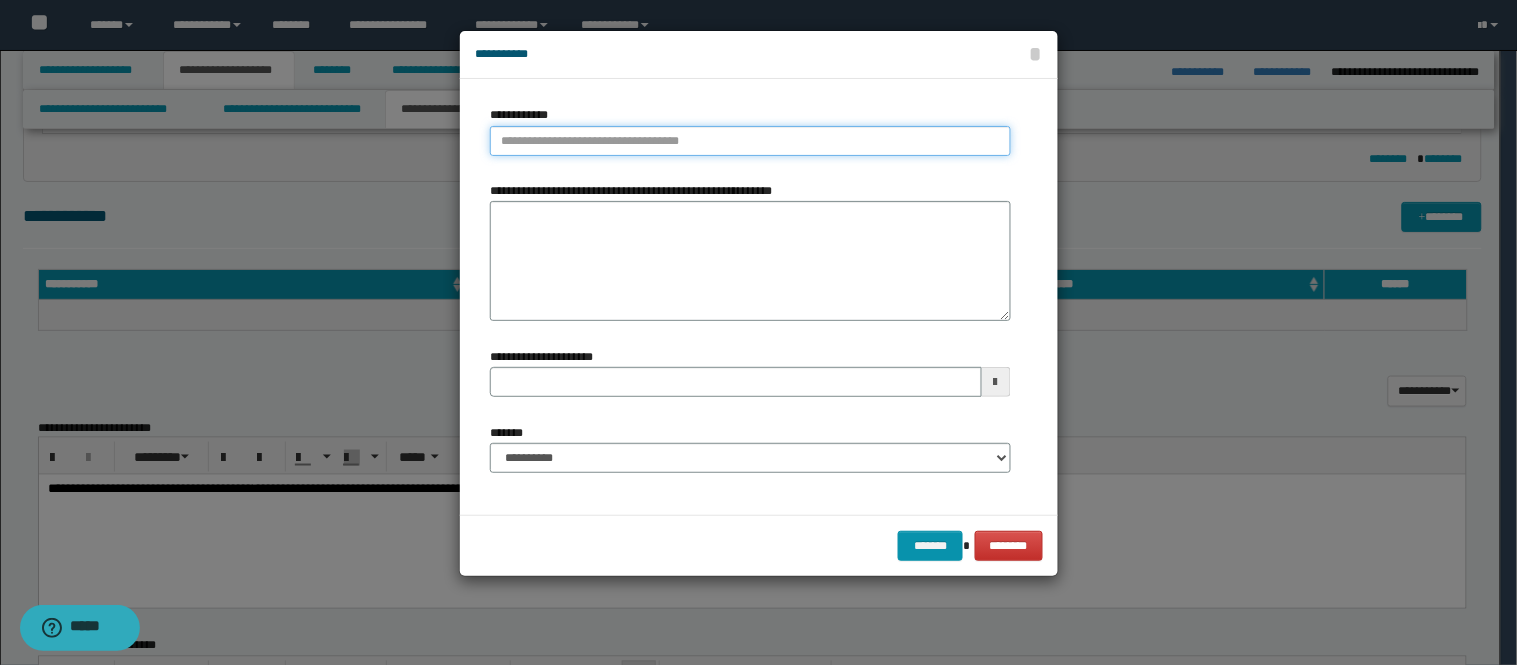 click on "**********" at bounding box center (750, 141) 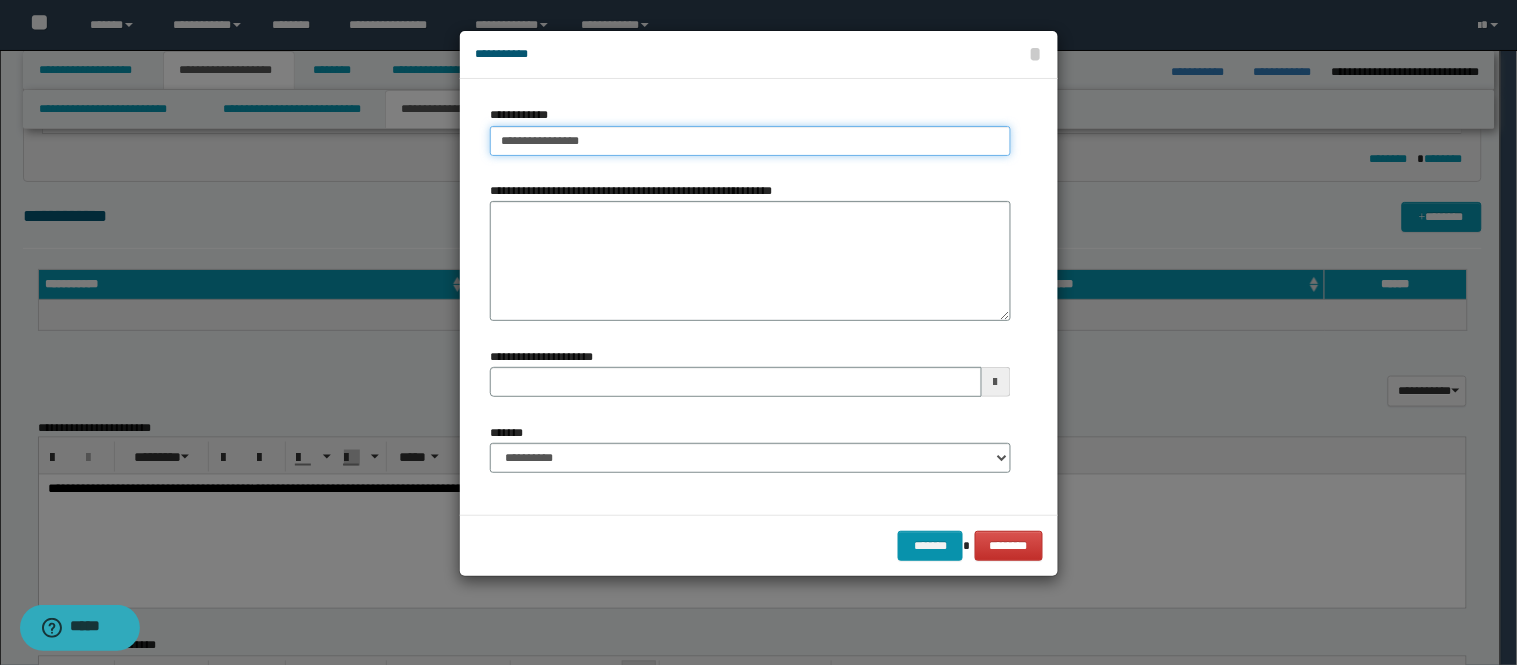 type on "**********" 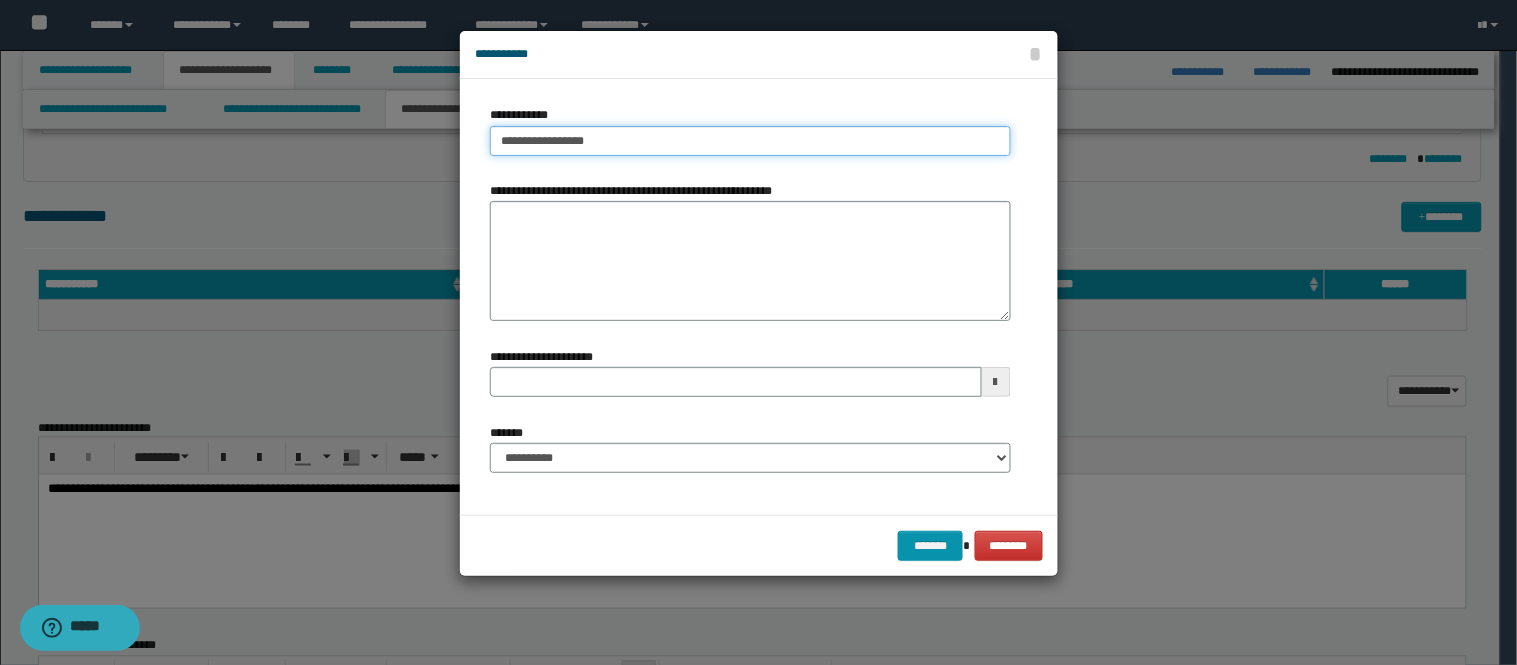 type on "**********" 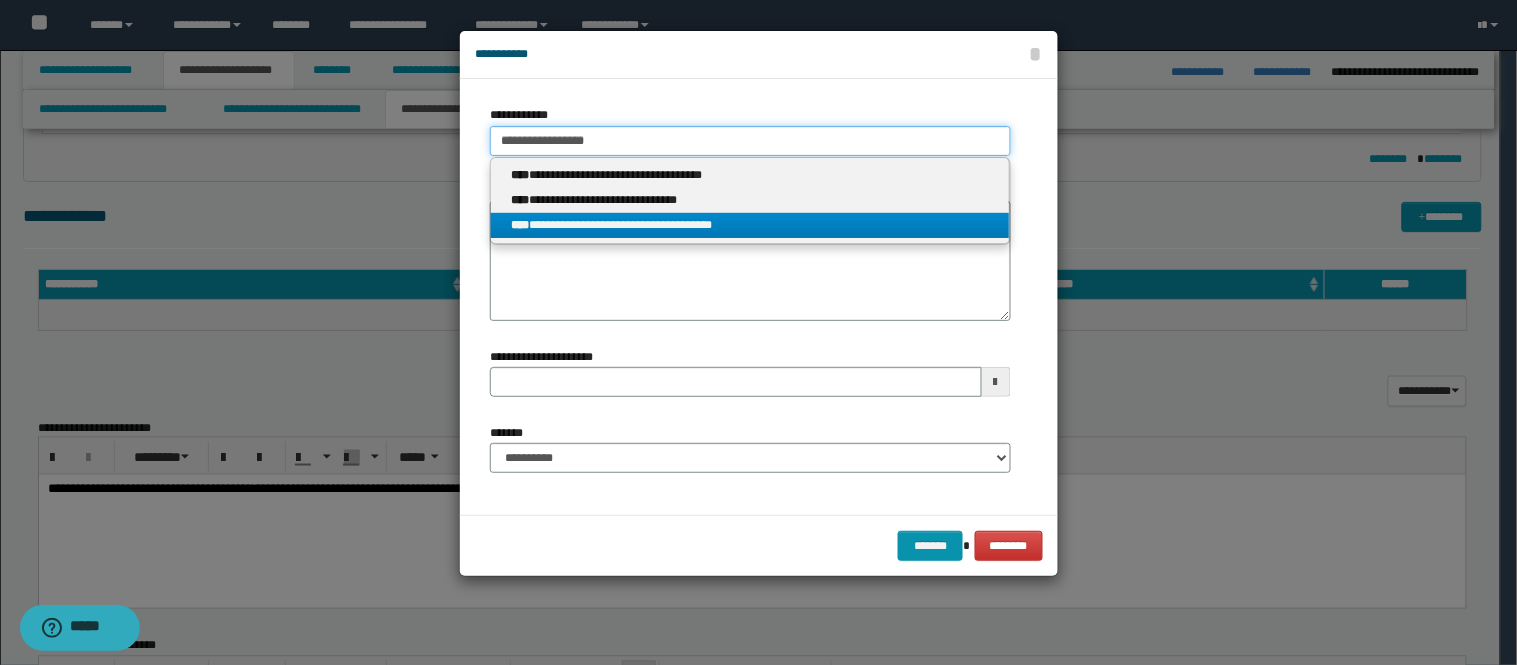 type on "**********" 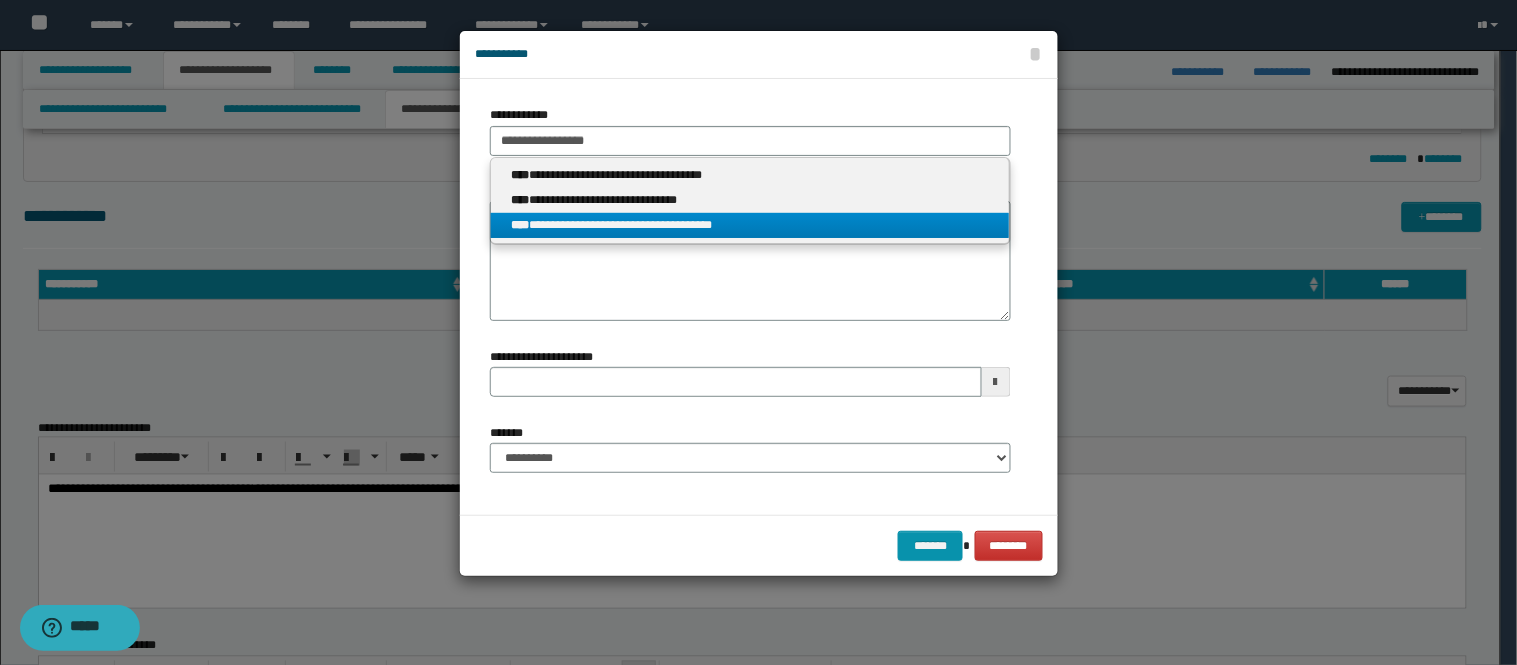 click on "**********" at bounding box center [750, 225] 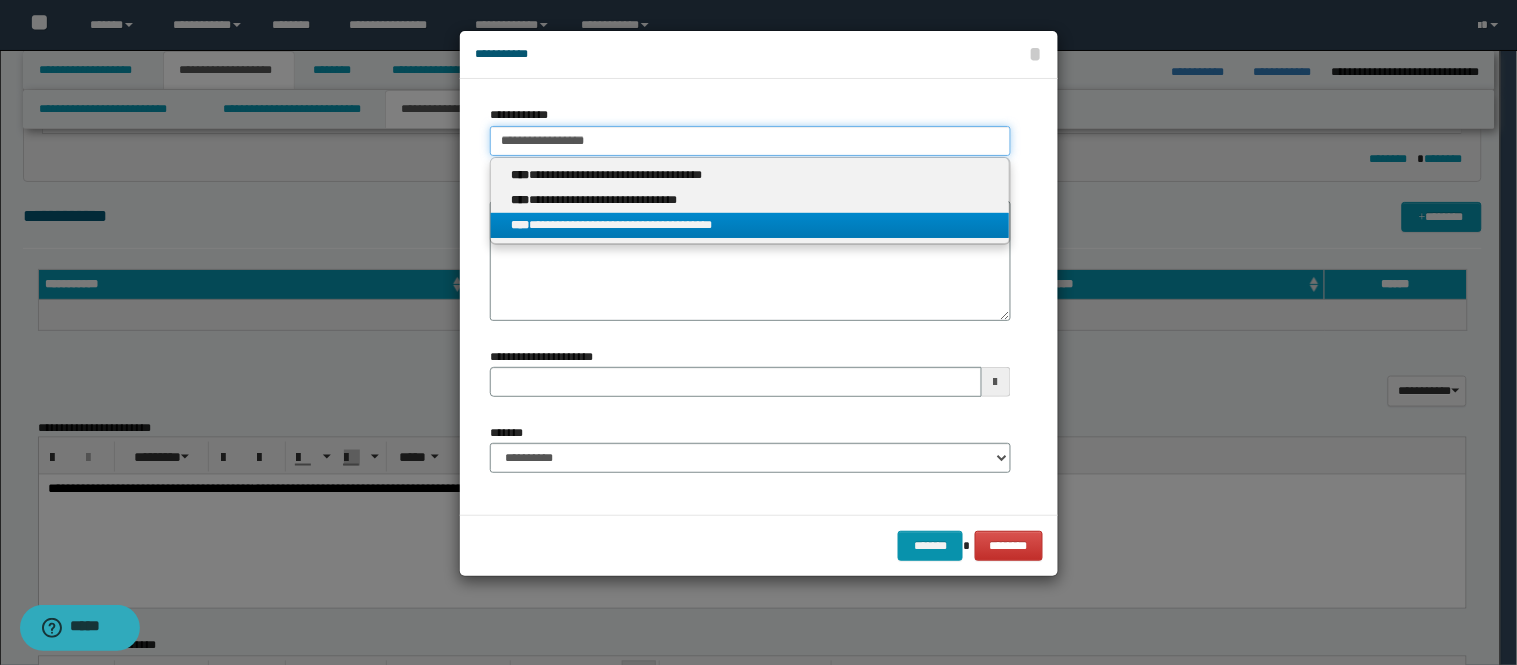 type 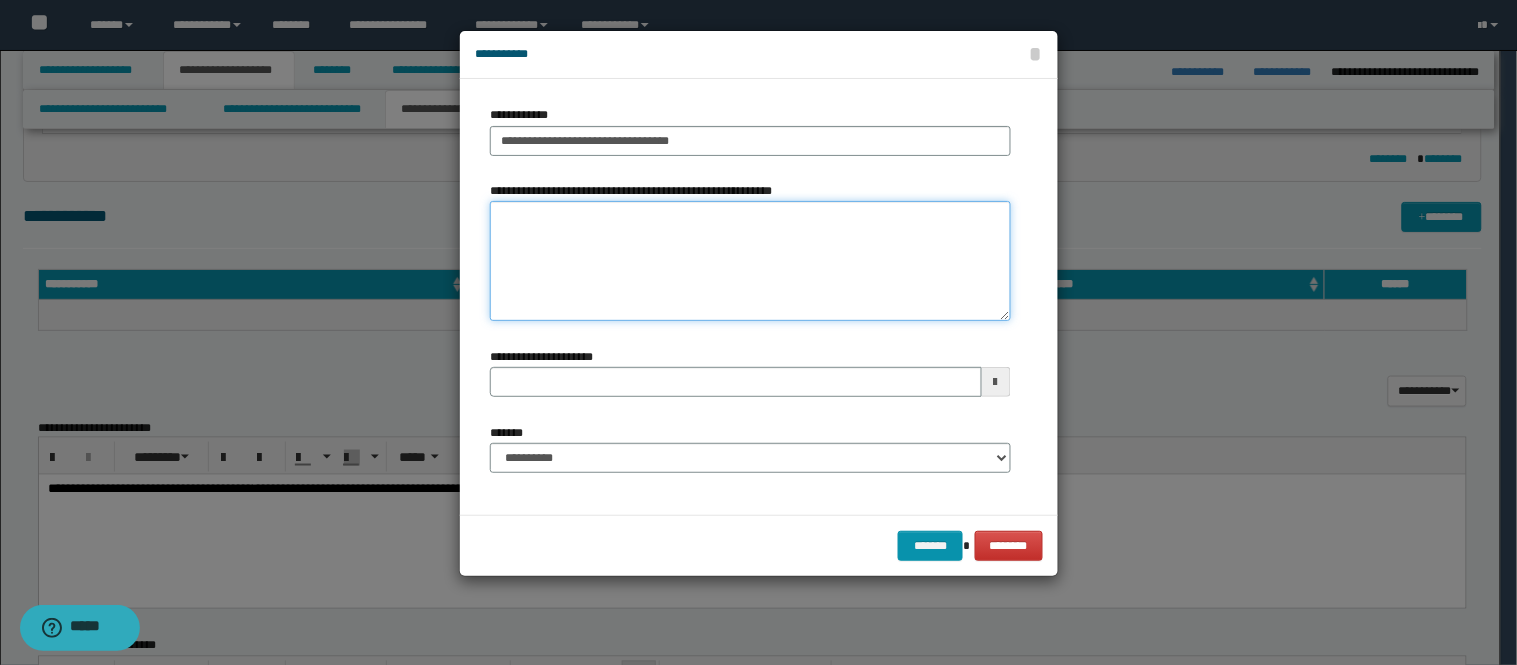 click on "**********" at bounding box center [750, 261] 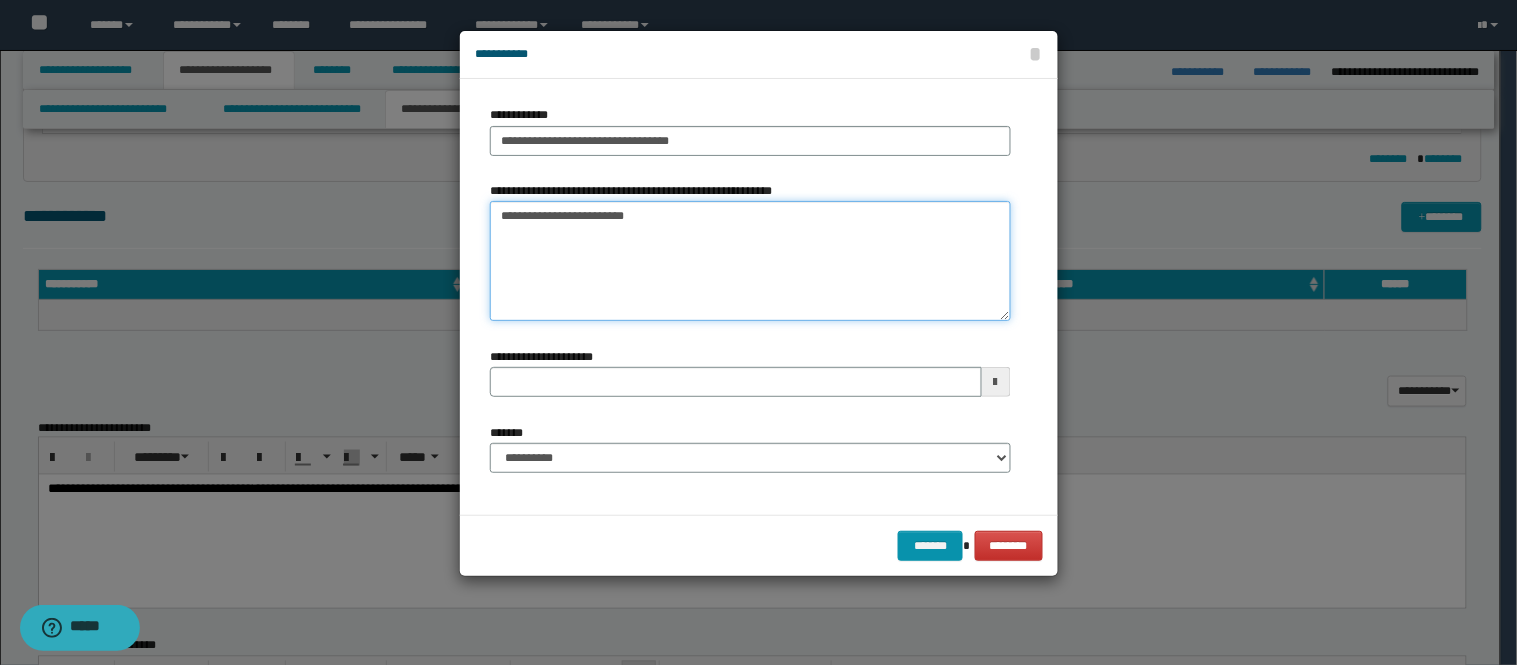 type on "**********" 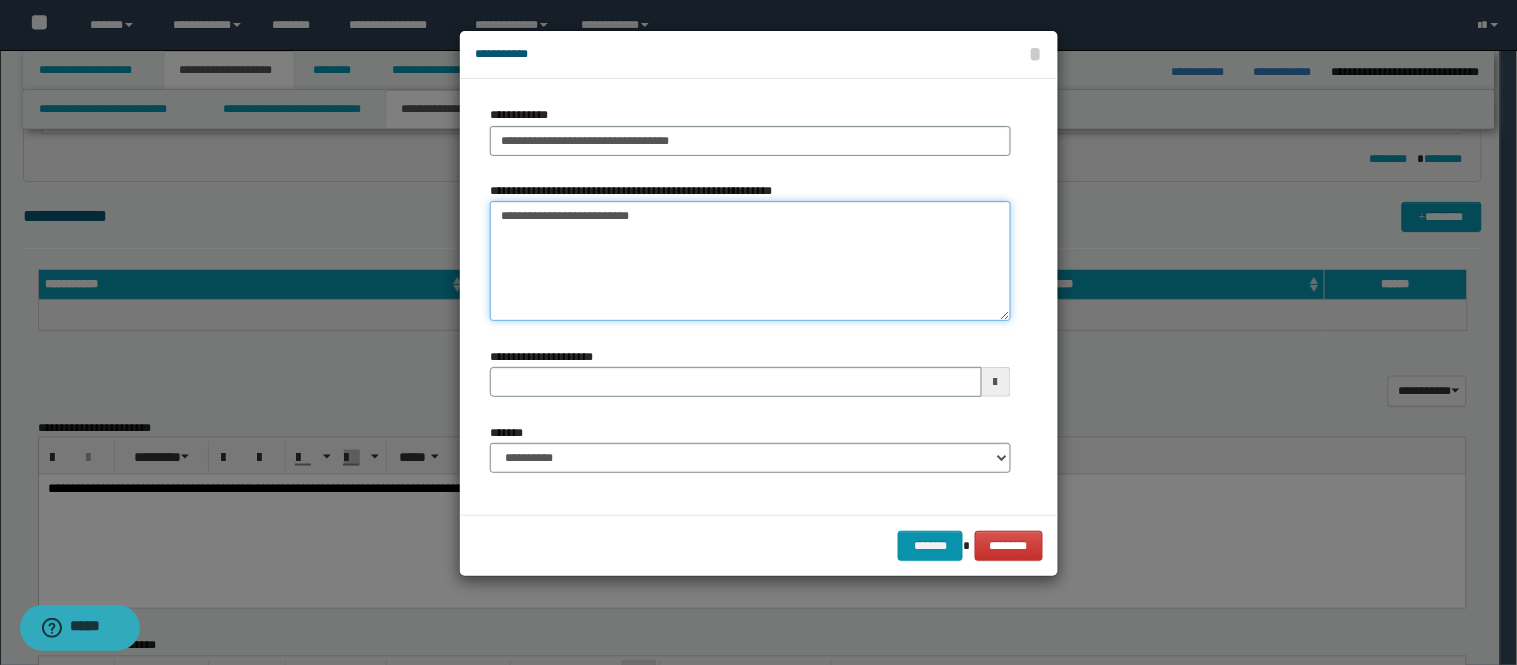 type 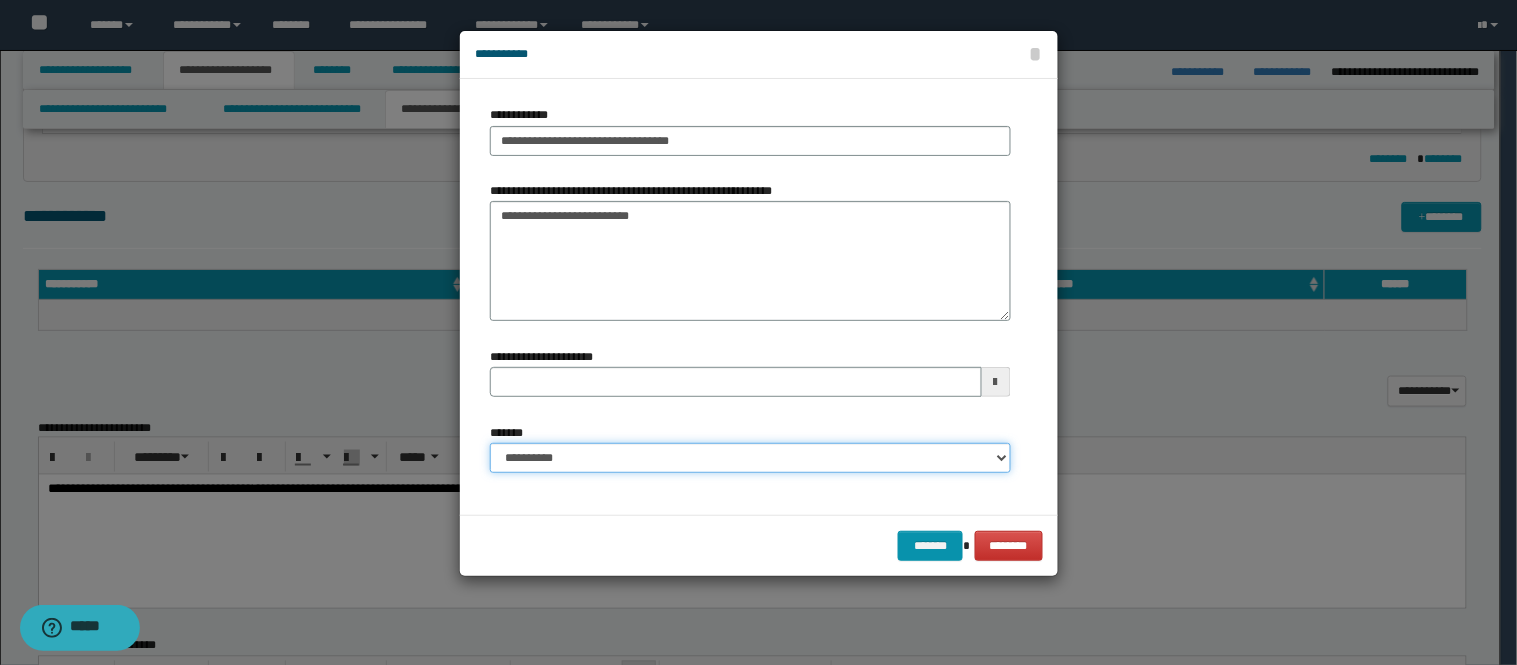 click on "**********" at bounding box center (750, 458) 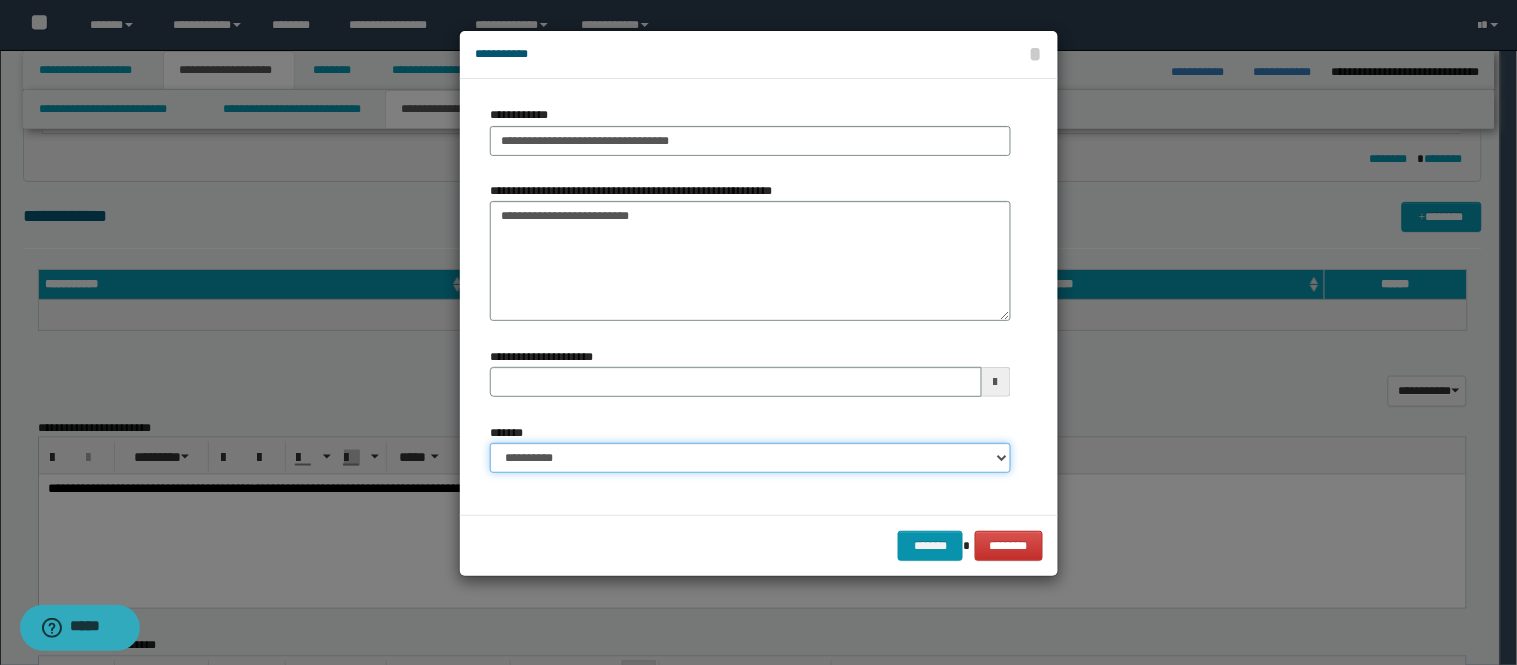 select on "*" 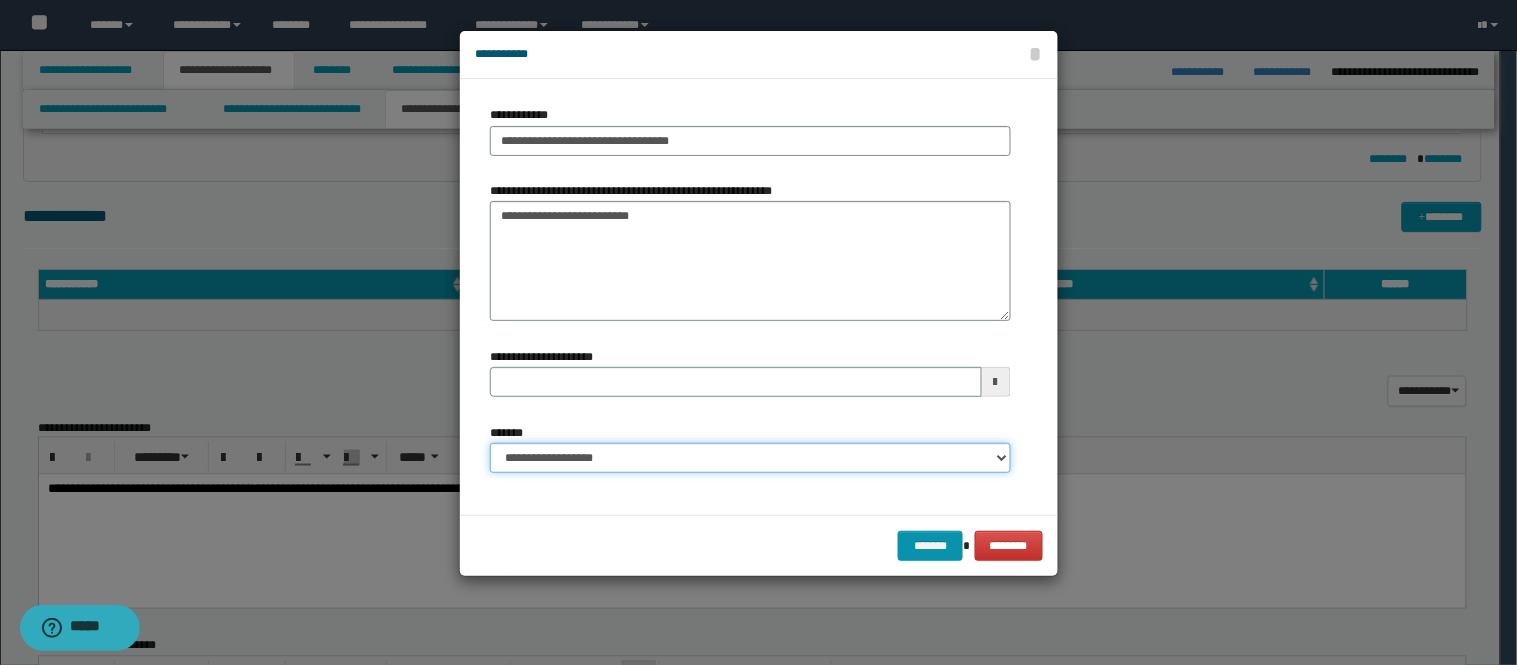 click on "**********" at bounding box center [750, 458] 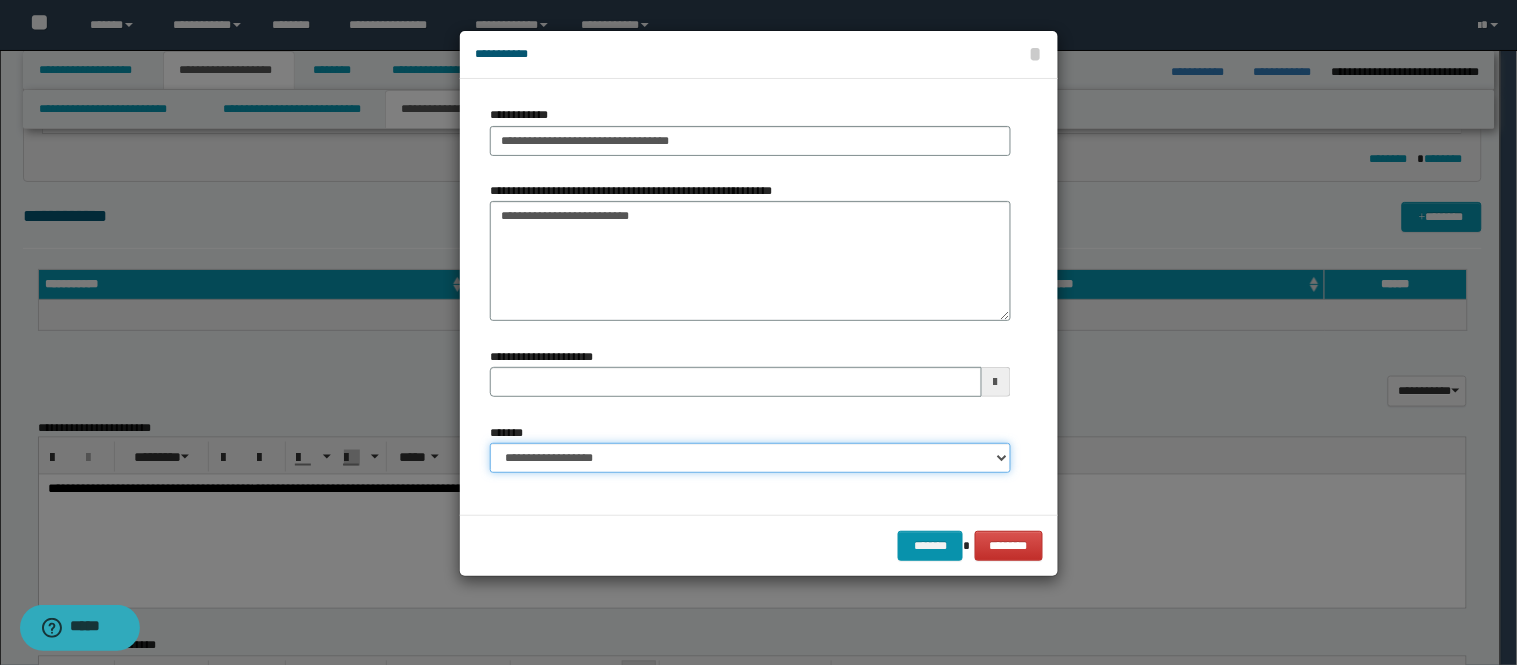 type 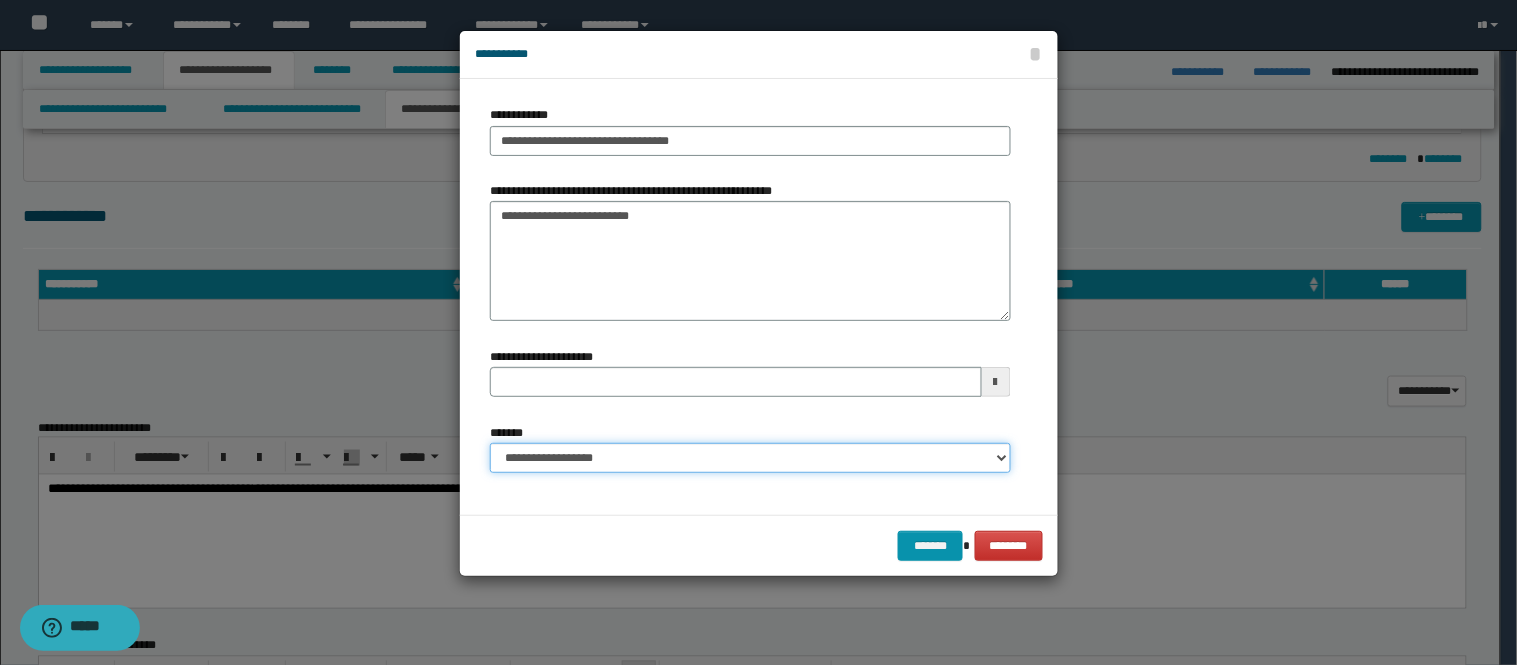 select on "*" 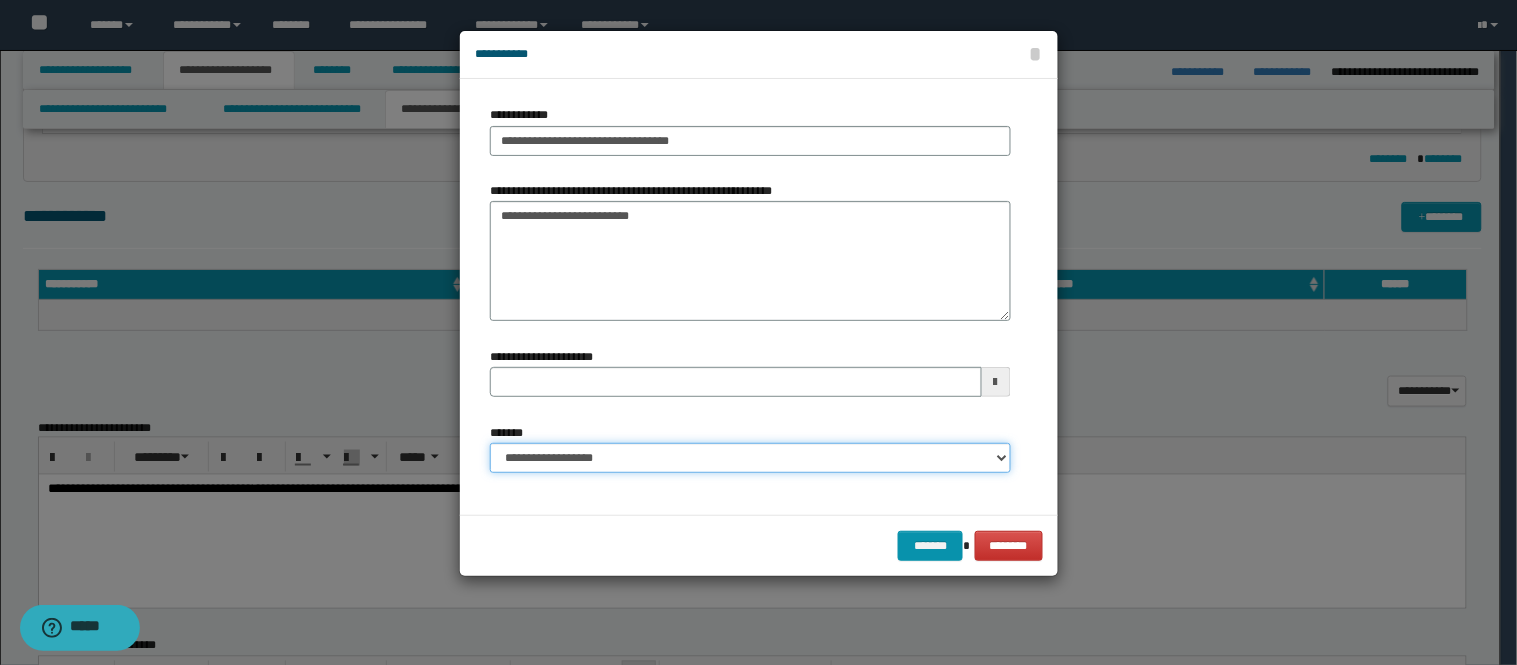 type 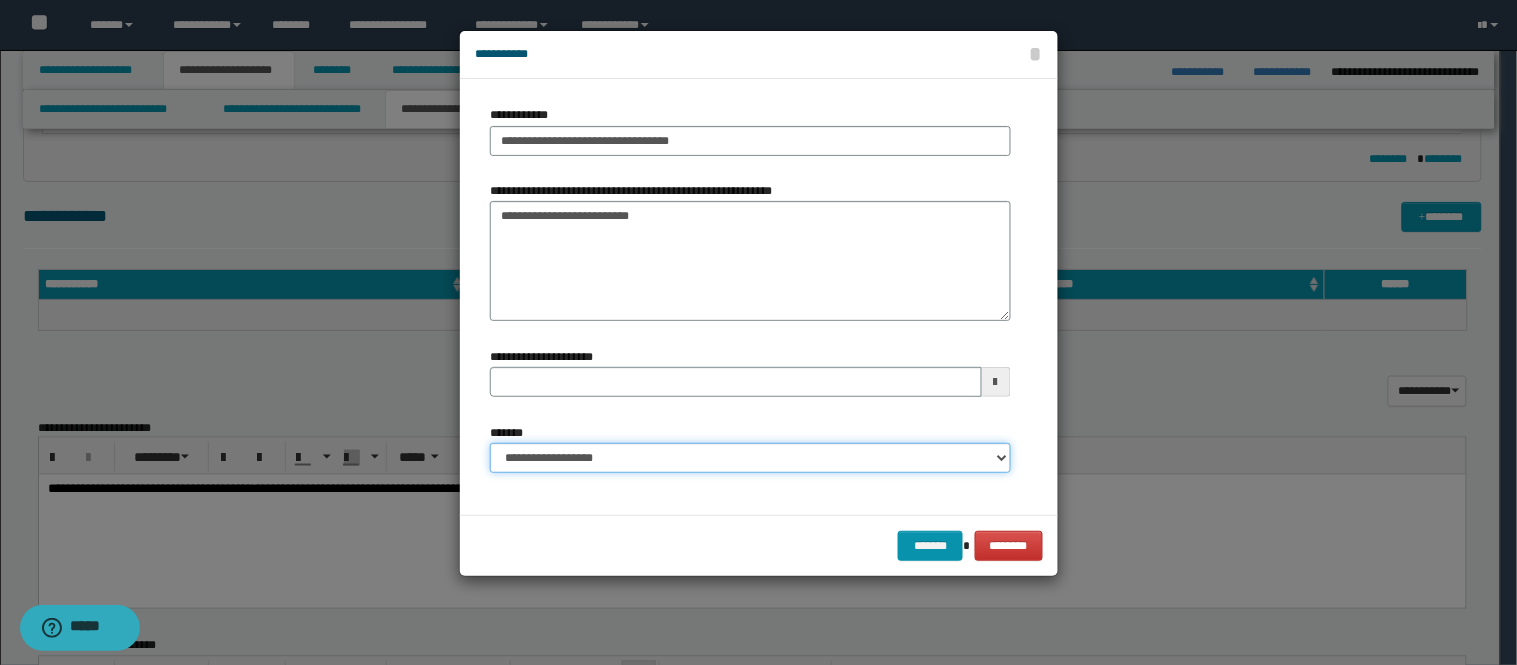 select on "*" 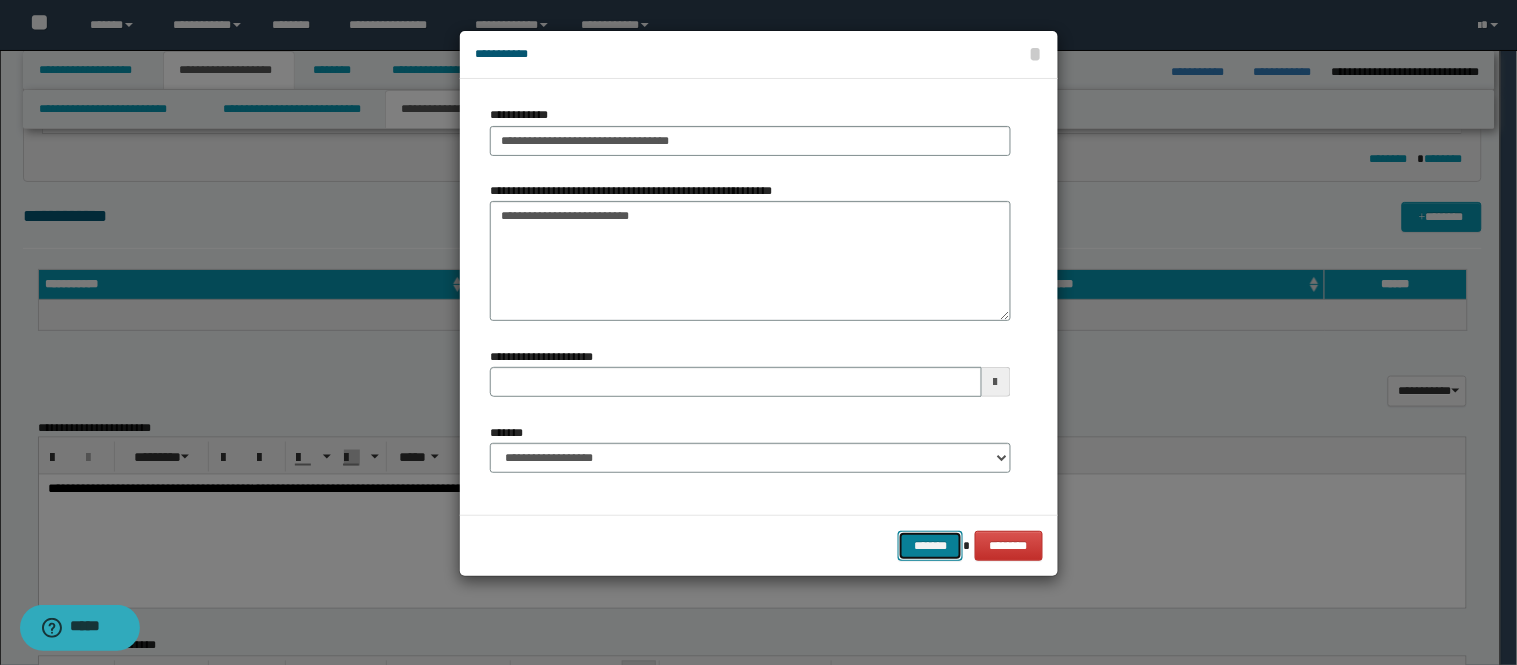 click on "*******" at bounding box center [930, 546] 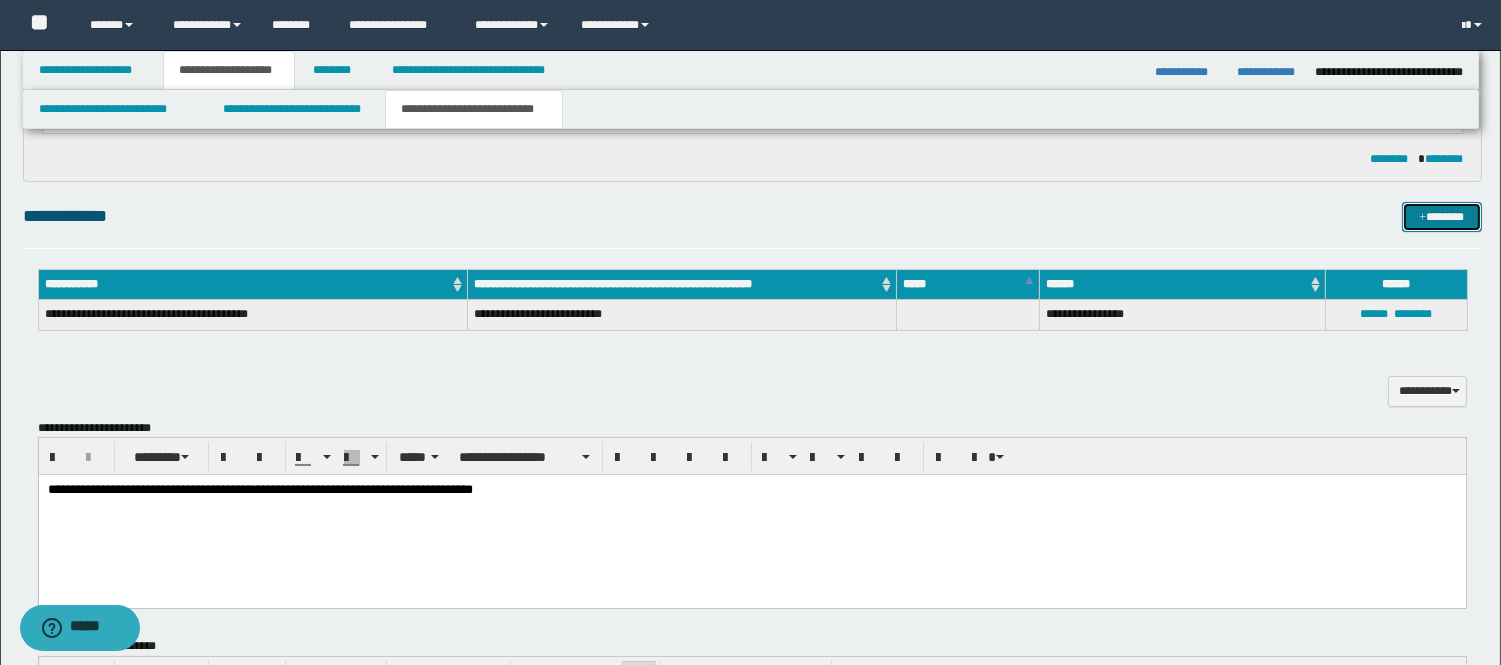 drag, startPoint x: 1447, startPoint y: 218, endPoint x: 1386, endPoint y: 231, distance: 62.369865 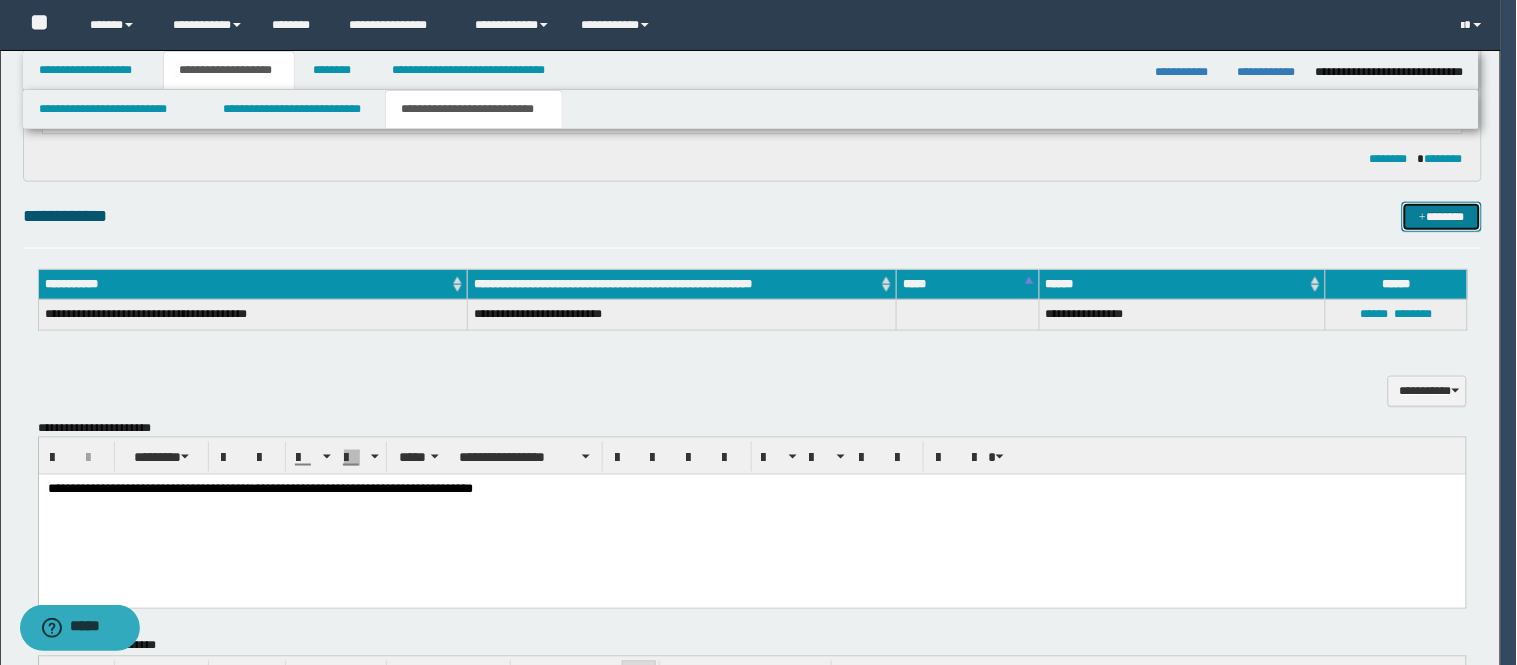 type 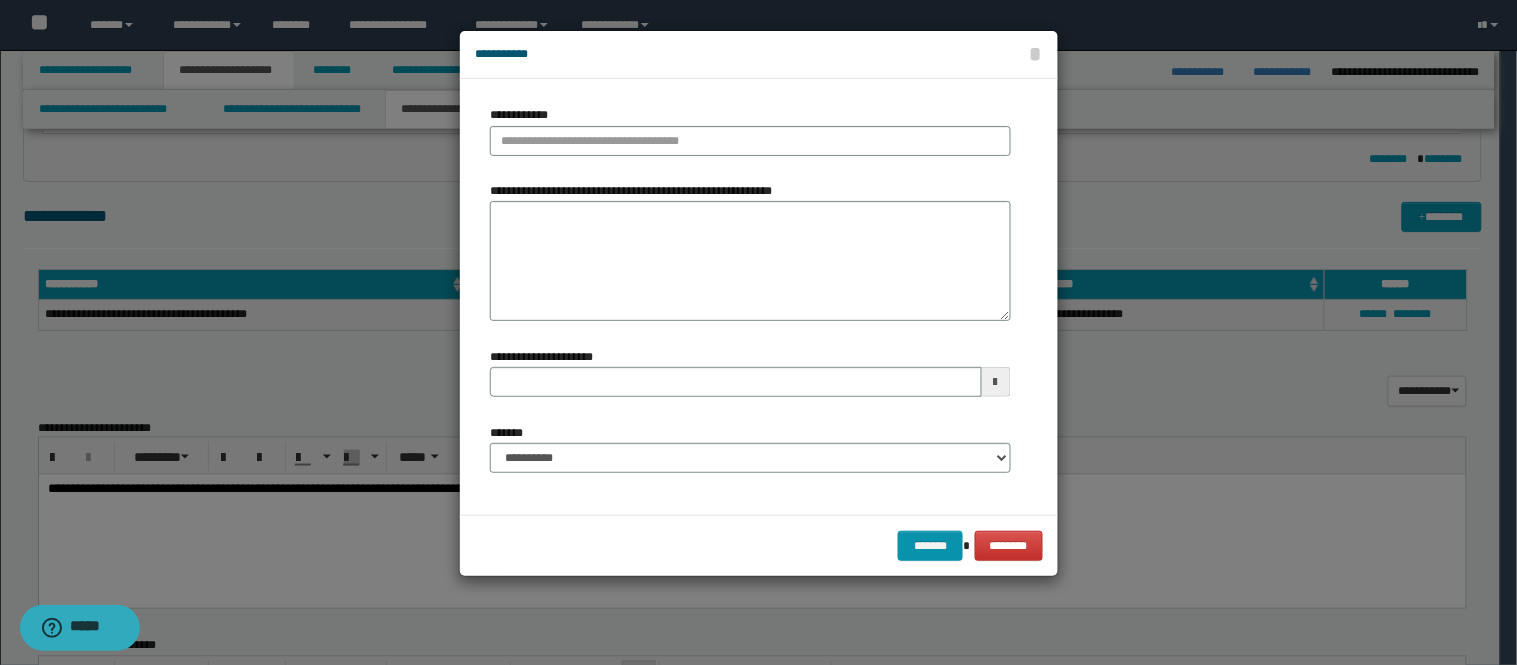 click on "**********" at bounding box center [750, 138] 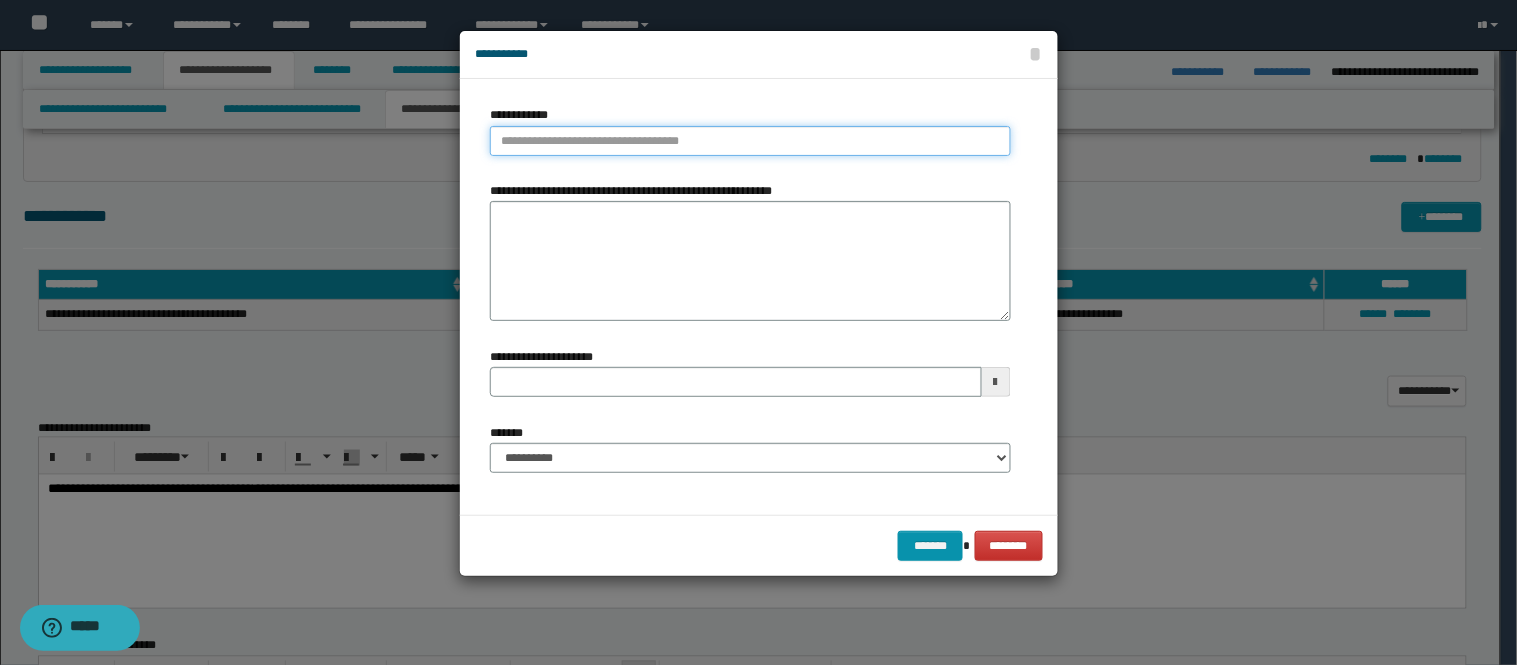 type on "**********" 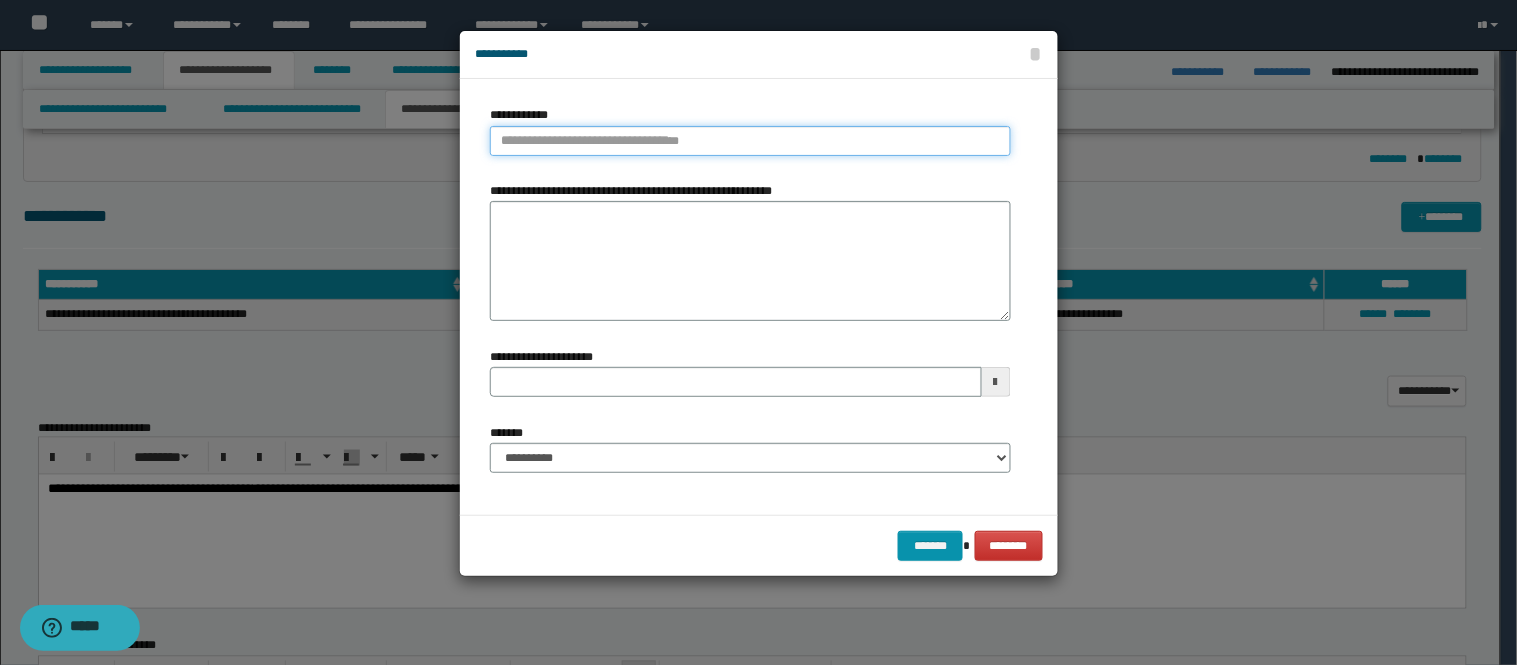 click on "**********" at bounding box center (750, 141) 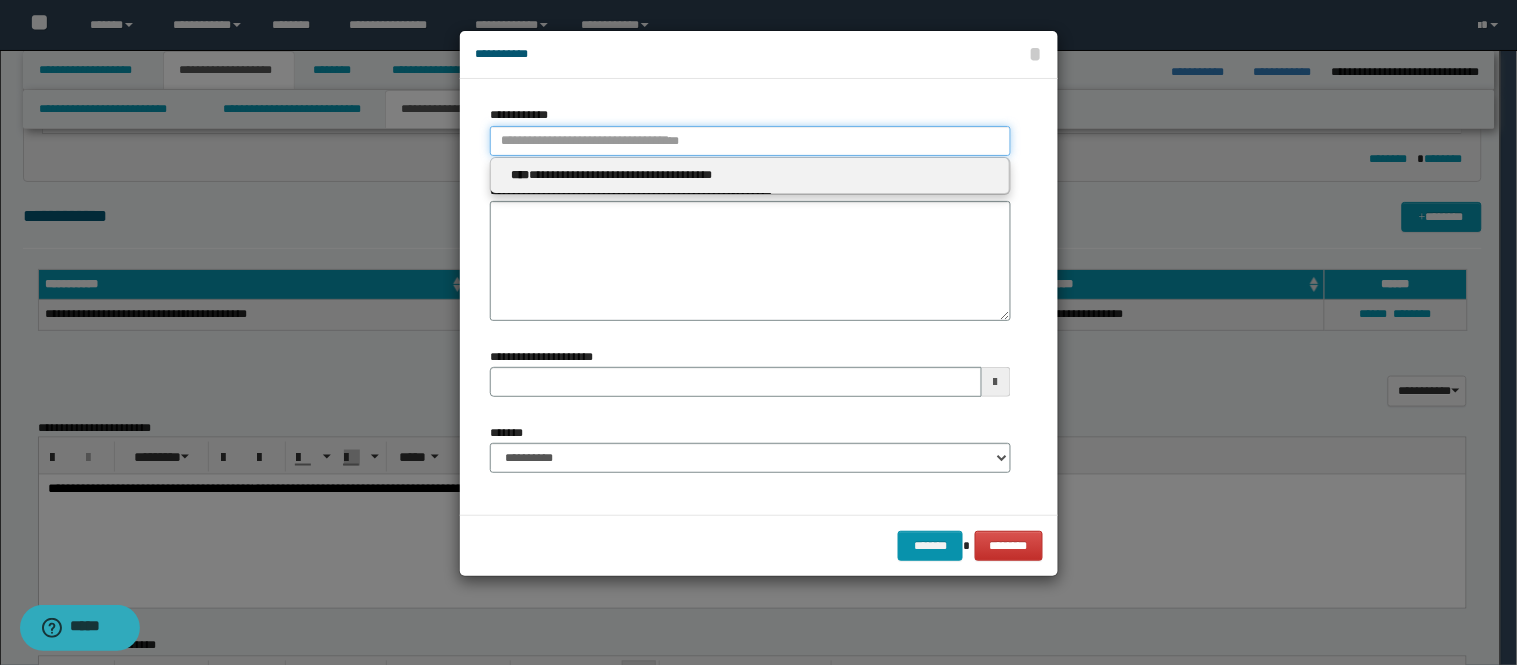 type 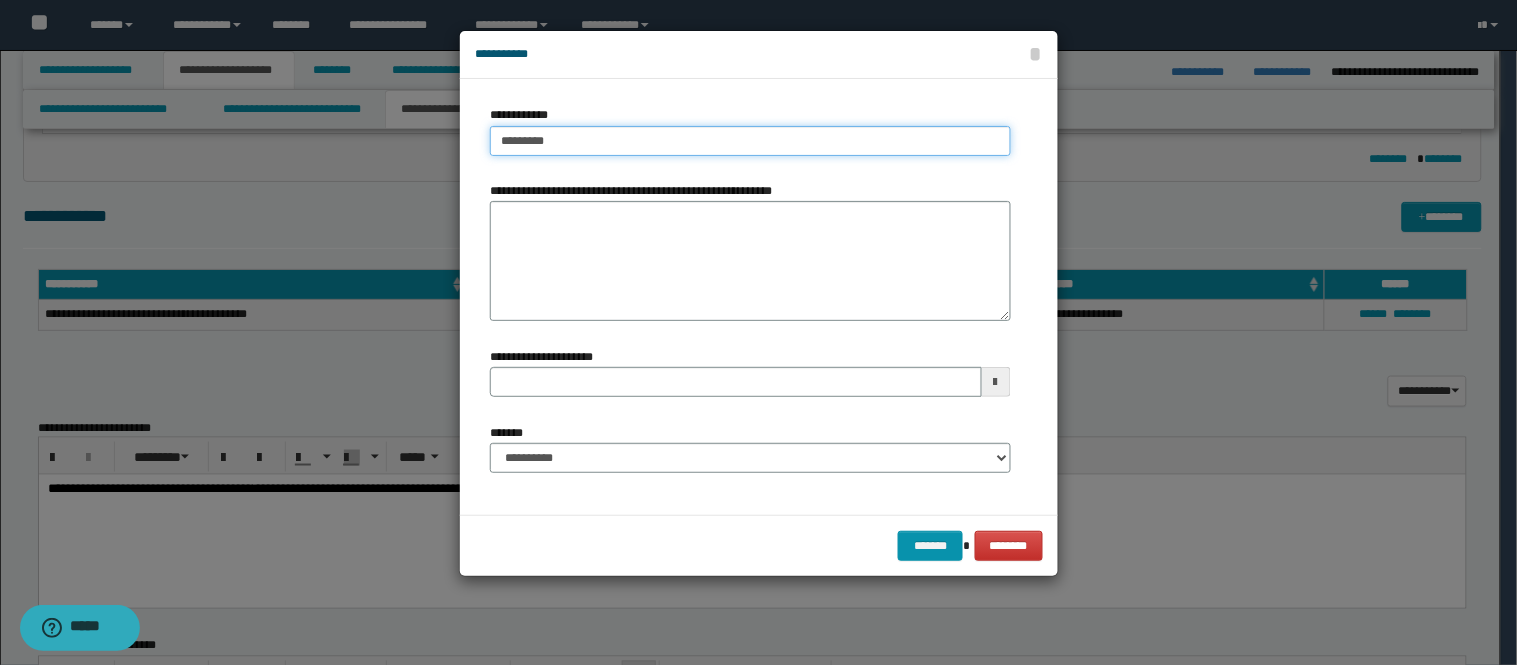 type on "**********" 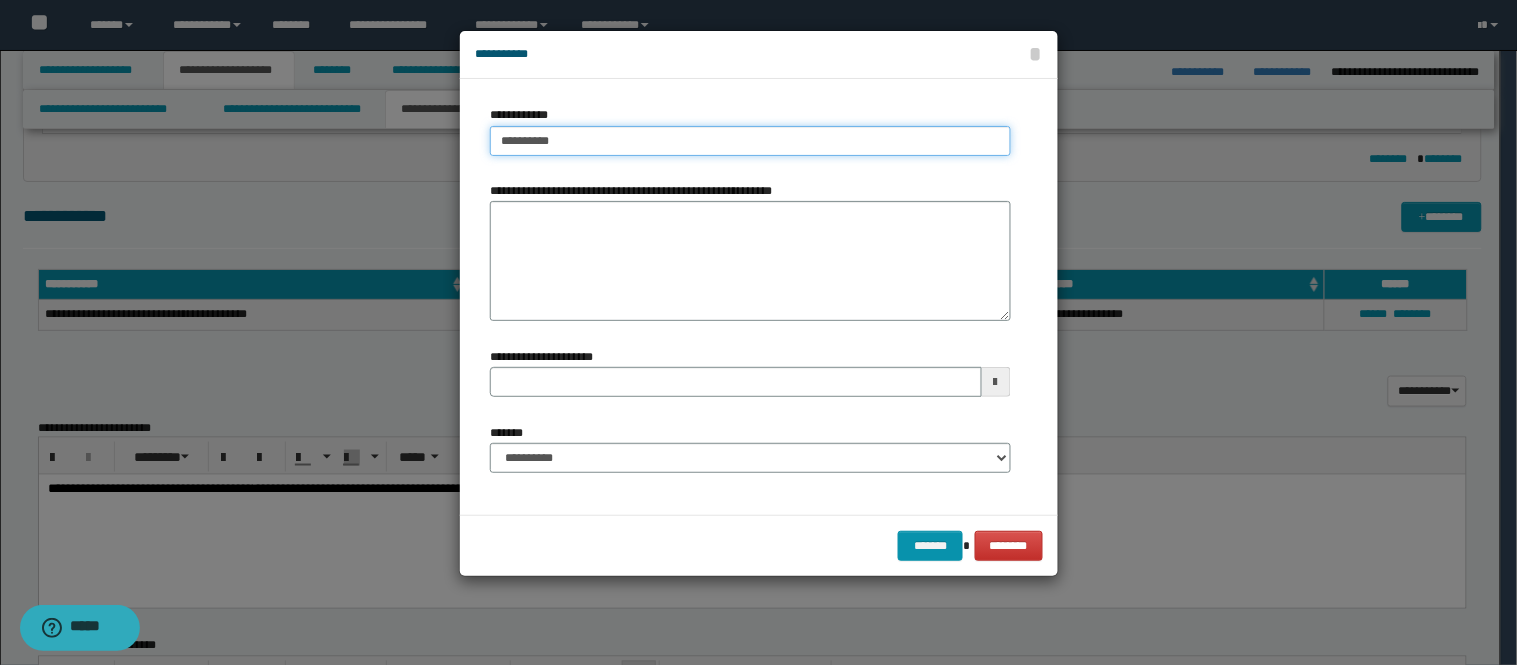 type on "**********" 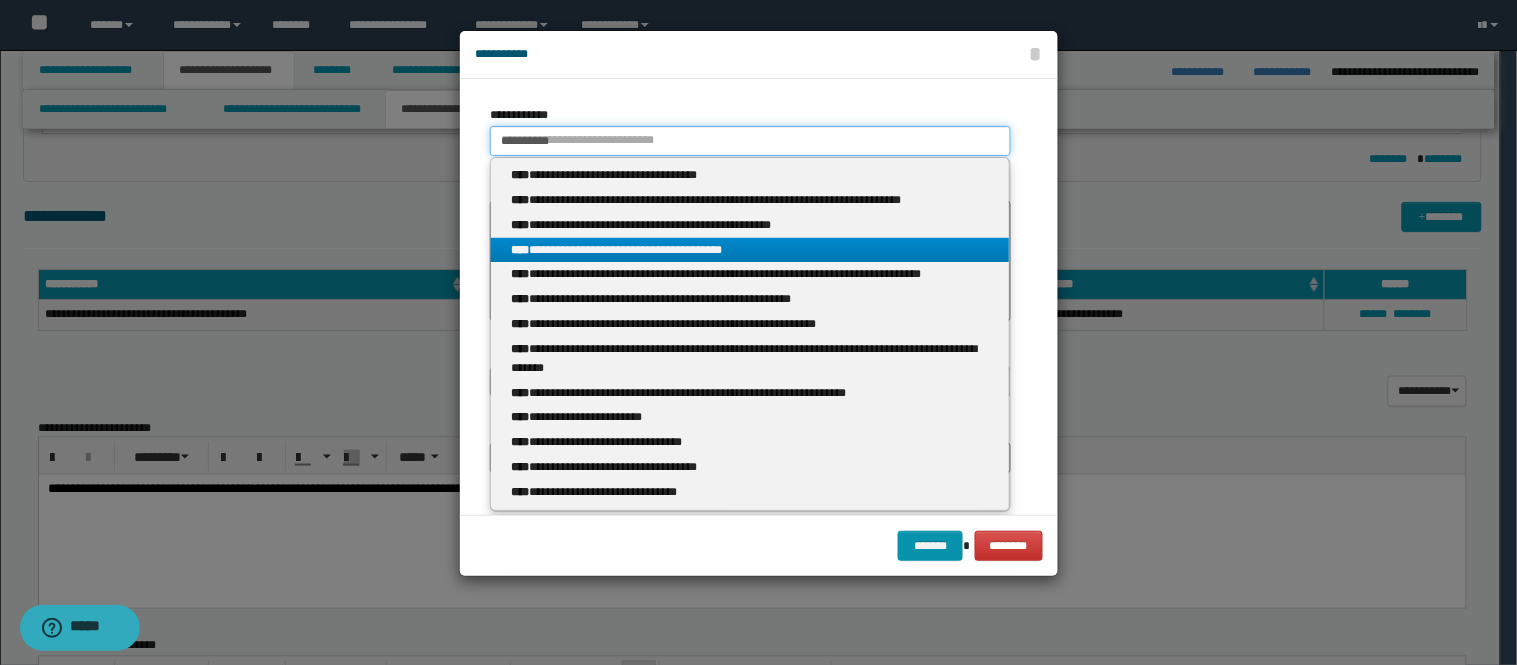 type on "**********" 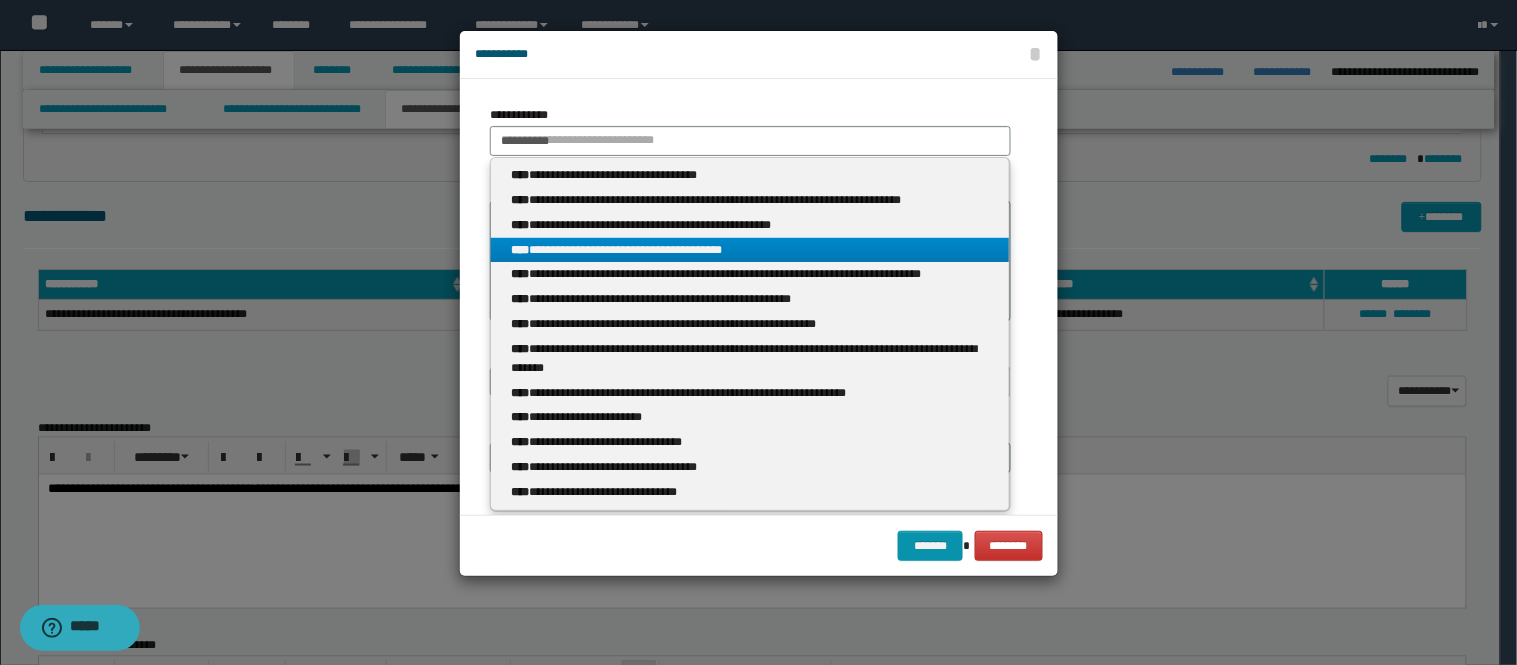click on "**********" at bounding box center (750, 250) 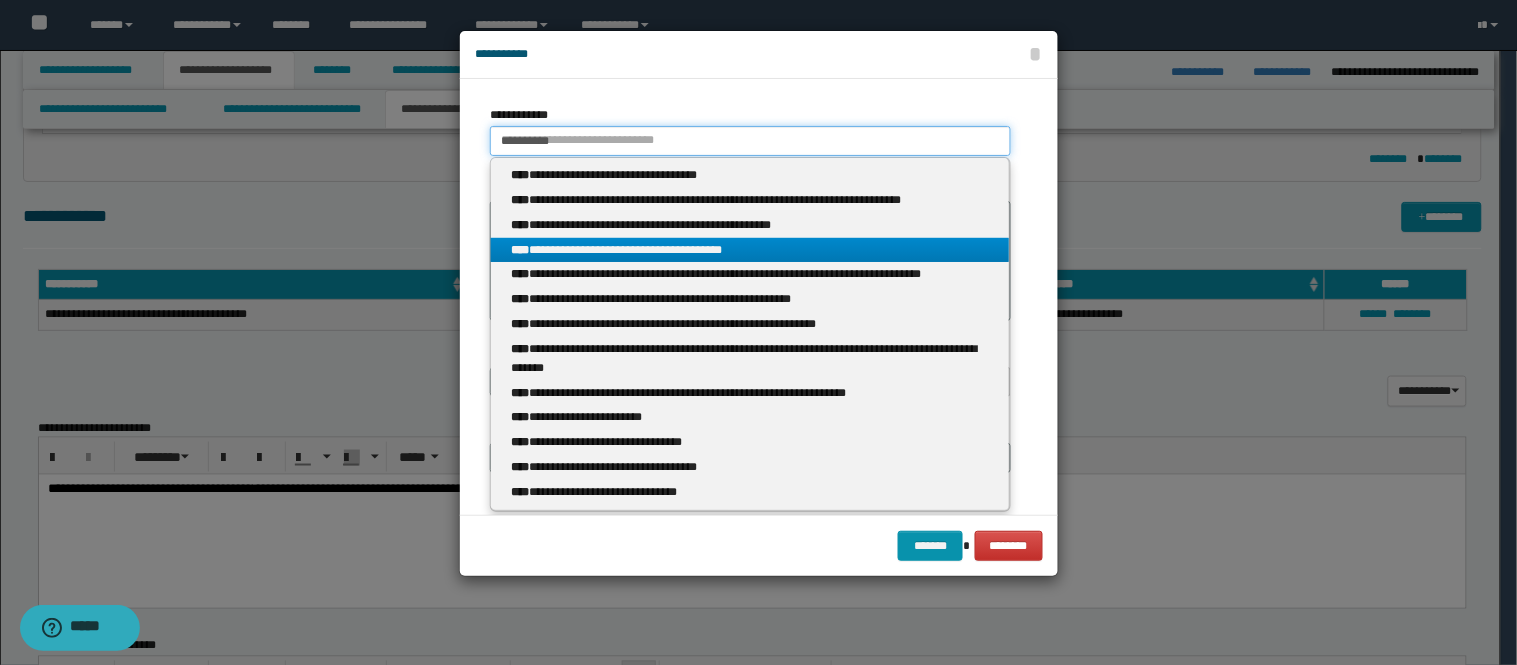 type 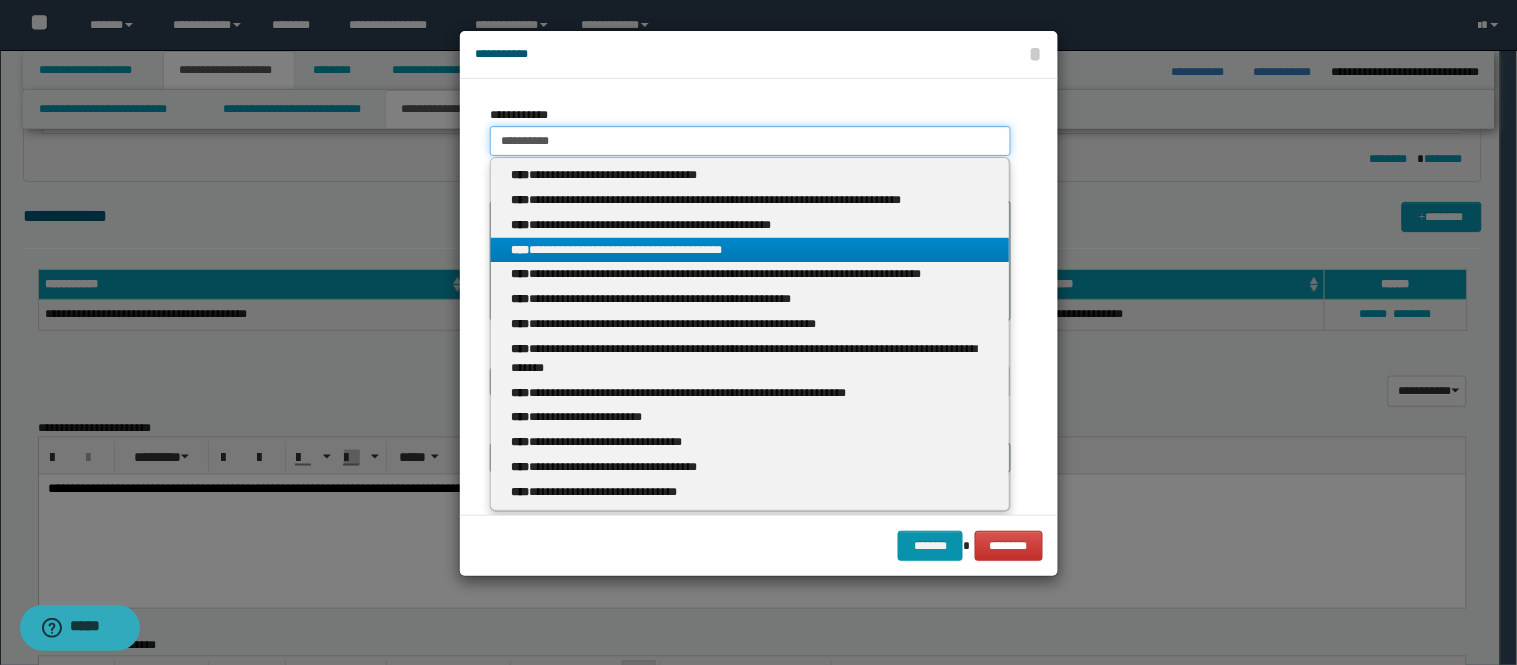 type on "**********" 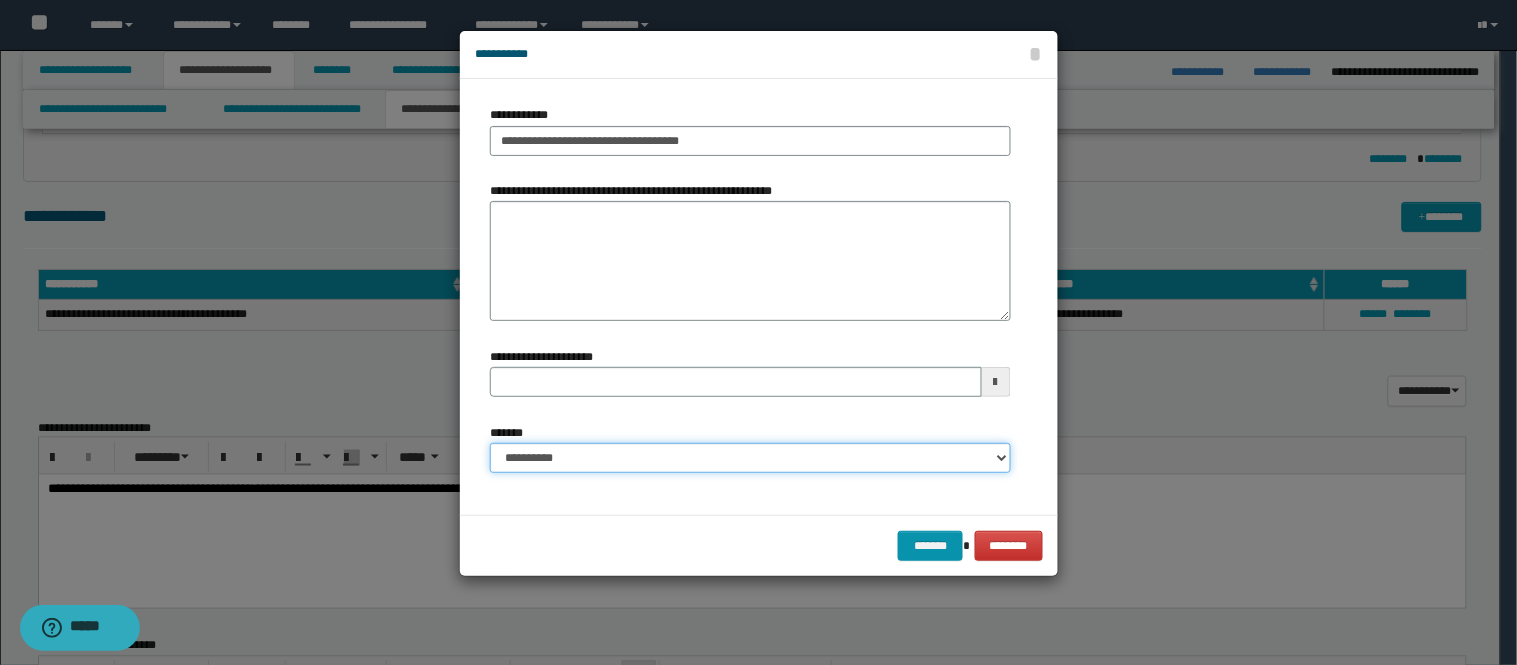click on "**********" at bounding box center [750, 458] 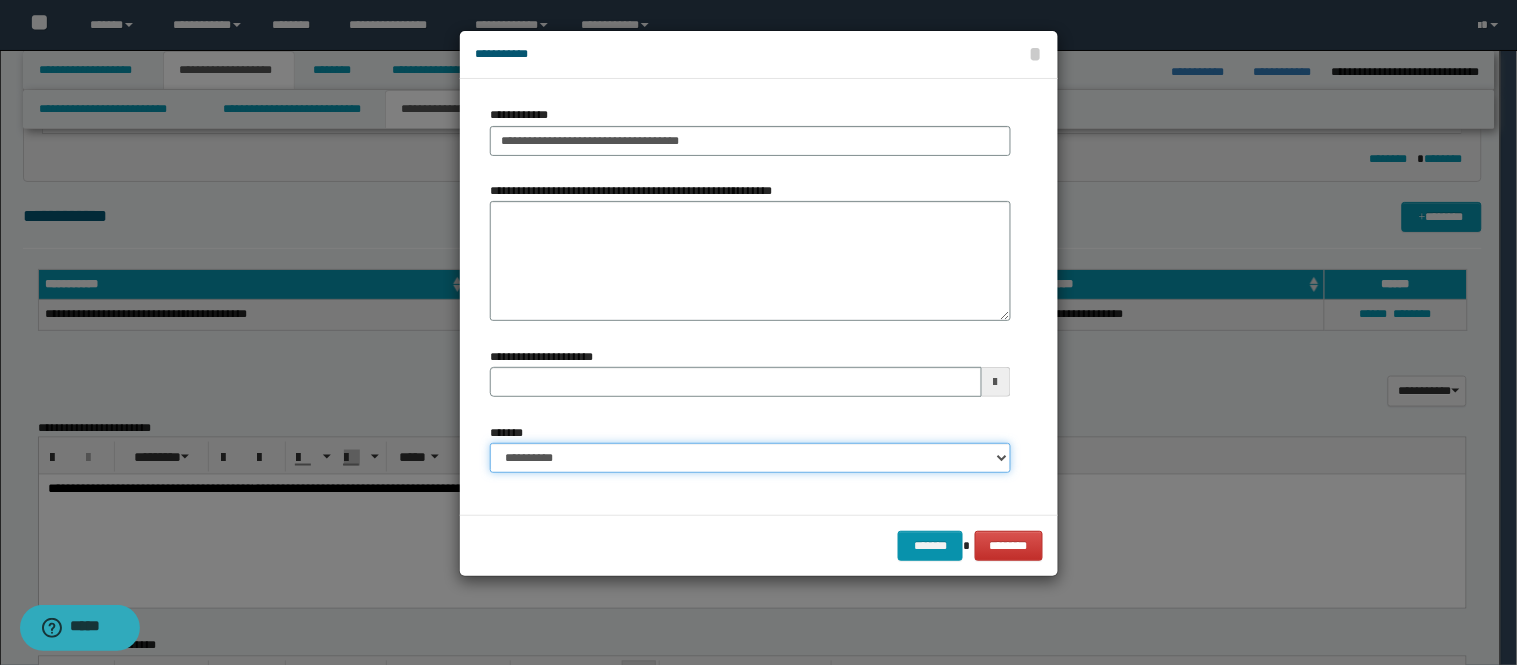 select on "*" 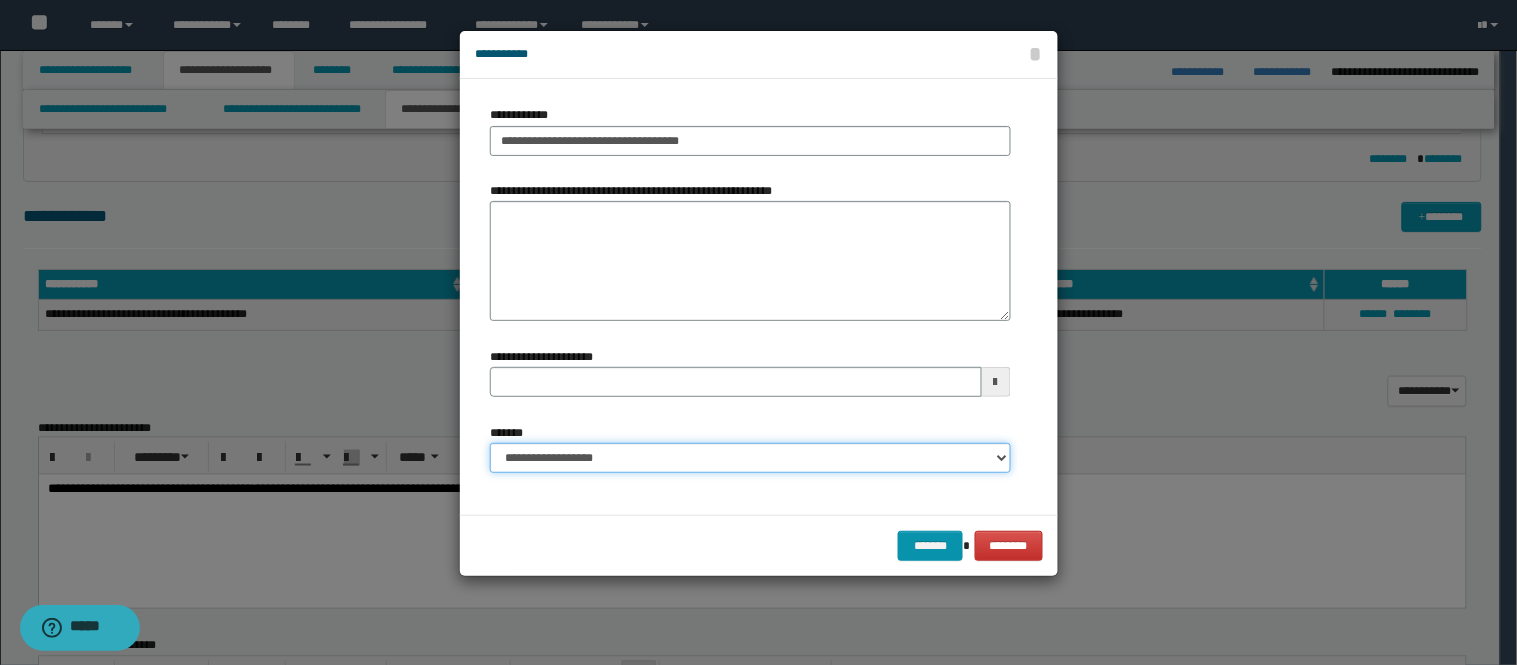 click on "**********" at bounding box center (750, 458) 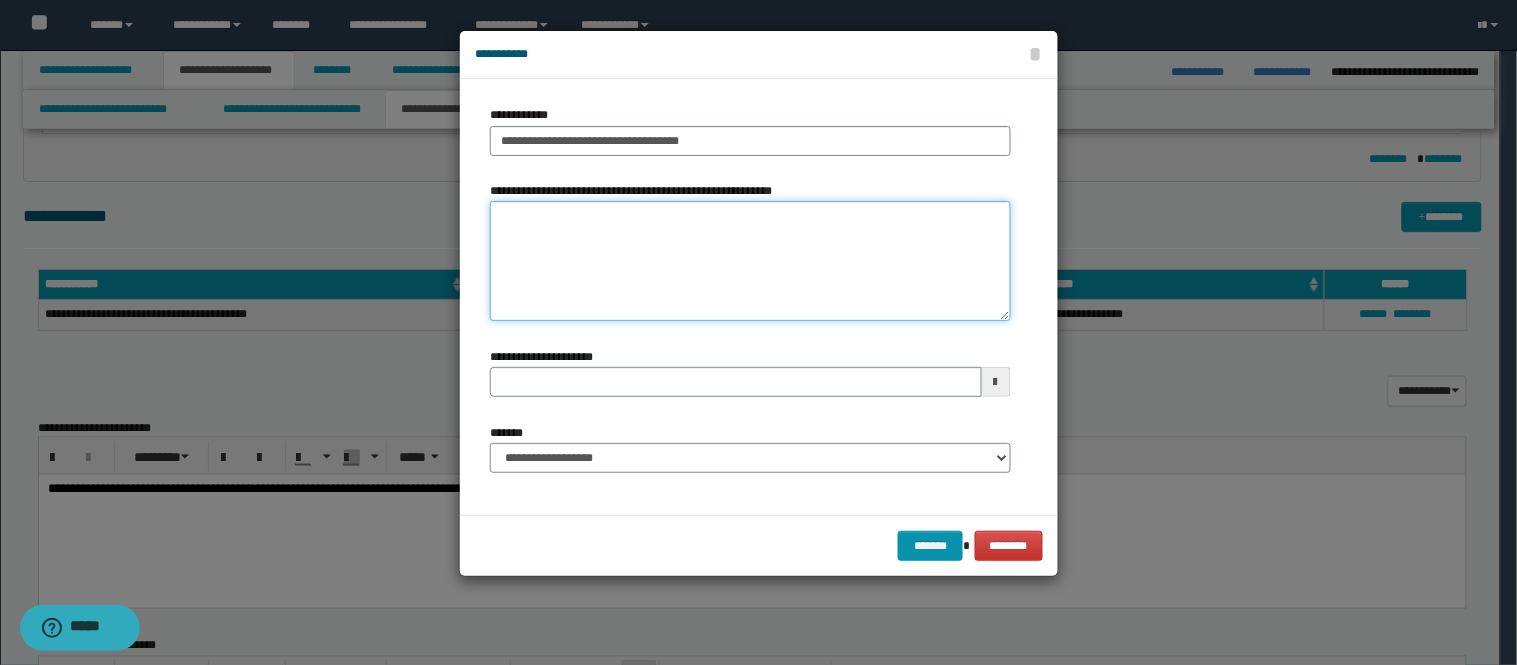 click on "**********" at bounding box center [750, 261] 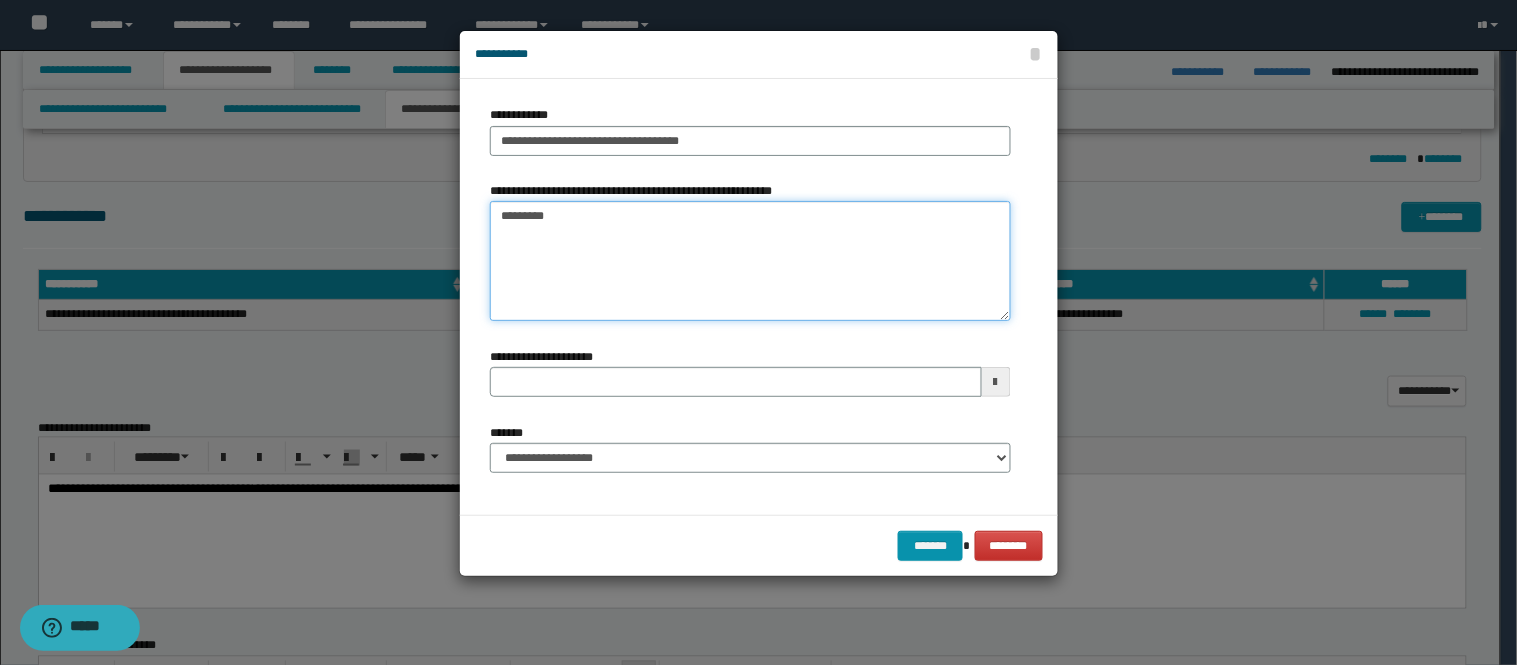 type on "*********" 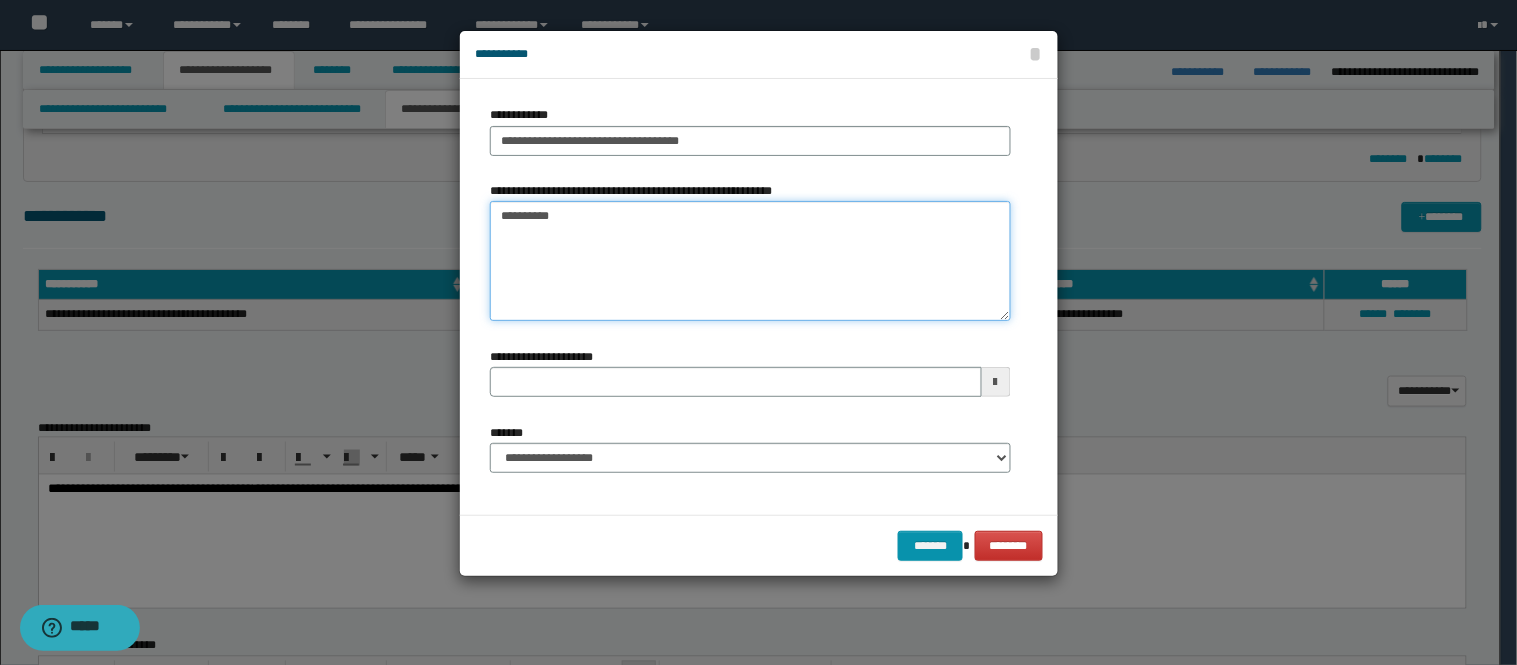 type 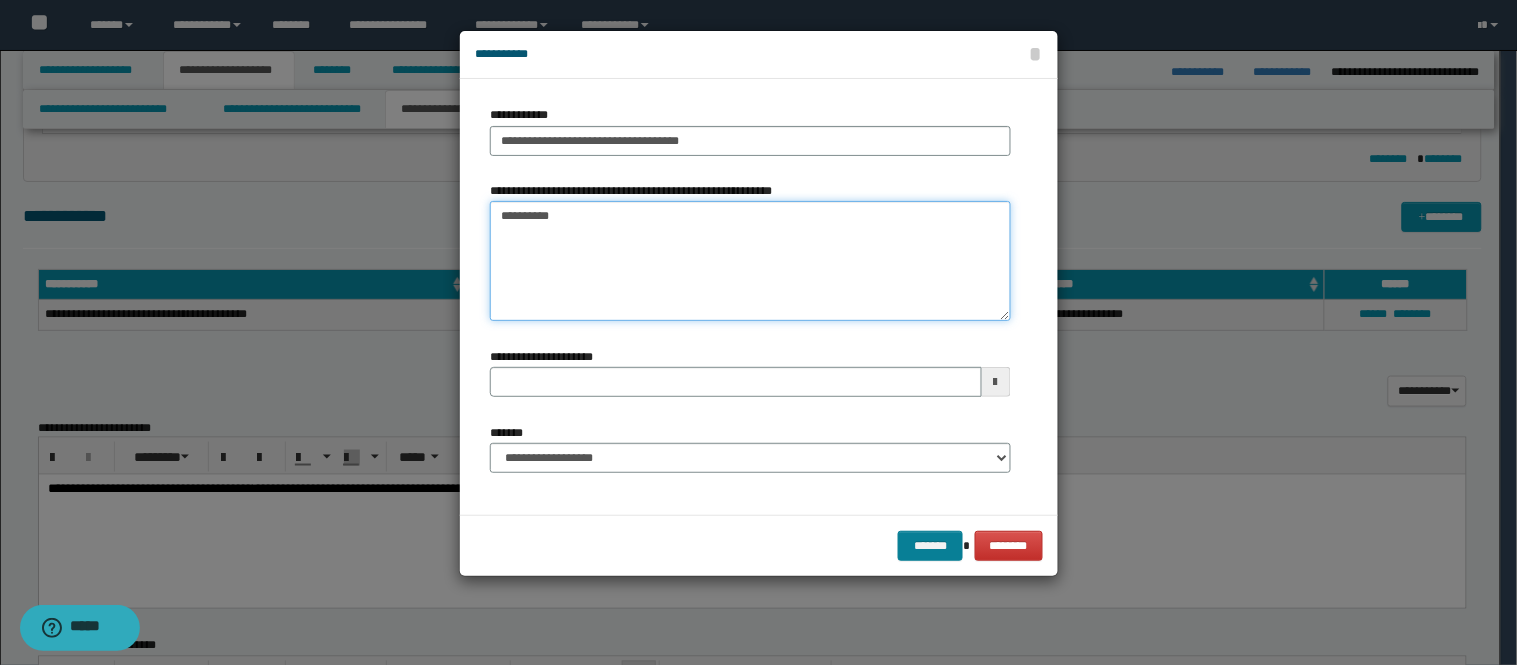 type on "*********" 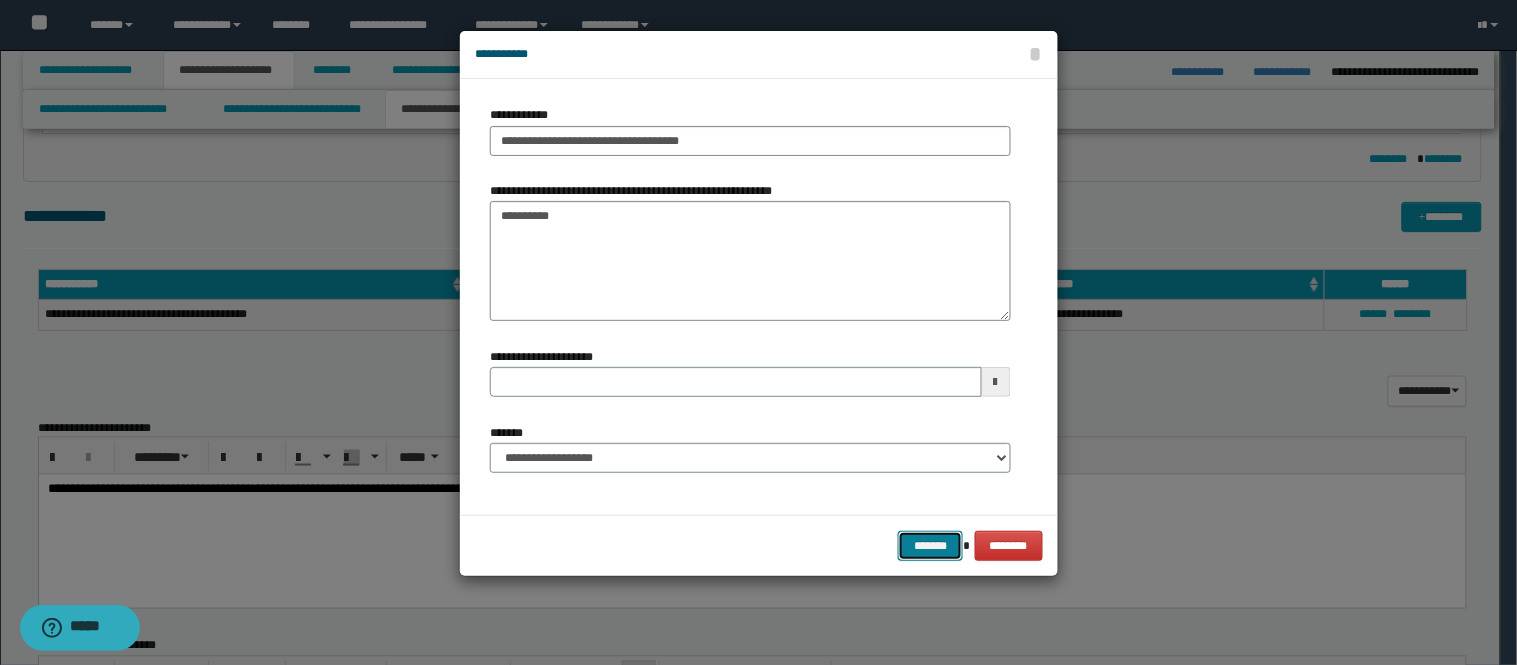 click on "*******" at bounding box center [930, 546] 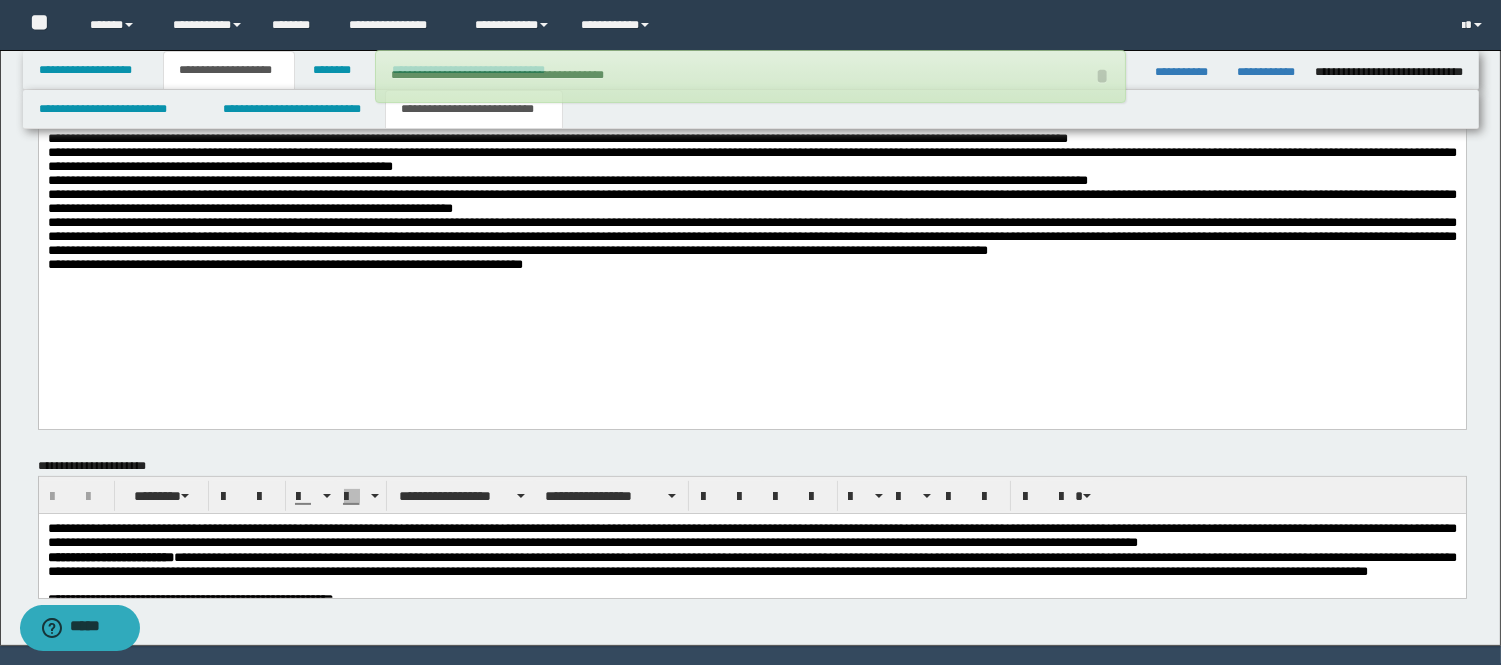 scroll, scrollTop: 1174, scrollLeft: 0, axis: vertical 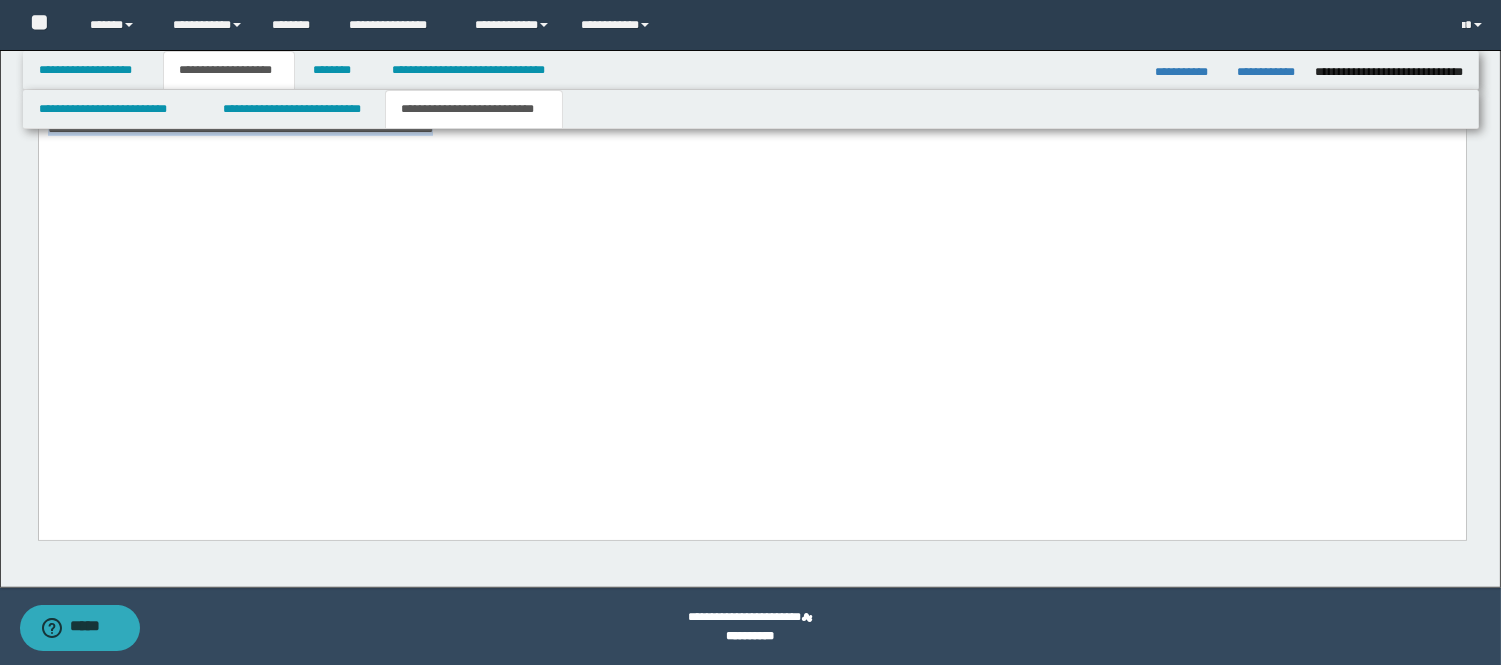 drag, startPoint x: 49, startPoint y: -1187, endPoint x: 1515, endPoint y: 703, distance: 2391.9148 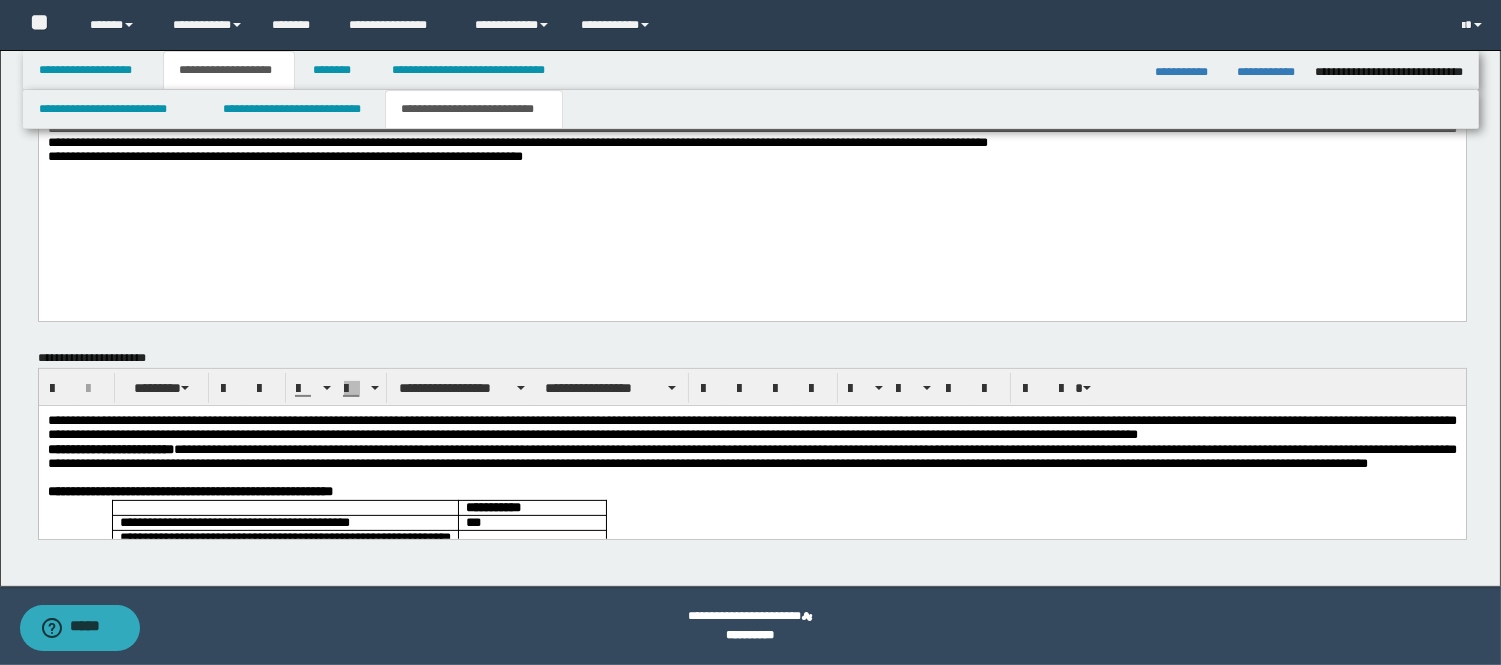 scroll, scrollTop: 1223, scrollLeft: 0, axis: vertical 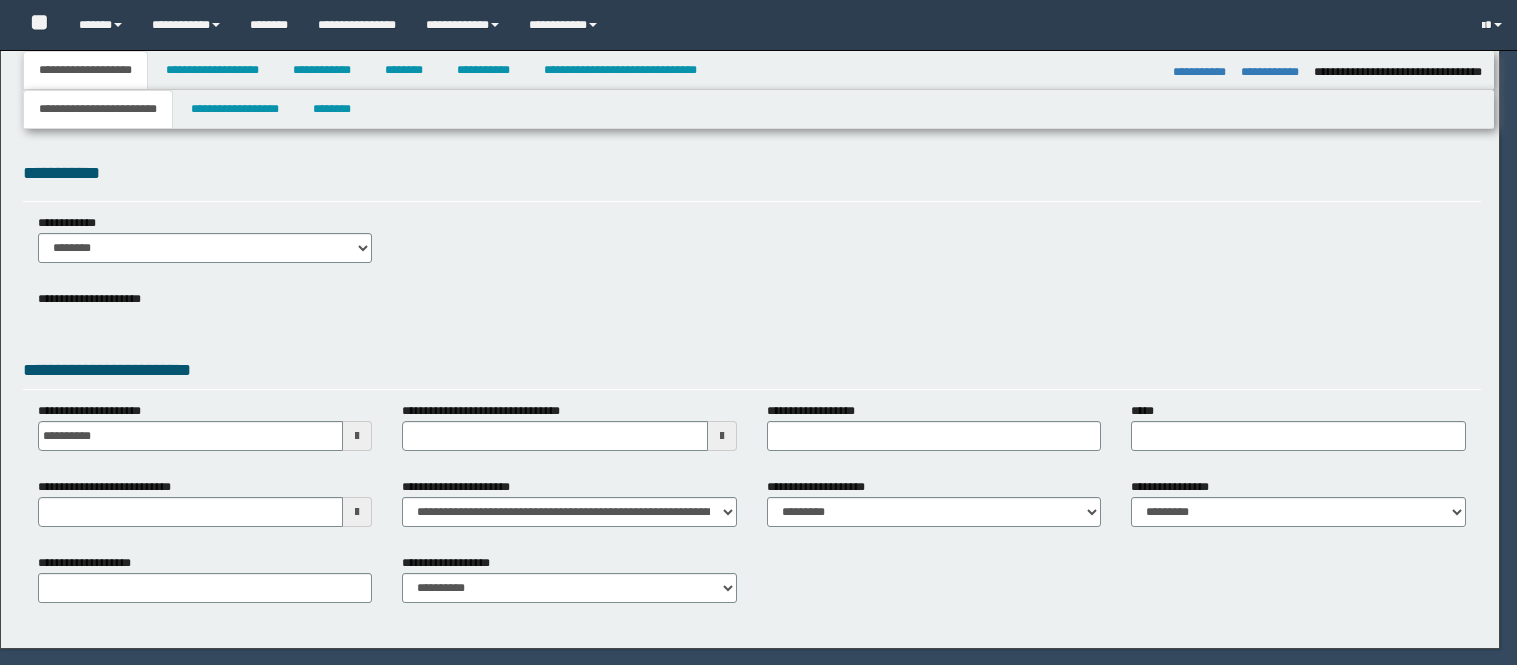 select on "*" 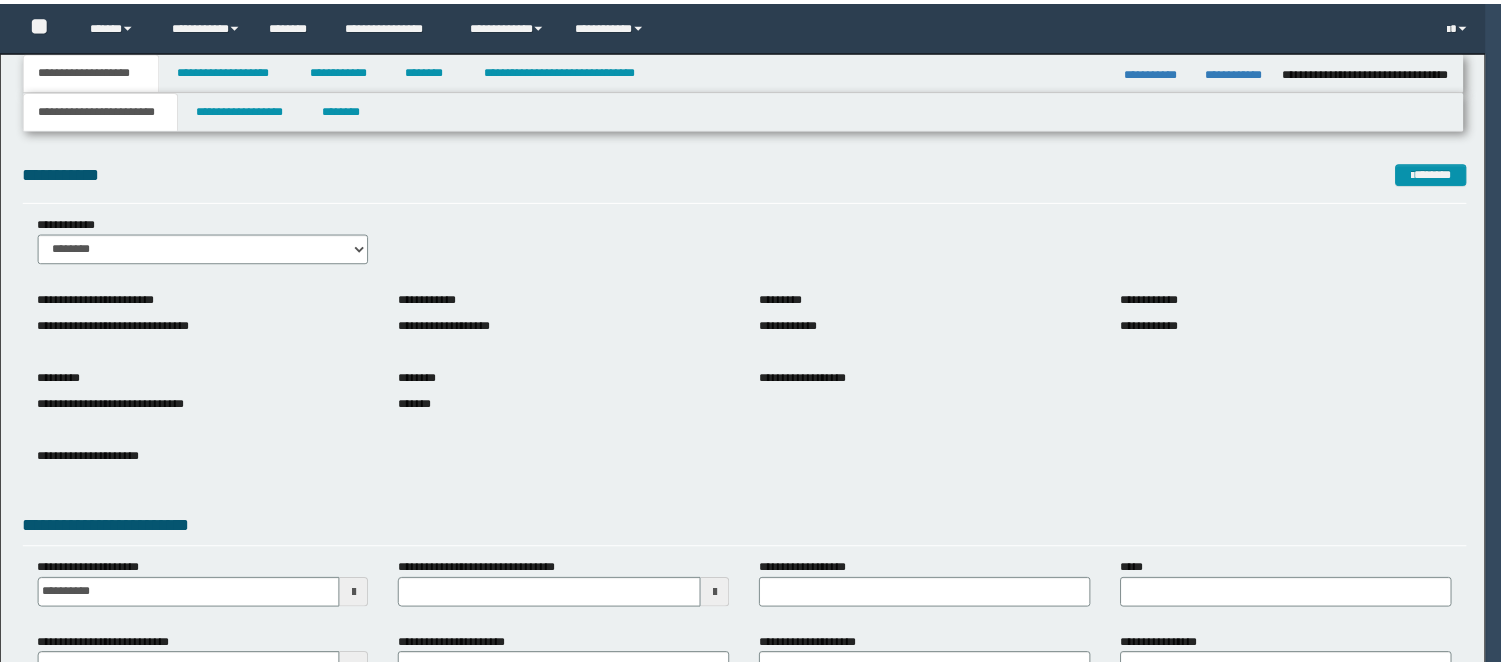 scroll, scrollTop: 0, scrollLeft: 0, axis: both 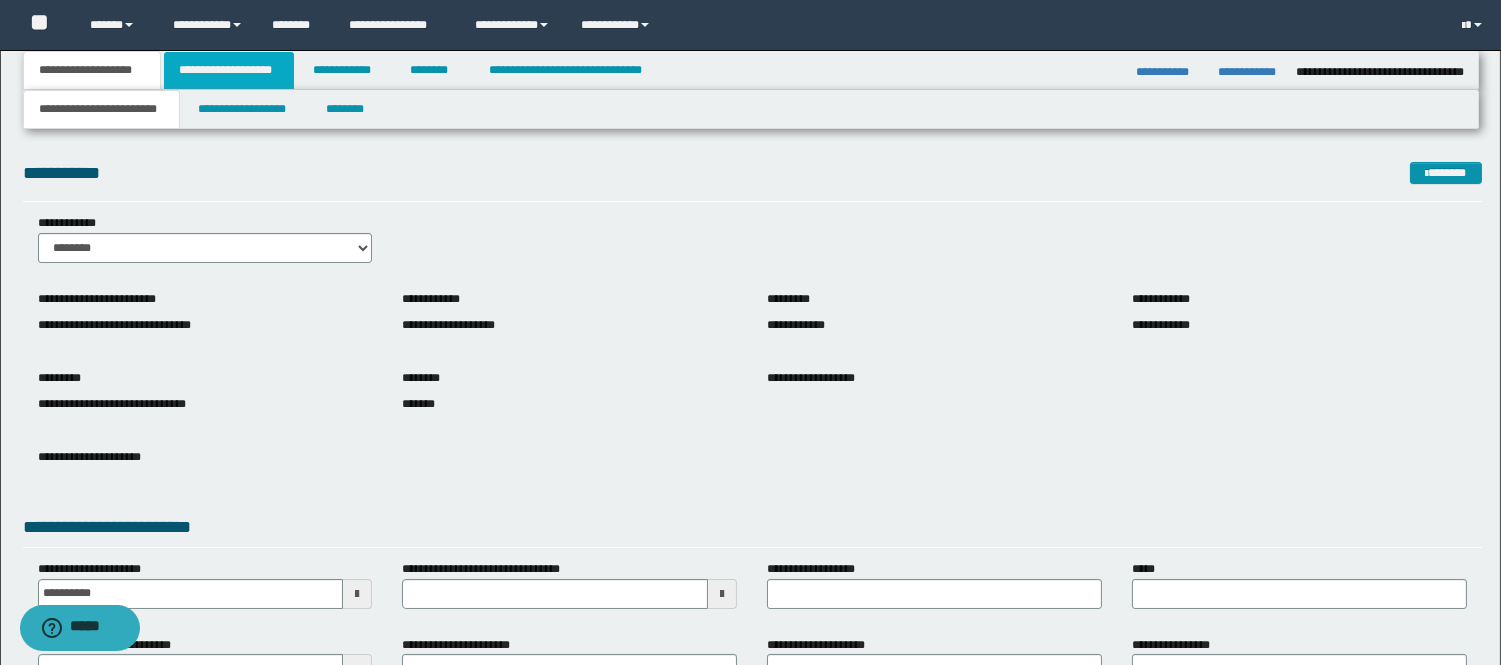 click on "**********" at bounding box center [229, 70] 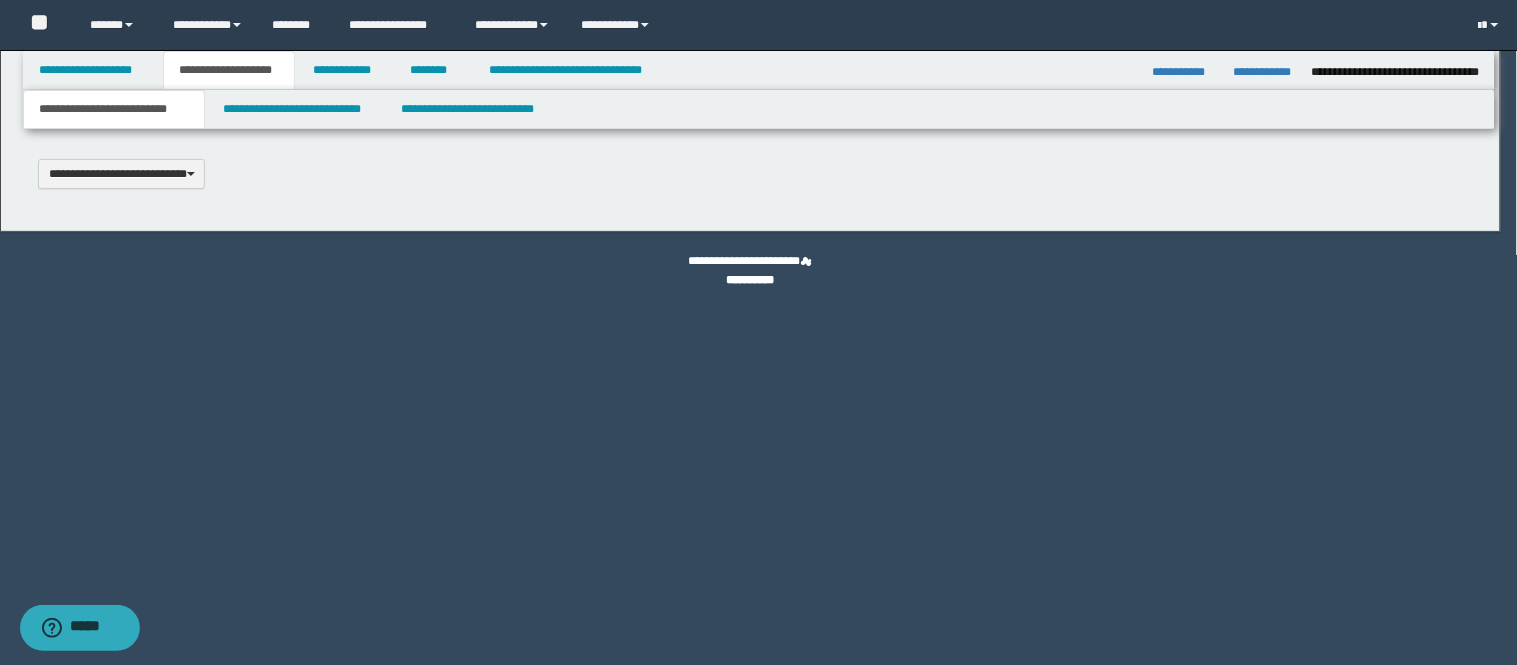 scroll, scrollTop: 0, scrollLeft: 0, axis: both 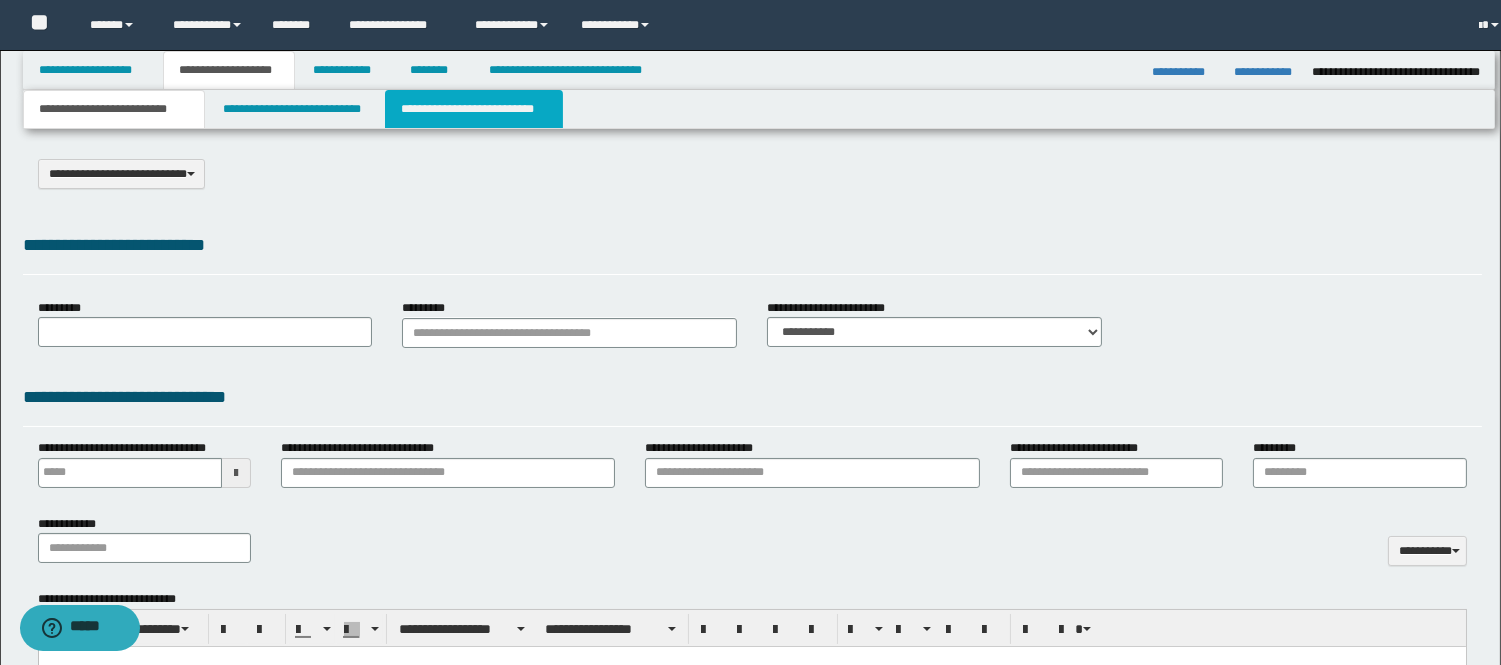 select on "*" 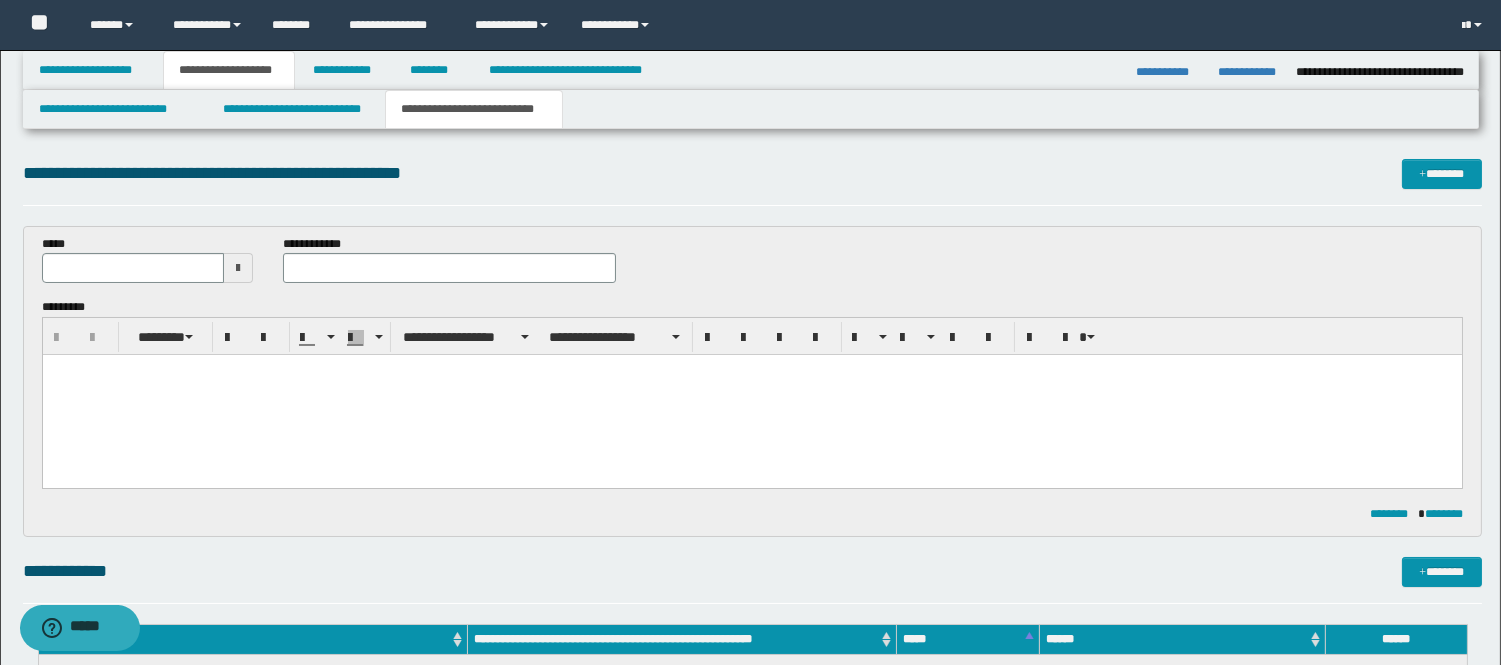 scroll, scrollTop: 0, scrollLeft: 0, axis: both 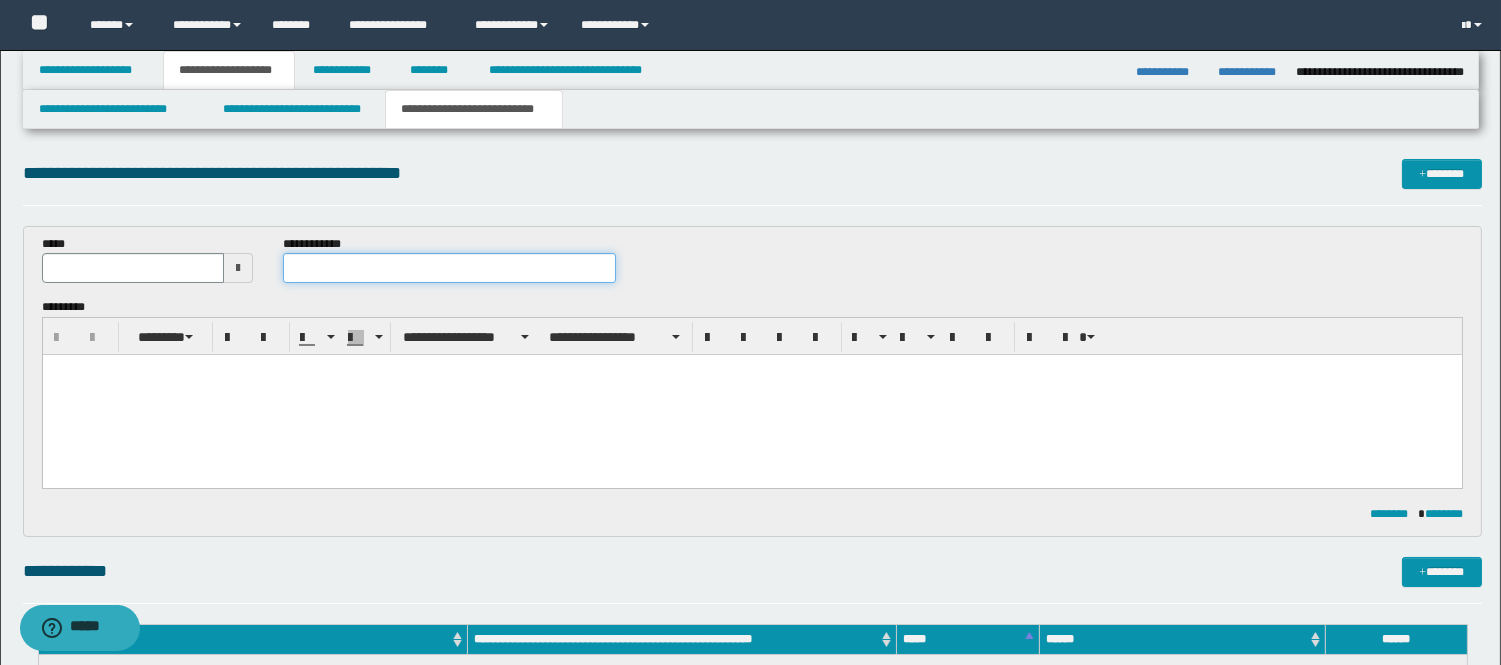 paste on "**********" 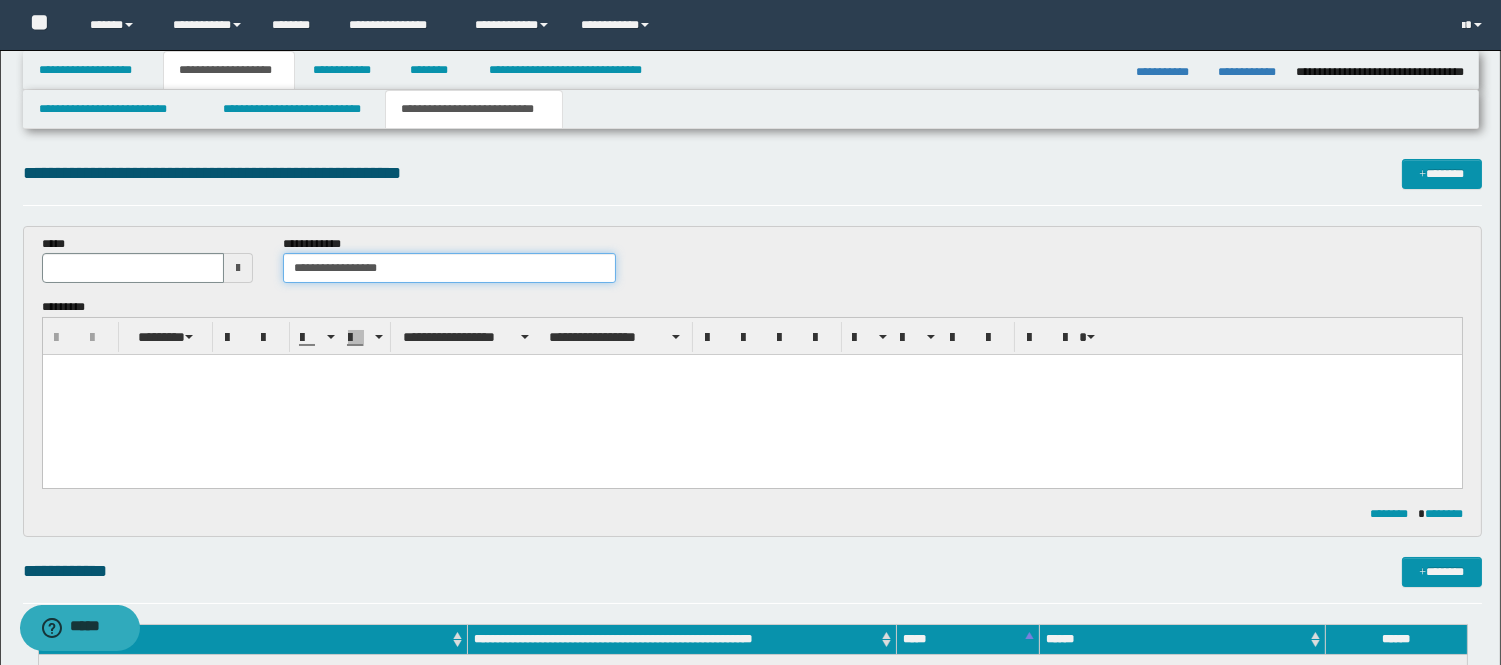 type on "**********" 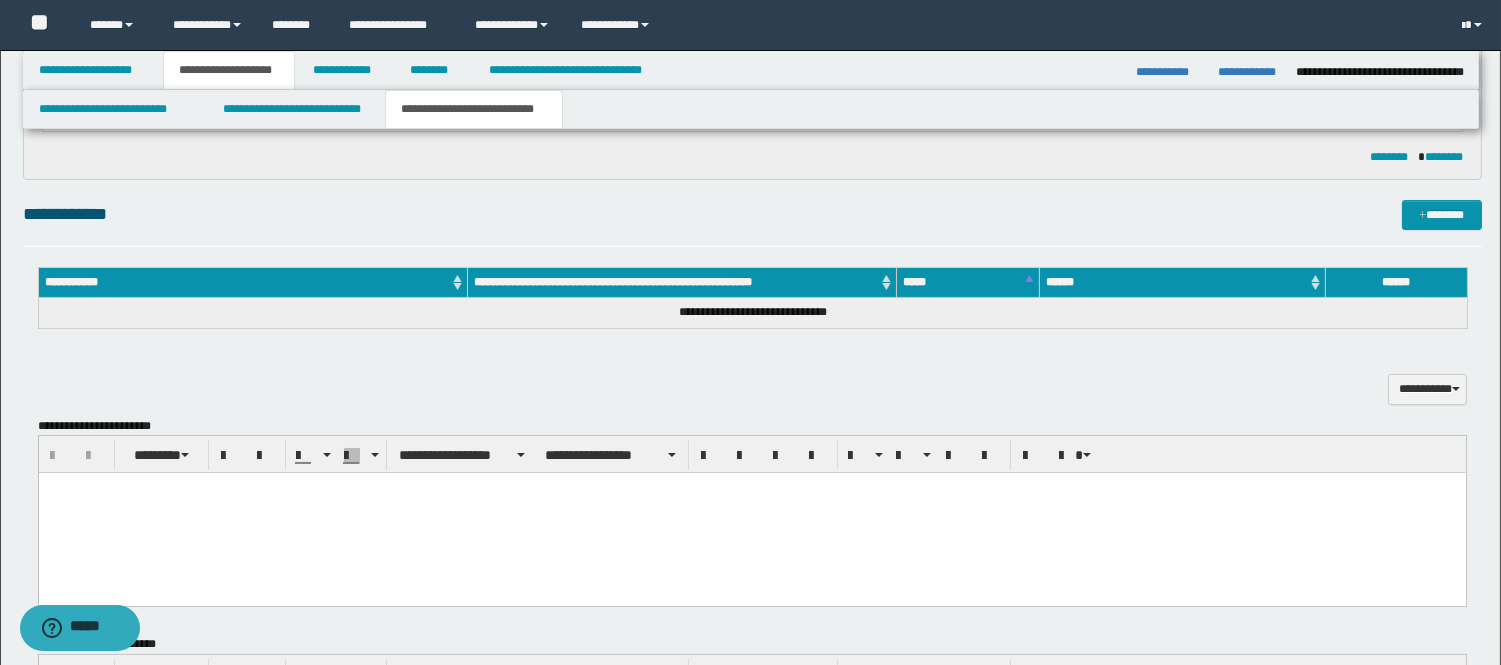 scroll, scrollTop: 444, scrollLeft: 0, axis: vertical 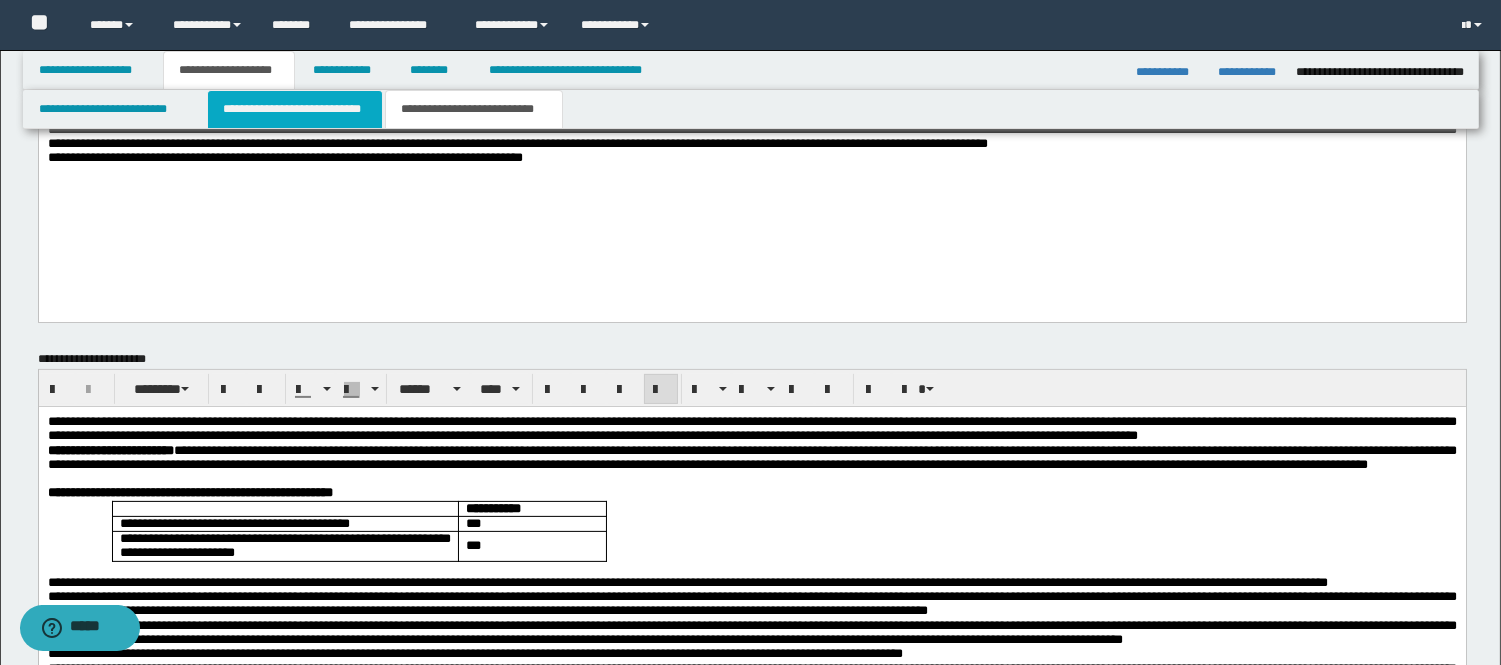click on "**********" at bounding box center (295, 109) 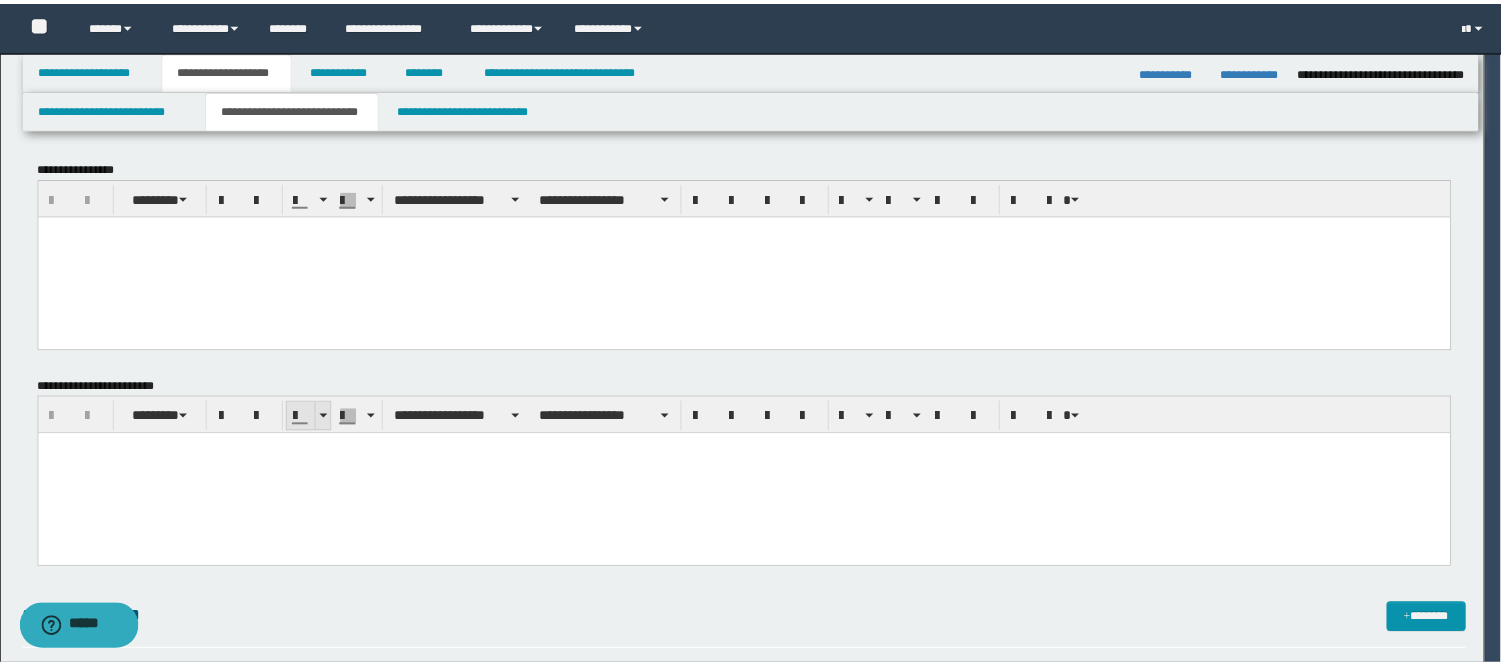 scroll, scrollTop: 0, scrollLeft: 0, axis: both 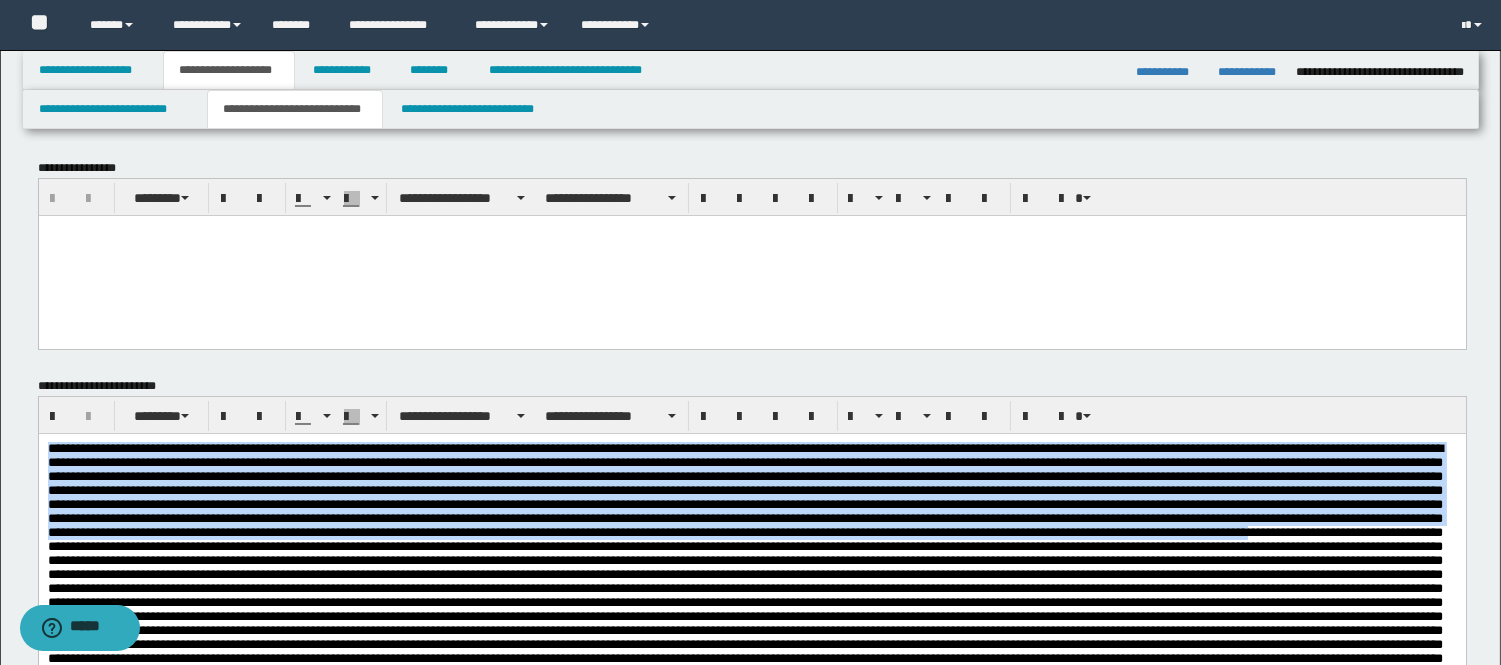 drag, startPoint x: 752, startPoint y: 574, endPoint x: -1, endPoint y: 218, distance: 832.9136 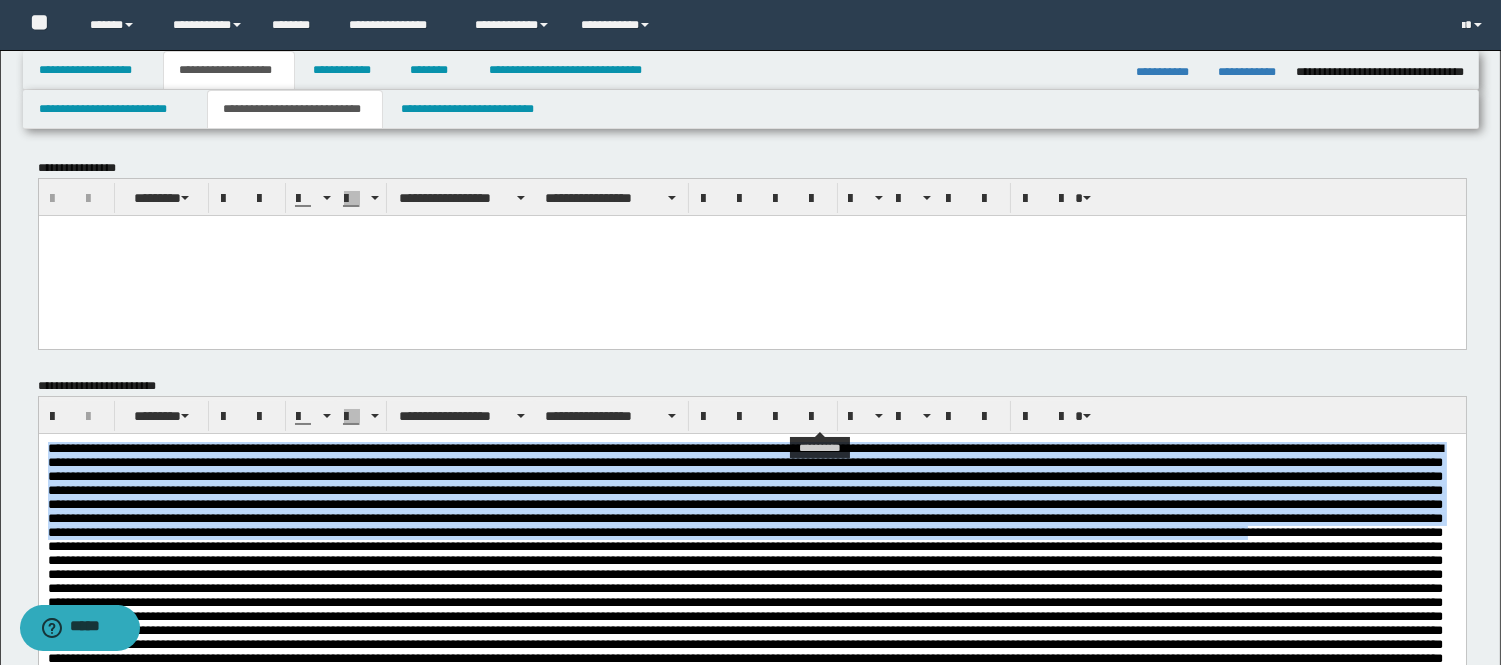 click at bounding box center (817, 417) 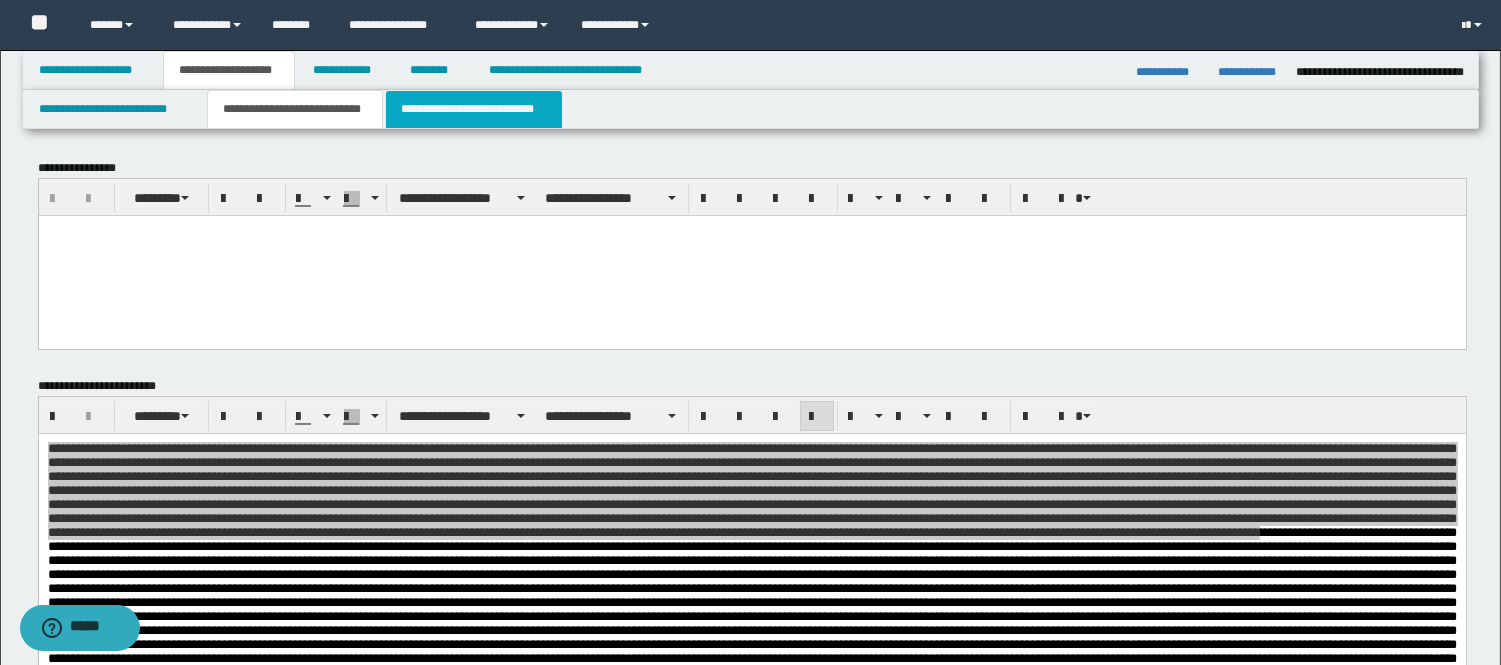 click on "**********" at bounding box center (474, 109) 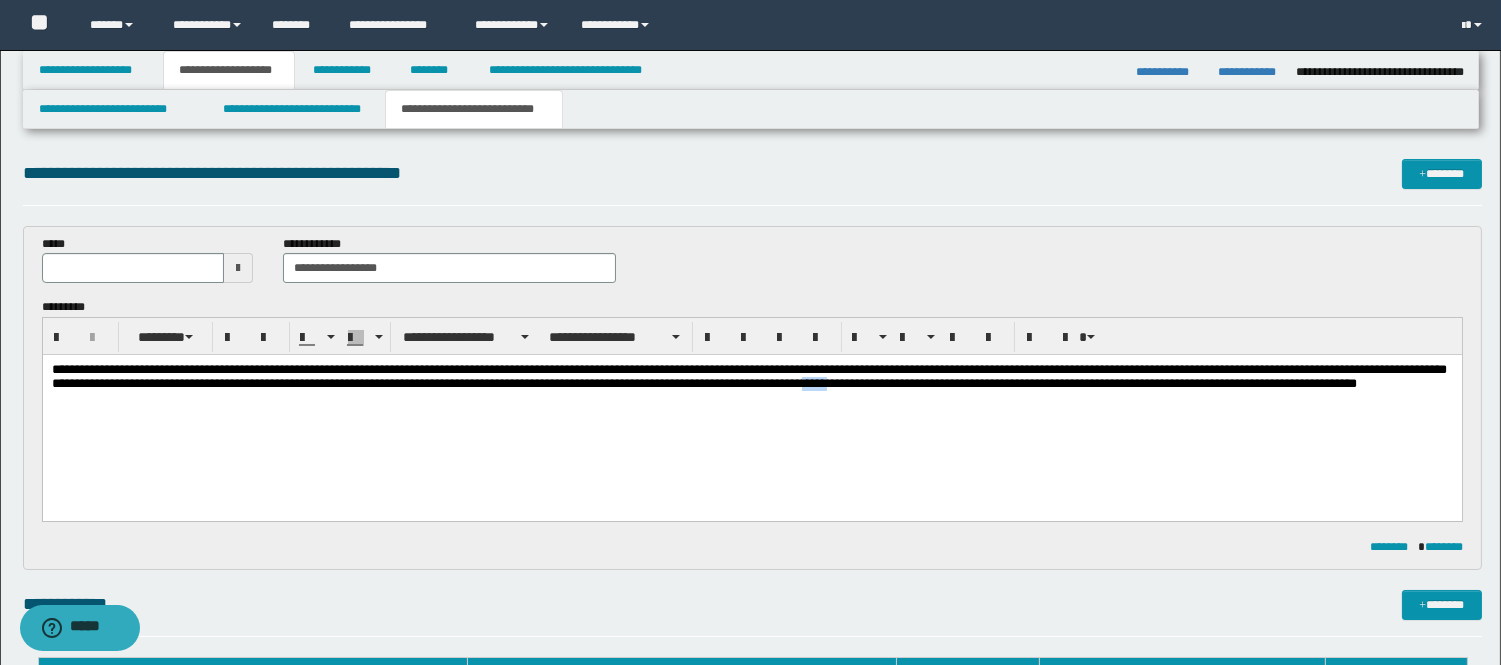drag, startPoint x: 1320, startPoint y: 391, endPoint x: 1289, endPoint y: 388, distance: 31.144823 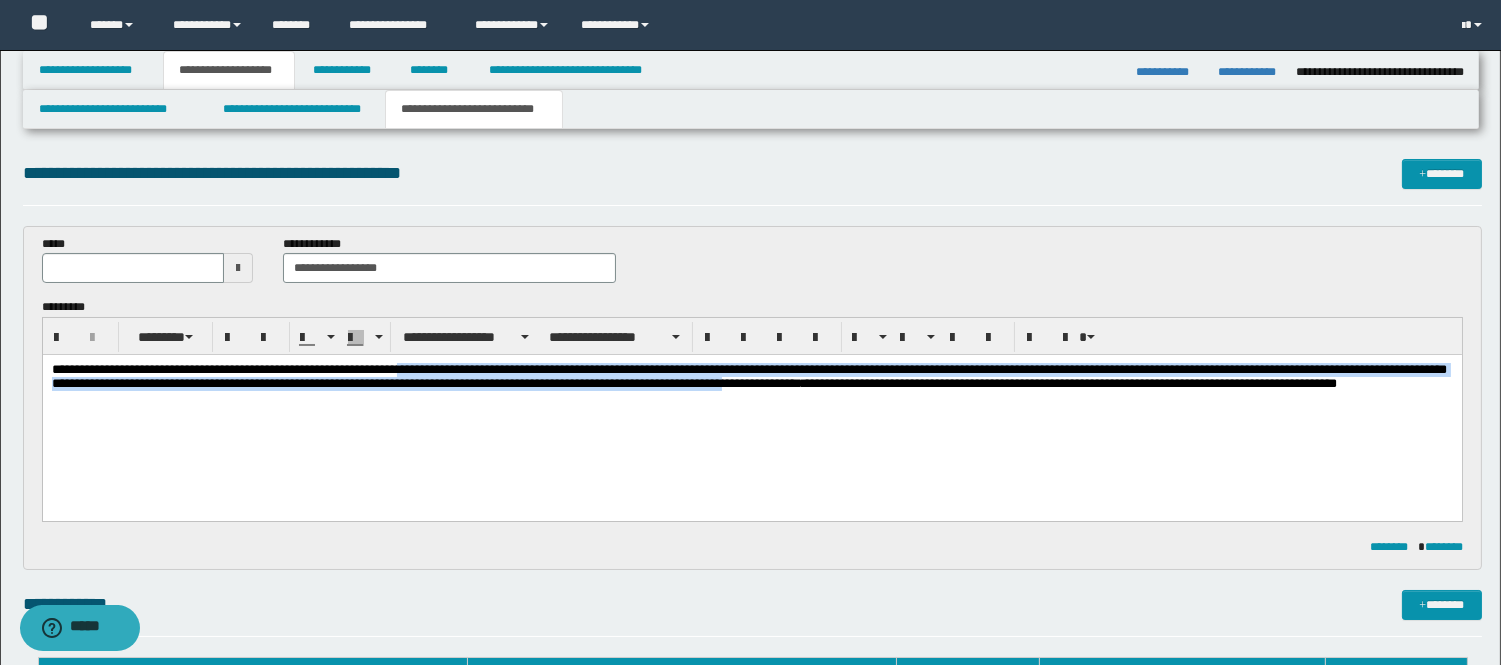 drag, startPoint x: 1189, startPoint y: 388, endPoint x: 479, endPoint y: 374, distance: 710.138 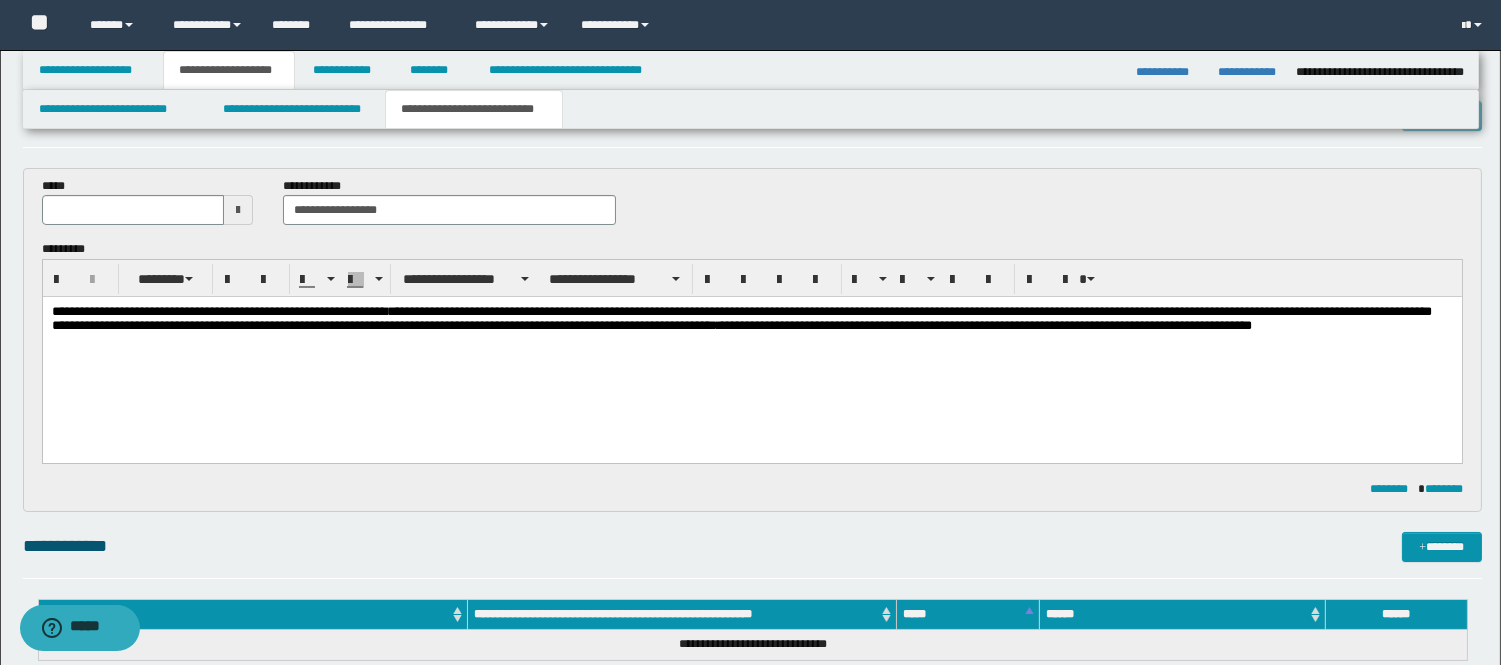 scroll, scrollTop: 111, scrollLeft: 0, axis: vertical 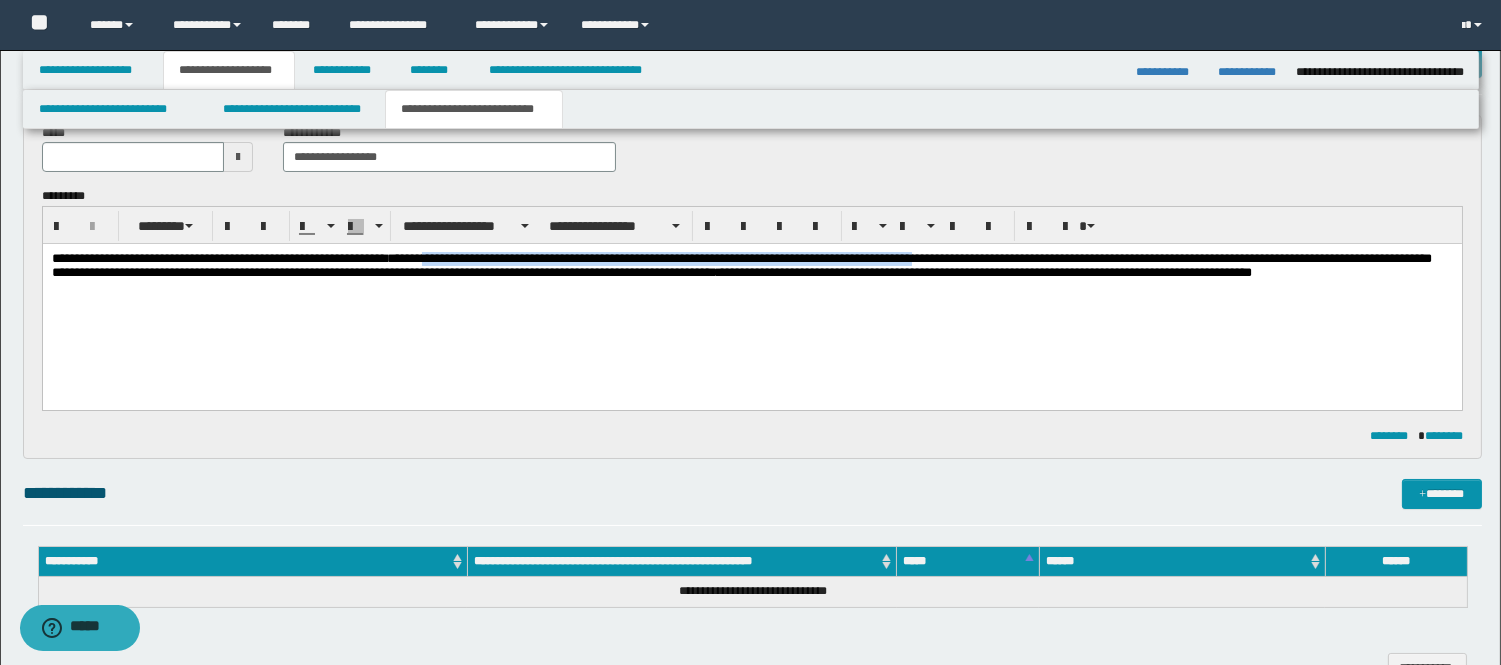 drag, startPoint x: 1107, startPoint y: 251, endPoint x: 503, endPoint y: 247, distance: 604.01324 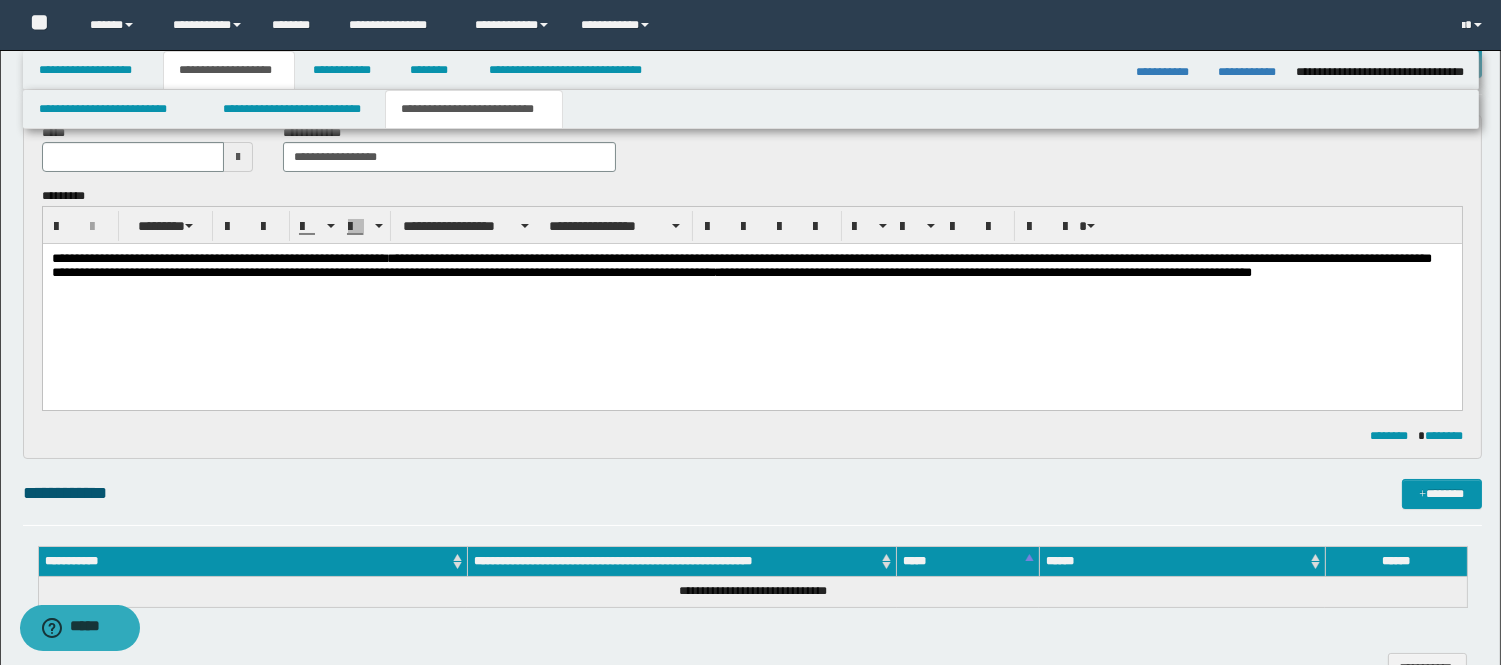 drag, startPoint x: 580, startPoint y: 247, endPoint x: 604, endPoint y: 247, distance: 24 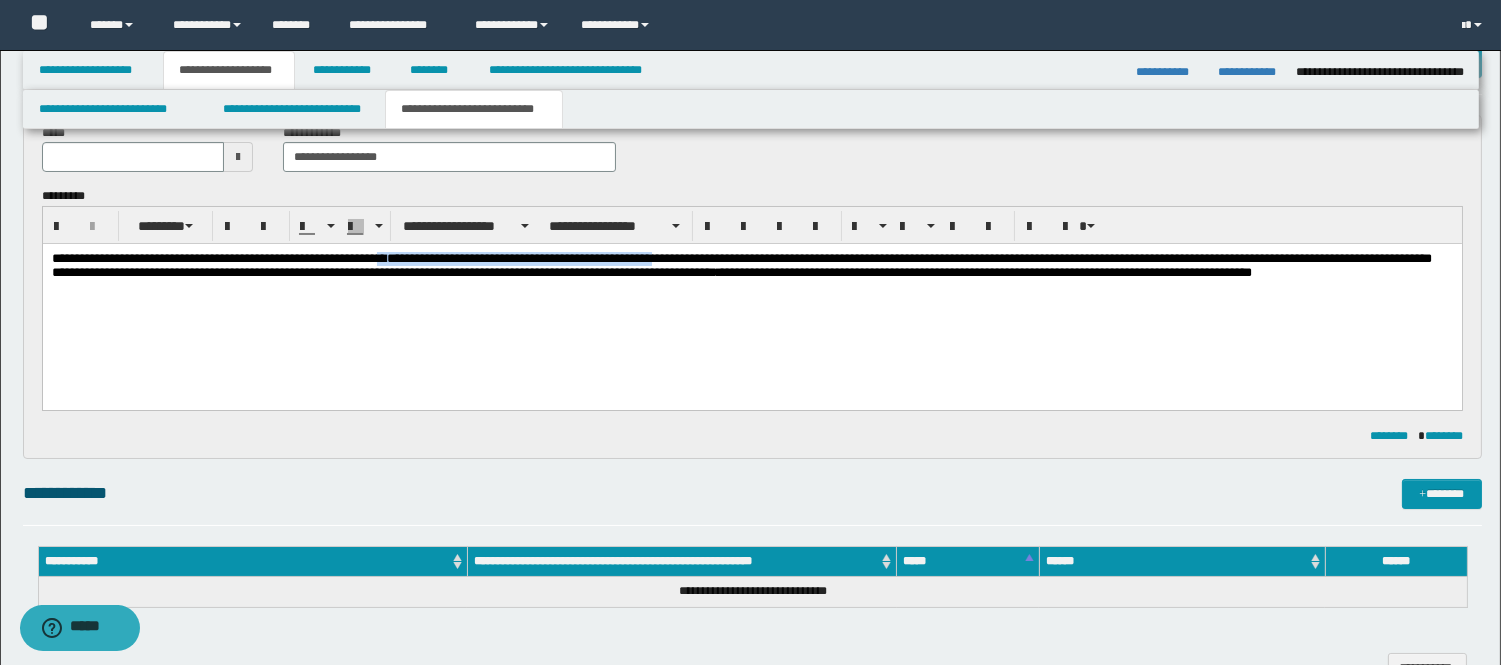 drag, startPoint x: 780, startPoint y: 257, endPoint x: 434, endPoint y: 252, distance: 346.03613 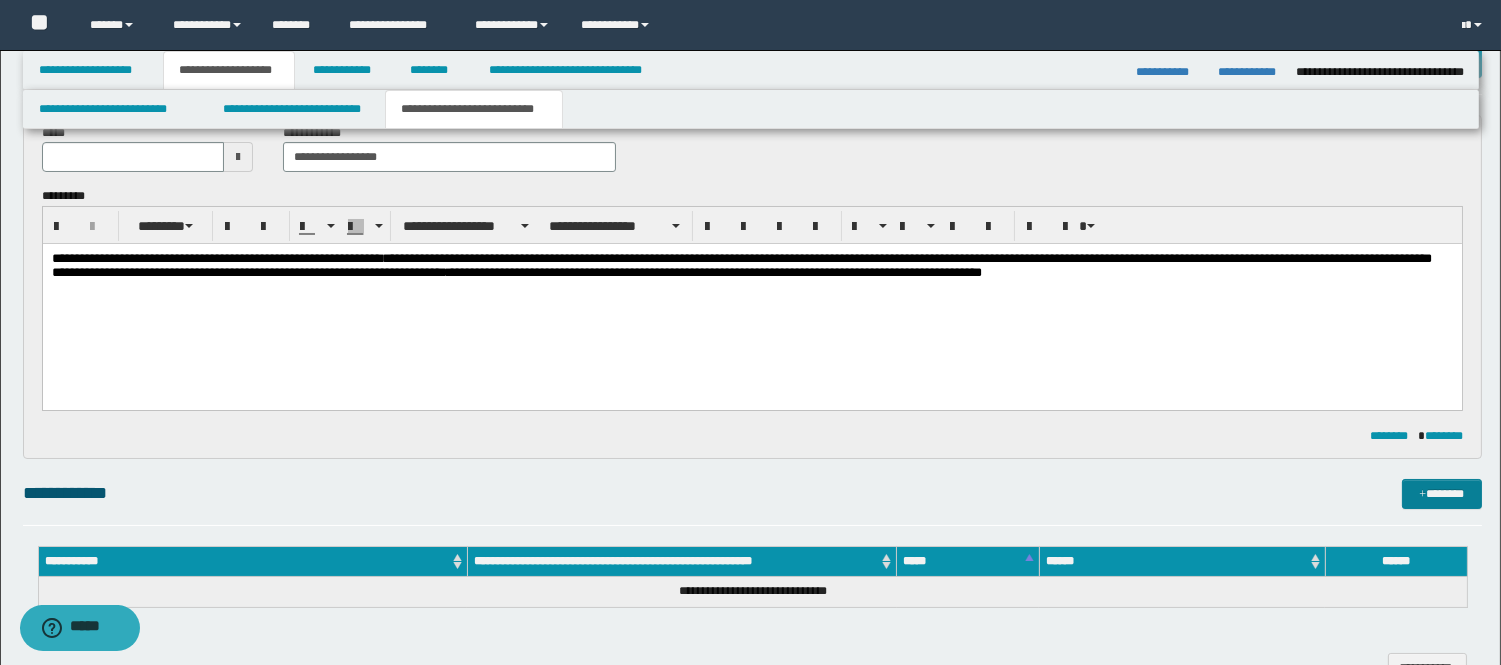 click at bounding box center (1422, 495) 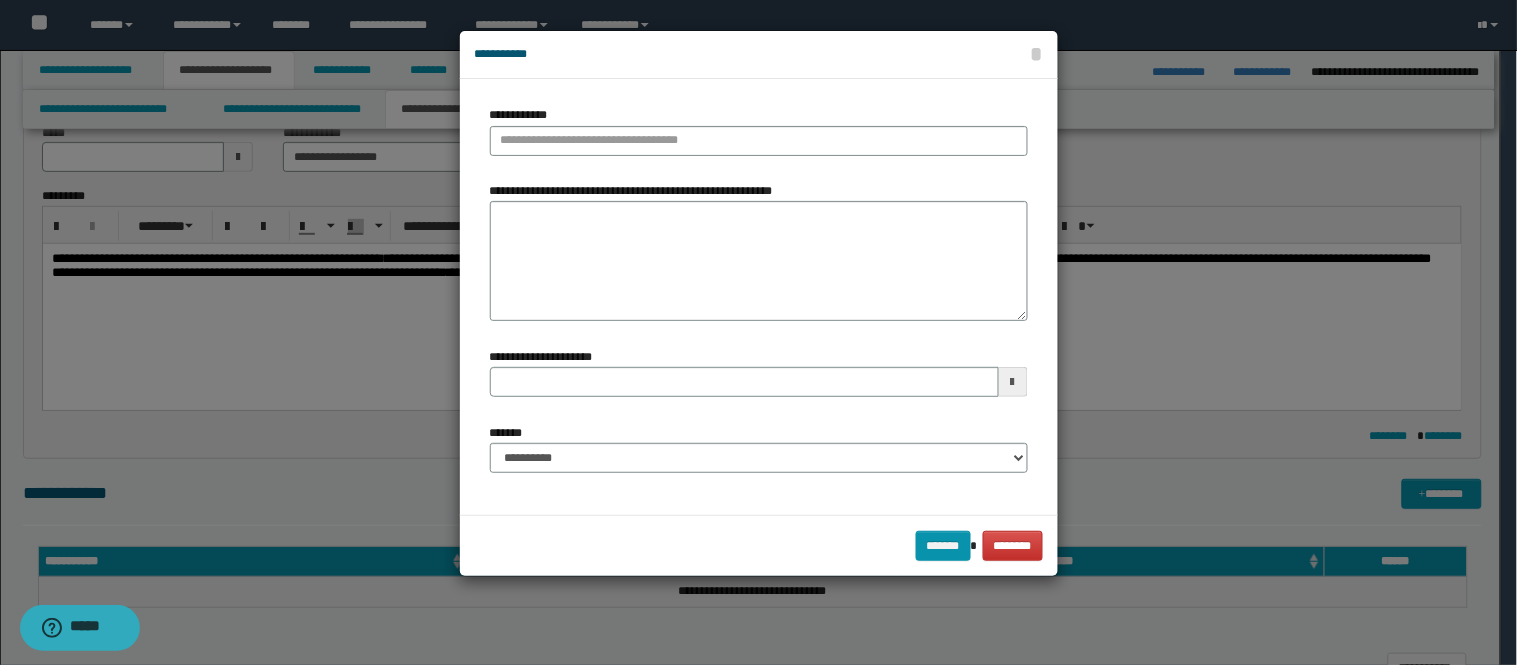 type 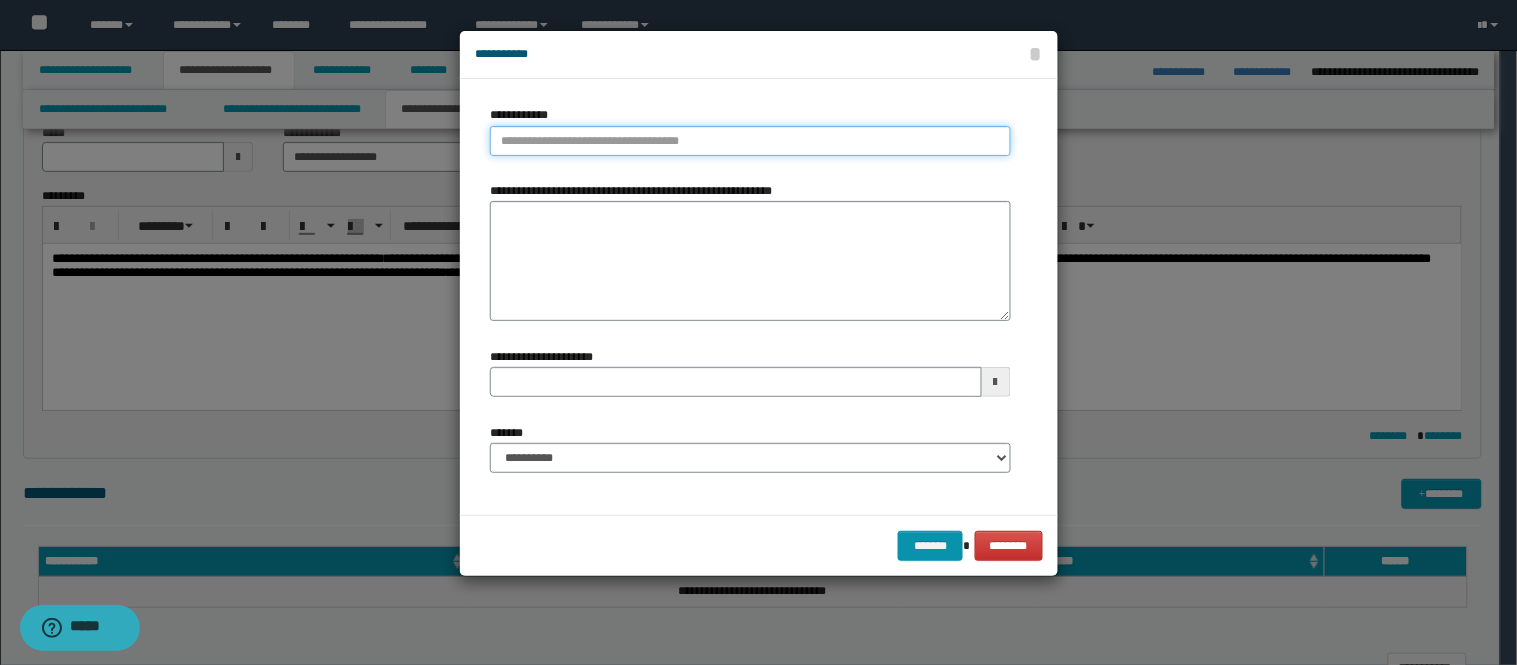 click on "**********" at bounding box center (750, 141) 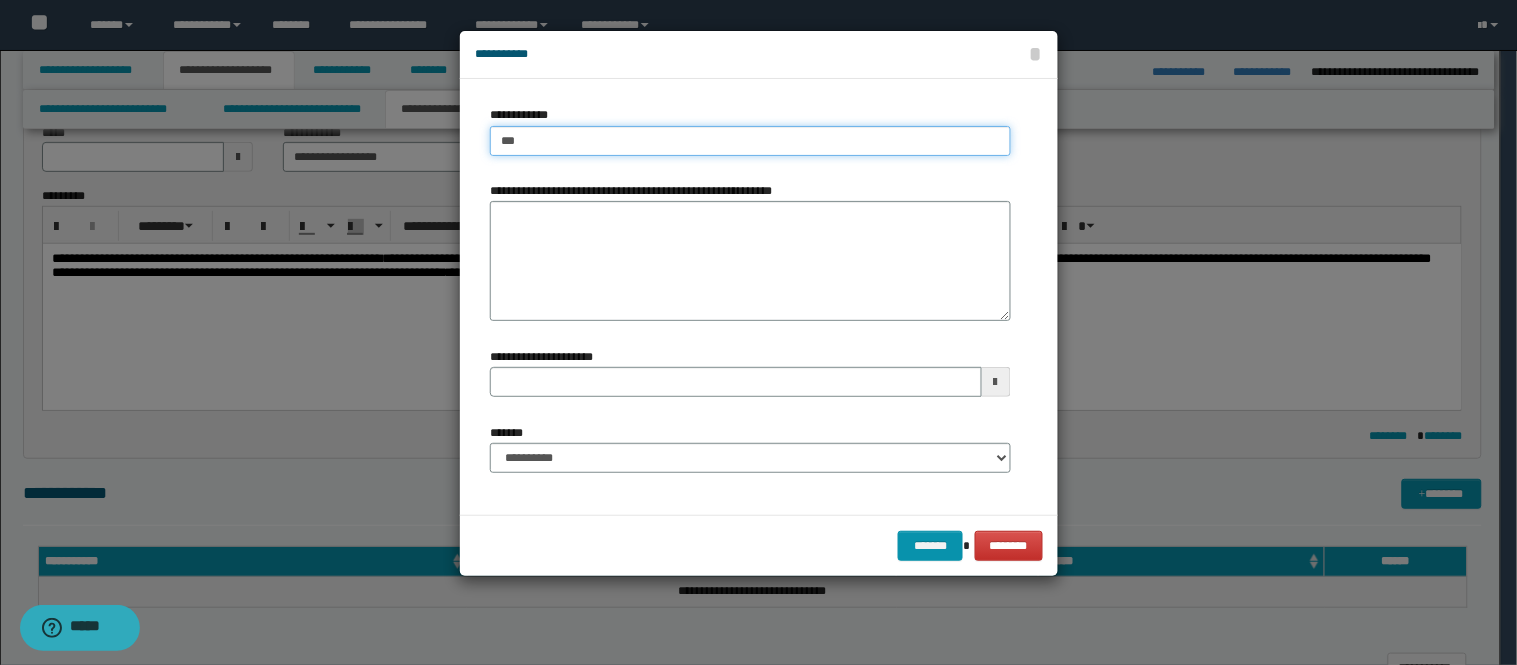 type on "****" 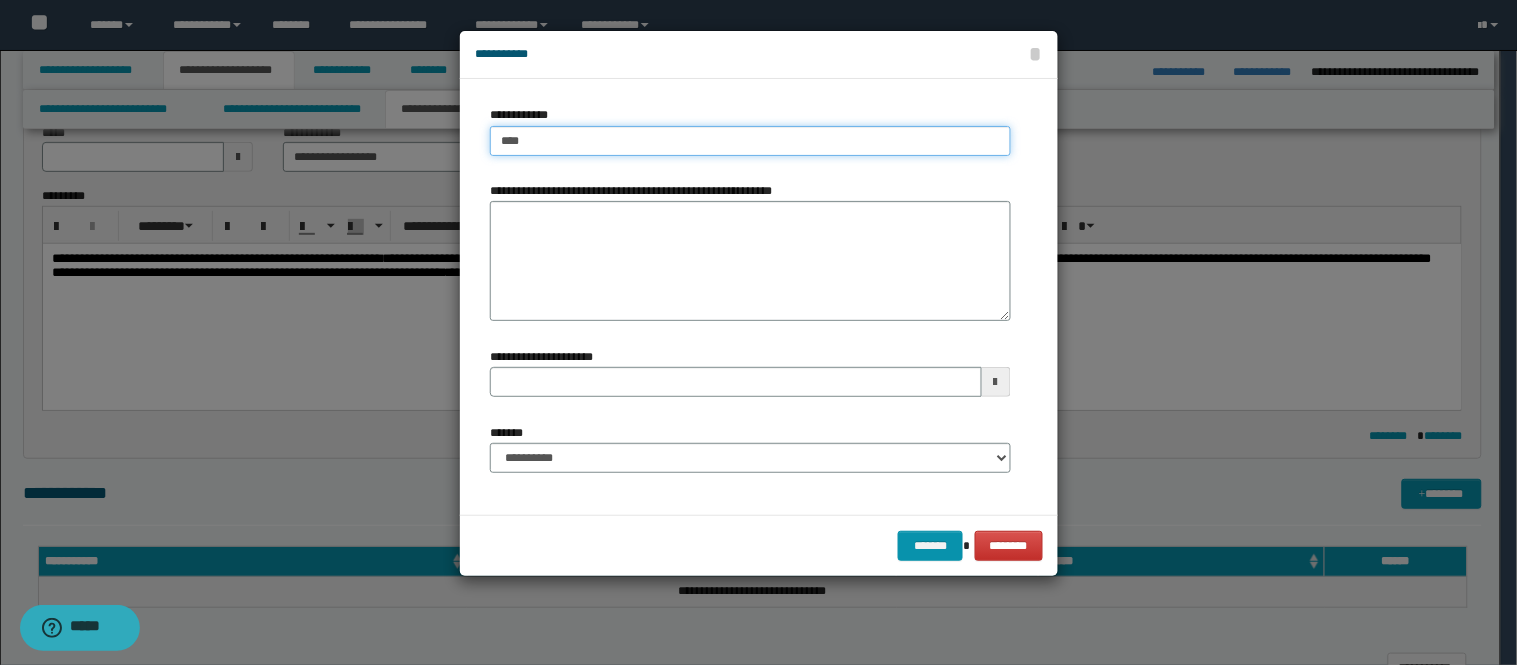 type on "****" 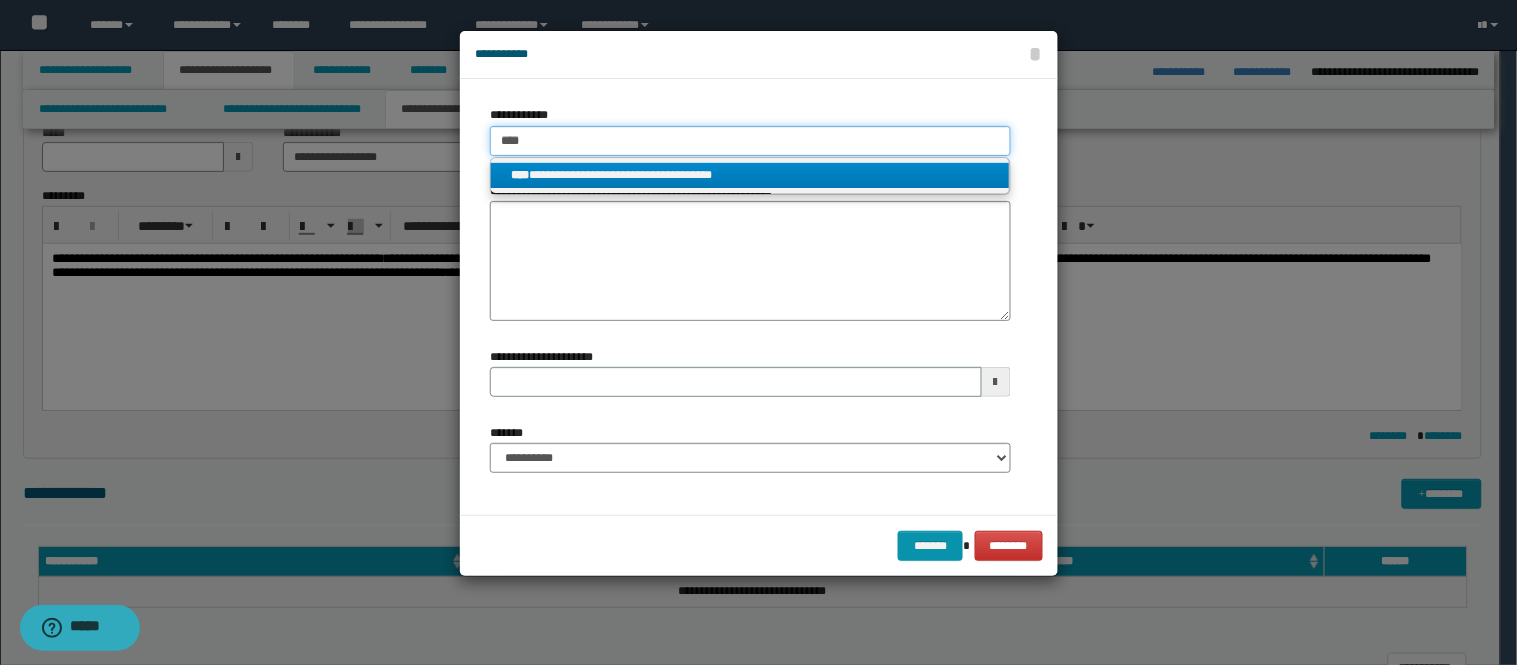 type on "****" 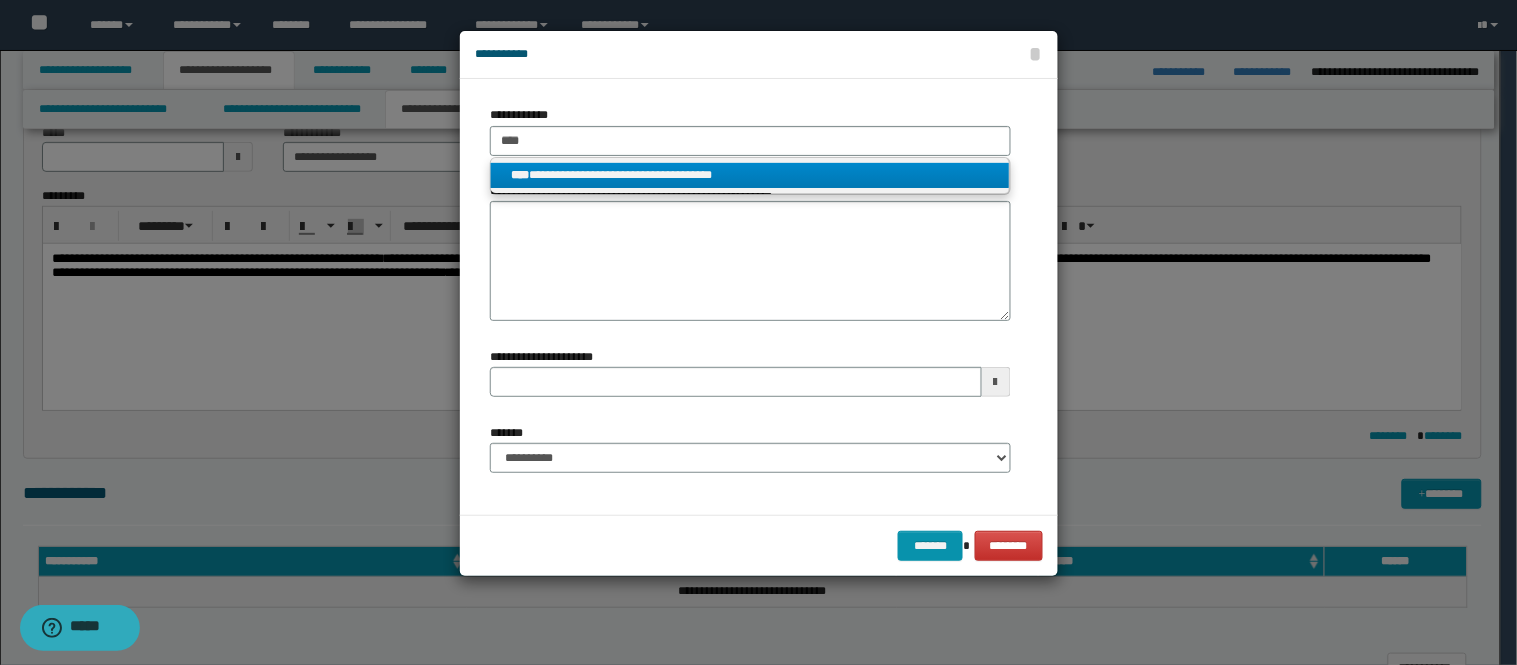 click on "**********" at bounding box center (750, 175) 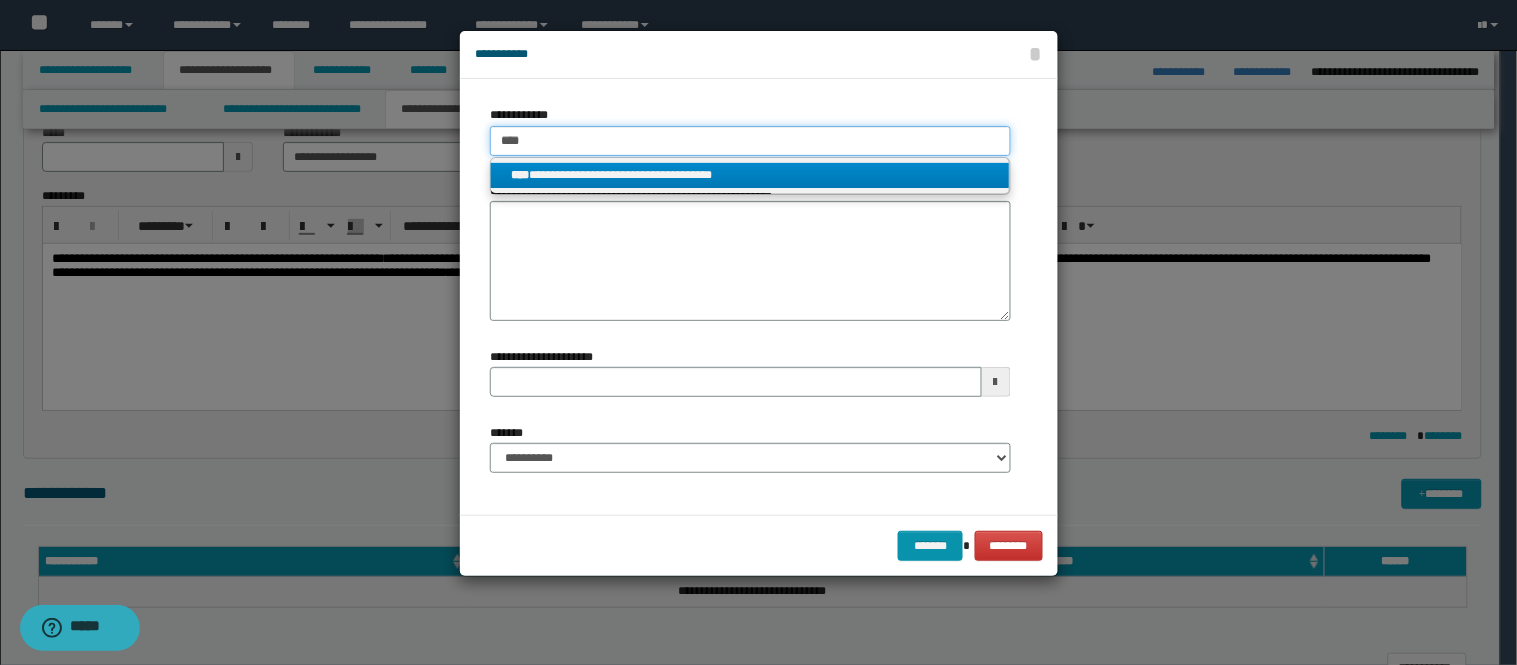 type 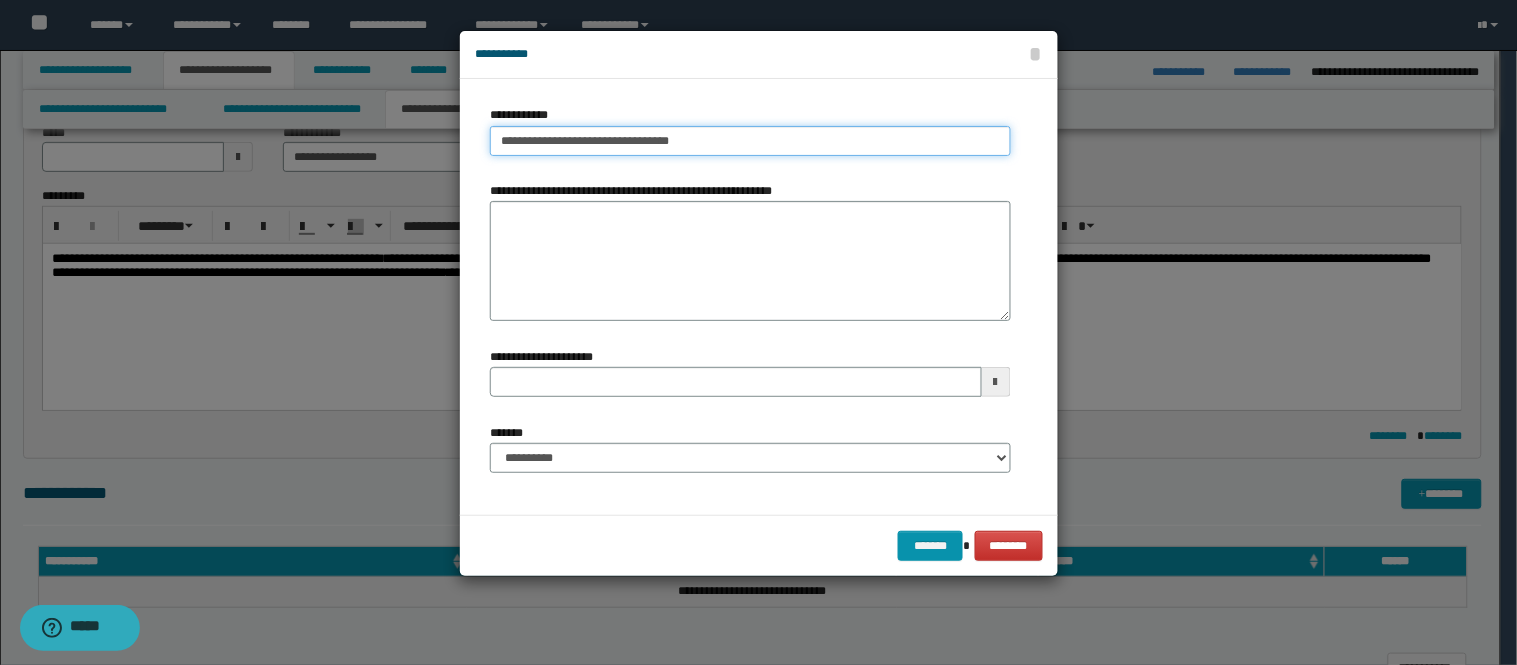 type 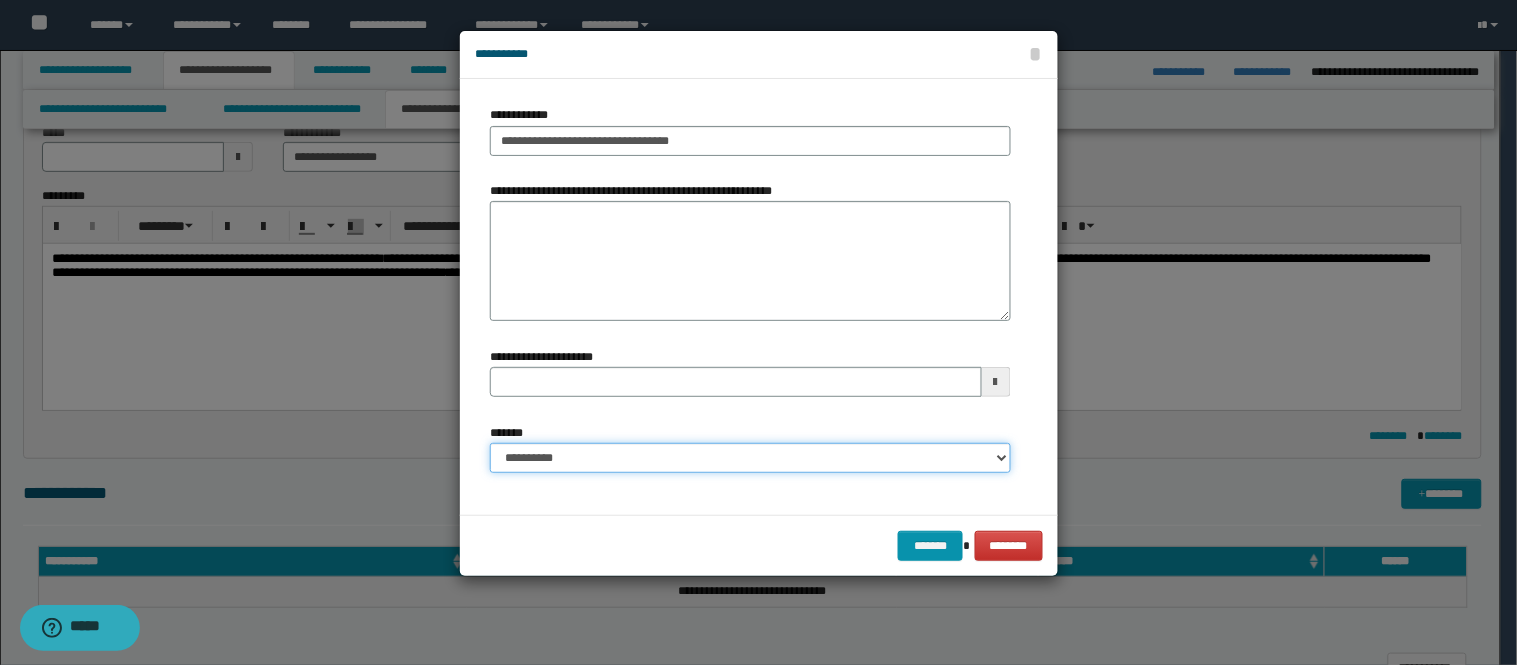 click on "**********" at bounding box center (750, 458) 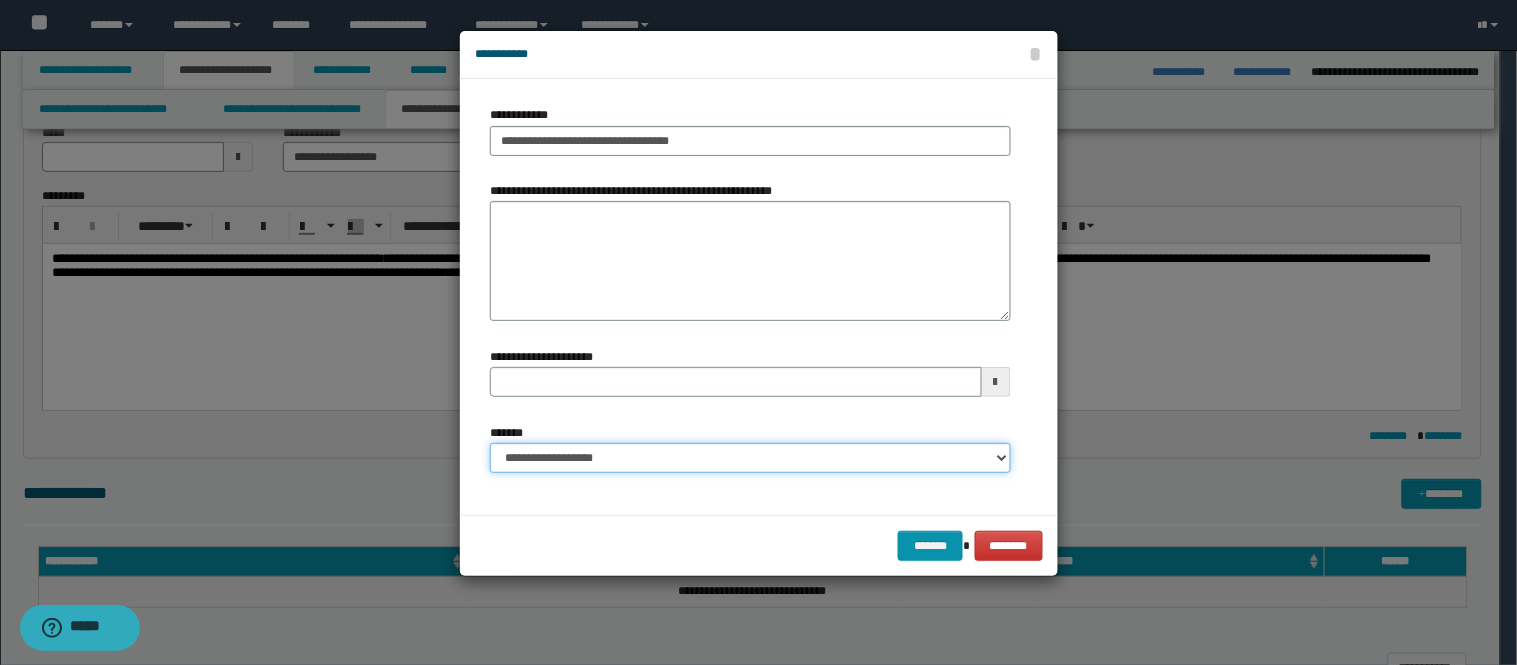 click on "**********" at bounding box center (750, 458) 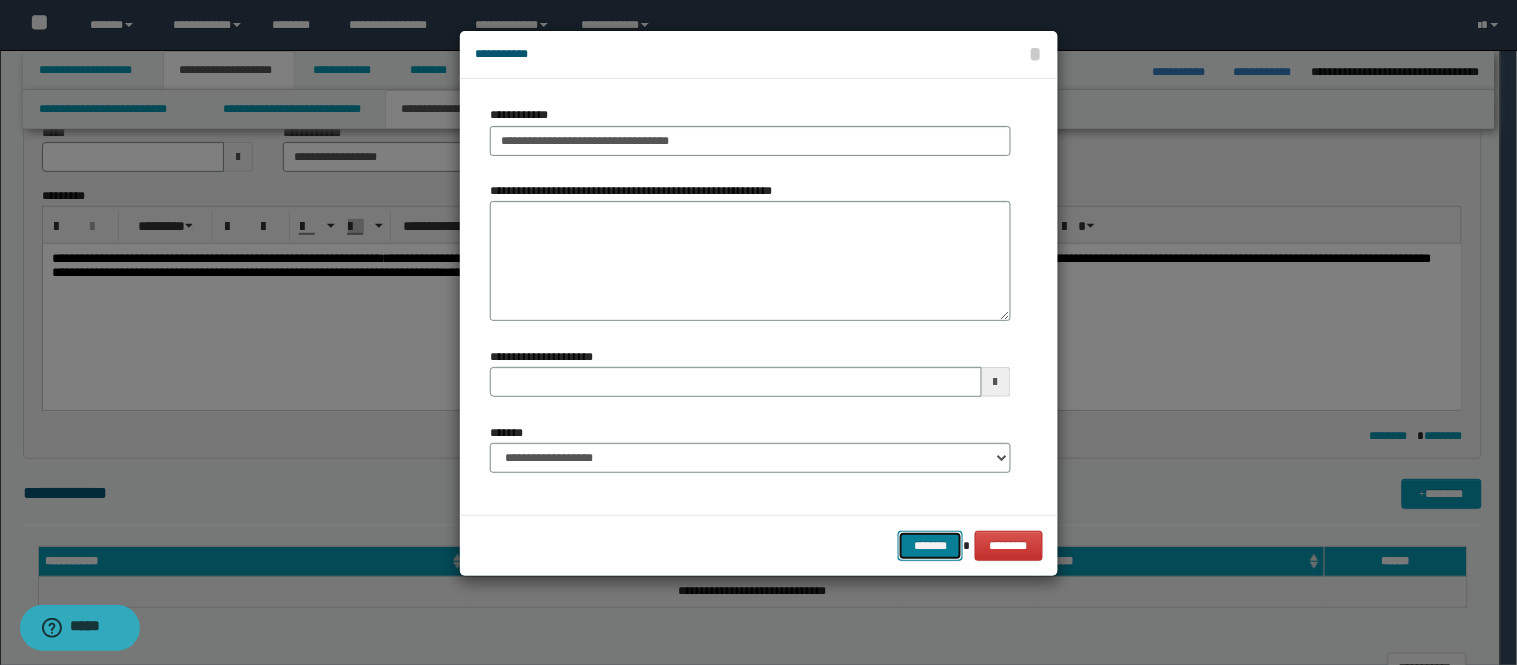 click on "*******" at bounding box center [930, 546] 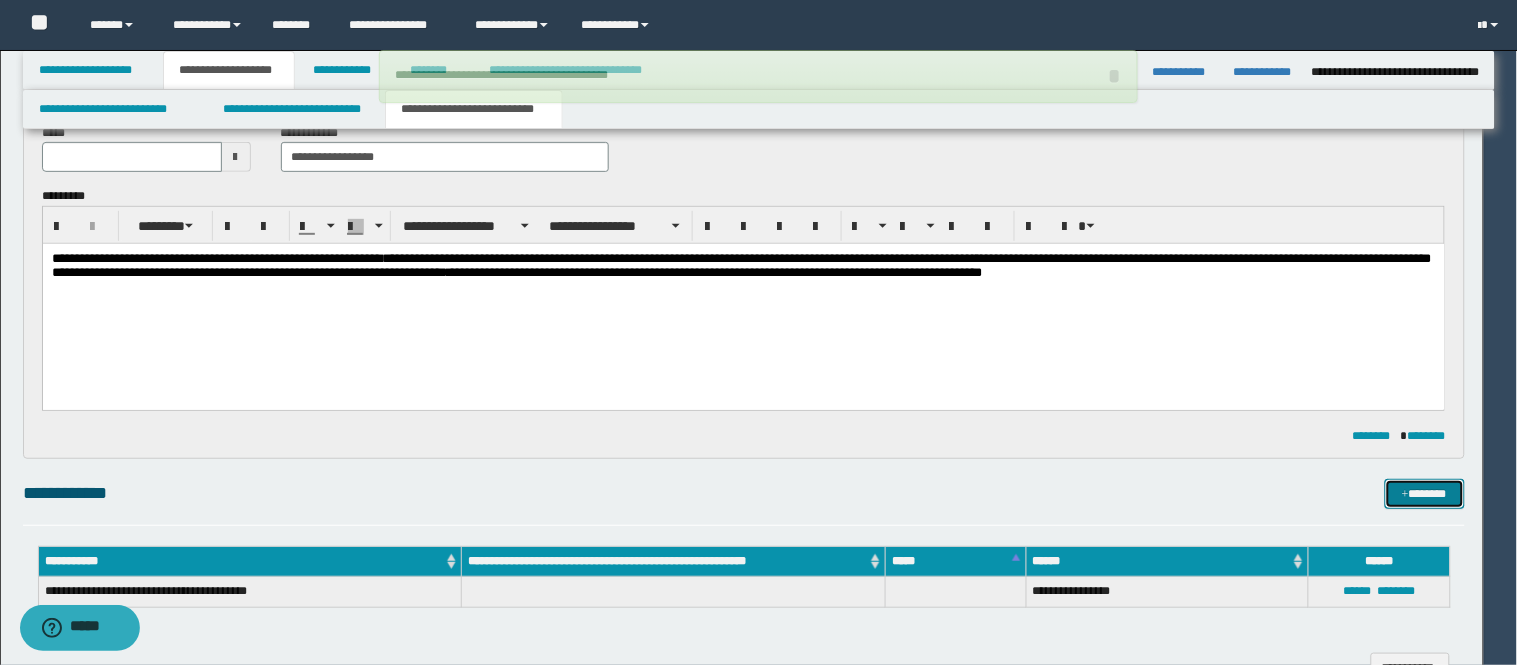 type 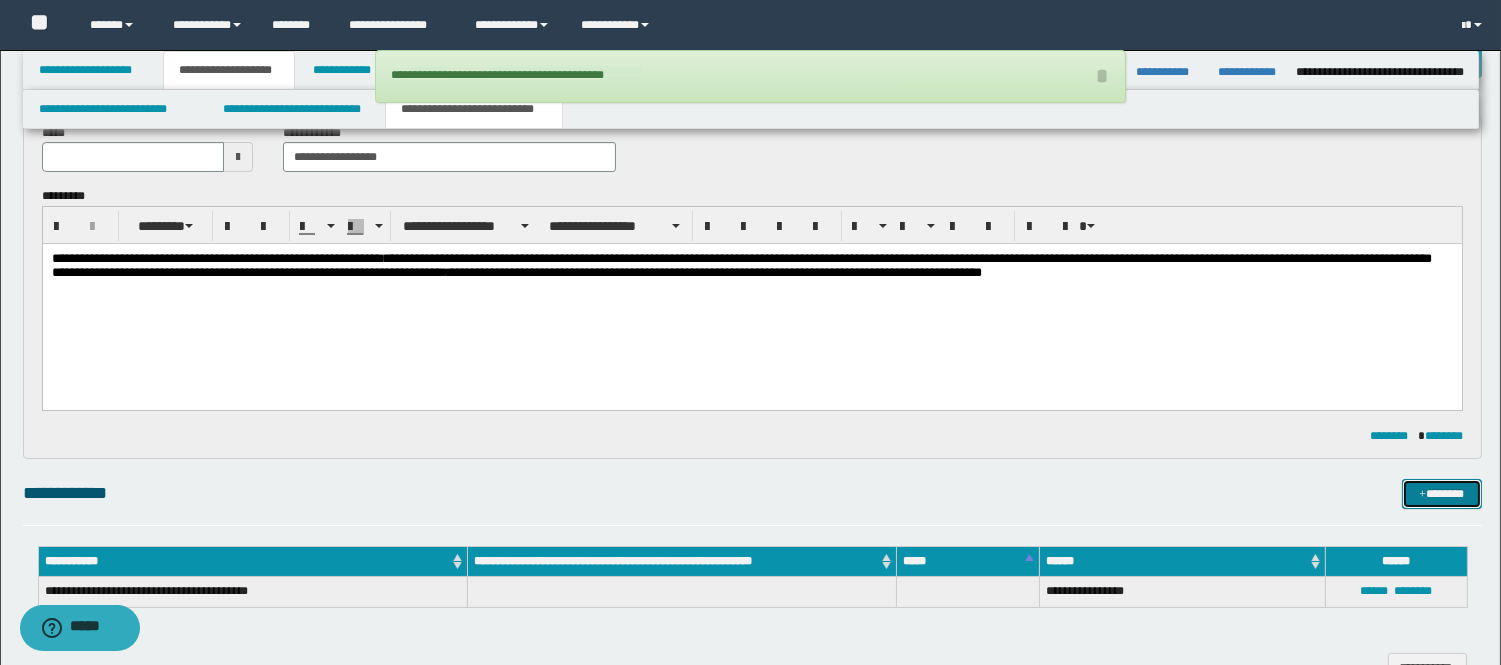 click on "*******" at bounding box center (1442, 494) 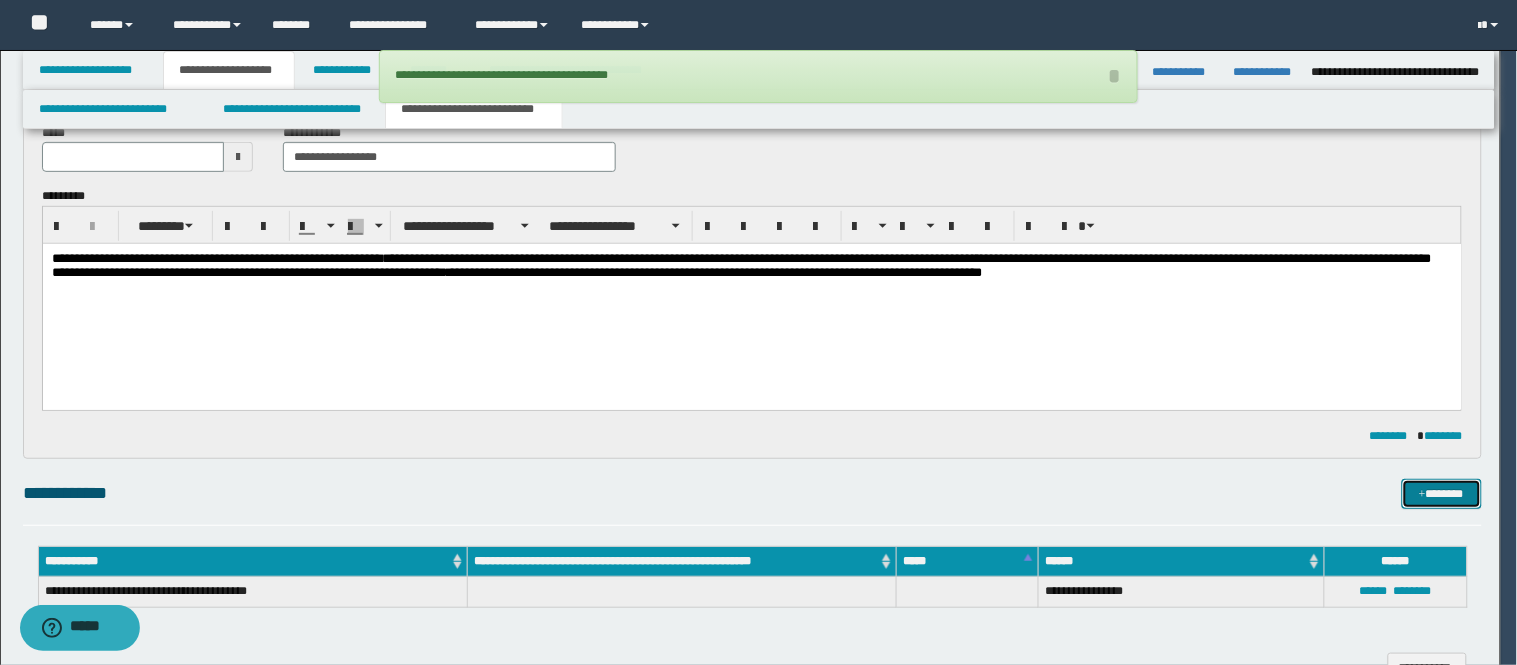 type 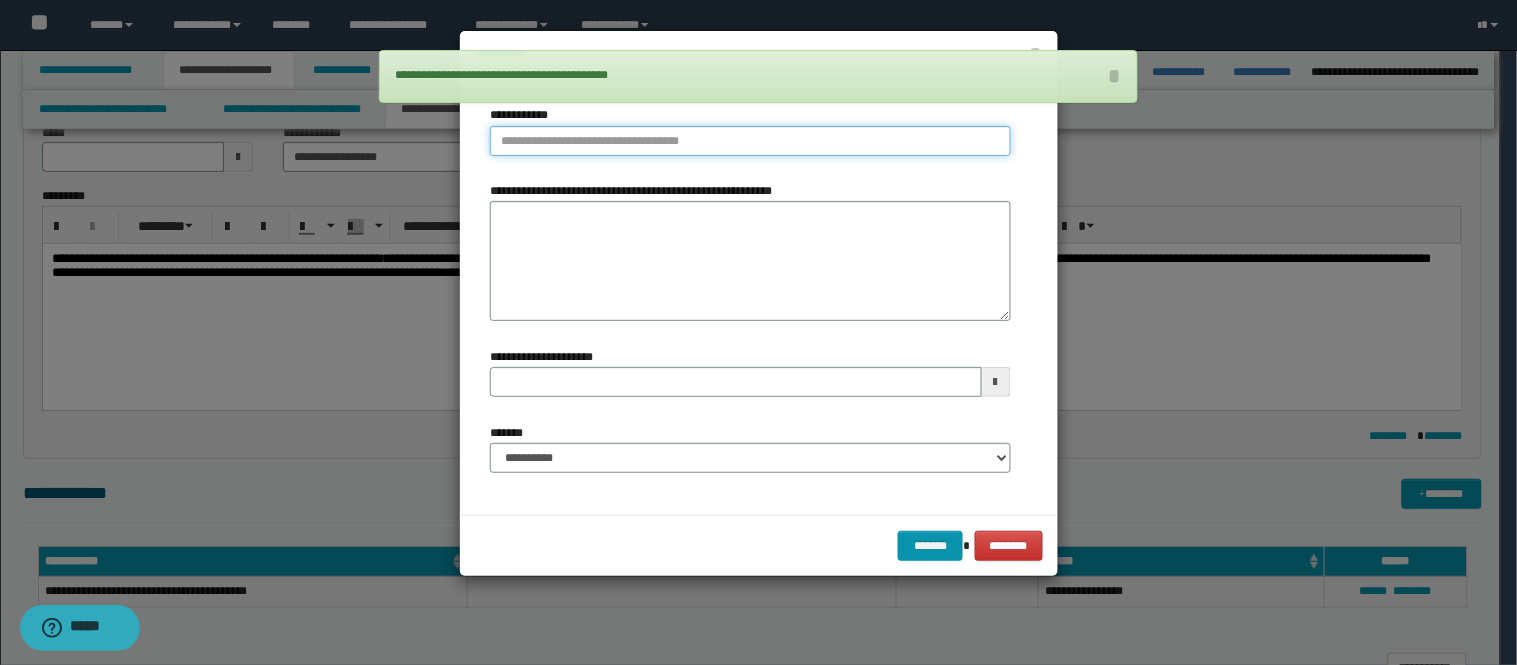 type on "**********" 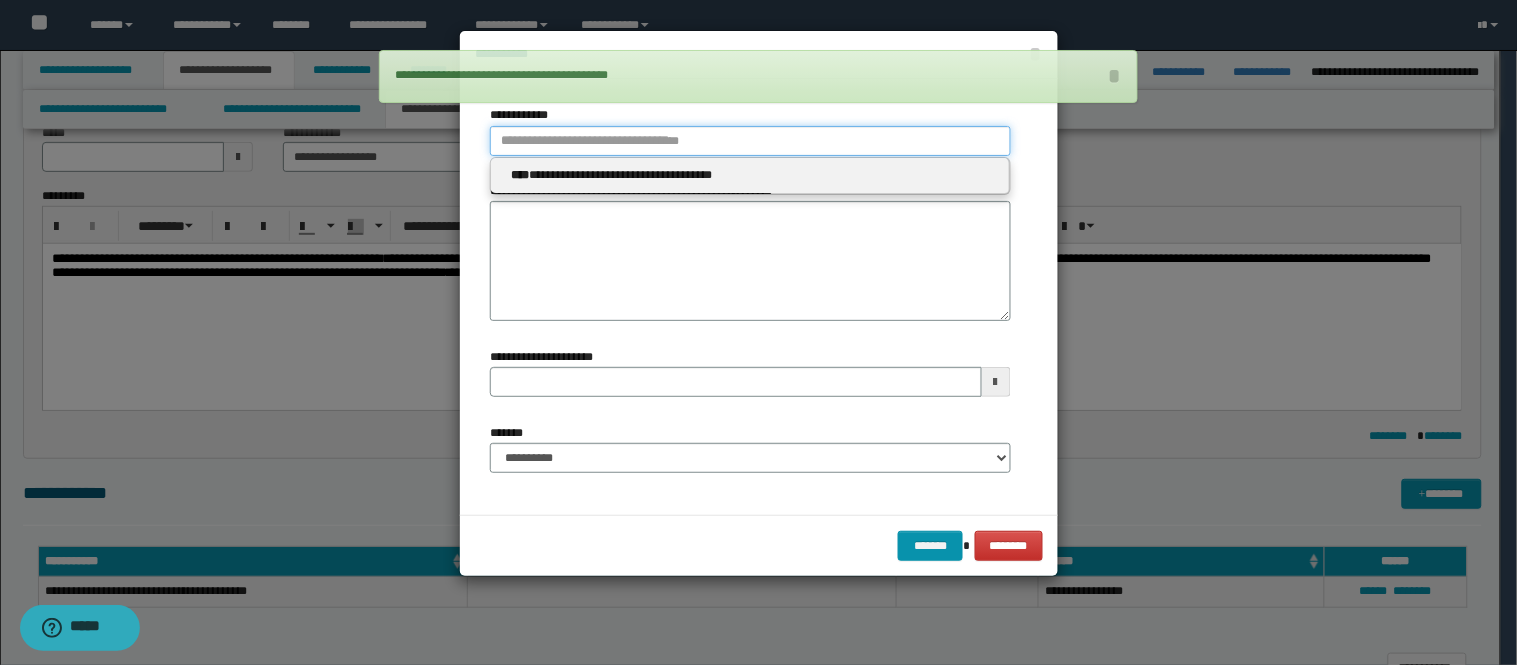click on "**********" at bounding box center [750, 141] 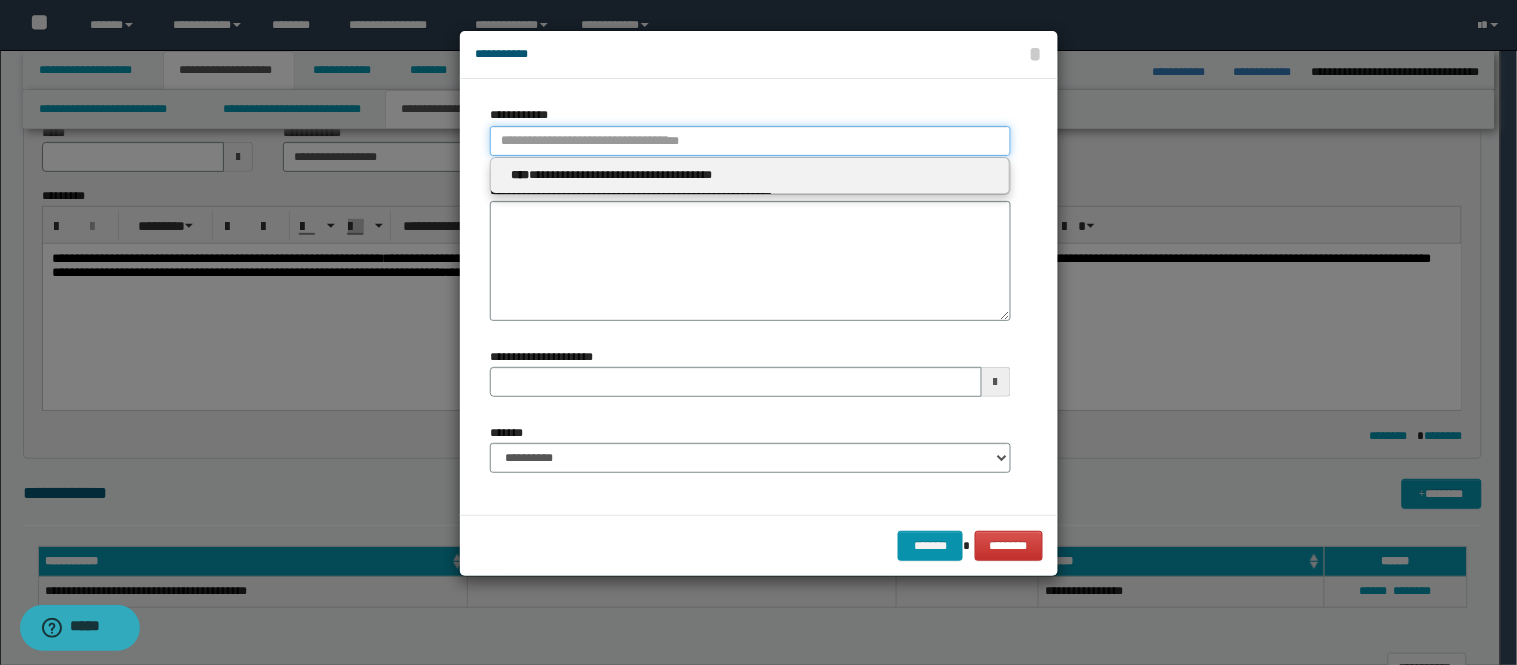 type 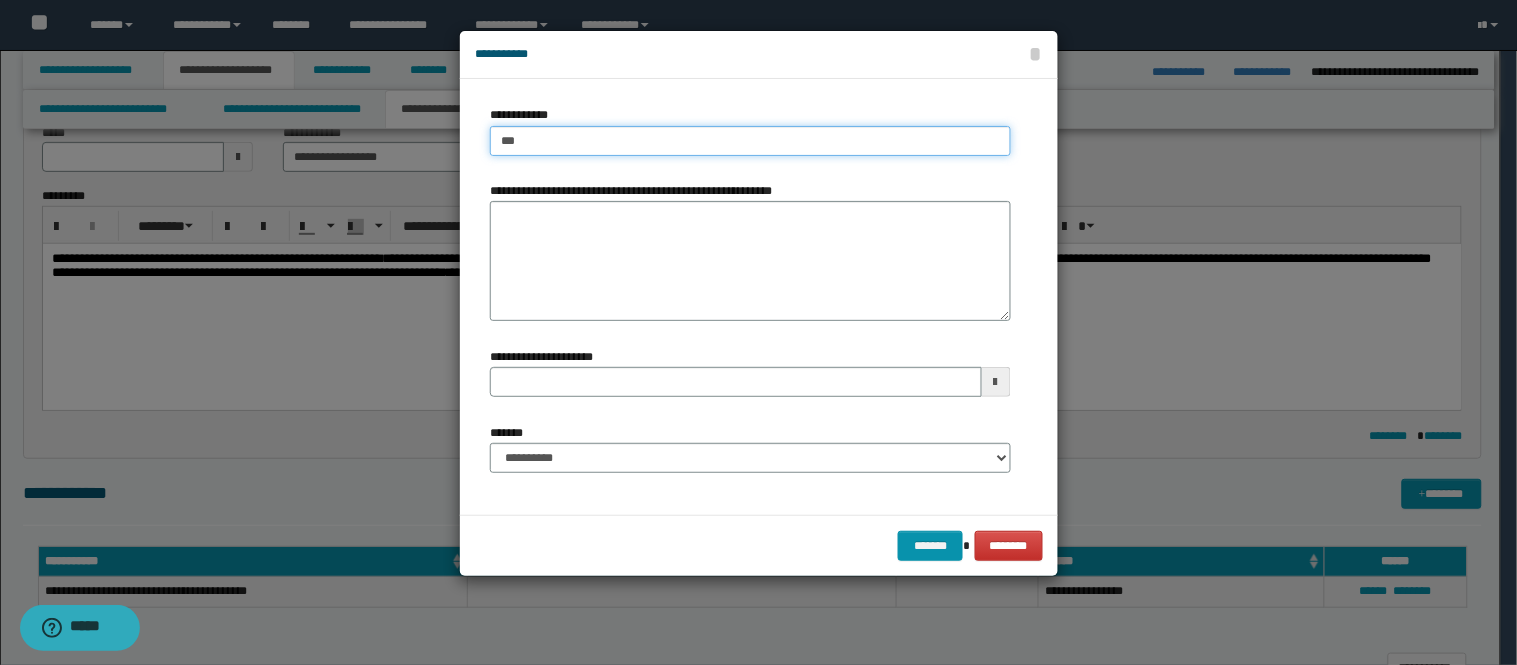 type on "****" 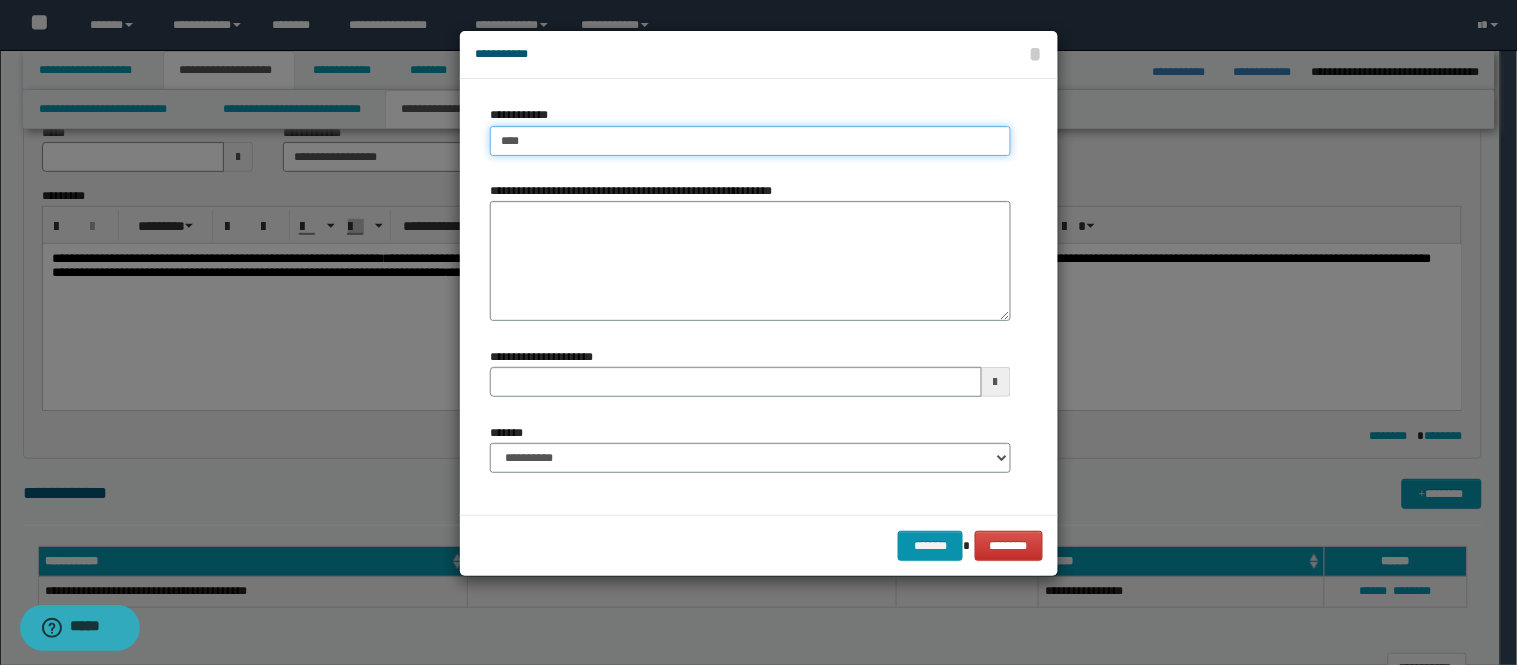 type on "****" 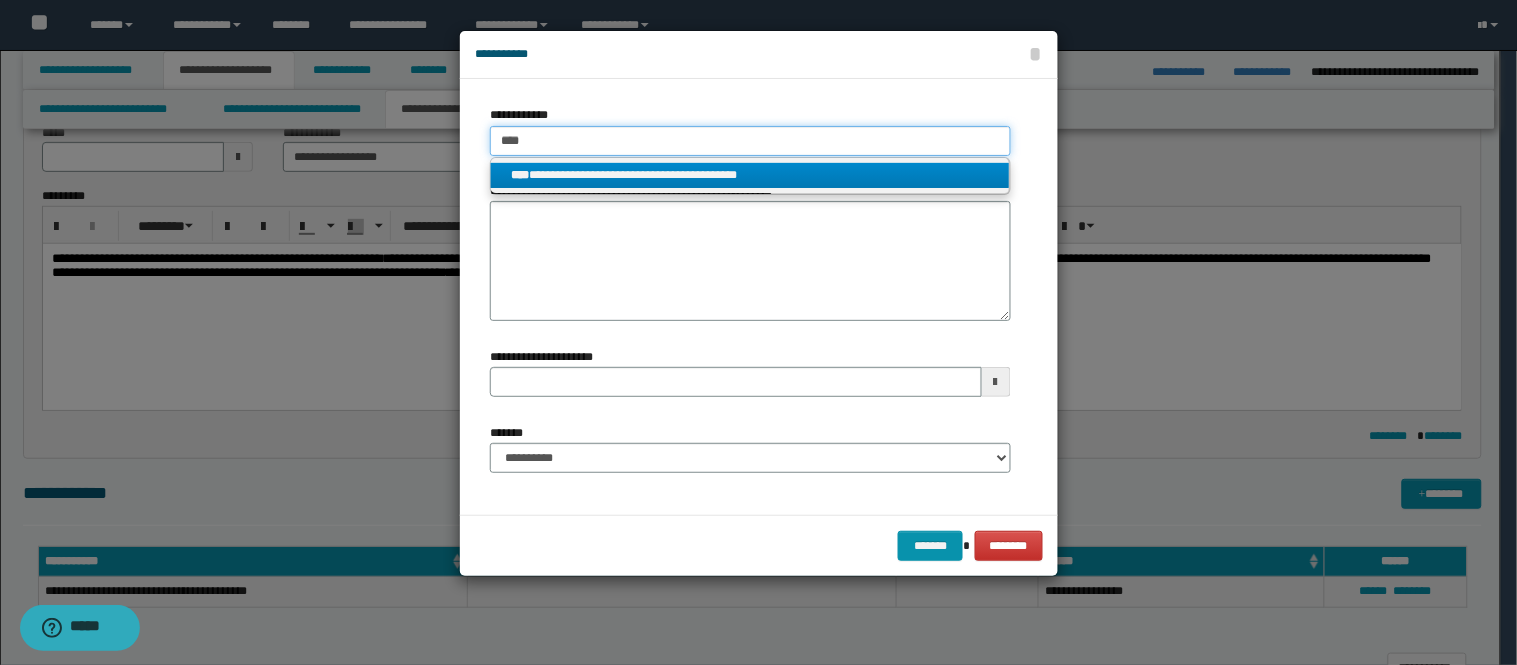 type on "****" 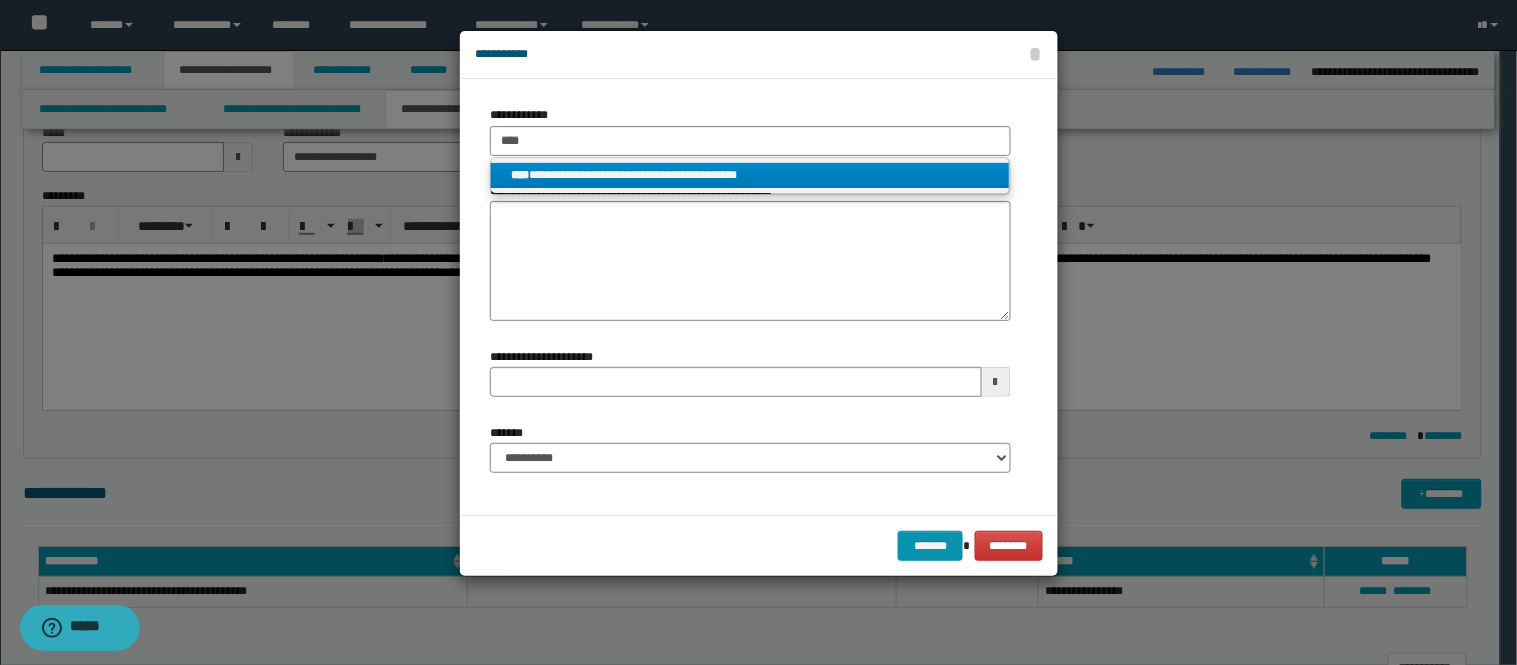 click on "**********" at bounding box center [750, 175] 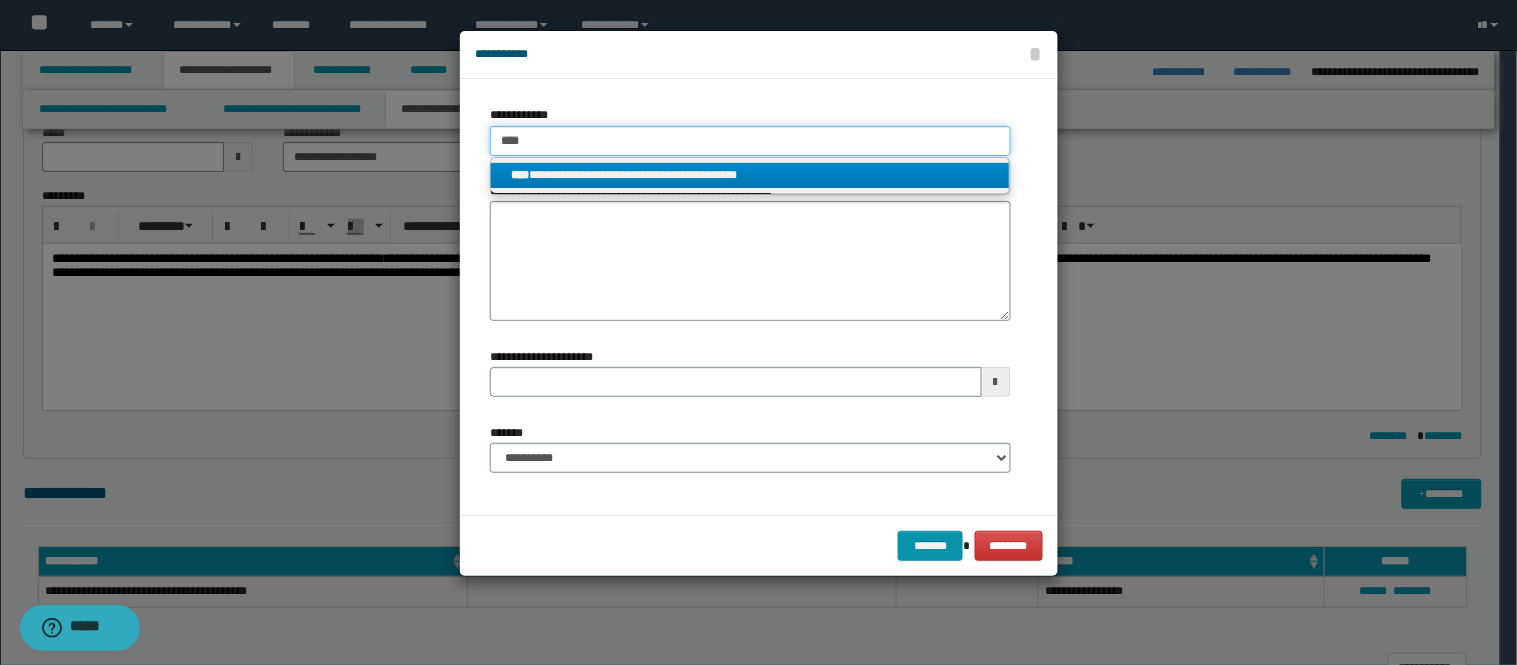 type 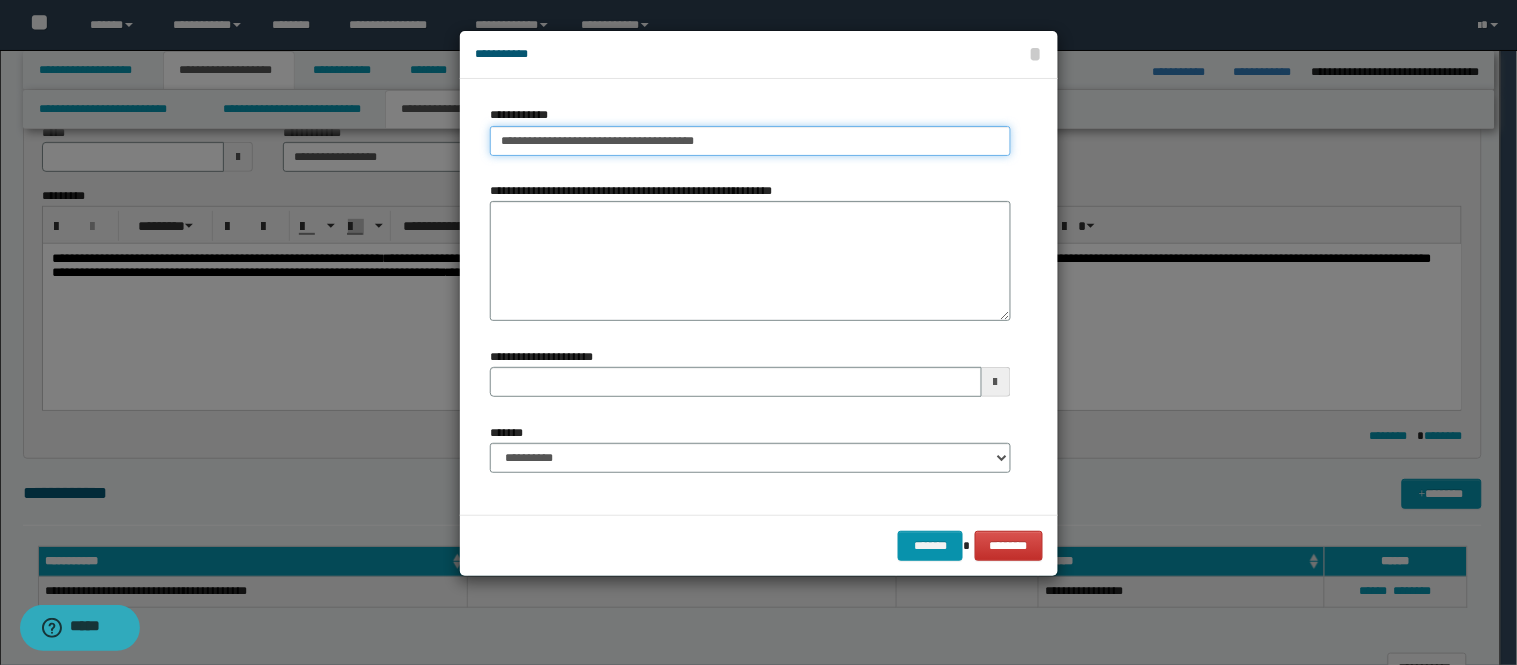 type 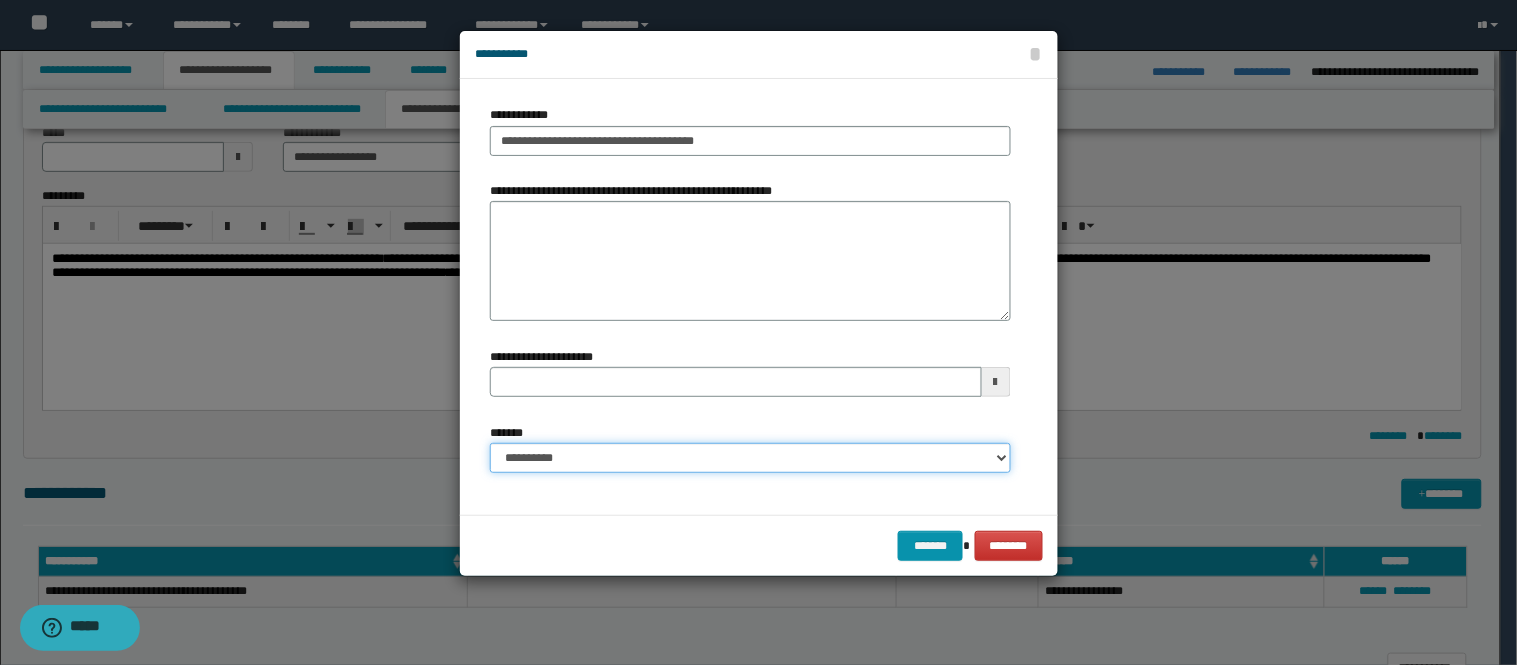 drag, startPoint x: 714, startPoint y: 446, endPoint x: 705, endPoint y: 456, distance: 13.453624 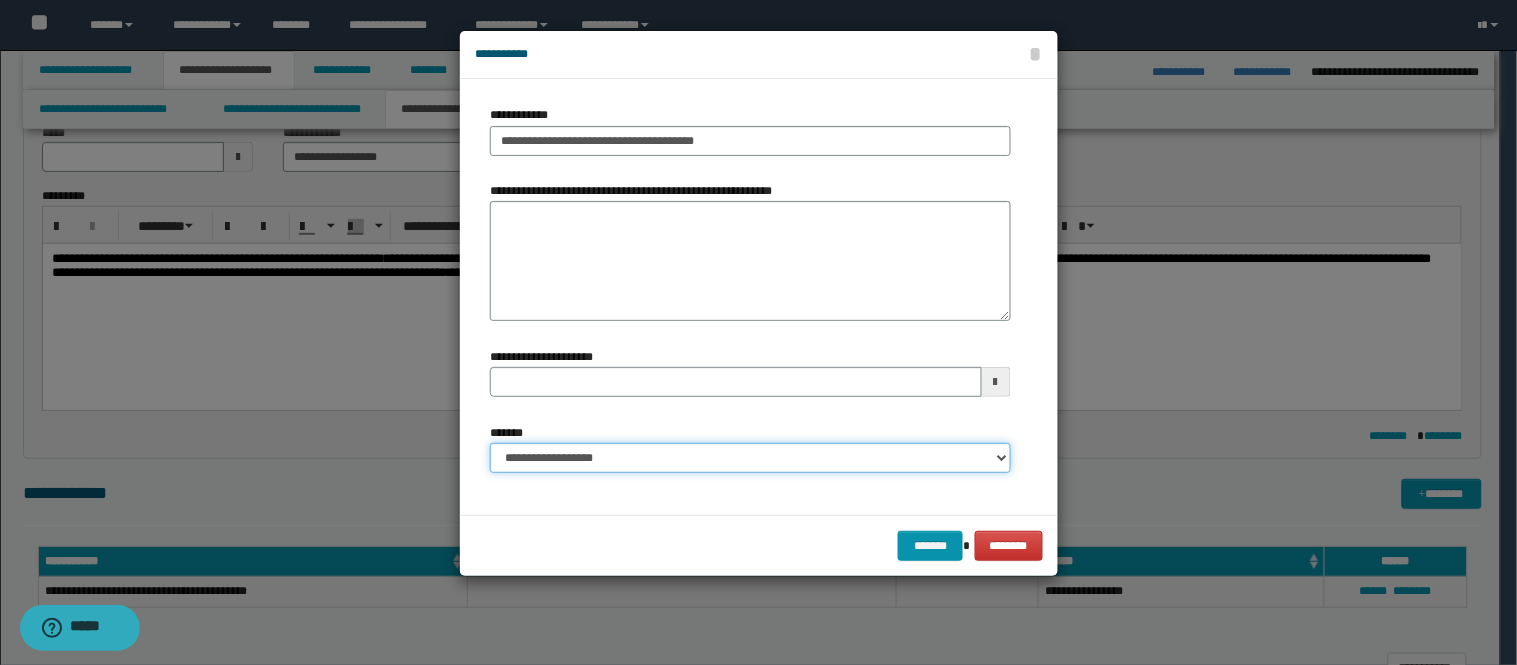 click on "**********" at bounding box center (750, 458) 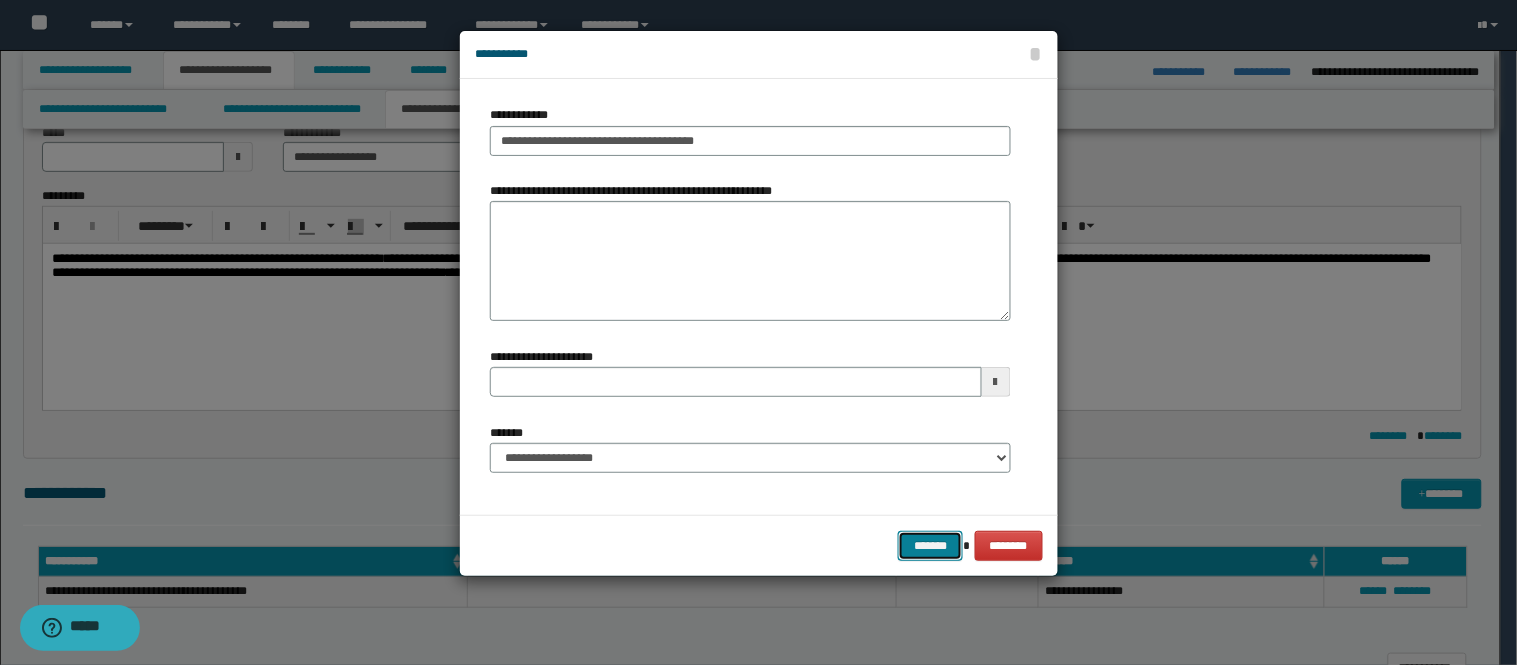 click on "*******" at bounding box center [930, 546] 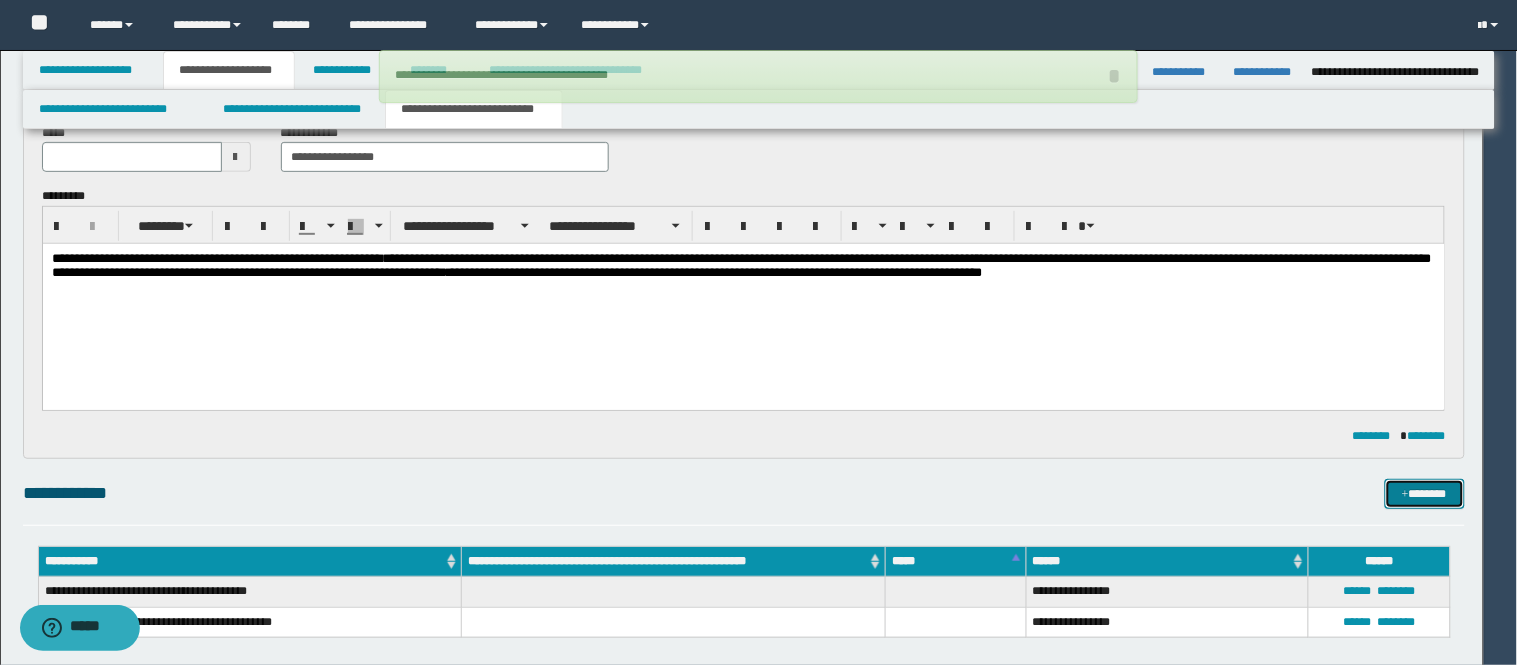 type 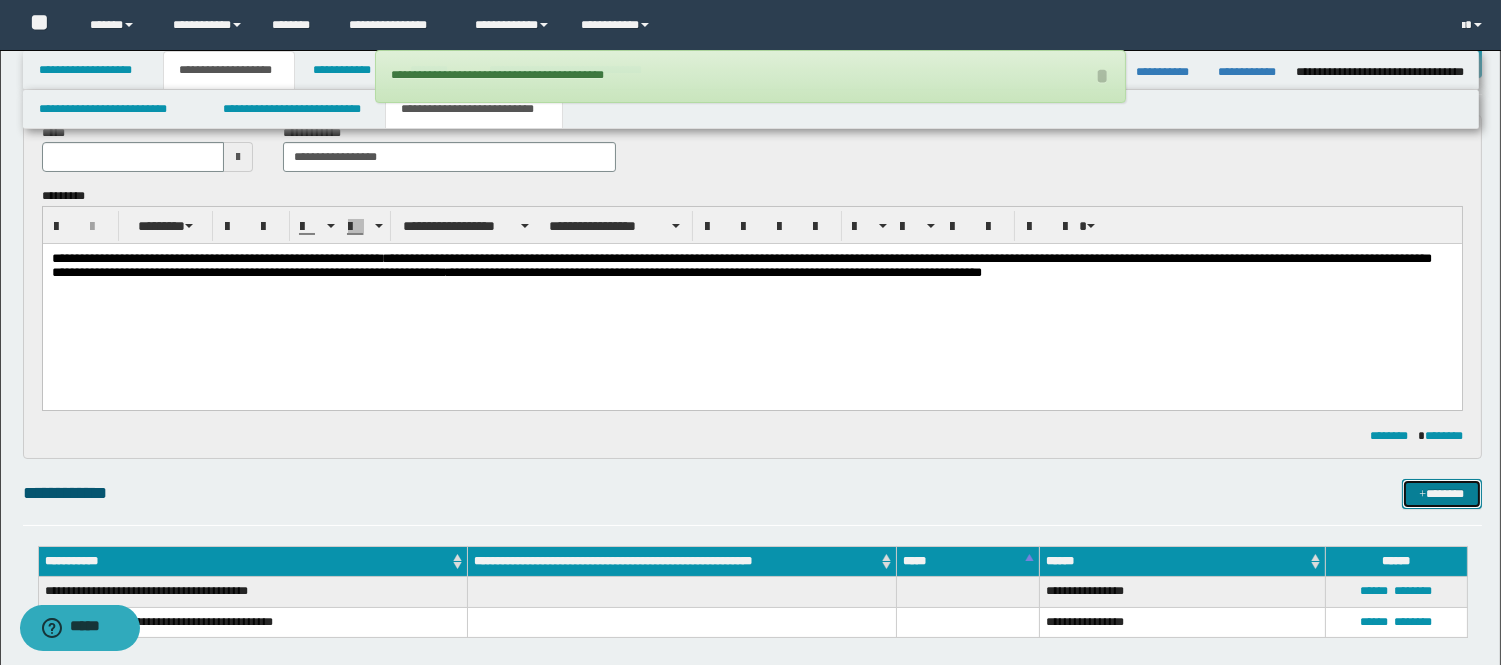 click on "*******" at bounding box center [1442, 494] 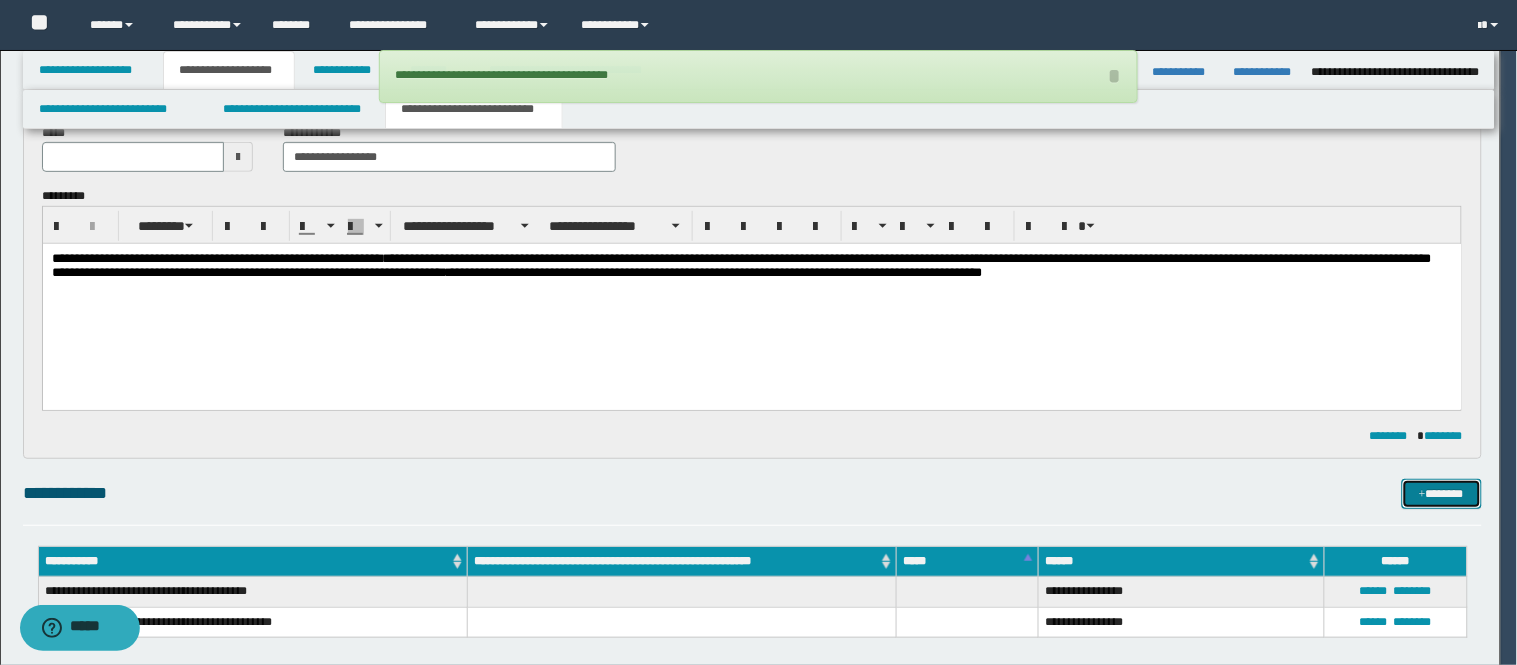 type 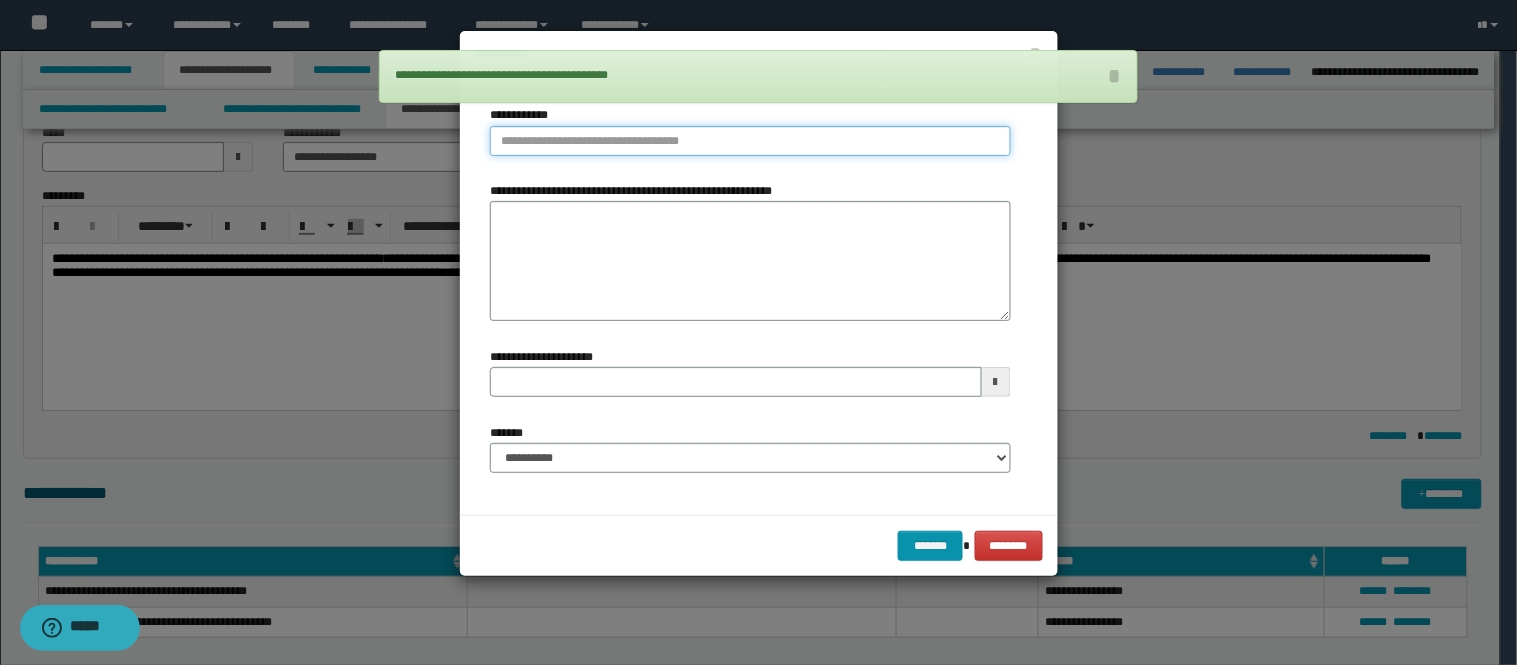 type on "**********" 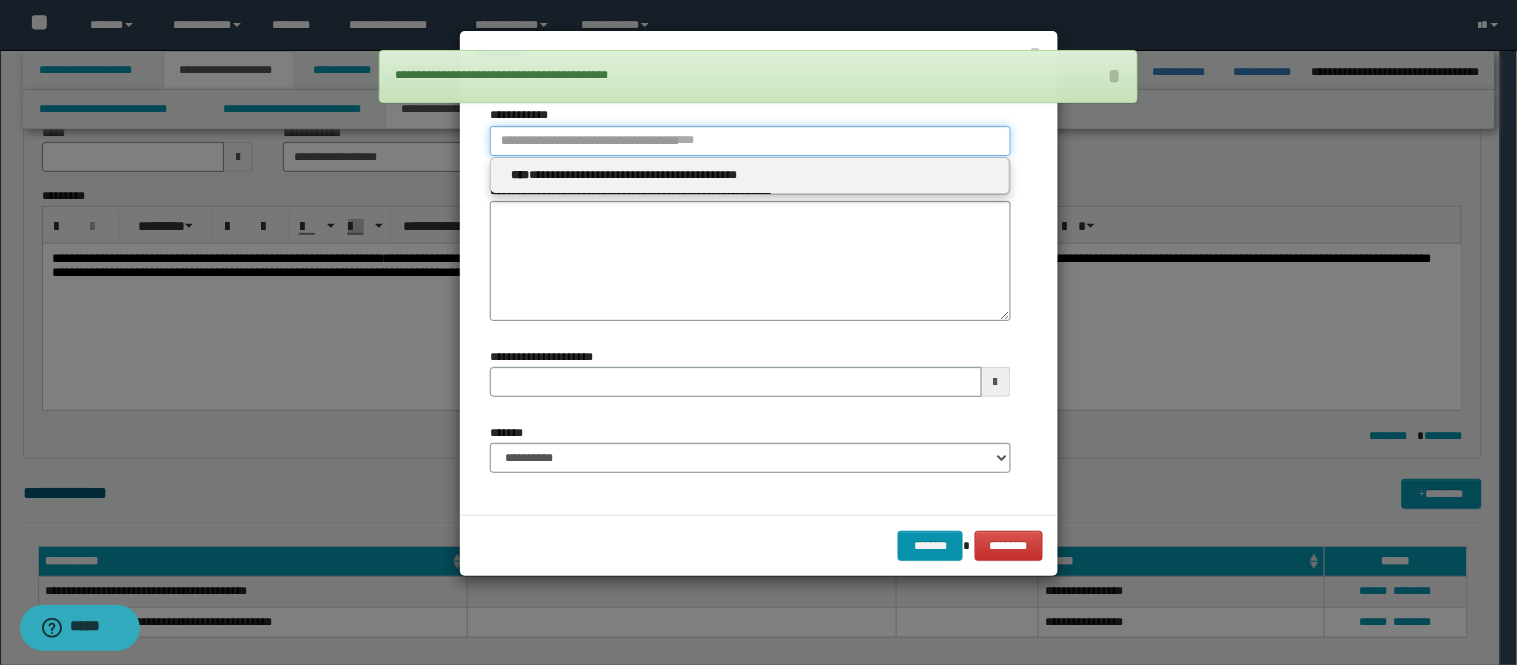 click on "**********" at bounding box center [750, 141] 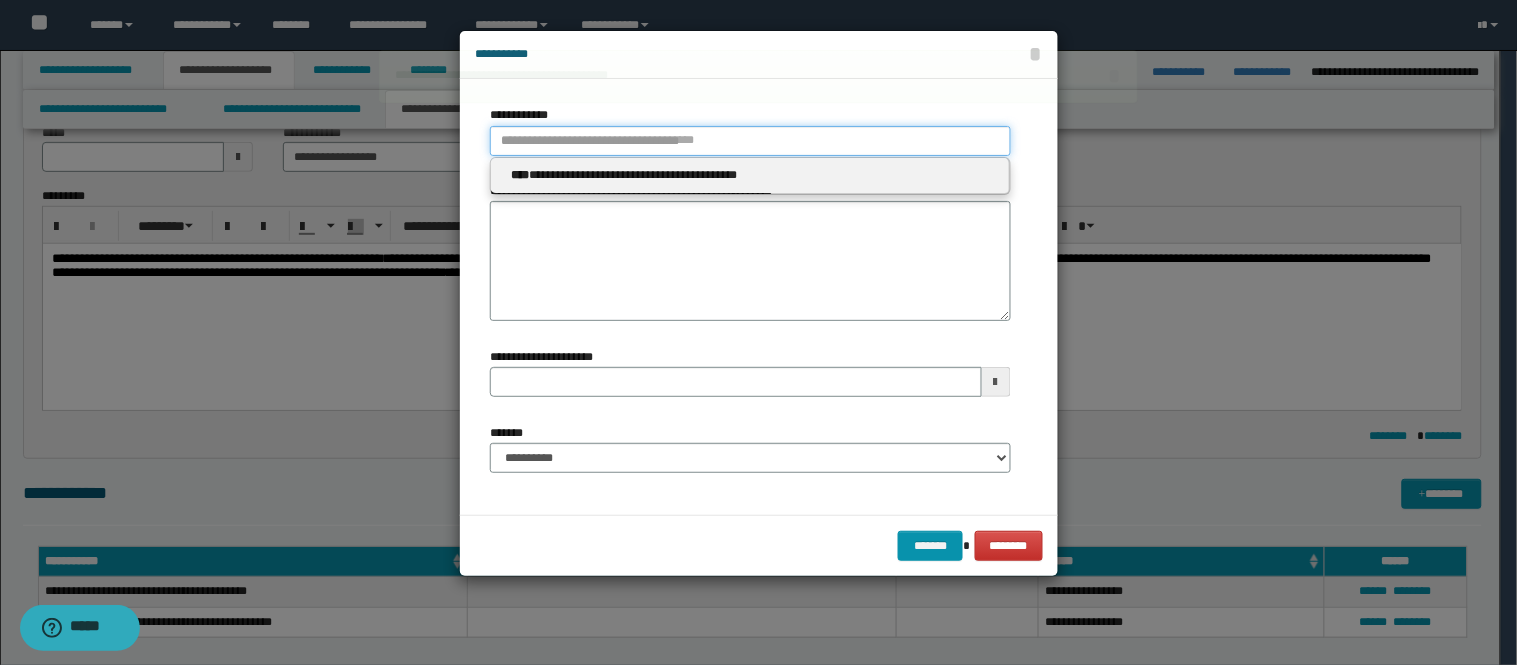 type 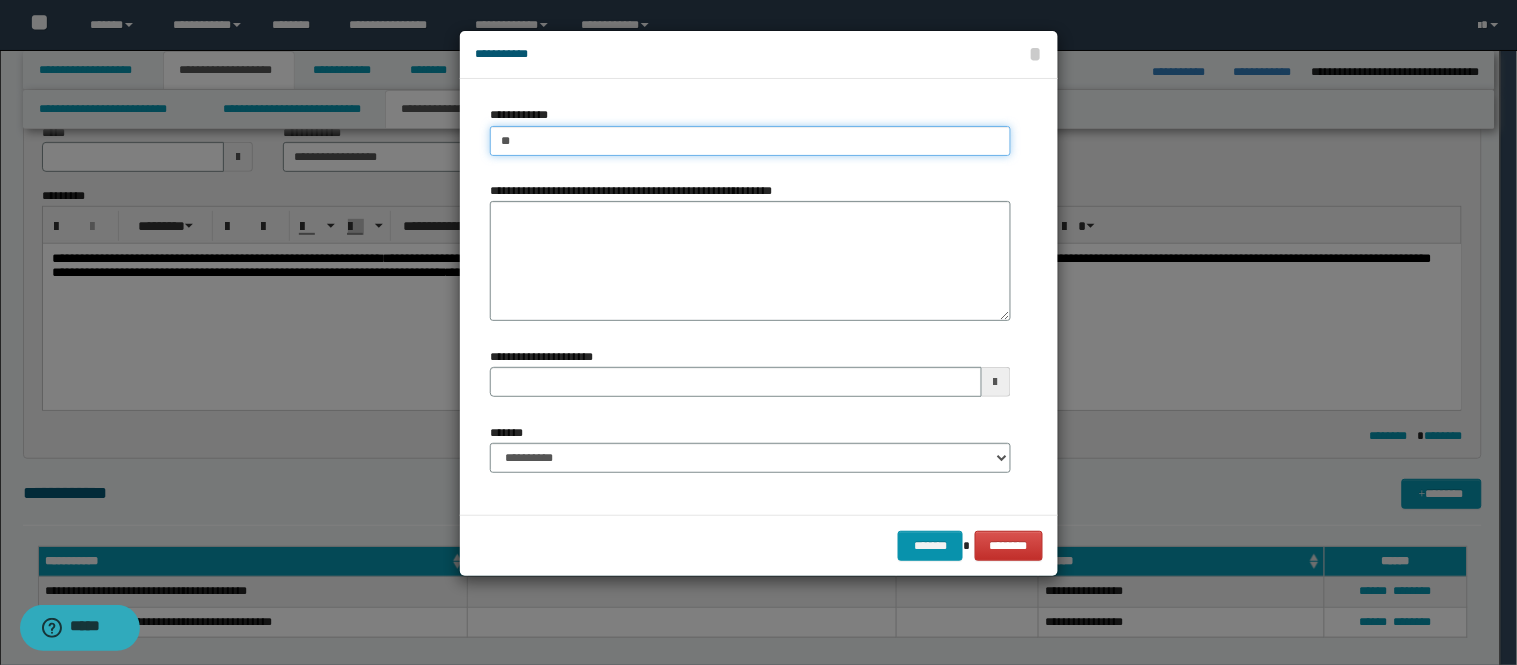 type on "***" 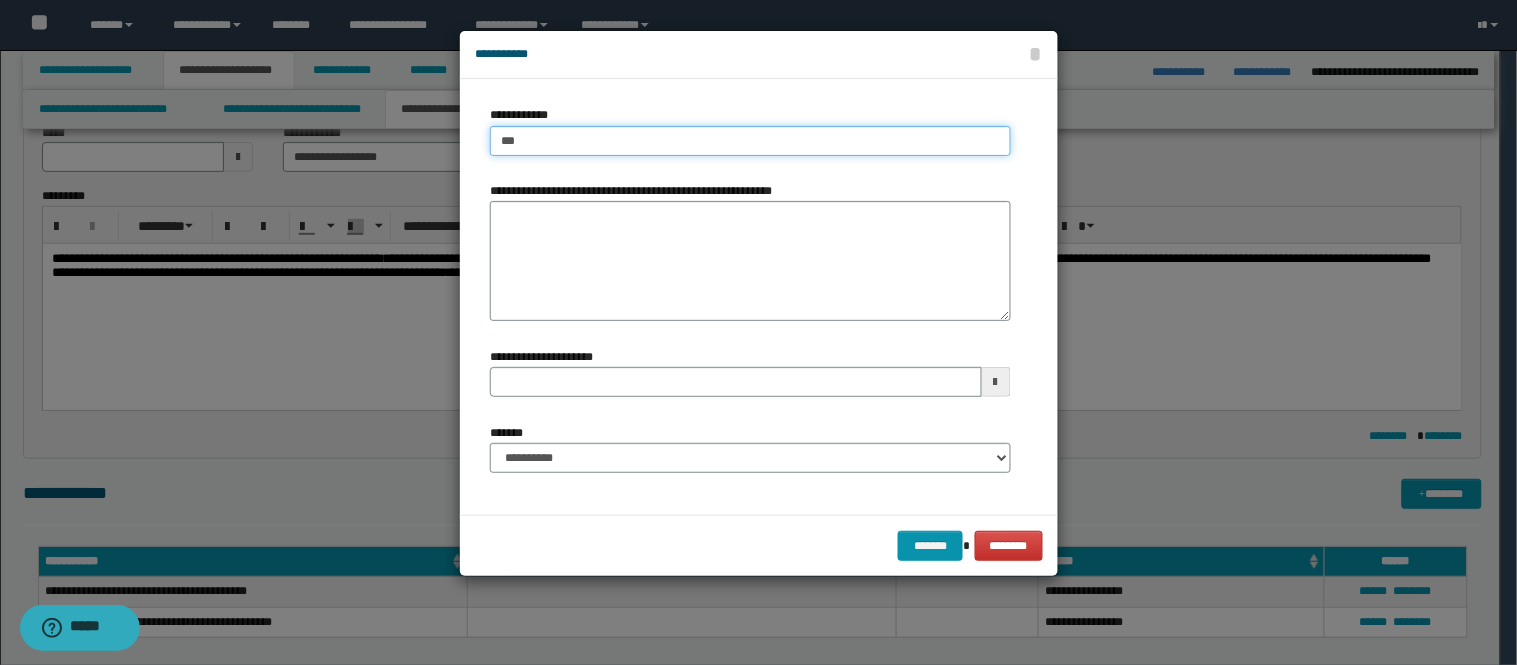 type on "***" 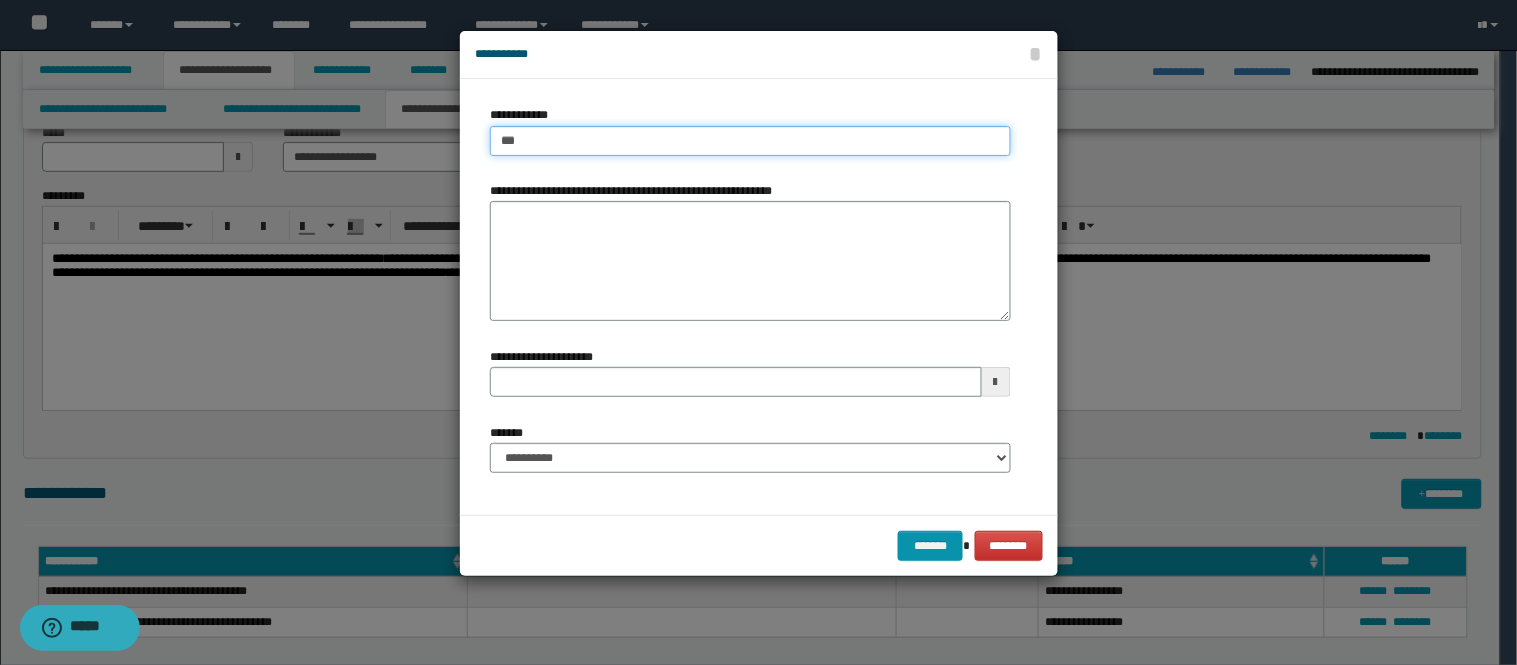 type 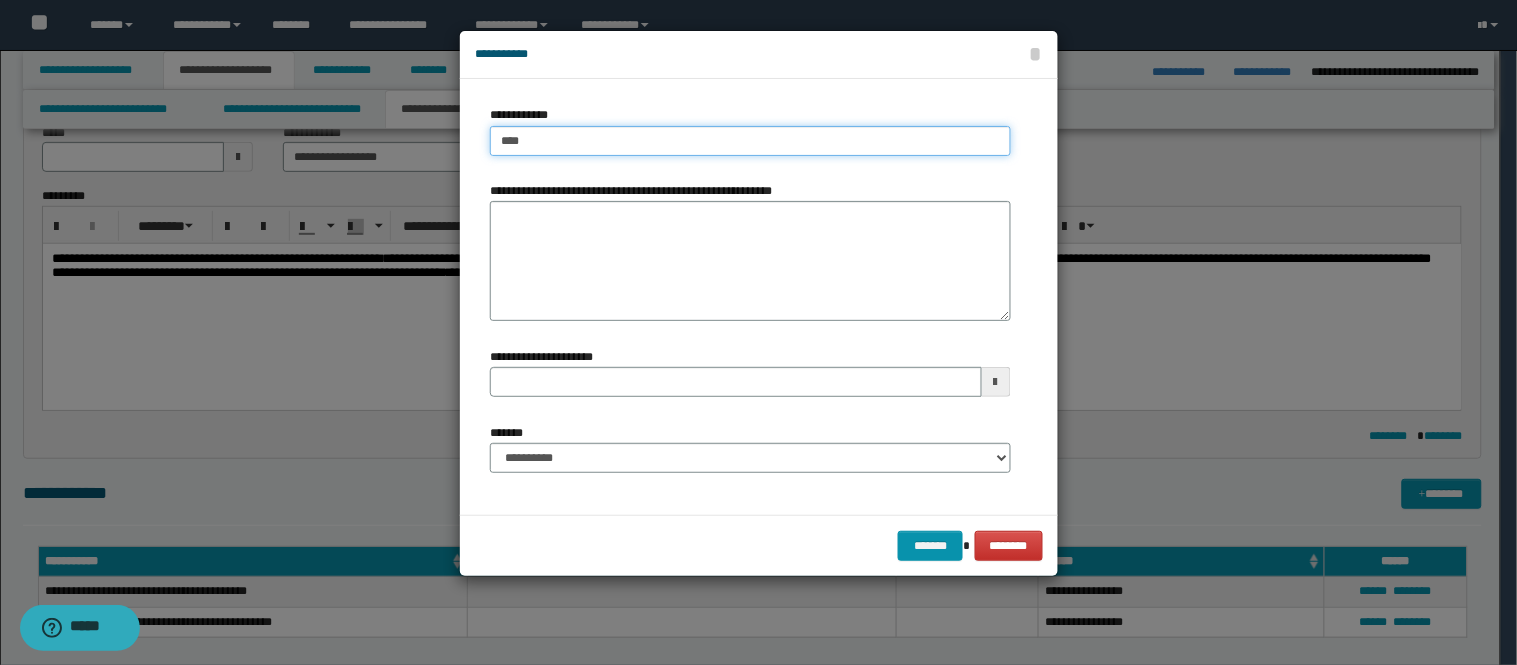 type on "****" 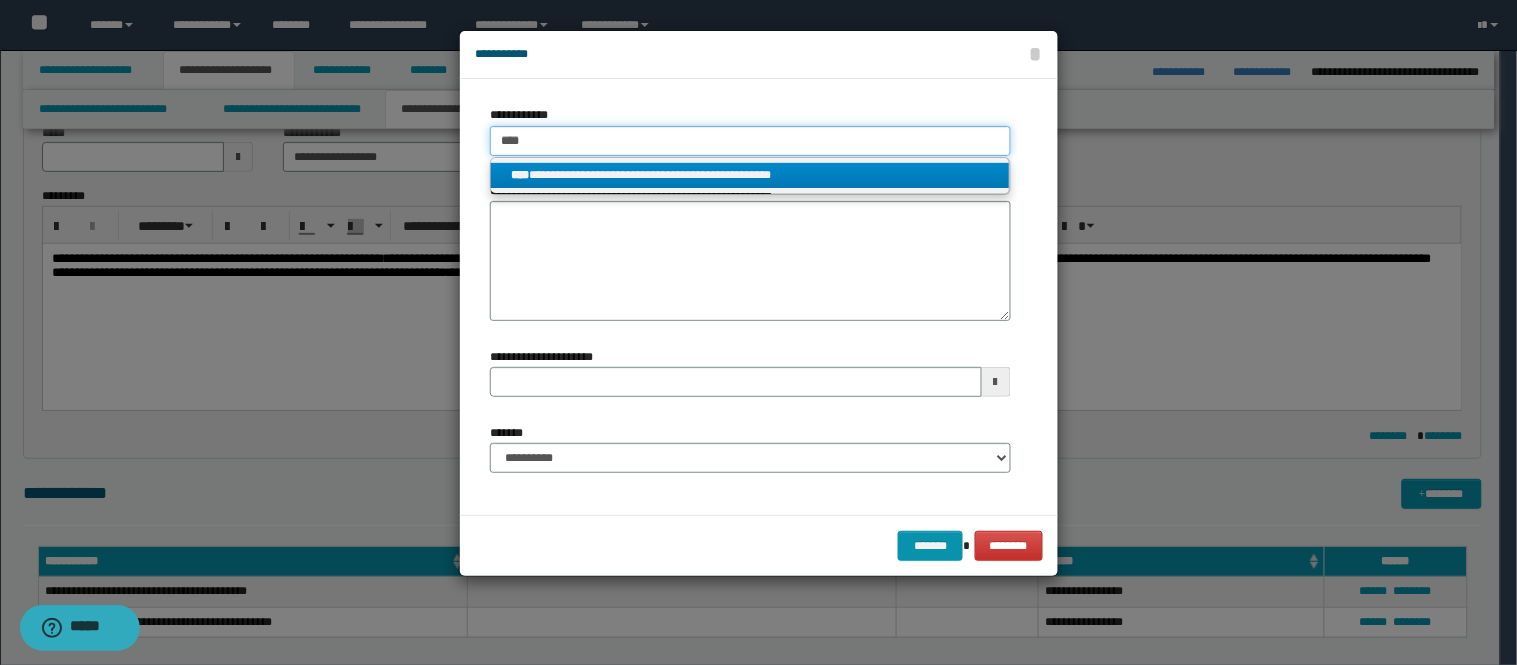 type on "****" 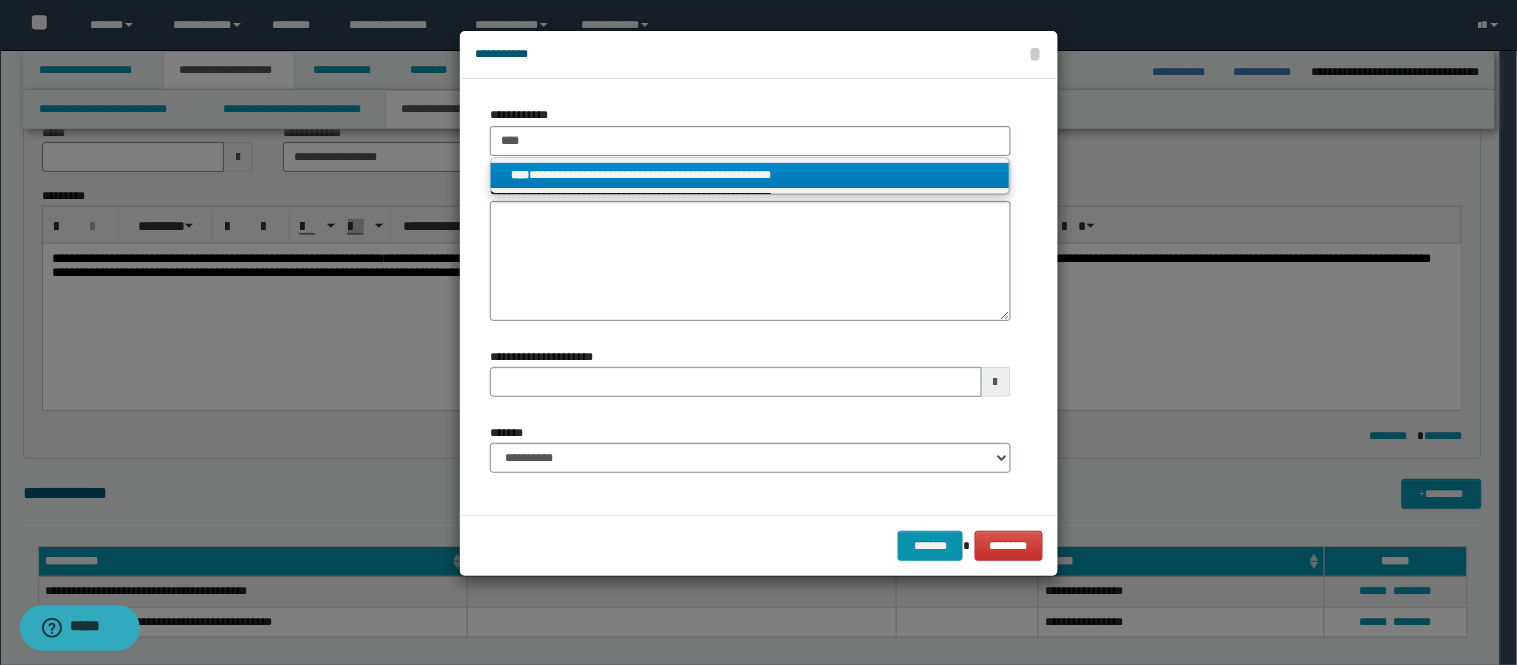 click on "**********" at bounding box center (750, 175) 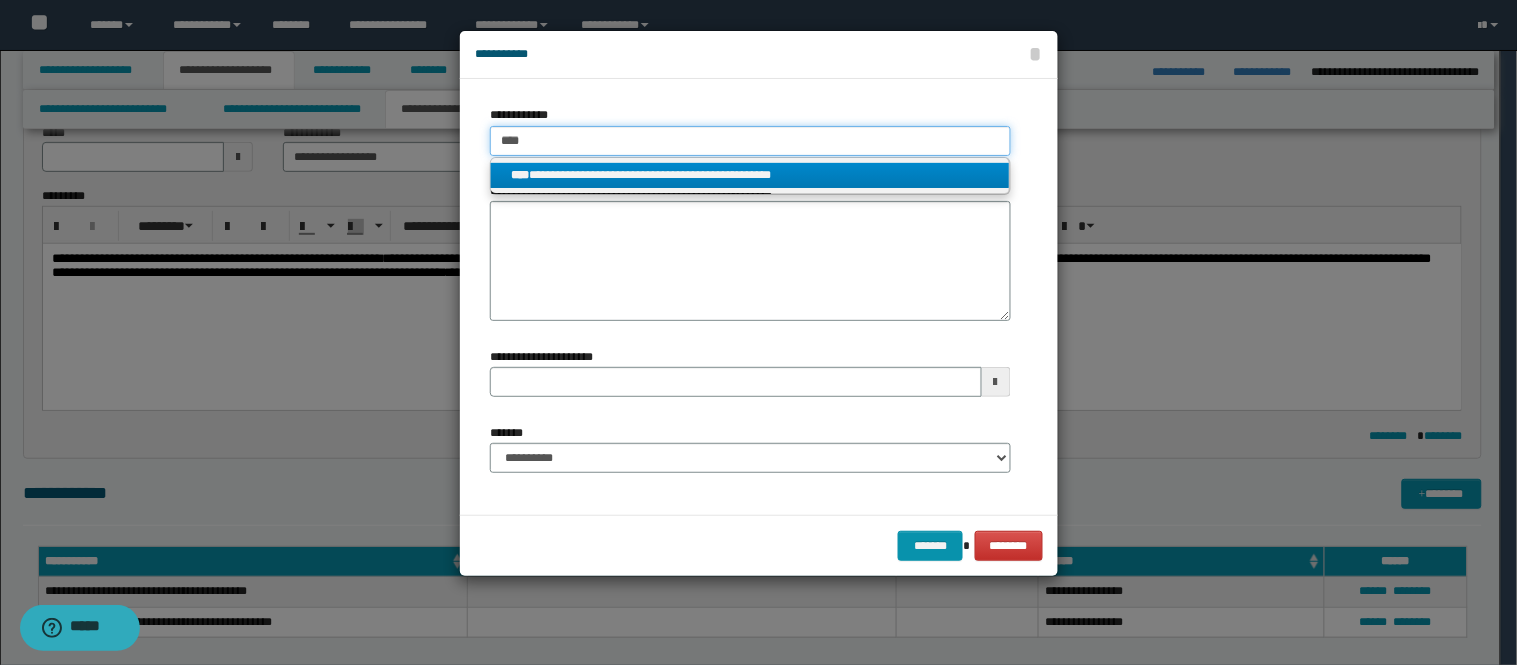 type 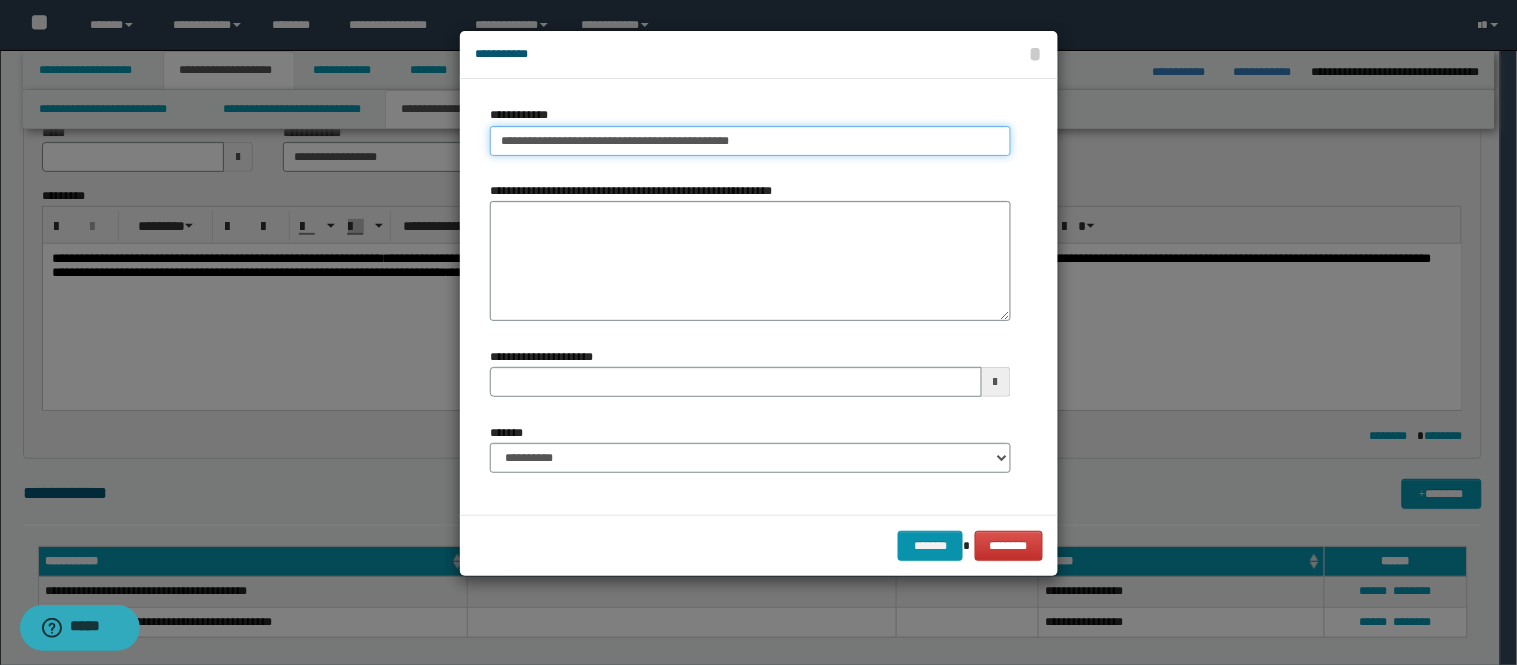 type 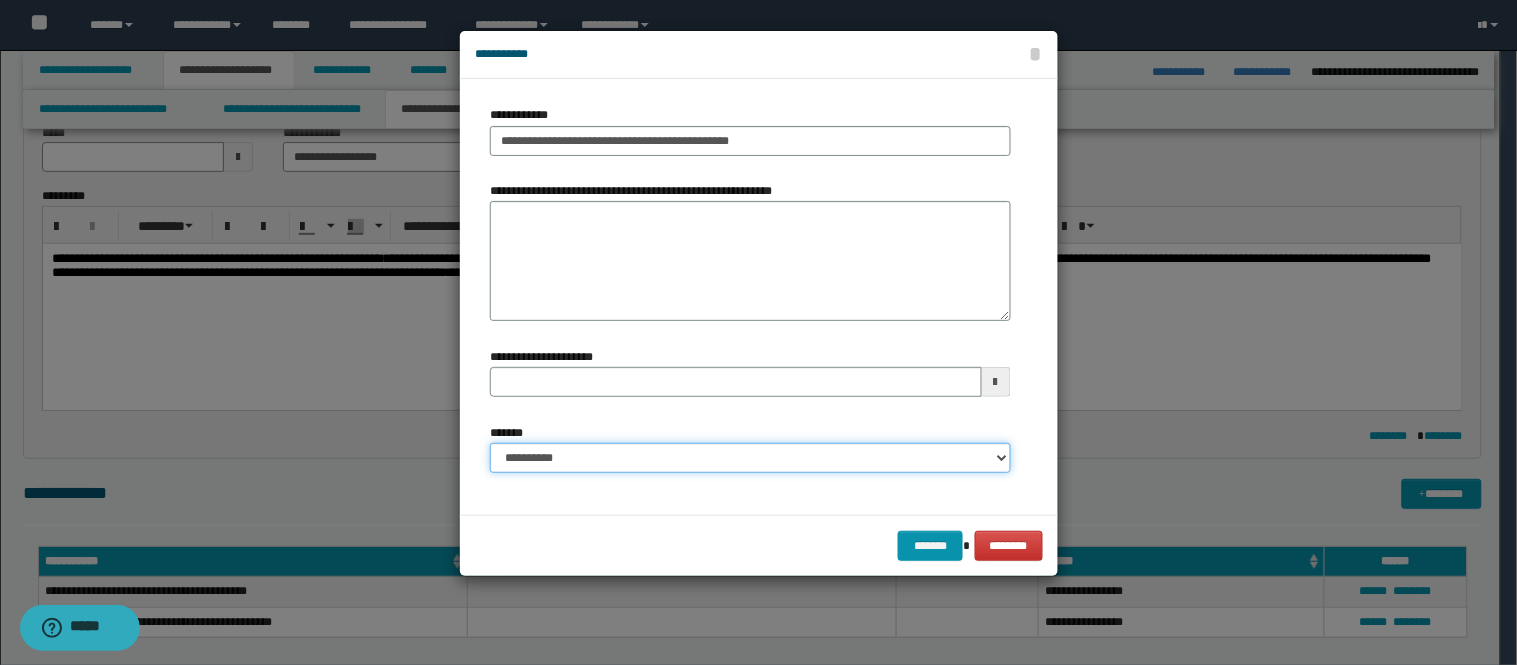 click on "**********" at bounding box center [750, 458] 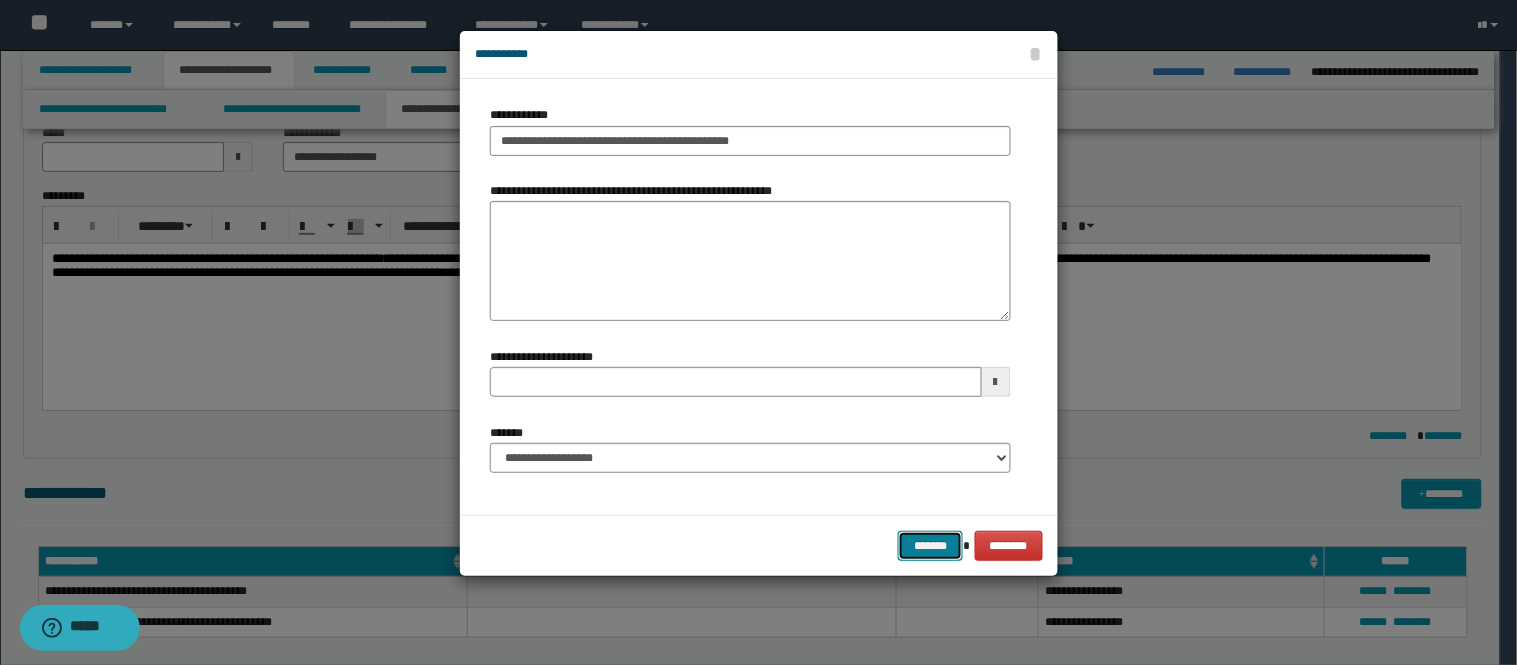 click on "*******" at bounding box center (930, 546) 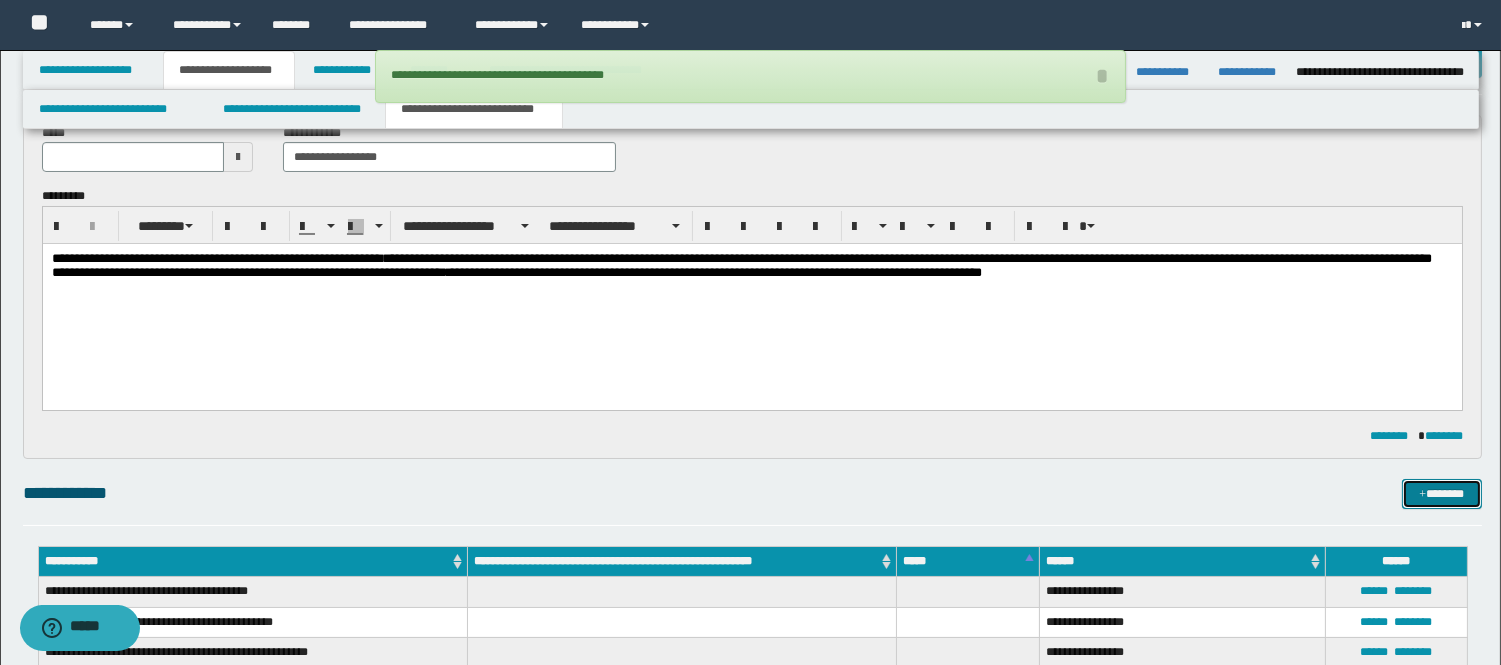 click on "*******" at bounding box center [1442, 494] 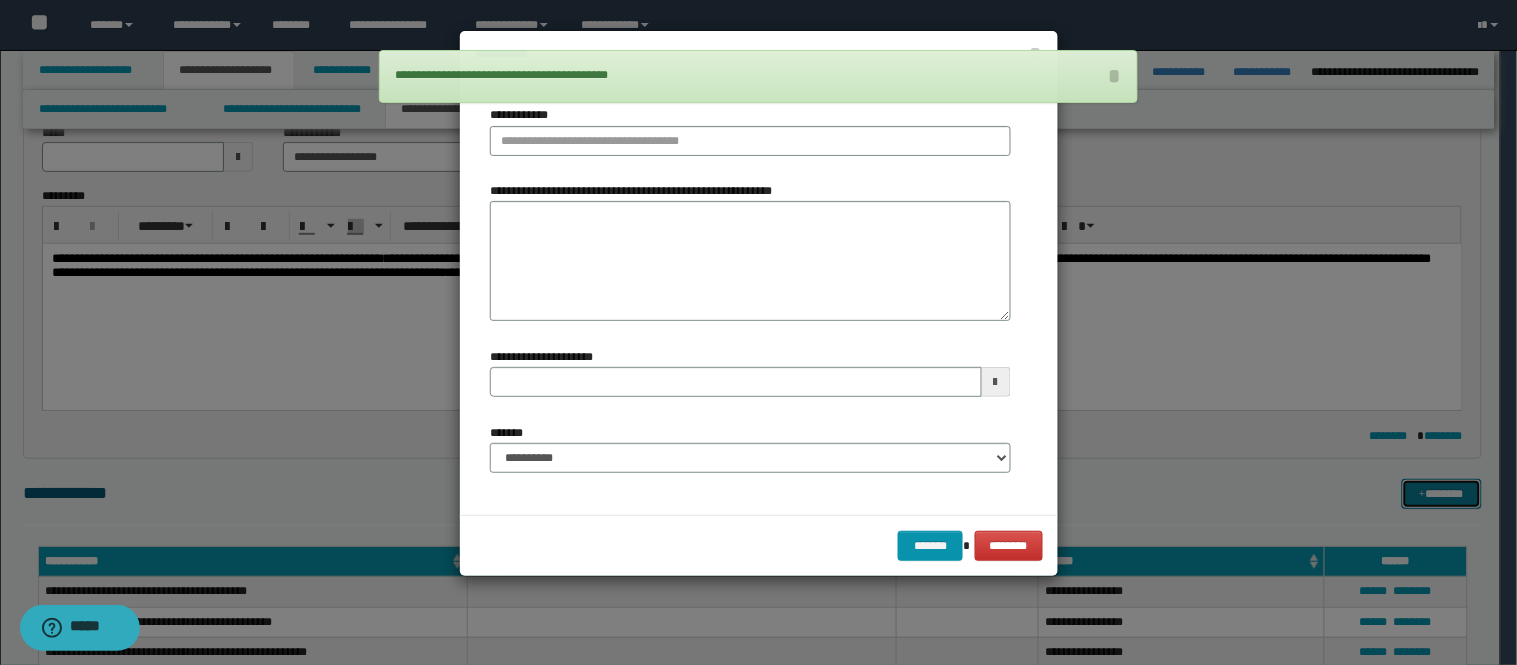 type 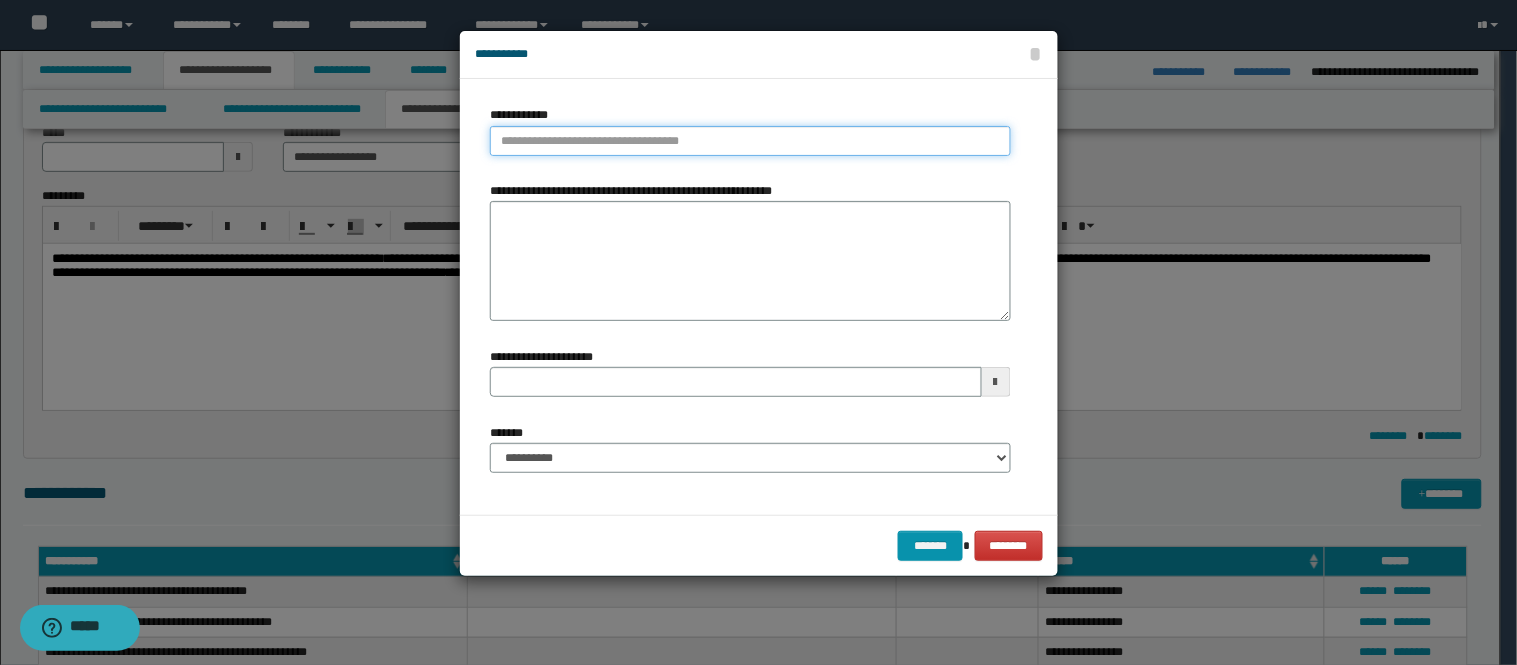type on "**********" 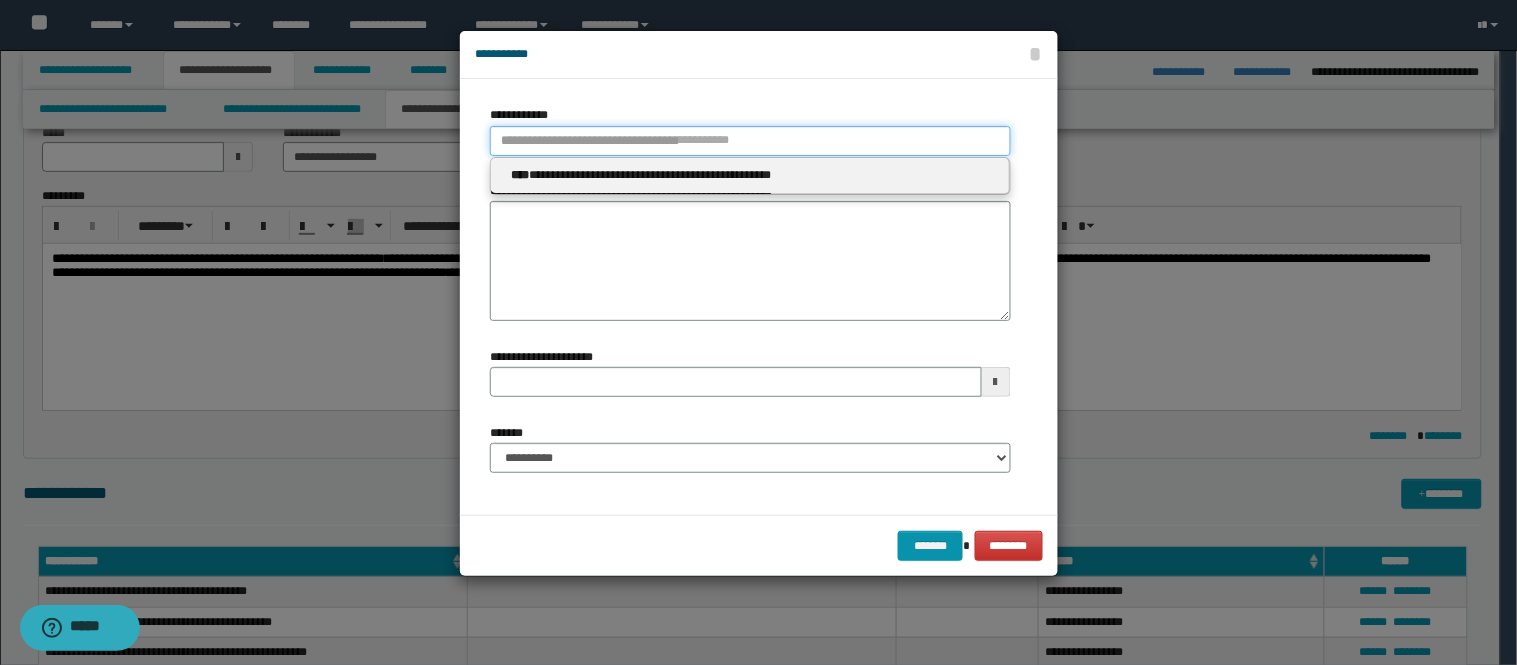 click on "**********" at bounding box center [750, 141] 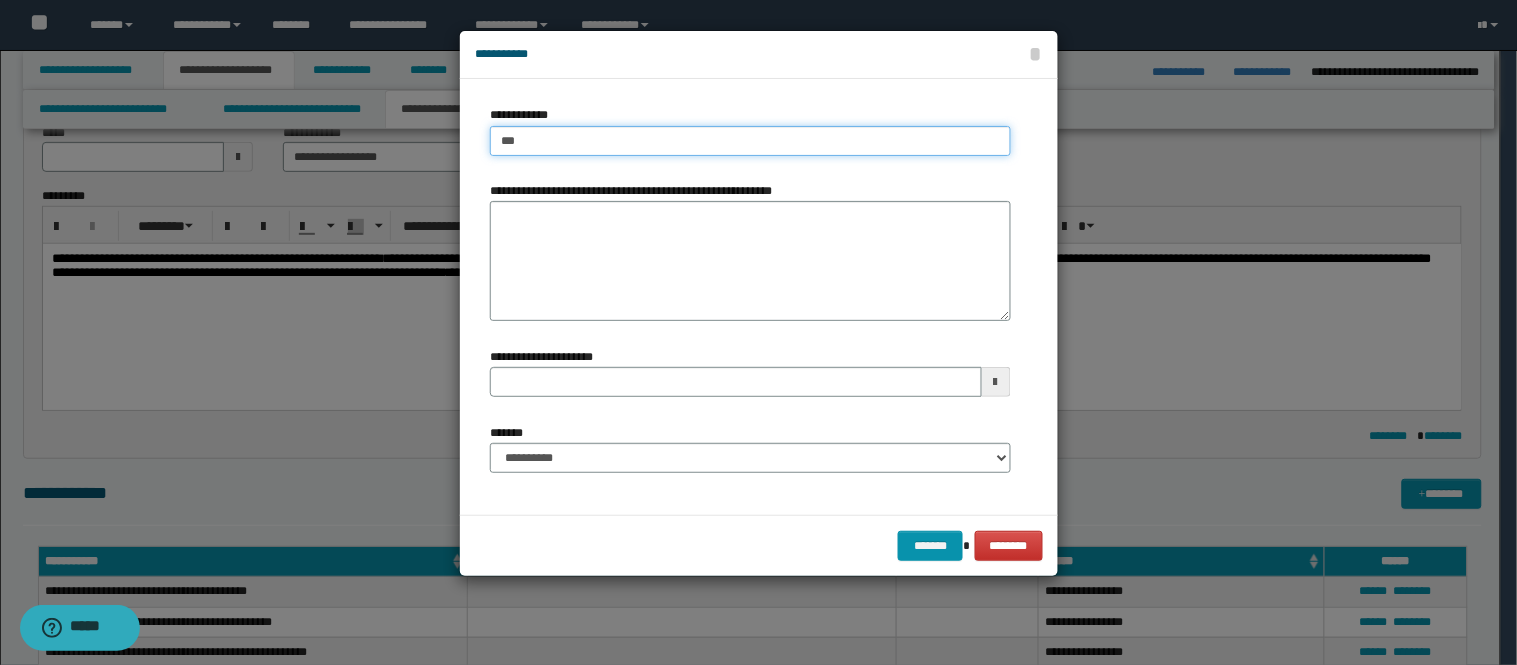 type on "****" 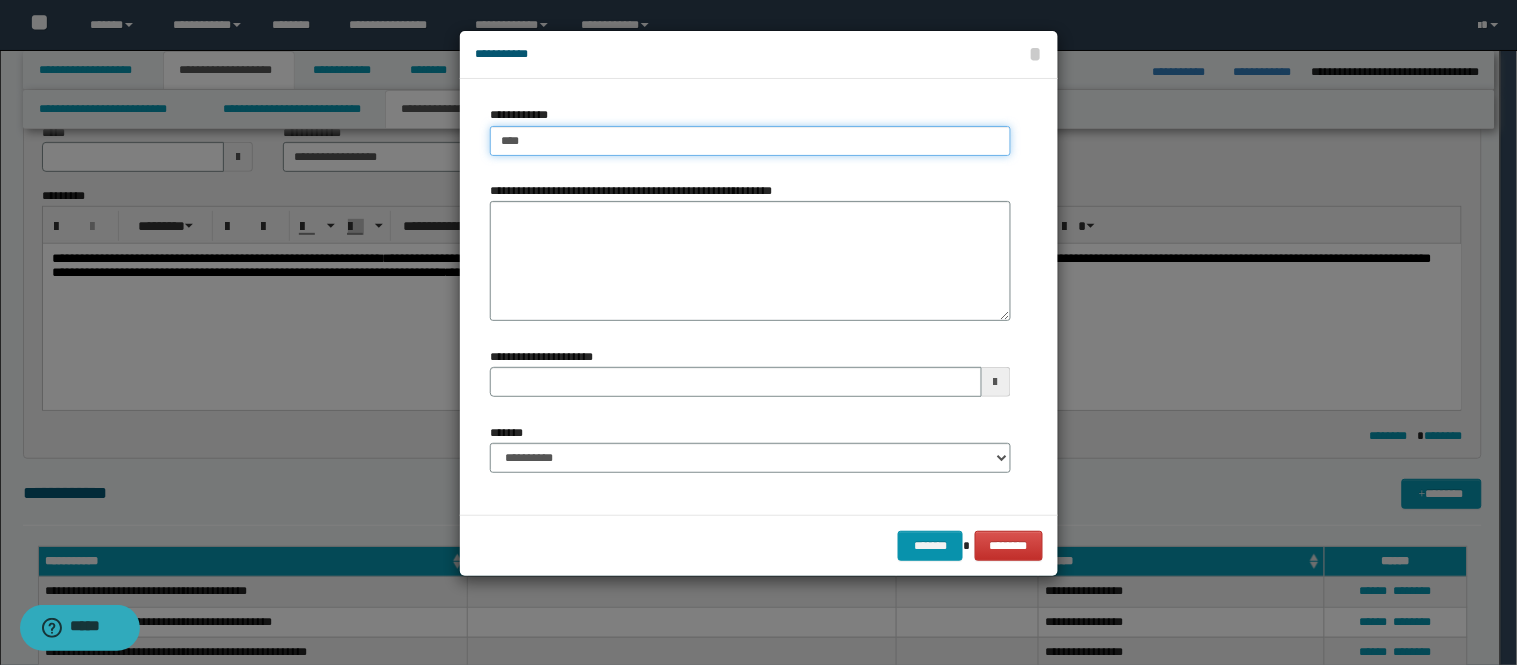 type on "****" 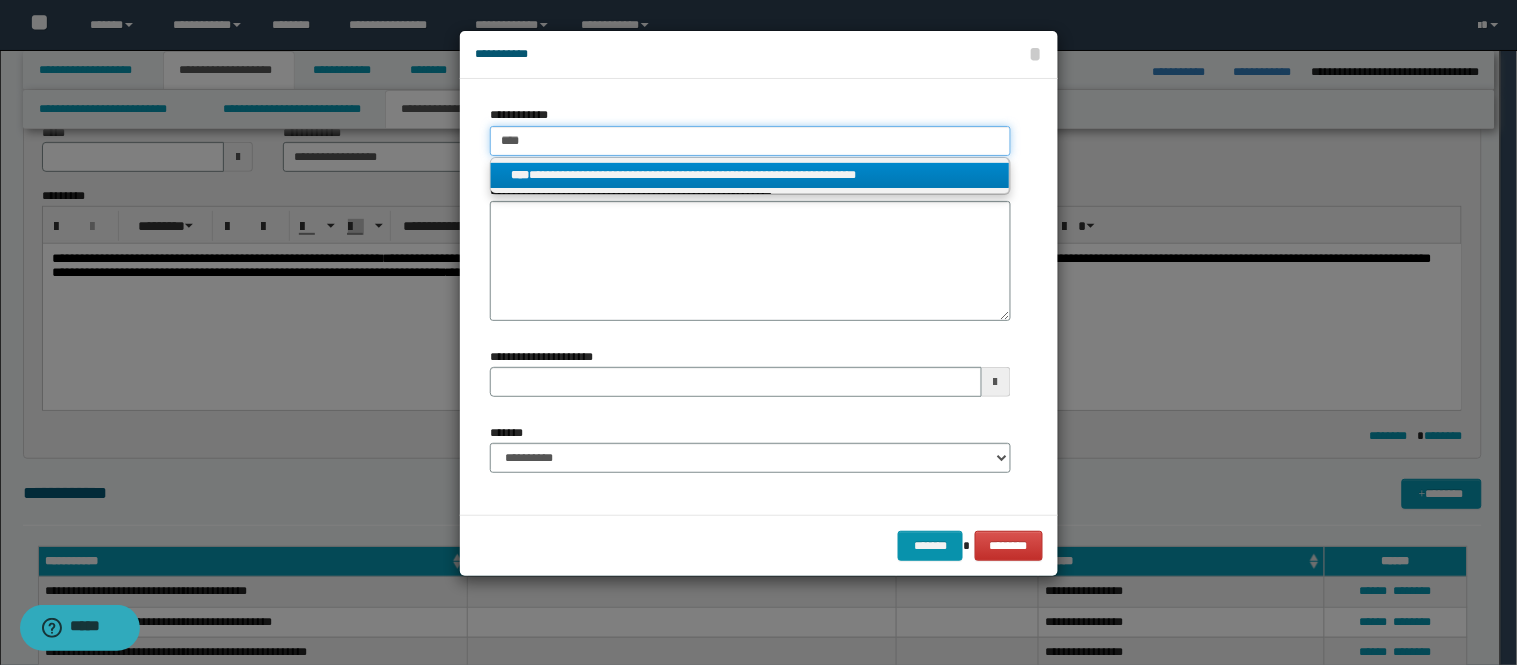 type on "****" 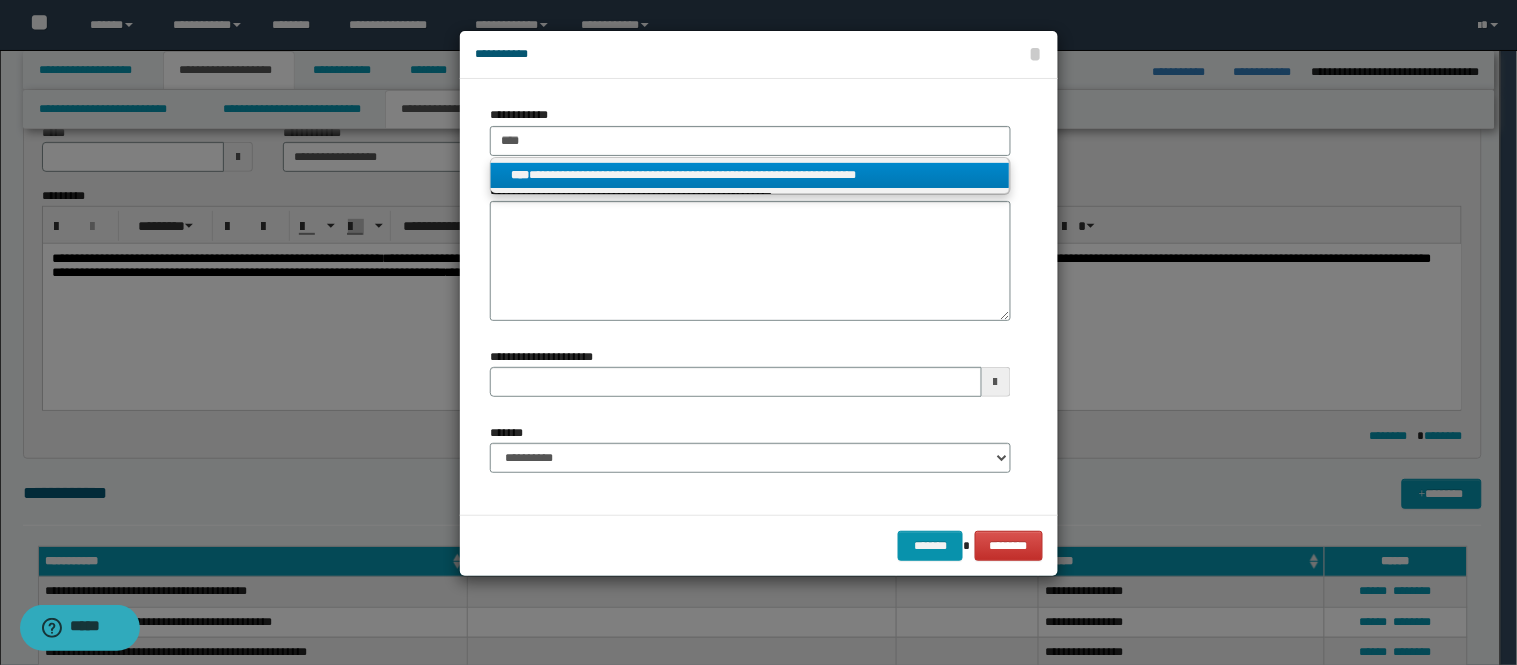 click on "**********" at bounding box center (750, 175) 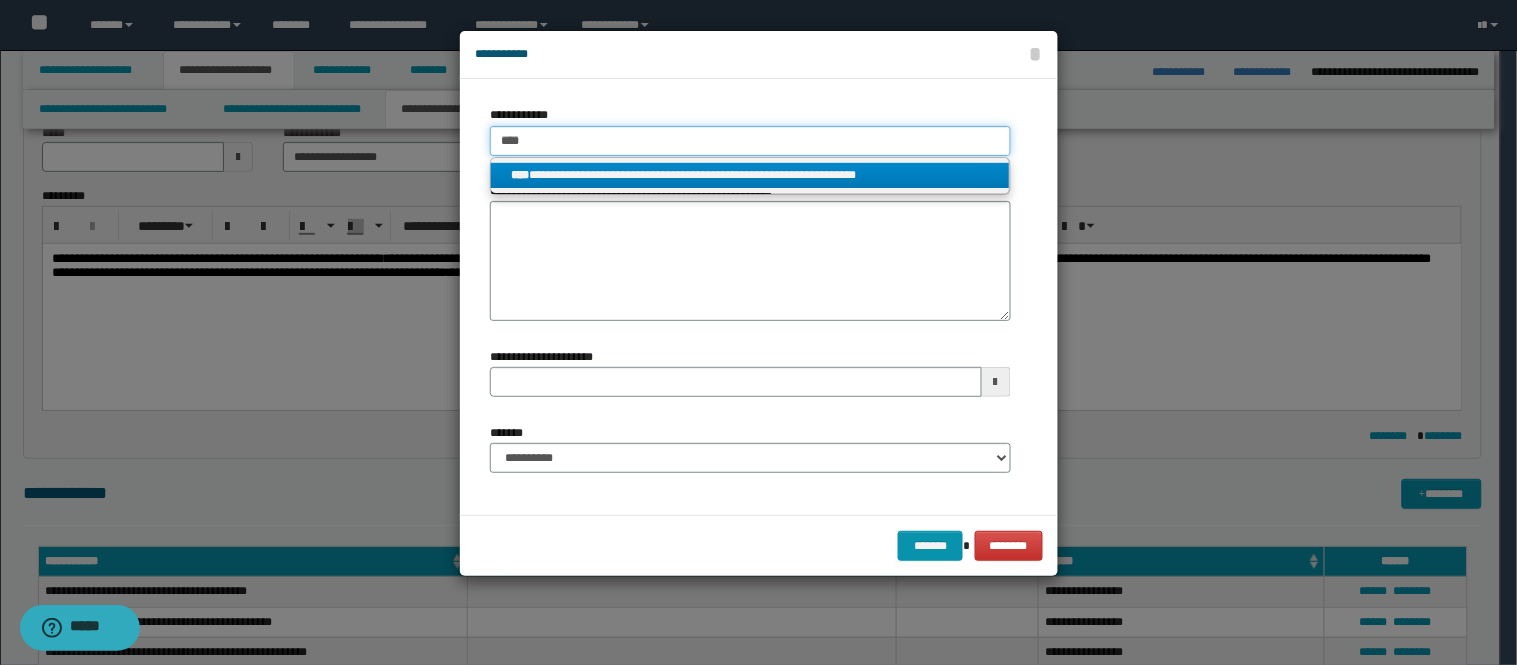 type 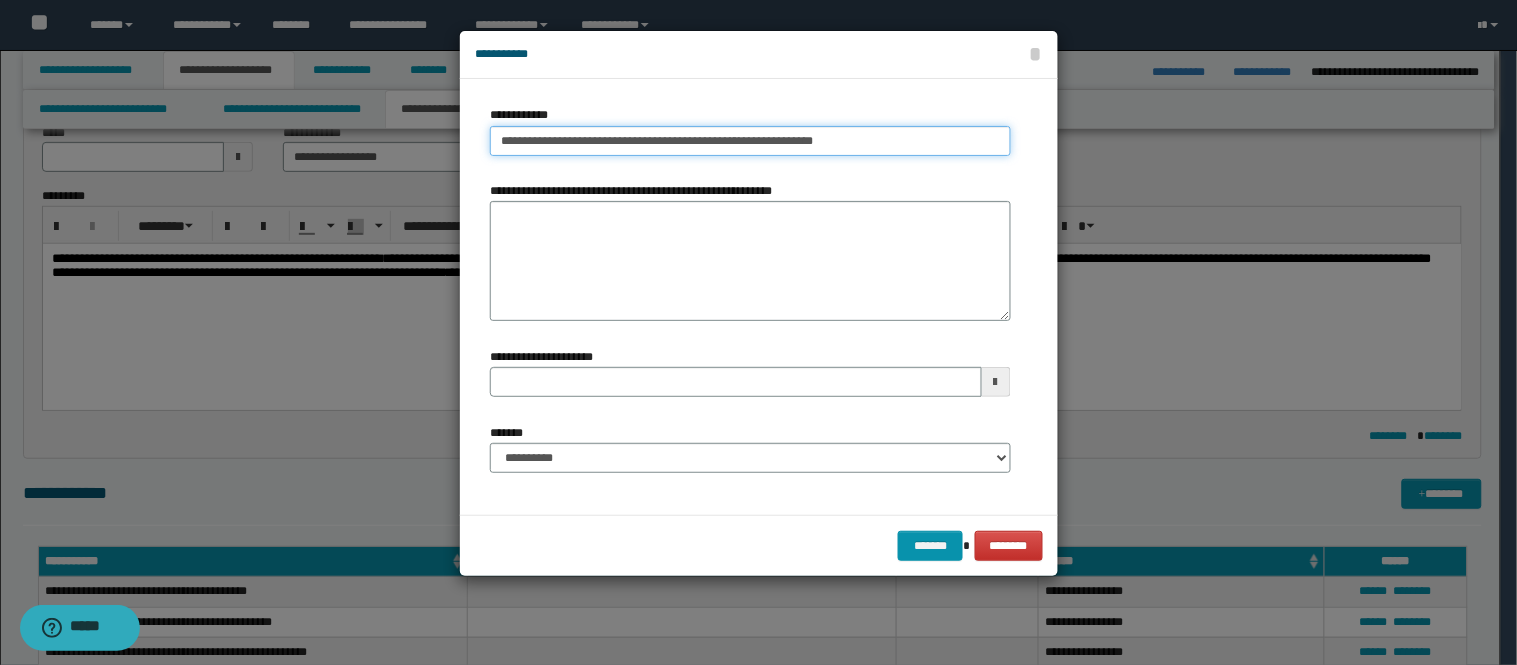 type 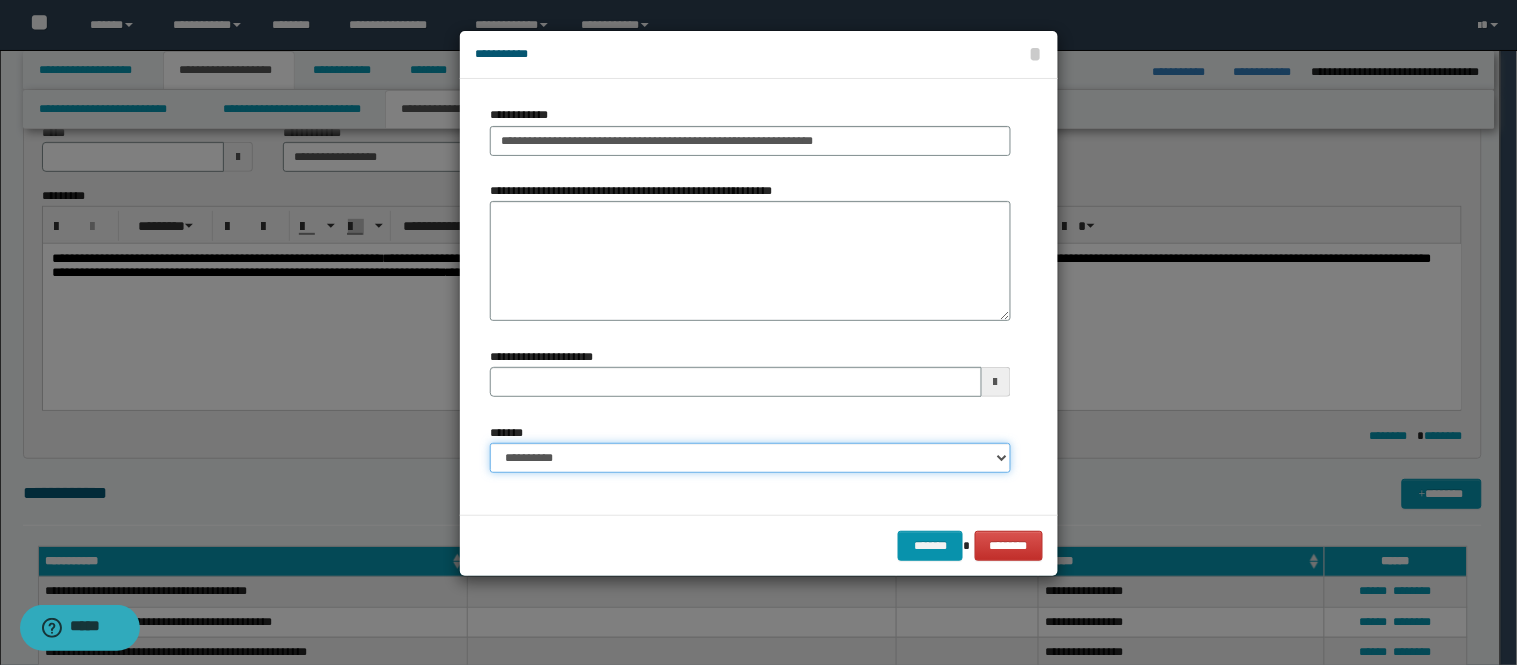 click on "**********" at bounding box center (750, 458) 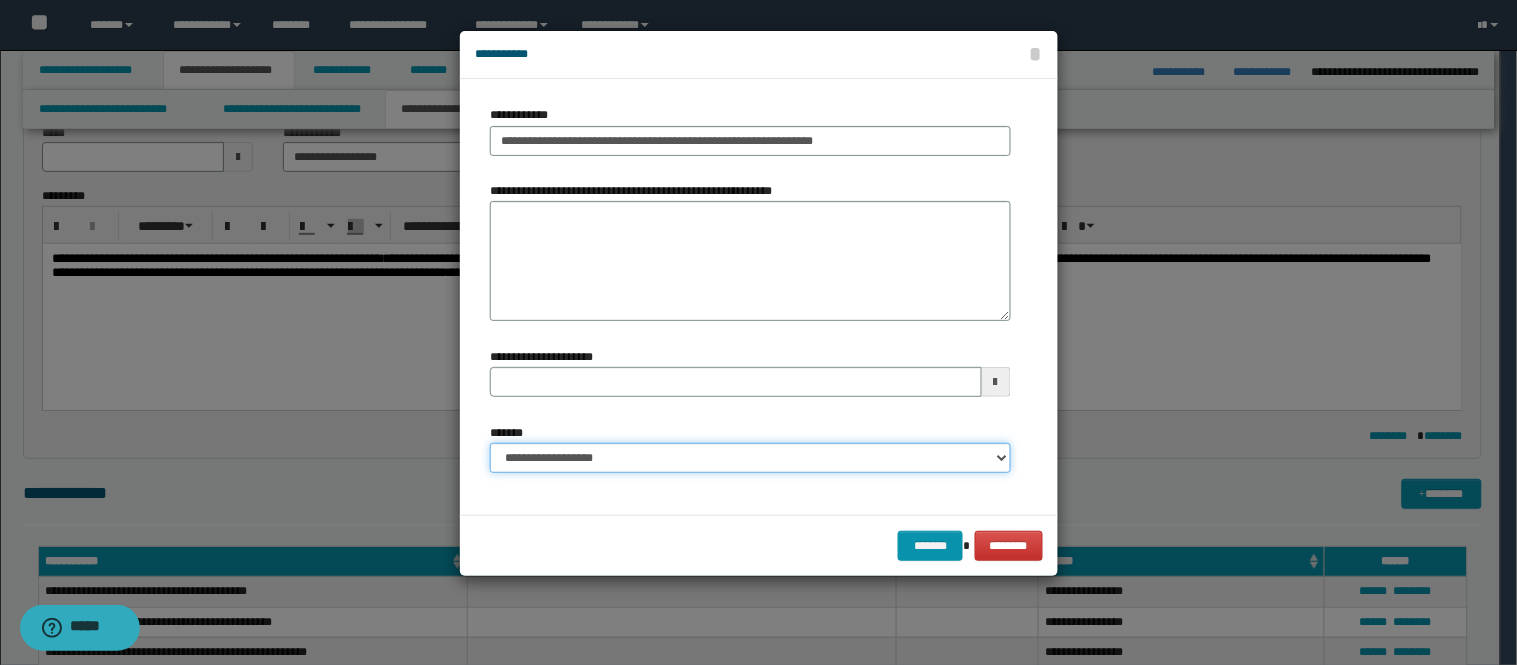 type 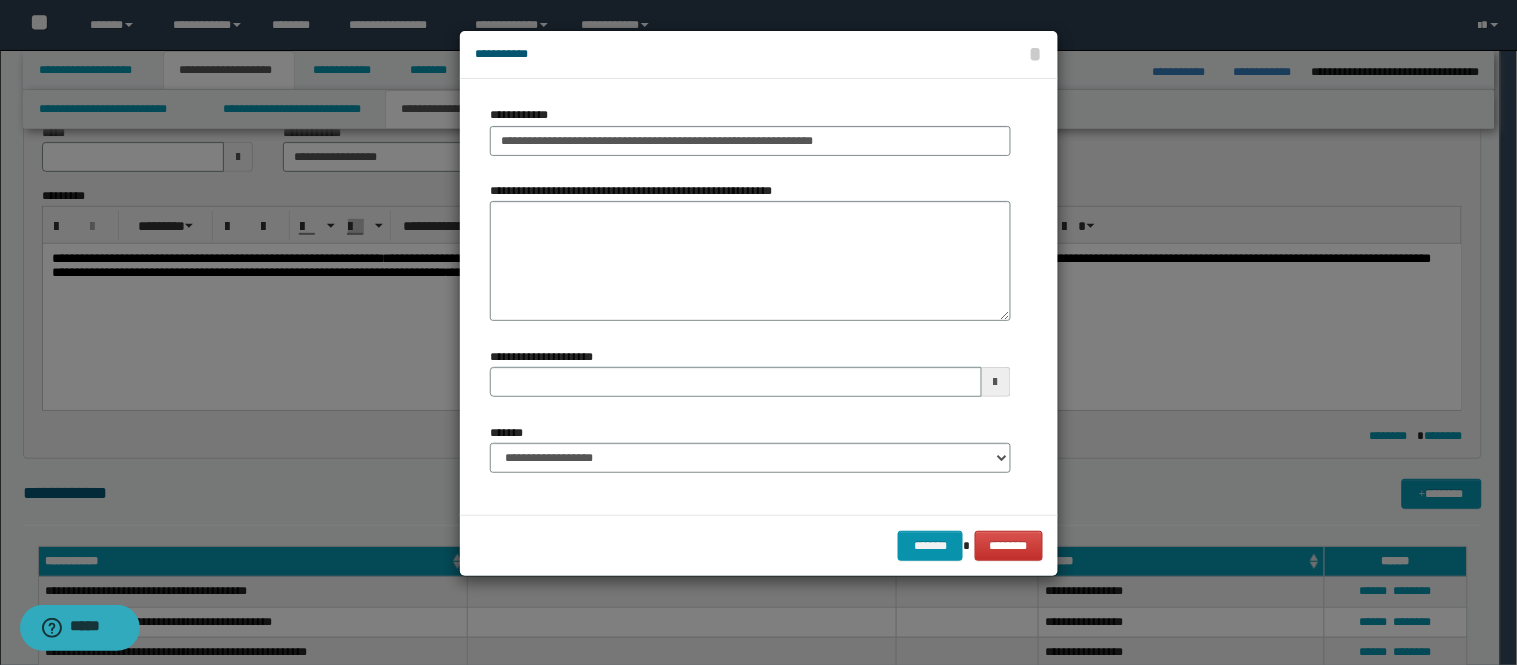 click on "*******
********" at bounding box center (759, 545) 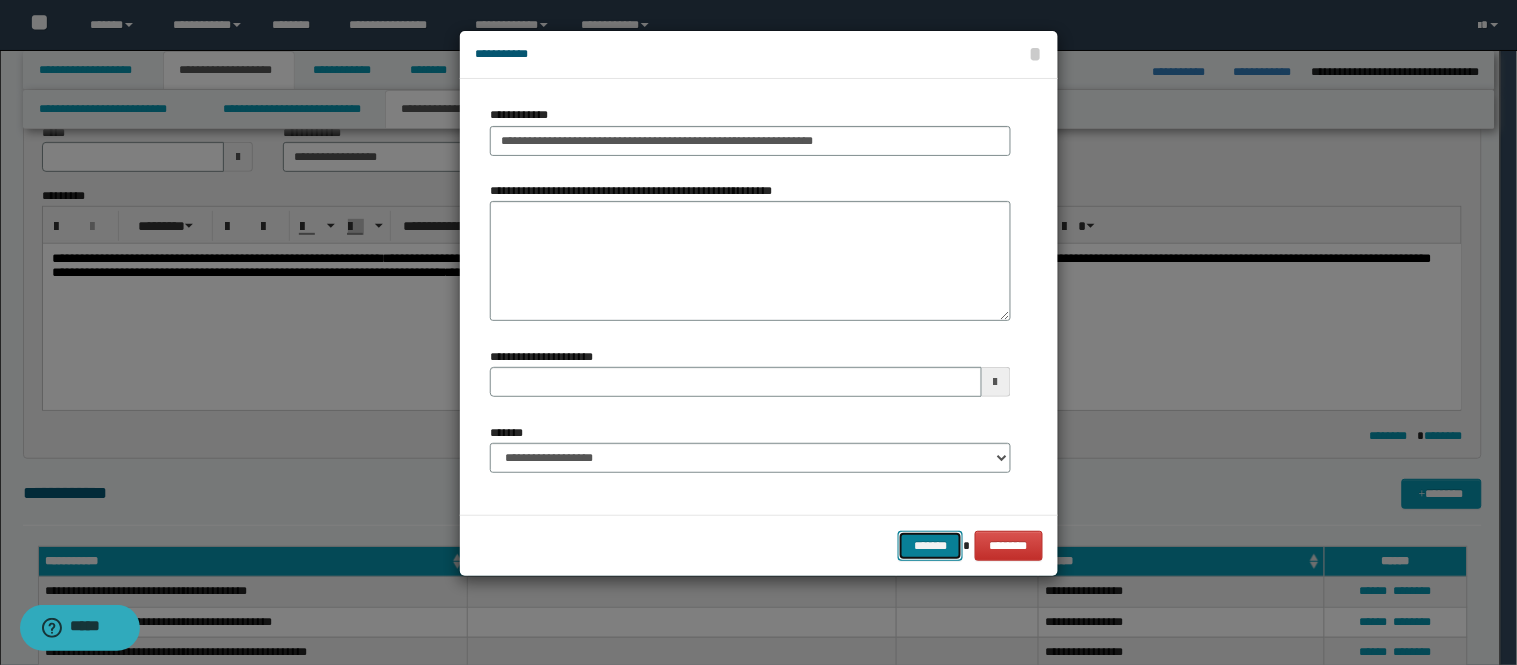 click on "*******" at bounding box center [930, 546] 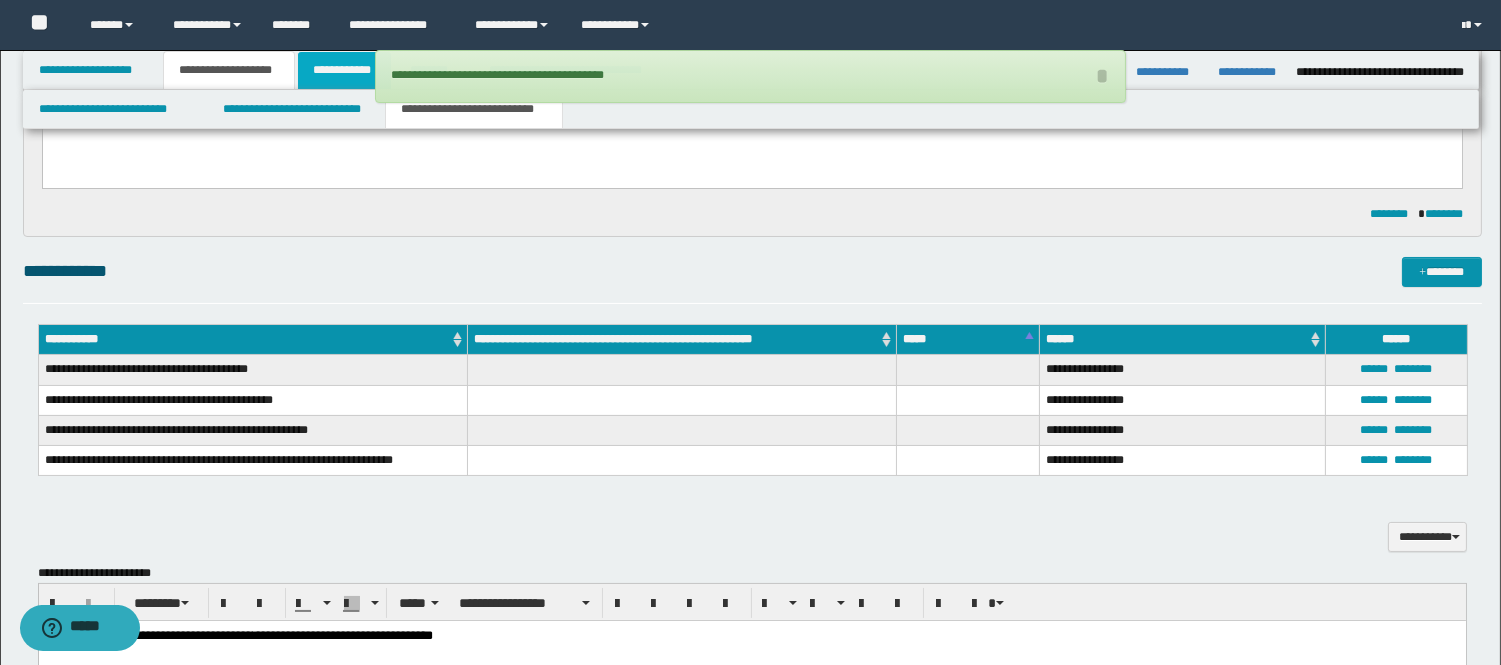click on "**********" at bounding box center [344, 70] 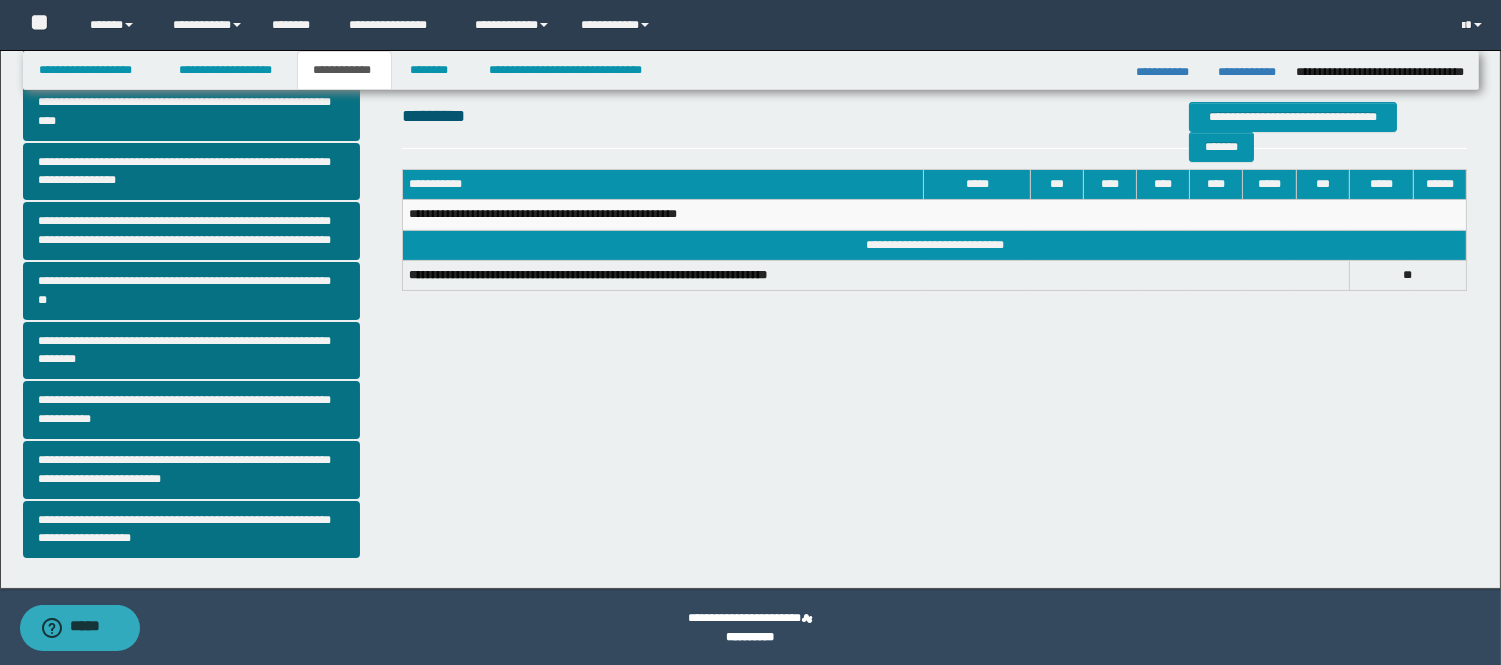 scroll, scrollTop: 445, scrollLeft: 0, axis: vertical 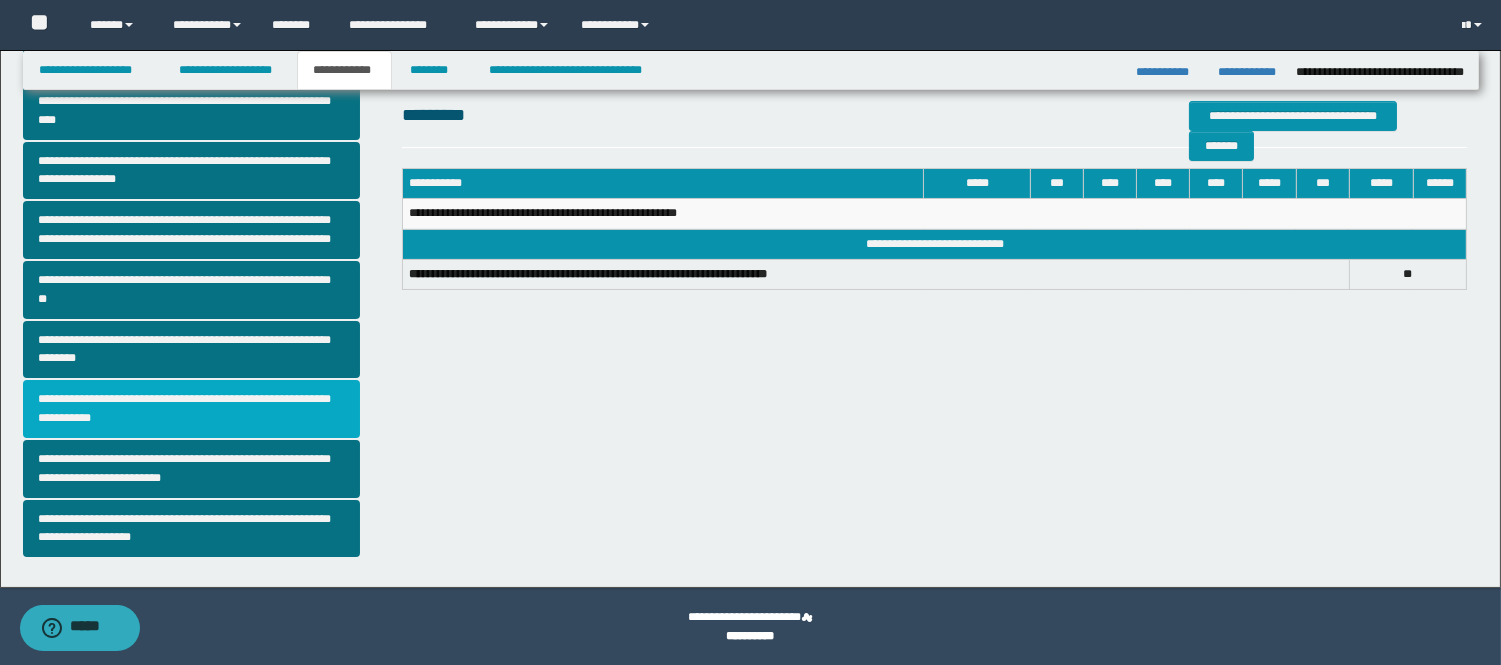 click on "**********" at bounding box center (192, 409) 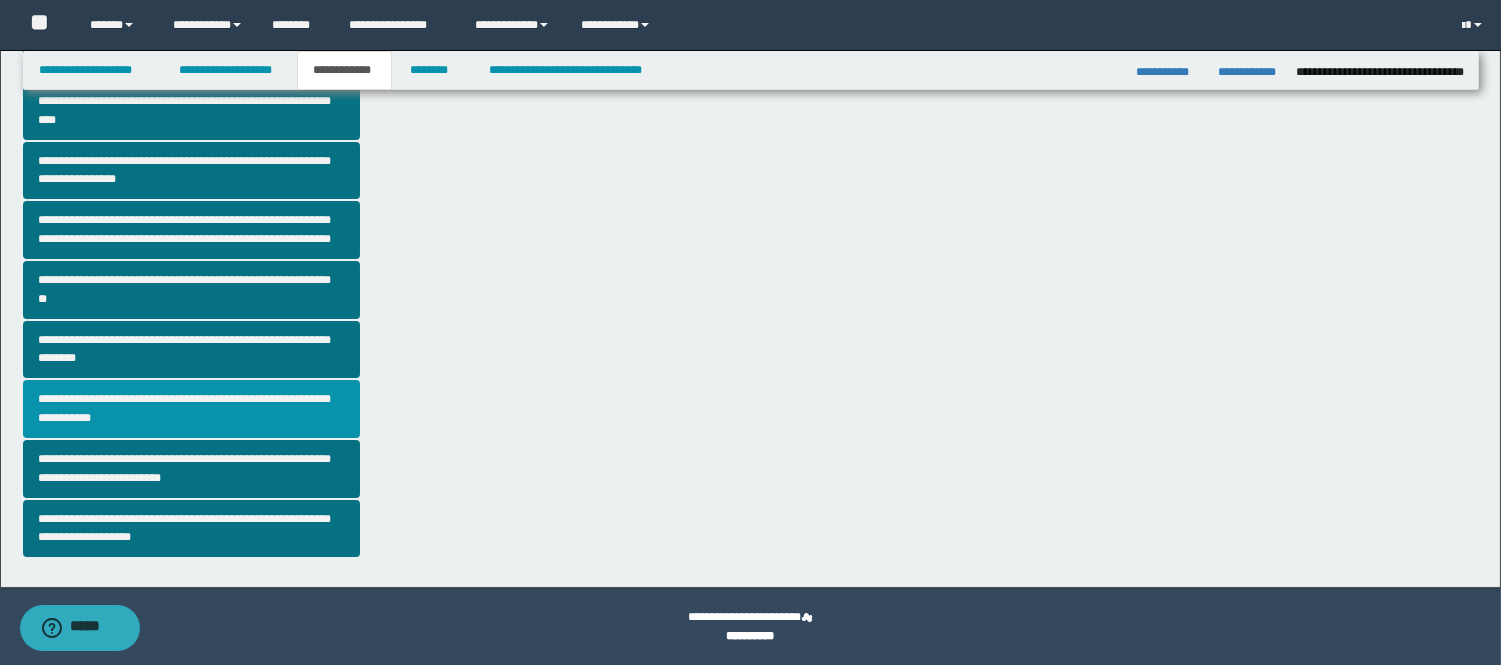 scroll, scrollTop: 0, scrollLeft: 0, axis: both 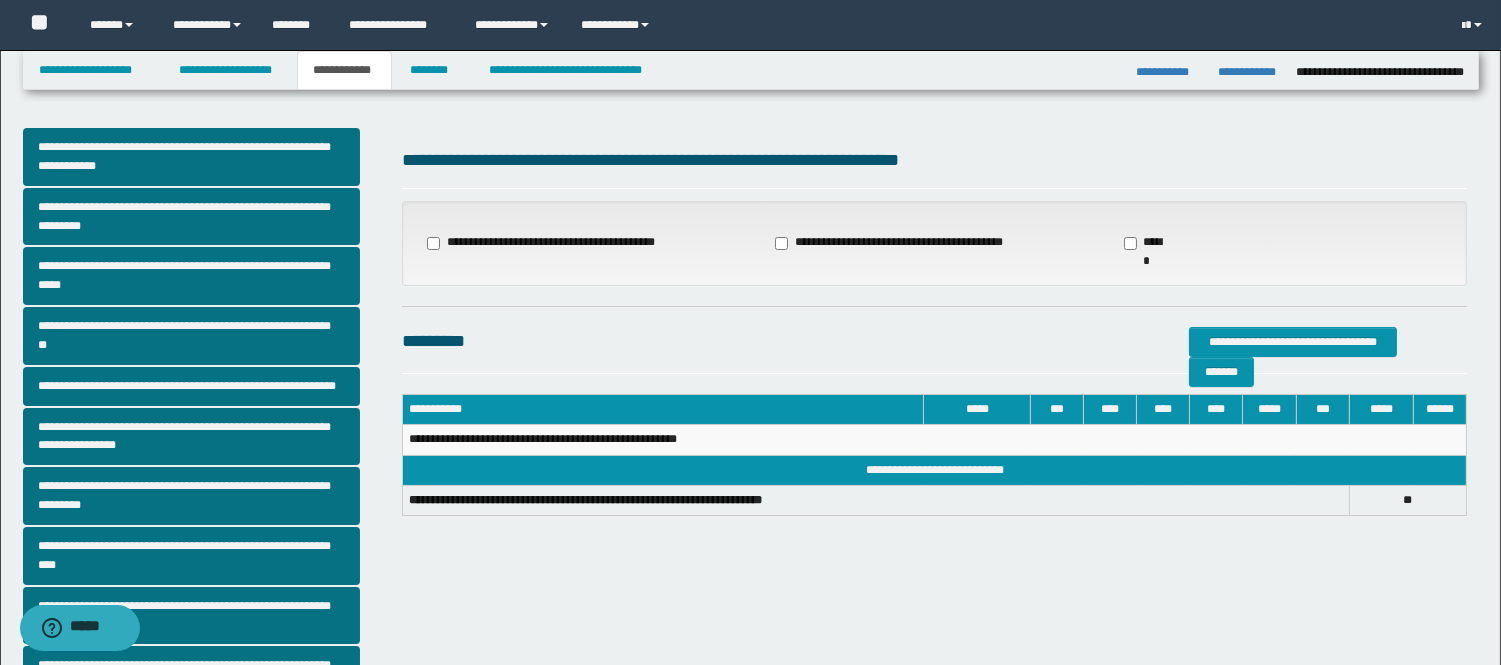 click on "**********" at bounding box center [890, 243] 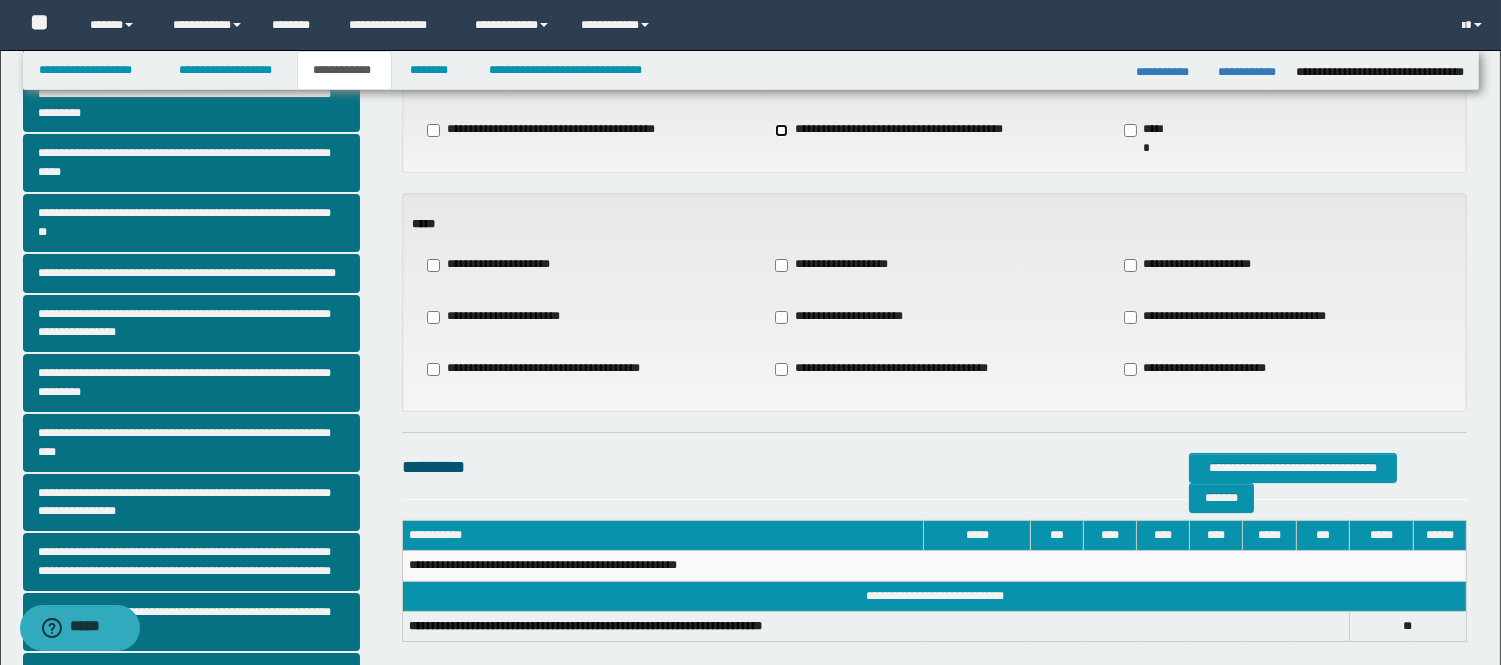 scroll, scrollTop: 111, scrollLeft: 0, axis: vertical 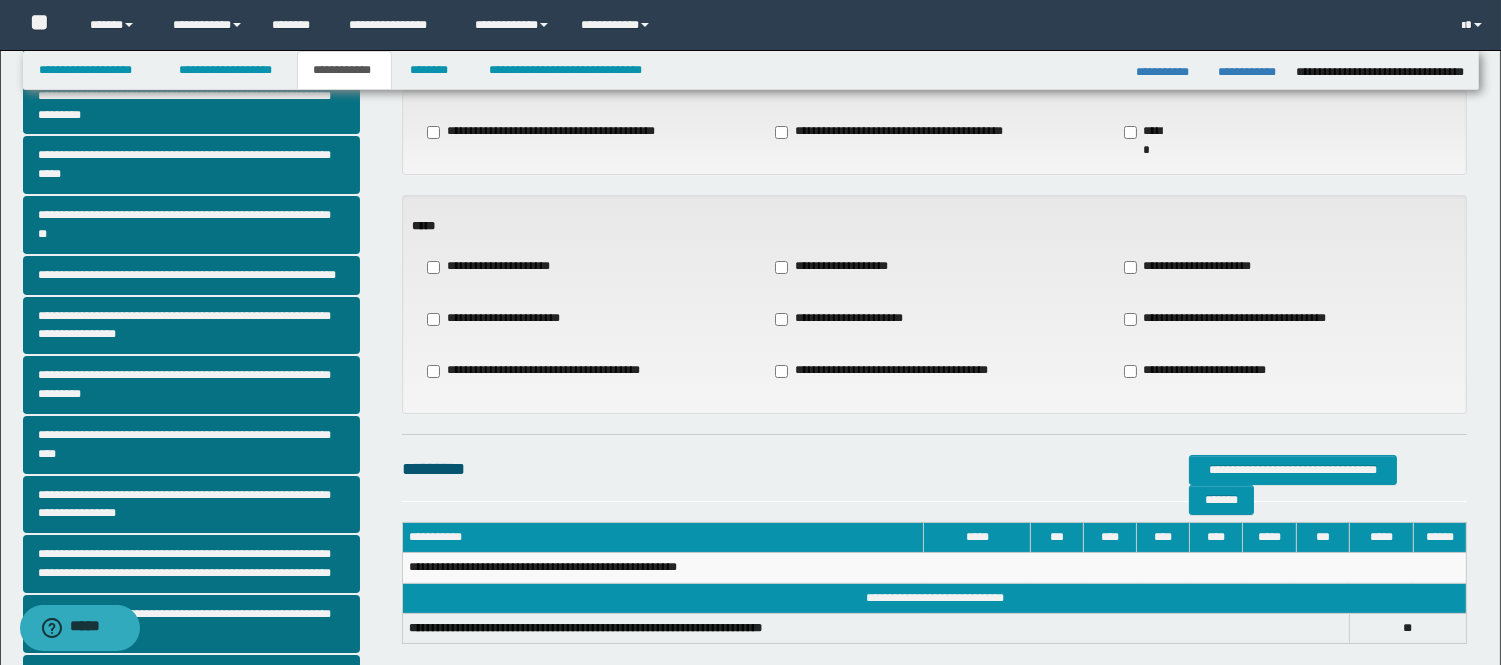 click on "**********" at bounding box center [839, 267] 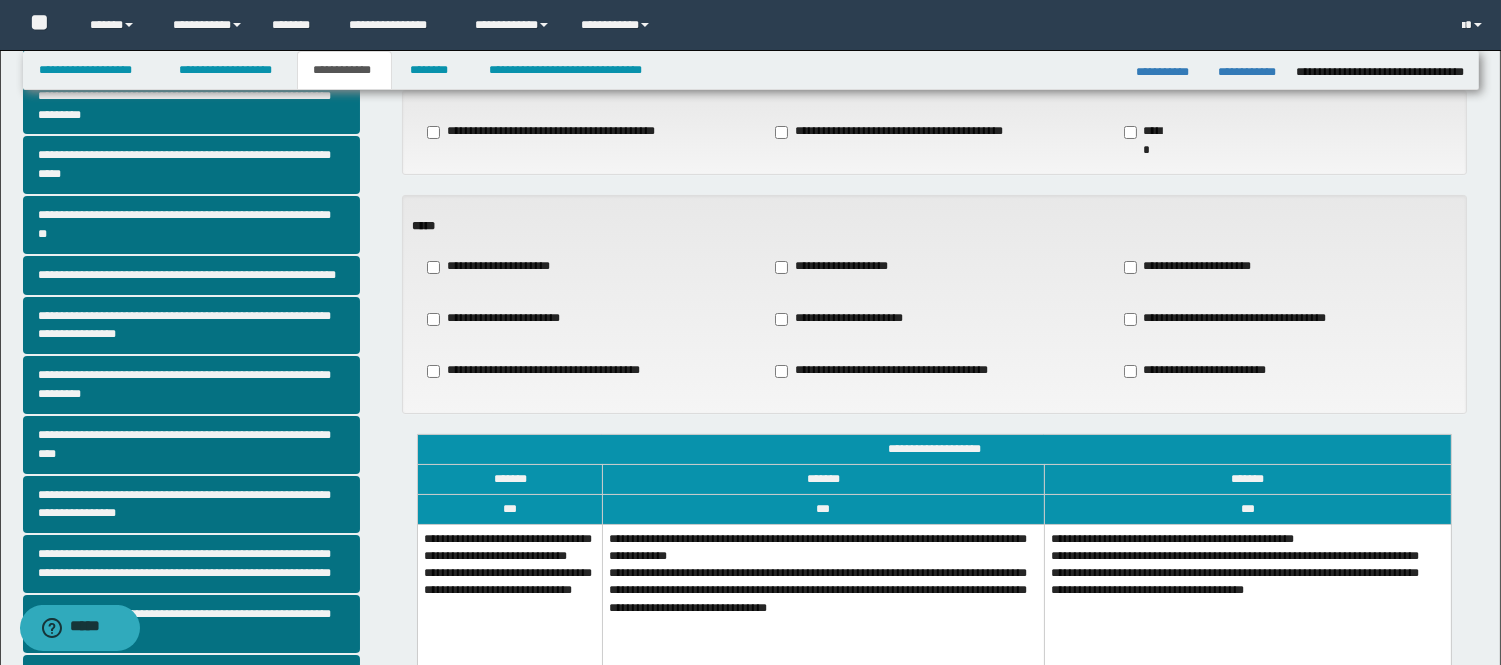 click on "**********" at bounding box center [823, 599] 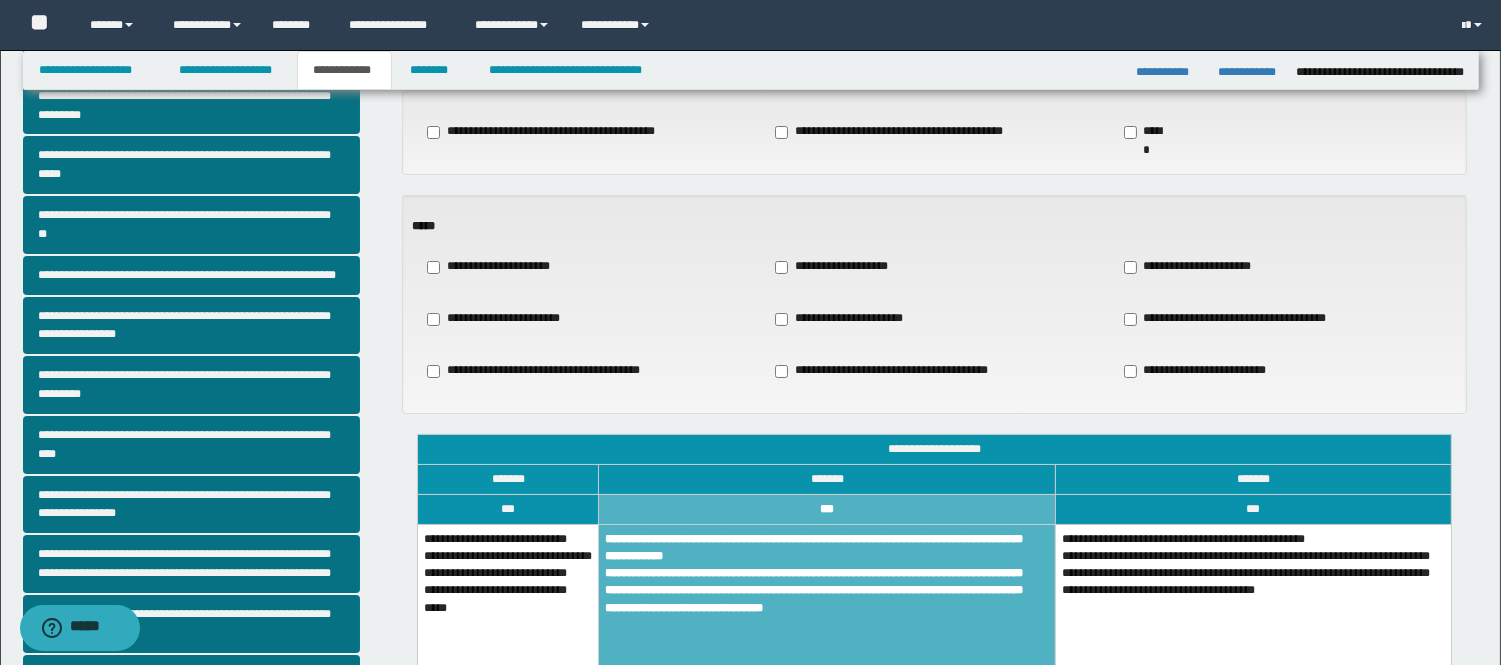 click on "**********" at bounding box center [1195, 267] 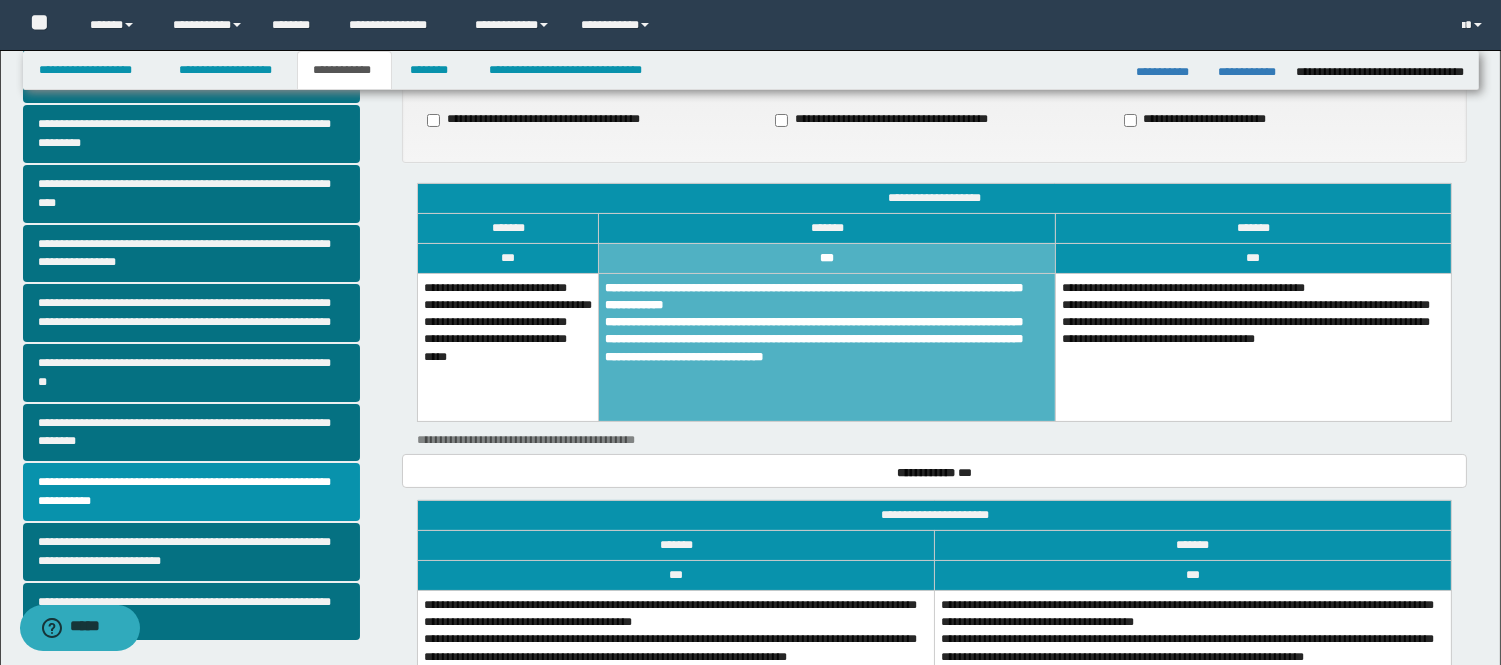 scroll, scrollTop: 444, scrollLeft: 0, axis: vertical 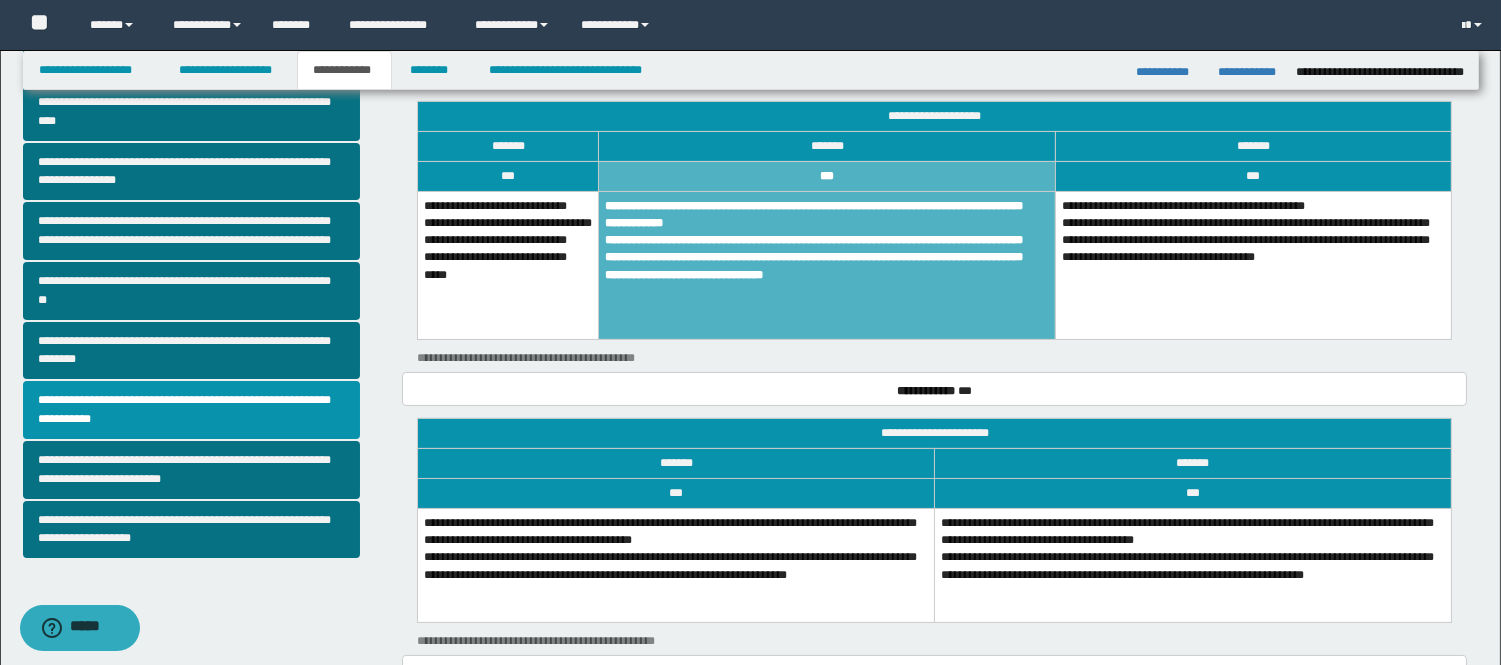 click on "**********" at bounding box center (676, 565) 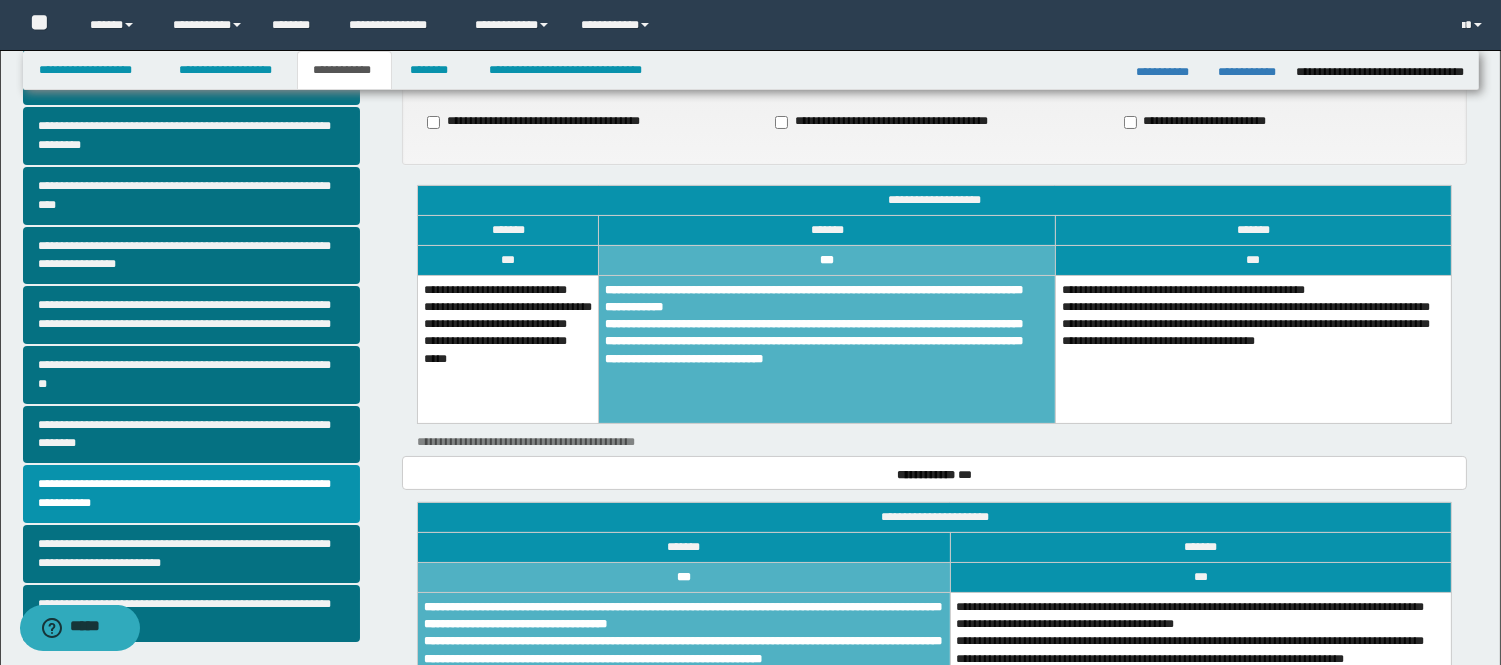 scroll, scrollTop: 222, scrollLeft: 0, axis: vertical 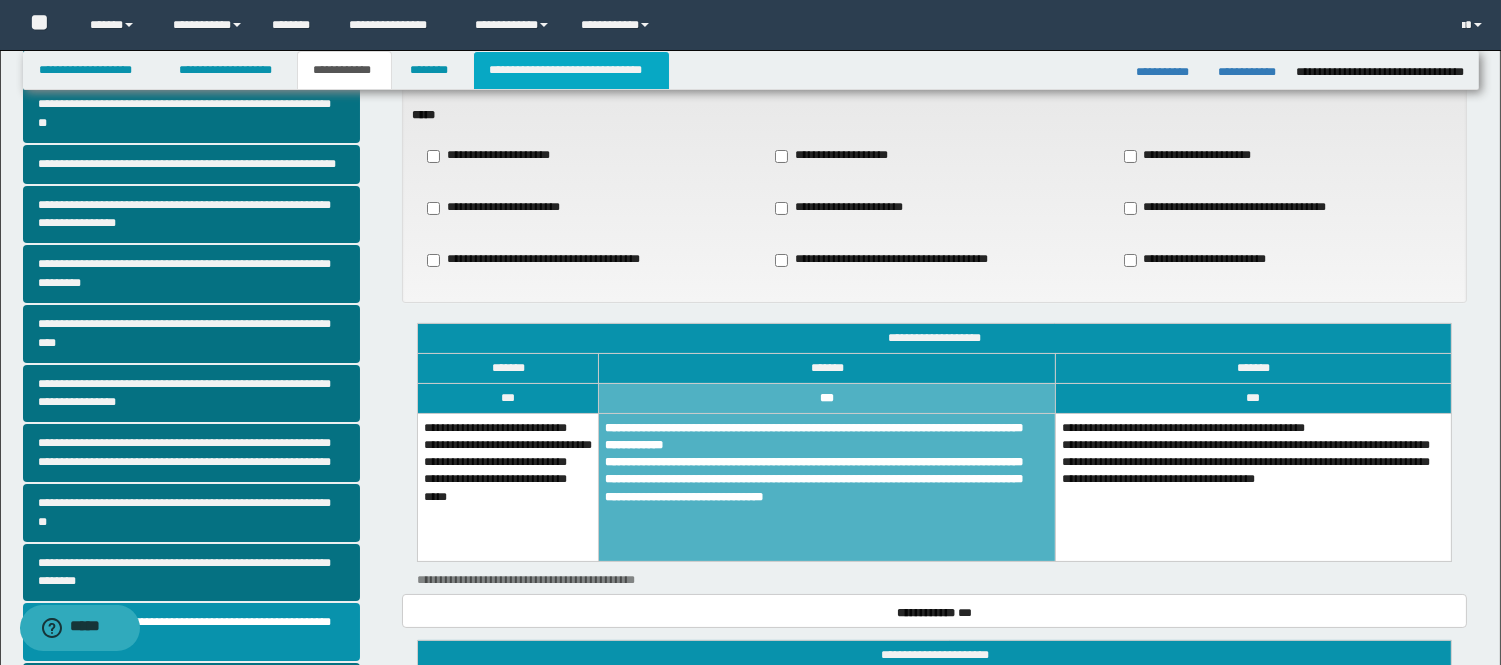 click on "**********" at bounding box center (571, 70) 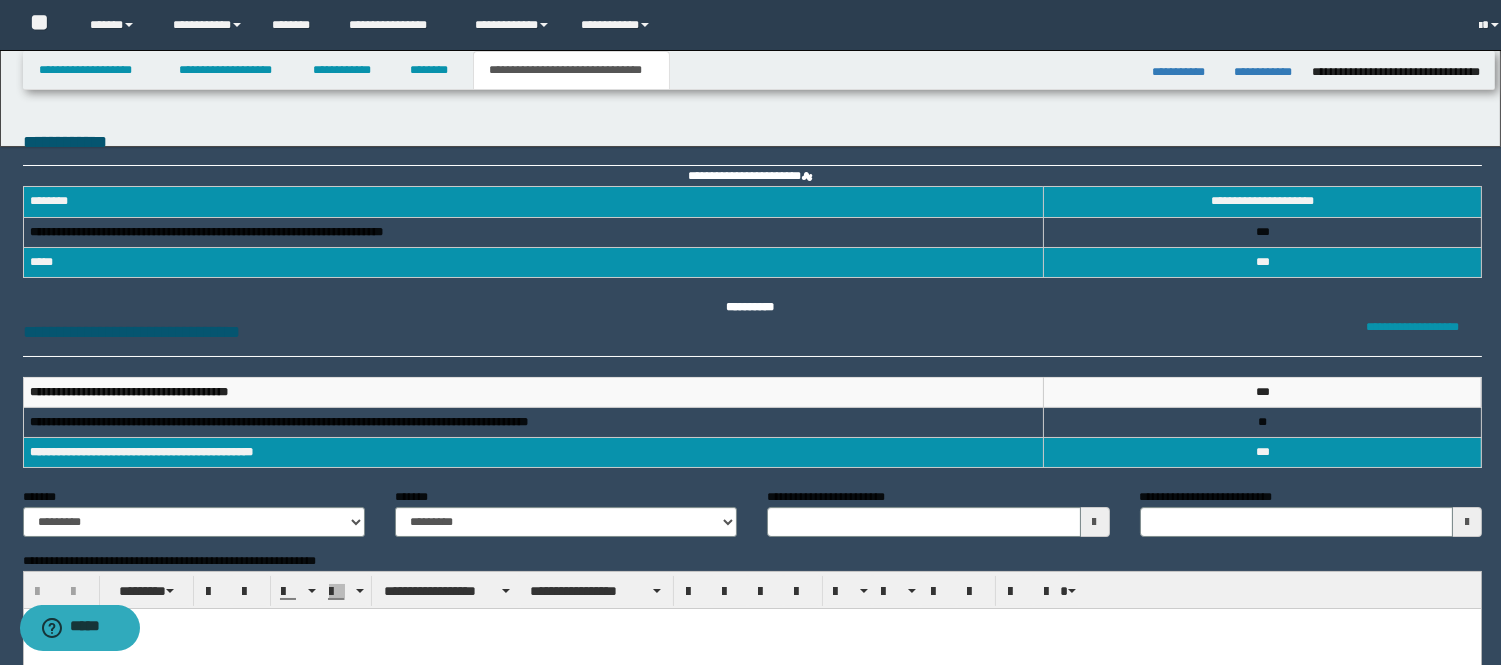 scroll, scrollTop: 0, scrollLeft: 0, axis: both 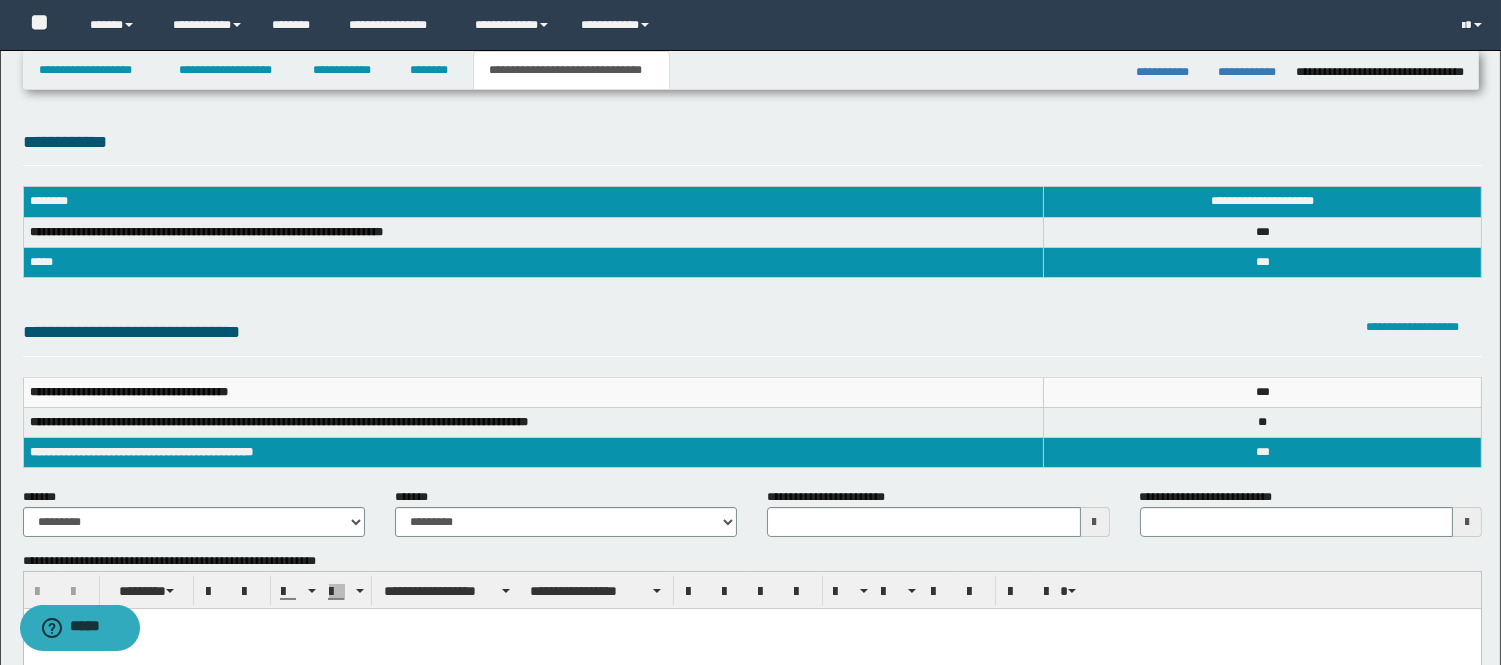 click at bounding box center [1095, 522] 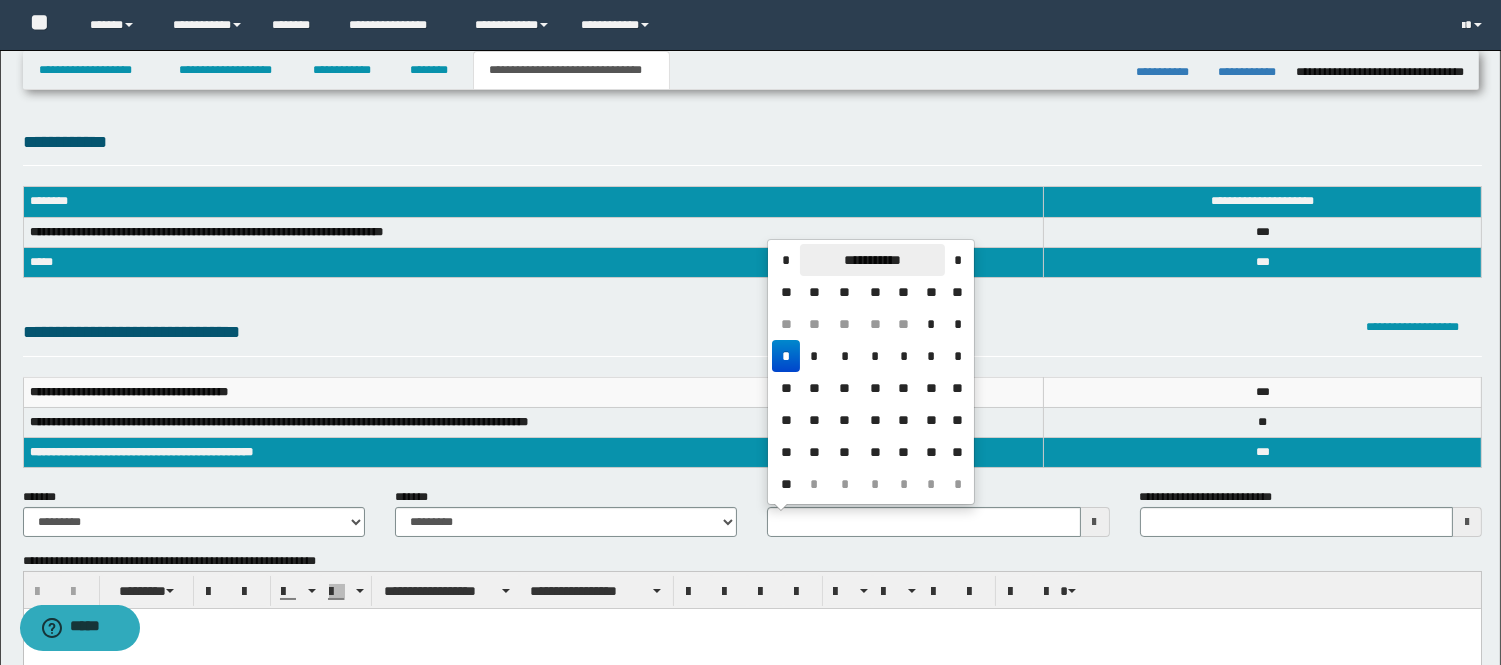 click on "**********" at bounding box center [872, 260] 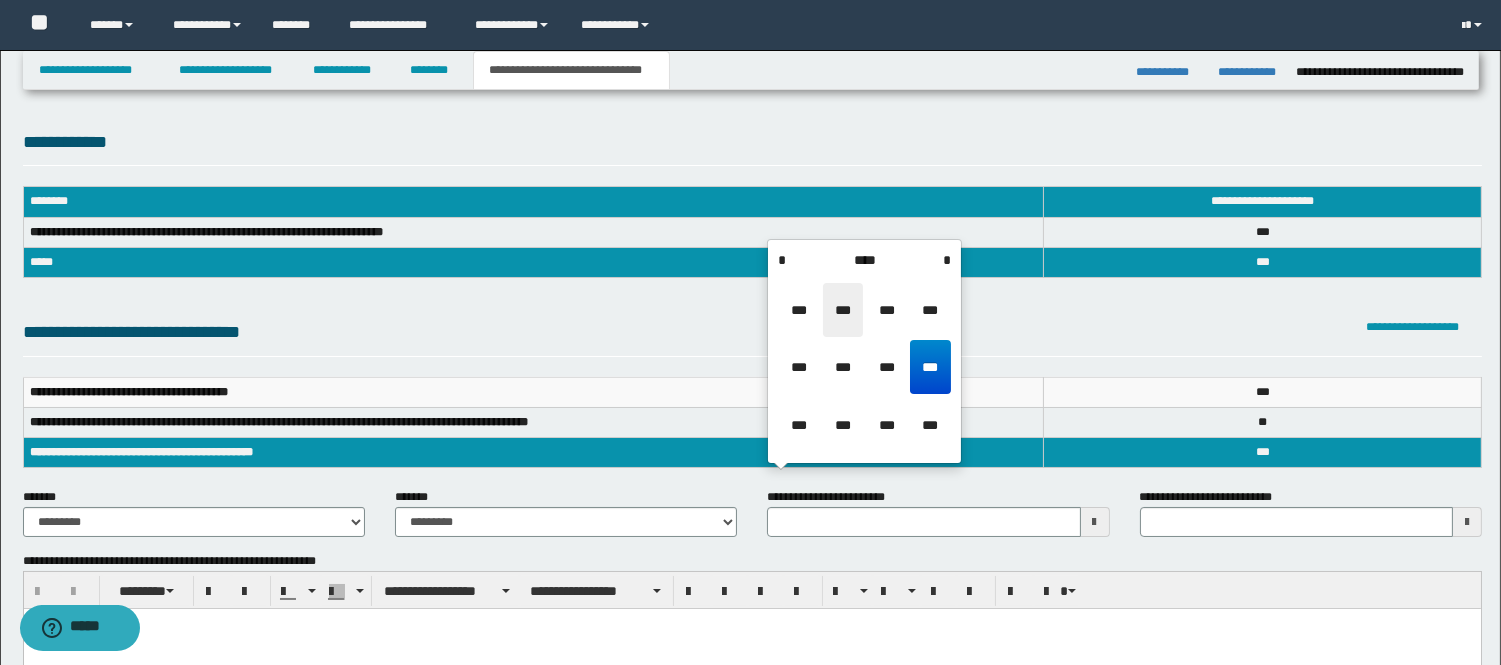 click on "***" at bounding box center [843, 310] 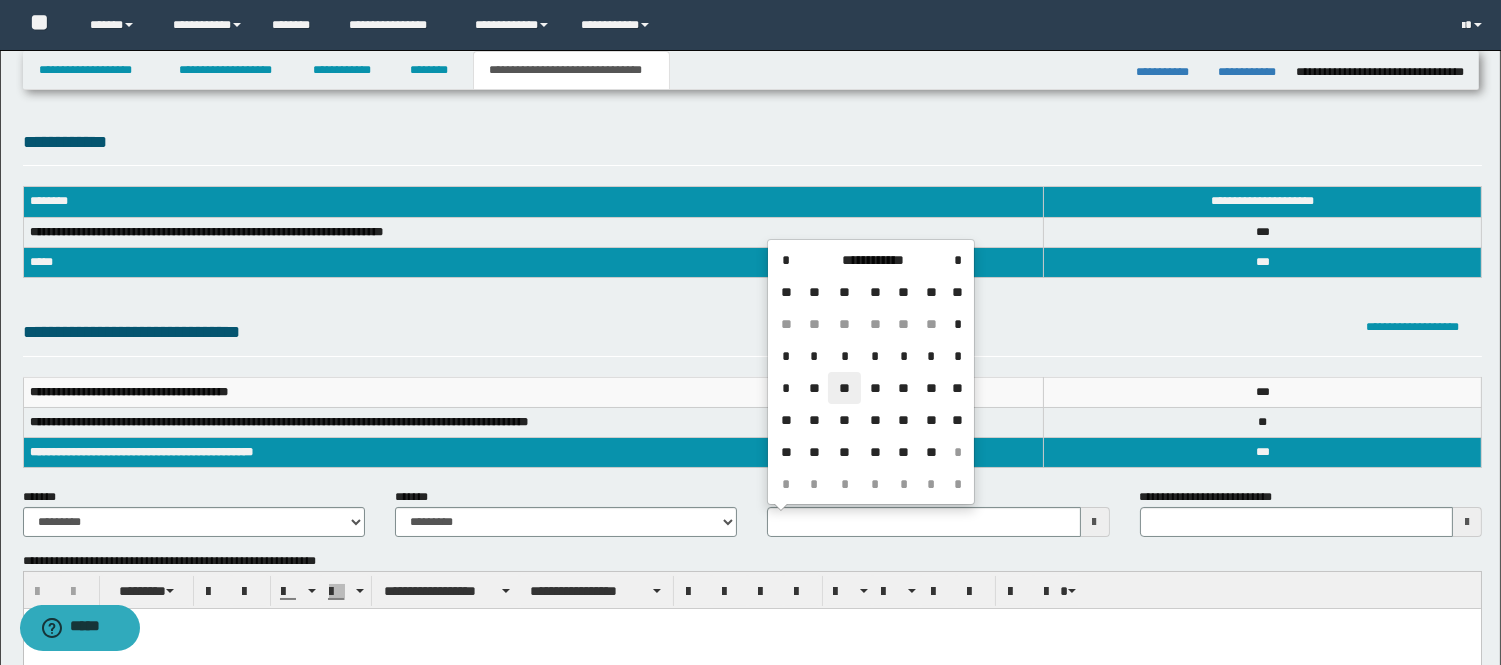 click on "**" at bounding box center (844, 388) 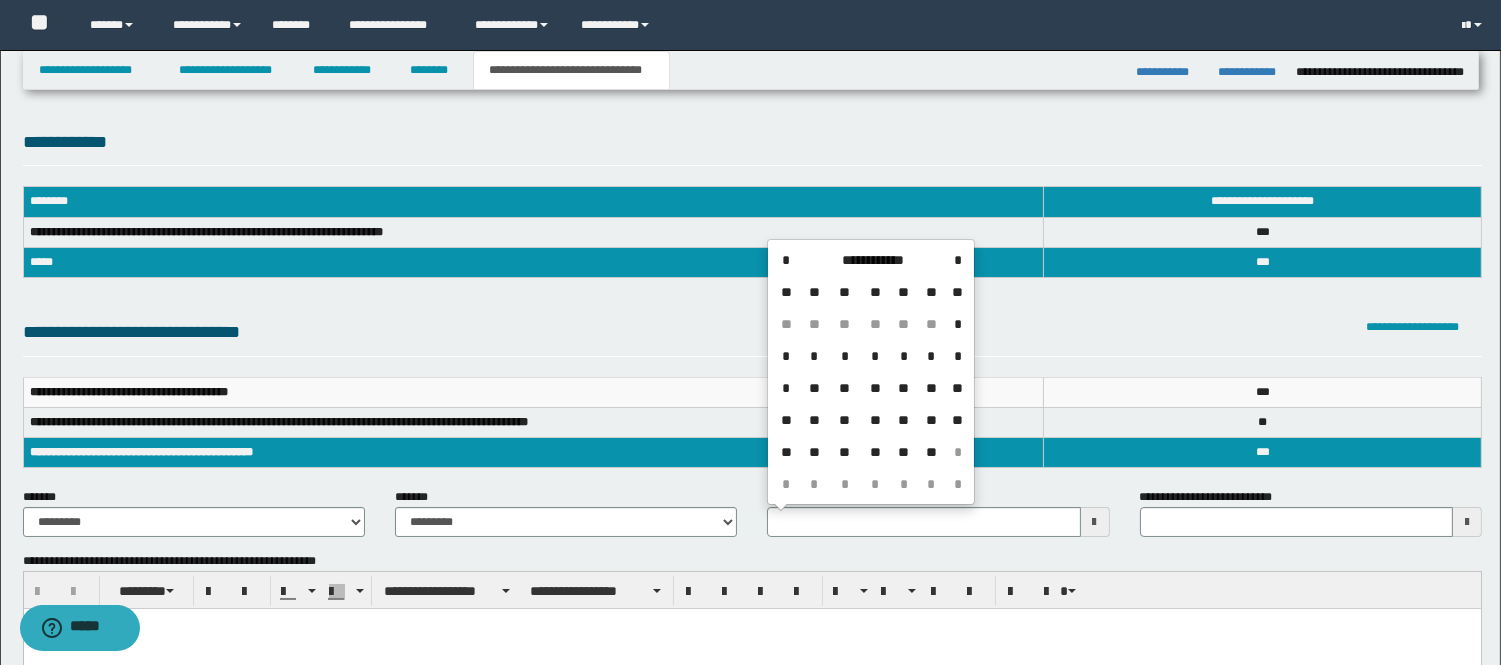 type on "**********" 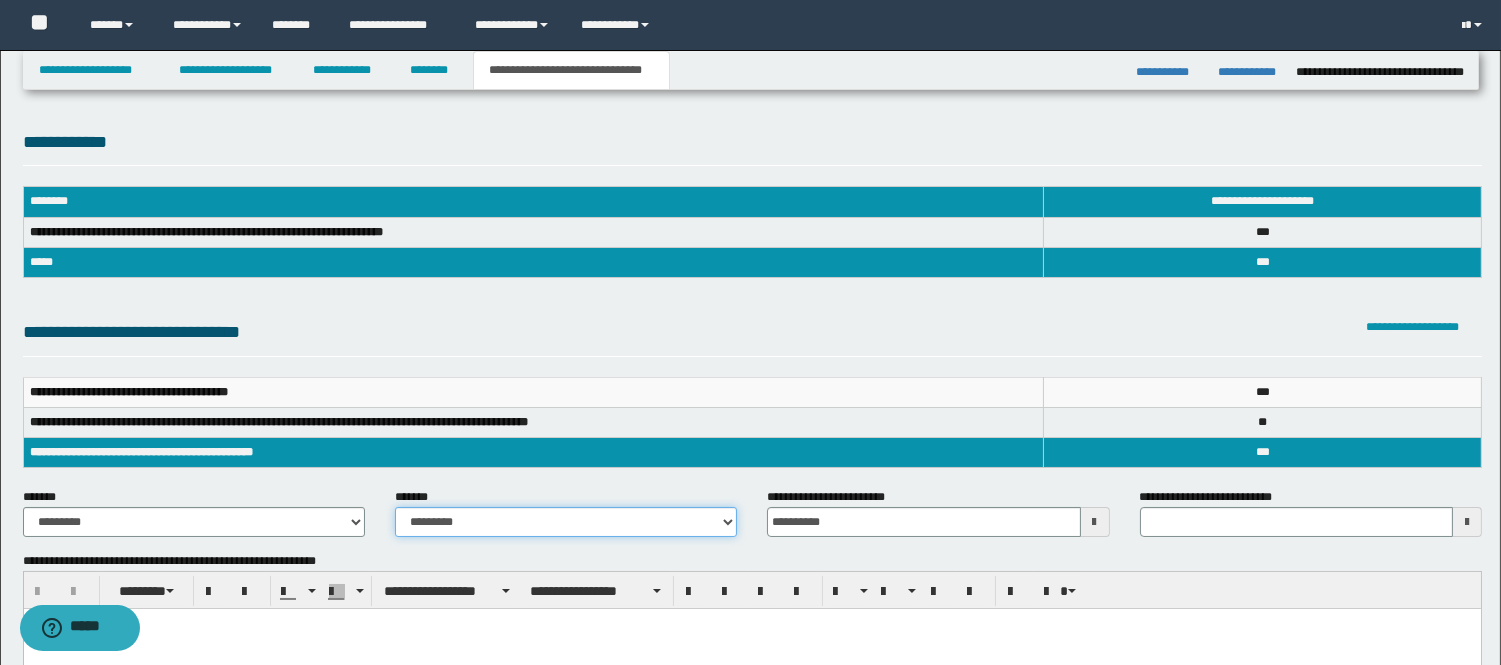 click on "**********" at bounding box center [566, 522] 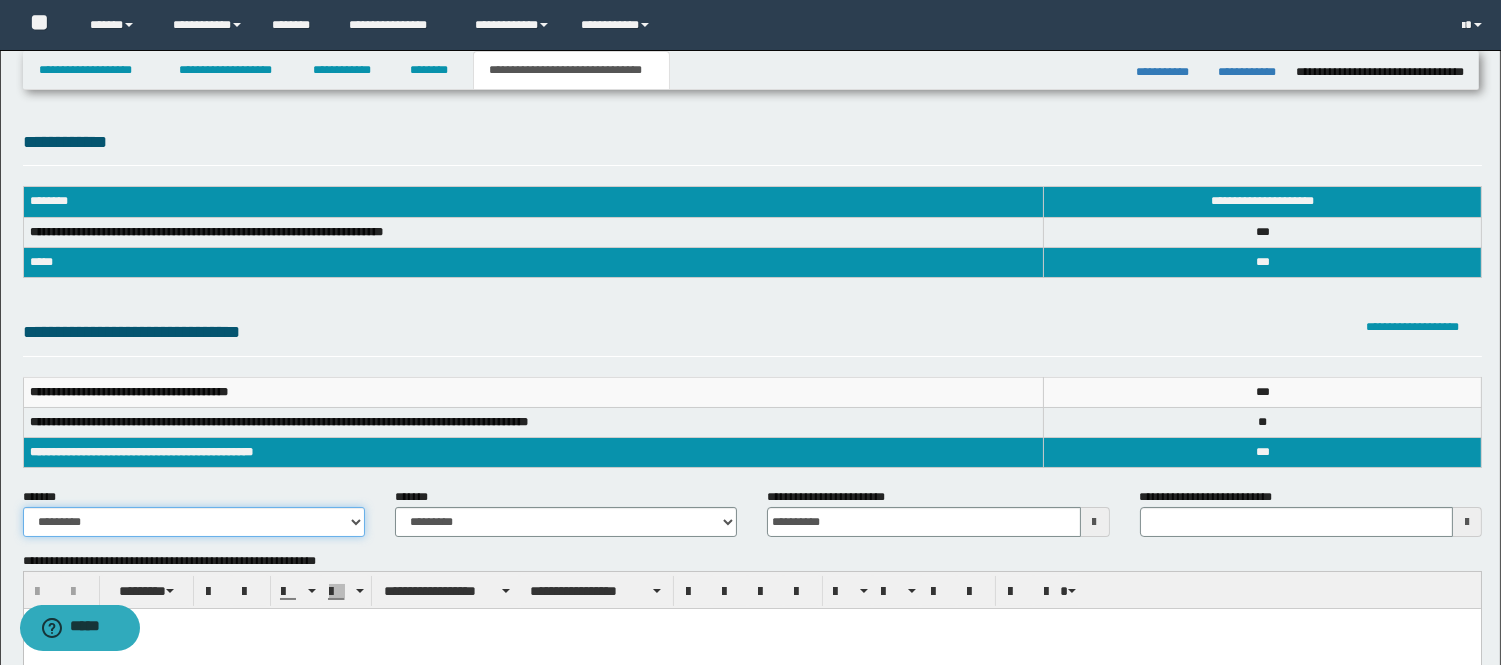 drag, startPoint x: 254, startPoint y: 526, endPoint x: 242, endPoint y: 528, distance: 12.165525 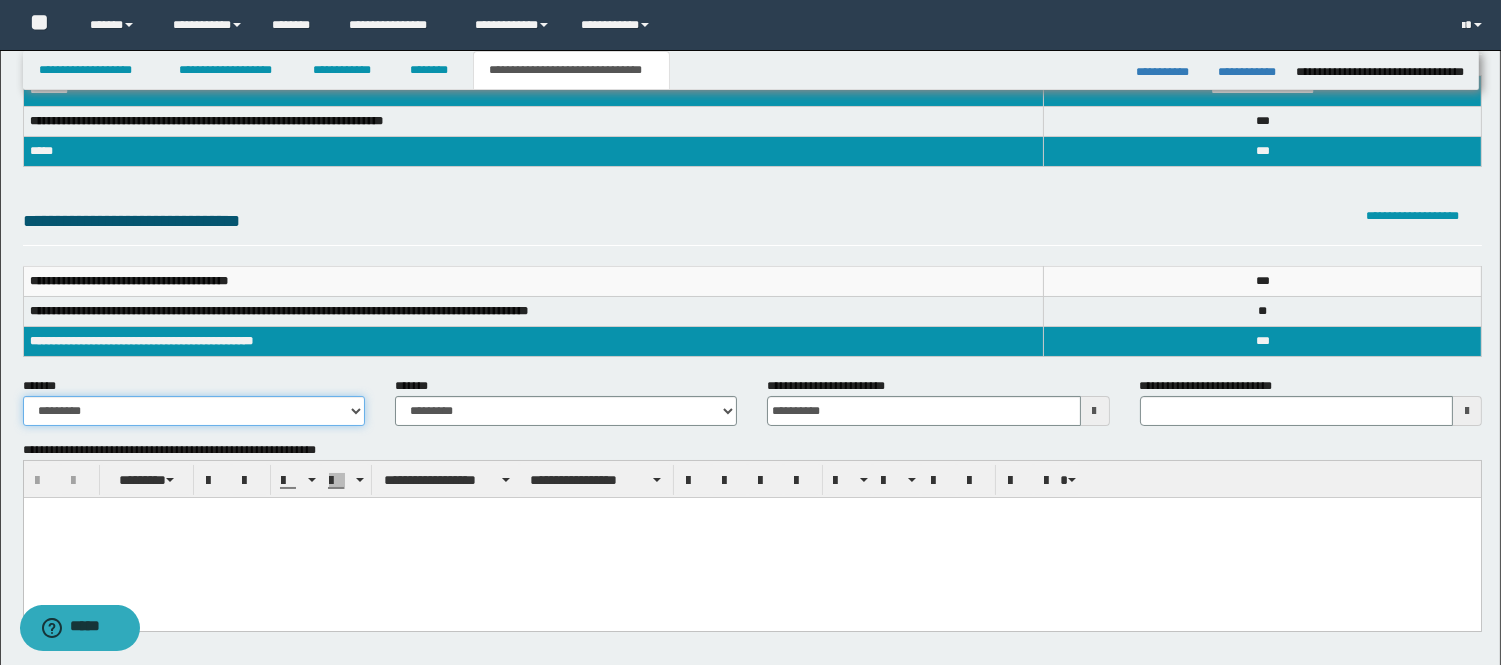 scroll, scrollTop: 333, scrollLeft: 0, axis: vertical 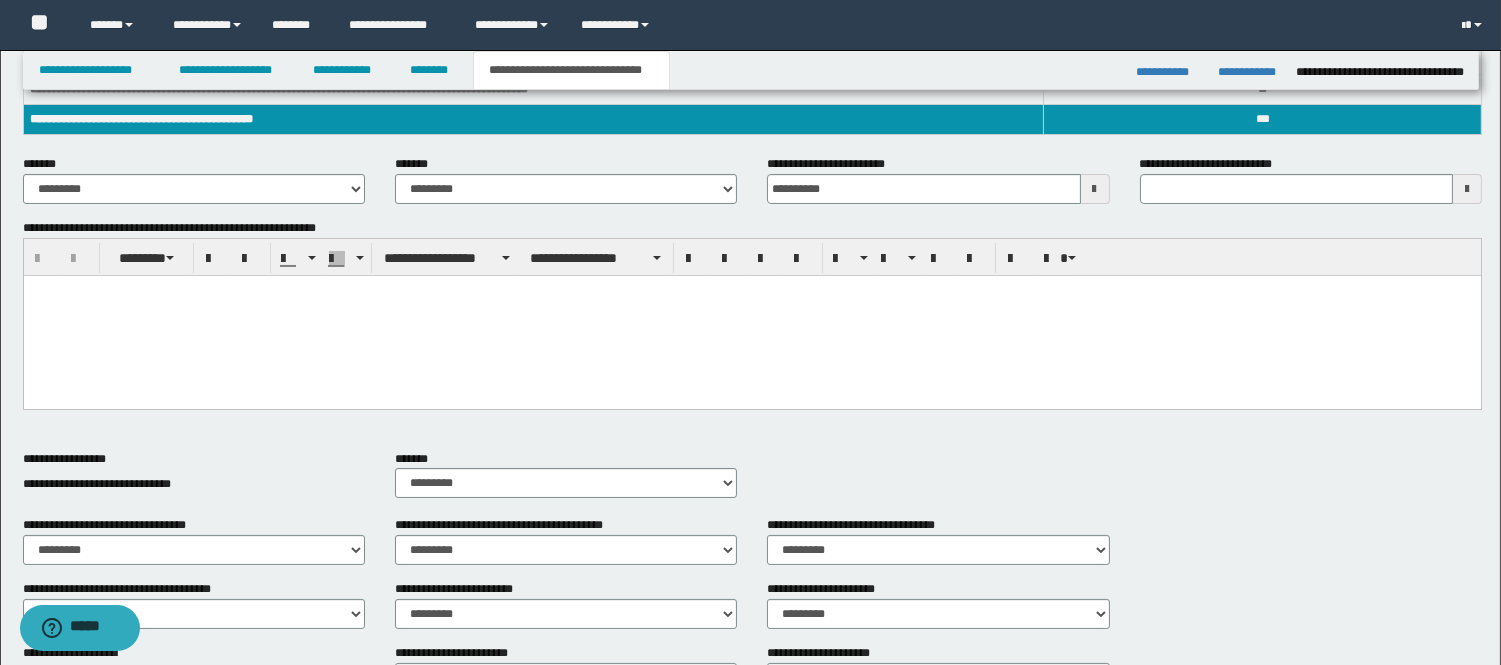 drag, startPoint x: 370, startPoint y: 359, endPoint x: 223, endPoint y: 288, distance: 163.24828 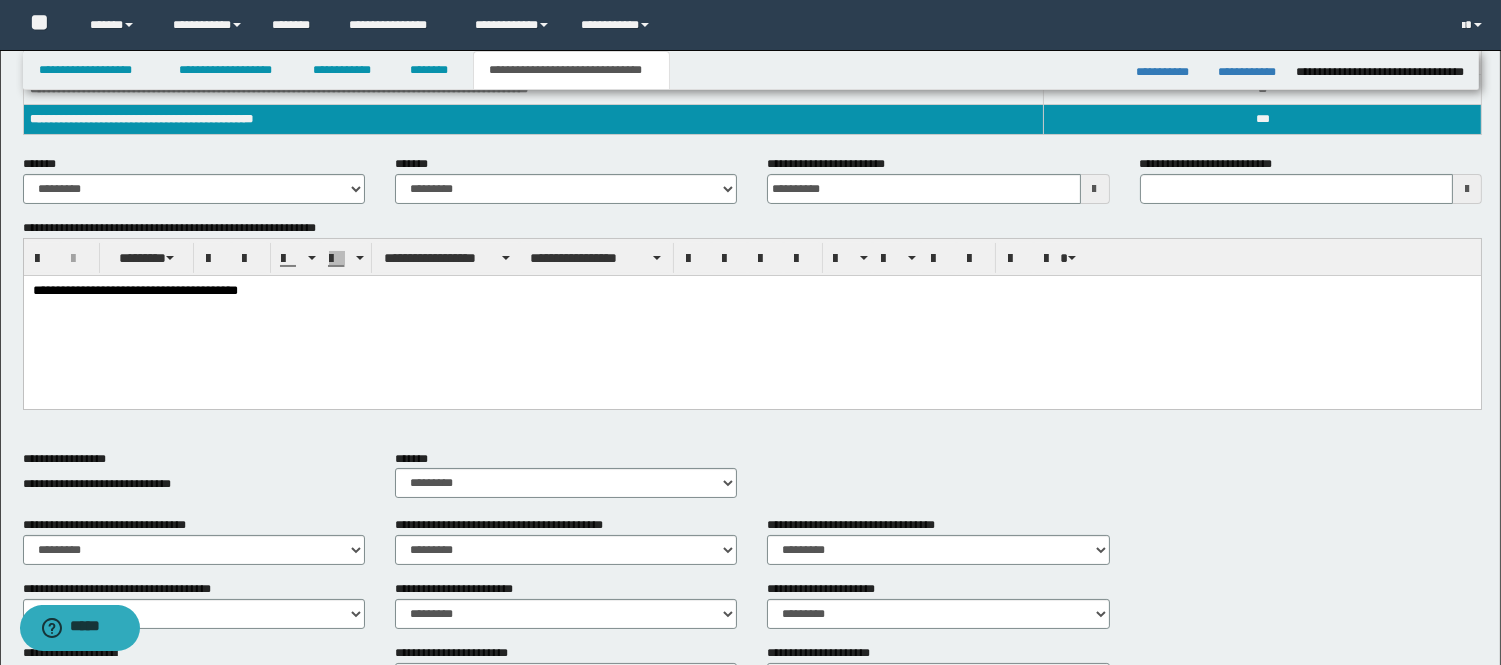 type 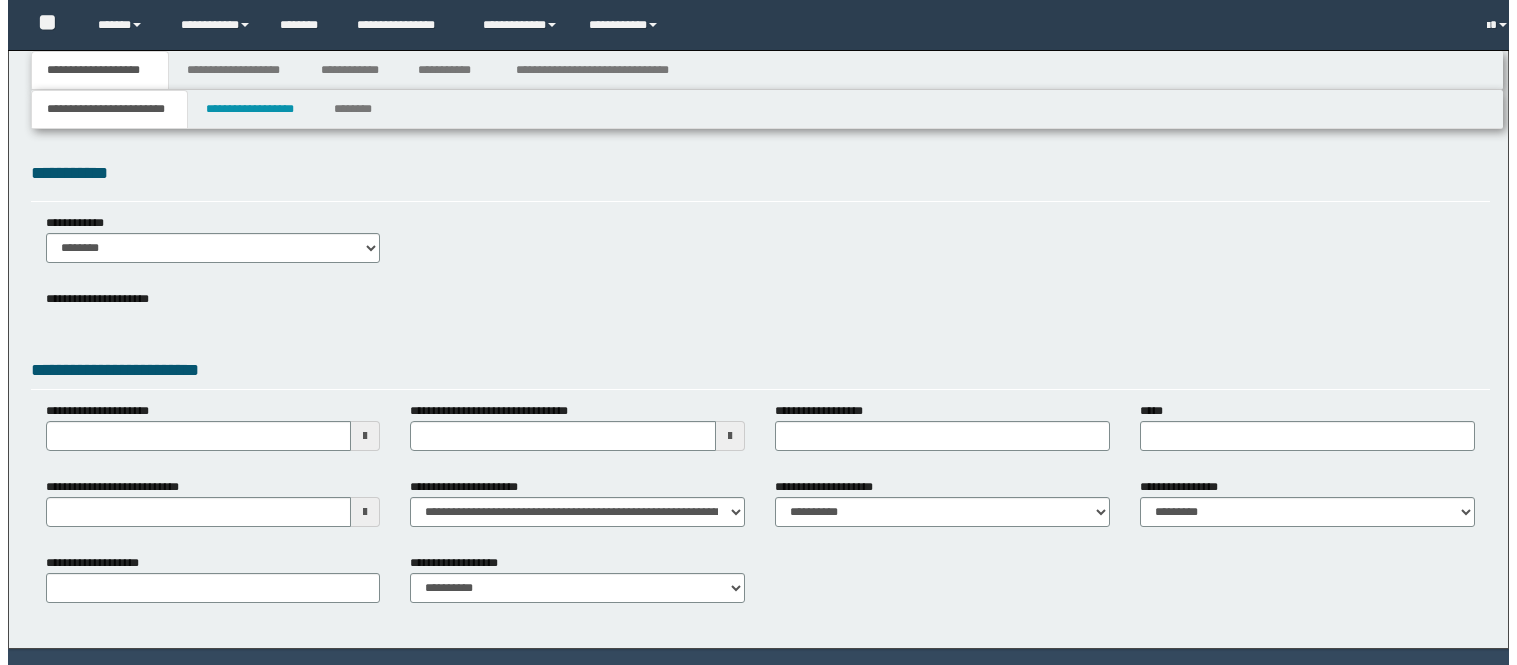 scroll, scrollTop: 0, scrollLeft: 0, axis: both 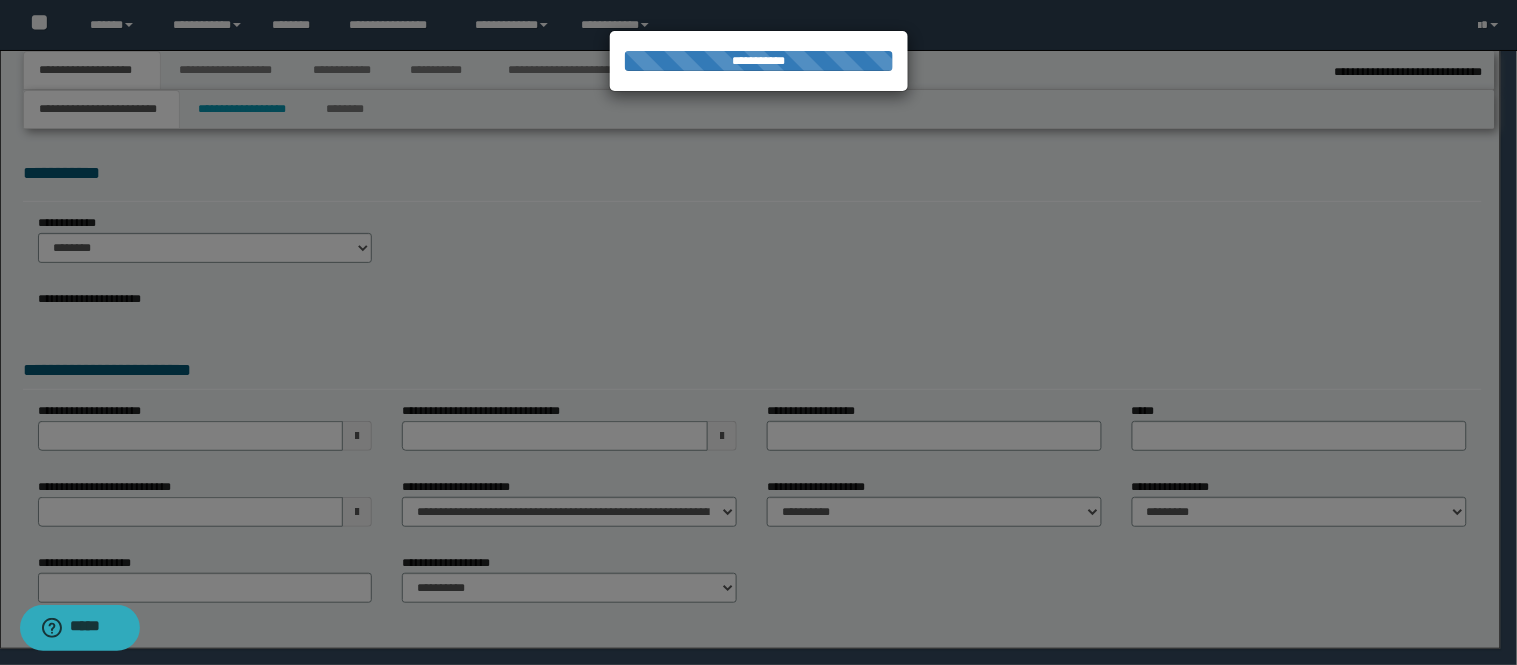 select on "*" 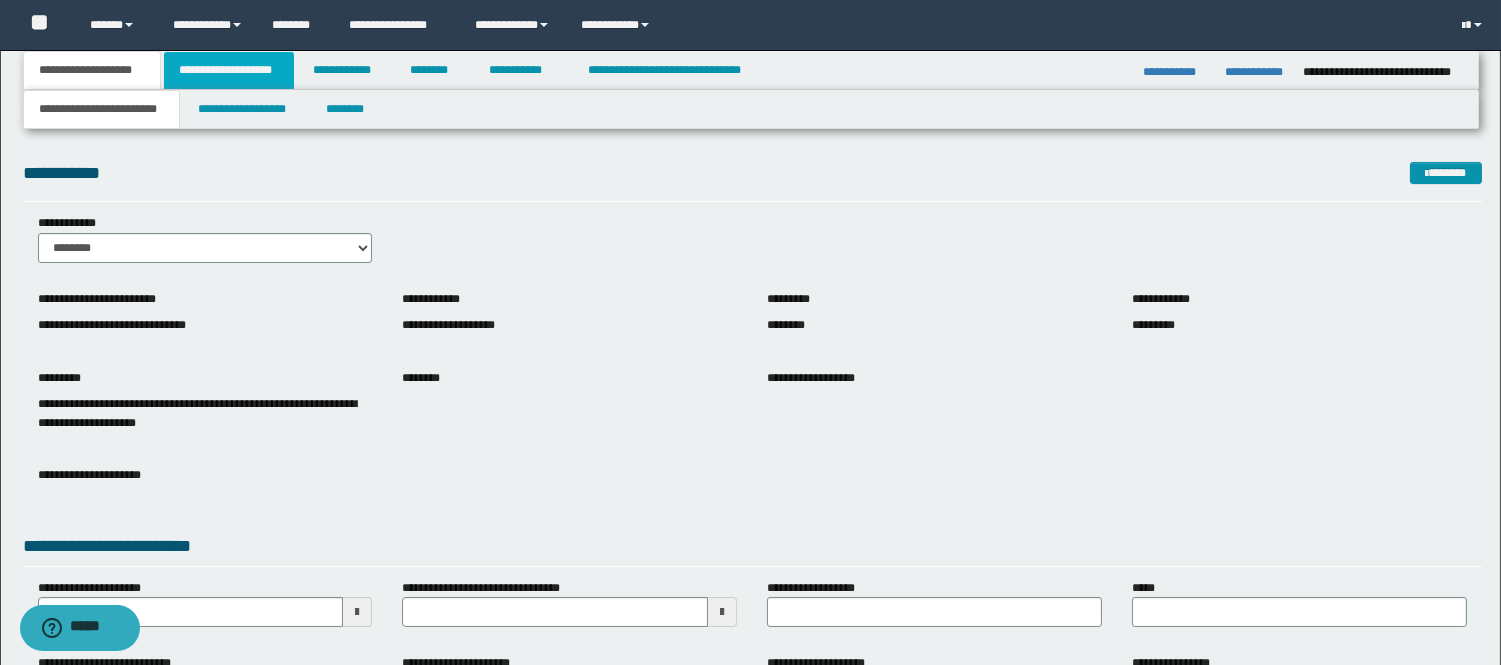 click on "**********" at bounding box center (229, 70) 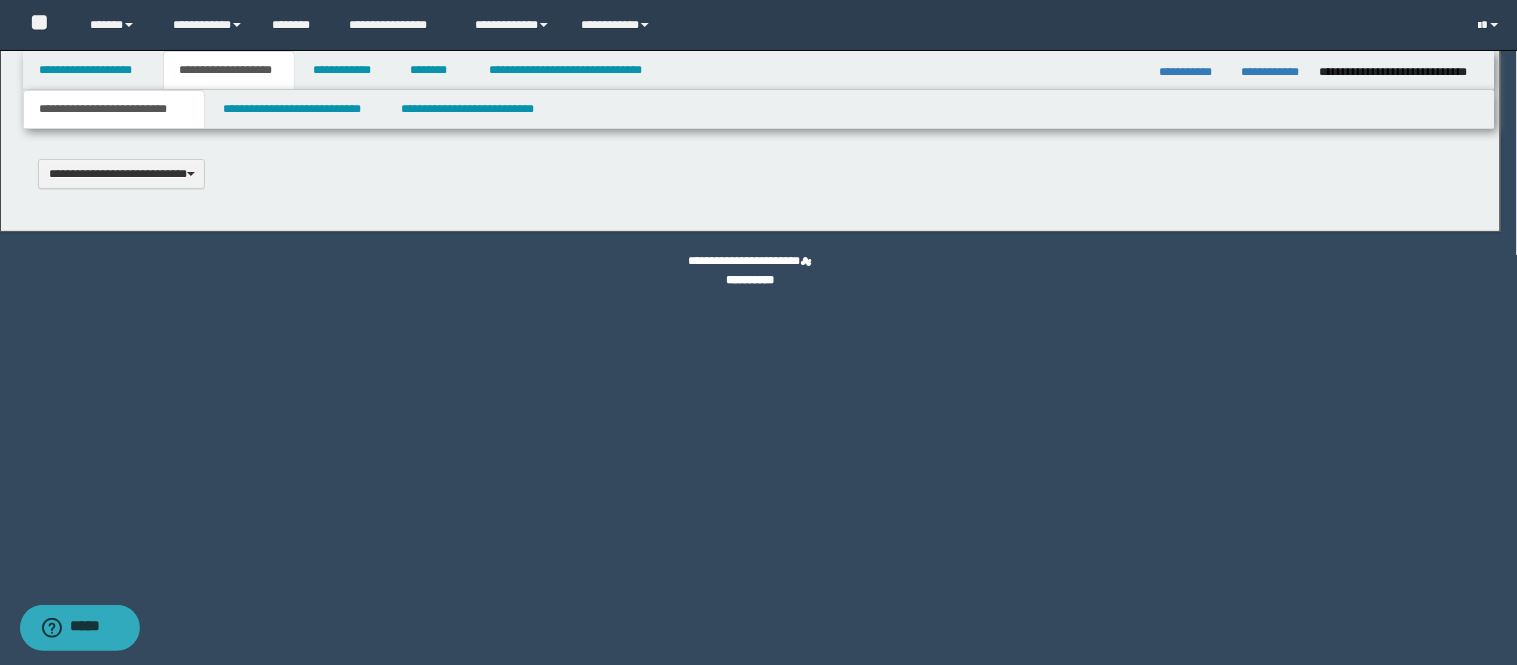 scroll, scrollTop: 0, scrollLeft: 0, axis: both 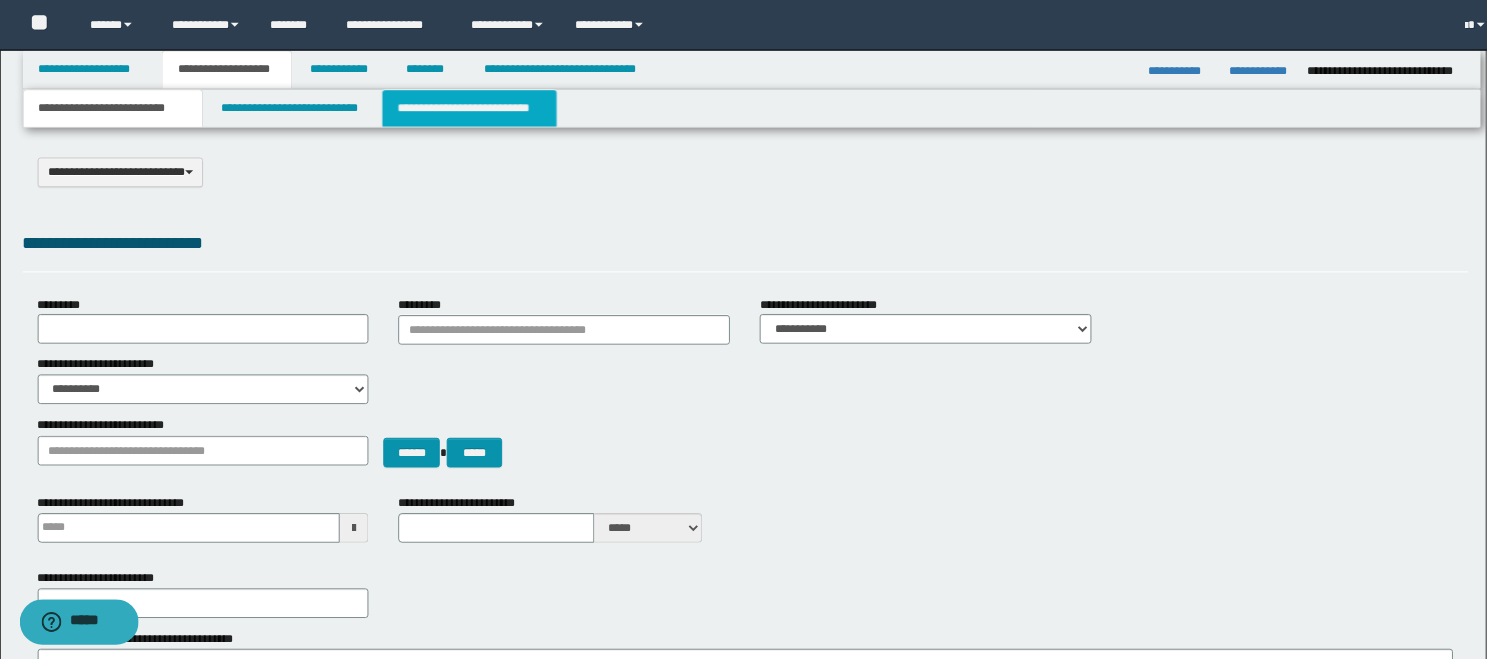 click on "**********" at bounding box center (474, 109) 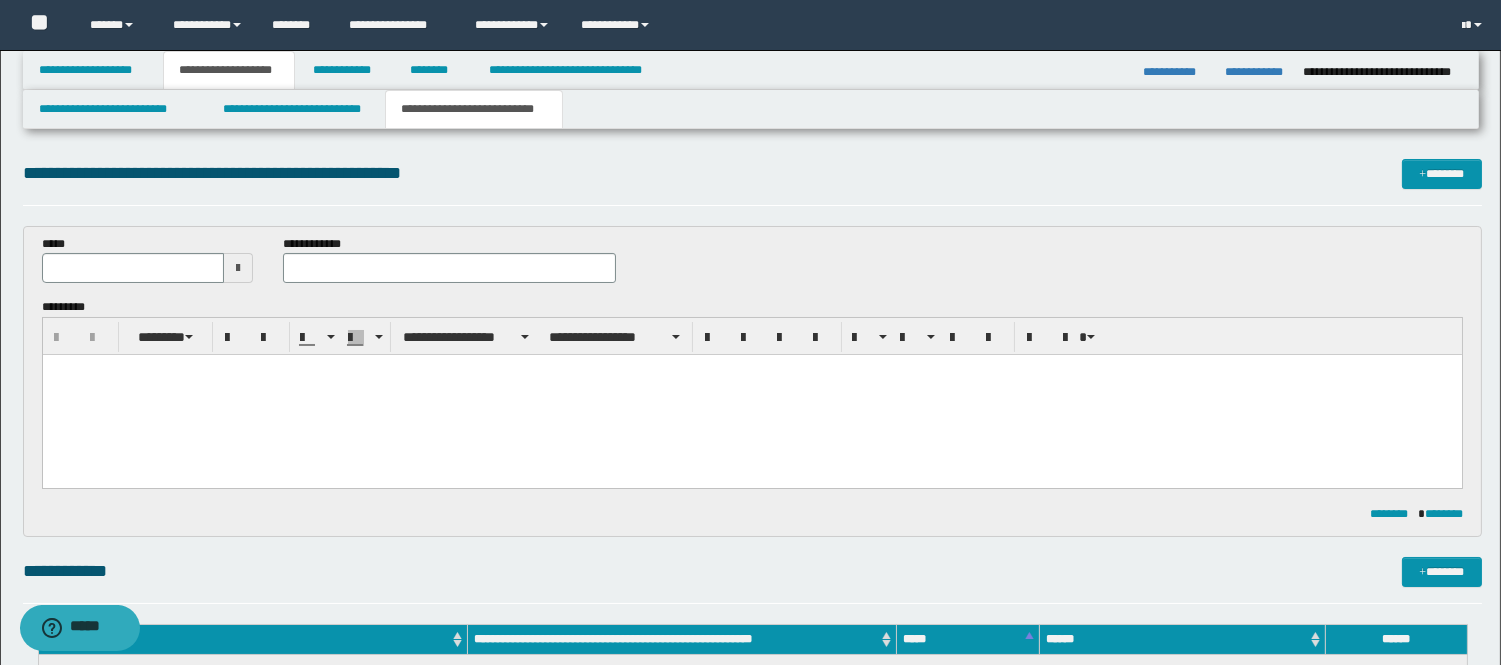 scroll, scrollTop: 0, scrollLeft: 0, axis: both 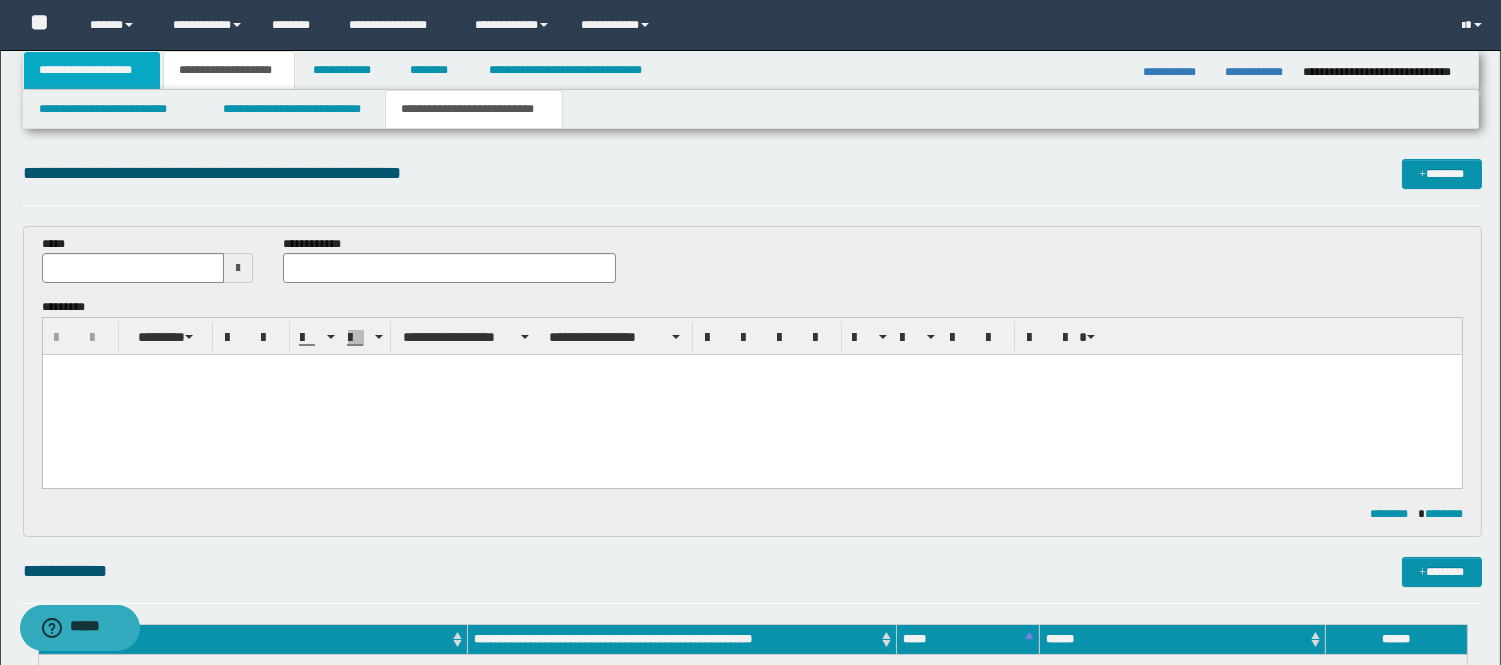 click on "**********" at bounding box center (92, 70) 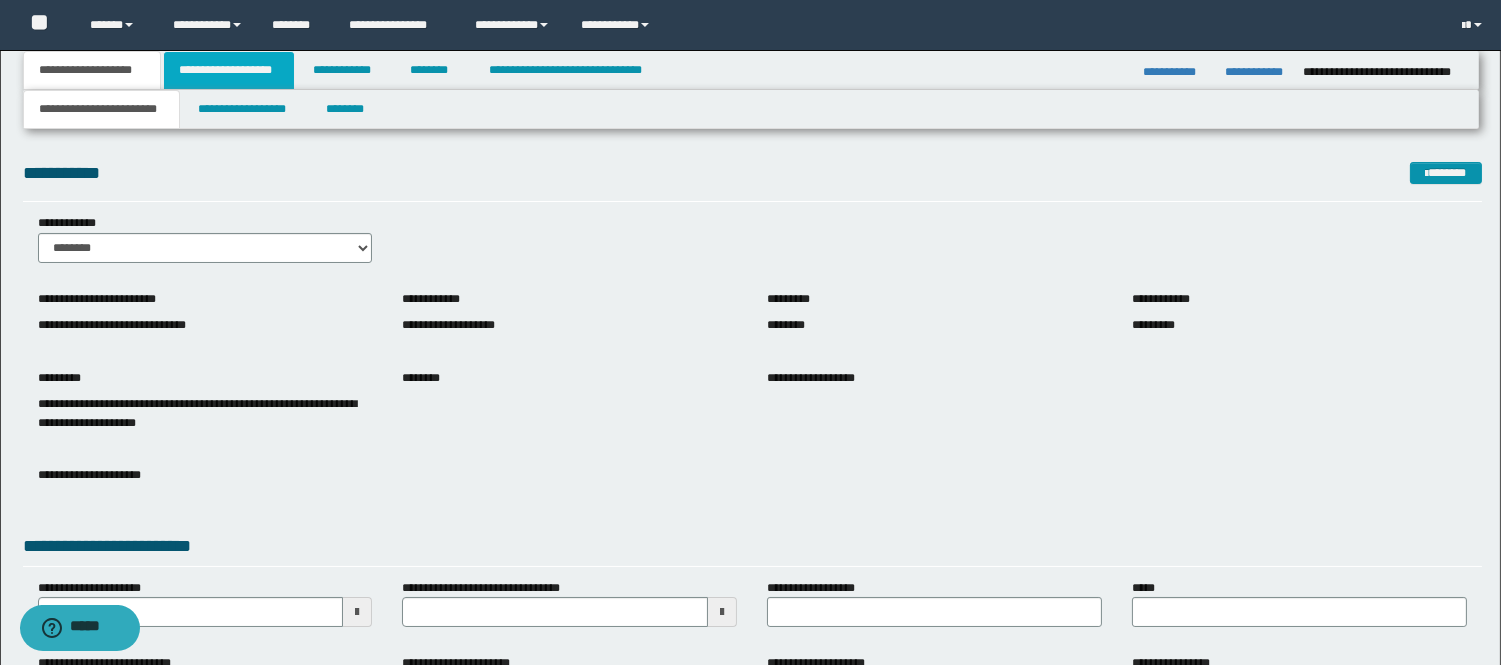 click on "**********" at bounding box center [229, 70] 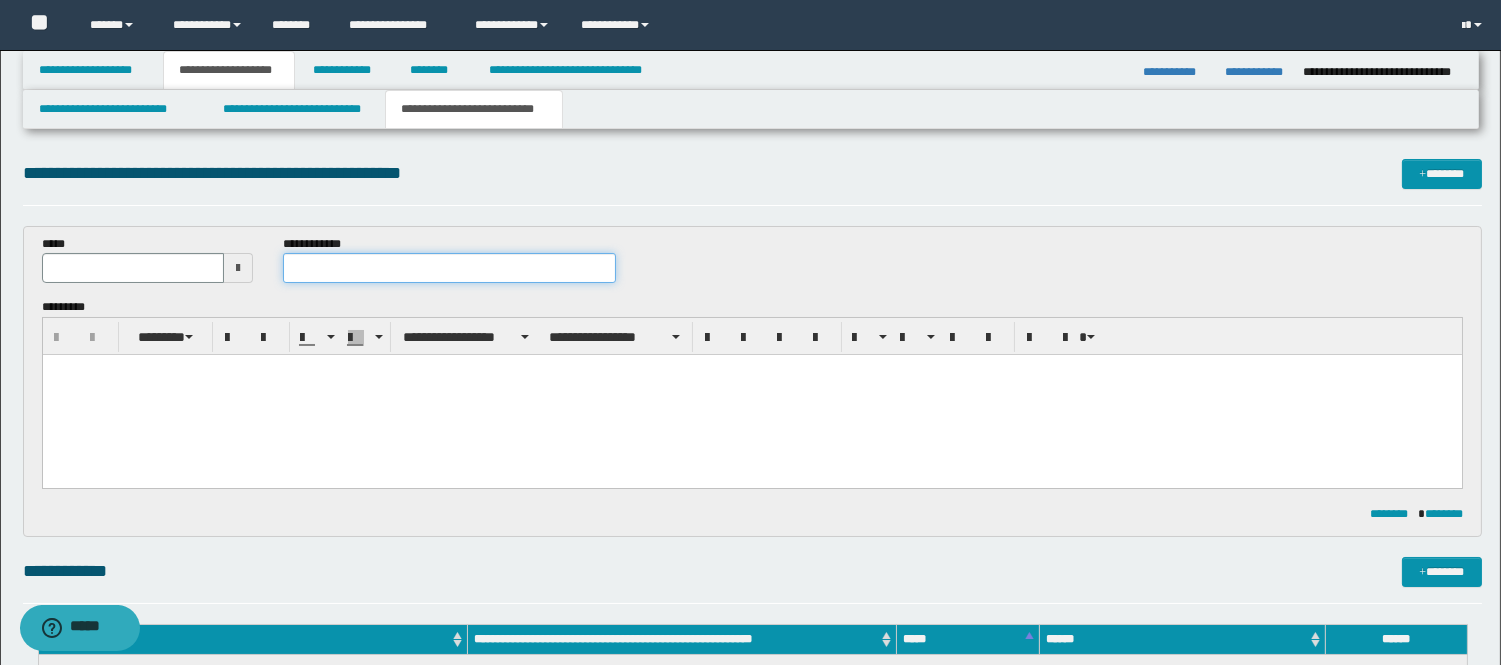 paste on "**********" 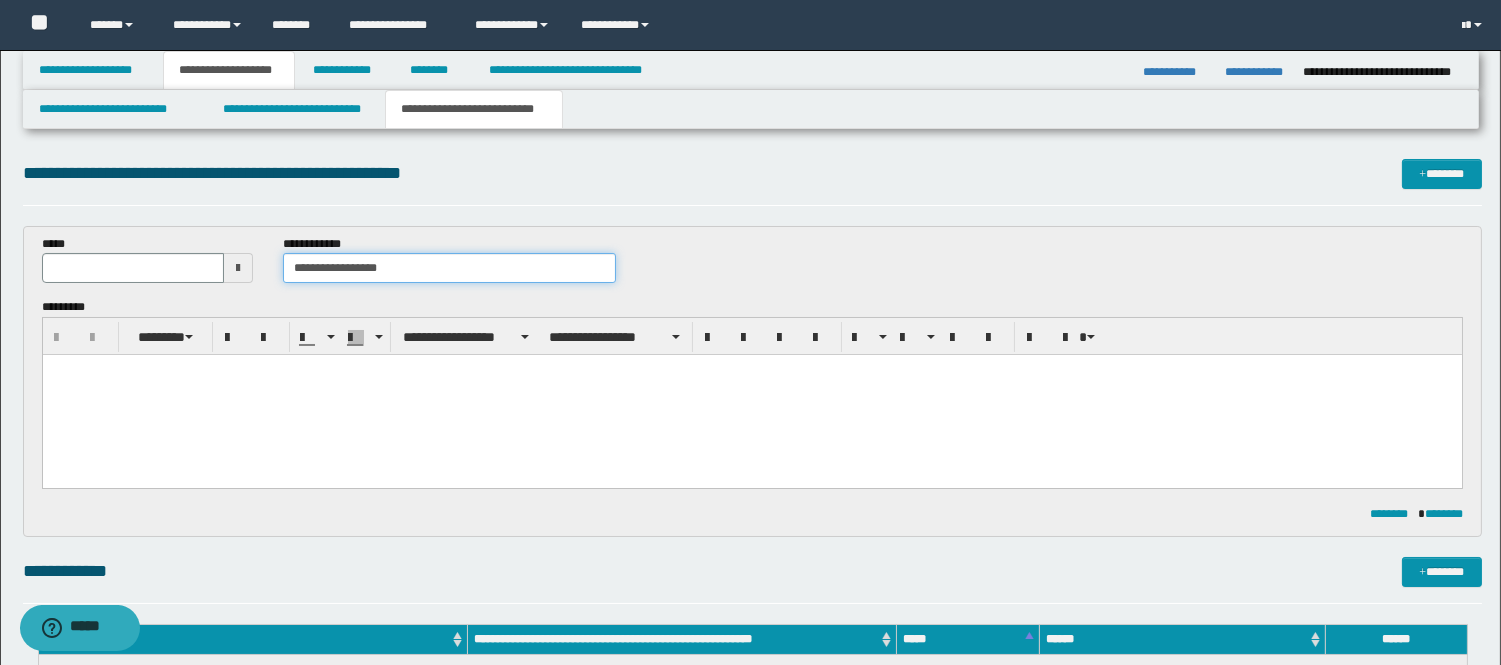 type on "**********" 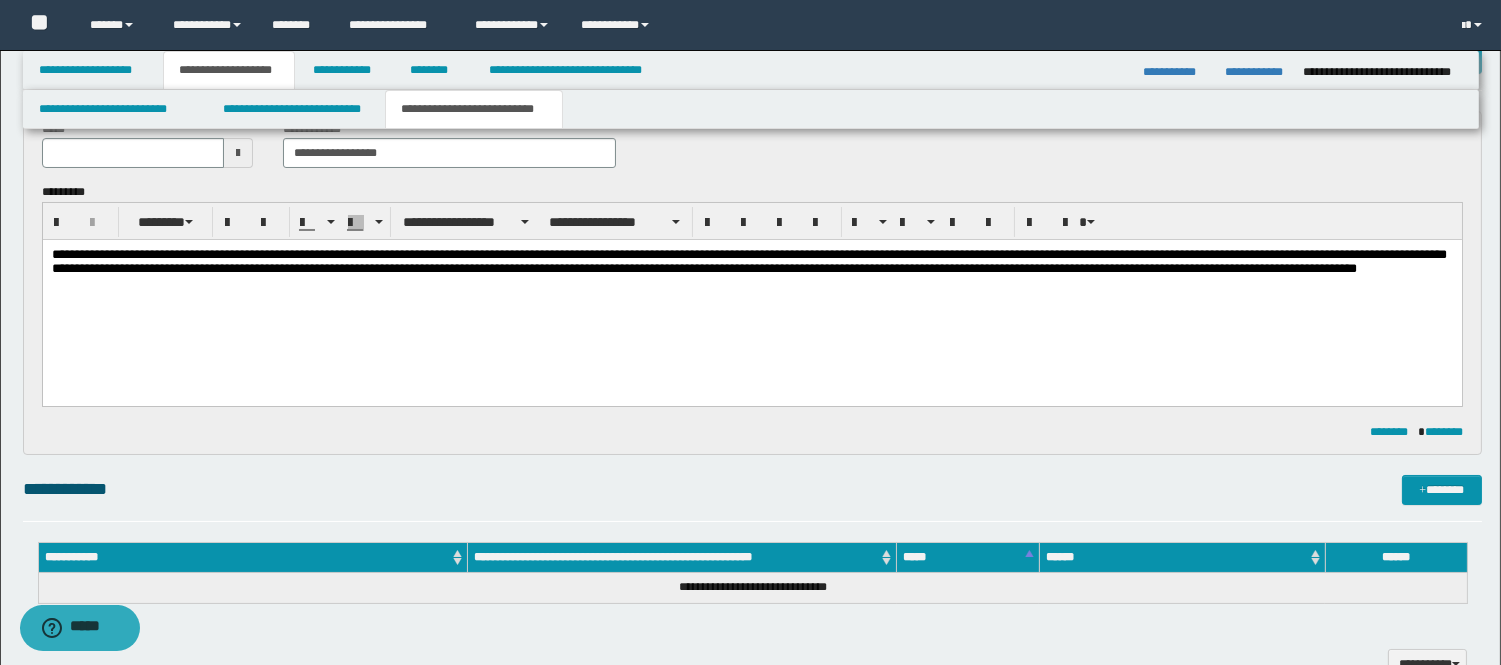 scroll, scrollTop: 444, scrollLeft: 0, axis: vertical 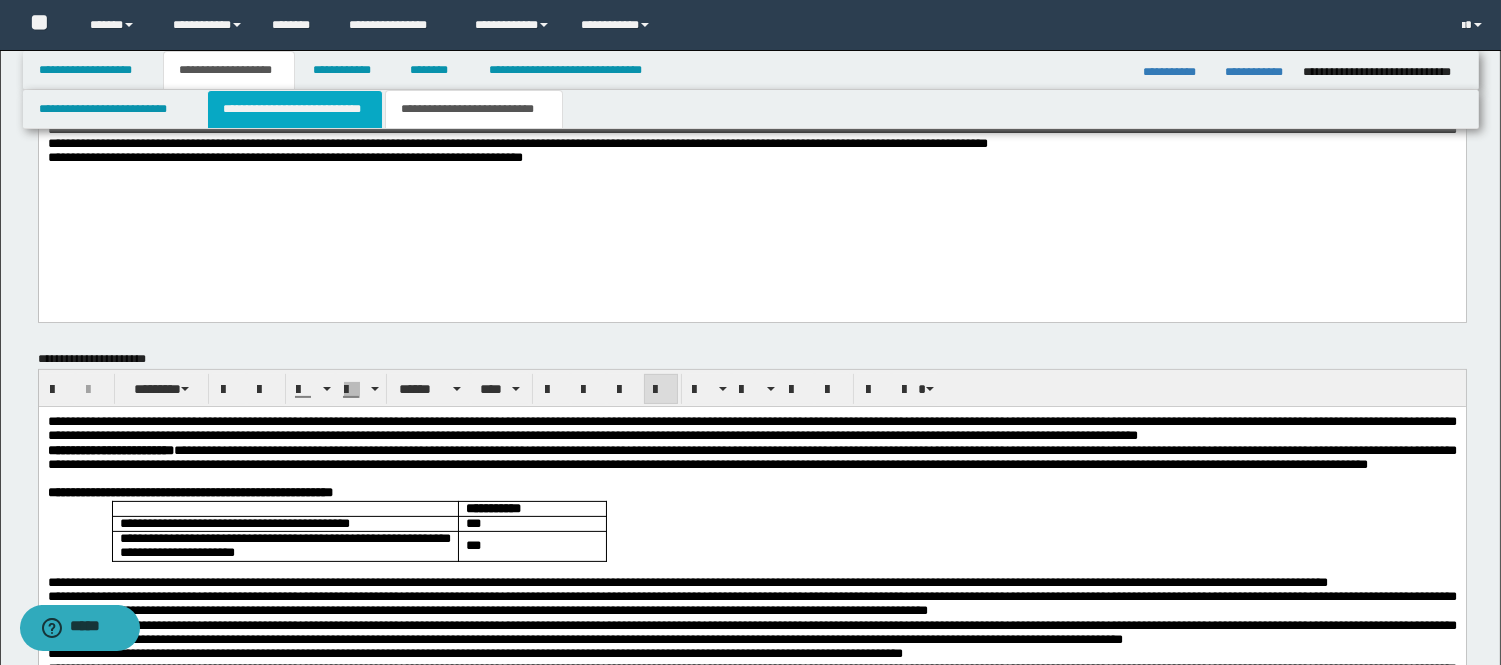 click on "**********" at bounding box center [295, 109] 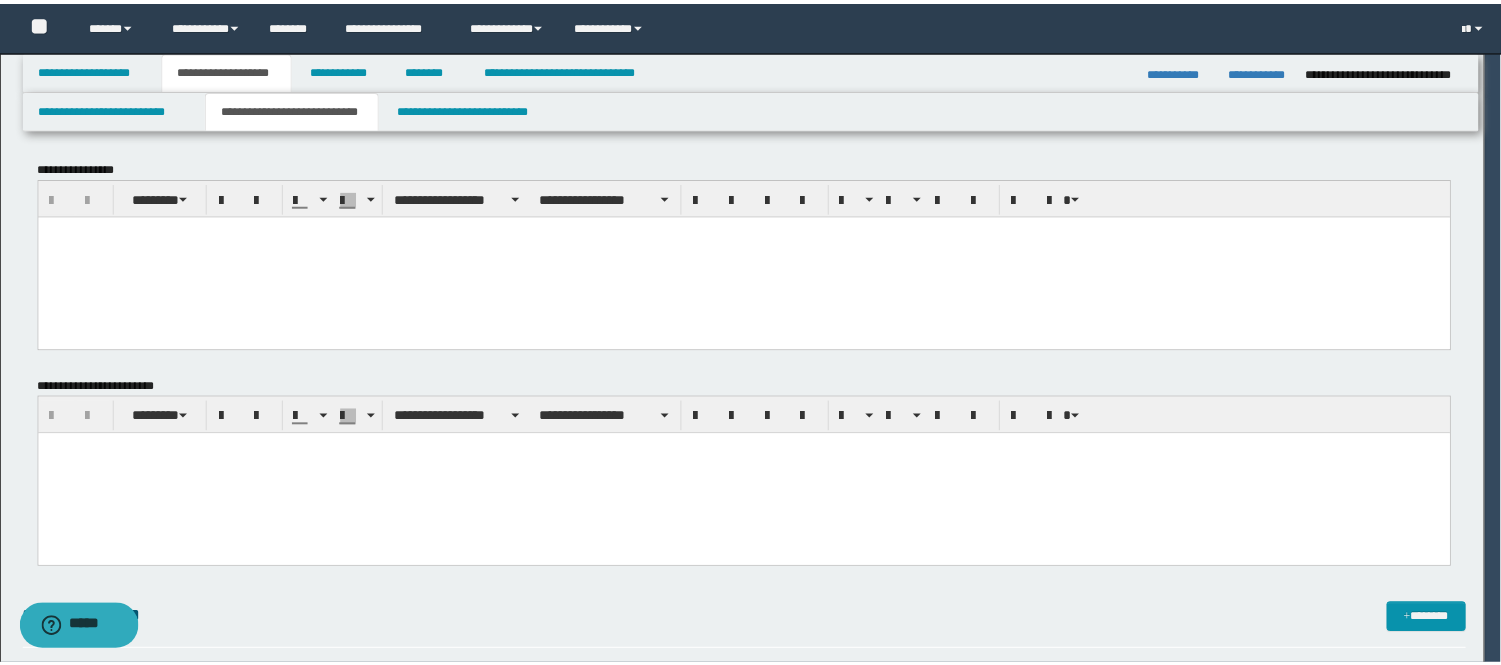 scroll, scrollTop: 0, scrollLeft: 0, axis: both 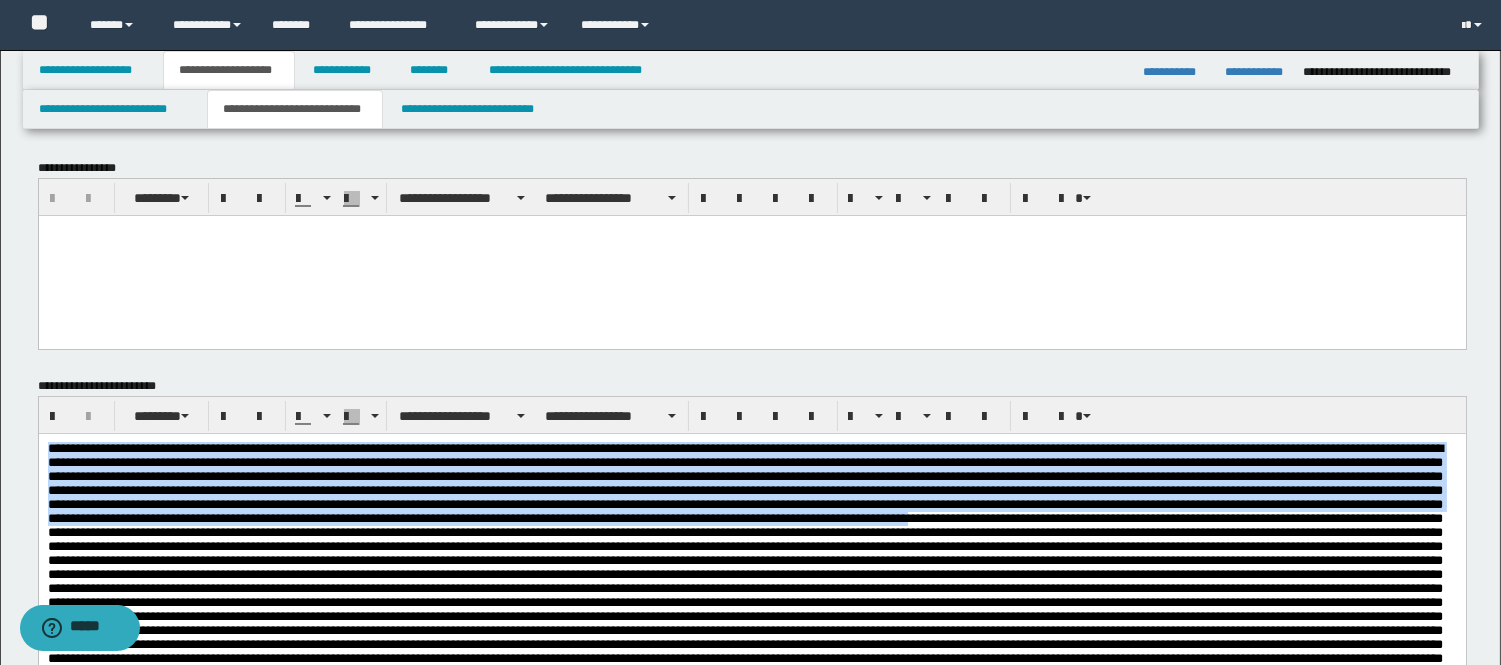 drag, startPoint x: 479, startPoint y: 552, endPoint x: -1, endPoint y: 270, distance: 556.7082 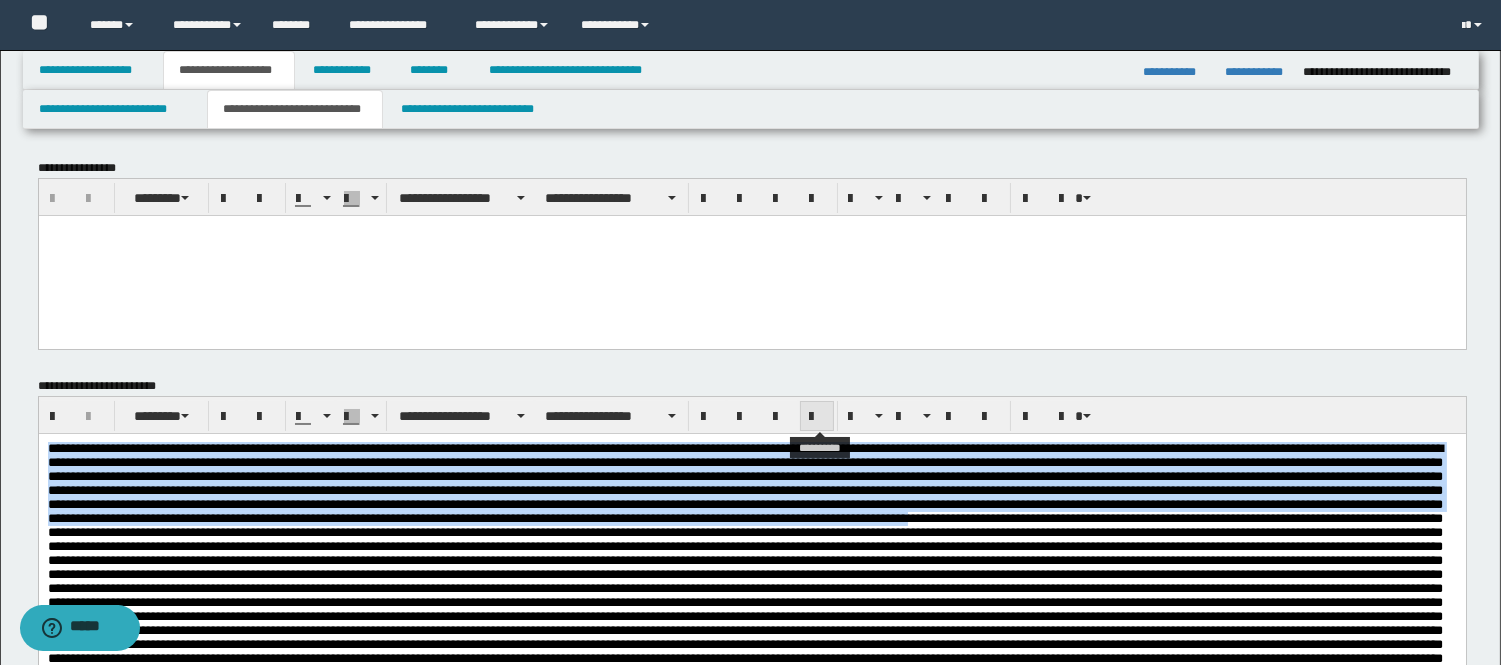 click at bounding box center [817, 417] 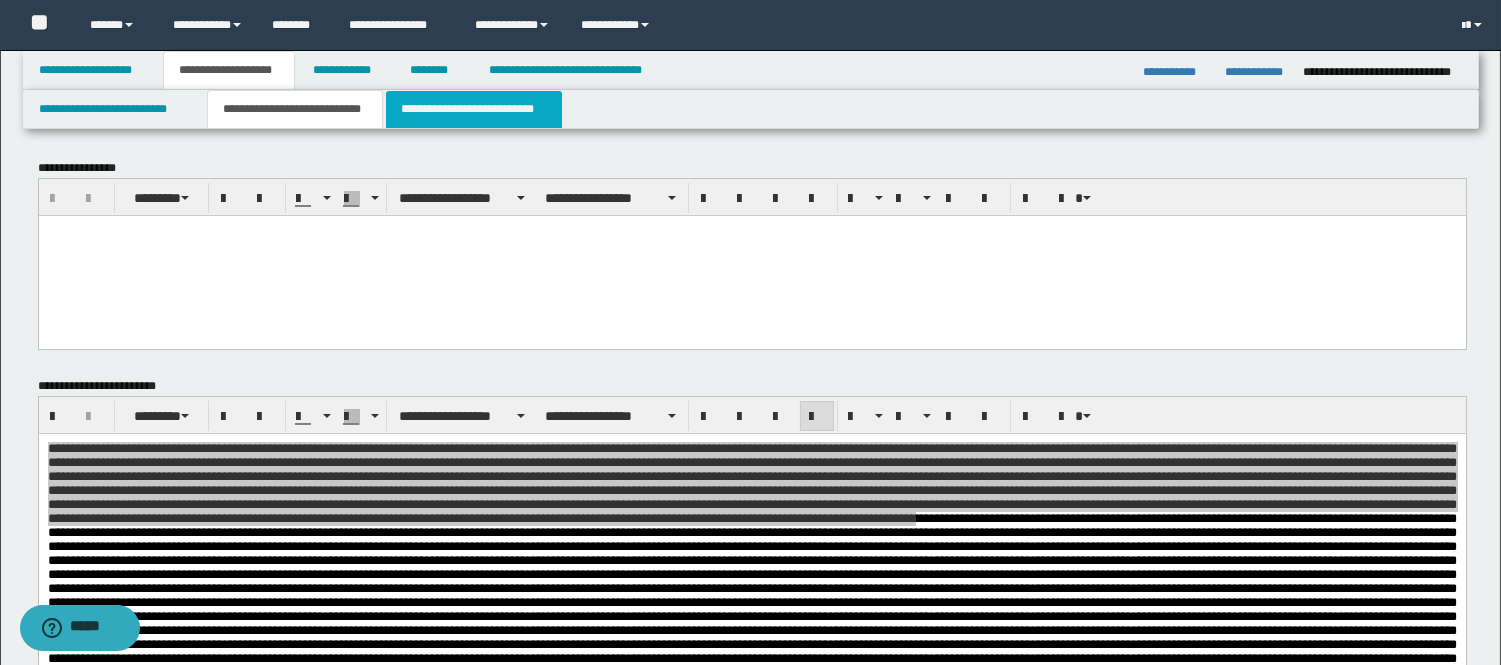 click on "**********" at bounding box center (474, 109) 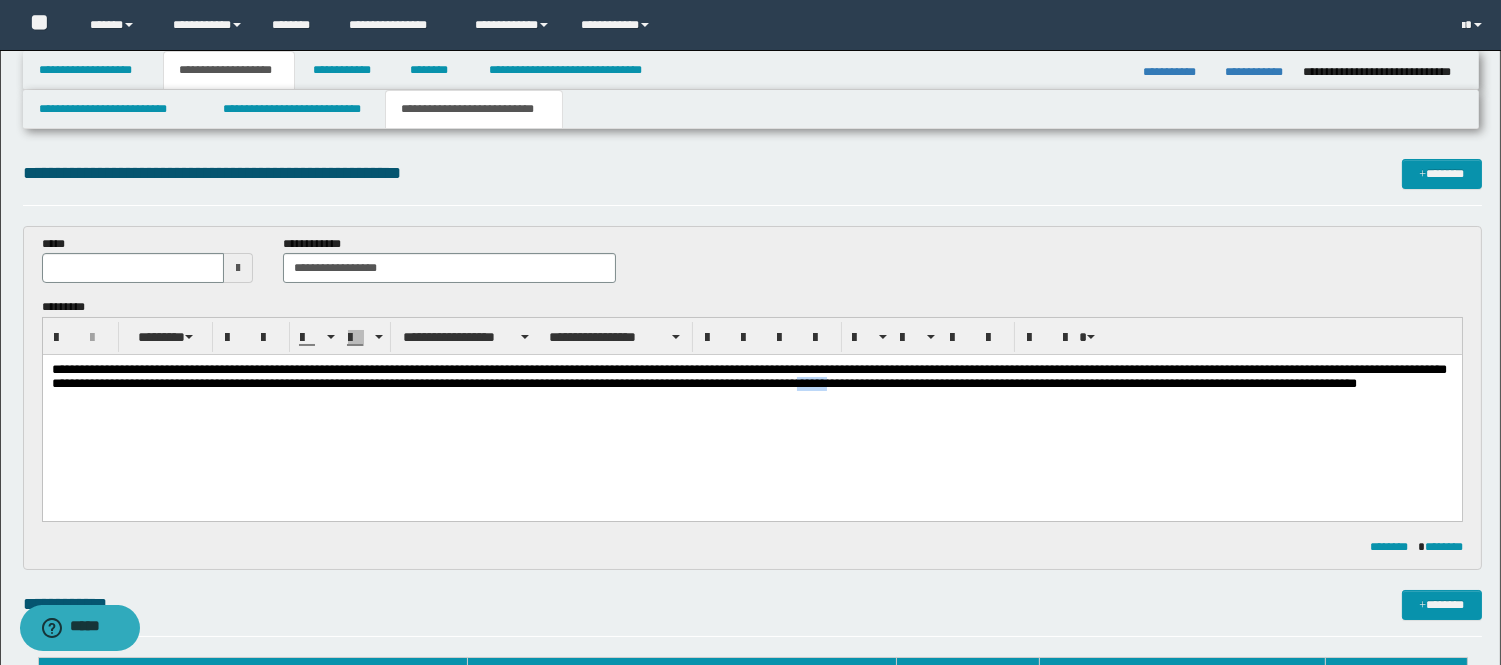 drag, startPoint x: 1305, startPoint y: 388, endPoint x: 1281, endPoint y: 388, distance: 24 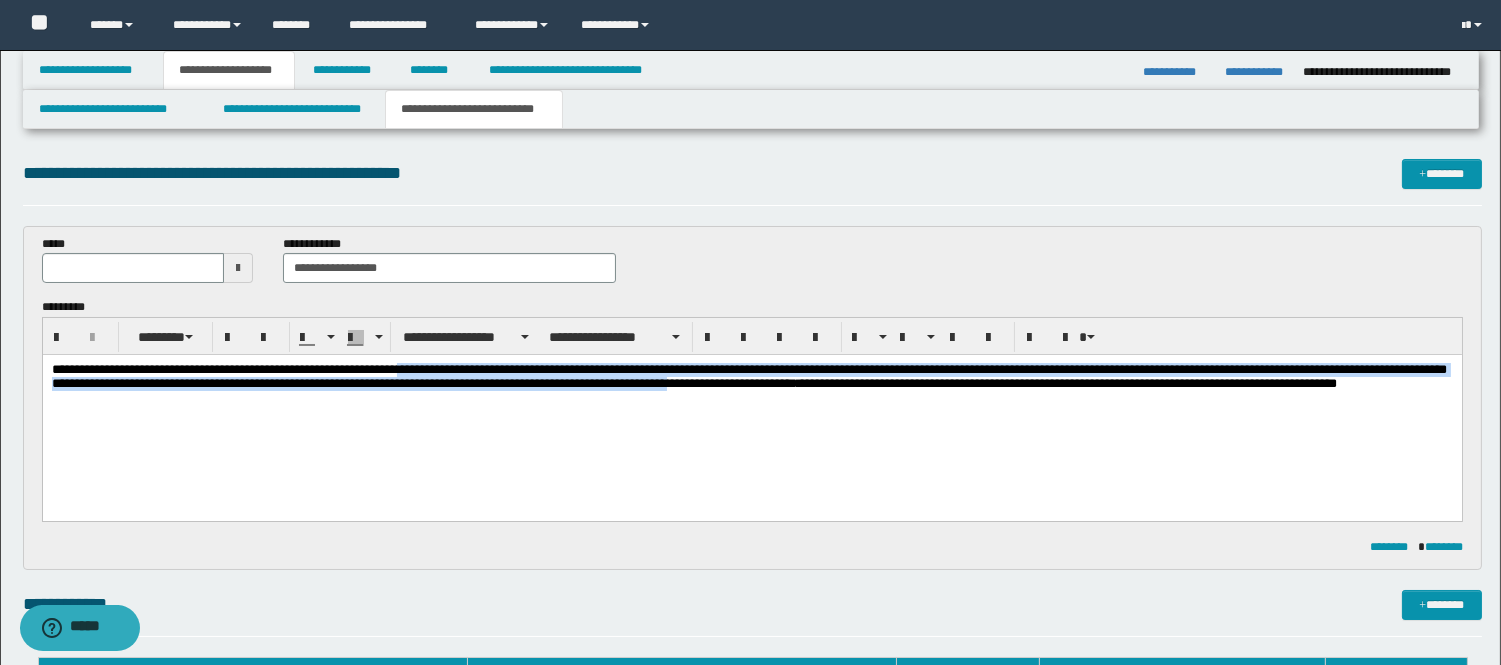 drag, startPoint x: 1123, startPoint y: 389, endPoint x: 456, endPoint y: 373, distance: 667.1919 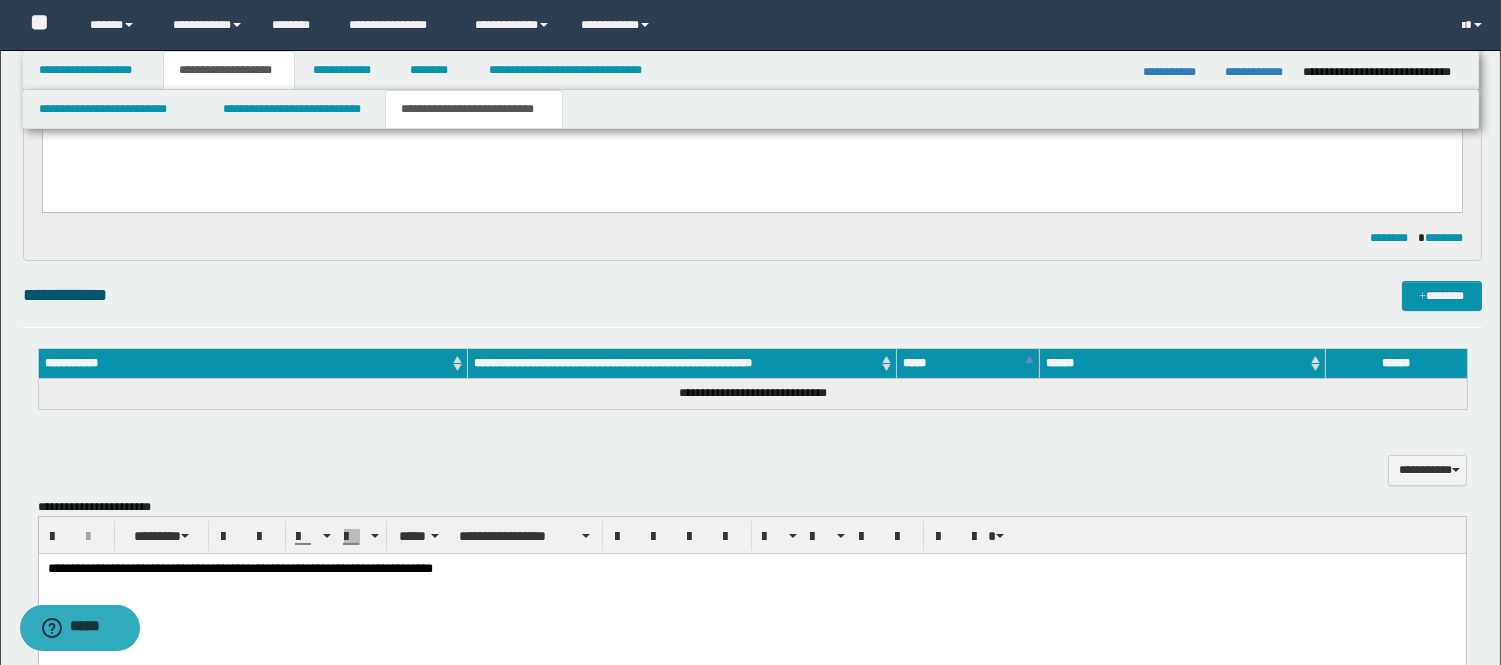 scroll, scrollTop: 222, scrollLeft: 0, axis: vertical 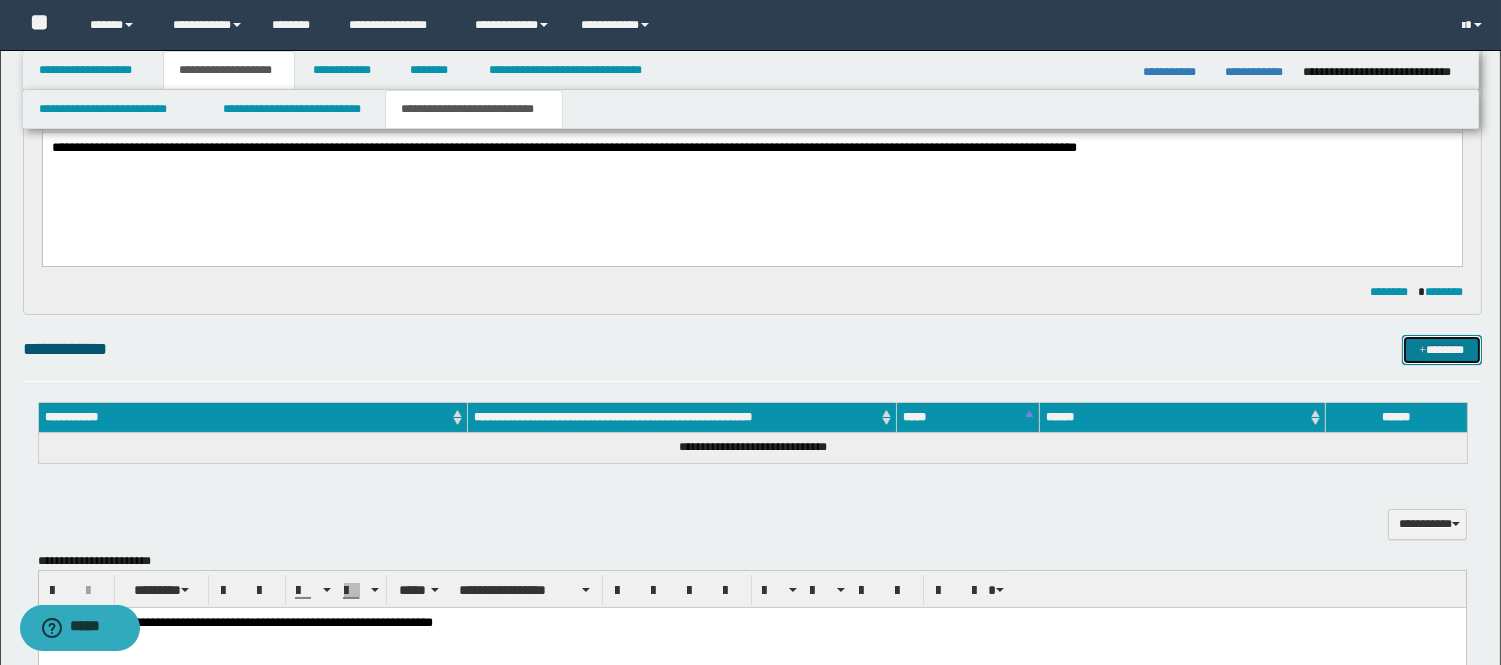 click on "*******" at bounding box center [1442, 350] 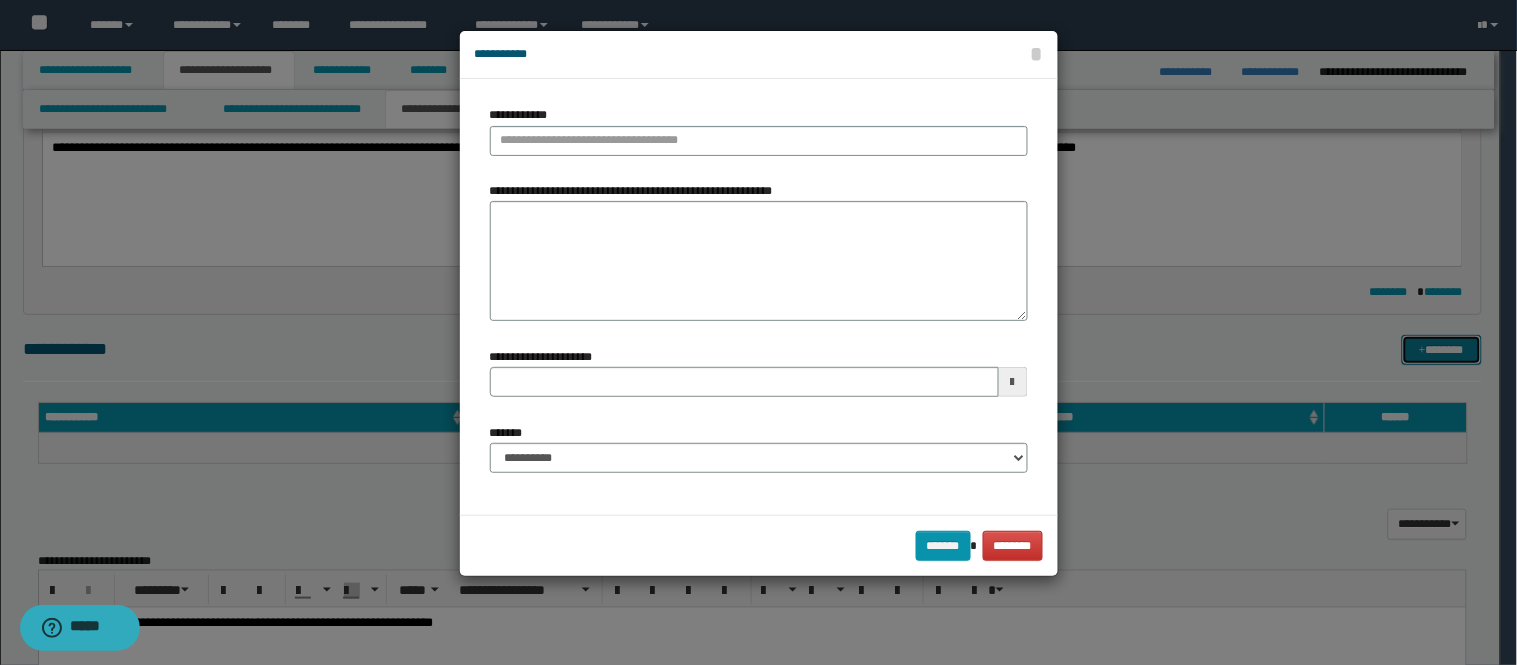 type 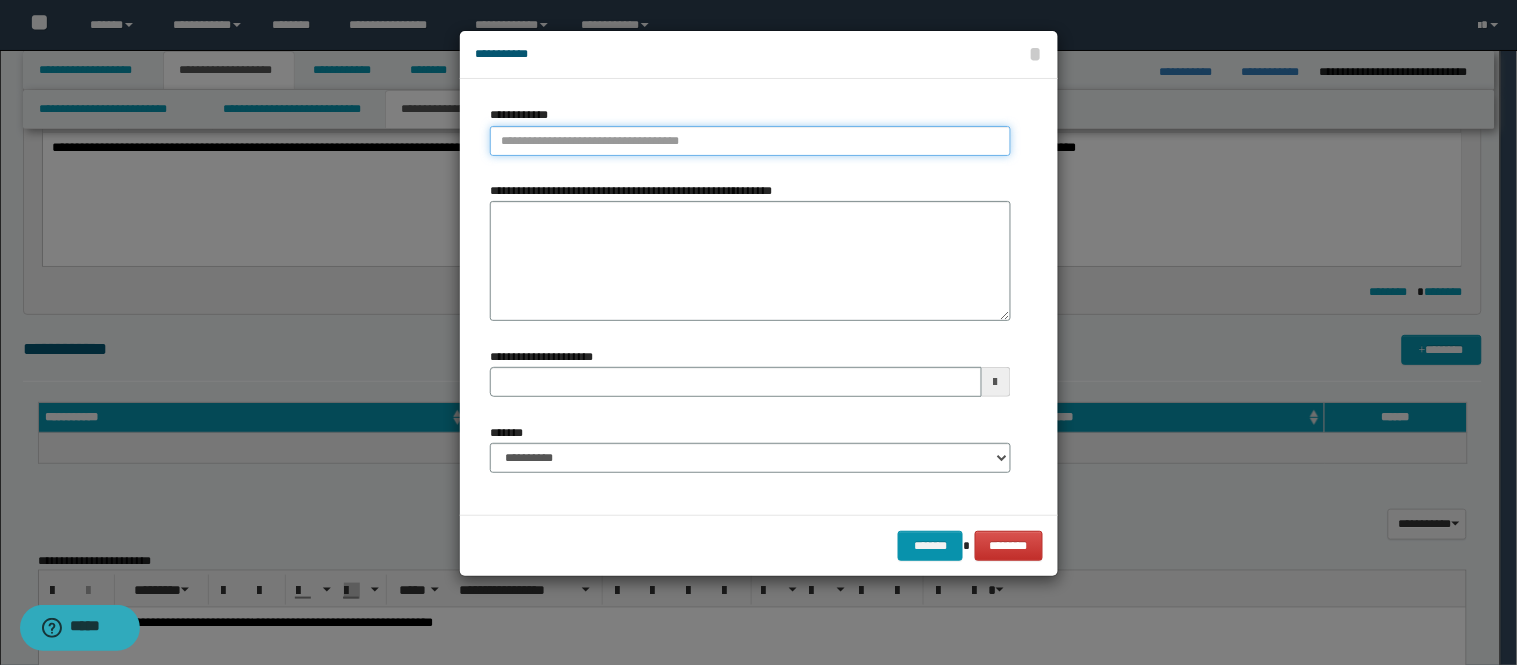 click on "**********" at bounding box center [750, 141] 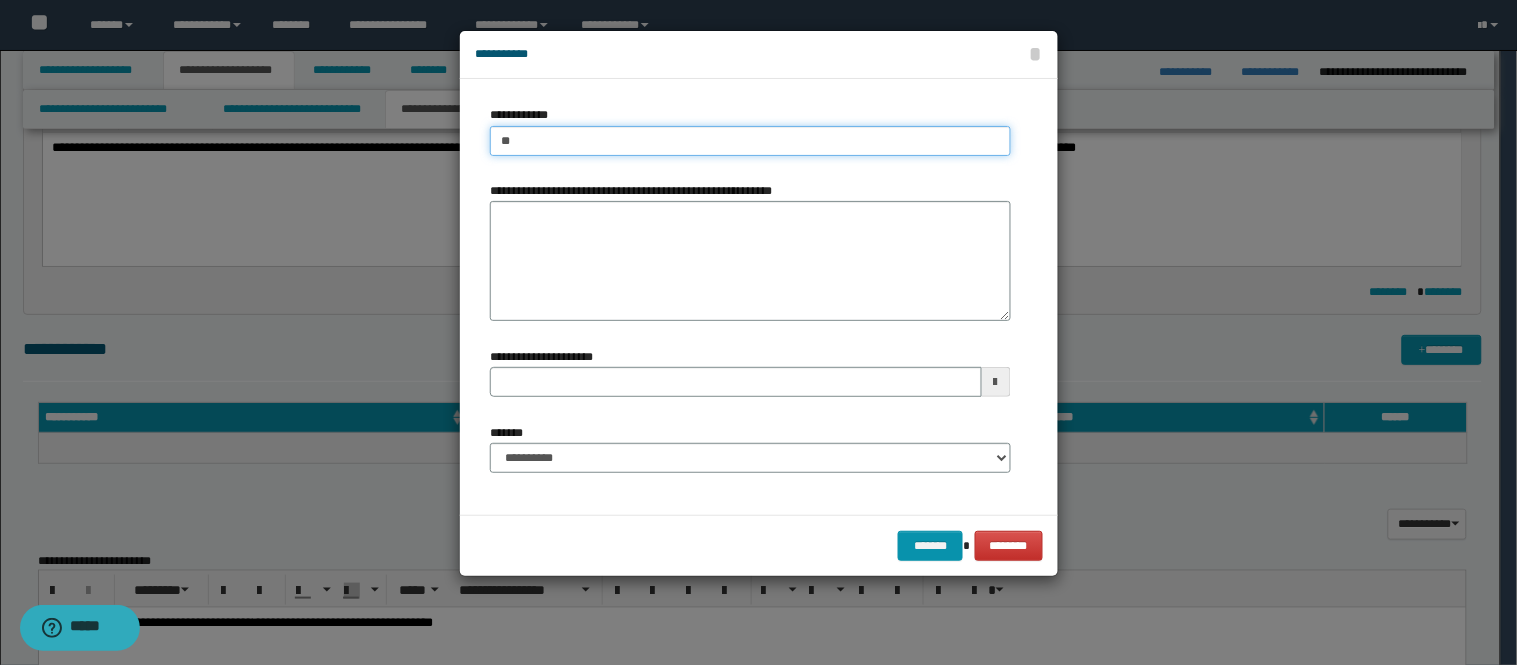 type on "***" 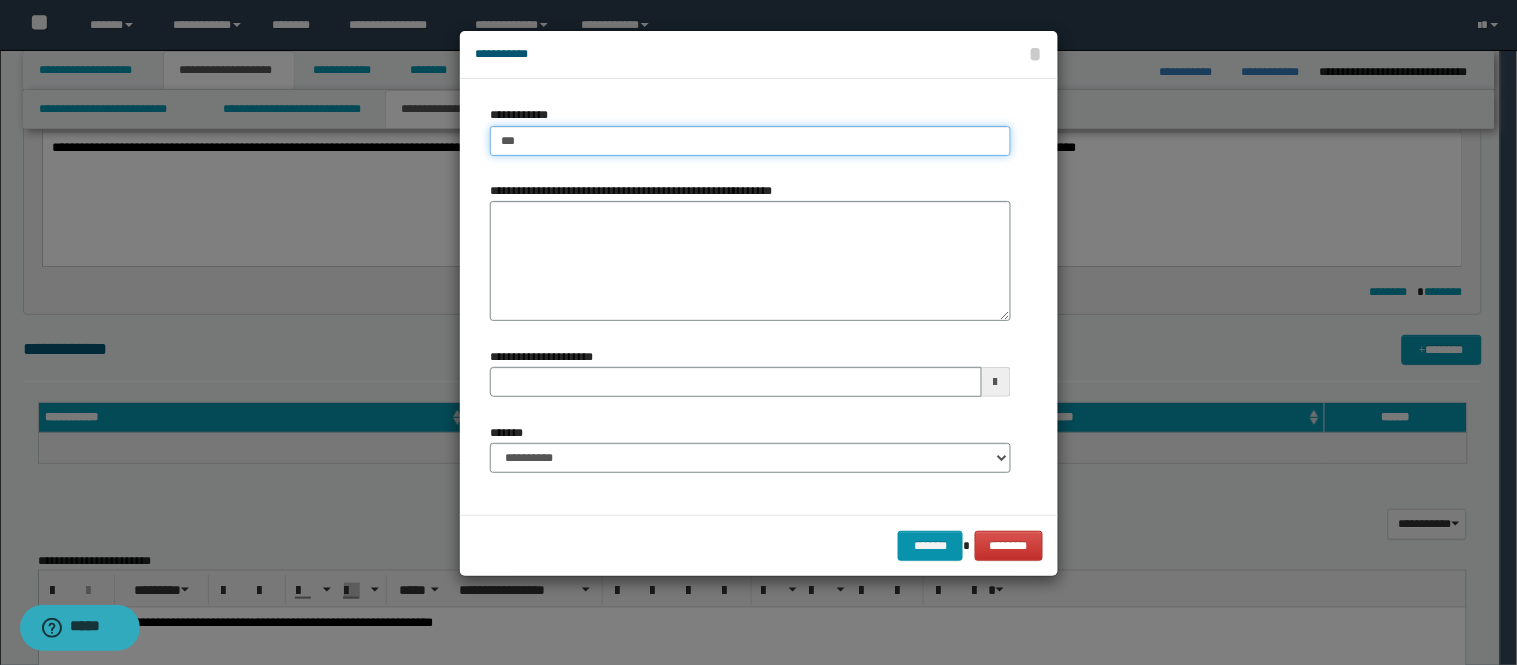 type on "***" 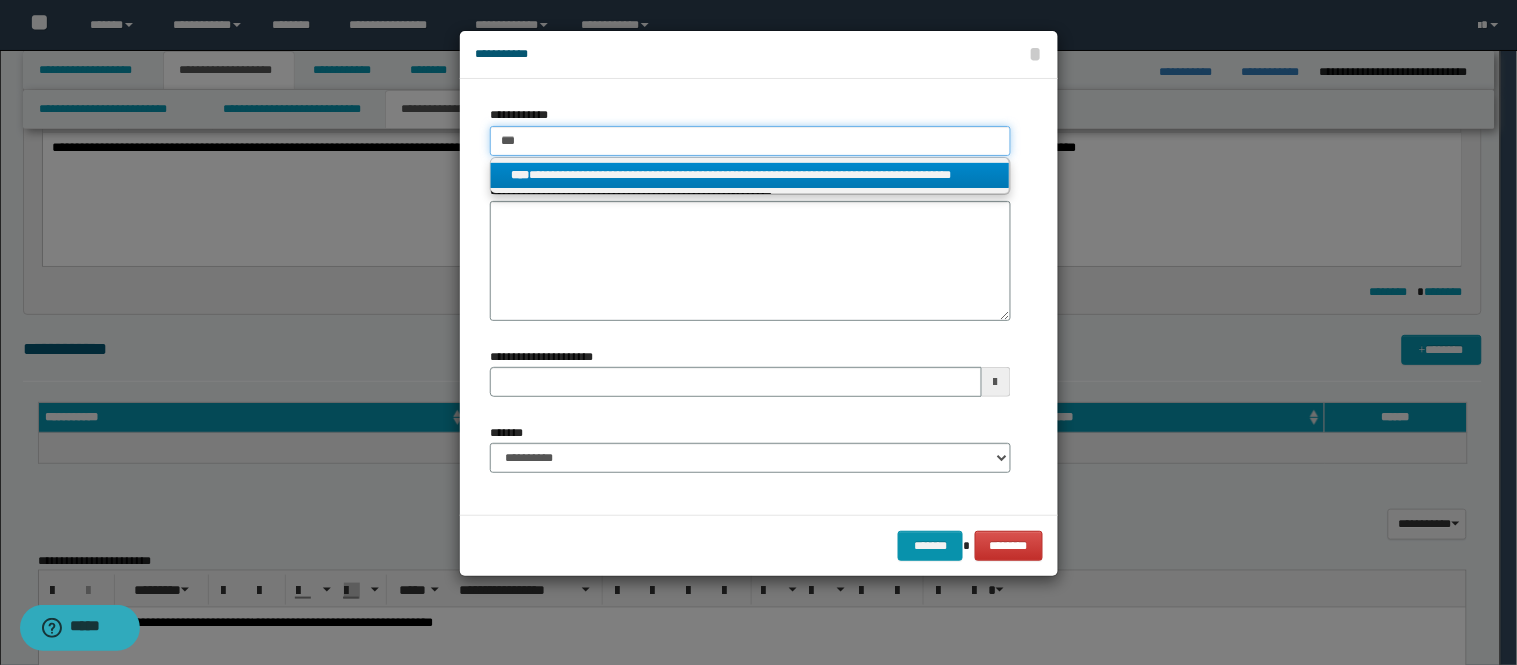 type on "***" 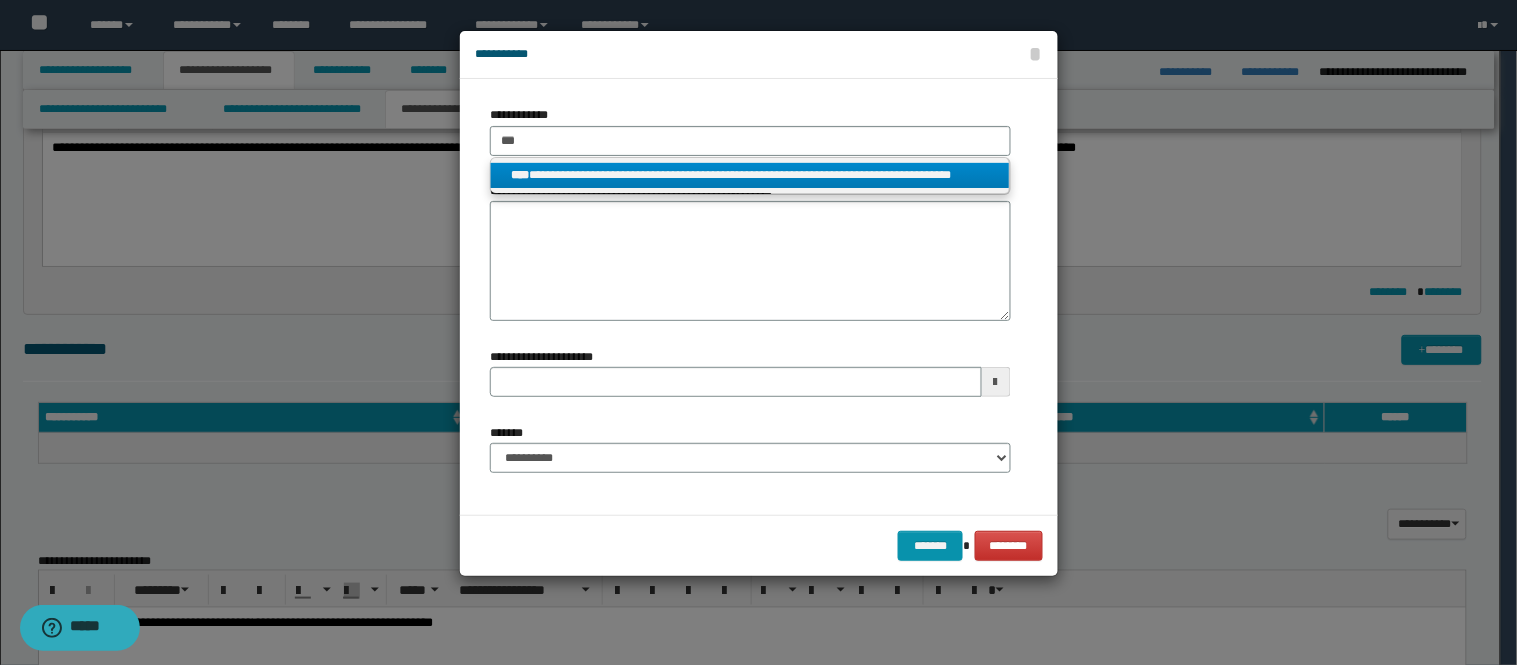 click on "**********" at bounding box center [750, 175] 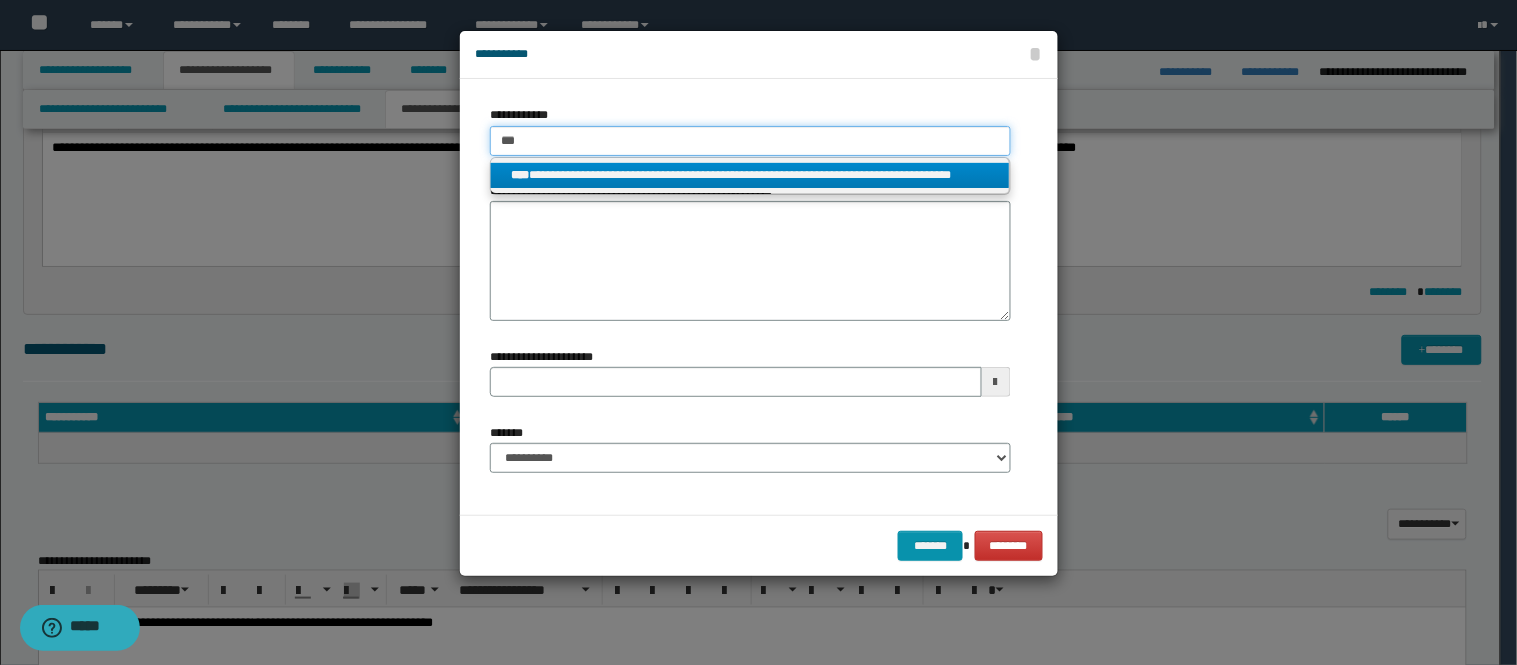 type 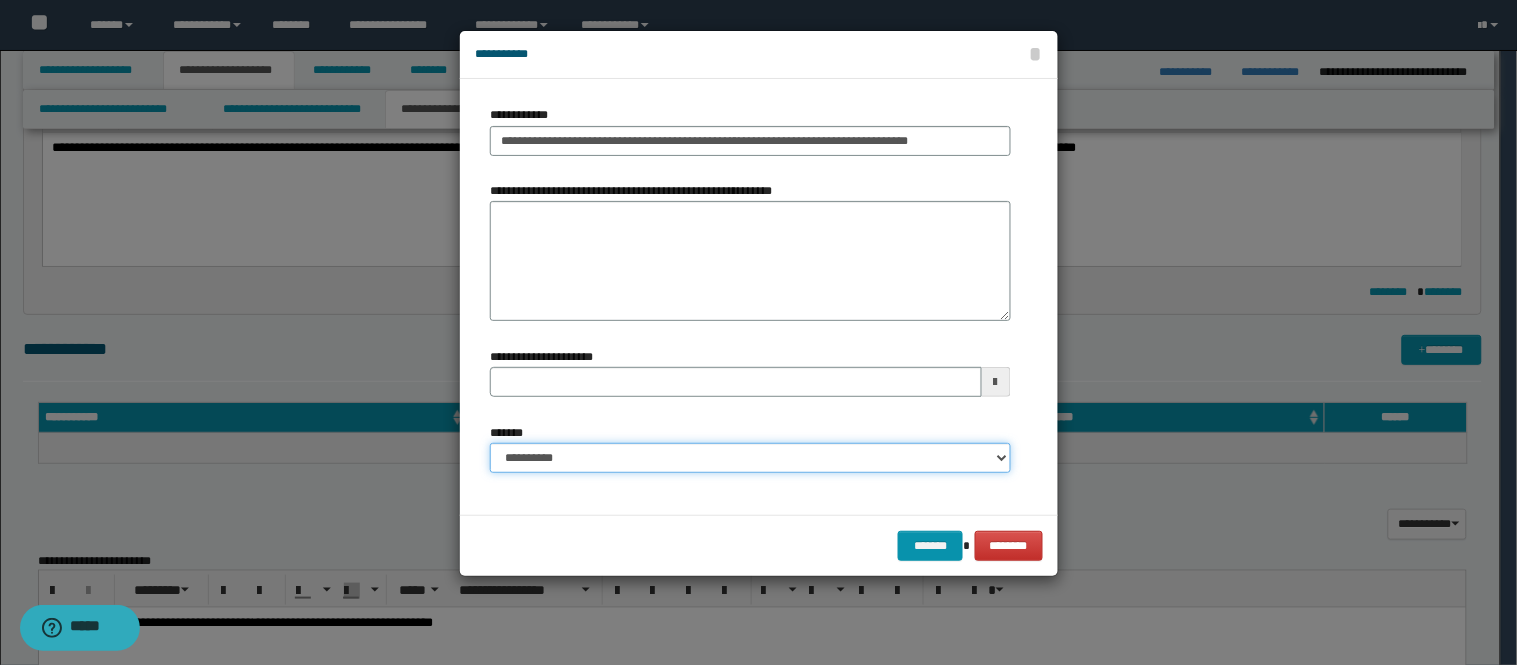 click on "**********" at bounding box center (750, 458) 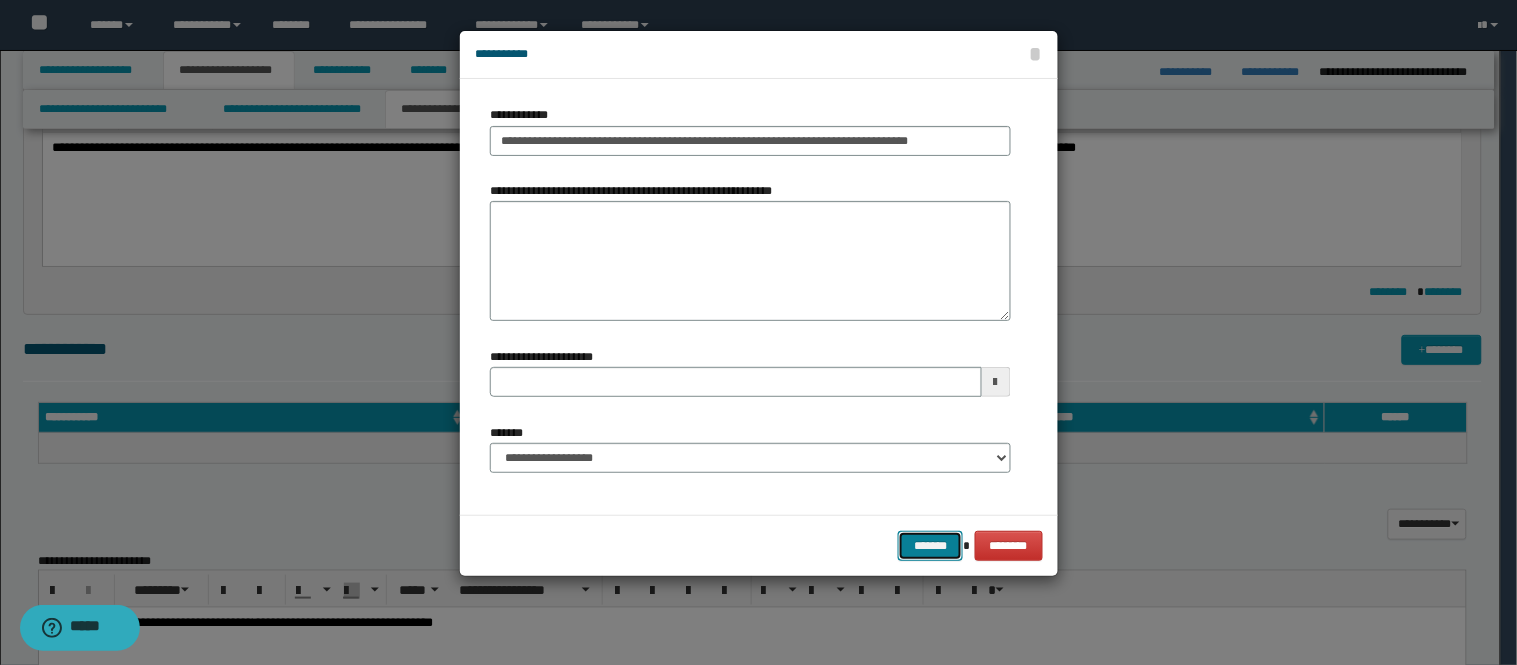 click on "*******" at bounding box center [930, 546] 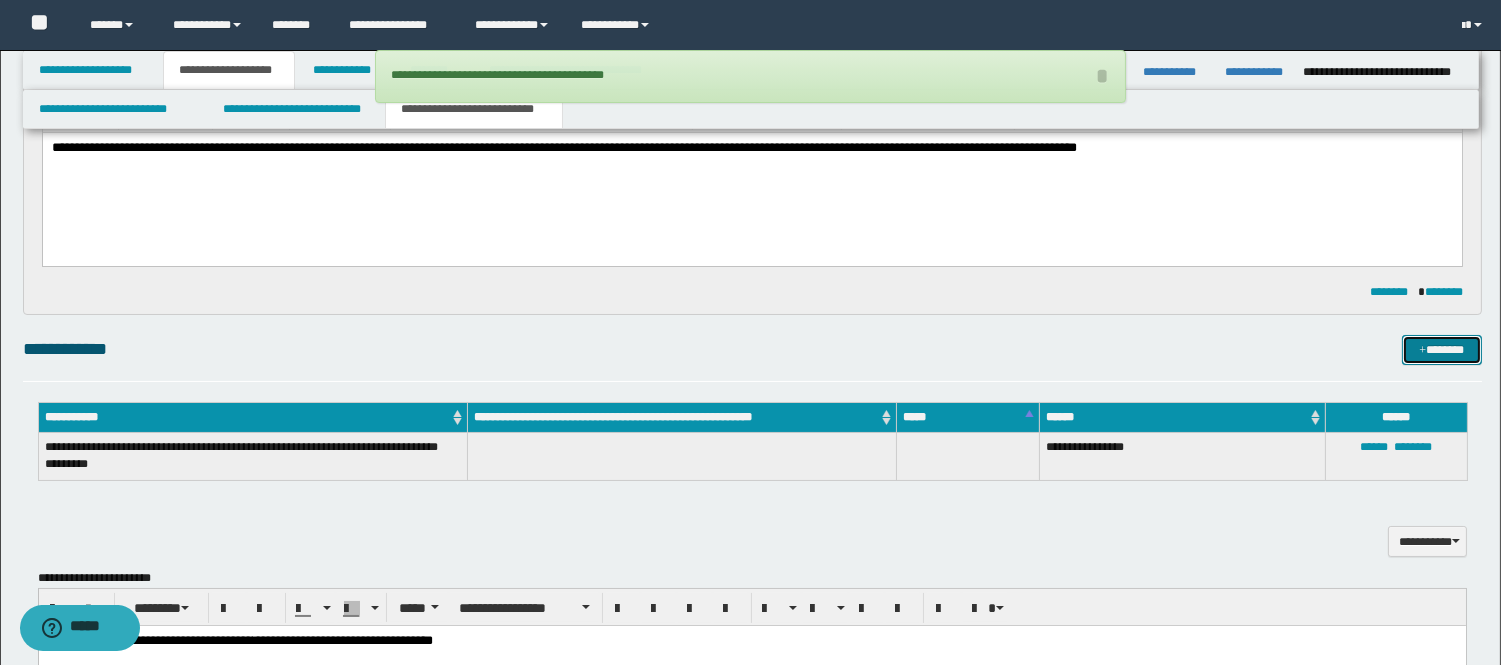 scroll, scrollTop: 111, scrollLeft: 0, axis: vertical 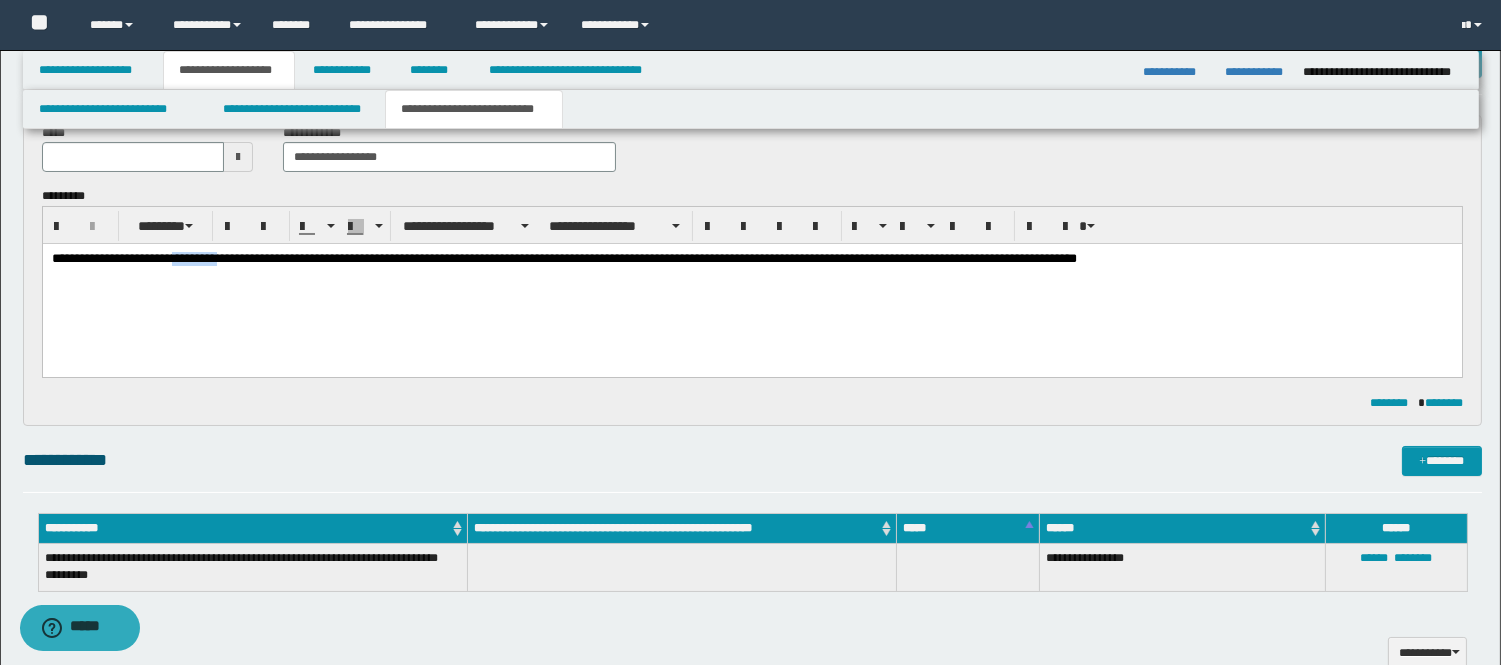 drag, startPoint x: 255, startPoint y: 260, endPoint x: 201, endPoint y: 258, distance: 54.037025 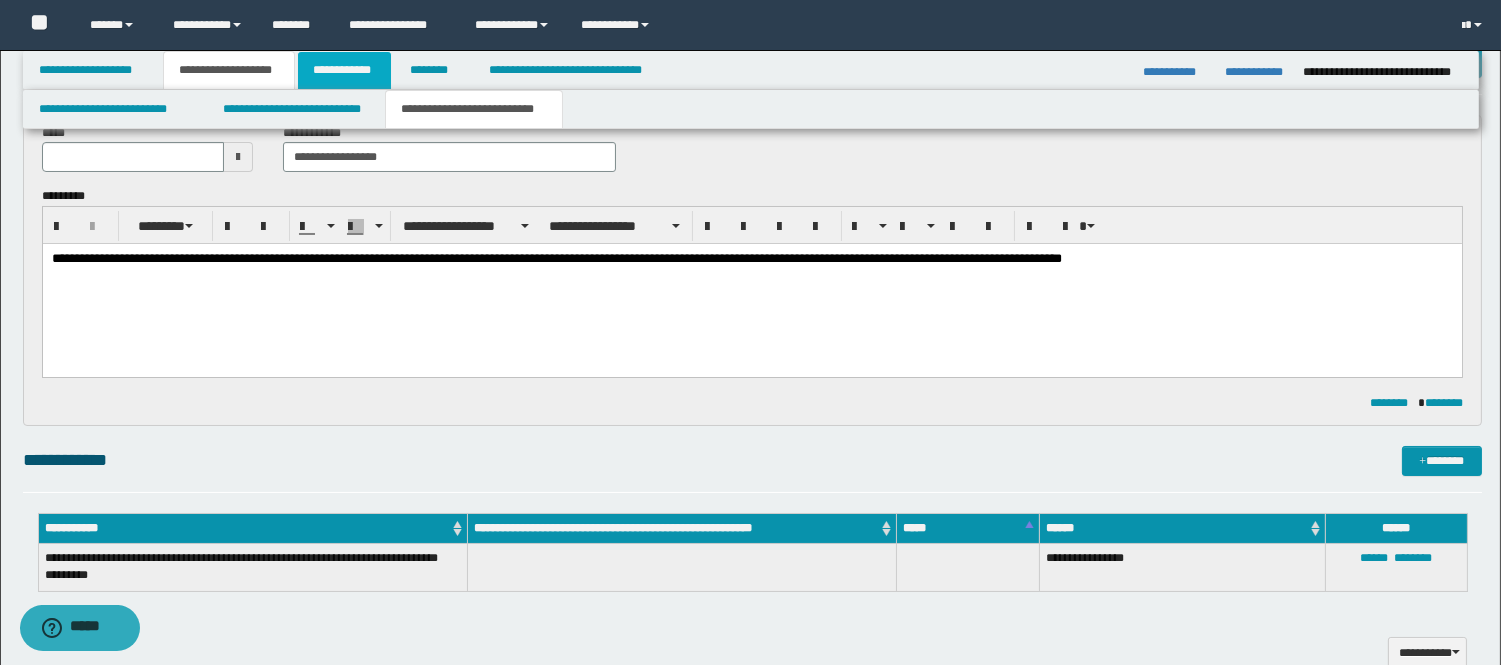 click on "**********" at bounding box center [344, 70] 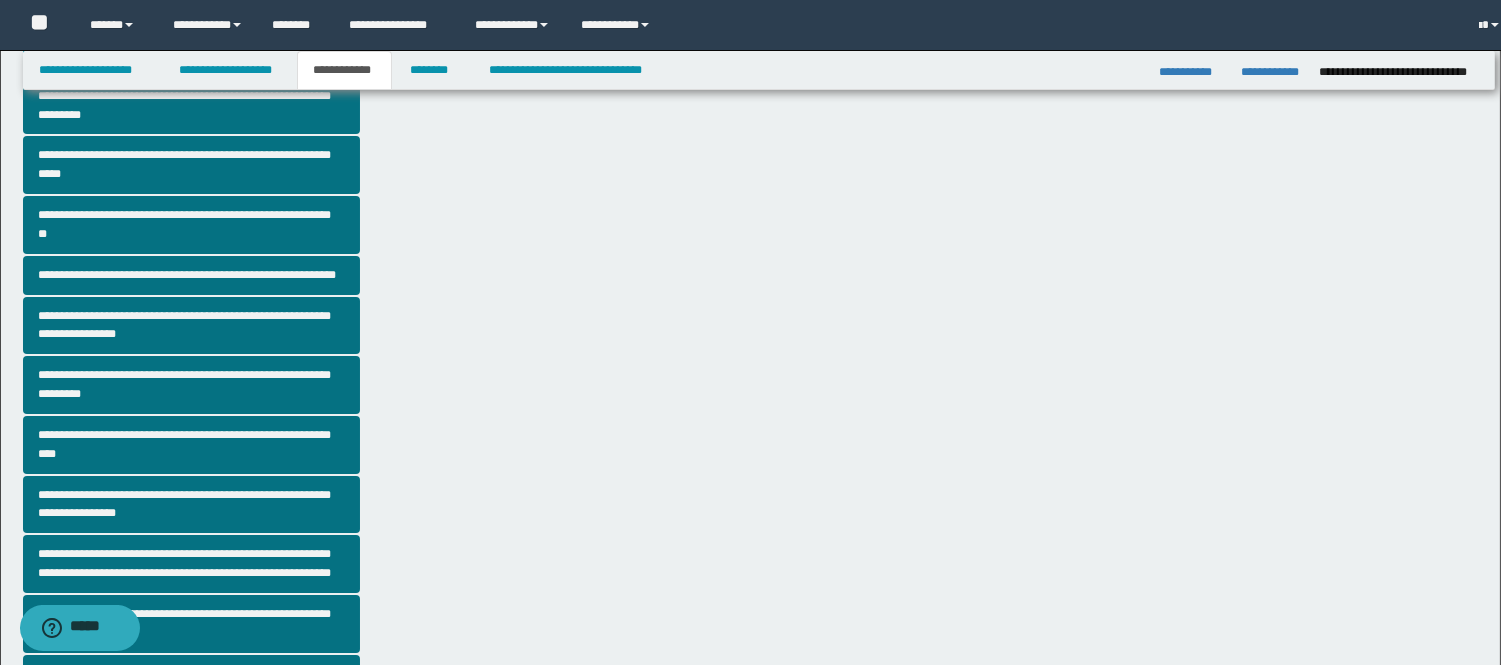 scroll, scrollTop: 80, scrollLeft: 0, axis: vertical 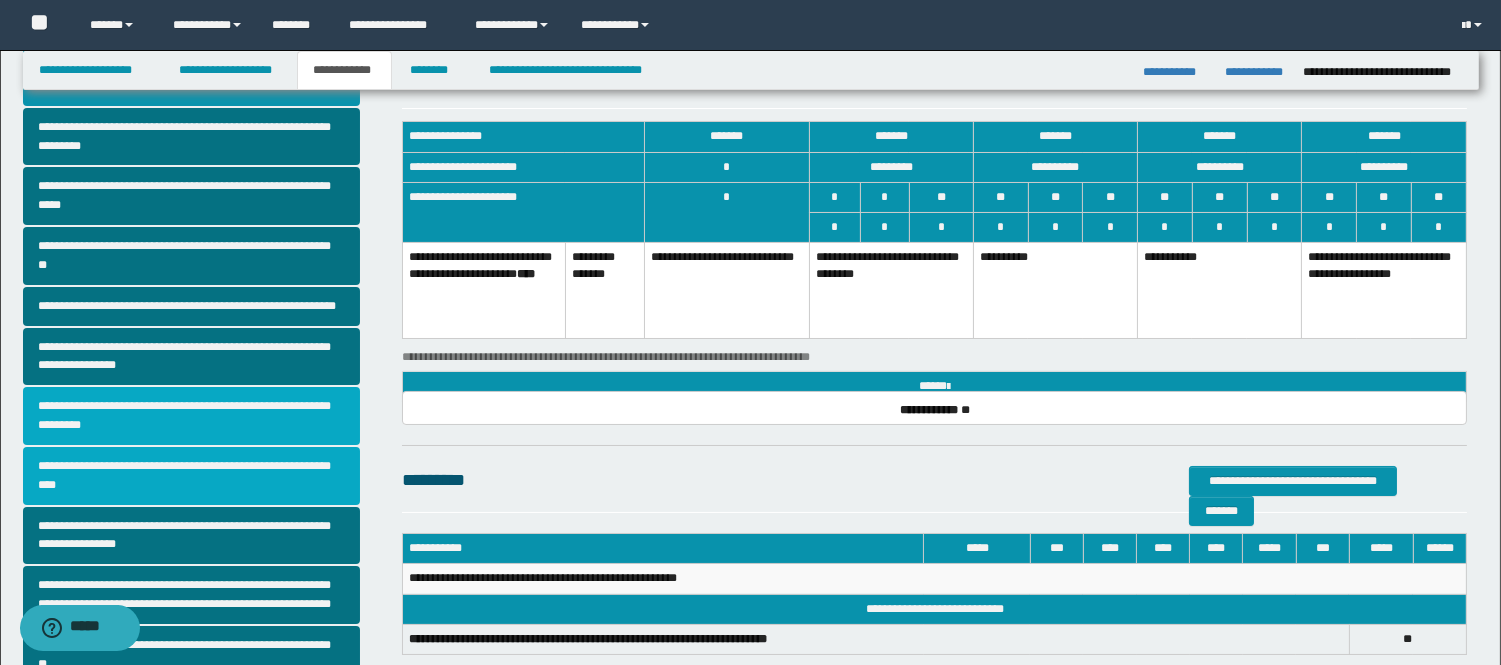 click on "**********" at bounding box center (192, 476) 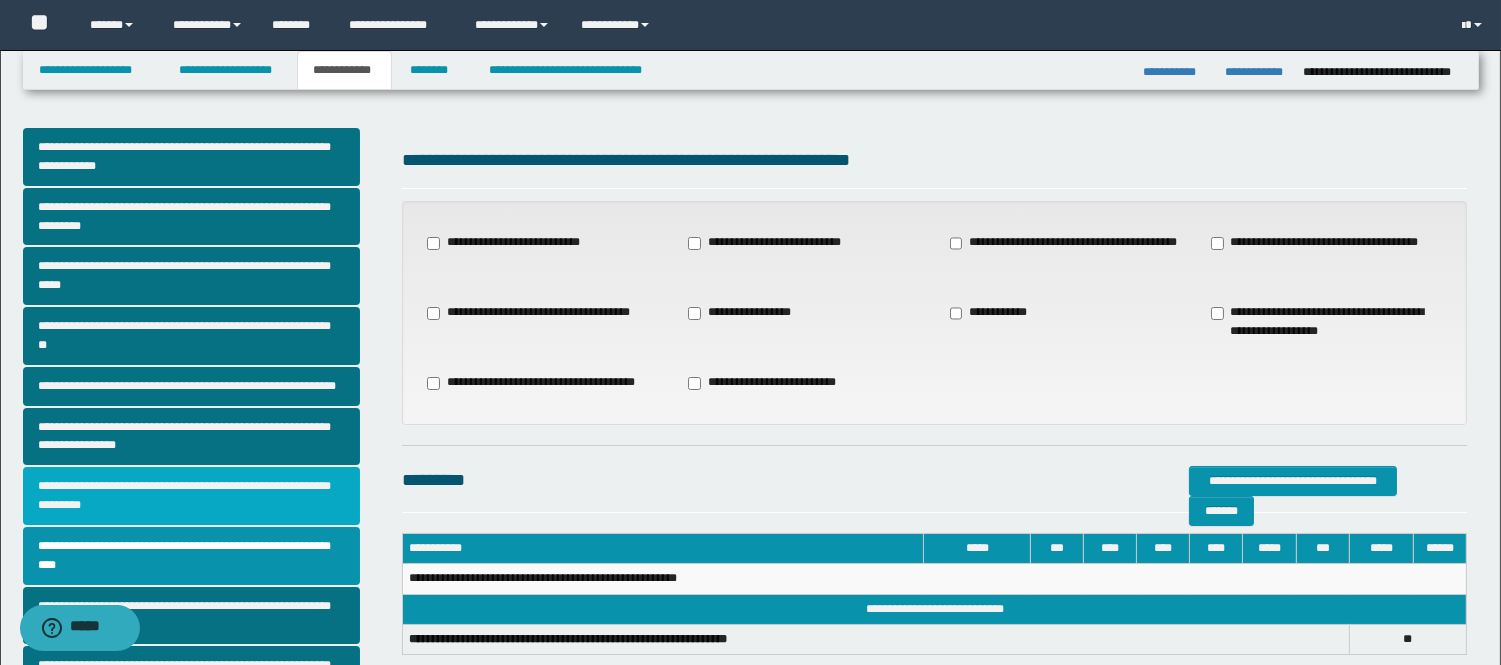 click on "**********" at bounding box center (192, 496) 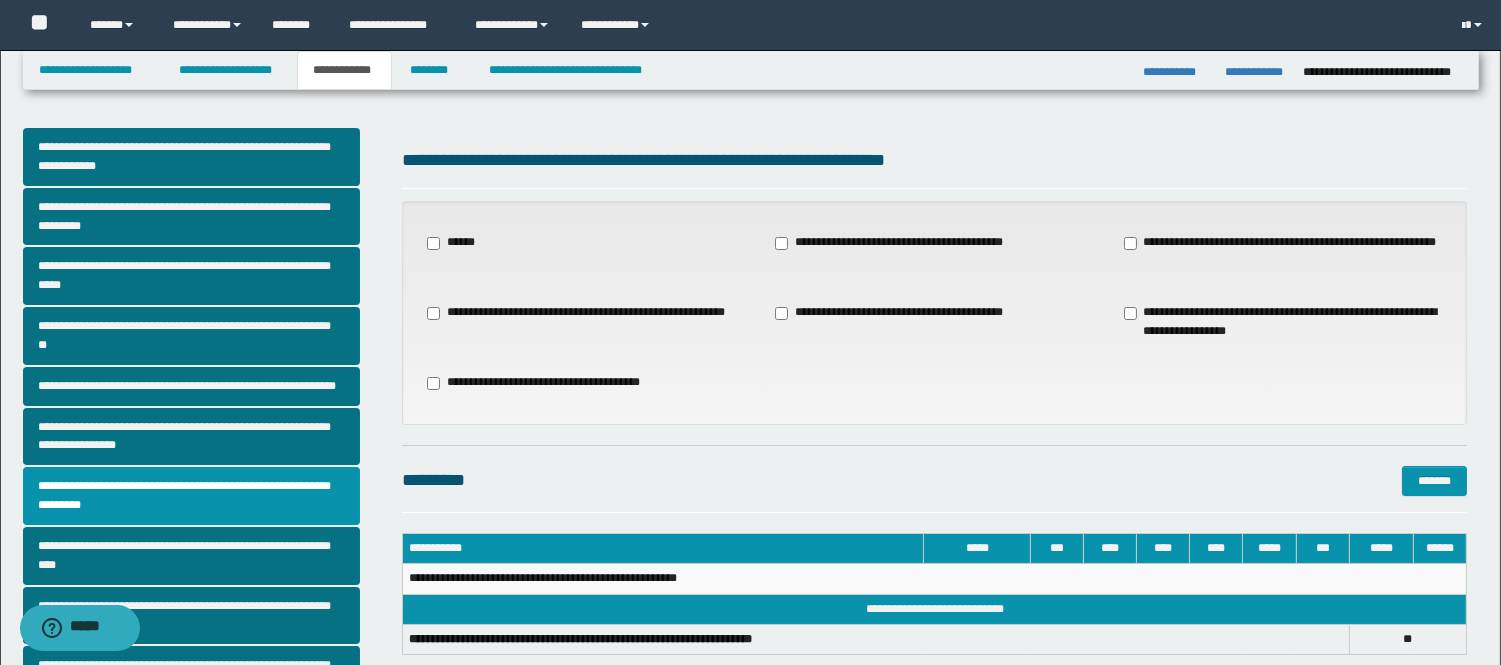 click on "**********" at bounding box center [1283, 252] 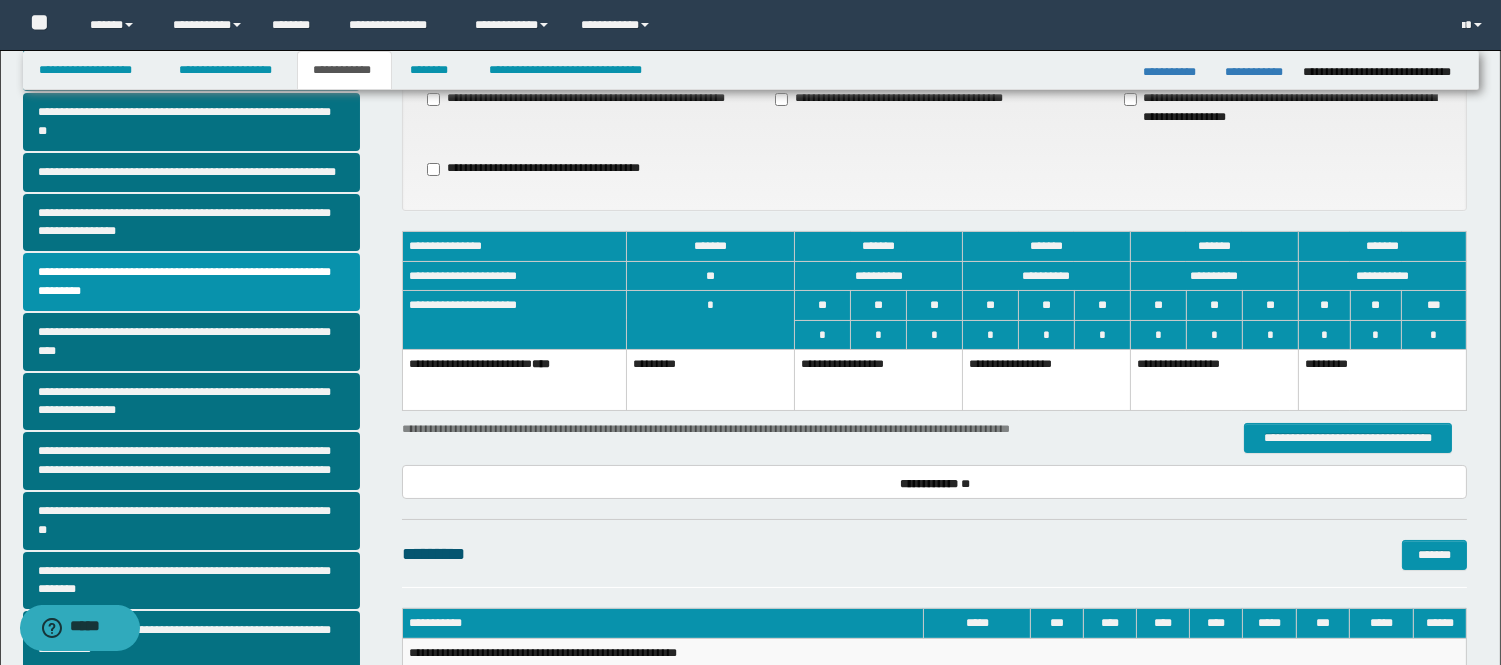 scroll, scrollTop: 222, scrollLeft: 0, axis: vertical 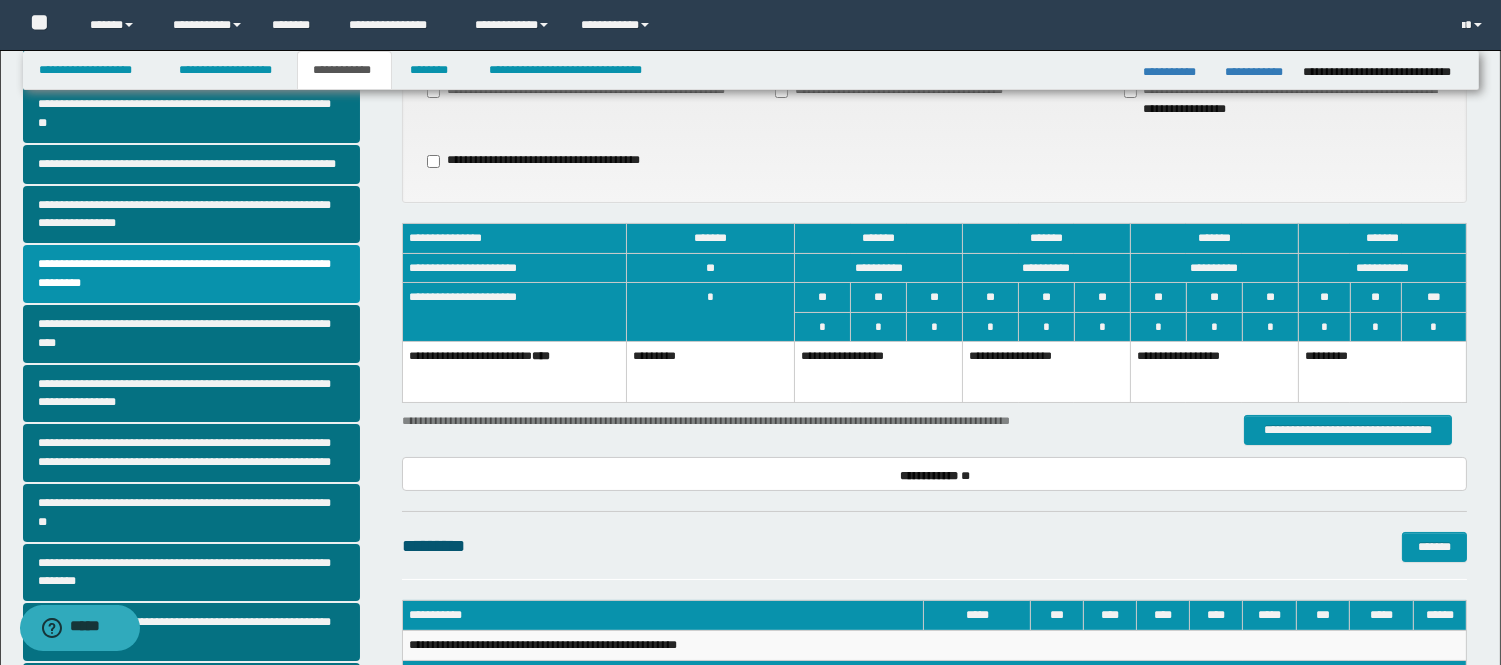 click on "*********" at bounding box center (711, 372) 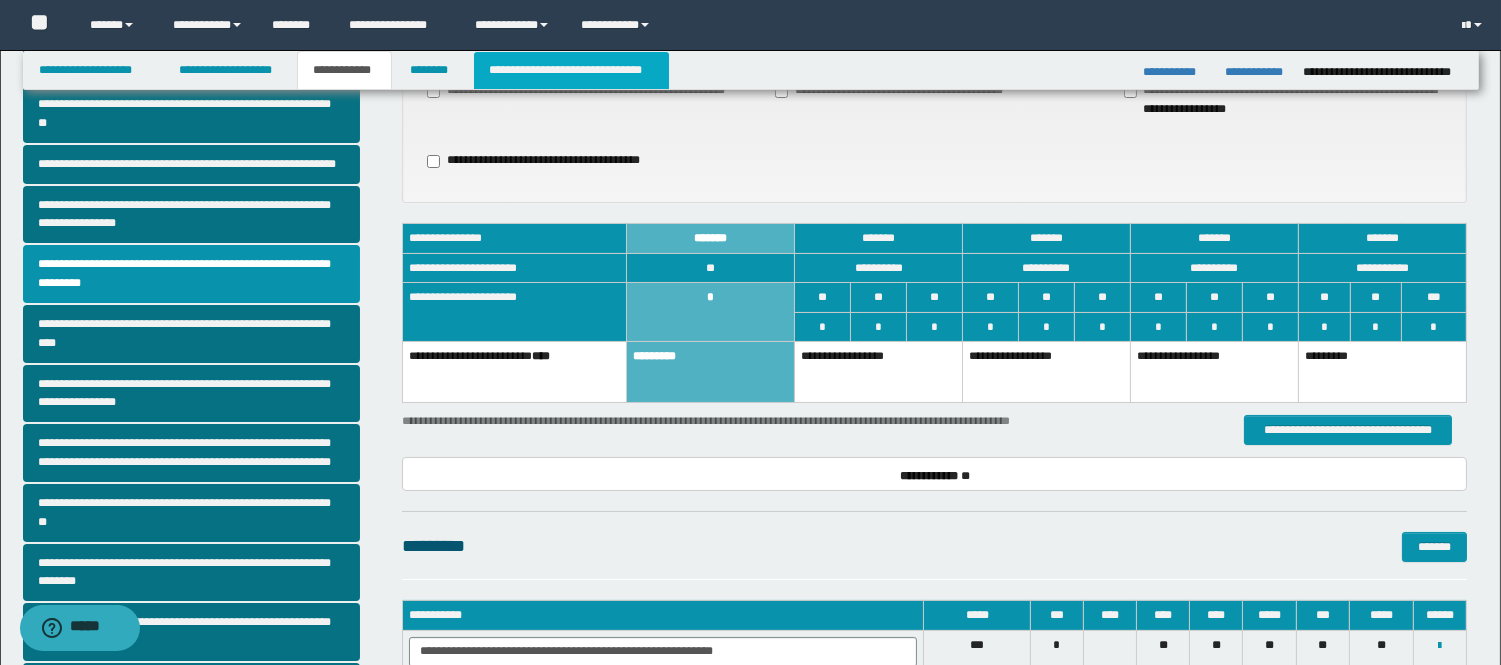 click on "**********" at bounding box center [571, 70] 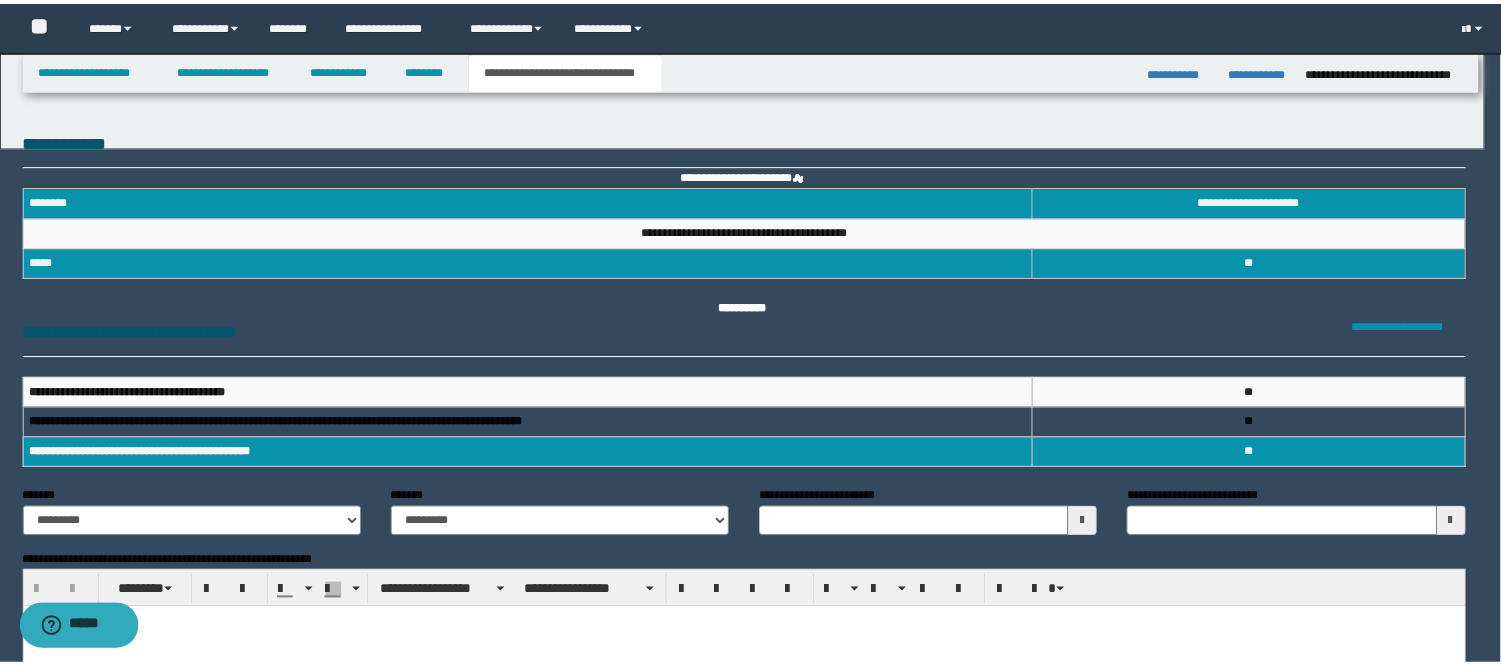 scroll, scrollTop: 0, scrollLeft: 0, axis: both 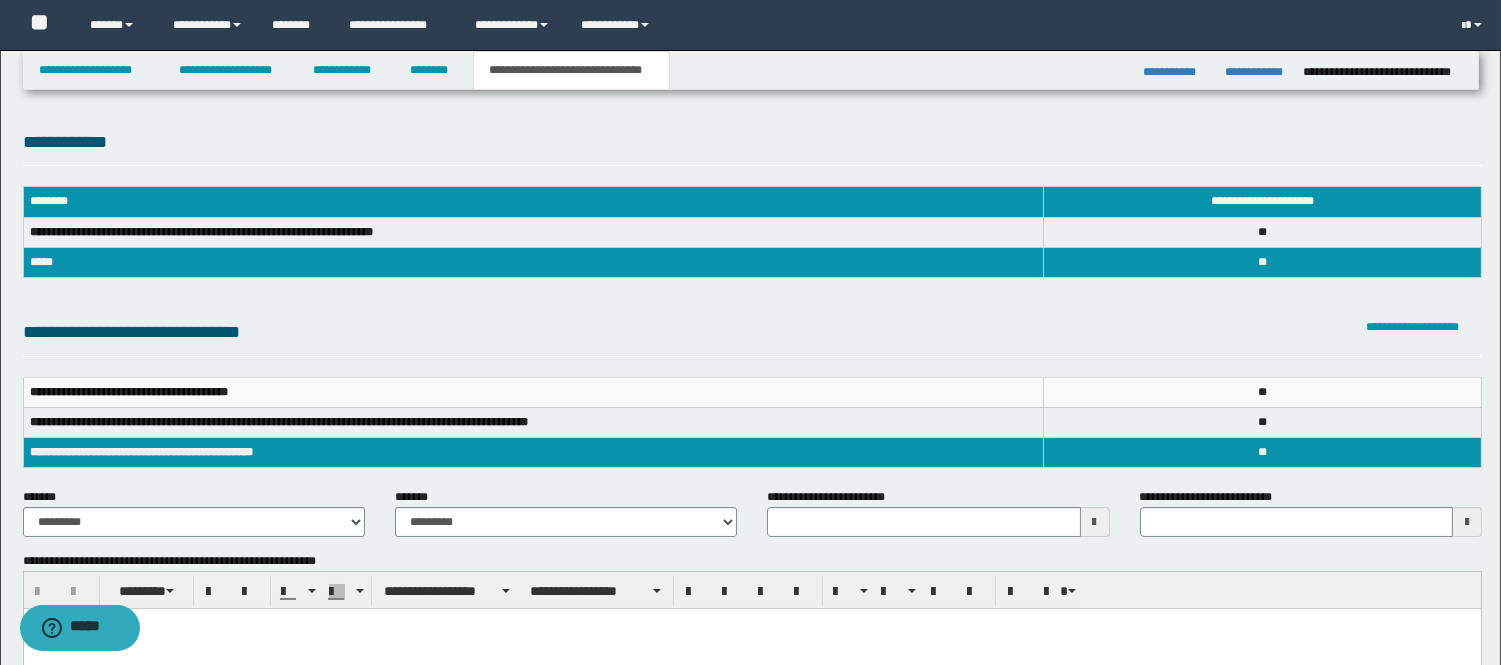 click at bounding box center [1095, 522] 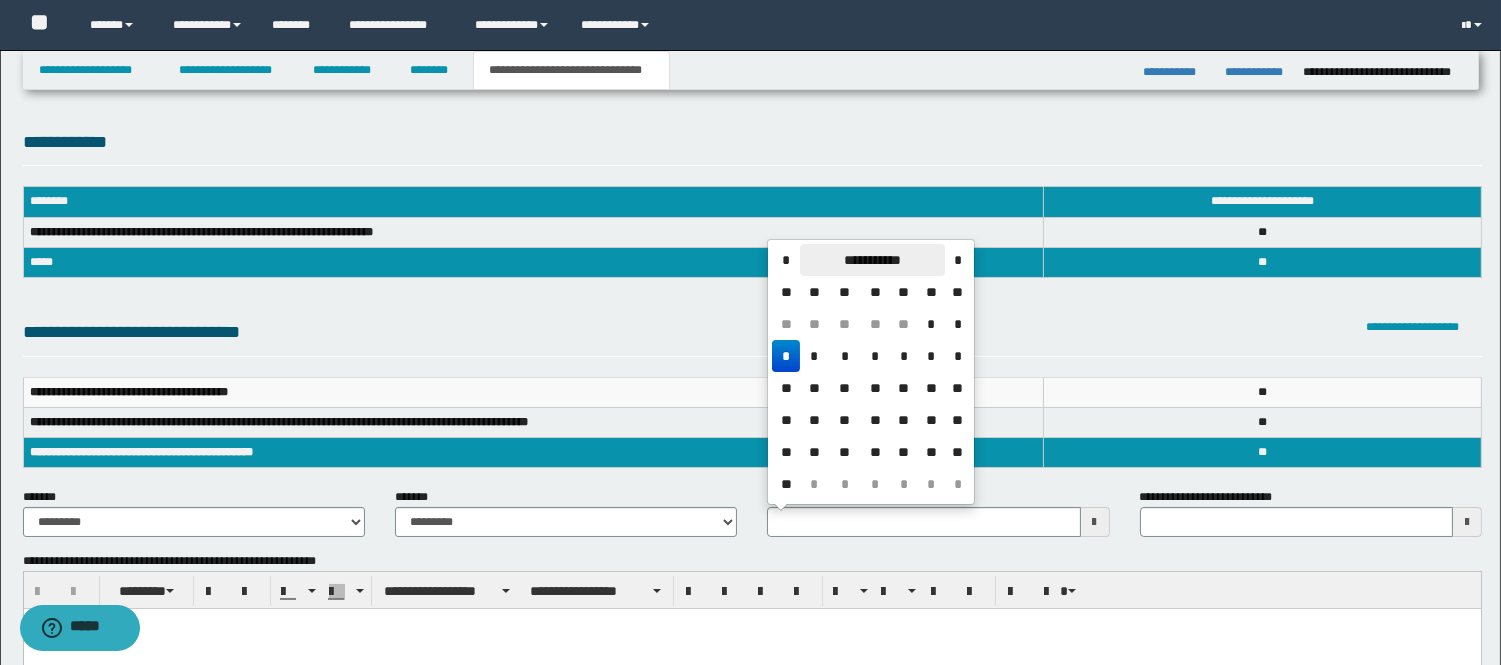 click on "**********" at bounding box center [872, 260] 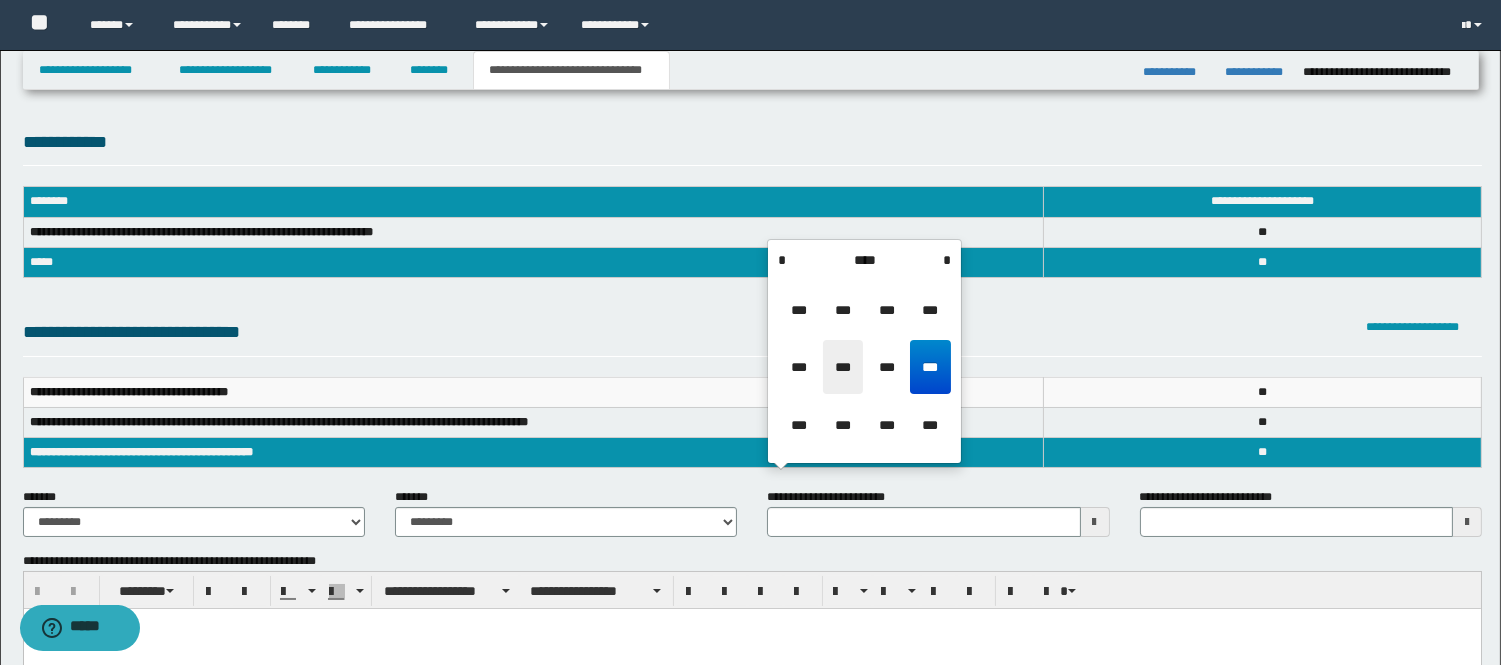 click on "***" at bounding box center (843, 367) 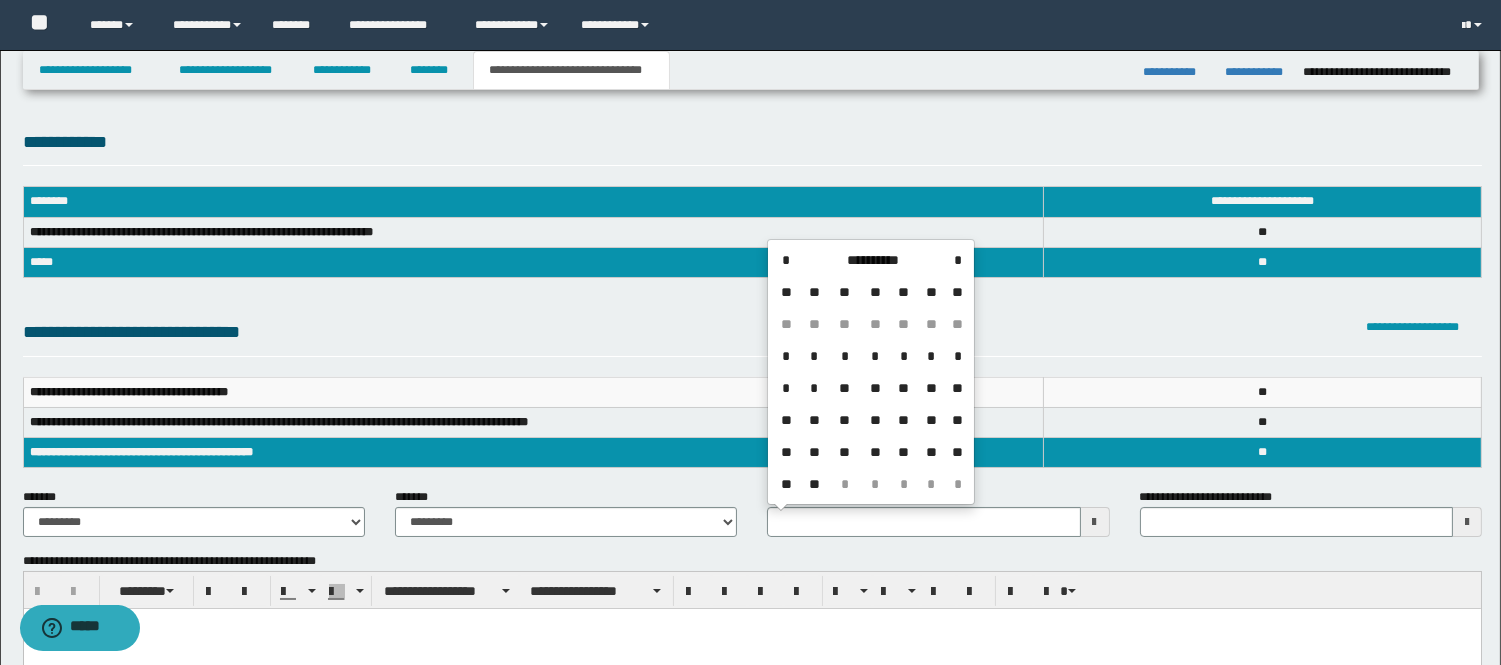 drag, startPoint x: 822, startPoint y: 414, endPoint x: 798, endPoint y: 440, distance: 35.383614 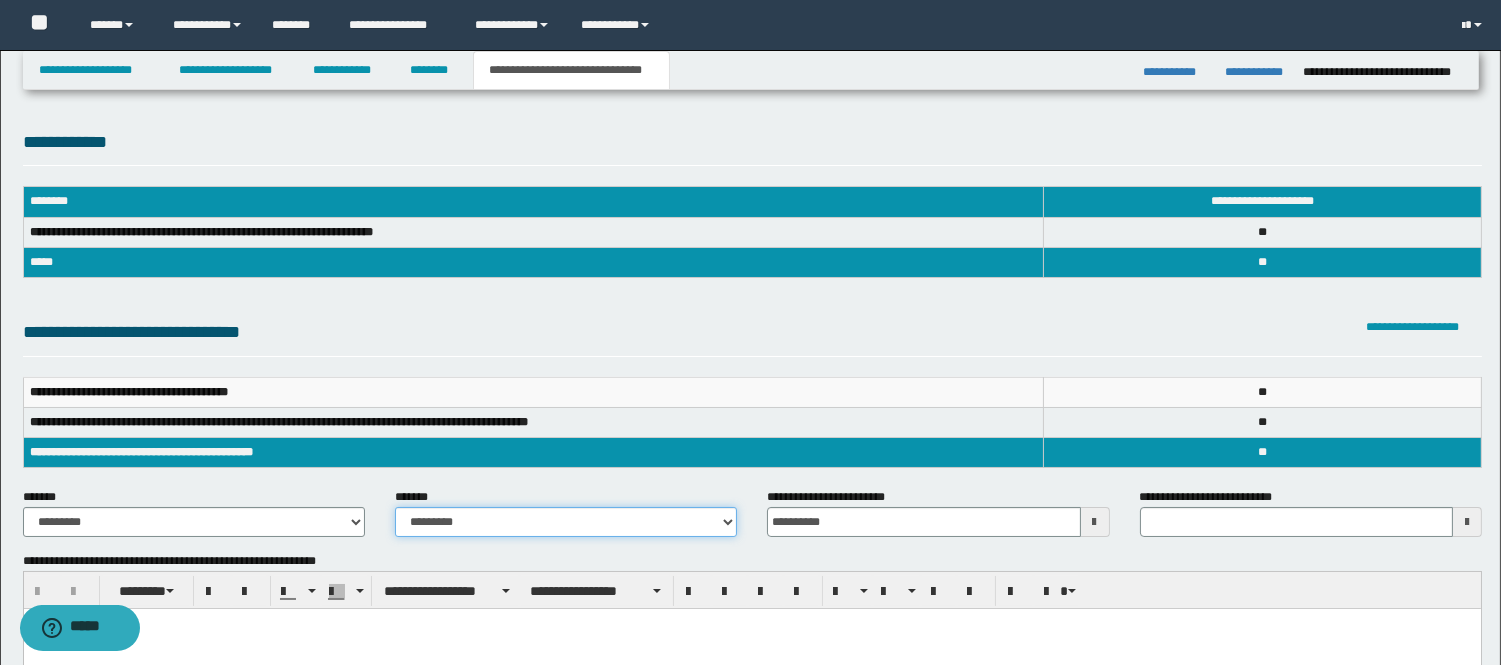 click on "**********" at bounding box center [566, 522] 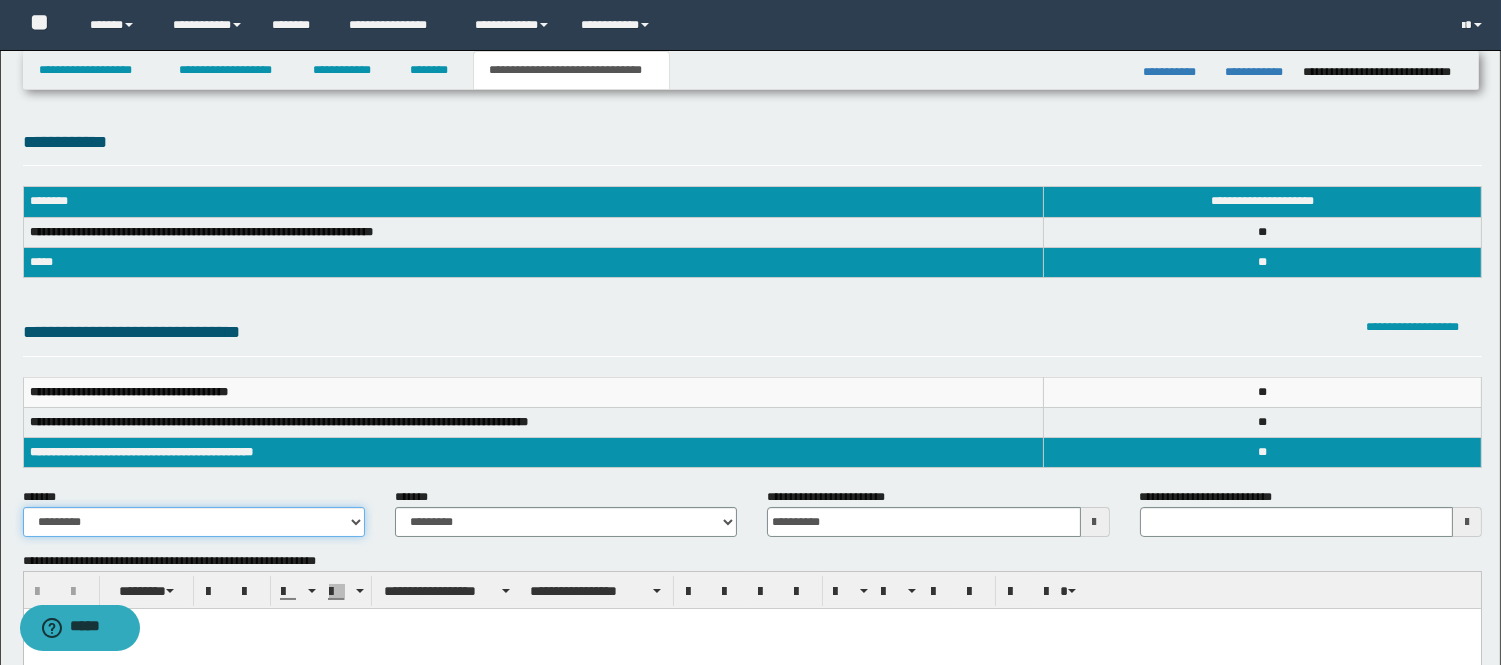 click on "**********" at bounding box center [194, 522] 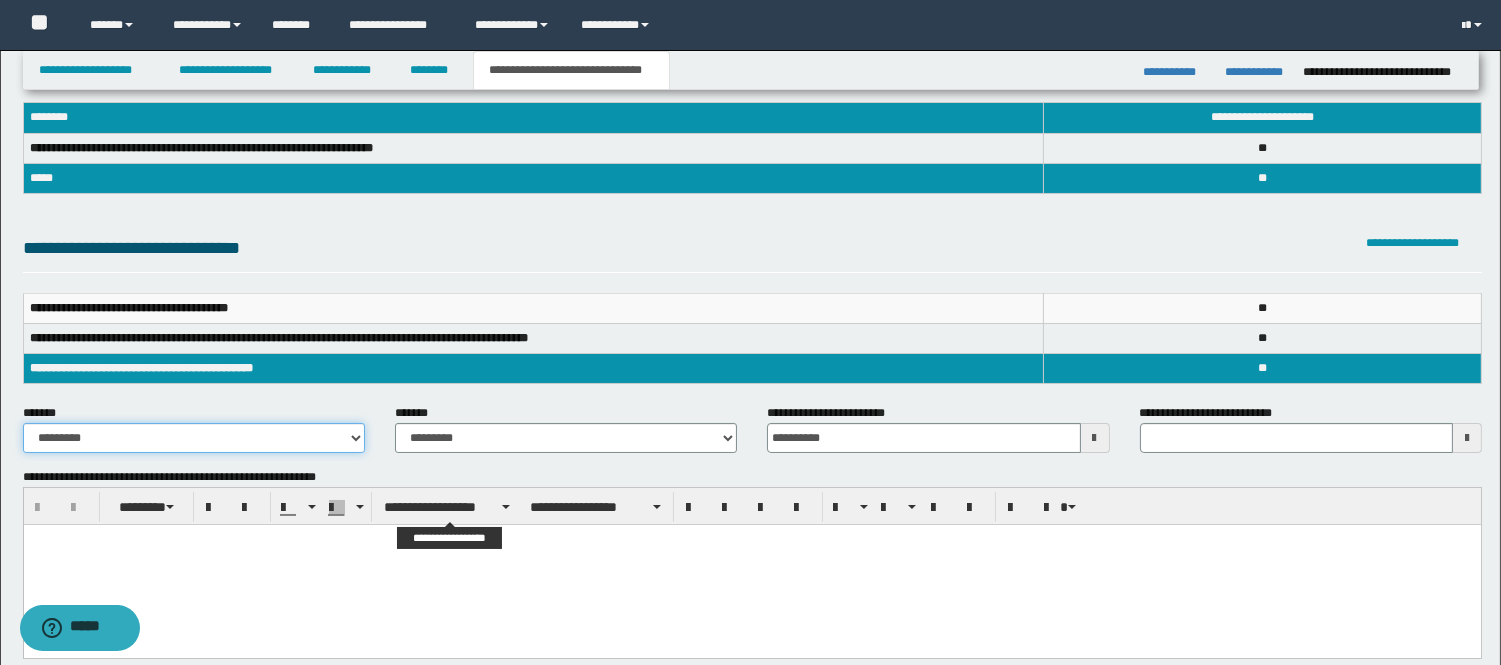 scroll, scrollTop: 222, scrollLeft: 0, axis: vertical 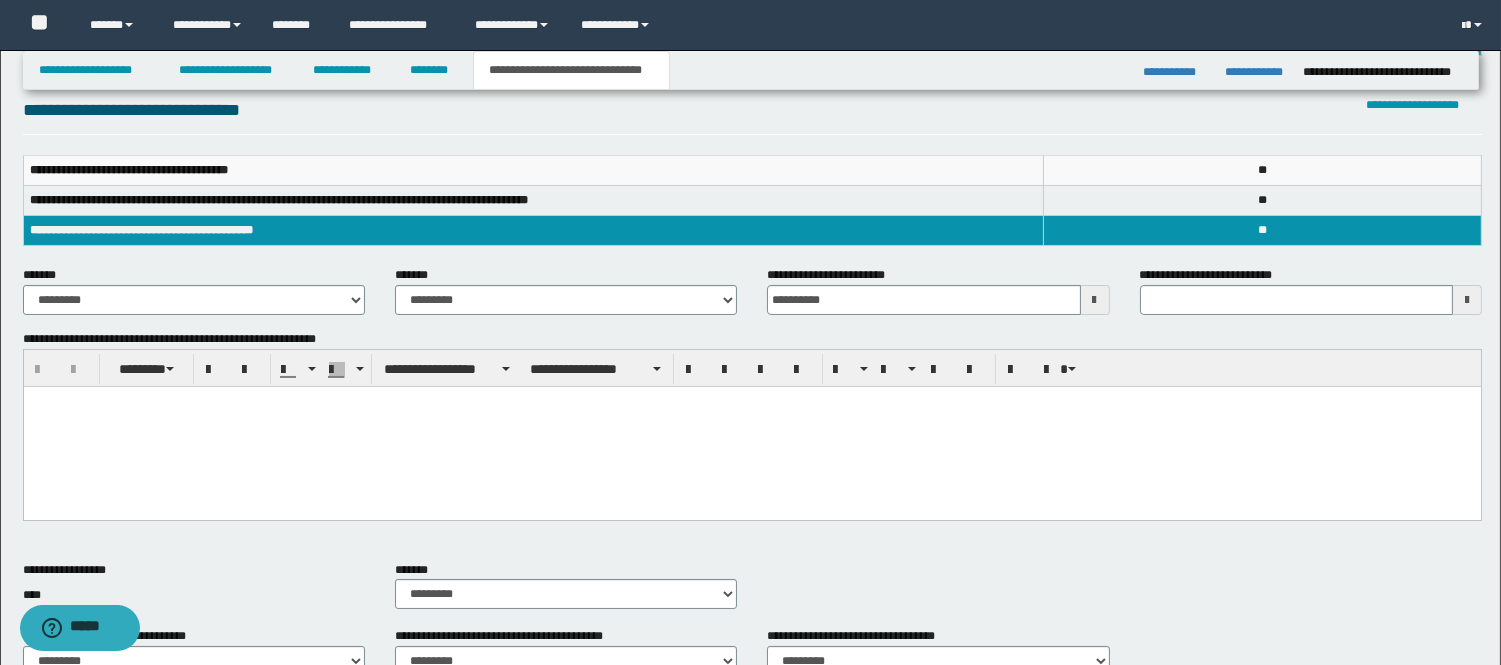 click at bounding box center [751, 426] 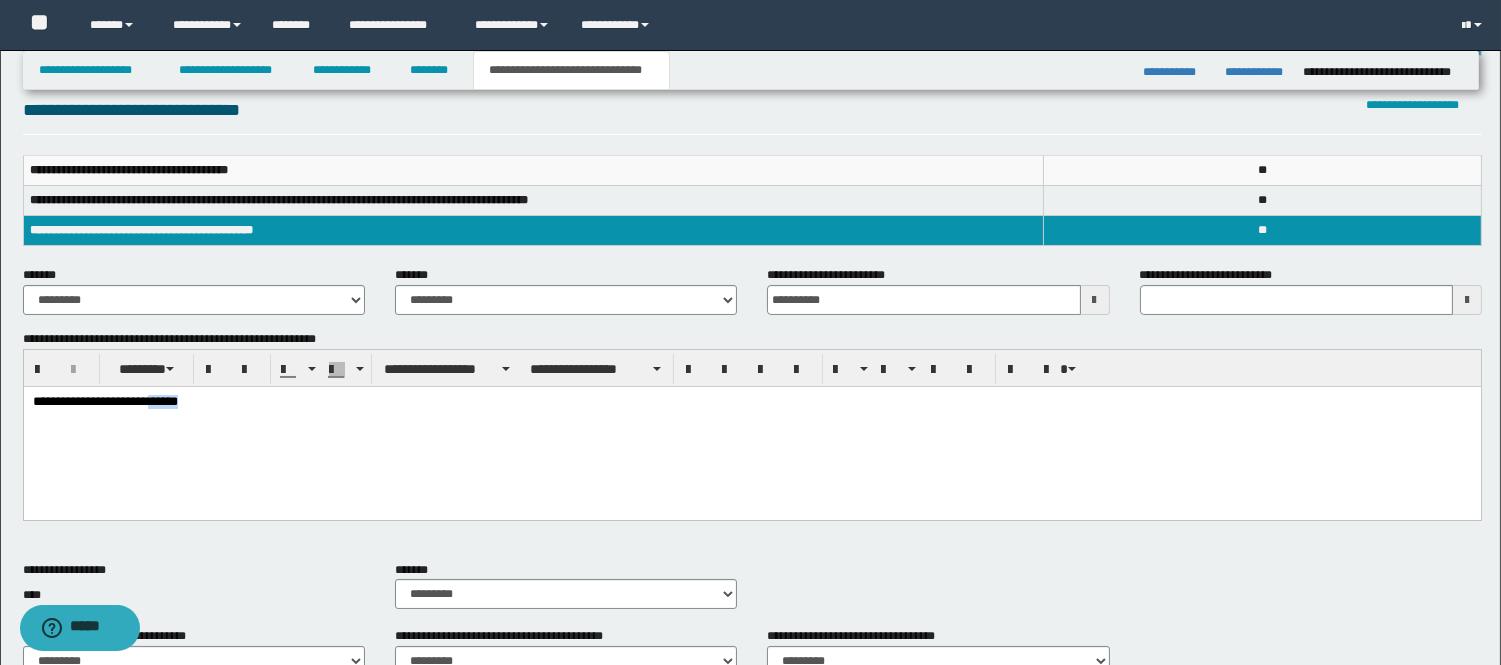 drag, startPoint x: 174, startPoint y: 402, endPoint x: 150, endPoint y: 412, distance: 26 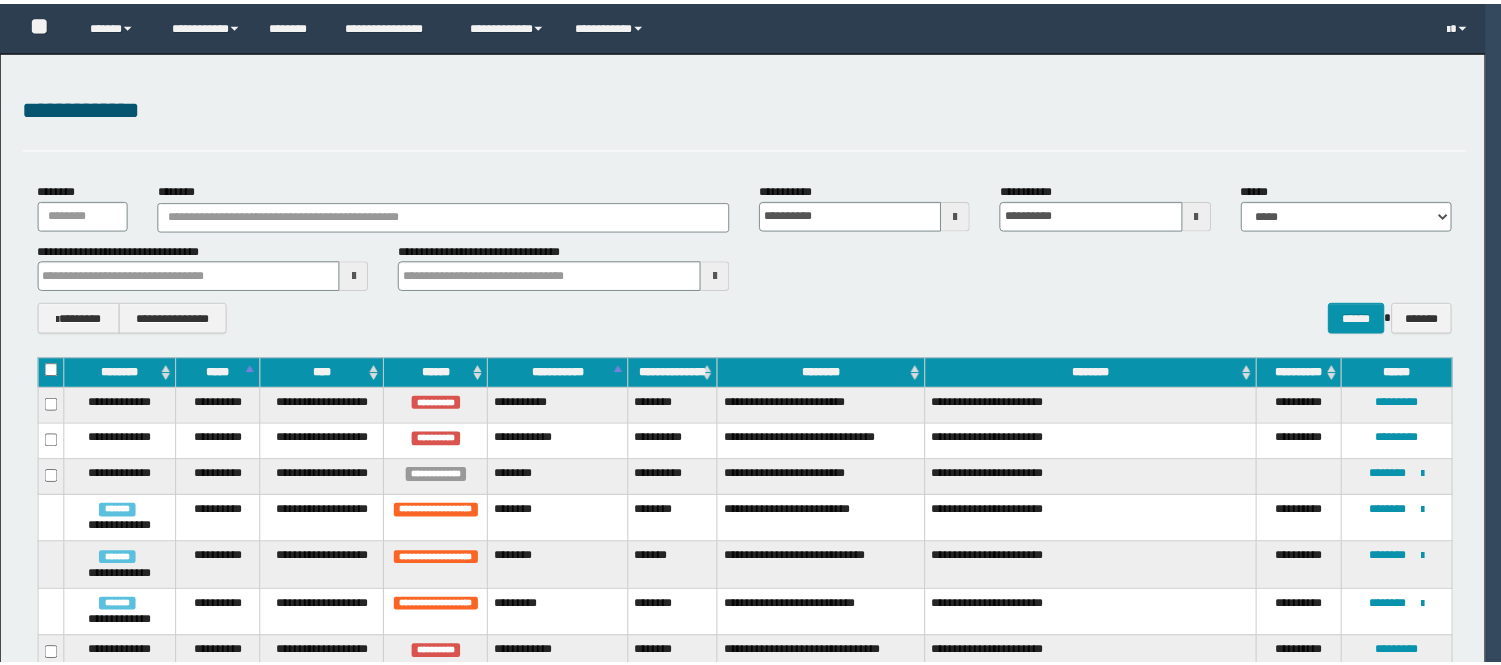 scroll, scrollTop: 0, scrollLeft: 0, axis: both 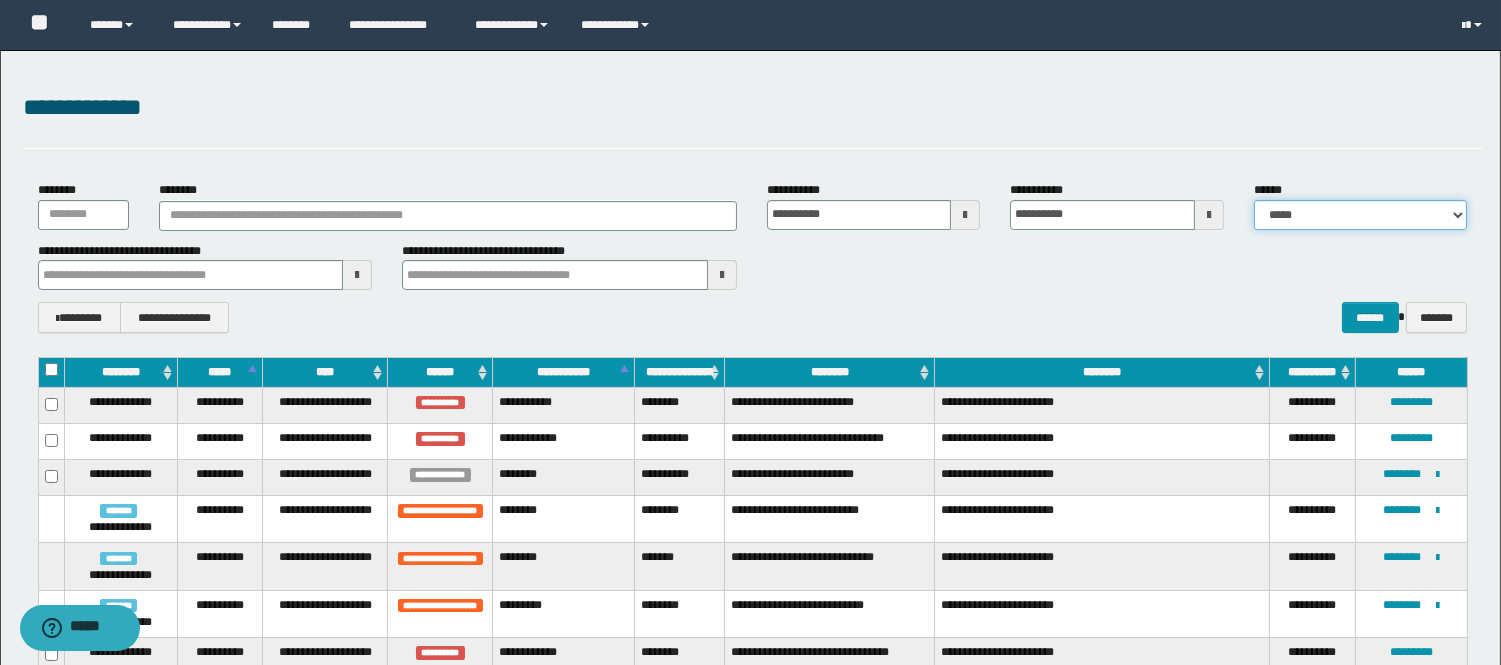 click on "**********" at bounding box center [1360, 215] 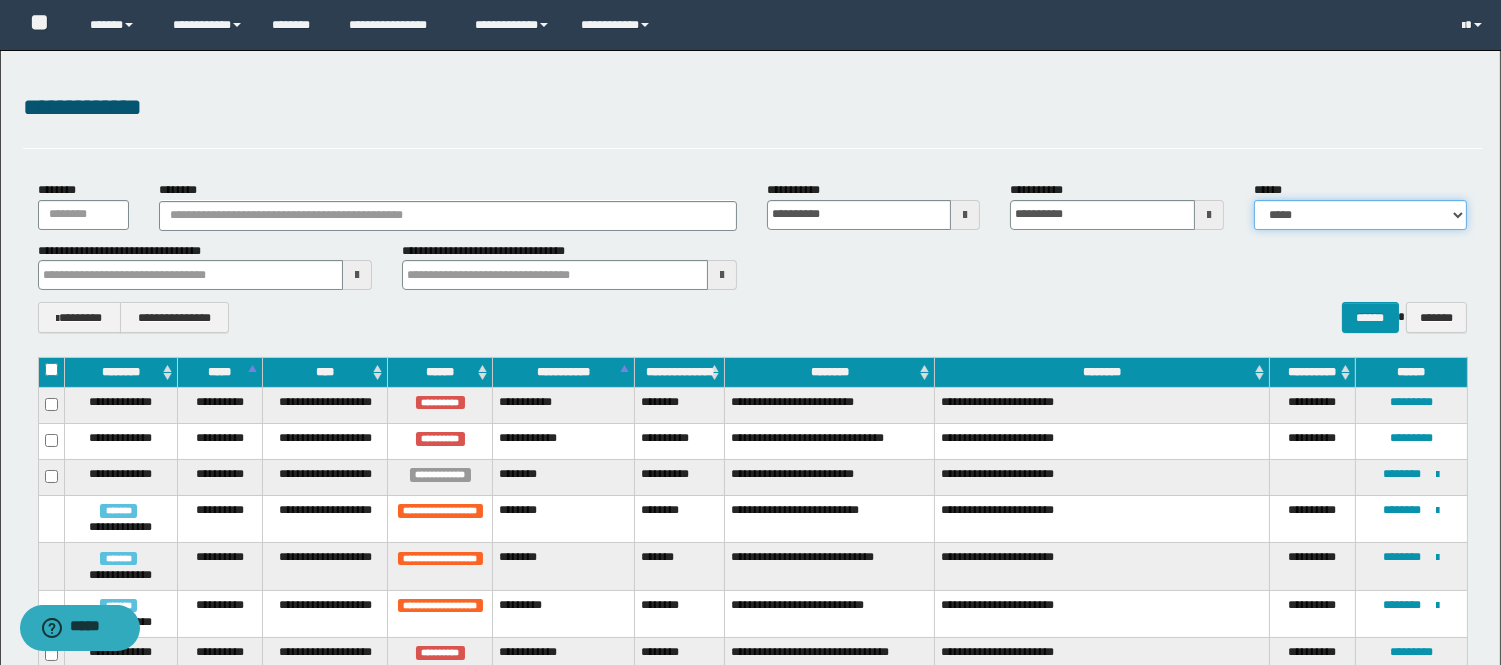 select on "*" 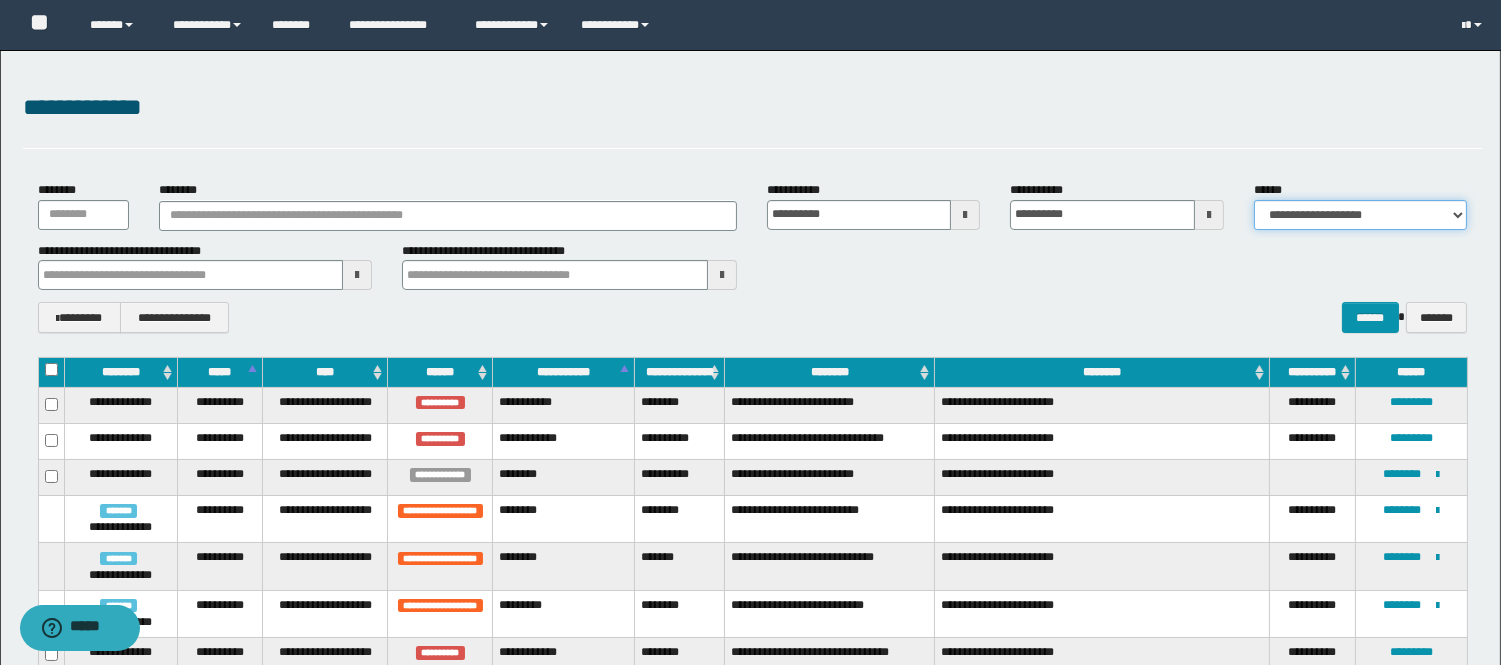 click on "**********" at bounding box center [1360, 215] 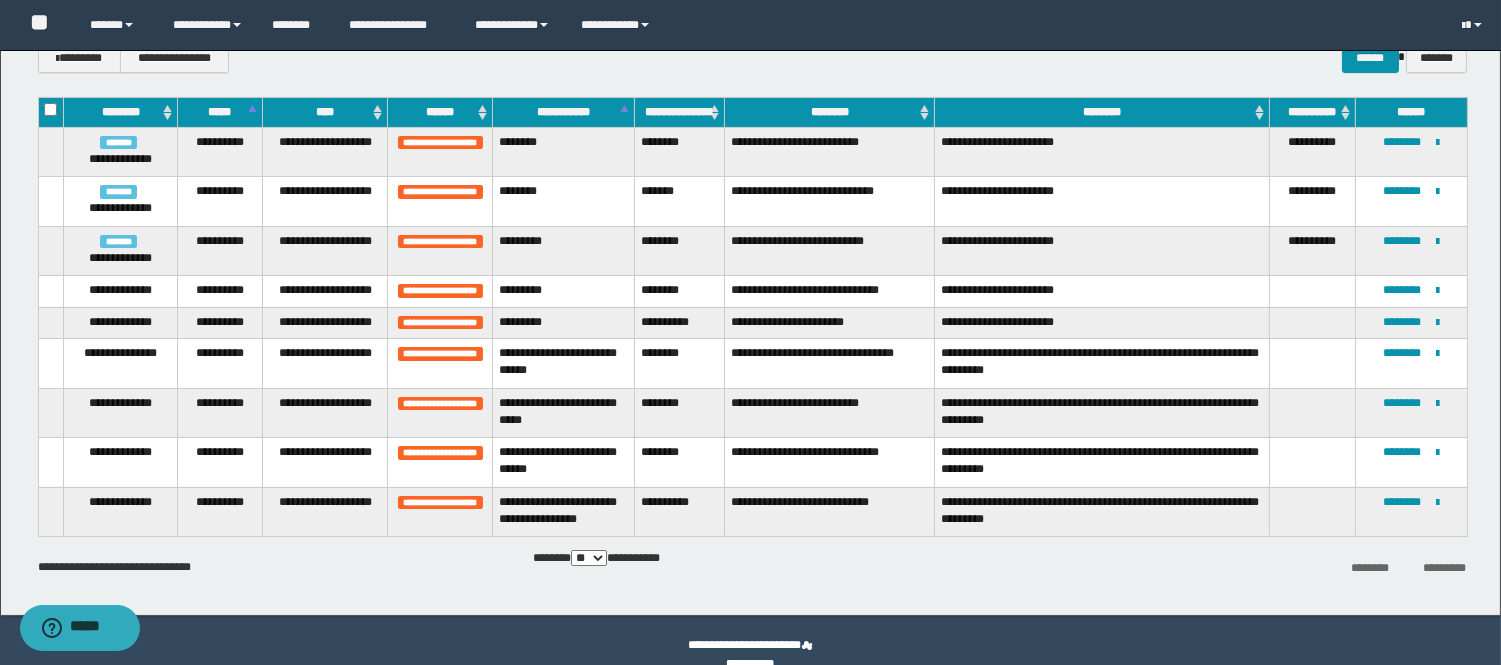 scroll, scrollTop: 288, scrollLeft: 0, axis: vertical 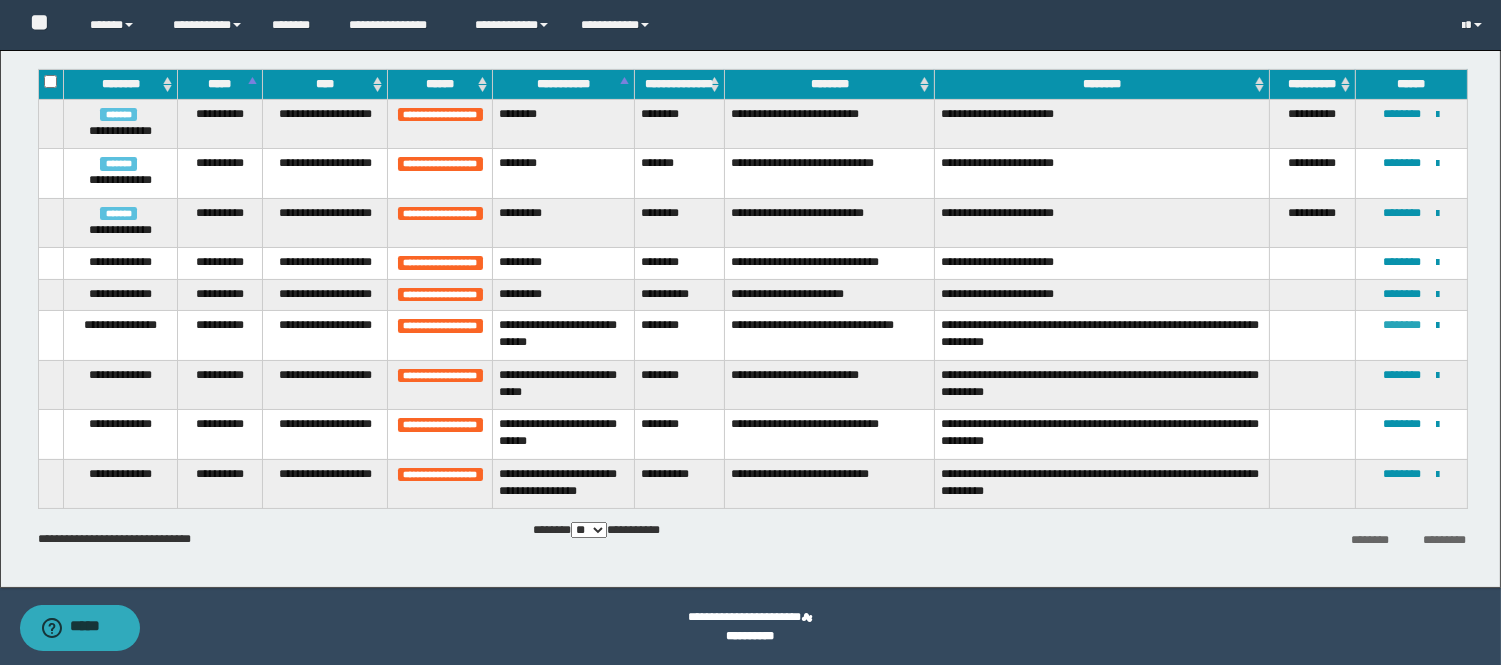 click on "********" at bounding box center (1402, 325) 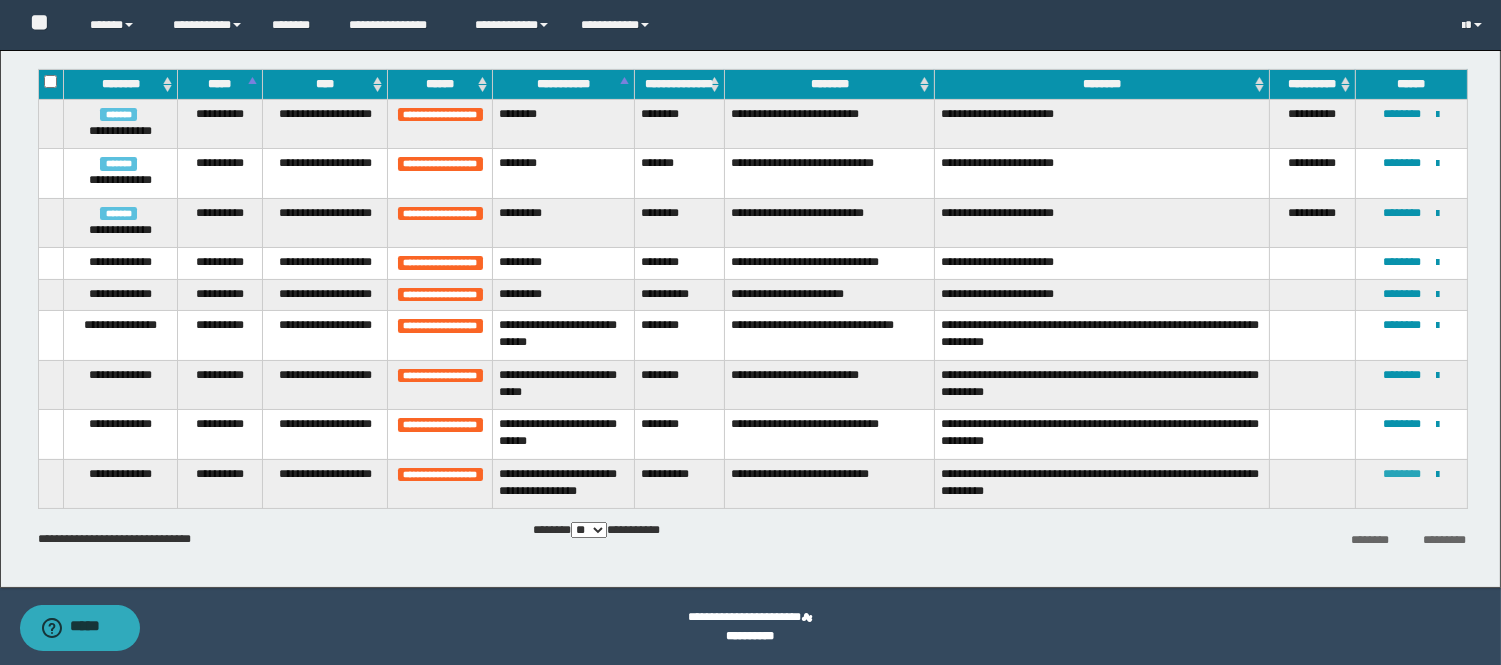 click on "********" at bounding box center [1402, 474] 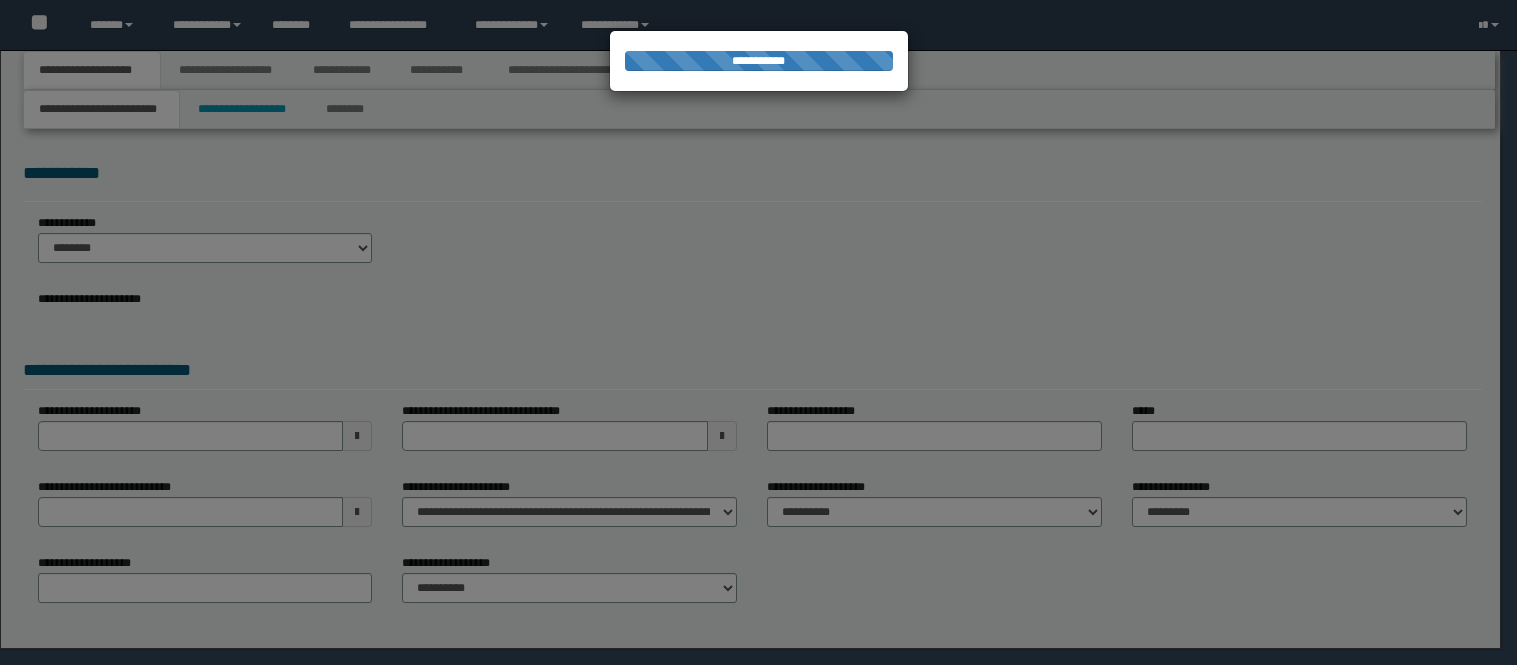 scroll, scrollTop: 0, scrollLeft: 0, axis: both 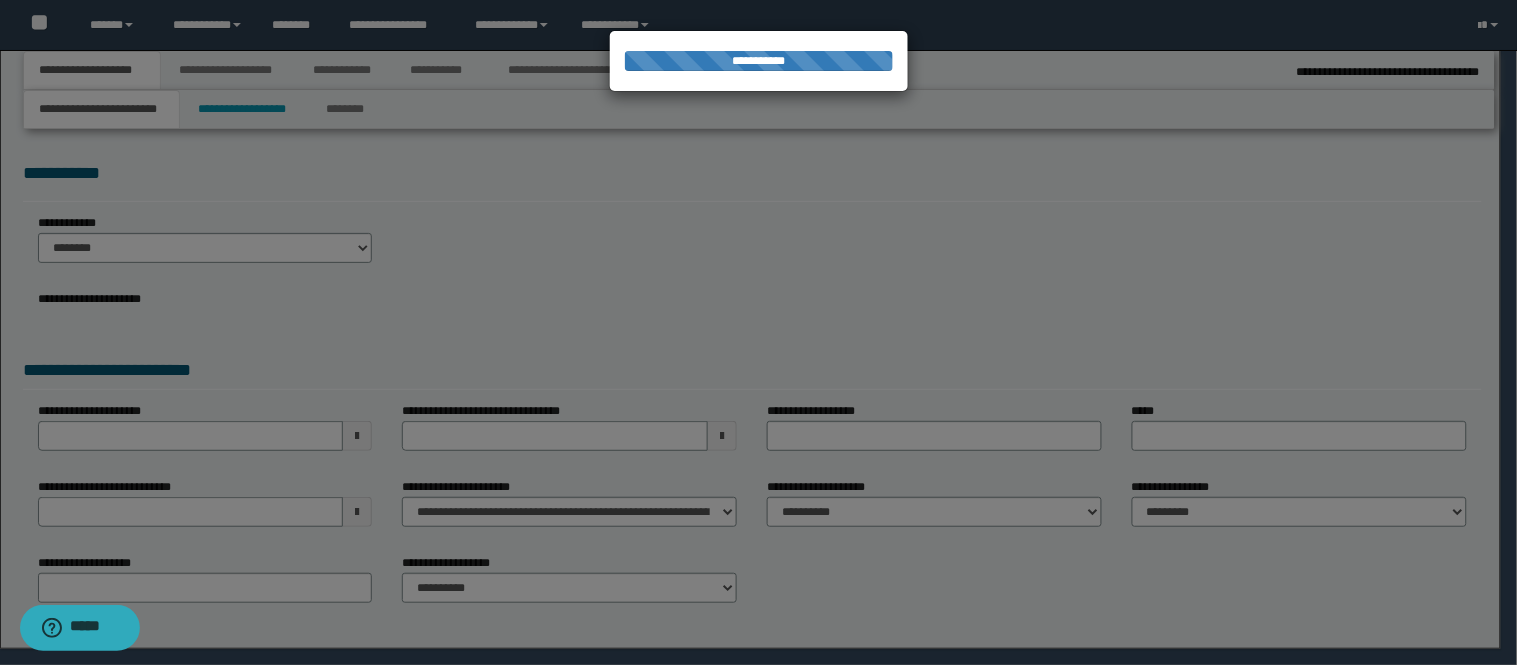 select on "*" 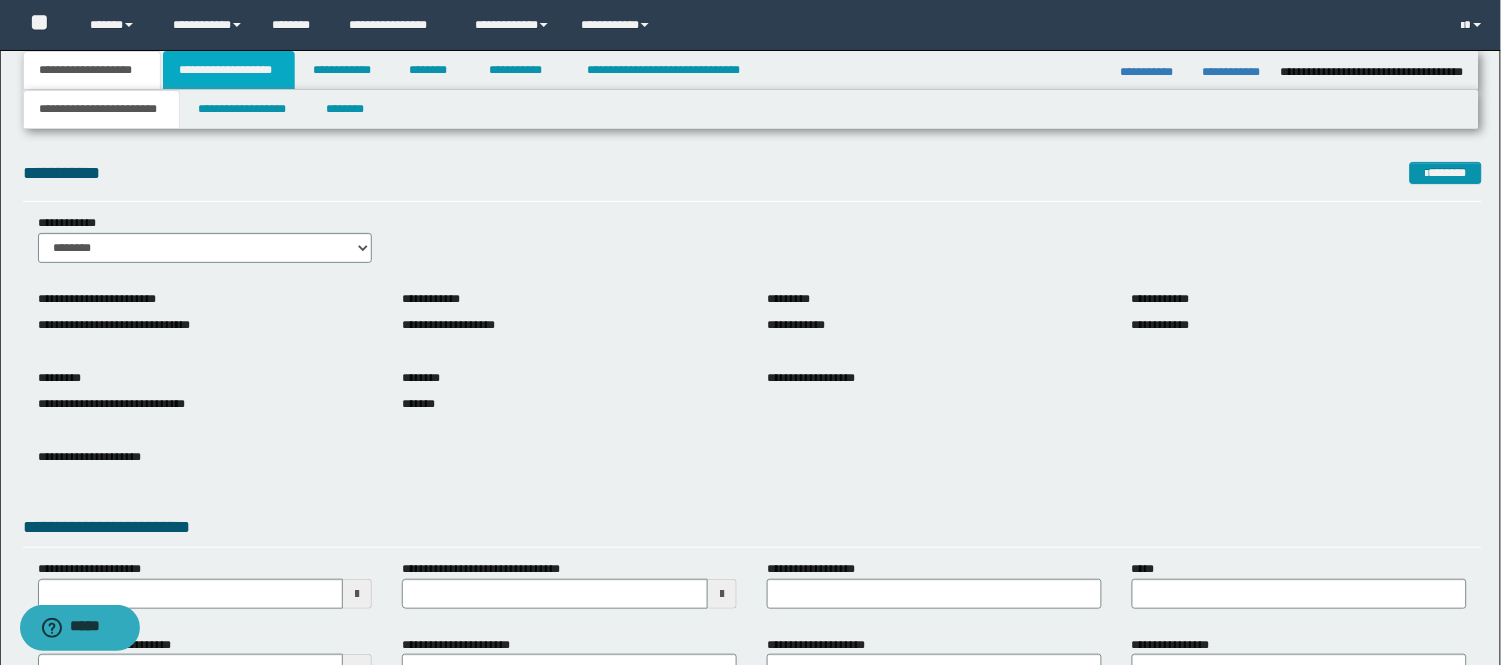 click on "**********" at bounding box center (229, 70) 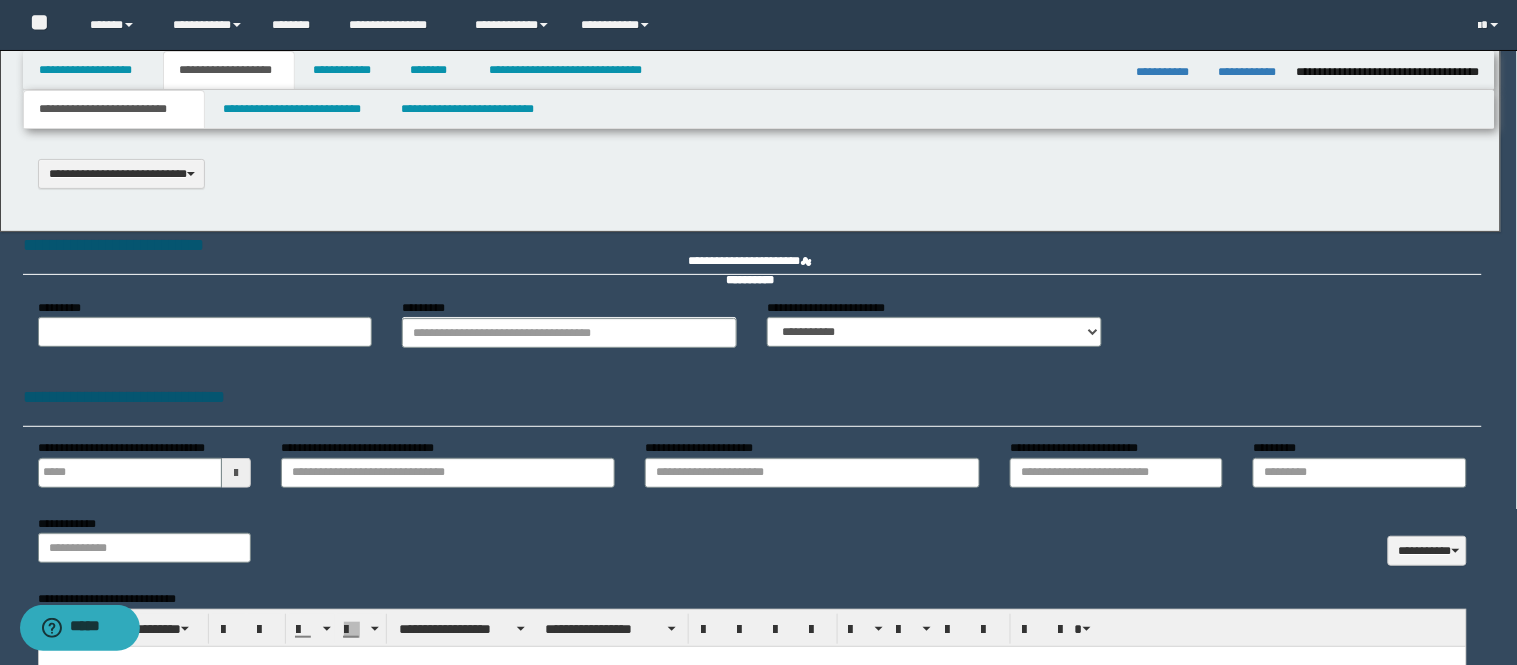scroll, scrollTop: 0, scrollLeft: 0, axis: both 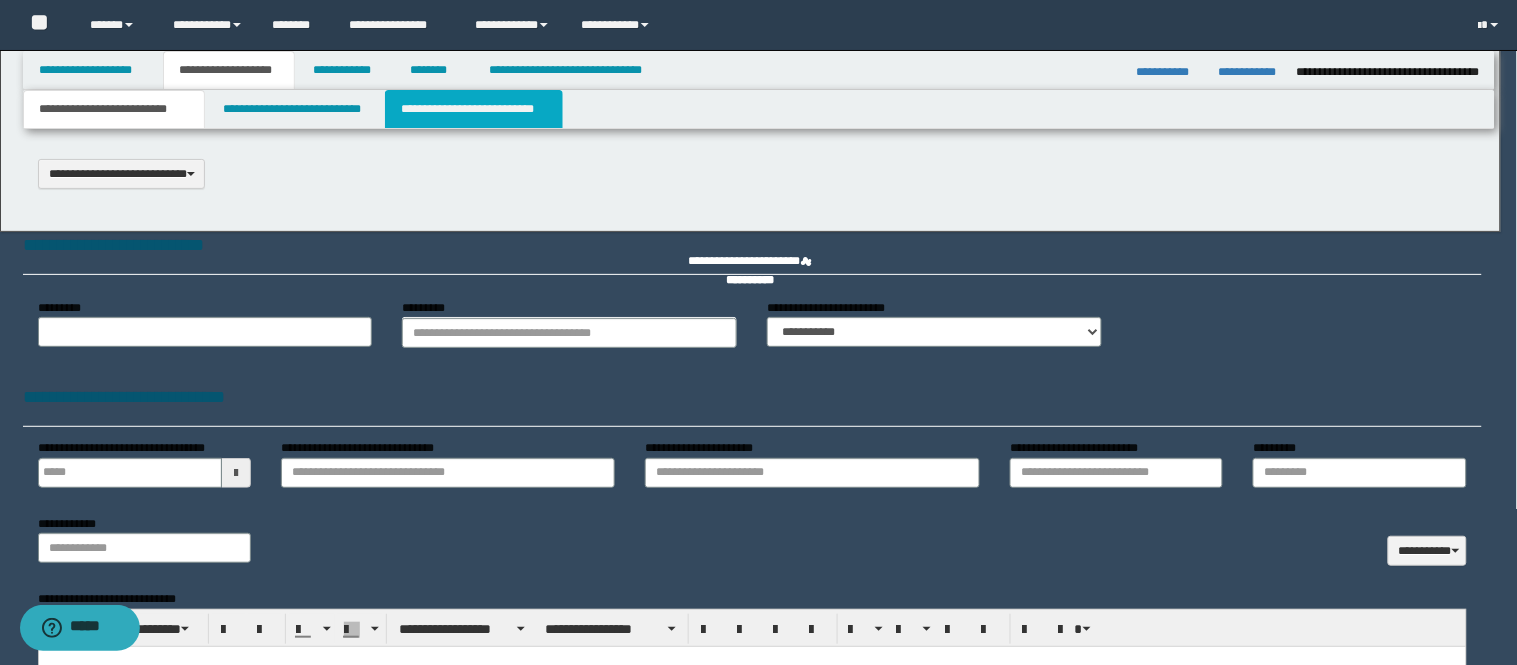select on "*" 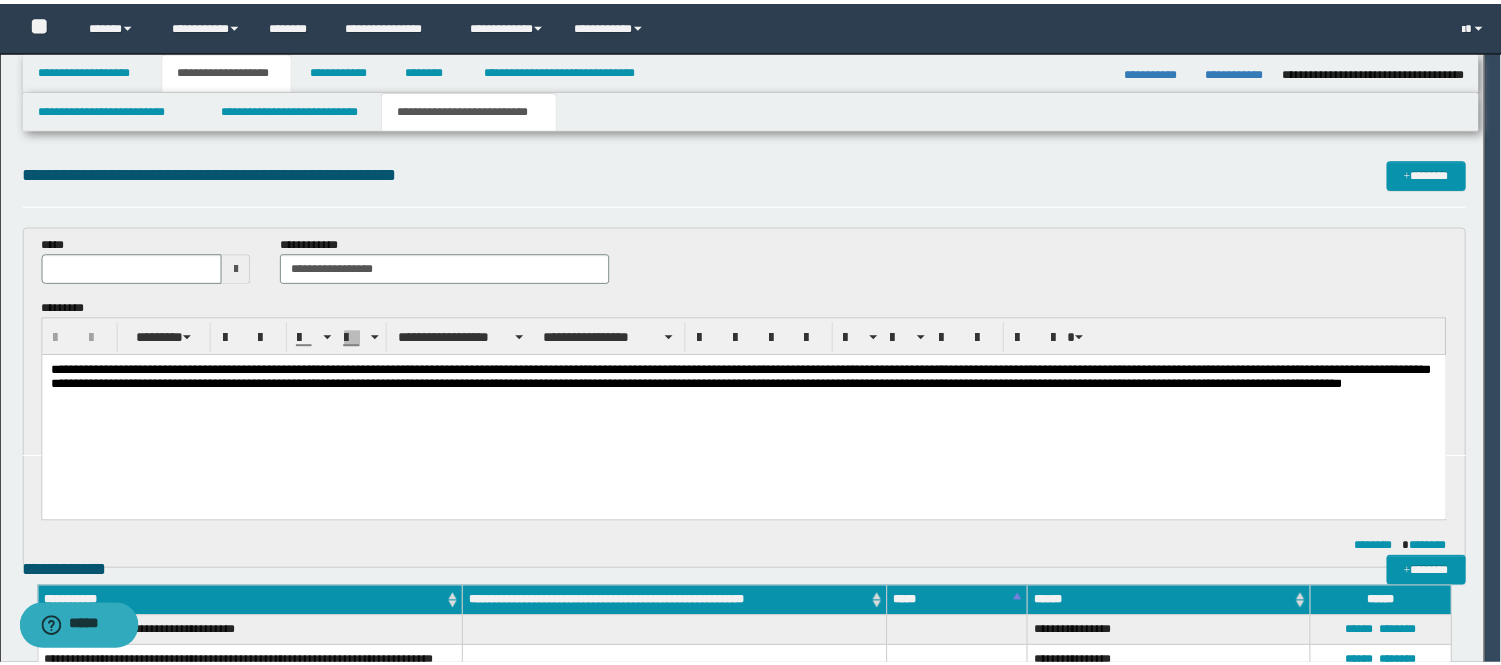scroll, scrollTop: 0, scrollLeft: 0, axis: both 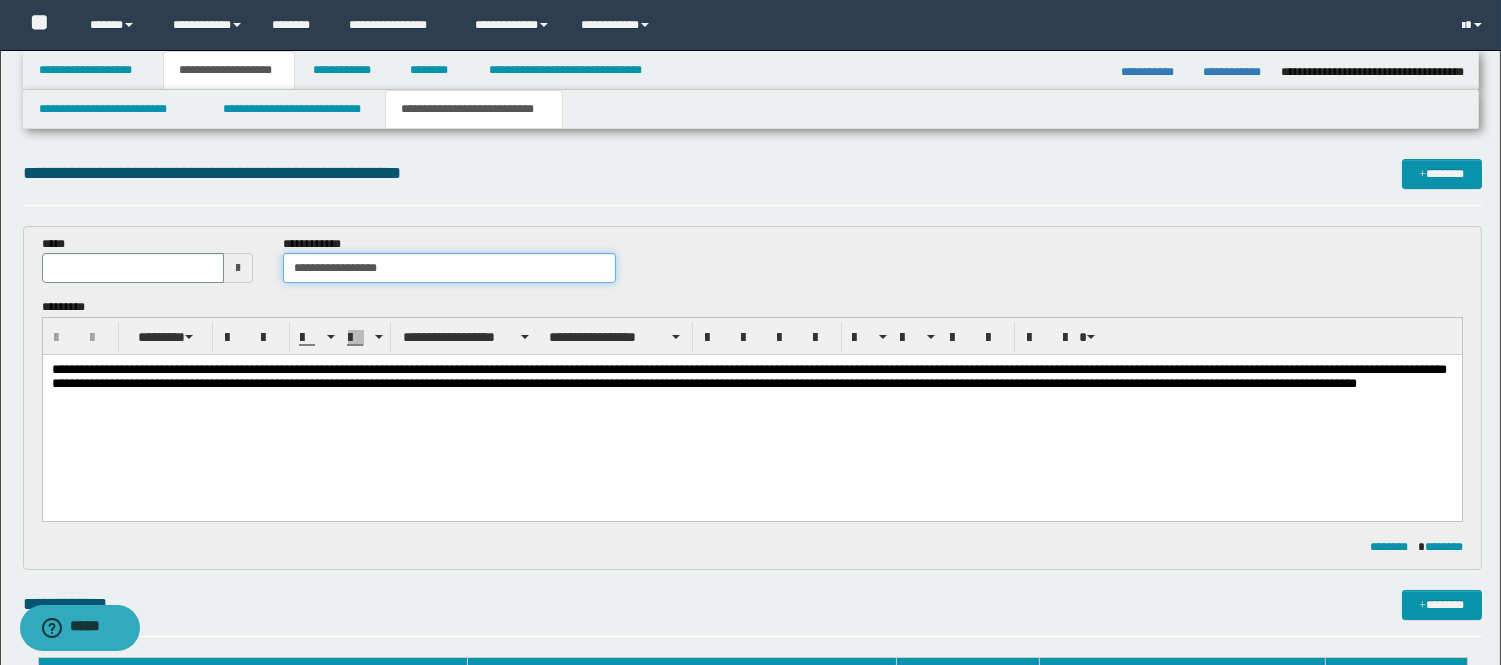 type 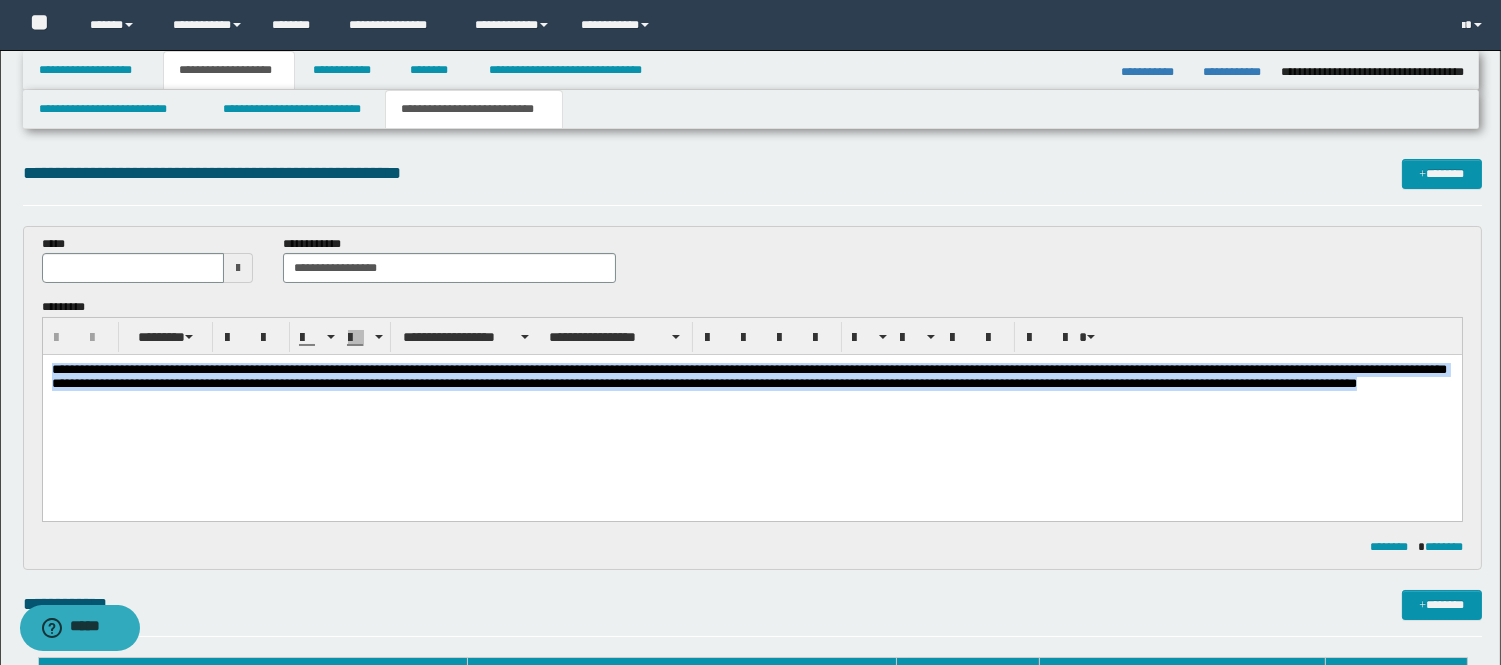 drag, startPoint x: 536, startPoint y: 414, endPoint x: -1, endPoint y: 284, distance: 552.51154 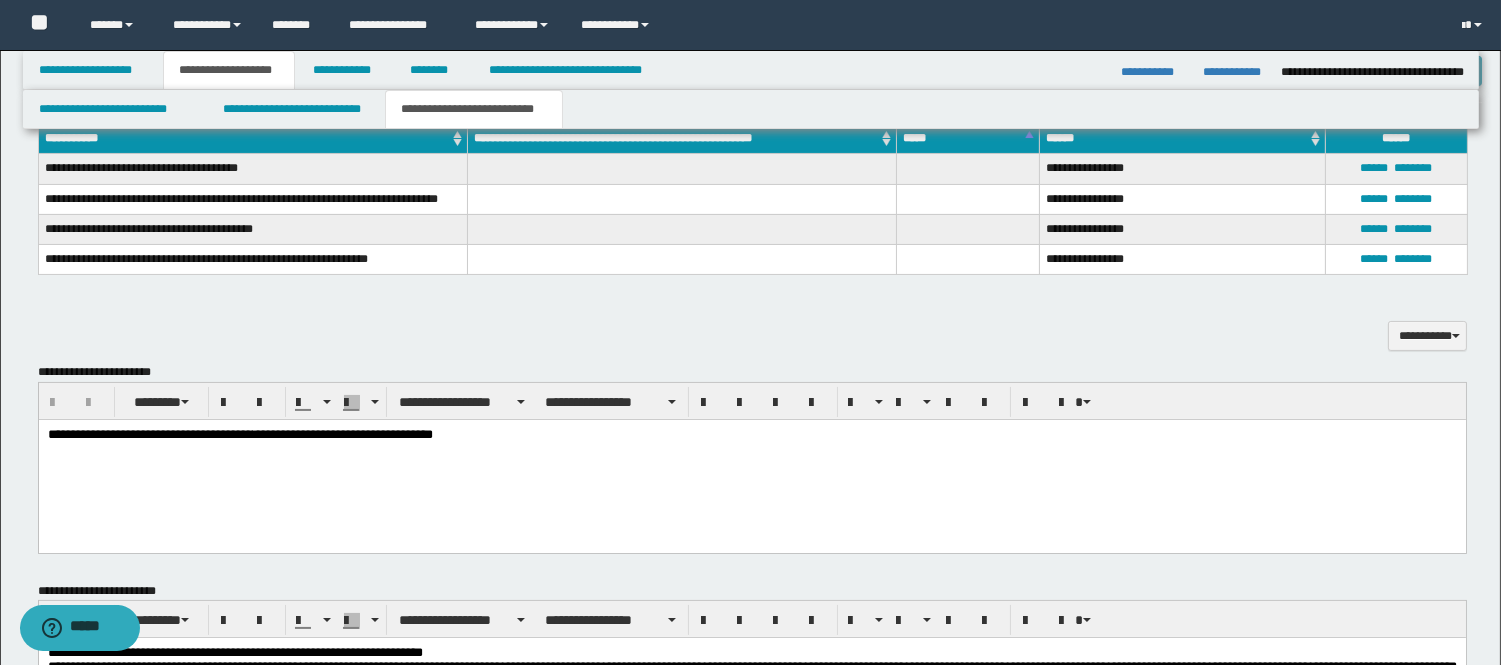 scroll, scrollTop: 555, scrollLeft: 0, axis: vertical 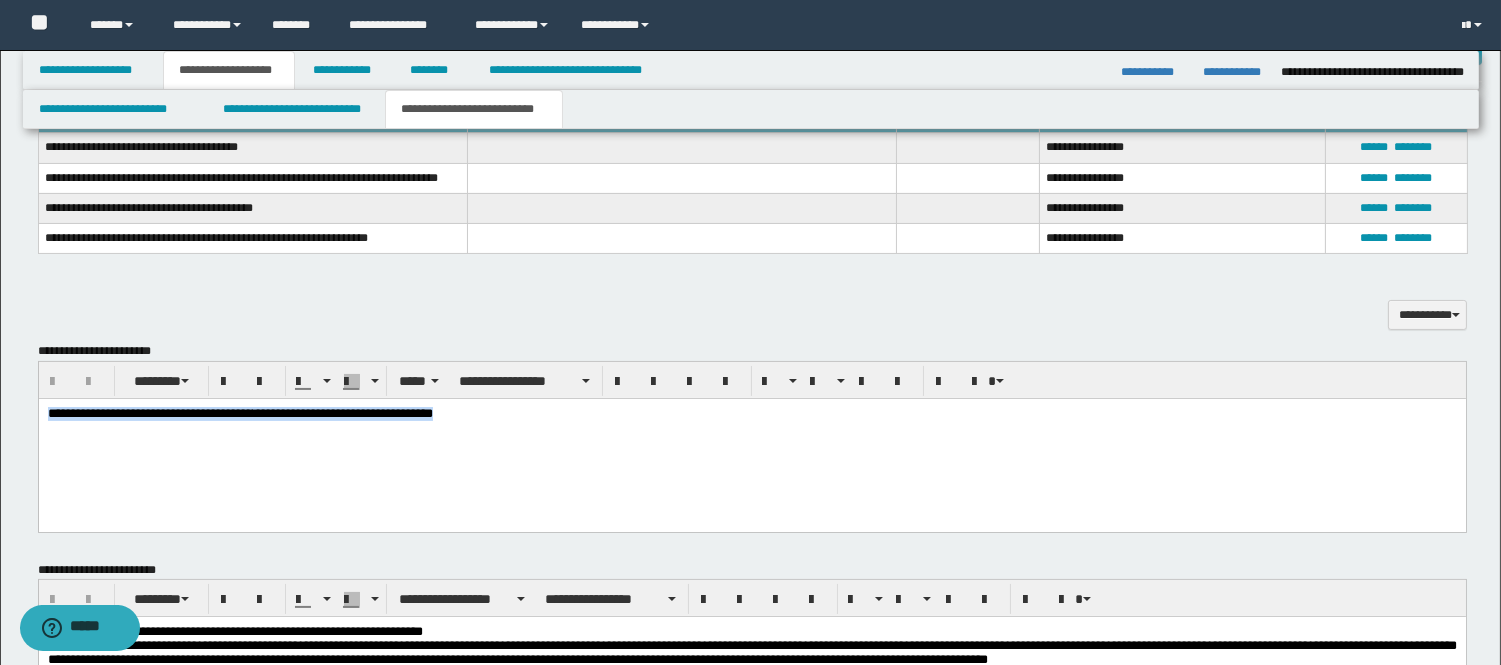 drag, startPoint x: 544, startPoint y: 426, endPoint x: -1, endPoint y: 453, distance: 545.6684 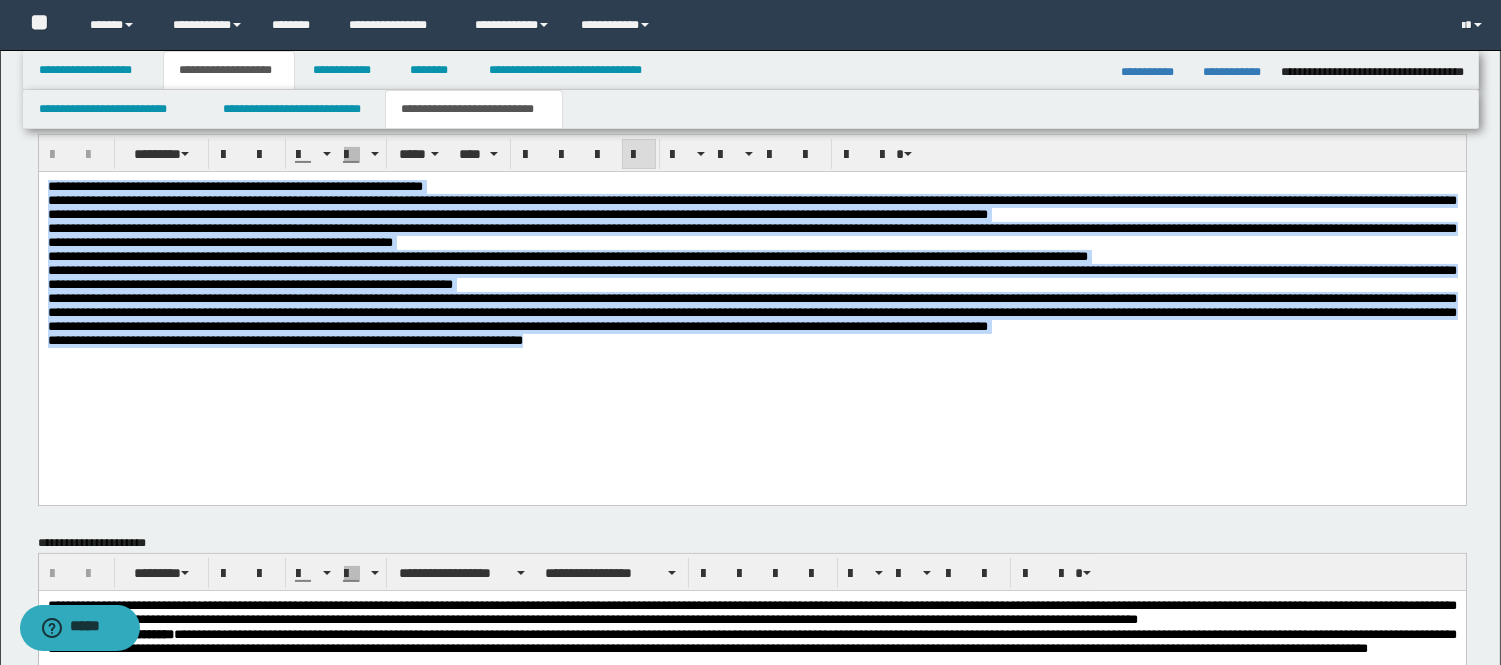 drag, startPoint x: 609, startPoint y: 397, endPoint x: 329, endPoint y: 226, distance: 328.08688 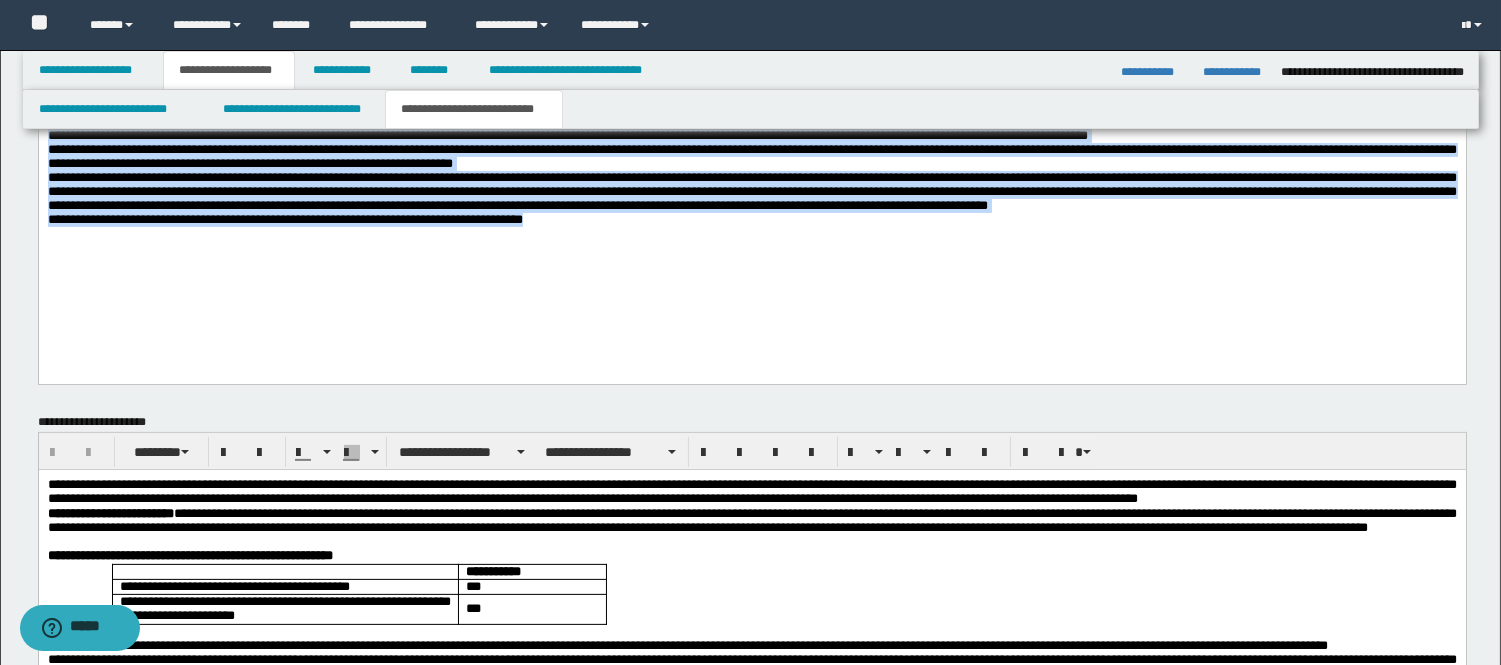 scroll, scrollTop: 1333, scrollLeft: 0, axis: vertical 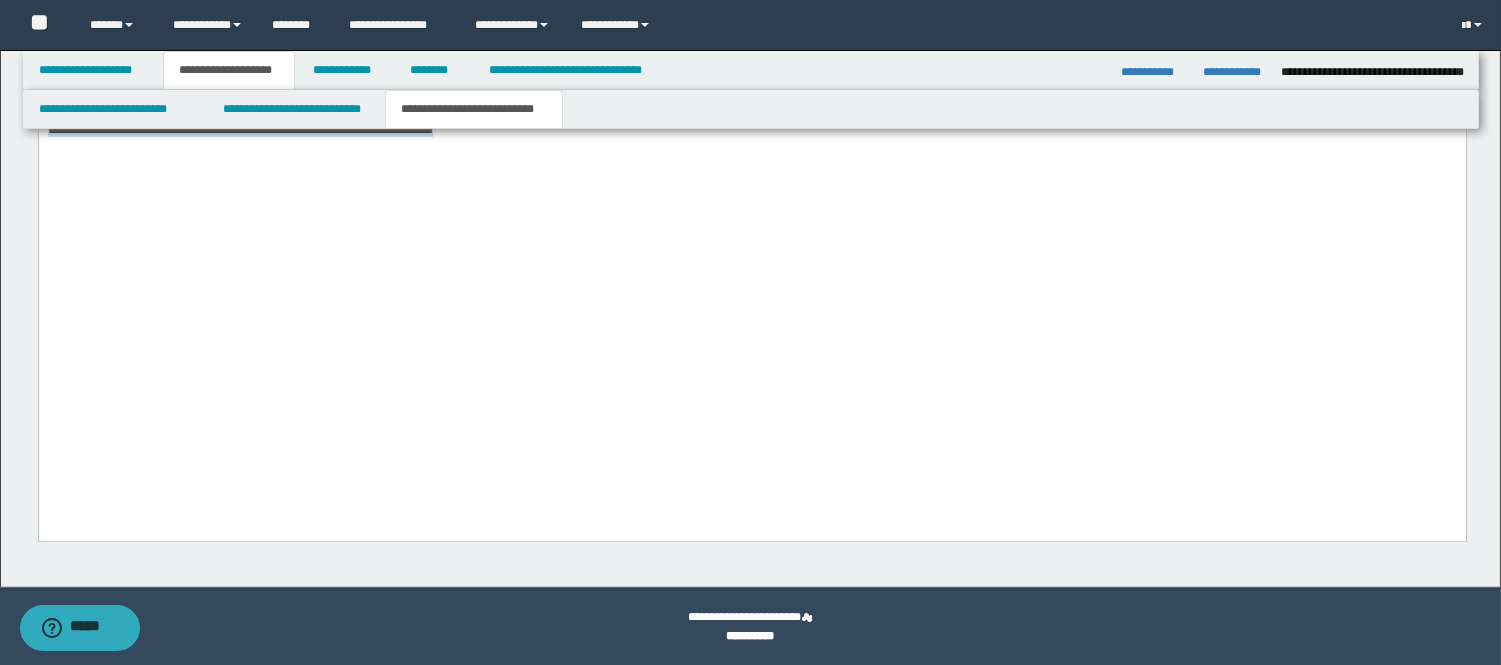drag, startPoint x: 49, startPoint y: -1188, endPoint x: 1515, endPoint y: 715, distance: 2402.2 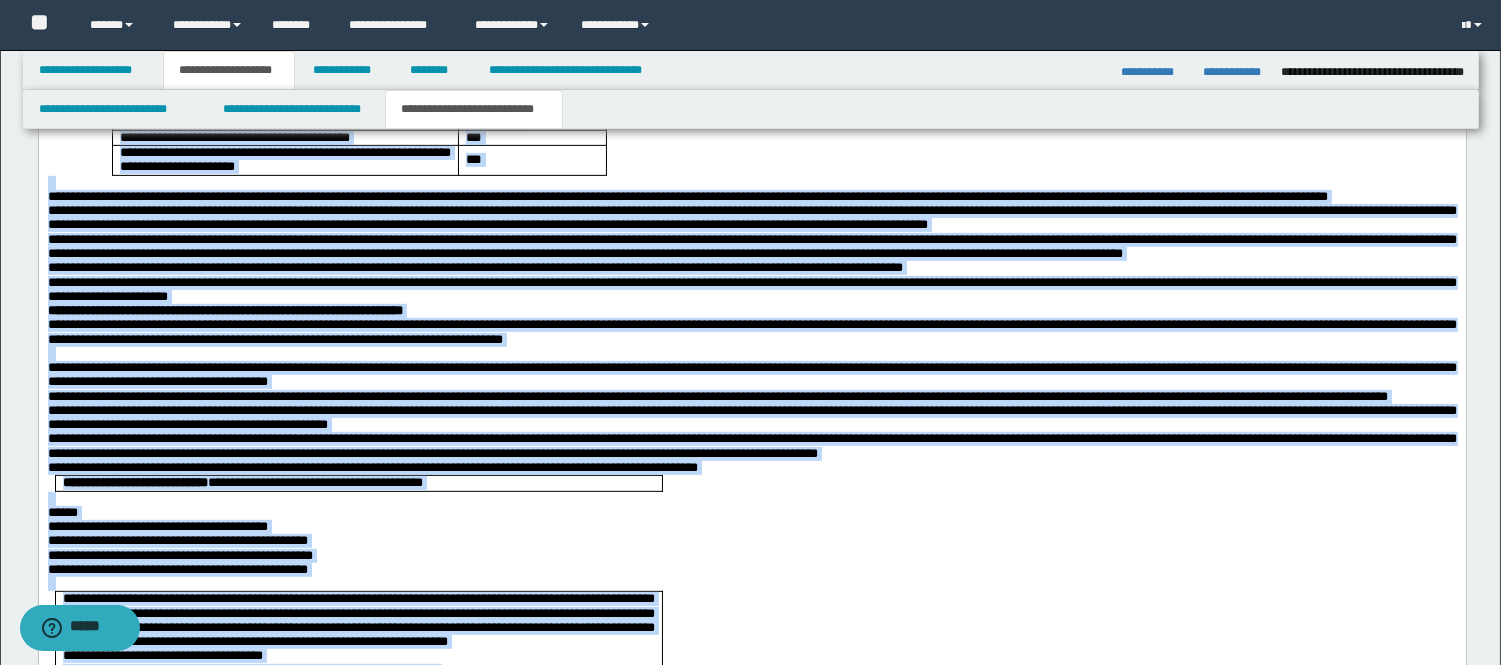 scroll, scrollTop: 1125, scrollLeft: 0, axis: vertical 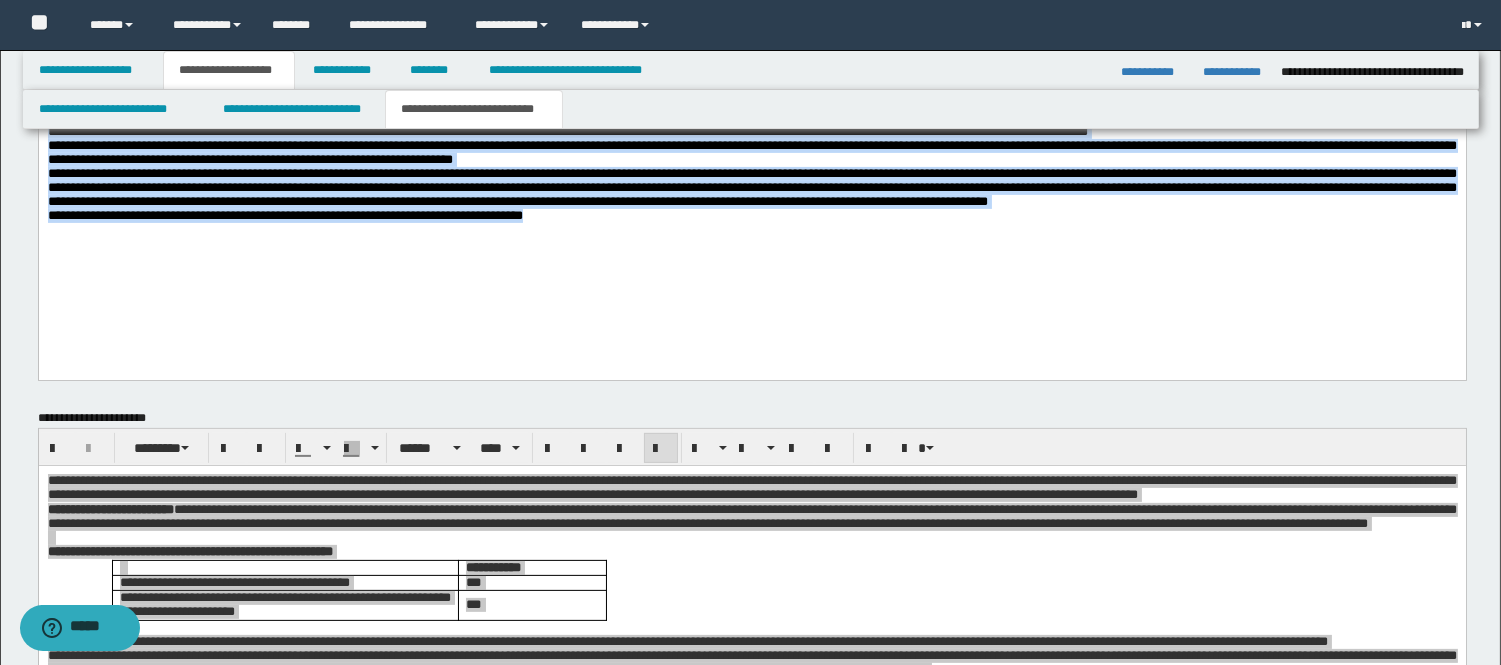 copy on "**********" 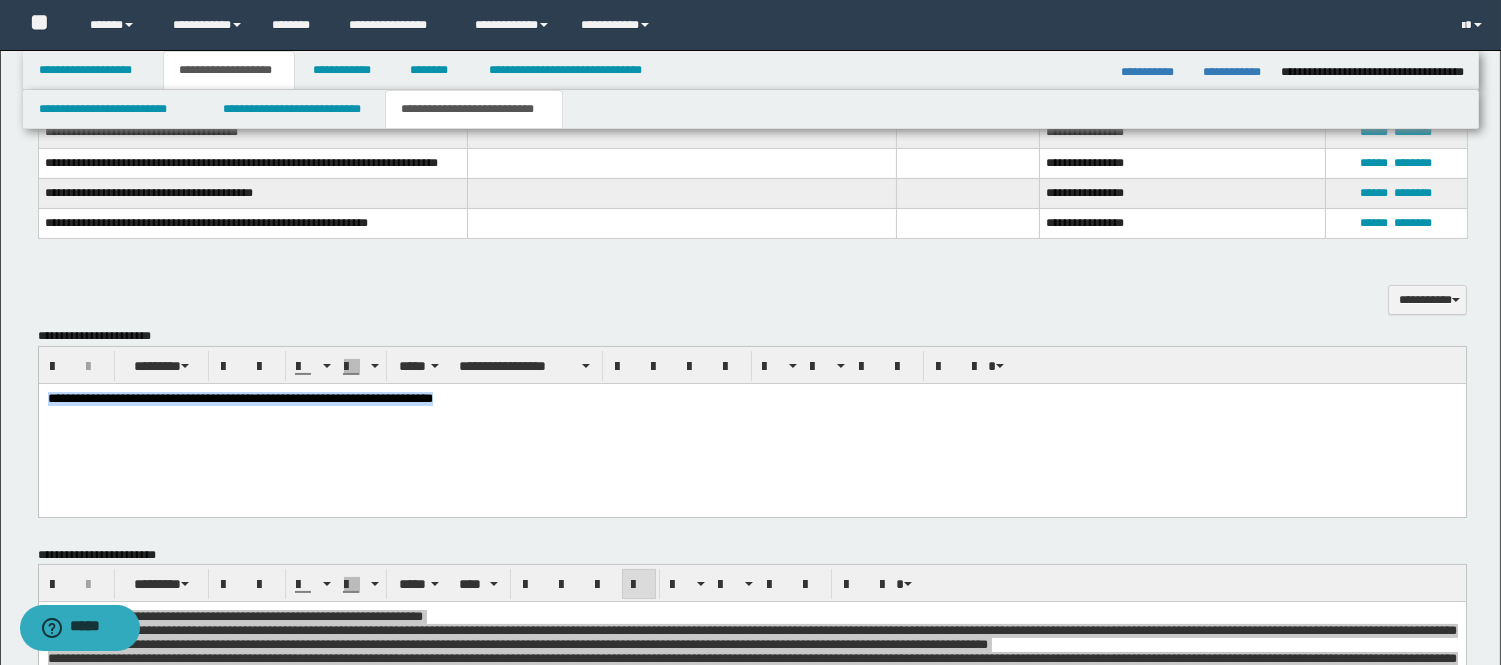 copy on "**********" 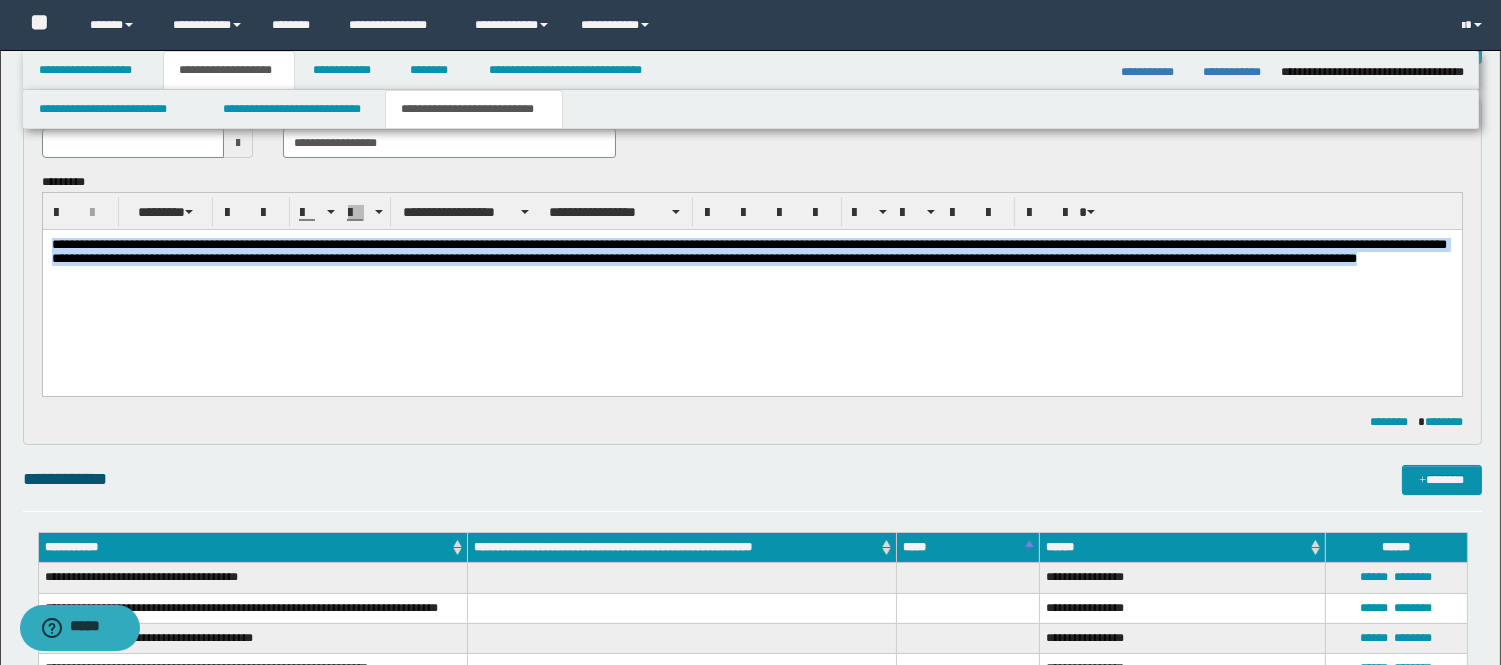 copy on "**********" 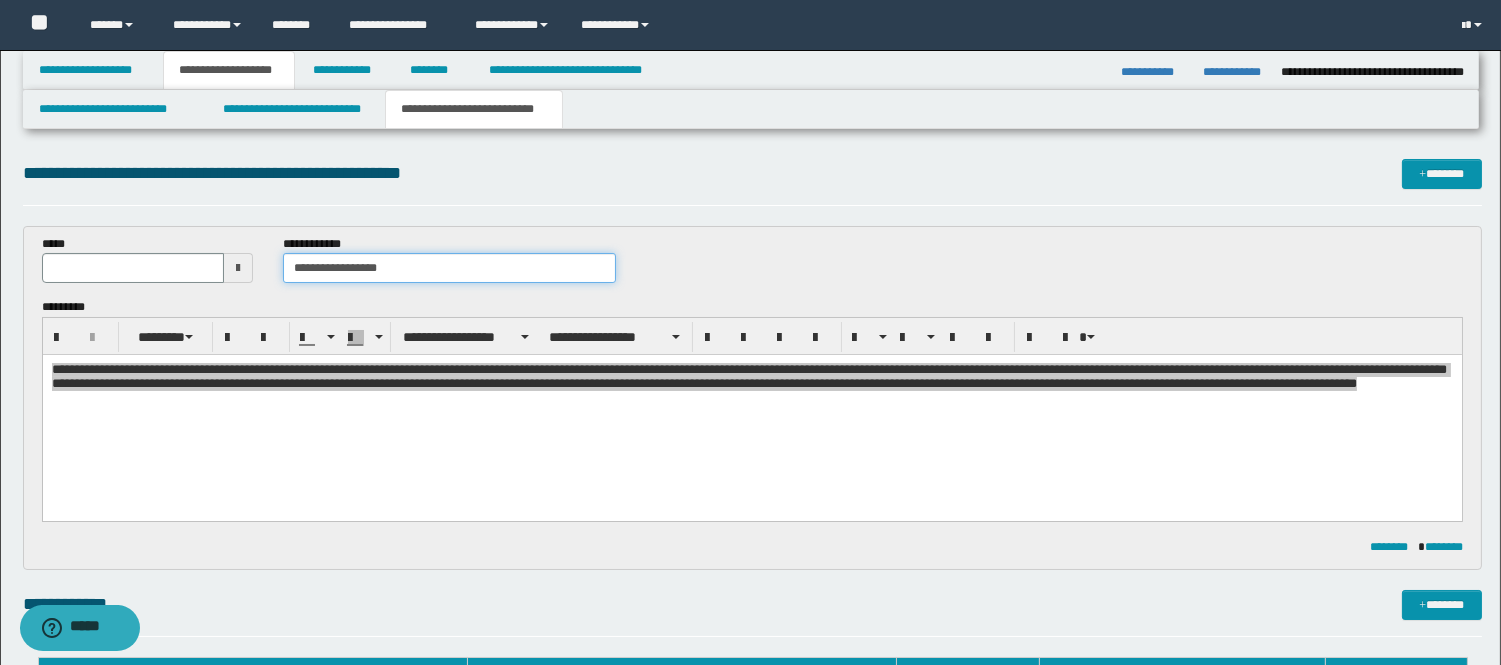 copy on "**********" 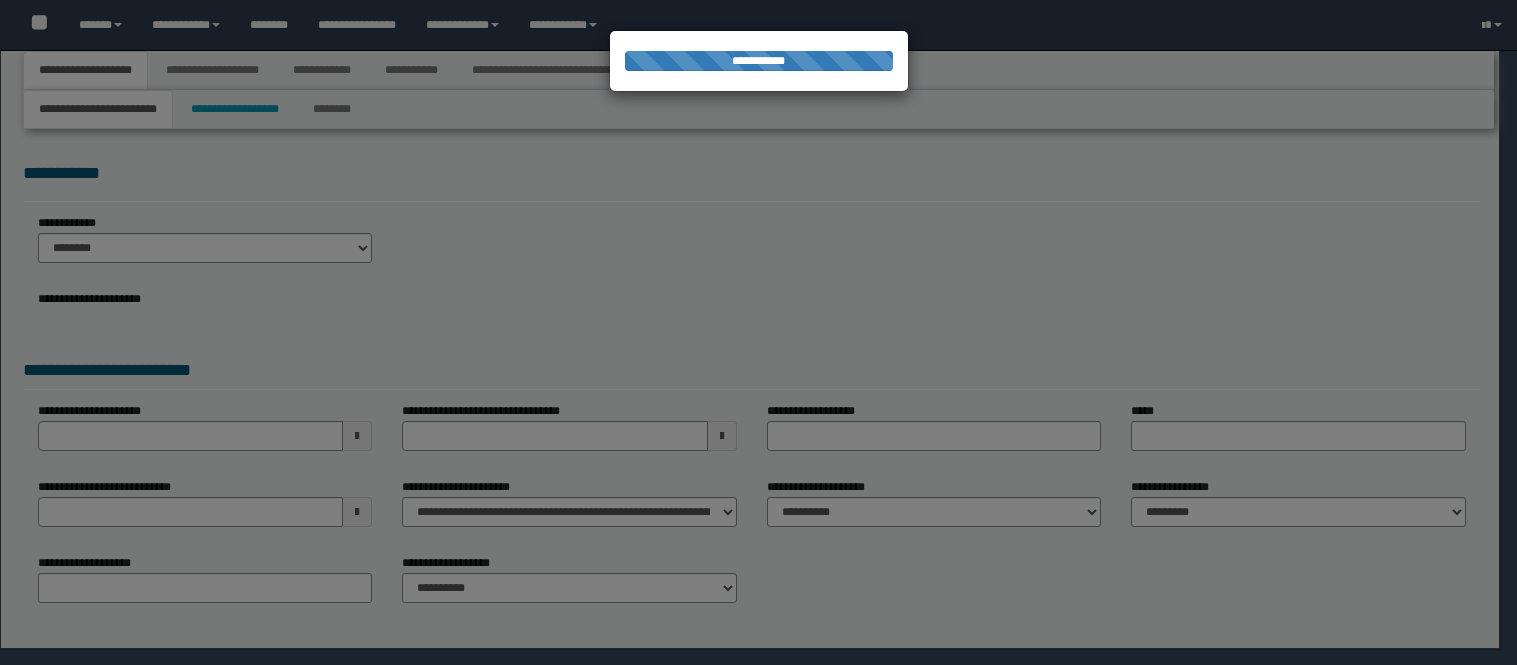 scroll, scrollTop: 0, scrollLeft: 0, axis: both 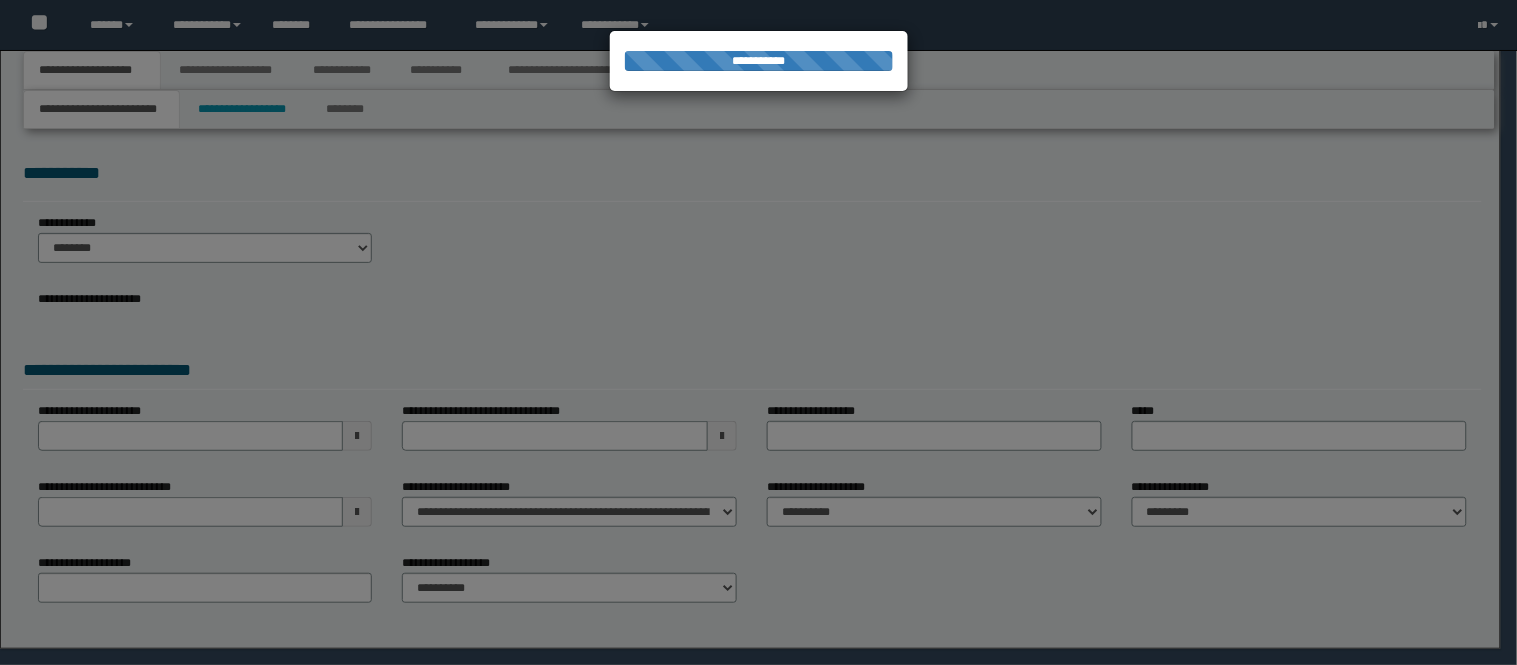 select on "*" 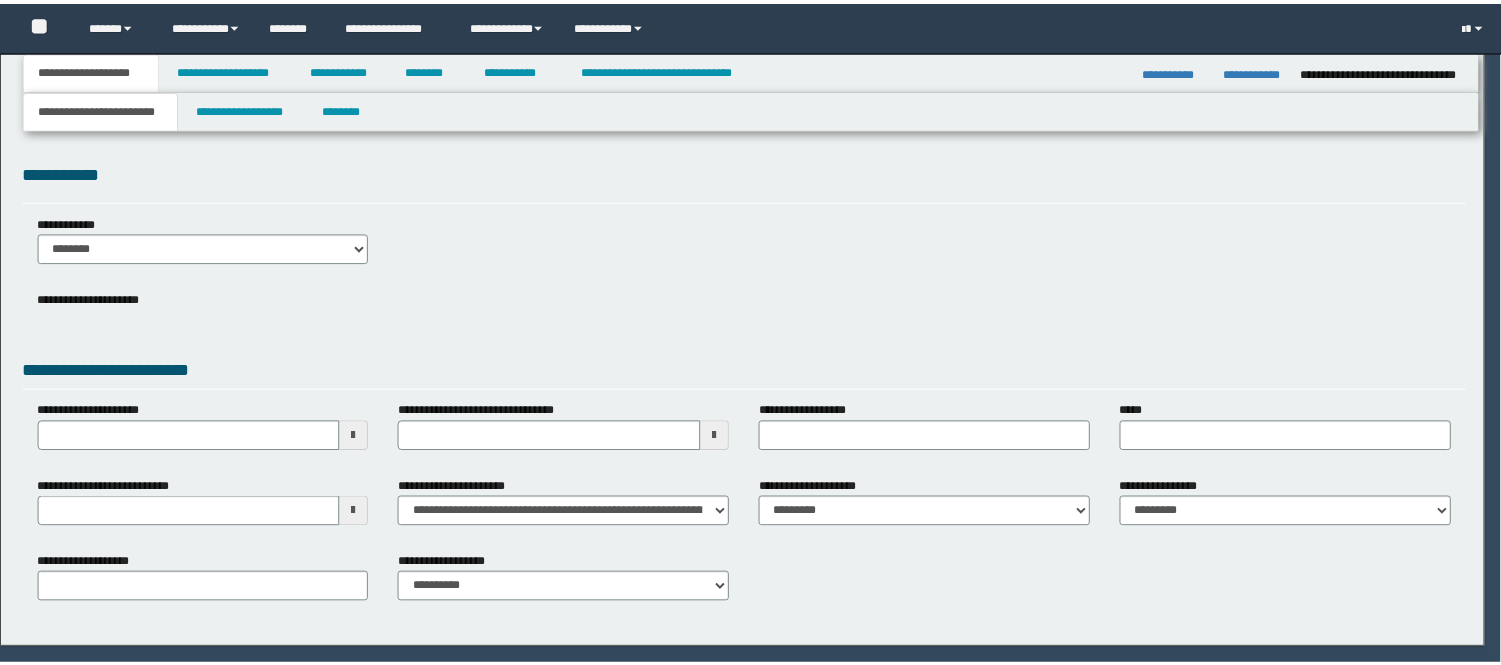 scroll, scrollTop: 0, scrollLeft: 0, axis: both 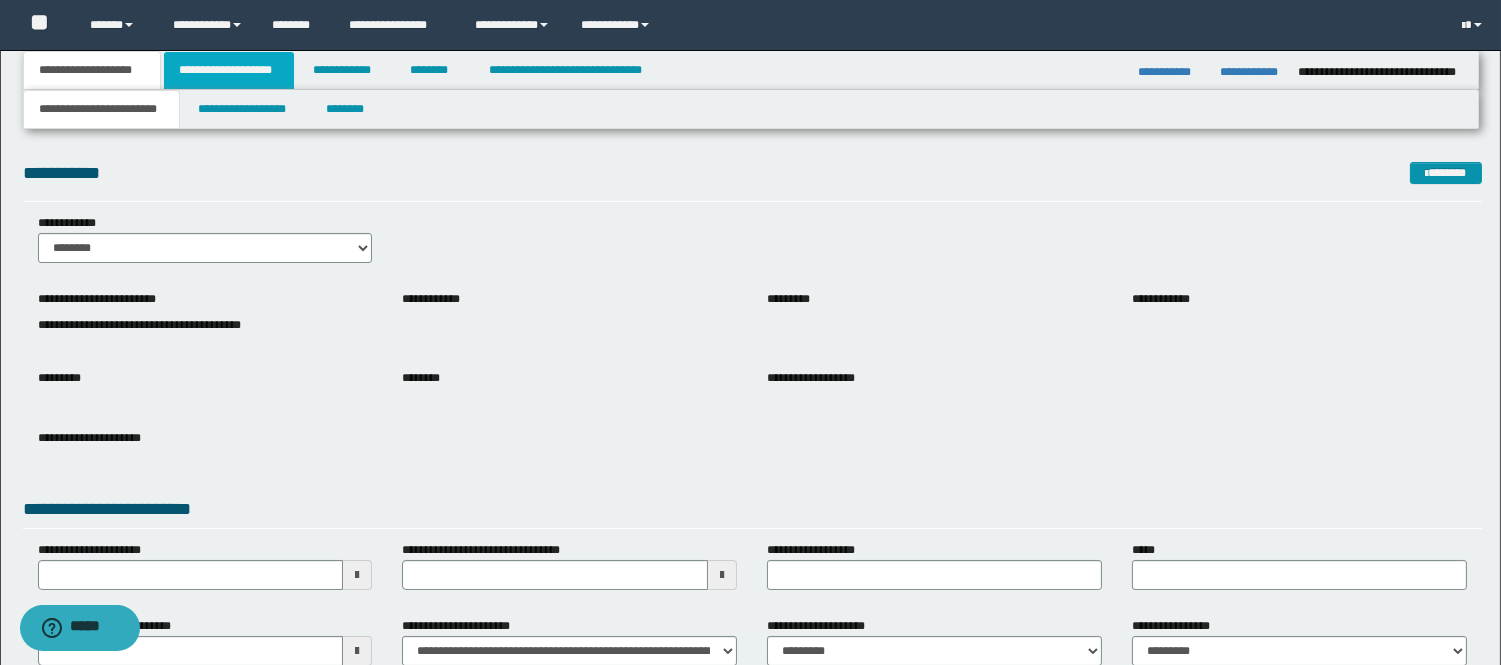 click on "**********" at bounding box center (229, 70) 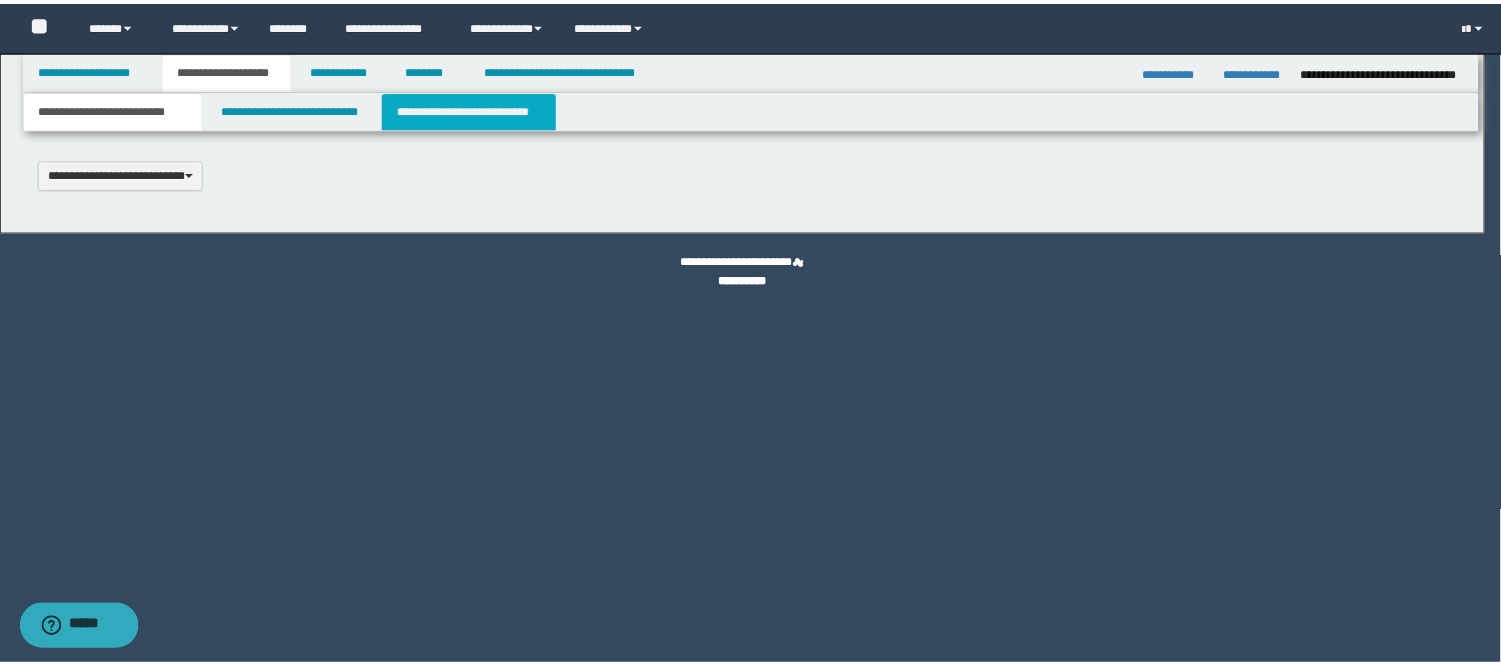 scroll, scrollTop: 0, scrollLeft: 0, axis: both 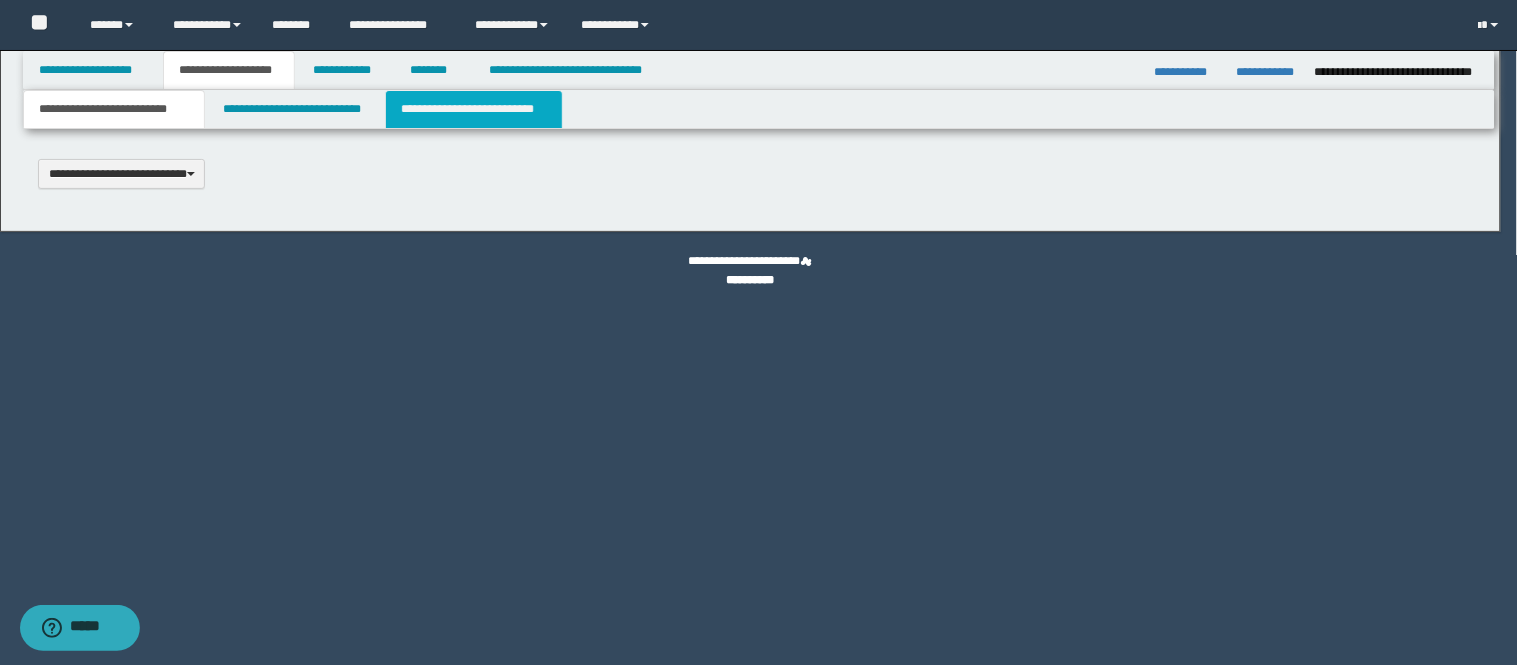 select on "*" 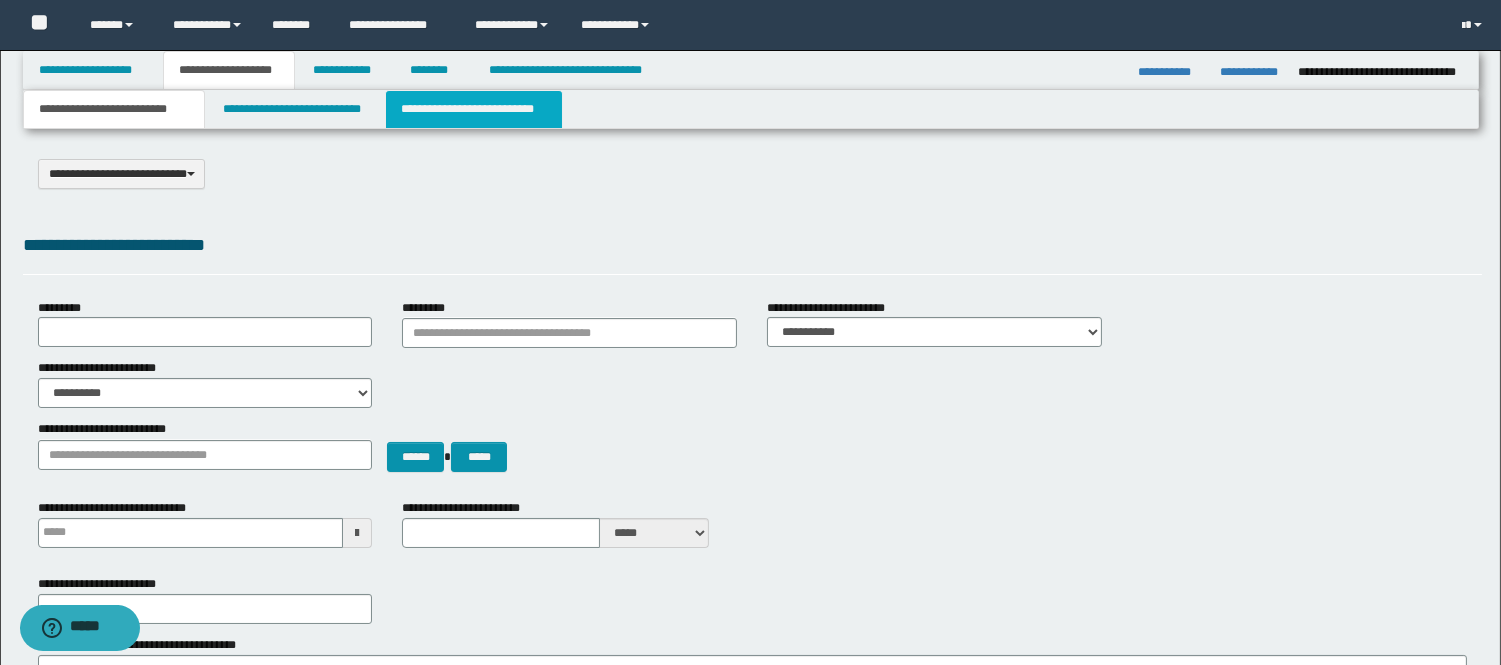click on "**********" at bounding box center (474, 109) 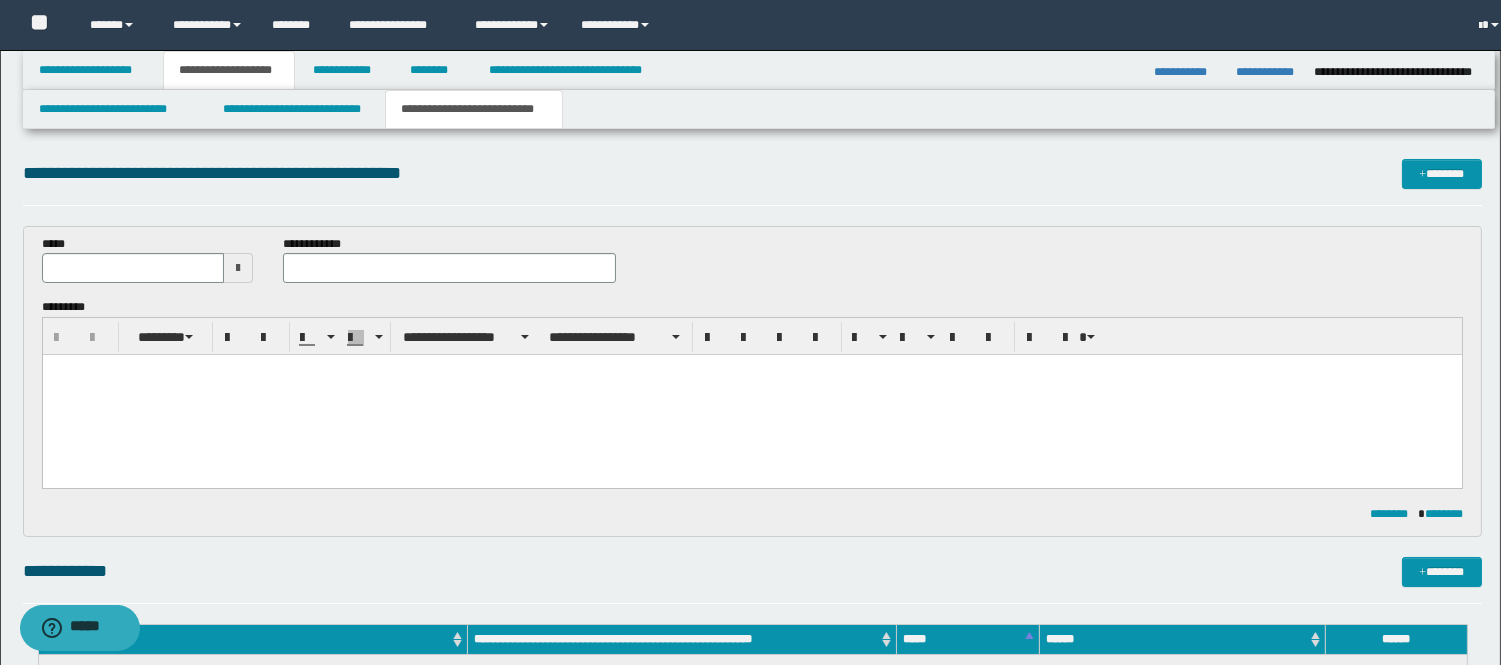 scroll, scrollTop: 0, scrollLeft: 0, axis: both 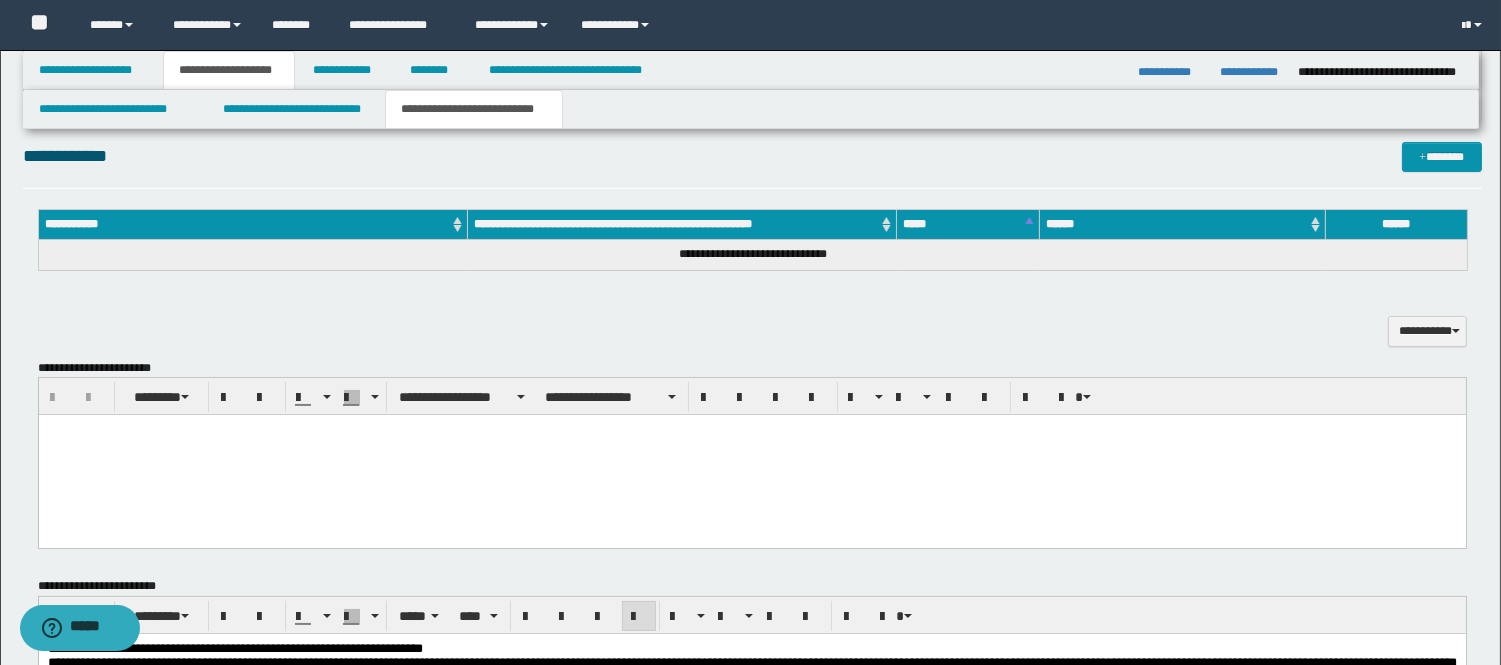 drag, startPoint x: 266, startPoint y: 489, endPoint x: 211, endPoint y: 439, distance: 74.330345 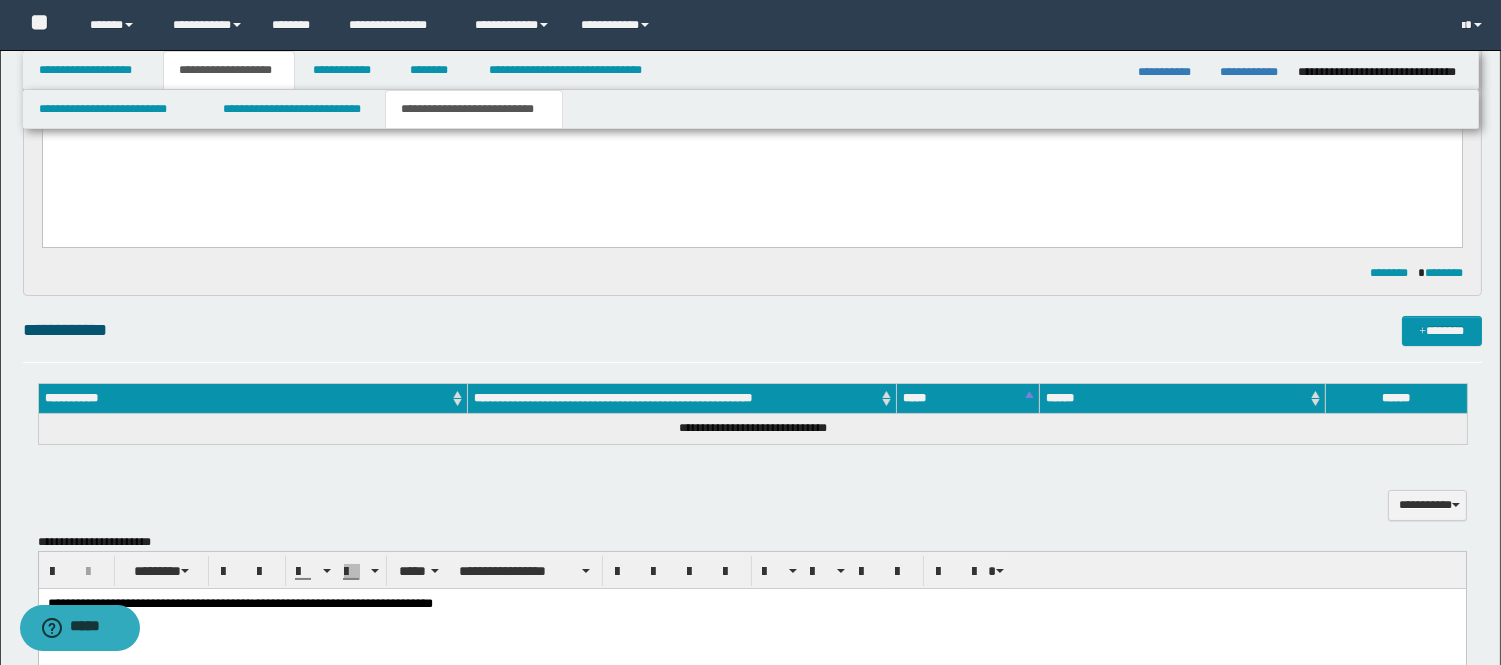 scroll, scrollTop: 0, scrollLeft: 0, axis: both 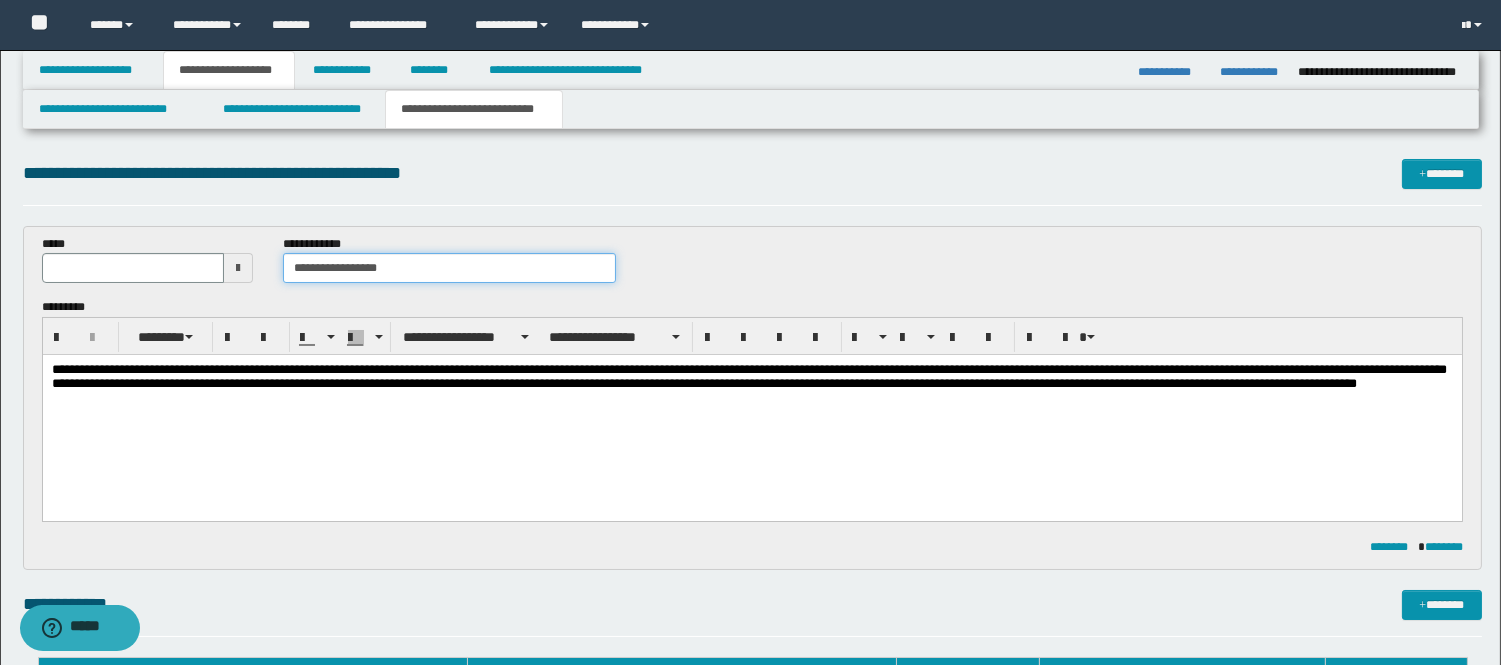 type on "**********" 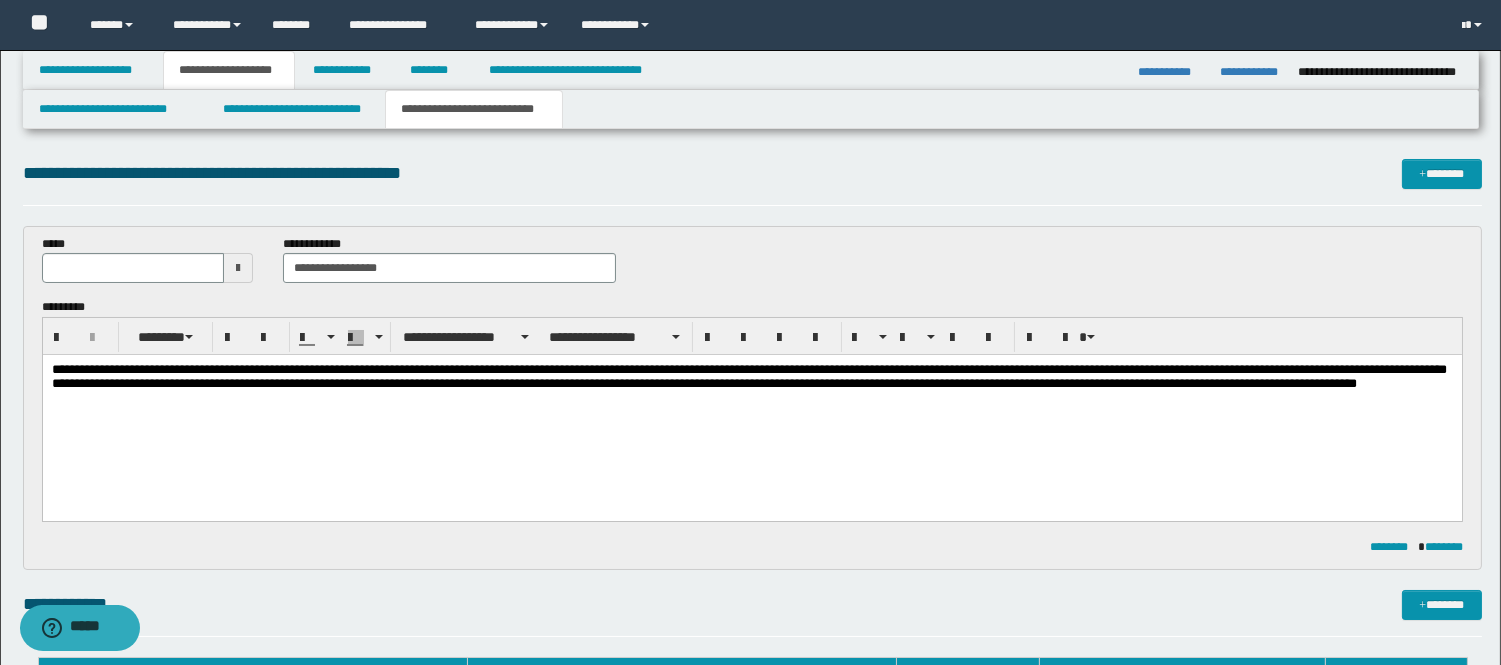 drag, startPoint x: 482, startPoint y: 406, endPoint x: 160, endPoint y: 449, distance: 324.85843 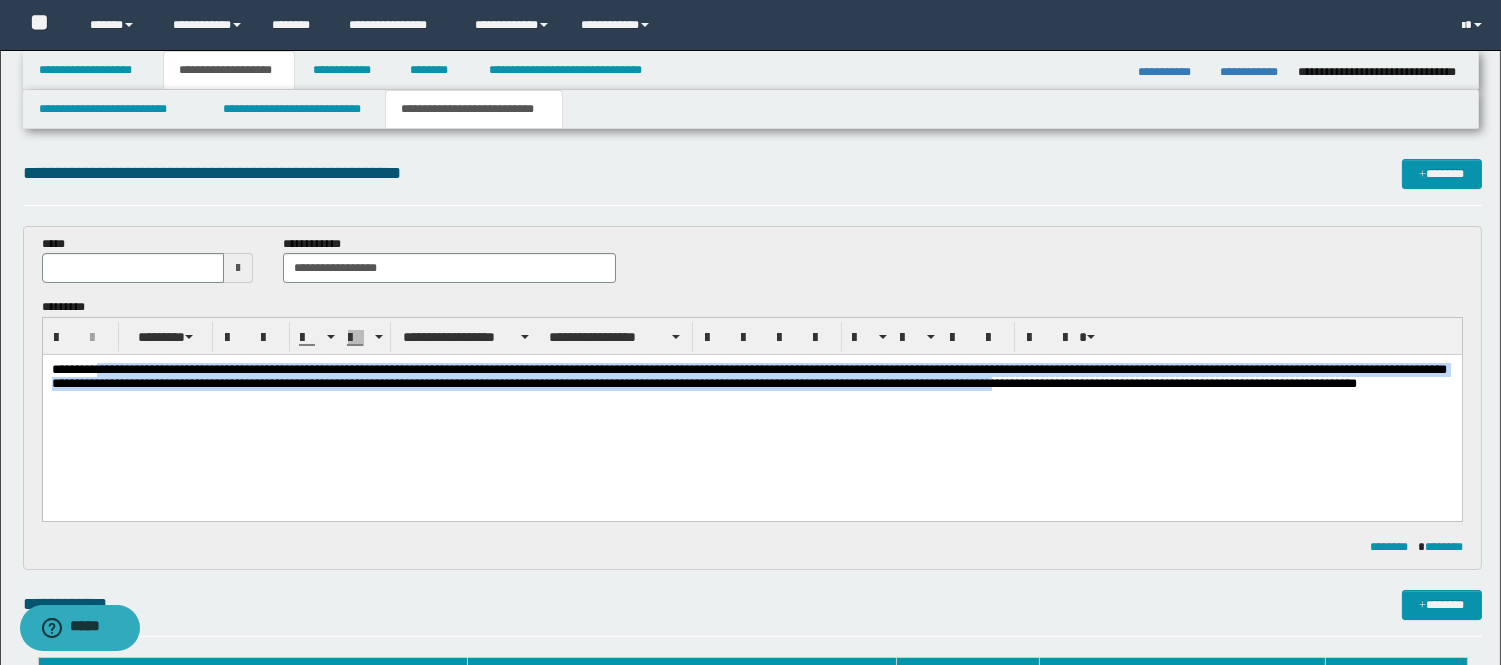 drag, startPoint x: 107, startPoint y: 400, endPoint x: 100, endPoint y: 369, distance: 31.780497 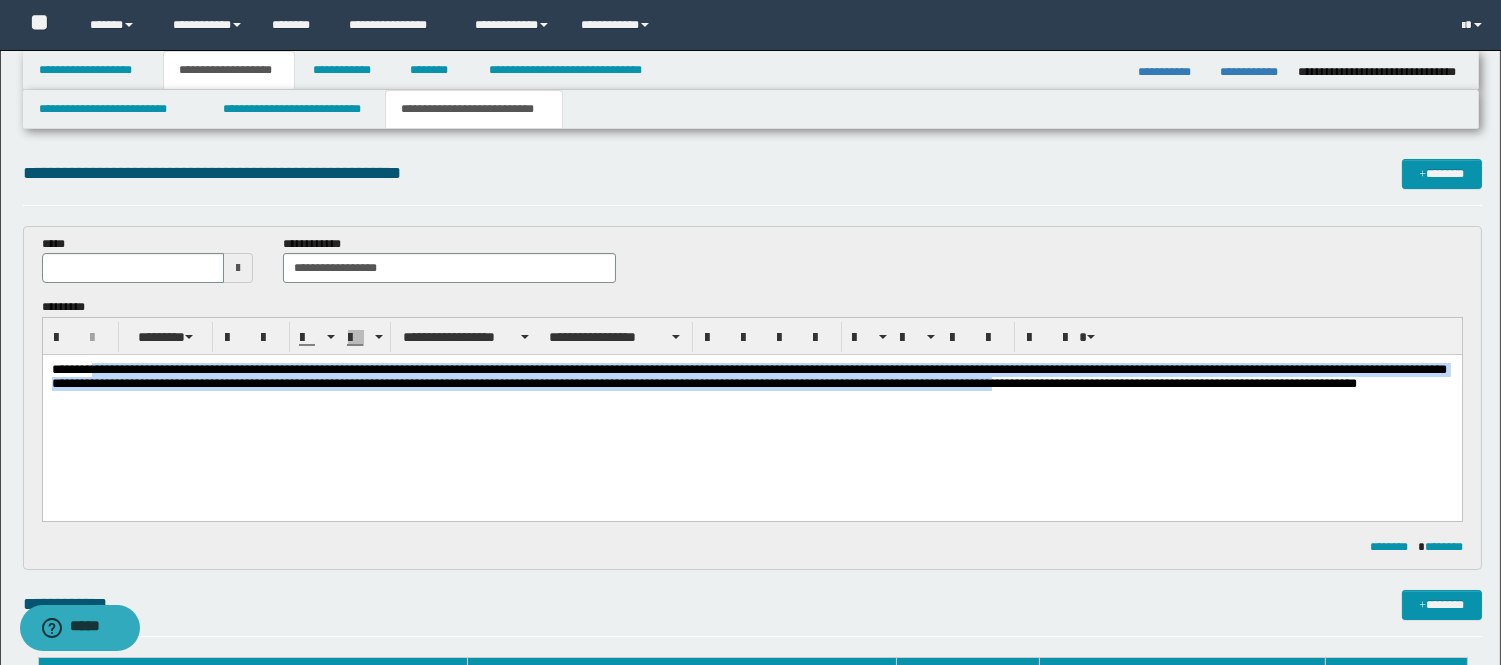 type 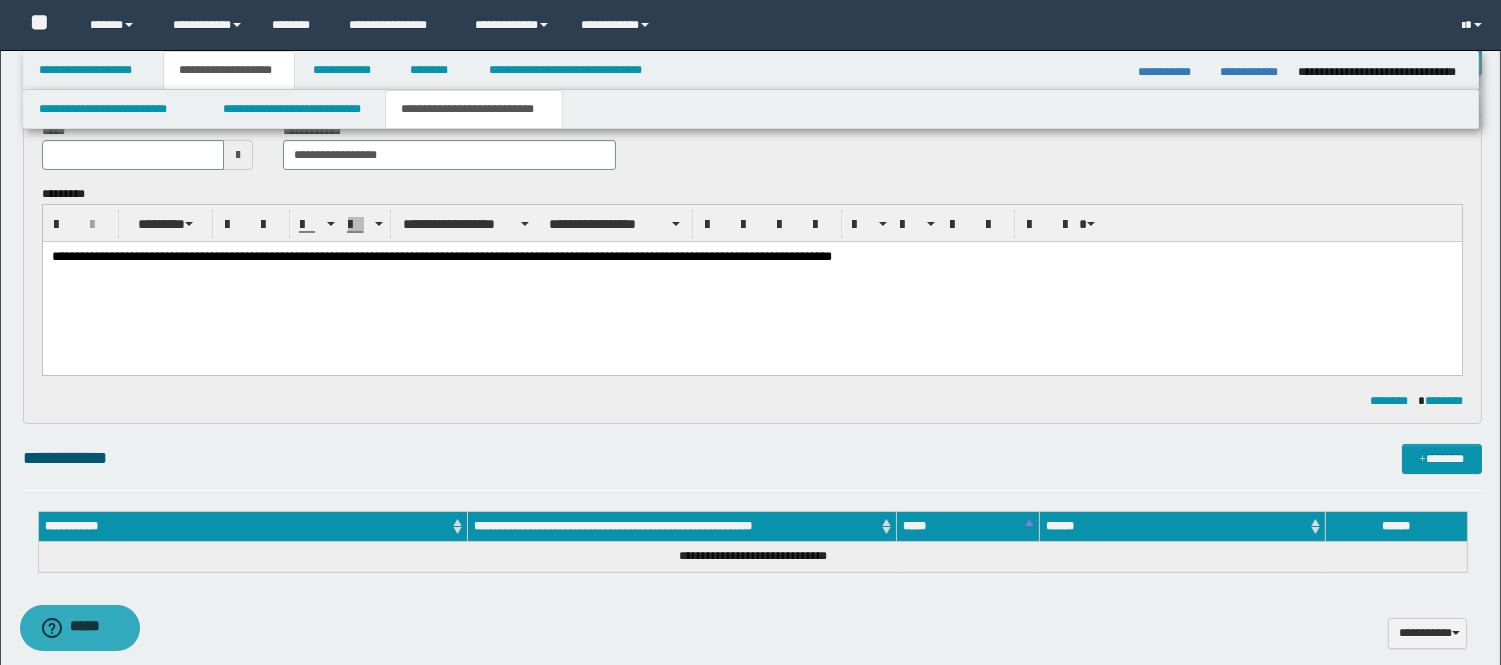 scroll, scrollTop: 222, scrollLeft: 0, axis: vertical 